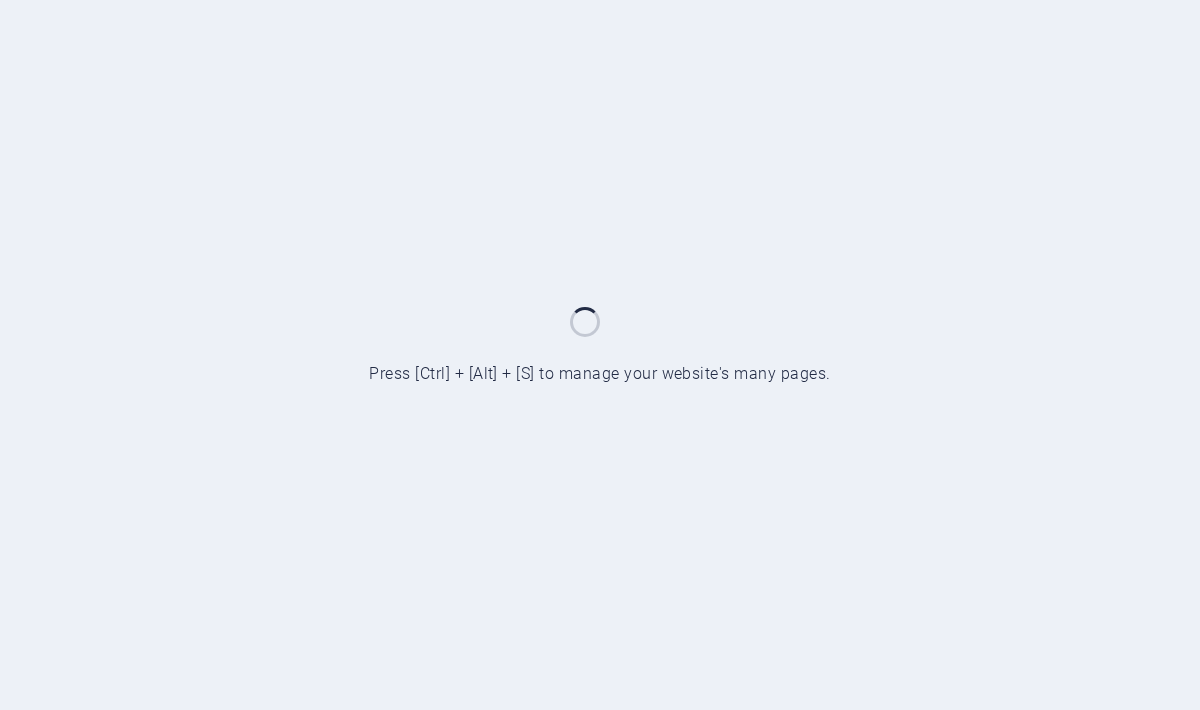 scroll, scrollTop: 0, scrollLeft: 0, axis: both 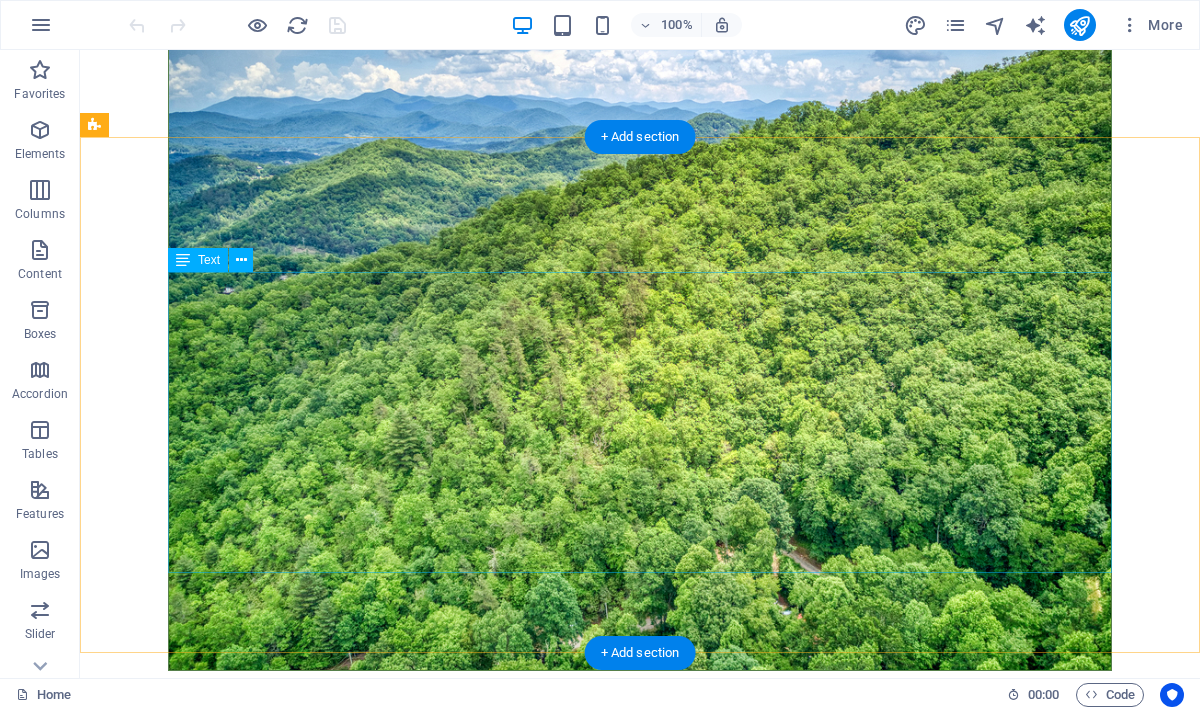 click on "July 8-- Fontana Regional Library  Board Meeting at the Nantahala Library, Topton, 36 White Oak Ln, 4 pm. July 15--Jackson County Board of Commissioners will hold a  regular meeting  at 6:30 p.m., Justice & Administration Building, 401 Grindstaff Cove Road, Sylva. July 22-- Indivisible  Monthly Meeting at Jackson Dems HQ, 500 Mill St., 6:30-8:30pm.  Brad Reisinger will be speaking on Timothy Snyder's  On Tyranny .  July 22-- Jackson County School Board  Meeting at the Central Office, 398 Hospital Rd., 6pm. Public comments to  publiccomments@jcpsmail.org  by 4 pm the day before the meeting." at bounding box center [640, 1036] 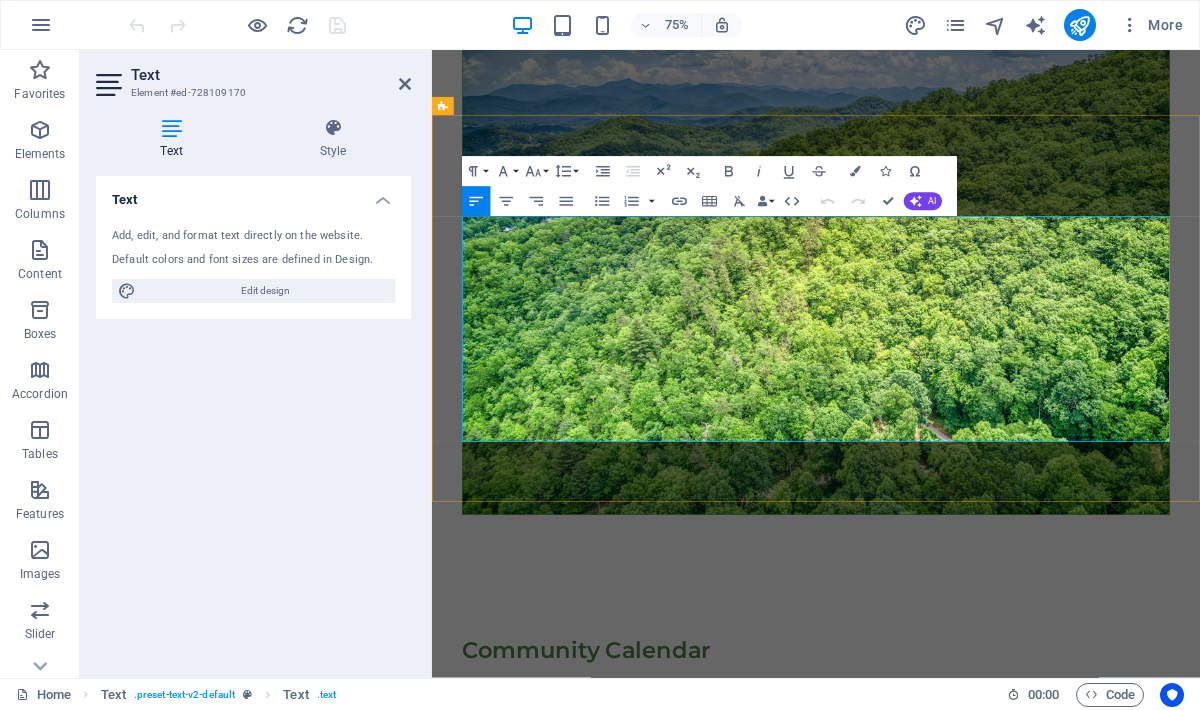 click on "July 22-- Jackson County School Board  Meeting at the Central Office, 398 Hospital Rd., 6pm. Public comments to  publiccomments@jcpsmail.org  by 4 pm the day before the meeting." at bounding box center [944, 1165] 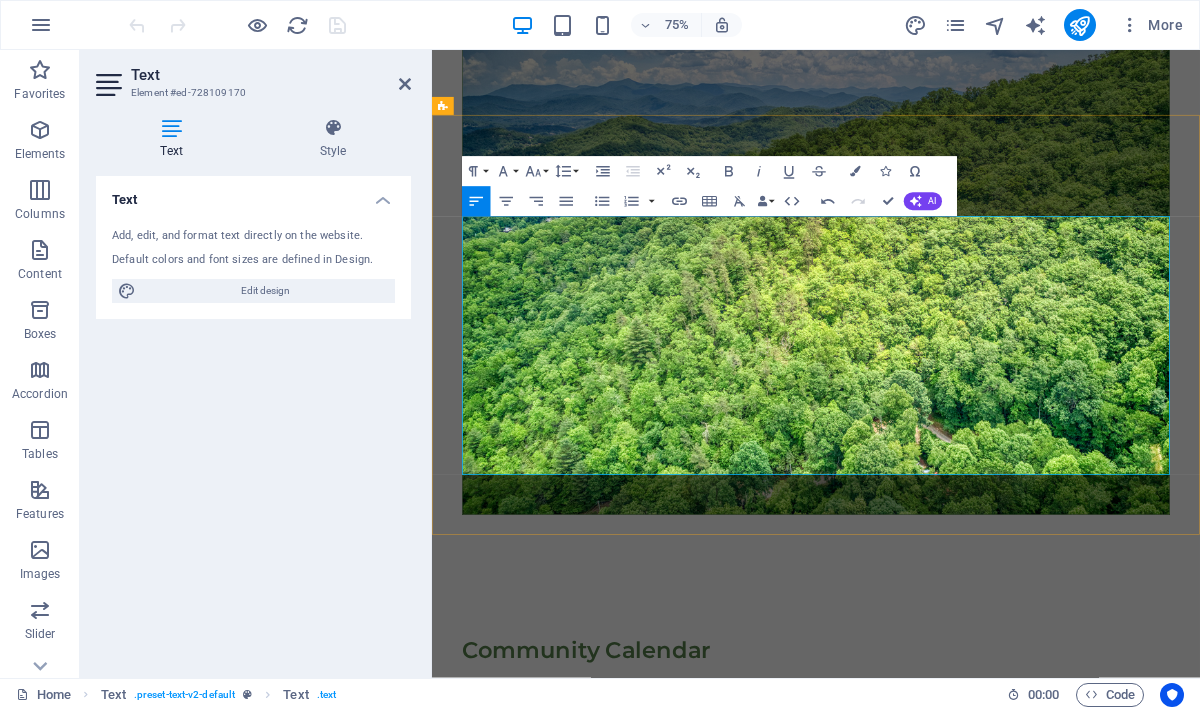 click on "​" at bounding box center (944, 1220) 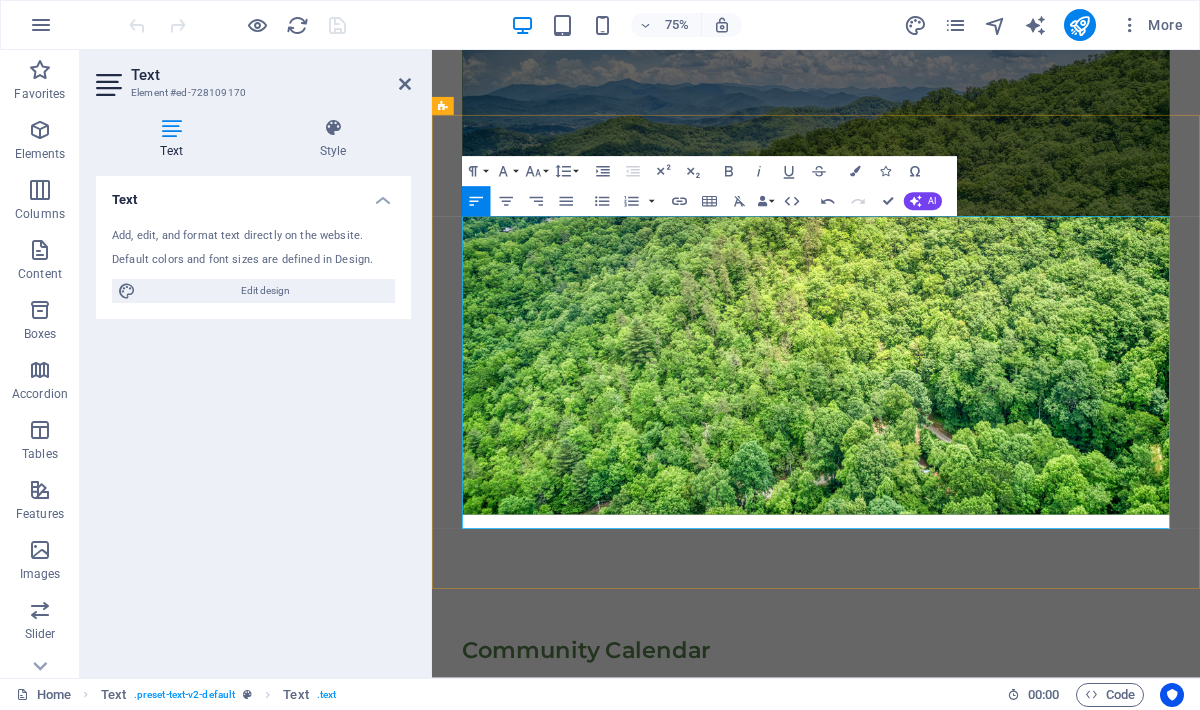 click on "The Jackson County Board of Commissioners will hold a regular meeting on August 05, 2025 at 6:30 p.m., Justice & Administration Building, 401 Grindstaff Cove Road, Room A201, Sylva, North Carolina." at bounding box center (886, 1233) 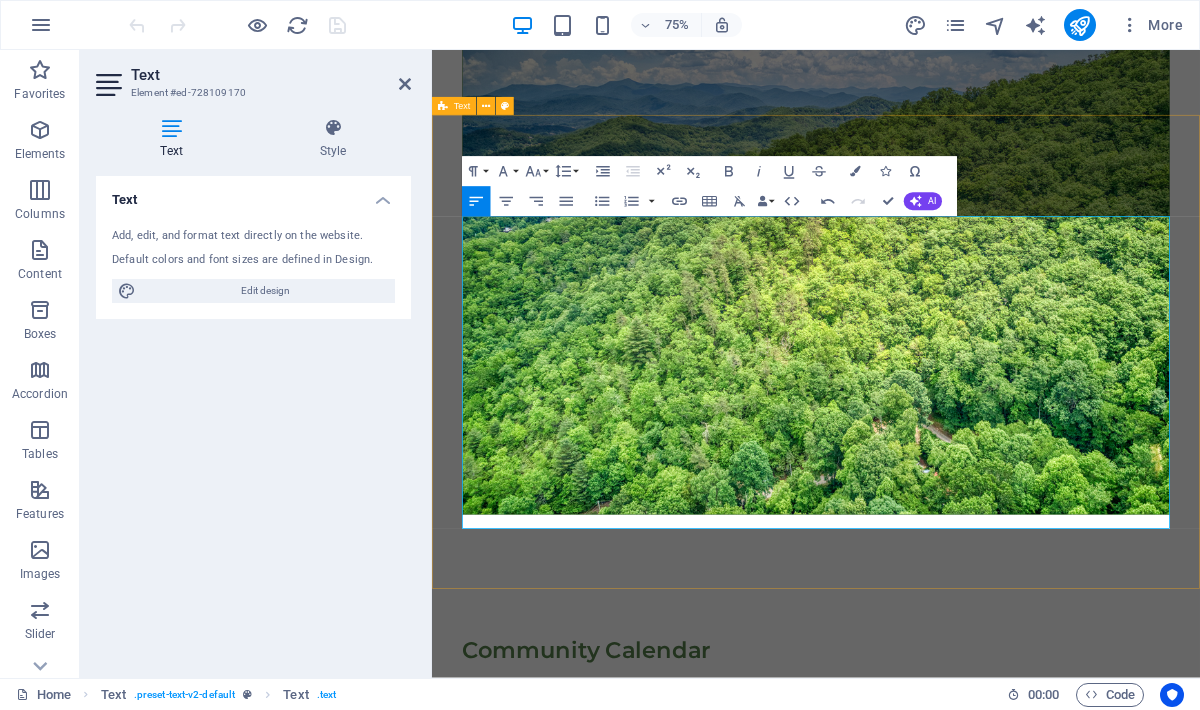 drag, startPoint x: 522, startPoint y: 372, endPoint x: 442, endPoint y: 374, distance: 80.024994 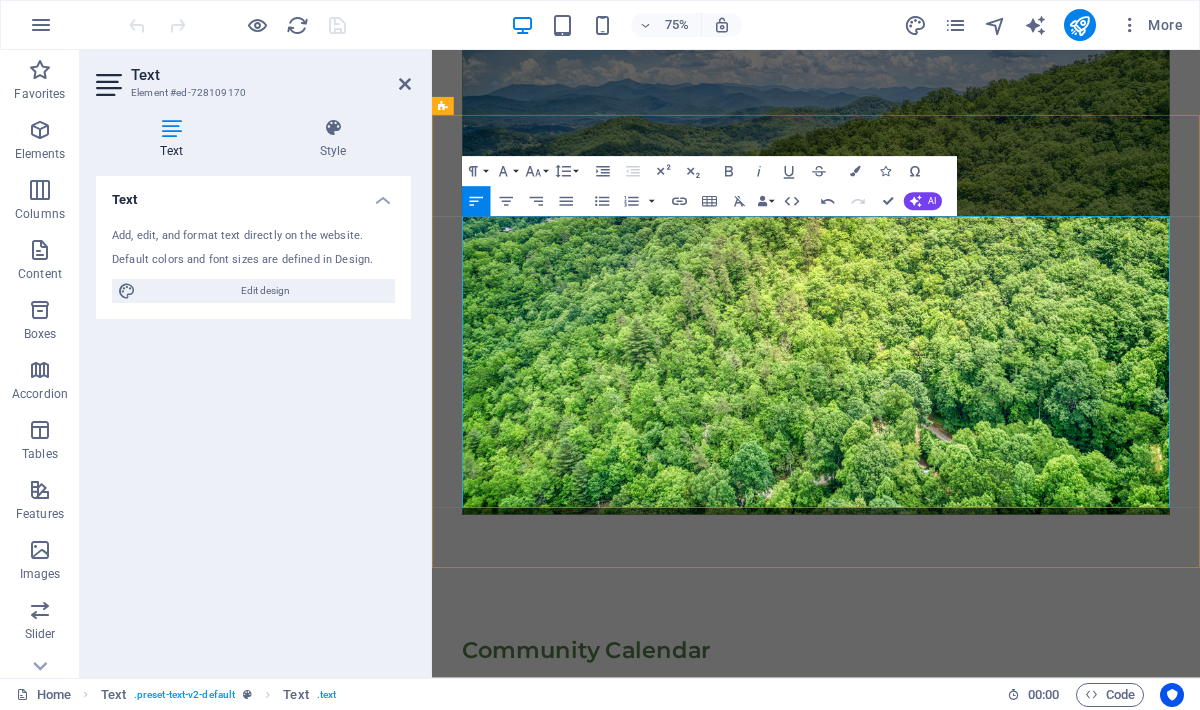 drag, startPoint x: 793, startPoint y: 480, endPoint x: 1124, endPoint y: 451, distance: 332.26797 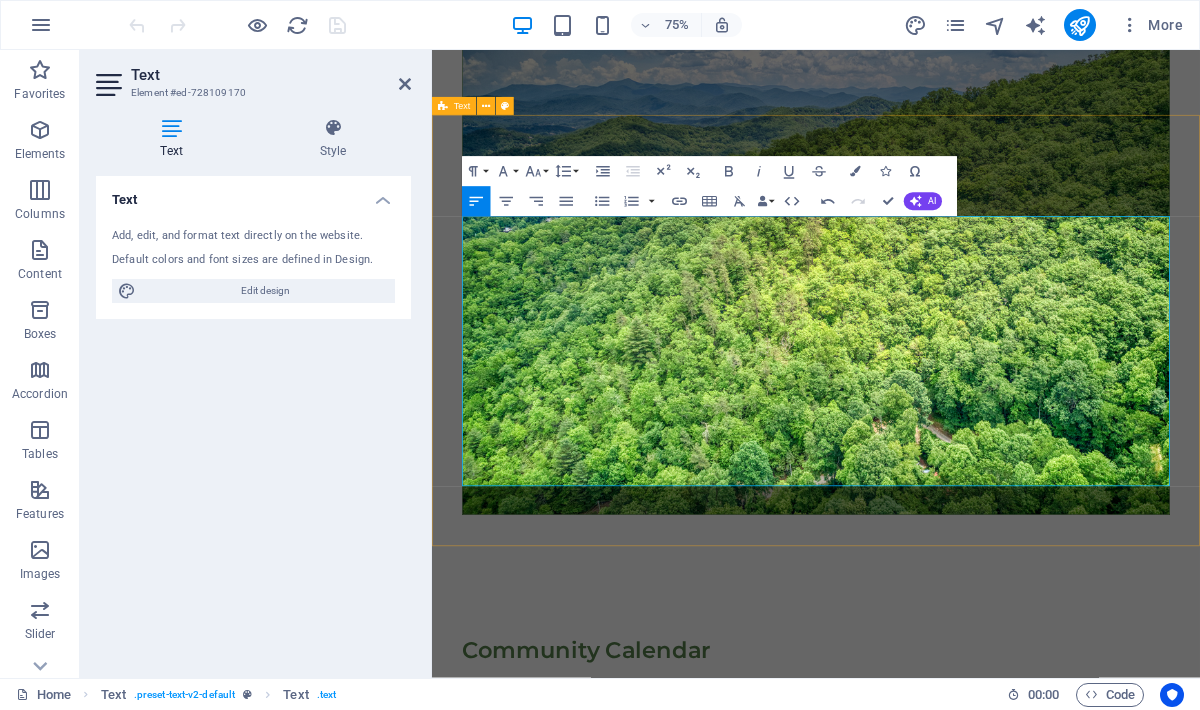 drag, startPoint x: 731, startPoint y: 401, endPoint x: 447, endPoint y: 374, distance: 285.28058 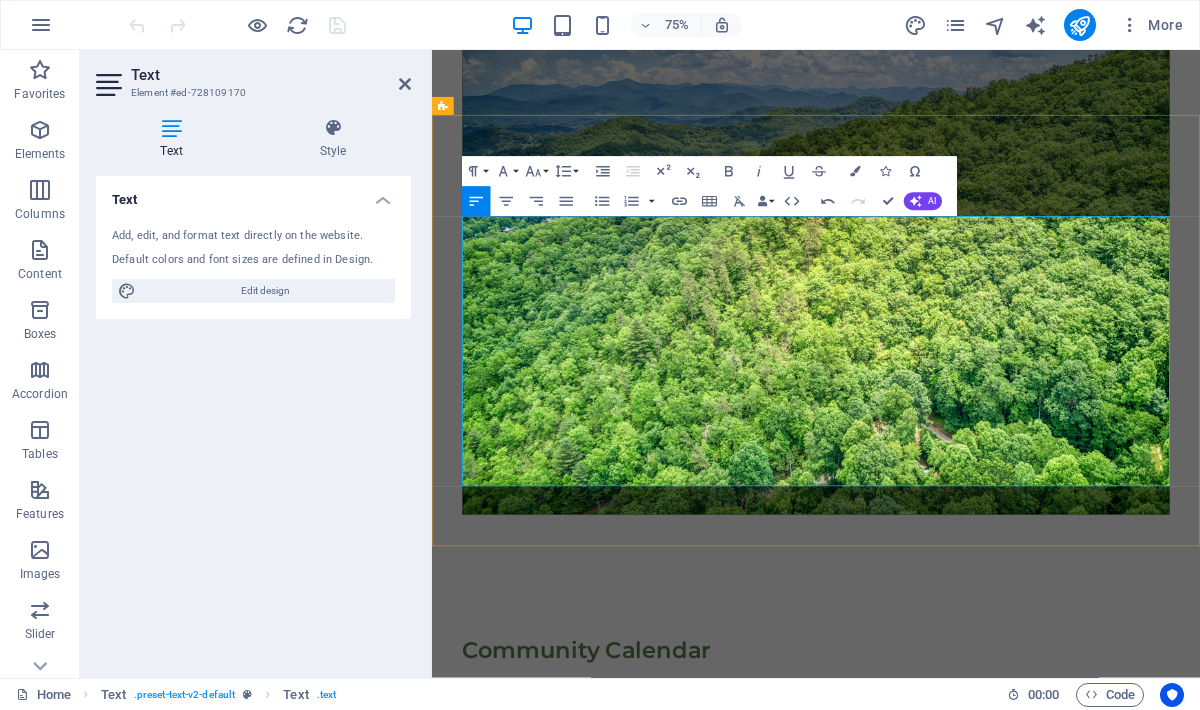 click on "Aug 5--Jackson County Board of Commissioners will hold a  regular meeting  at 6:30 p.m., Justice & Administration Building, 401 Grindstaff Cove Road, Sylva." at bounding box center (944, 999) 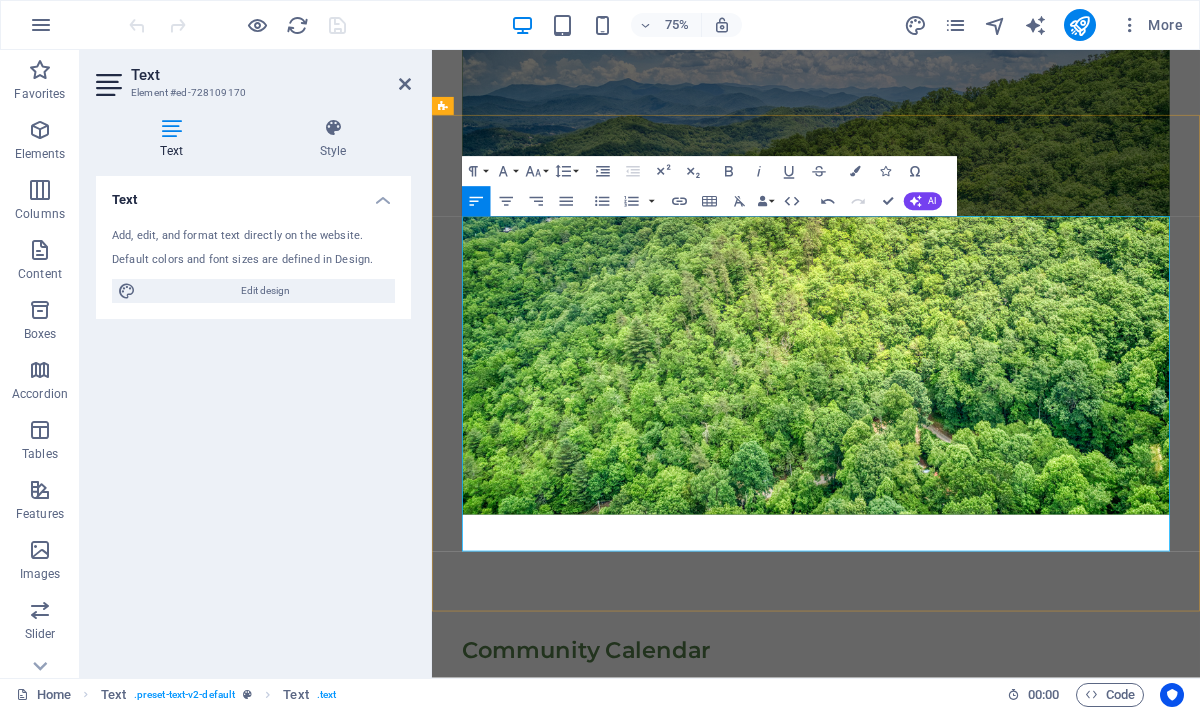 click on "Aug 5--Jackson County Board of Commissioners will hold a  regular meeting  at 6:30 p.m., Justice & Administration Building, 401 Grindstaff Cove Road, Sylva." at bounding box center (941, 1084) 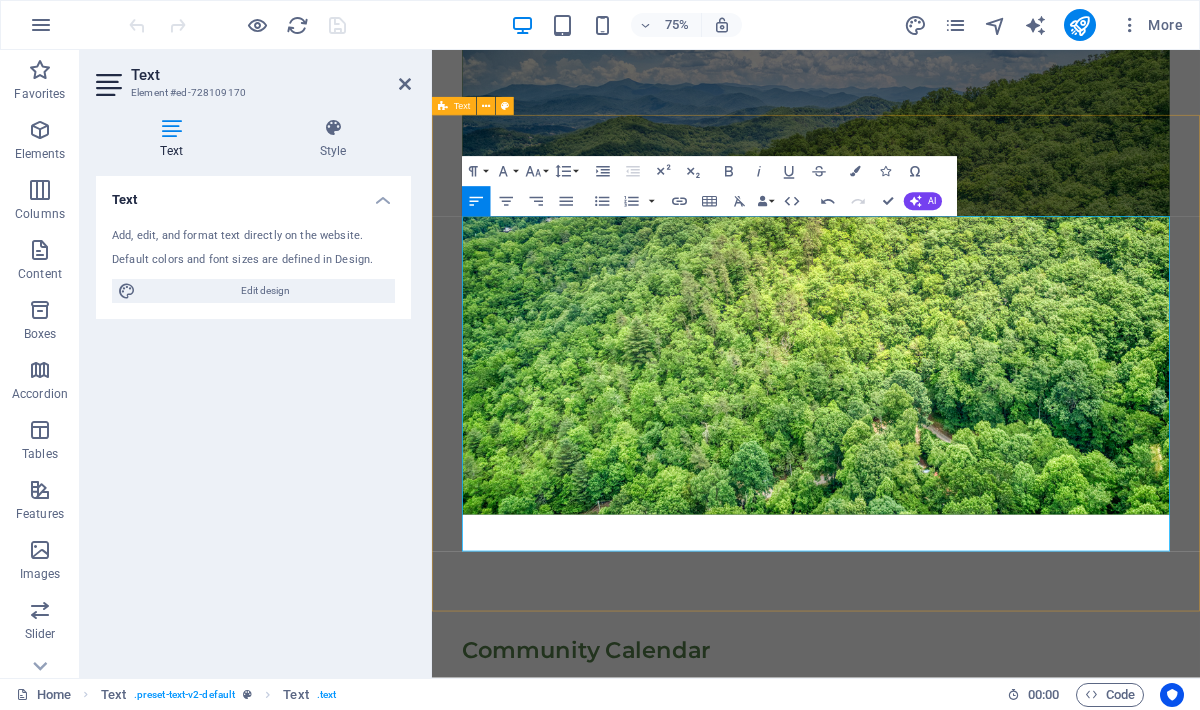 drag, startPoint x: 526, startPoint y: 598, endPoint x: 456, endPoint y: 598, distance: 70 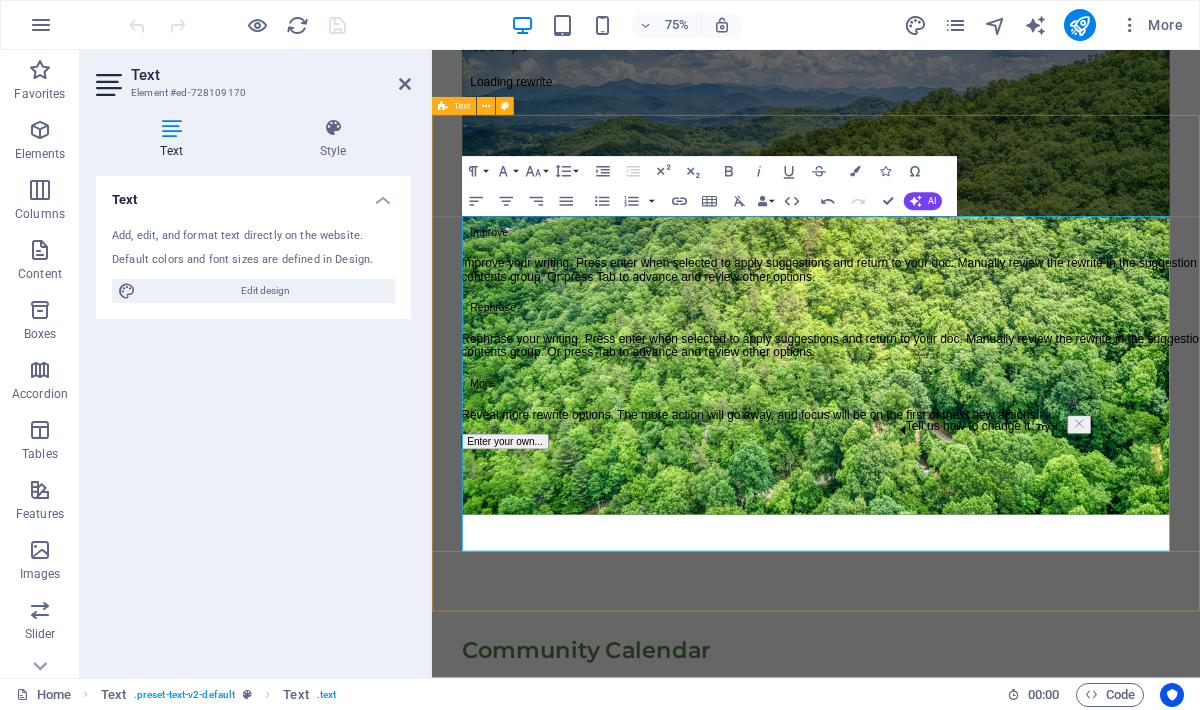 type 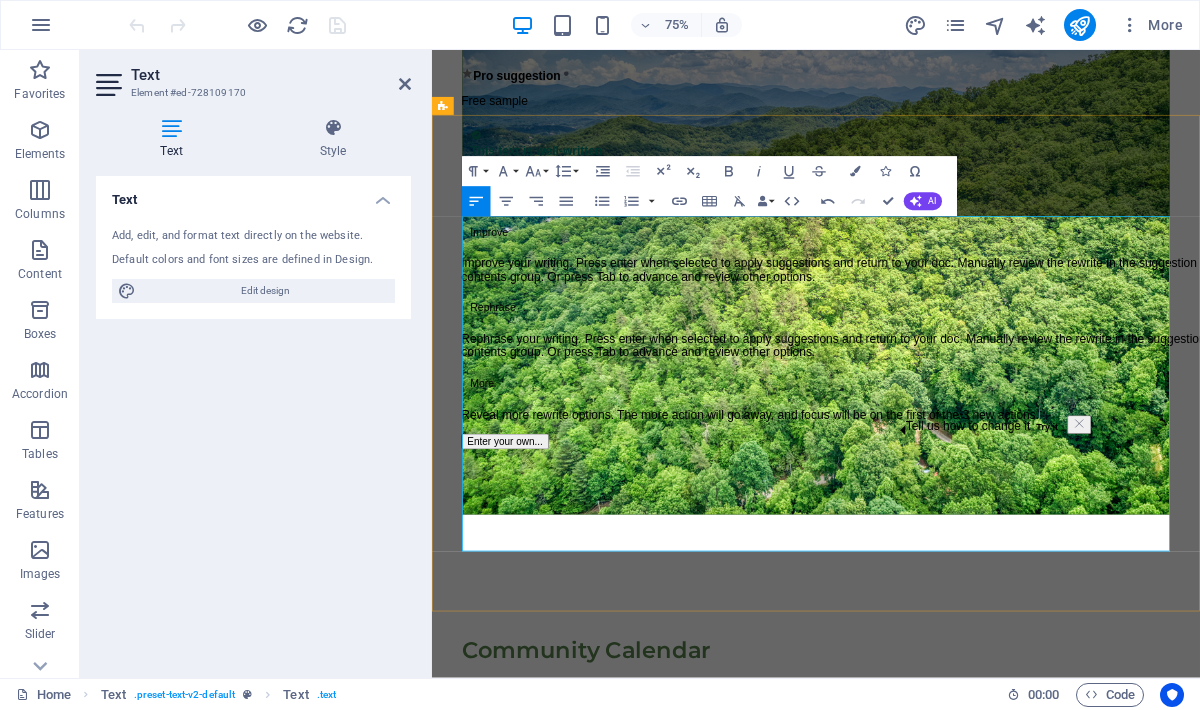 click at bounding box center (944, 1278) 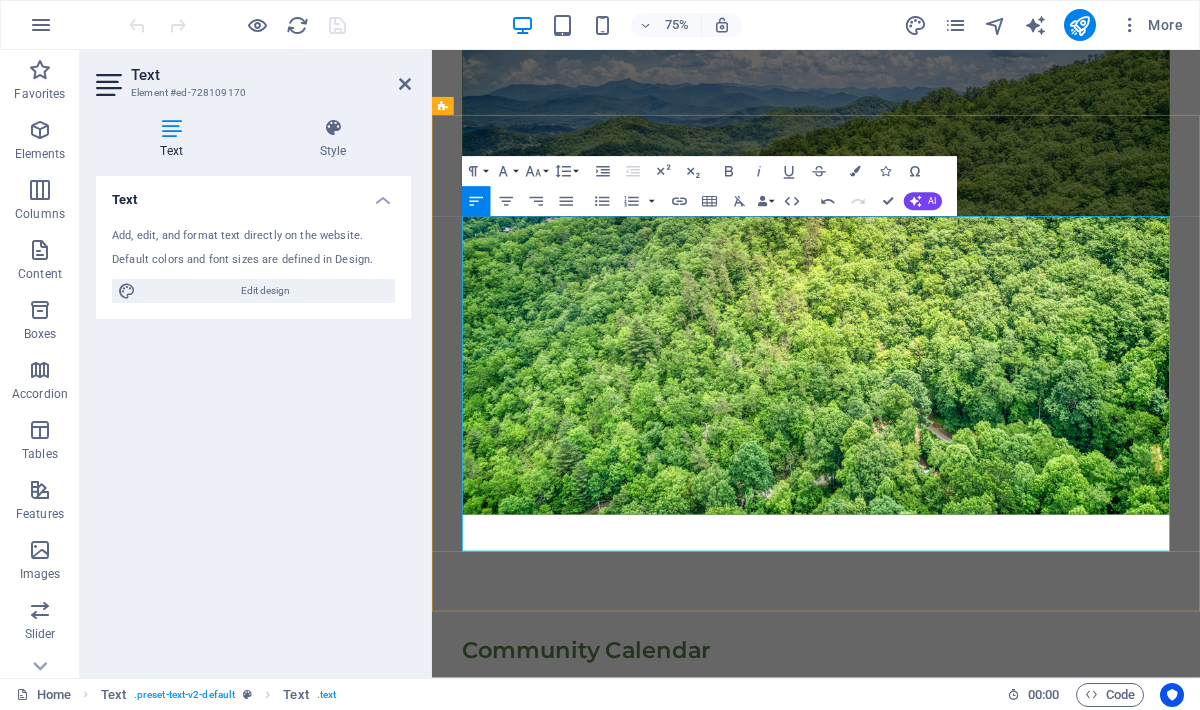 click on "July 22-- Jackson County School Board  Meeting at the Central Office, 398 Hospital Rd., 6pm. Public comments to  publiccomments@jcpsmail.org  by 4 pm the day before the meeting." at bounding box center [926, 1222] 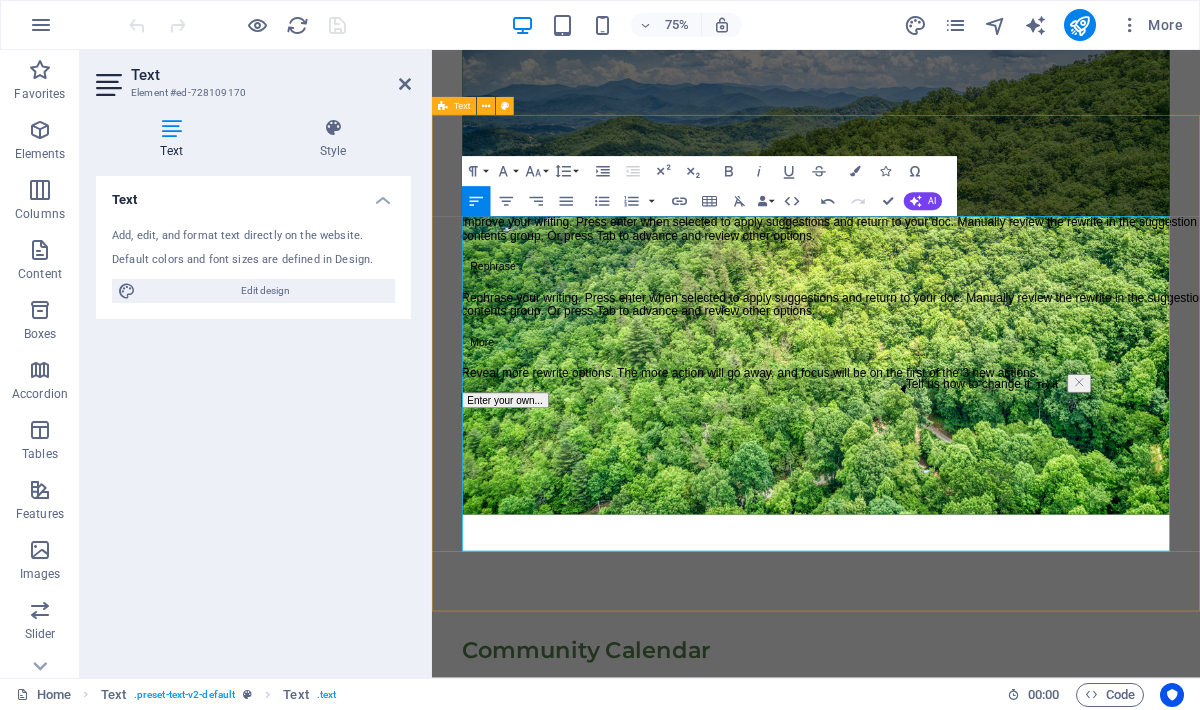 type 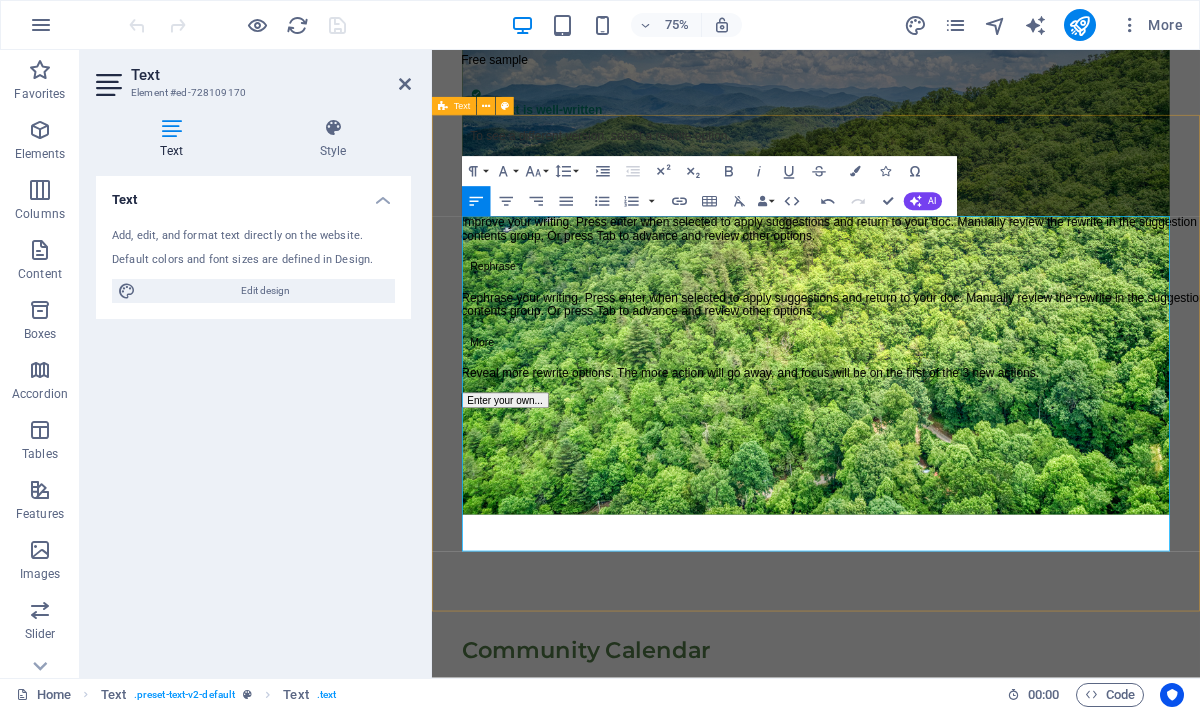 type 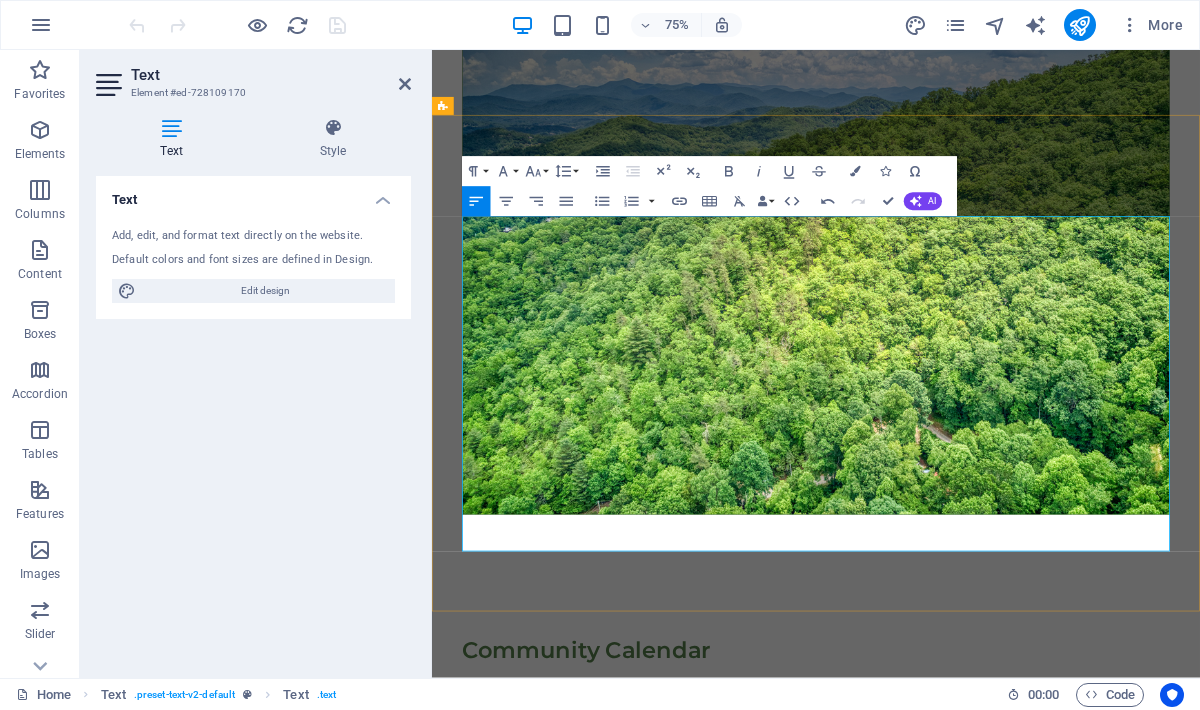 click at bounding box center [944, 1186] 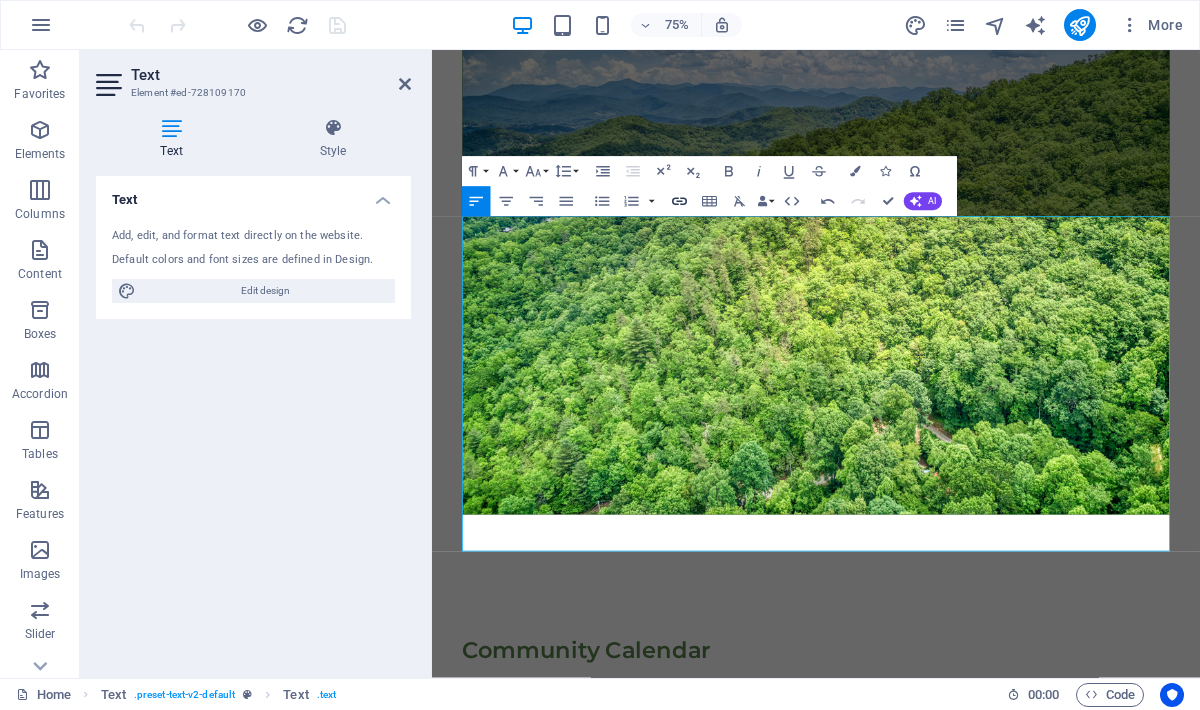 click 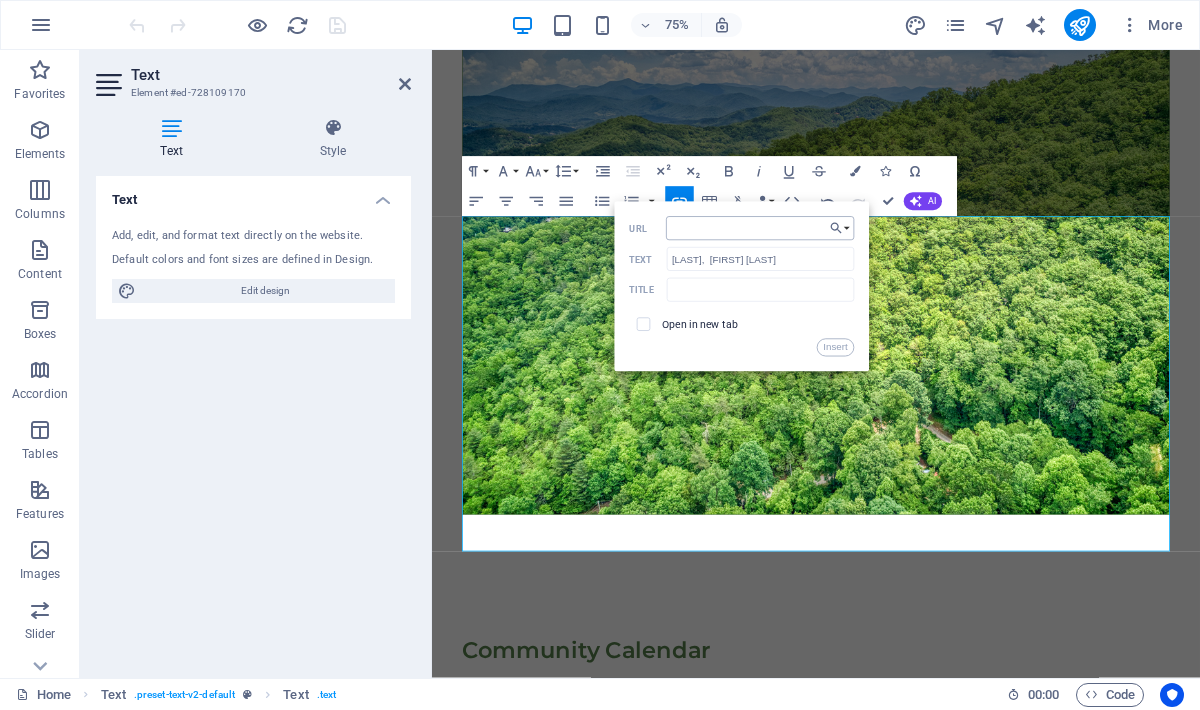 type on "https://citylightsnc.com/book/9780385550369?fbclid=IwY2xjawL5qt1leHRuA2FlbQIxMQABHhgzOGKoi1dNMzwcTyjVP7wkjqUUsy1zQUEk-9tnV9vKB3fswu--_-MASJeV_aem_-89hPIvy0UtC6m1uNRpvQg" 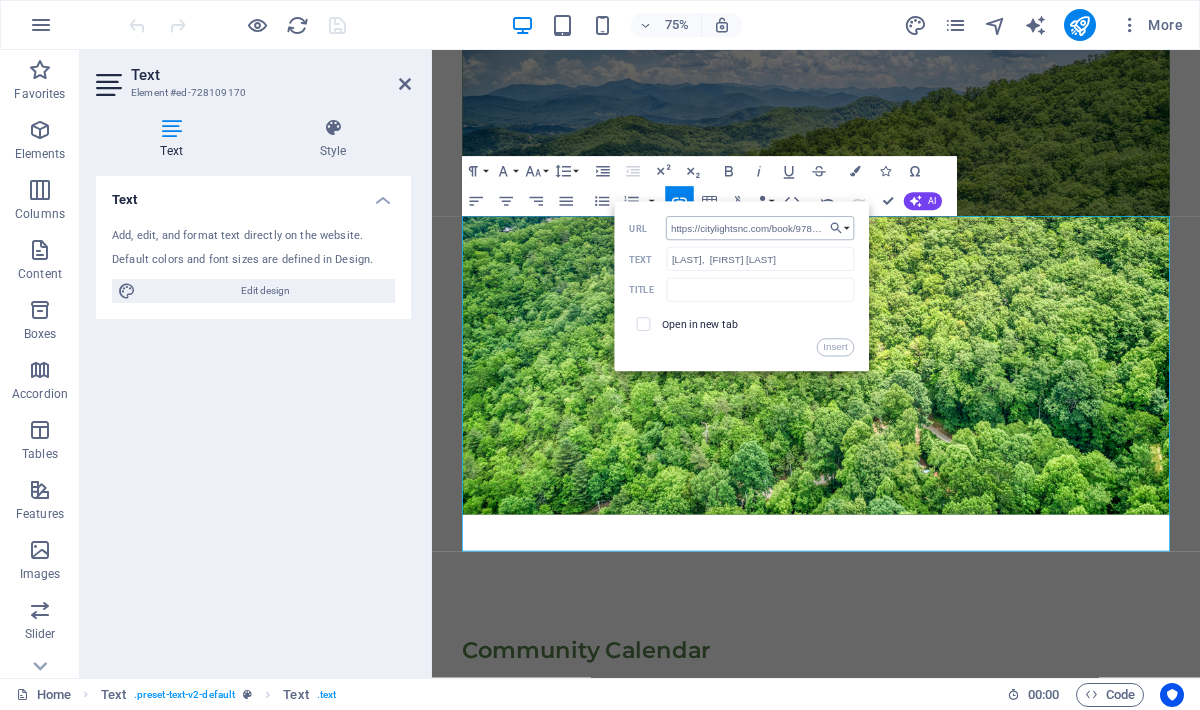 scroll, scrollTop: 0, scrollLeft: 963, axis: horizontal 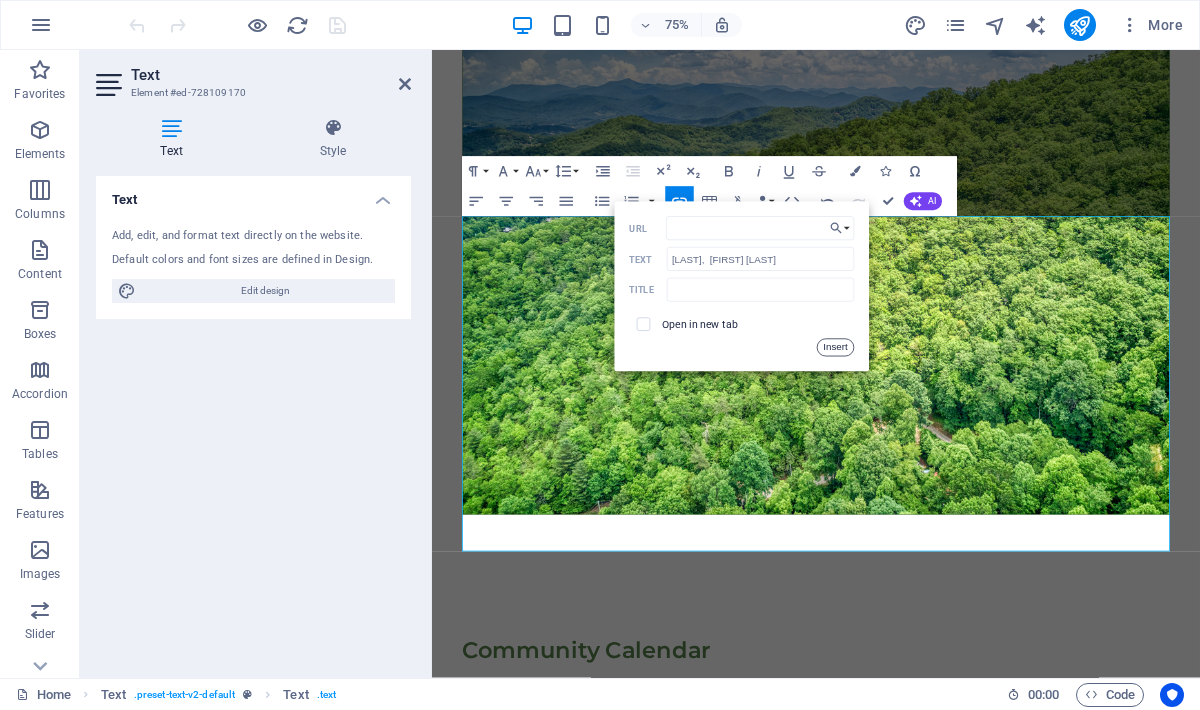 click on "Insert" at bounding box center [836, 348] 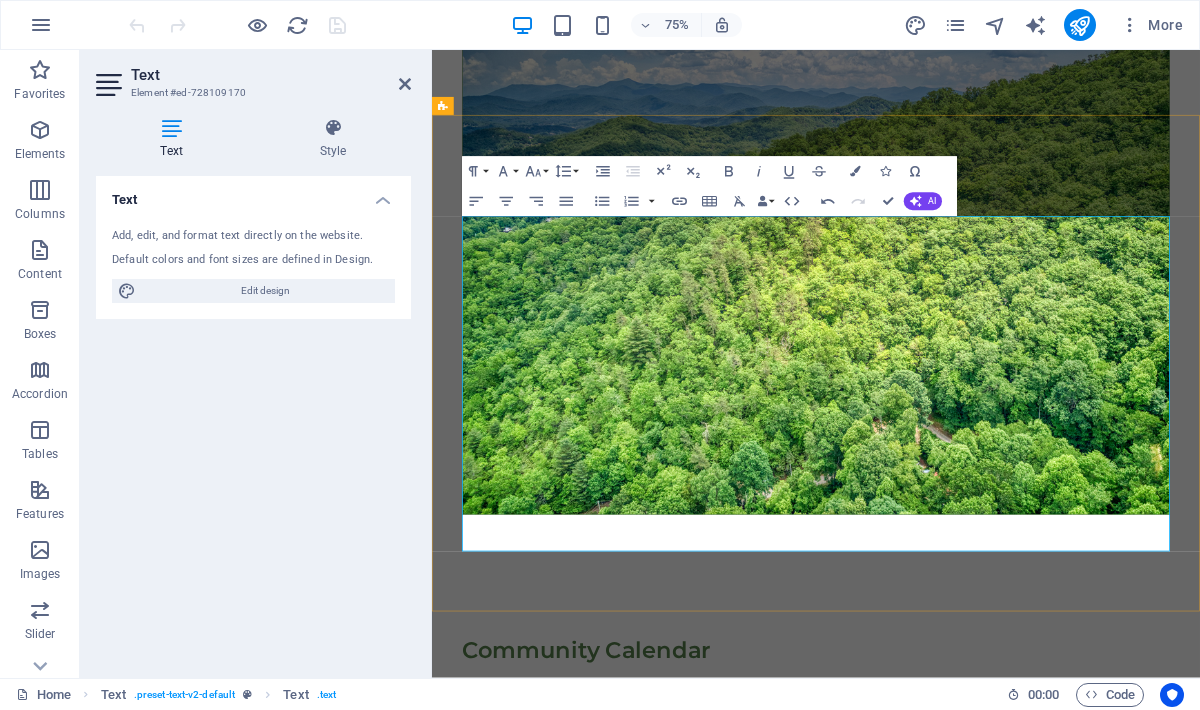 scroll, scrollTop: 0, scrollLeft: 0, axis: both 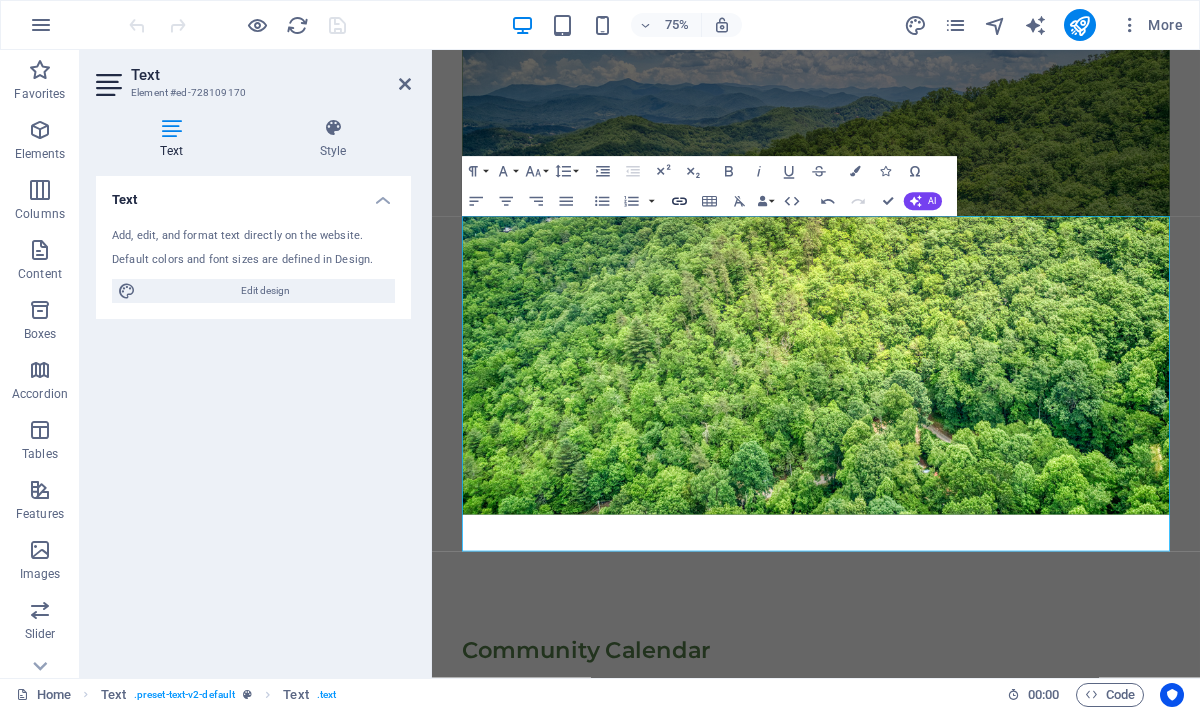 click 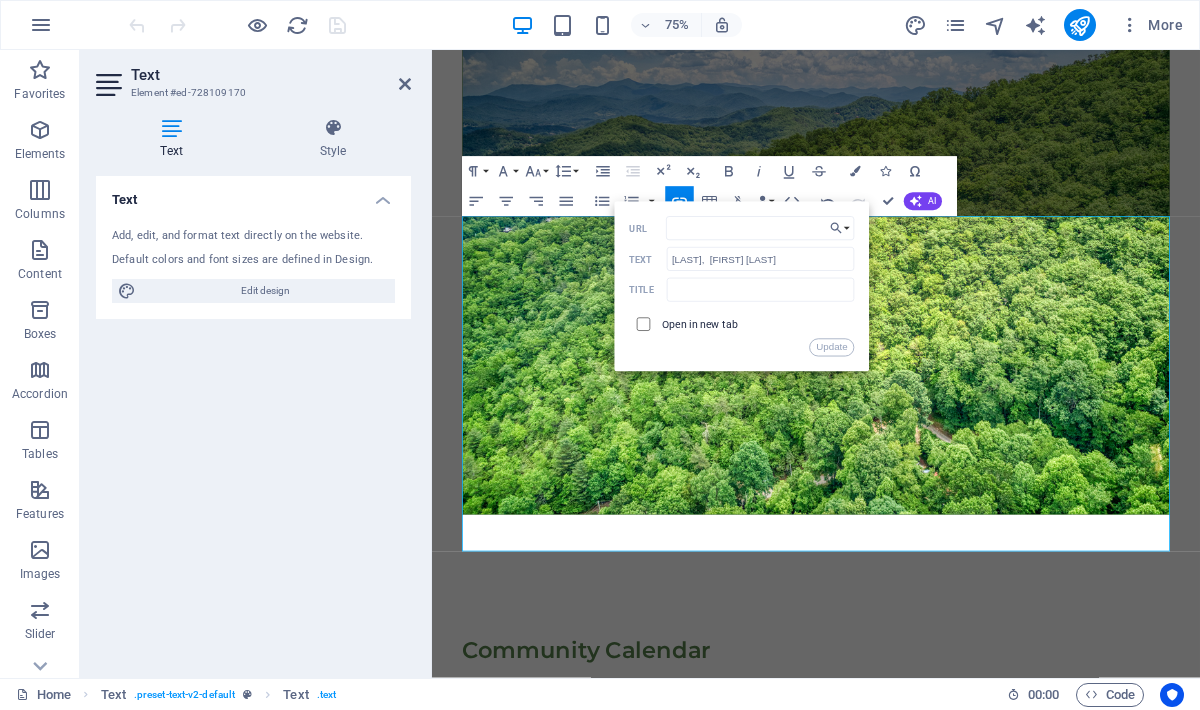click at bounding box center [642, 323] 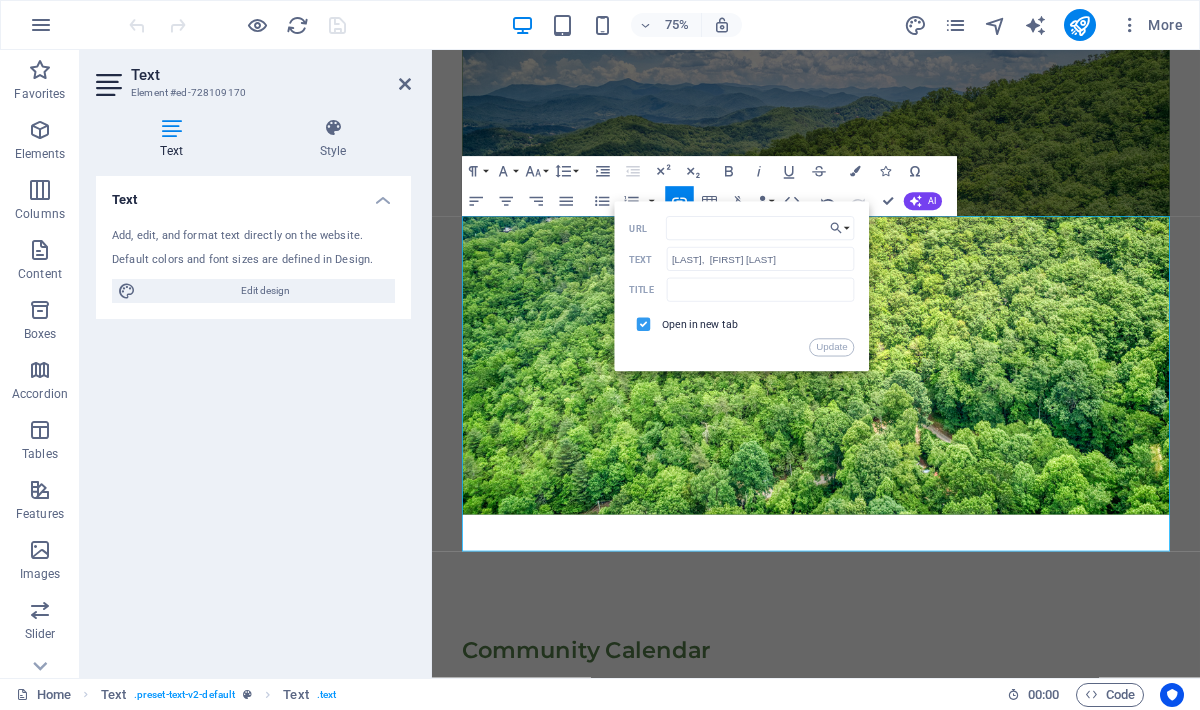 scroll, scrollTop: 0, scrollLeft: 0, axis: both 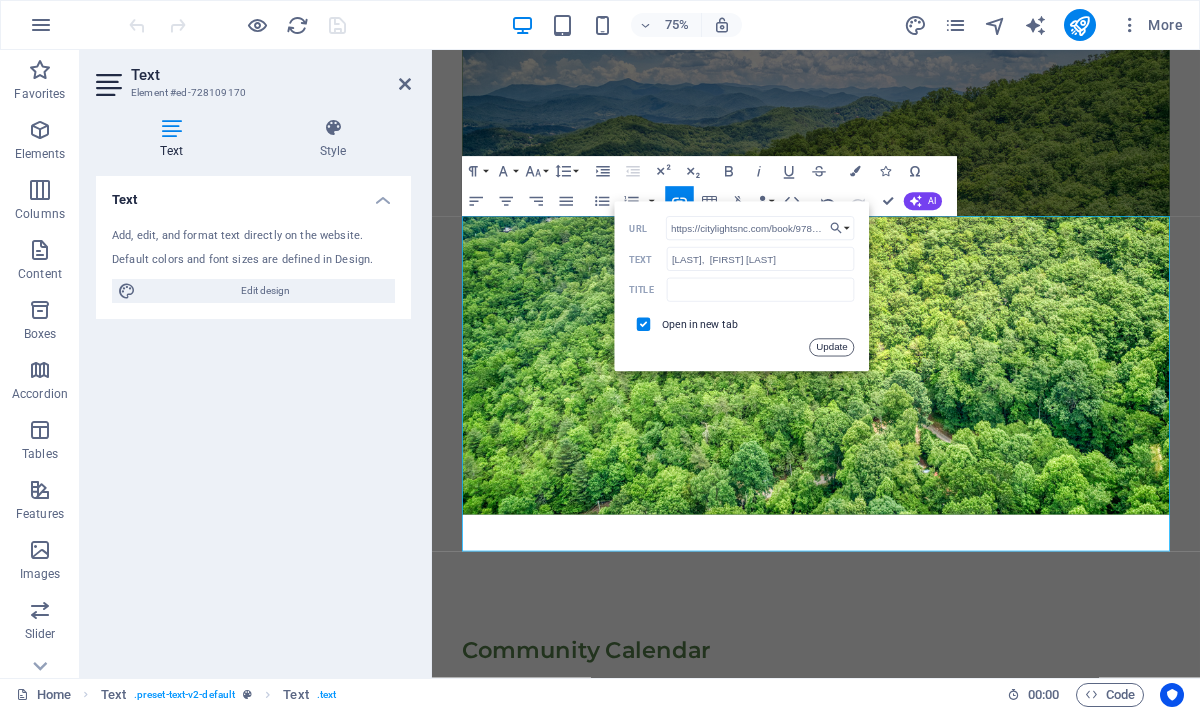 click on "Update" at bounding box center (832, 348) 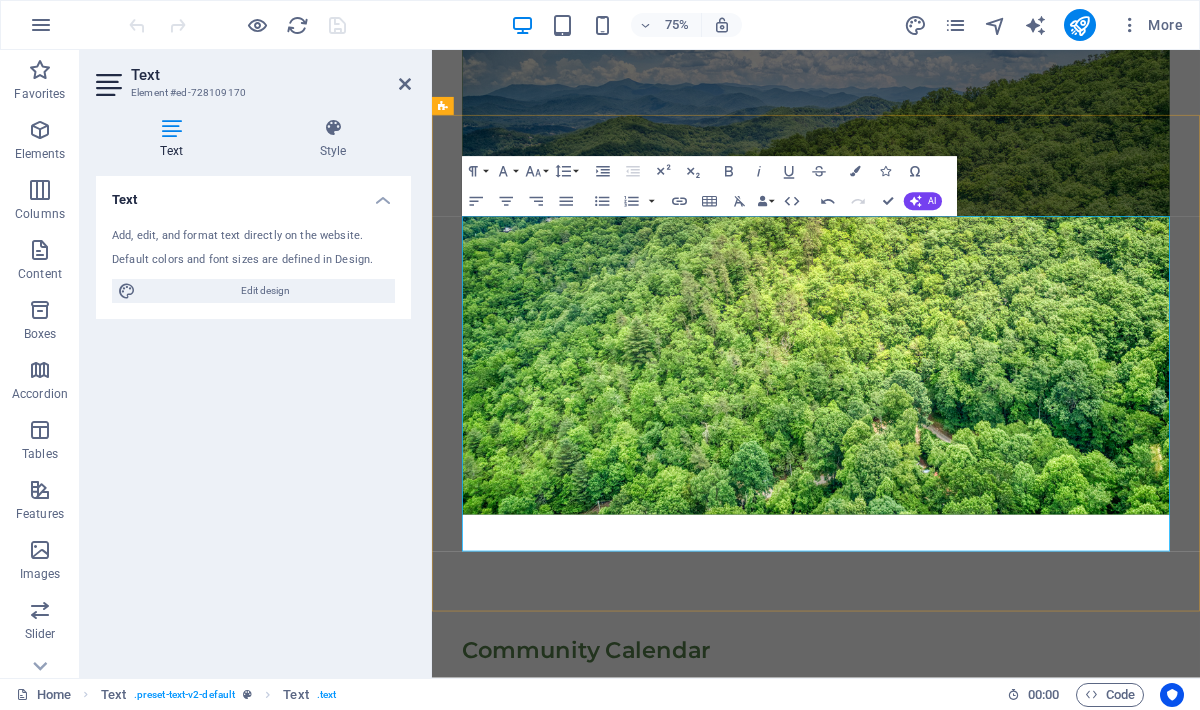 click on "Community Calendar July 8-- Fontana Regional Library  Board Meeting at the Nantahala Library, Topton, 36 White Oak Ln, 4 pm. Aug 5--Jackson County Board of Commissioners will hold a  regular meeting  at 6:30 p.m., Justice & Administration Building, 401 Grindstaff Cove Road, Sylva. ​ Aug 19--Jackson County Board of Commissioners will hold a  regular meeting  at 6:30 p.m., Justice & Administration Building, 401 Grindstaff Cove Road, Sylva. Aug 27-- Indivisible  Monthly Meeting at Jackson Dems HQ, 500 Mill St., 6:30-8:30pm. Book:   James,  Percival Everett . Aug 26-- Jackson County School Board  Meeting at the Central Office, 398 Hospital Rd., 6pm. Public comments to  publiccomments@jcpsmail.org  by 4 pm the day before the meeting. ​ ​ ​" at bounding box center [944, 1081] 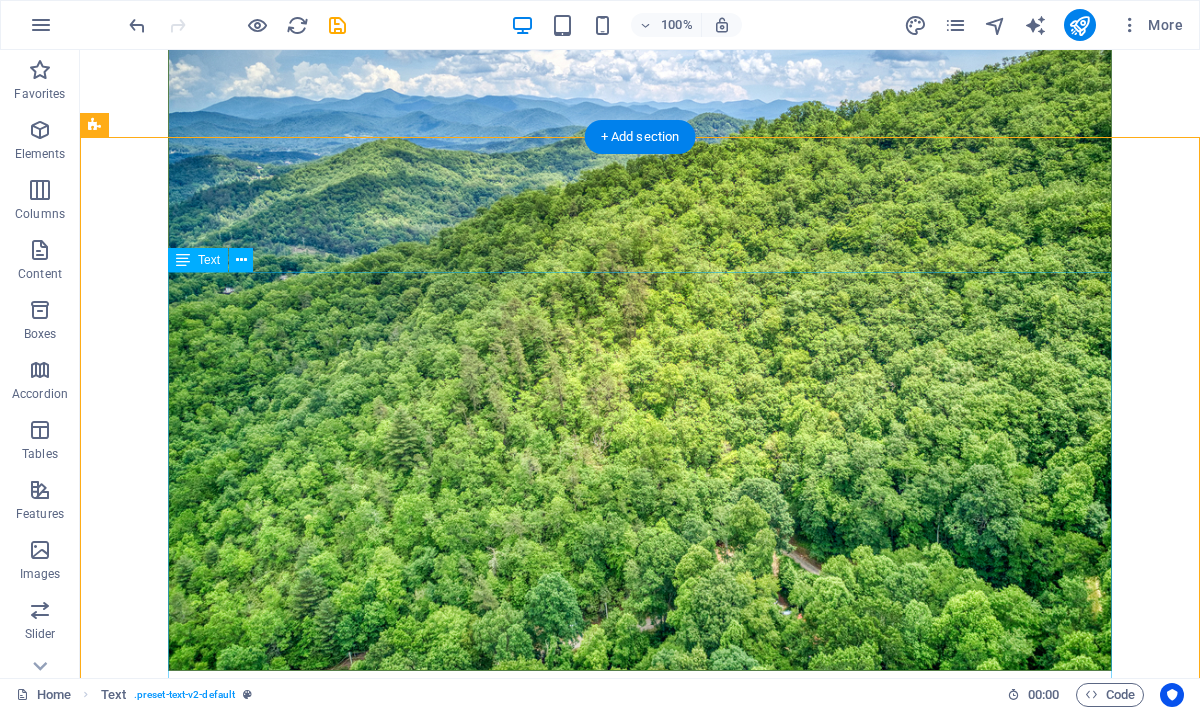 click on "July 8-- Fontana Regional Library  Board Meeting at the Nantahala Library, Topton, 36 White Oak Ln, 4 pm. Aug 5--Jackson County Board of Commissioners will hold a  regular meeting  at 6:30 p.m., Justice & Administration Building, 401 Grindstaff Cove Road, Sylva. Aug 19--Jackson County Board of Commissioners will hold a  regular meeting  at 6:30 p.m., Justice & Administration Building, 401 Grindstaff Cove Road, Sylva. Aug 27-- Indivisible  Monthly Meeting at Jackson Dems HQ, 500 Mill St., 6:30-8:30pm. Book:   James,  Percival Everett . Aug 26-- Jackson County School Board  Meeting at the Central Office, 398 Hospital Rd., 6pm. Public comments to  publiccomments@jcpsmail.org  by 4 pm the day before the meeting." at bounding box center (640, 1109) 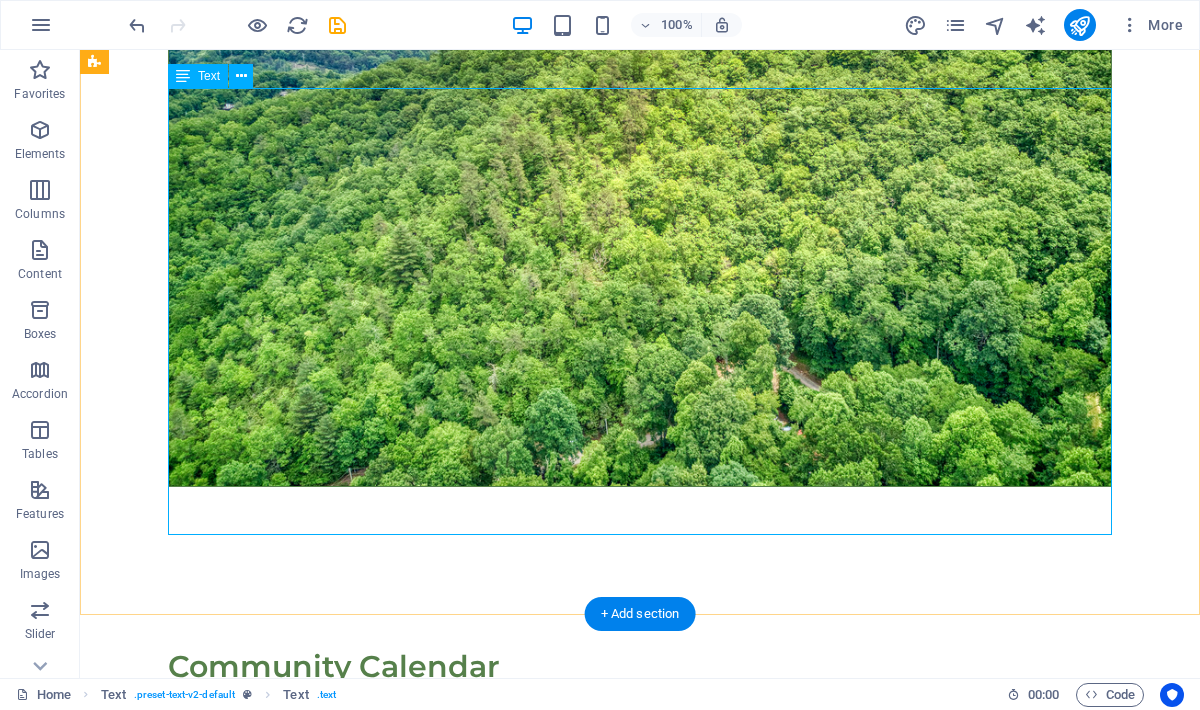 scroll, scrollTop: 947, scrollLeft: 0, axis: vertical 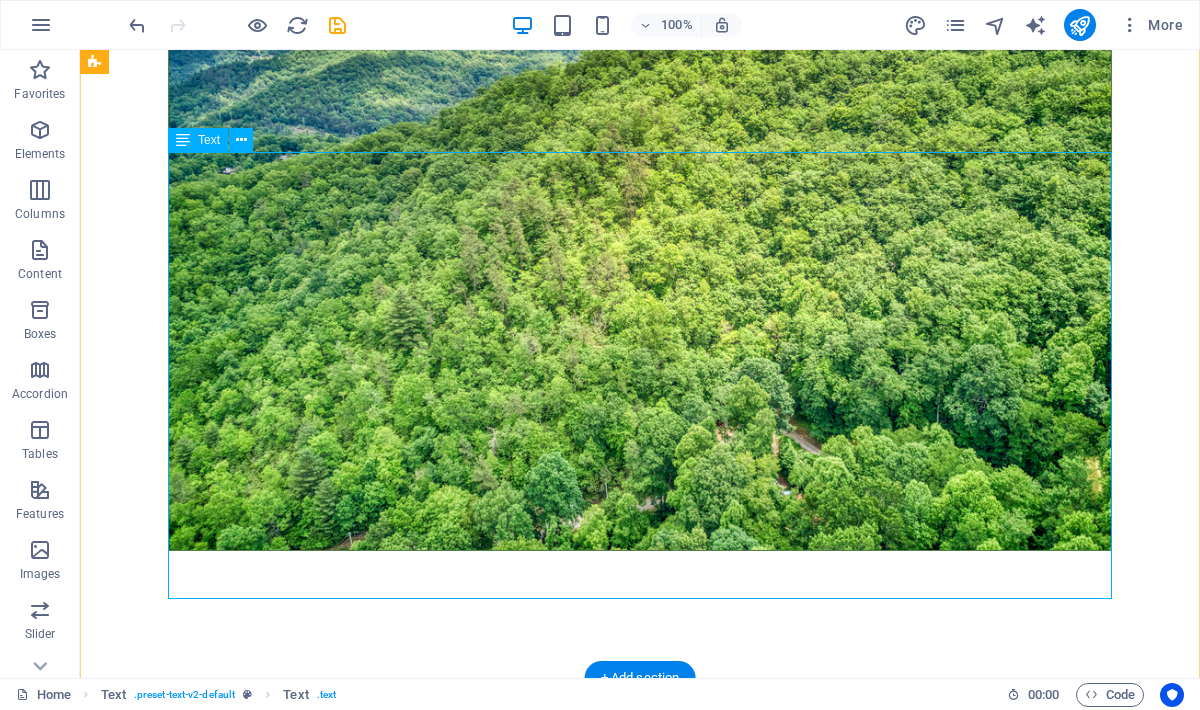 click on "July 8-- Fontana Regional Library  Board Meeting at the Nantahala Library, Topton, 36 White Oak Ln, 4 pm. Aug 5--Jackson County Board of Commissioners will hold a  regular meeting  at 6:30 p.m., Justice & Administration Building, 401 Grindstaff Cove Road, Sylva. Aug 19--Jackson County Board of Commissioners will hold a  regular meeting  at 6:30 p.m., Justice & Administration Building, 401 Grindstaff Cove Road, Sylva. Aug 27-- Indivisible  Monthly Meeting at Jackson Dems HQ, 500 Mill St., 6:30-8:30pm. Book:   James,  Percival Everett . Aug 26-- Jackson County School Board  Meeting at the Central Office, 398 Hospital Rd., 6pm. Public comments to  publiccomments@jcpsmail.org  by 4 pm the day before the meeting." at bounding box center (640, 989) 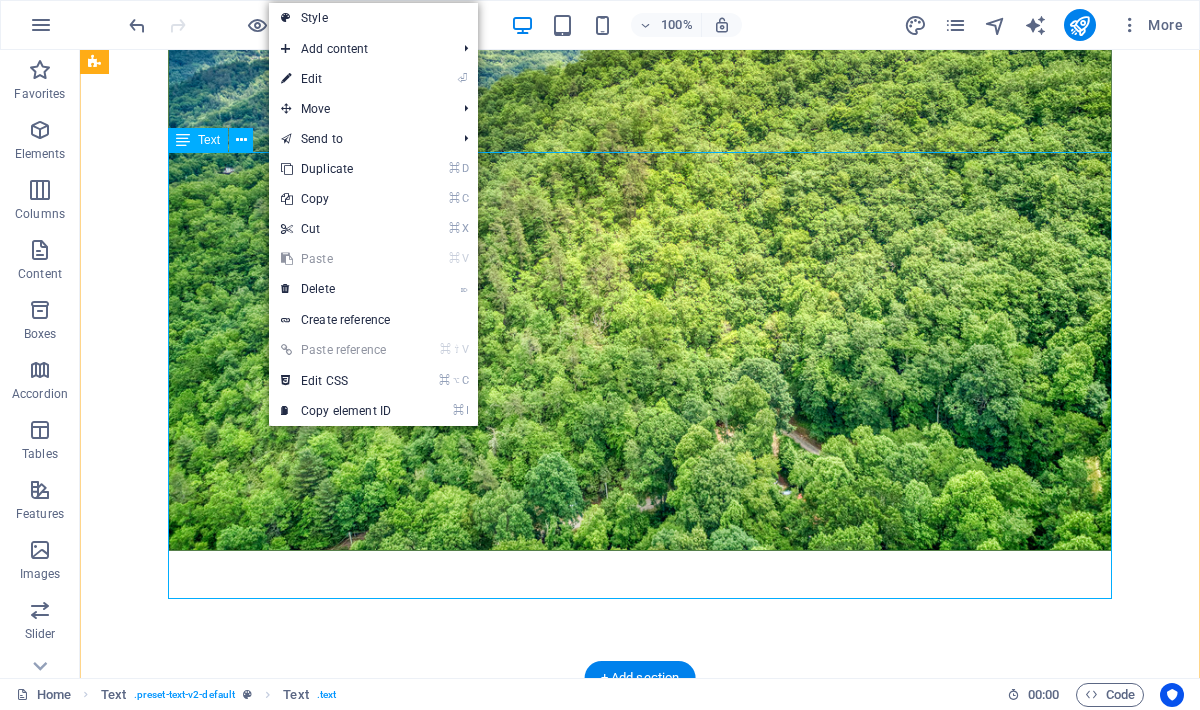 click on "July 8-- Fontana Regional Library  Board Meeting at the Nantahala Library, Topton, 36 White Oak Ln, 4 pm. Aug 5--Jackson County Board of Commissioners will hold a  regular meeting  at 6:30 p.m., Justice & Administration Building, 401 Grindstaff Cove Road, Sylva. Aug 19--Jackson County Board of Commissioners will hold a  regular meeting  at 6:30 p.m., Justice & Administration Building, 401 Grindstaff Cove Road, Sylva. Aug 27-- Indivisible  Monthly Meeting at Jackson Dems HQ, 500 Mill St., 6:30-8:30pm. Book:   James,  Percival Everett . Aug 26-- Jackson County School Board  Meeting at the Central Office, 398 Hospital Rd., 6pm. Public comments to  publiccomments@jcpsmail.org  by 4 pm the day before the meeting." at bounding box center (640, 989) 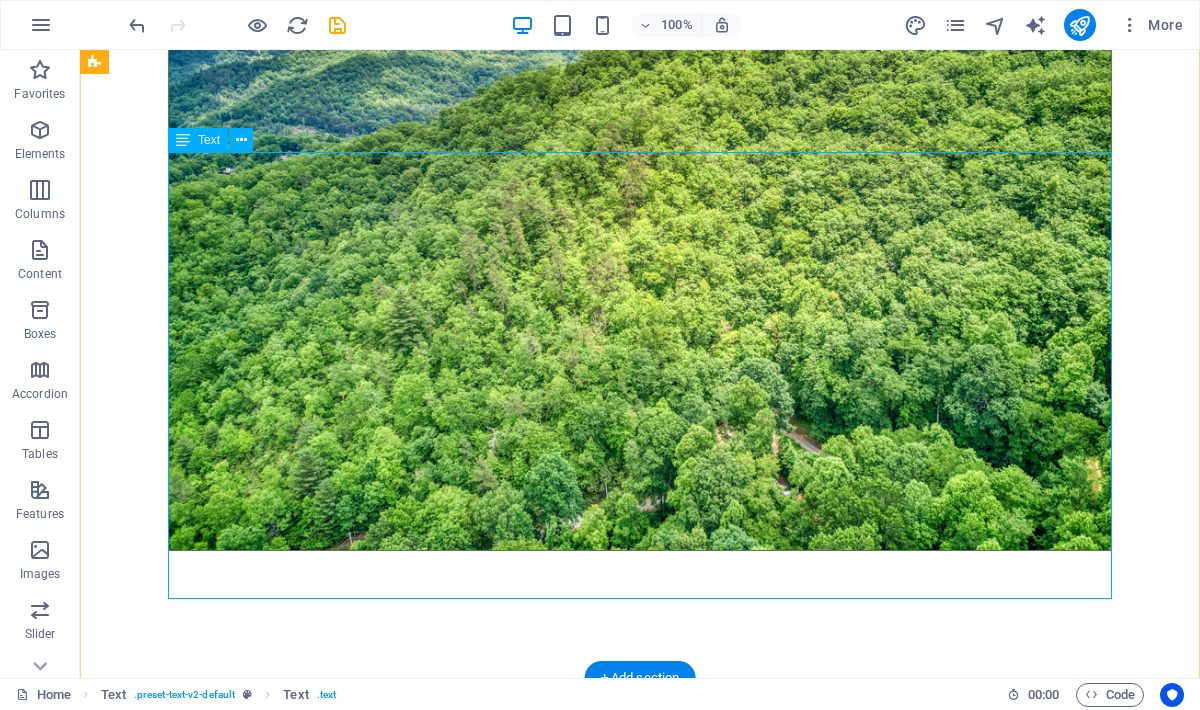 click on "July 8-- Fontana Regional Library  Board Meeting at the Nantahala Library, Topton, 36 White Oak Ln, 4 pm. Aug 5--Jackson County Board of Commissioners will hold a  regular meeting  at 6:30 p.m., Justice & Administration Building, 401 Grindstaff Cove Road, Sylva. Aug 19--Jackson County Board of Commissioners will hold a  regular meeting  at 6:30 p.m., Justice & Administration Building, 401 Grindstaff Cove Road, Sylva. Aug 27-- Indivisible  Monthly Meeting at Jackson Dems HQ, 500 Mill St., 6:30-8:30pm. Book:   James,  Percival Everett . Aug 26-- Jackson County School Board  Meeting at the Central Office, 398 Hospital Rd., 6pm. Public comments to  publiccomments@jcpsmail.org  by 4 pm the day before the meeting." at bounding box center [640, 989] 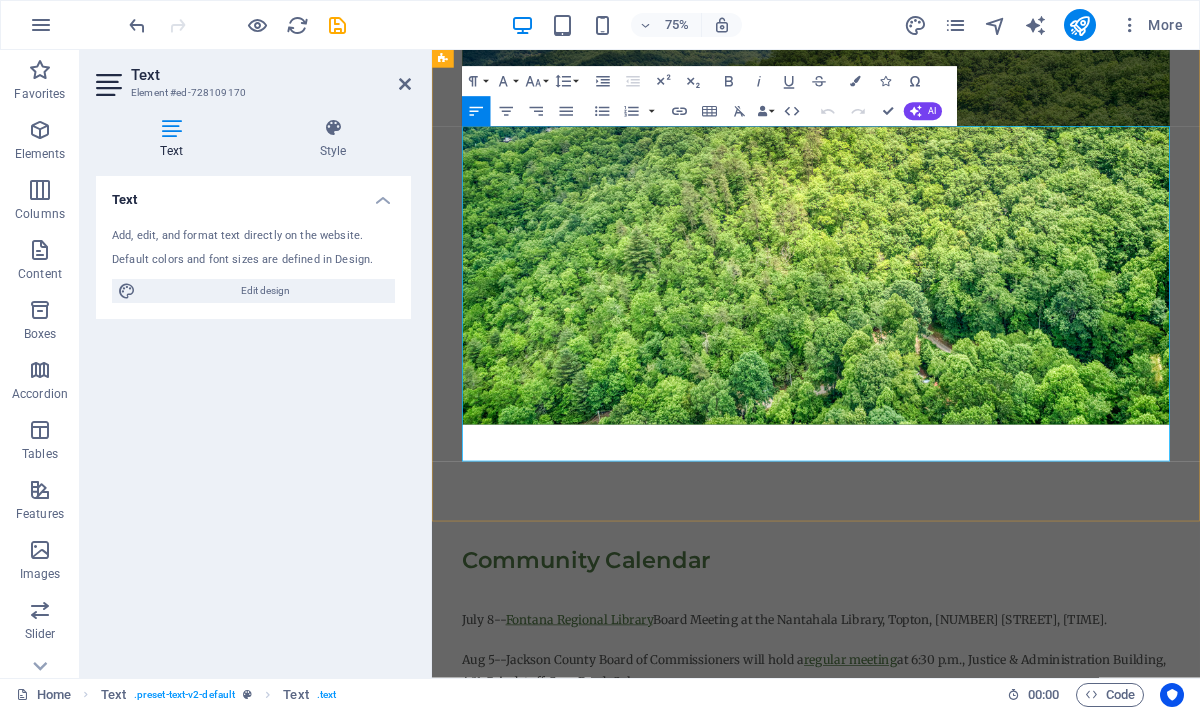 click on "July 8-- Fontana Regional Library  Board Meeting at the Nantahala Library, Topton, 36 White Oak Ln, 4 pm." at bounding box center [902, 810] 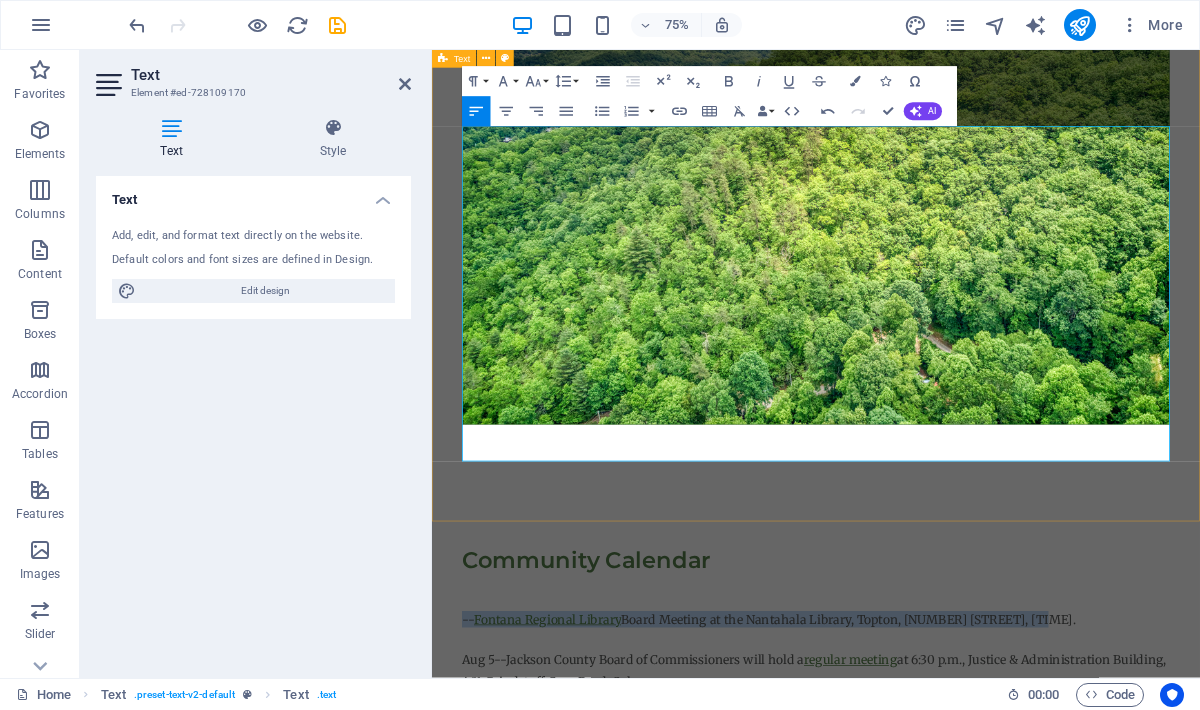 drag, startPoint x: 1263, startPoint y: 196, endPoint x: 444, endPoint y: 195, distance: 819.0006 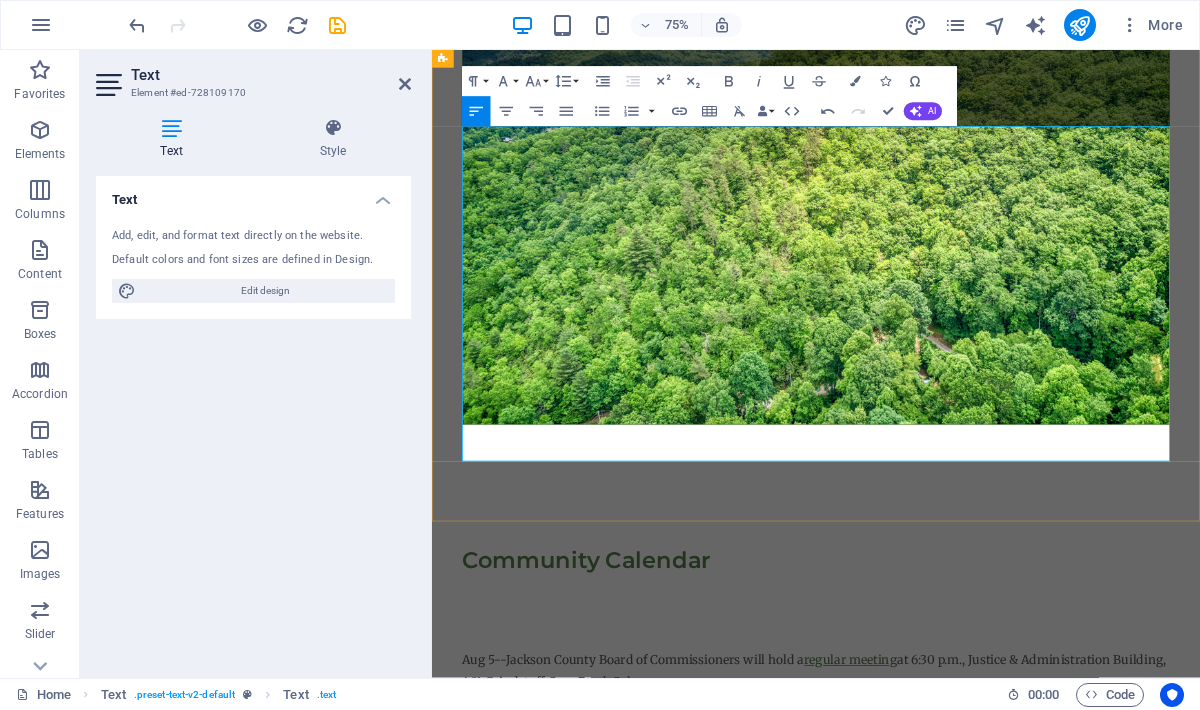 click on "Aug 26-- Jackson County School Board  Meeting at the Central Office, 398 Hospital Rd., 6pm. Public comments to  publiccomments@jcpsmail.org  by 4 pm the day before the meeting." at bounding box center (944, 1102) 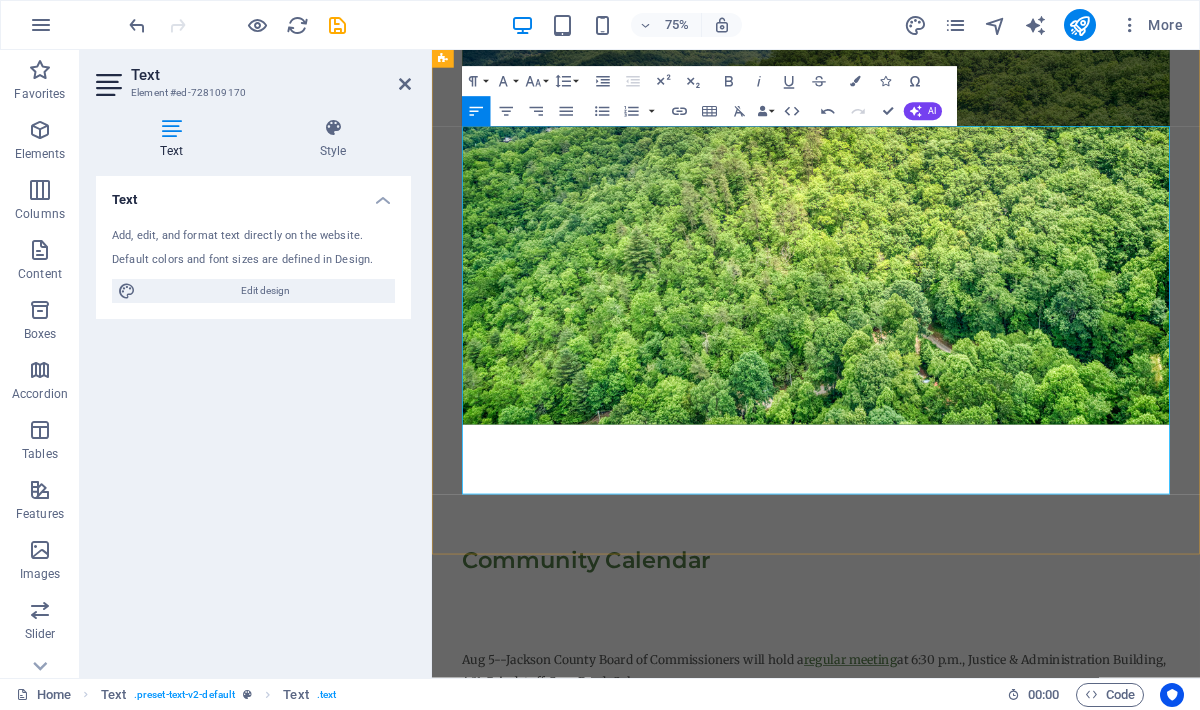 drag, startPoint x: 1234, startPoint y: 547, endPoint x: 900, endPoint y: 550, distance: 334.01346 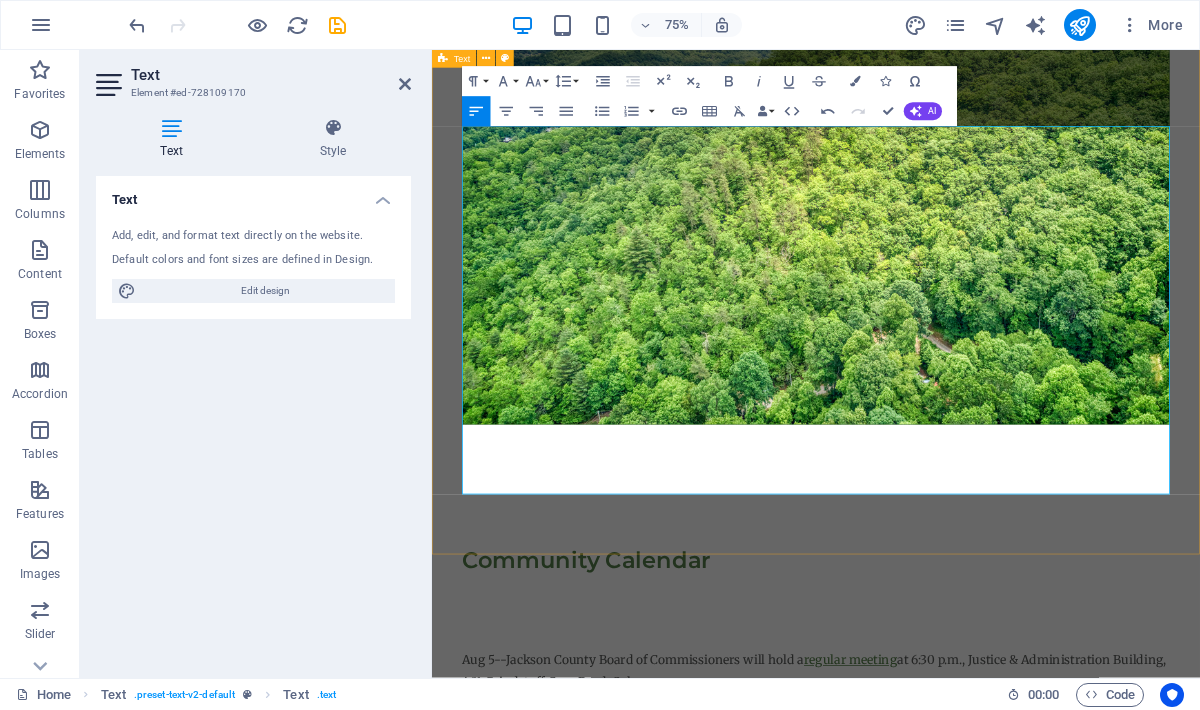 drag, startPoint x: 1362, startPoint y: 425, endPoint x: 450, endPoint y: 424, distance: 912.00055 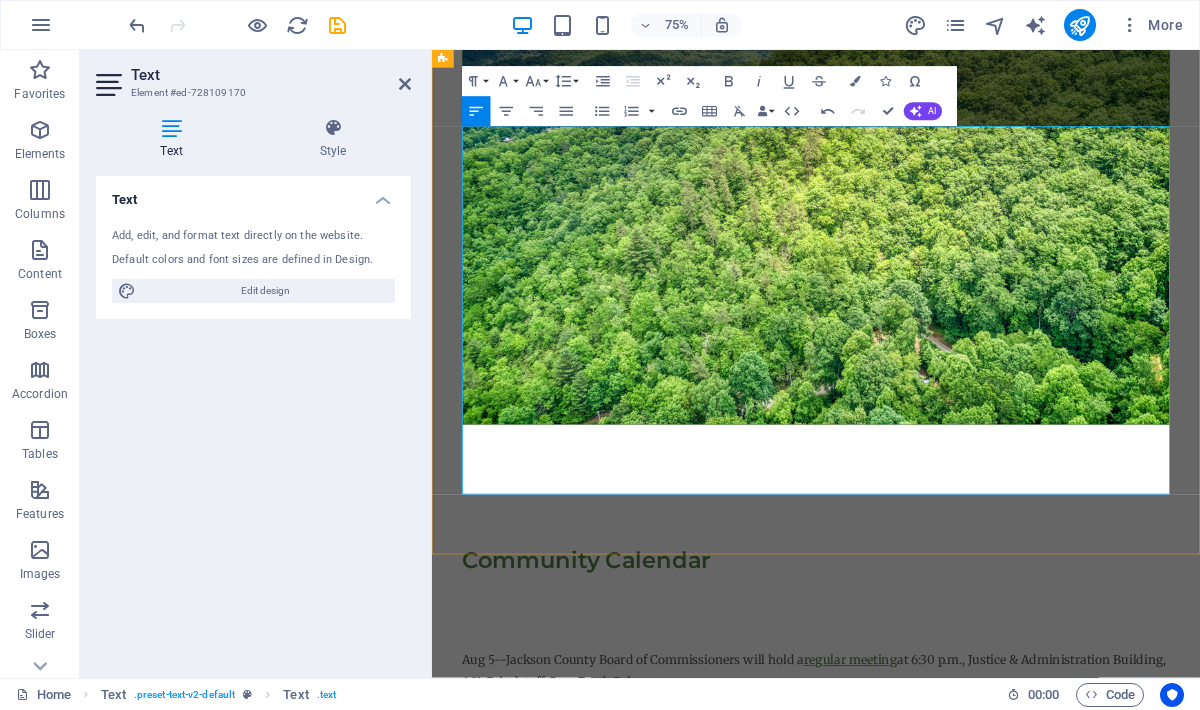 click on "Aug 26-- Jackson County School Board  Meeting at the Central Office, 398 Hospital Rd., 6pm. Public comments to  publiccomments@jcpsmail.org  by 4 pm the day before the meeting." at bounding box center [944, 1102] 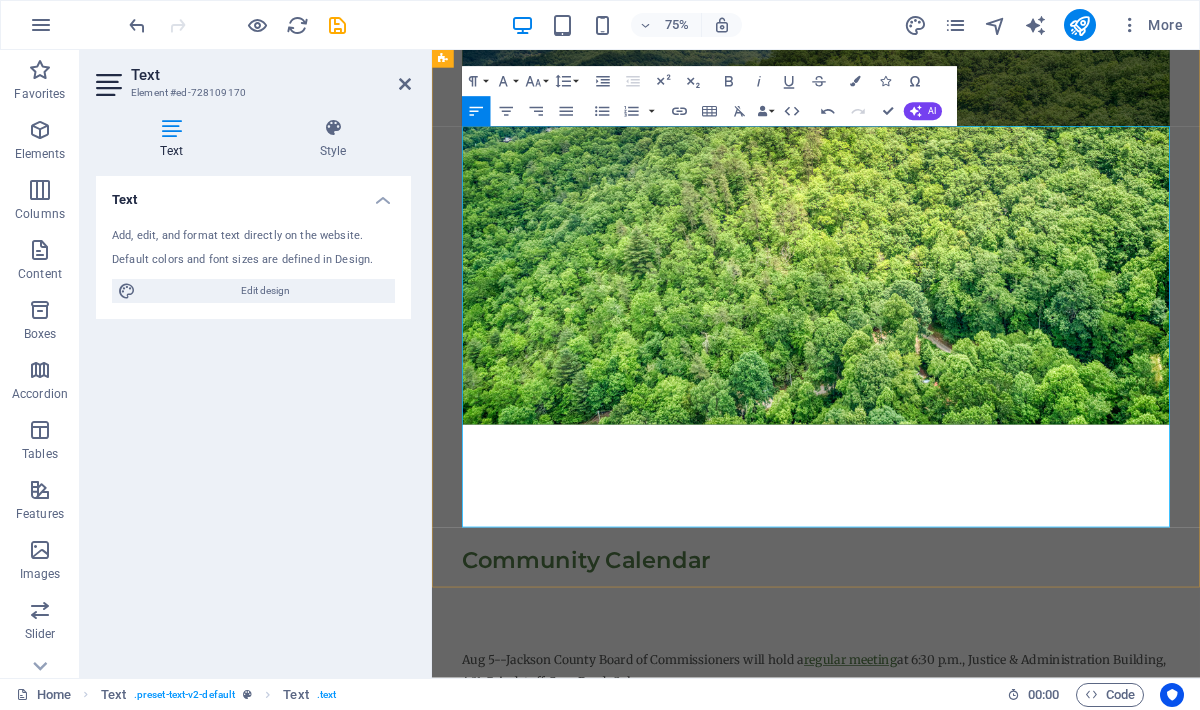 click at bounding box center (944, 1066) 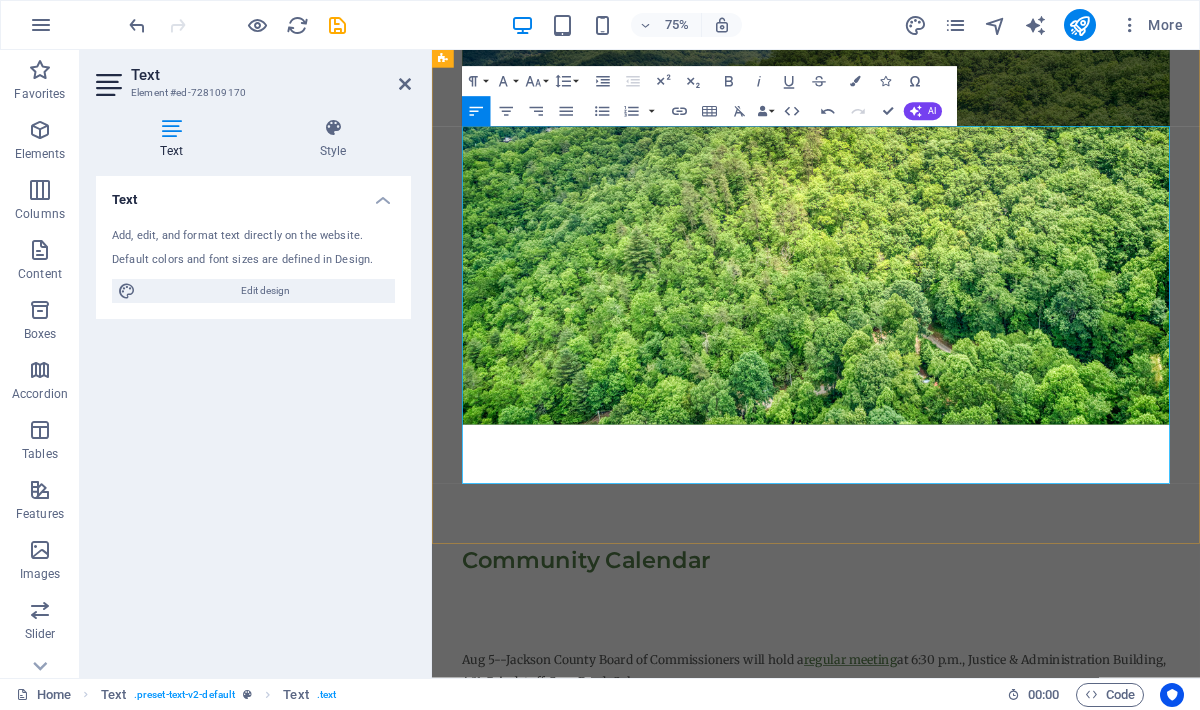 click at bounding box center (944, 810) 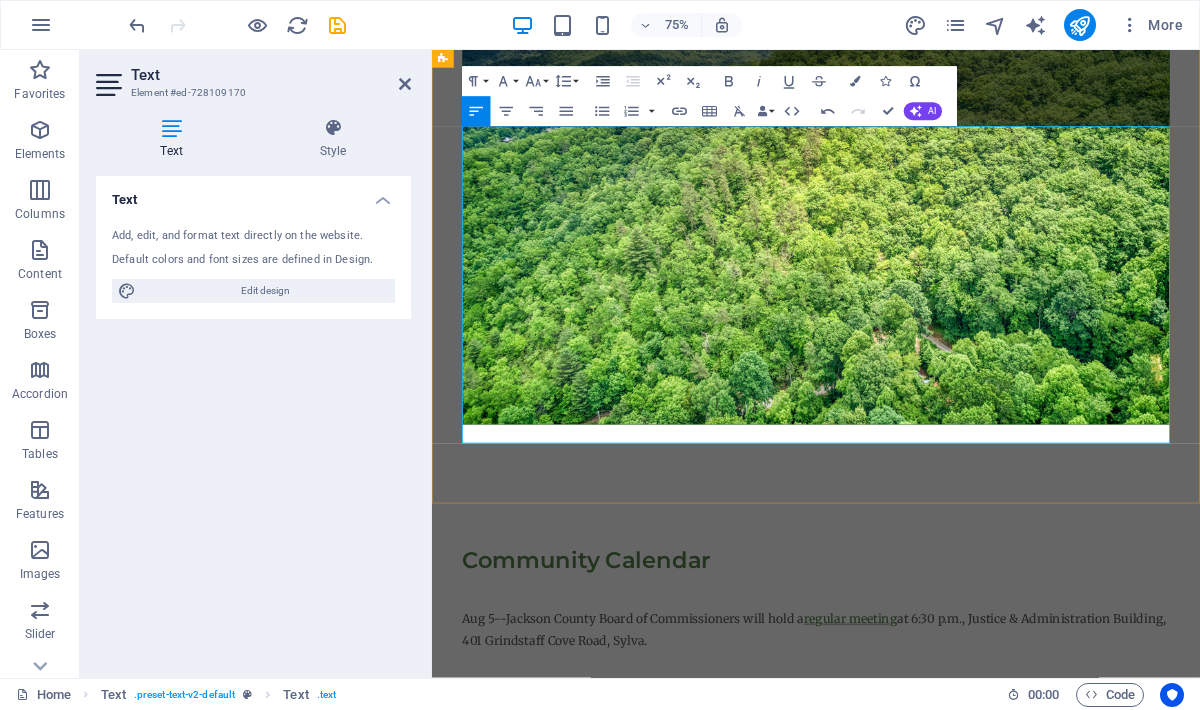click at bounding box center (944, 1156) 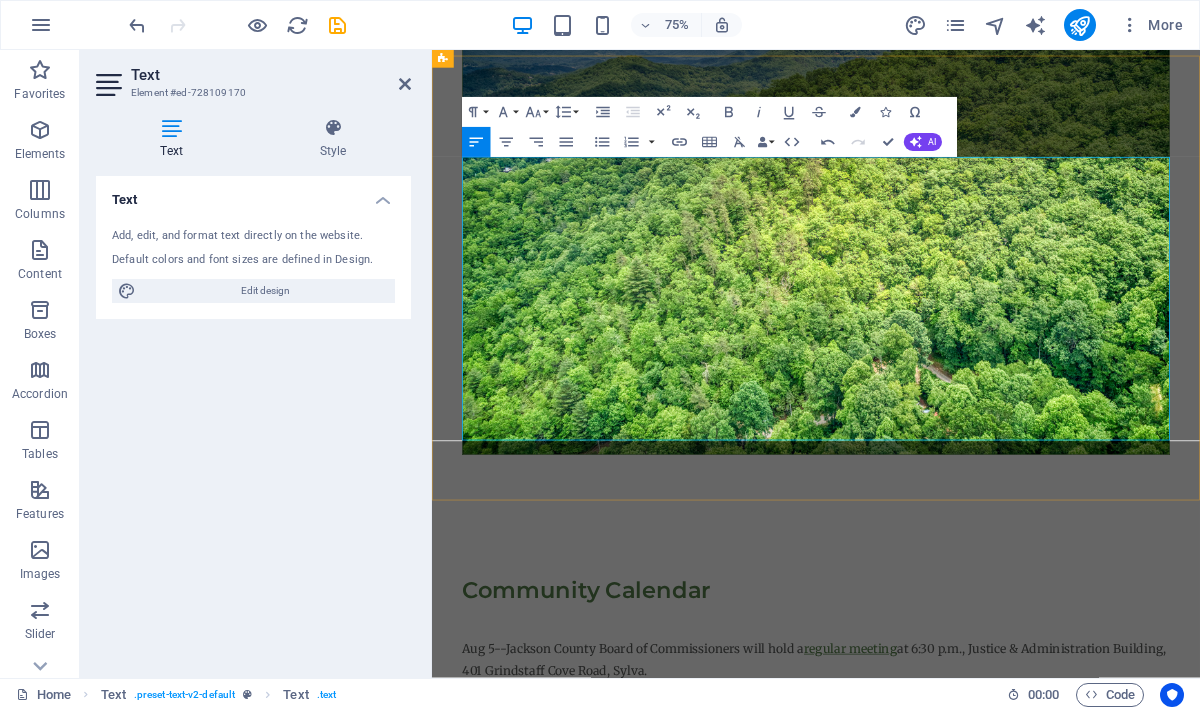 scroll, scrollTop: 910, scrollLeft: 0, axis: vertical 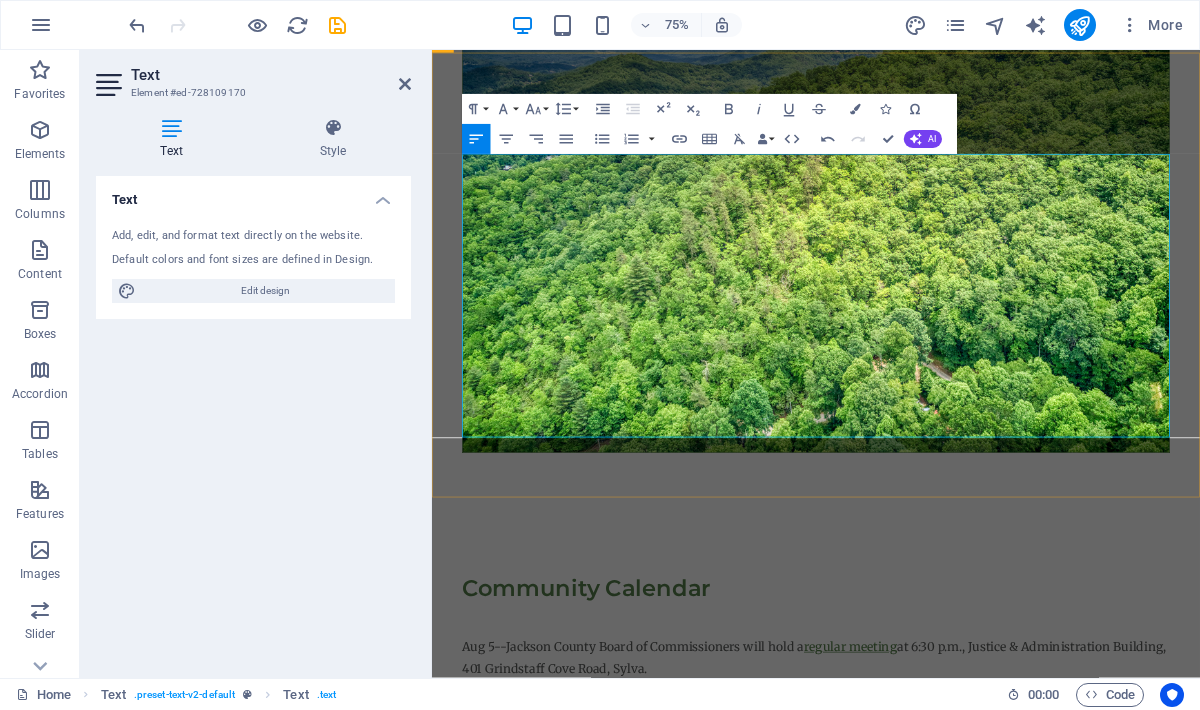 click on "Aug 5--Jackson County Board of Commissioners will hold a  regular meeting  at 6:30 p.m., Justice & Administration Building, 401 Grindstaff Cove Road, Sylva." at bounding box center [941, 860] 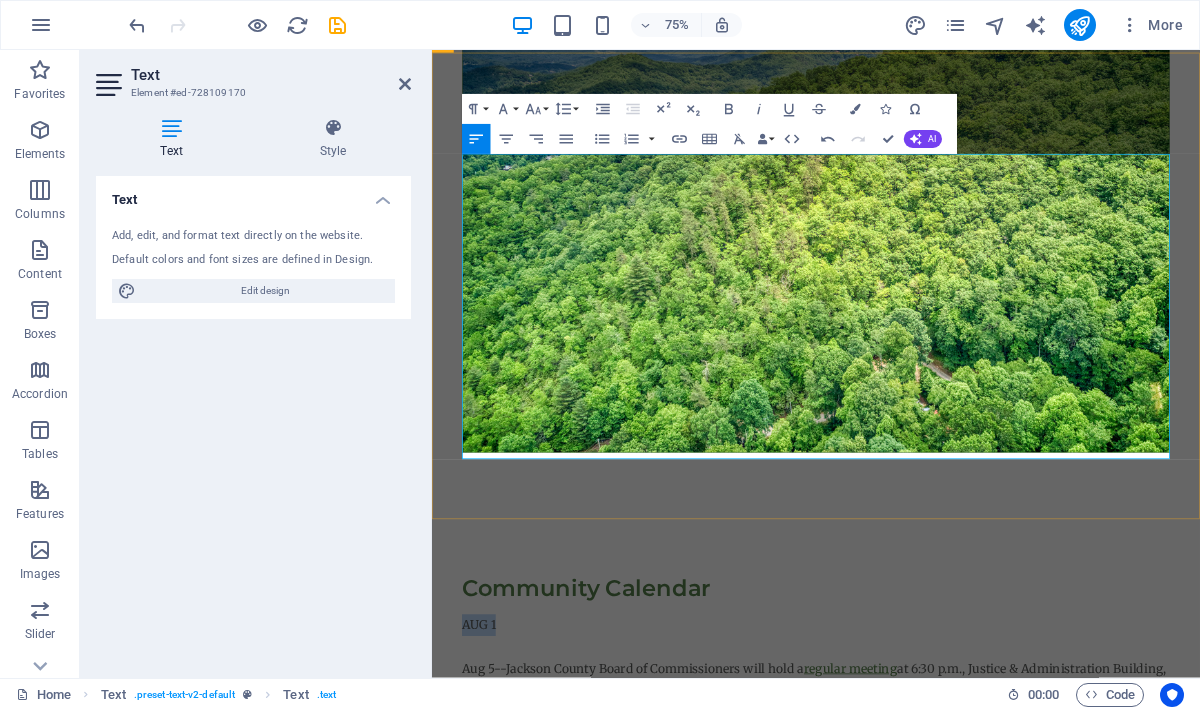 drag, startPoint x: 524, startPoint y: 193, endPoint x: 460, endPoint y: 194, distance: 64.00781 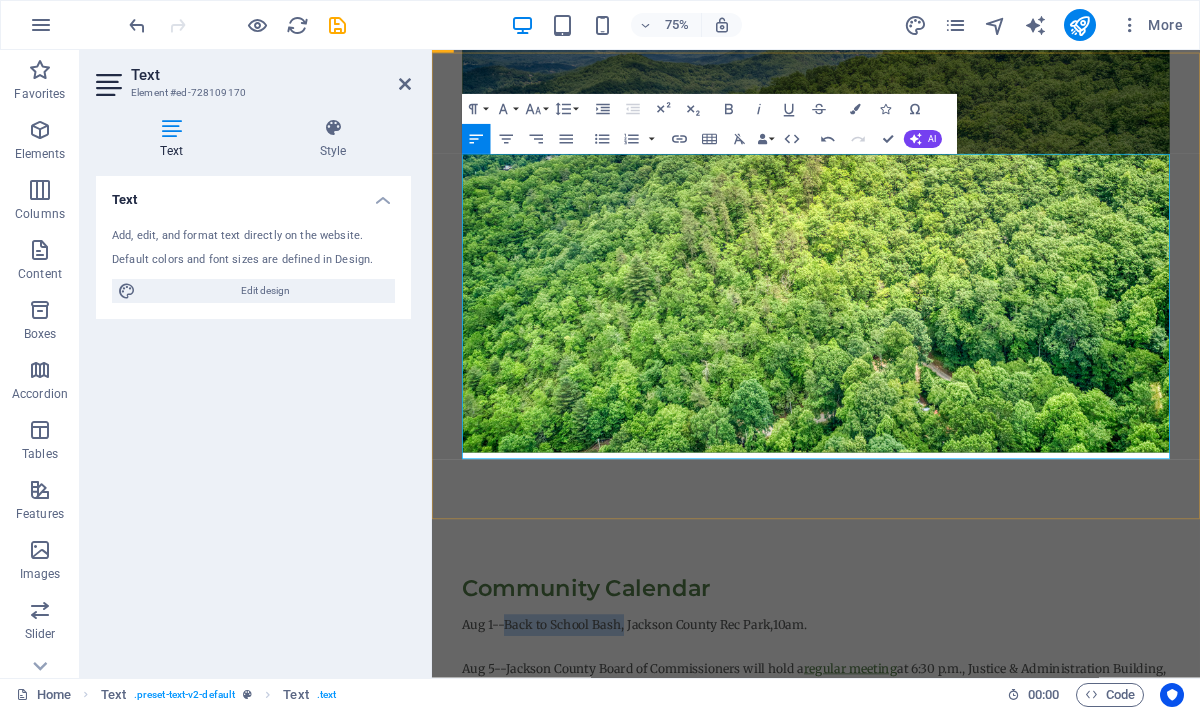 drag, startPoint x: 686, startPoint y: 205, endPoint x: 529, endPoint y: 205, distance: 157 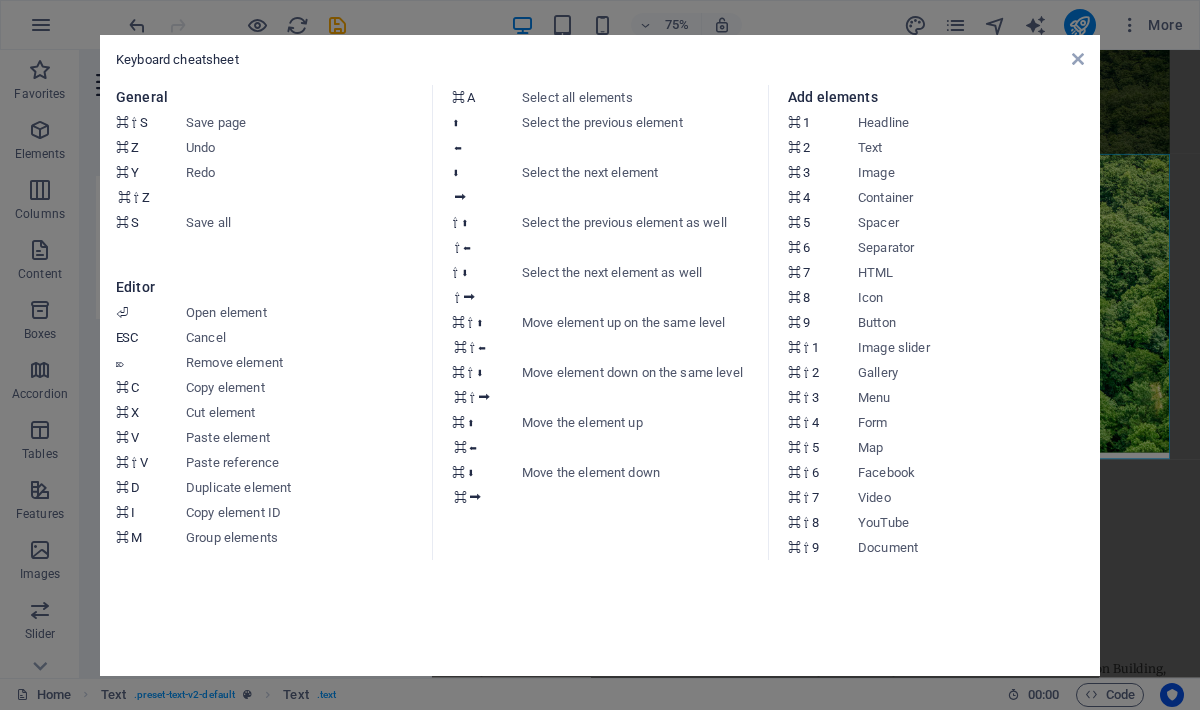 click on "Keyboard cheatsheet General ⌘ ⇧ S Save page ⌘ Z Undo ⌘ Y ⌘ ⇧ Z Redo ⌘ S Save all Editor ⏎ Open element ESC Cancel ⌦ Remove element ⌘ C Copy element ⌘ X Cut element ⌘ V Paste element ⌘ ⇧ V Paste reference ⌘ D Duplicate element ⌘ I Copy element ID ⌘ M Group elements ⌘ A Select all elements ⬆ ⬅ Select the previous element ⬇ ⮕ Select the next element ⇧ ⬆ ⇧ ⬅ Select the previous element as well ⇧ ⬇ ⇧ ⮕ Select the next element as well ⌘ ⇧ ⬆ ⌘ ⇧ ⬅ Move element up on the same level ⌘ ⇧ ⬇ ⌘ ⇧ ⮕ Move element down on the same level ⌘ ⬆ ⌘ ⬅ Move the element up ⌘ ⬇ ⌘ ⮕ Move the element down Add elements ⌘ 1 Headline ⌘ 2 Text ⌘ 3 Image ⌘ 4 Container ⌘ 5 Spacer ⌘ 6 Separator ⌘ 7 HTML ⌘ 8 Icon ⌘ 9 Button ⌘ ⇧ 1 Image slider ⌘ ⇧ 2 Gallery ⌘ ⇧ 3 Menu ⌘ ⇧ 4 Form ⌘ ⇧ 5 Map ⌘ ⇧ 6 Facebook ⌘ ⇧ 7 Video ⌘ ⇧ 8 YouTube ⌘ ⇧ 9 Document" at bounding box center [600, 355] 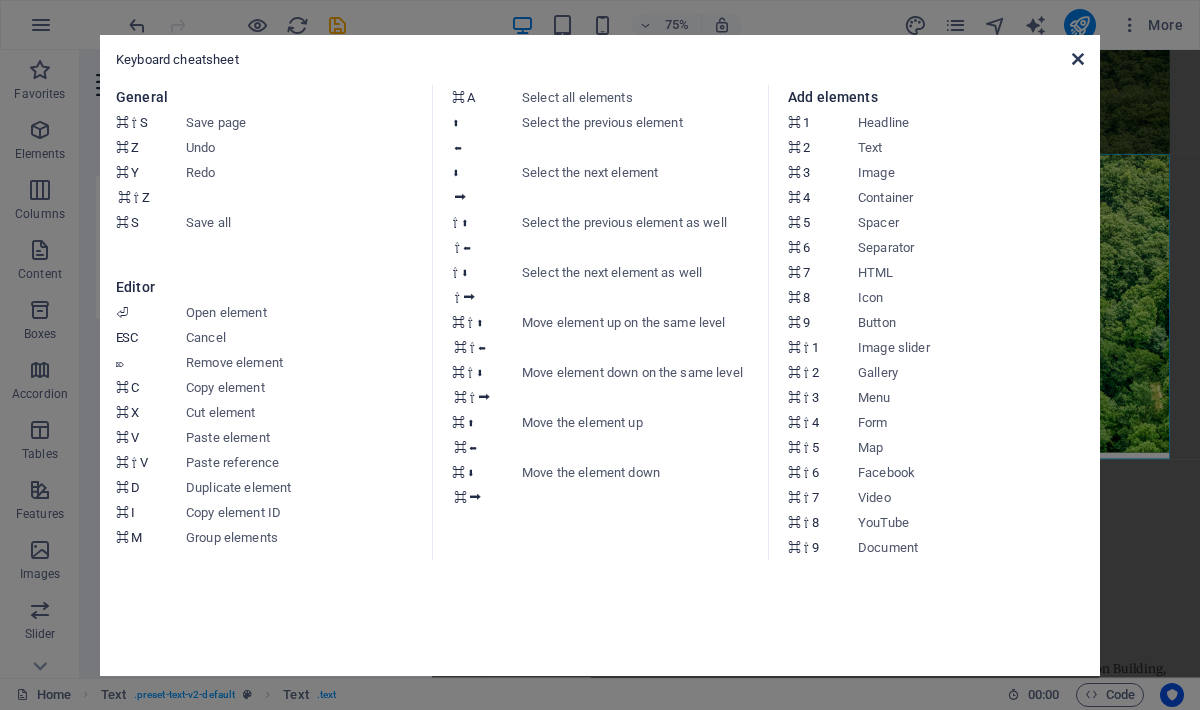 click at bounding box center (1078, 59) 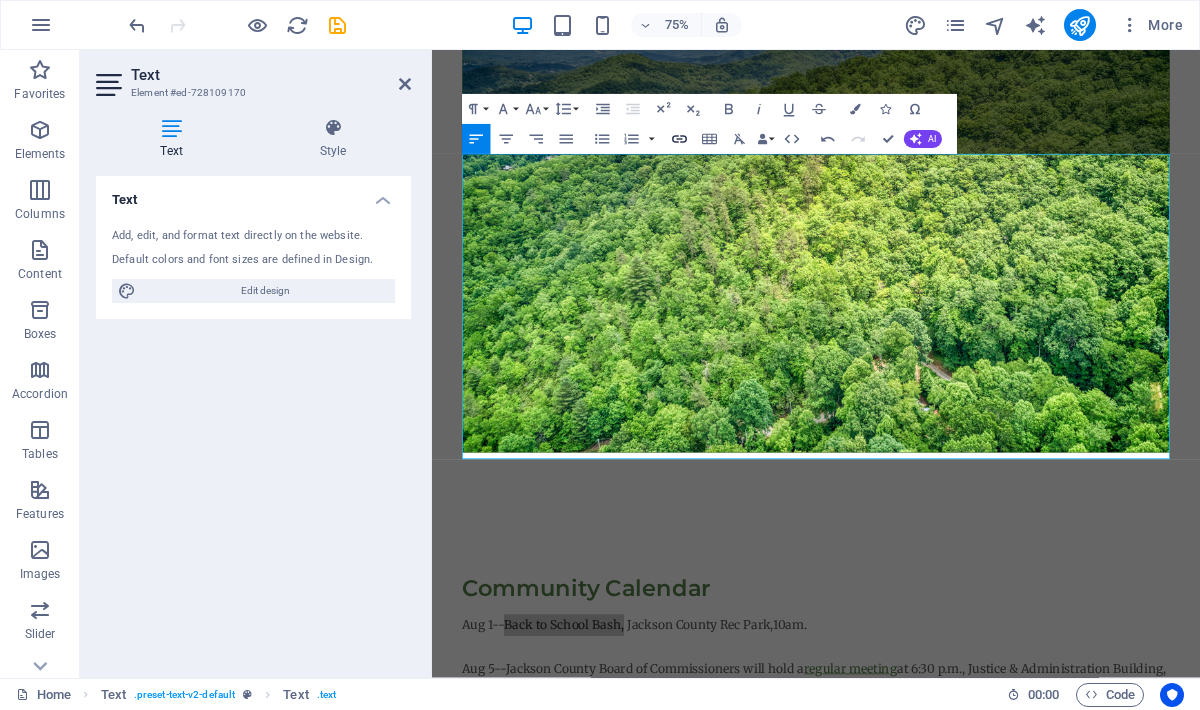 click 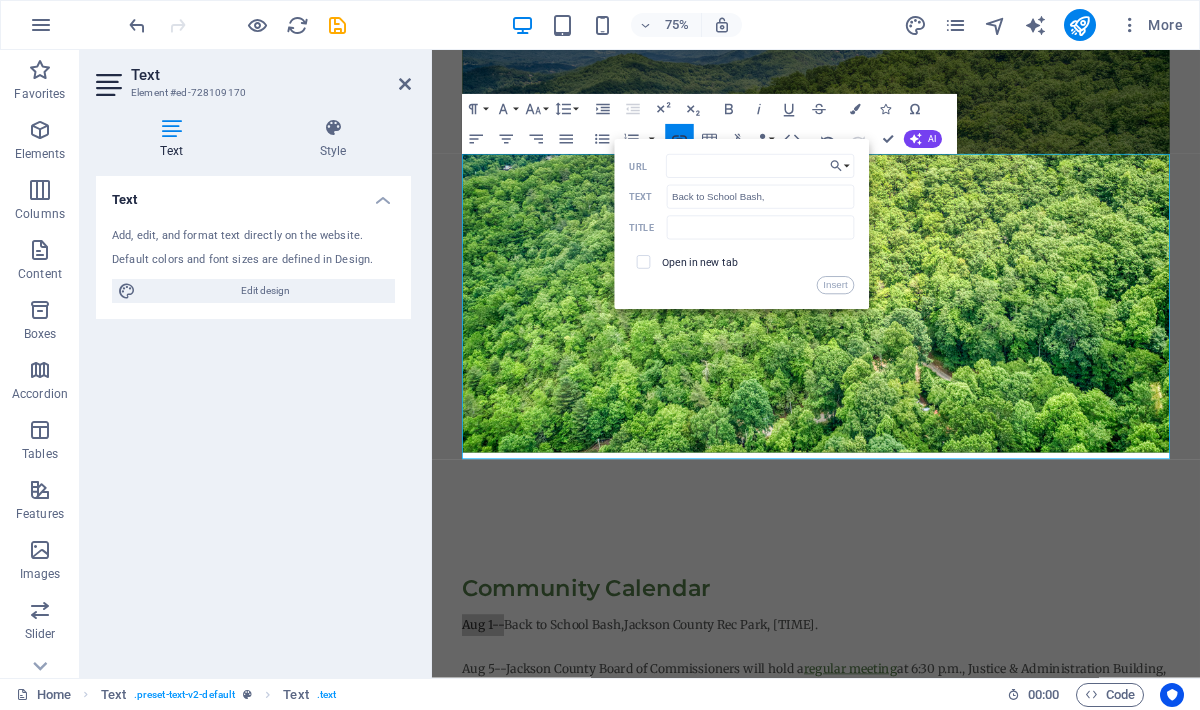 type on "https://www.facebook.com/events/1407167237070812?acontext=%7B%22event_action_history%22%3A[%7B%22mechanism%22%3A%22your_upcoming_events_unit%22%2C%22surface%22%3A%22bookmark%22%7D]%2C%22ref_notif_type%22%3Anull%7D" 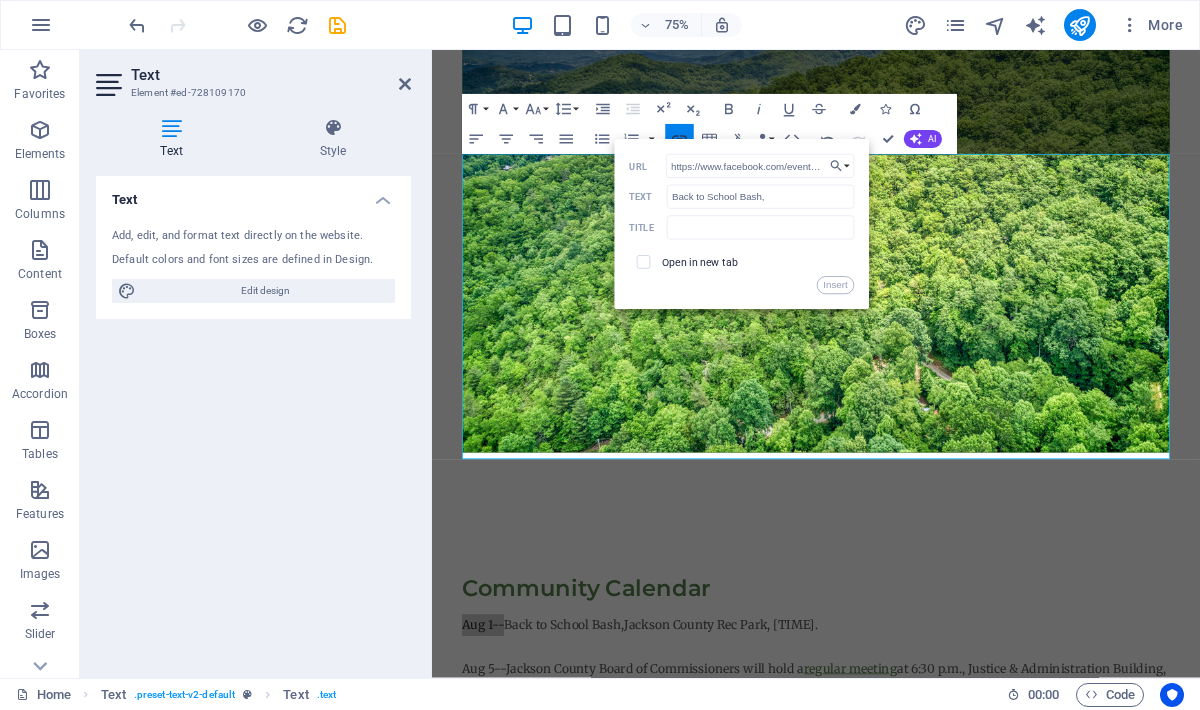 scroll, scrollTop: 0, scrollLeft: 1318, axis: horizontal 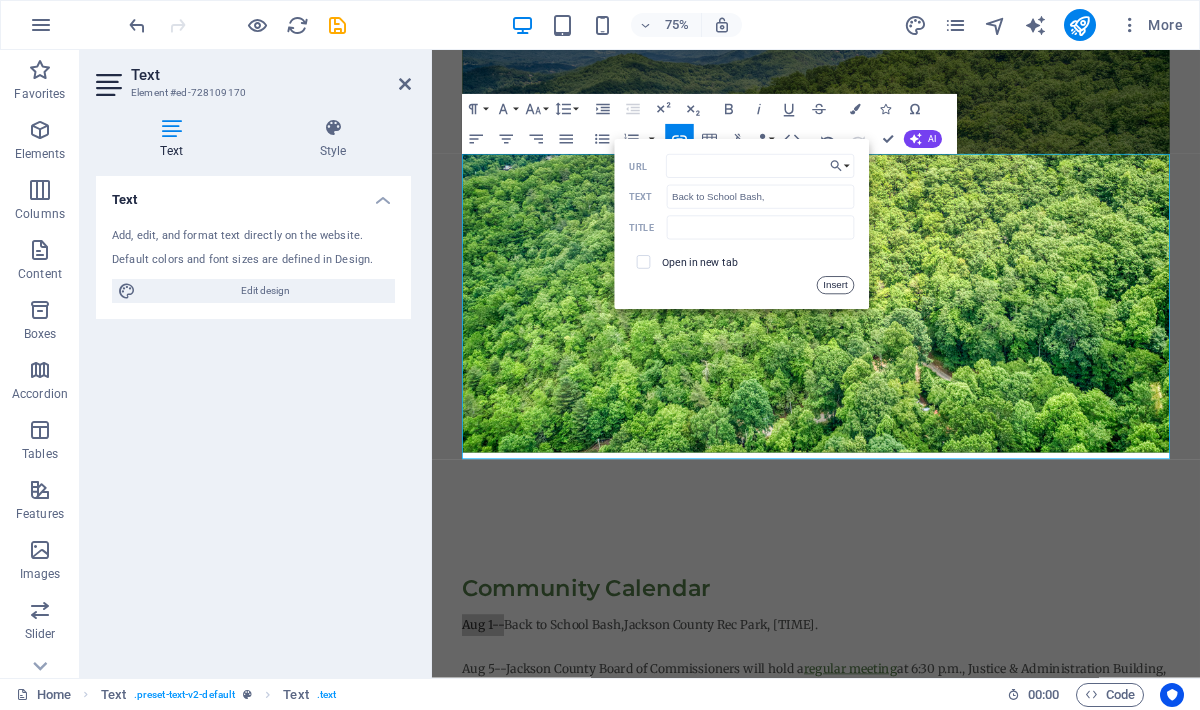 click on "Insert" at bounding box center (836, 286) 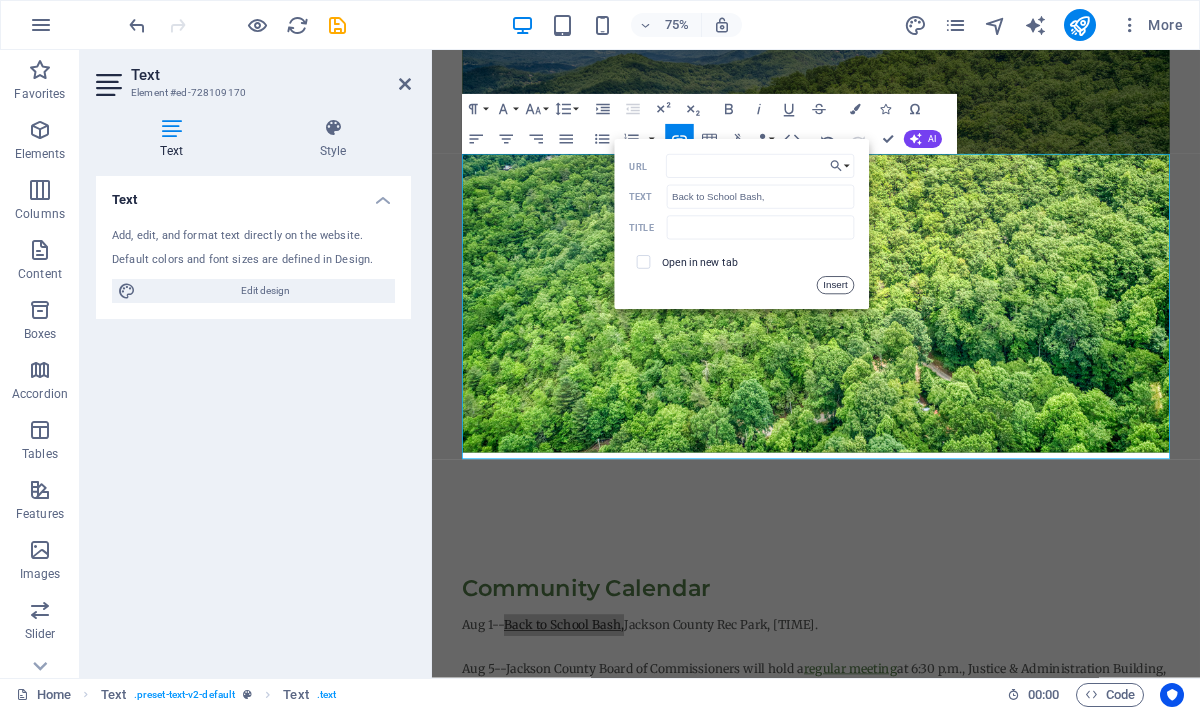 scroll, scrollTop: 0, scrollLeft: 0, axis: both 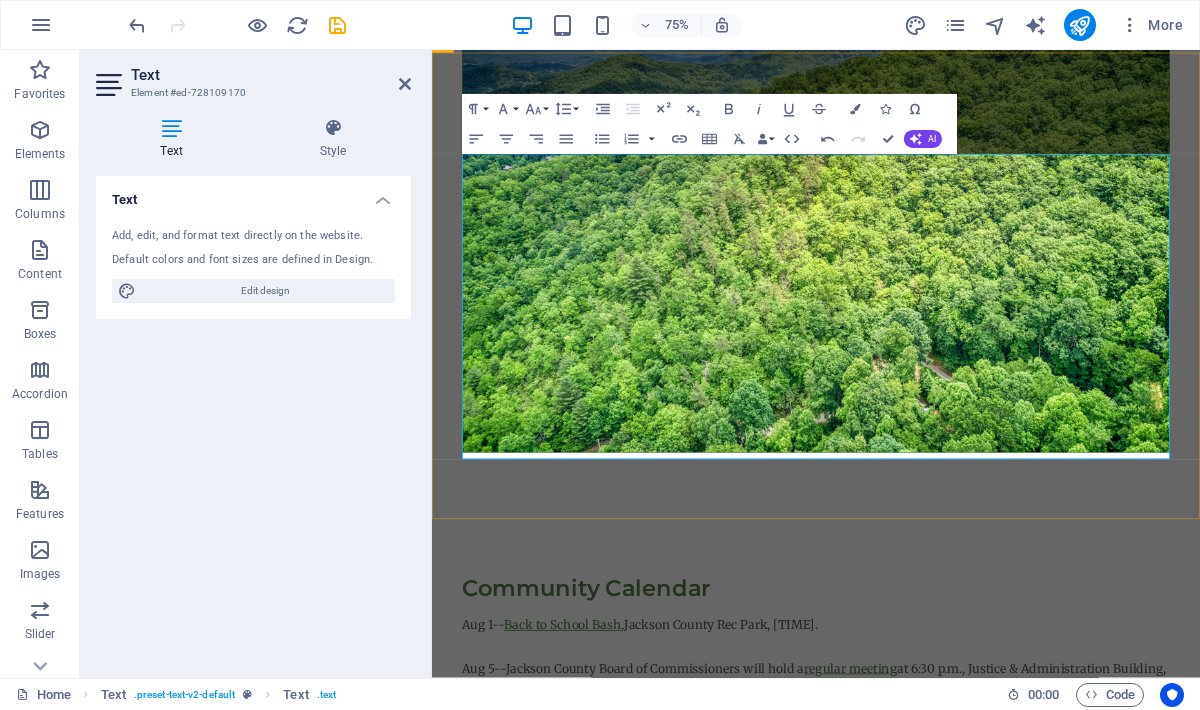 click on "Aug 1-- Back to School Bash,  Jackson County Rec Park, 10am." at bounding box center (944, 817) 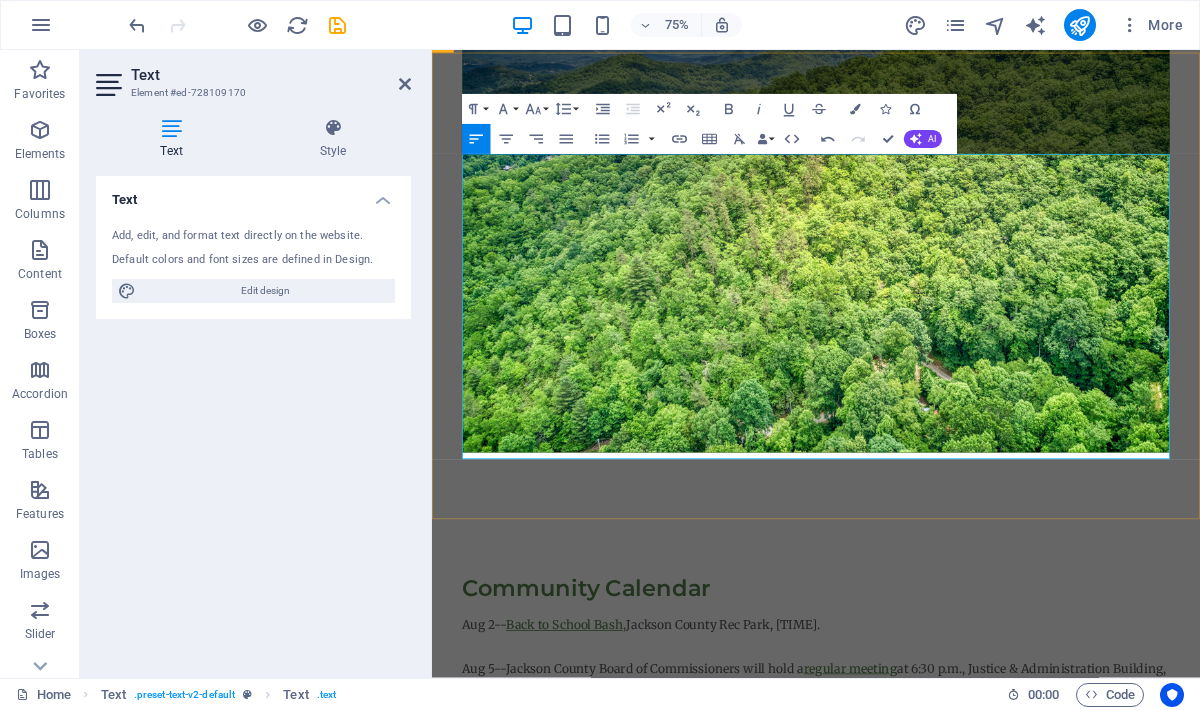 click on "​" at bounding box center (944, 846) 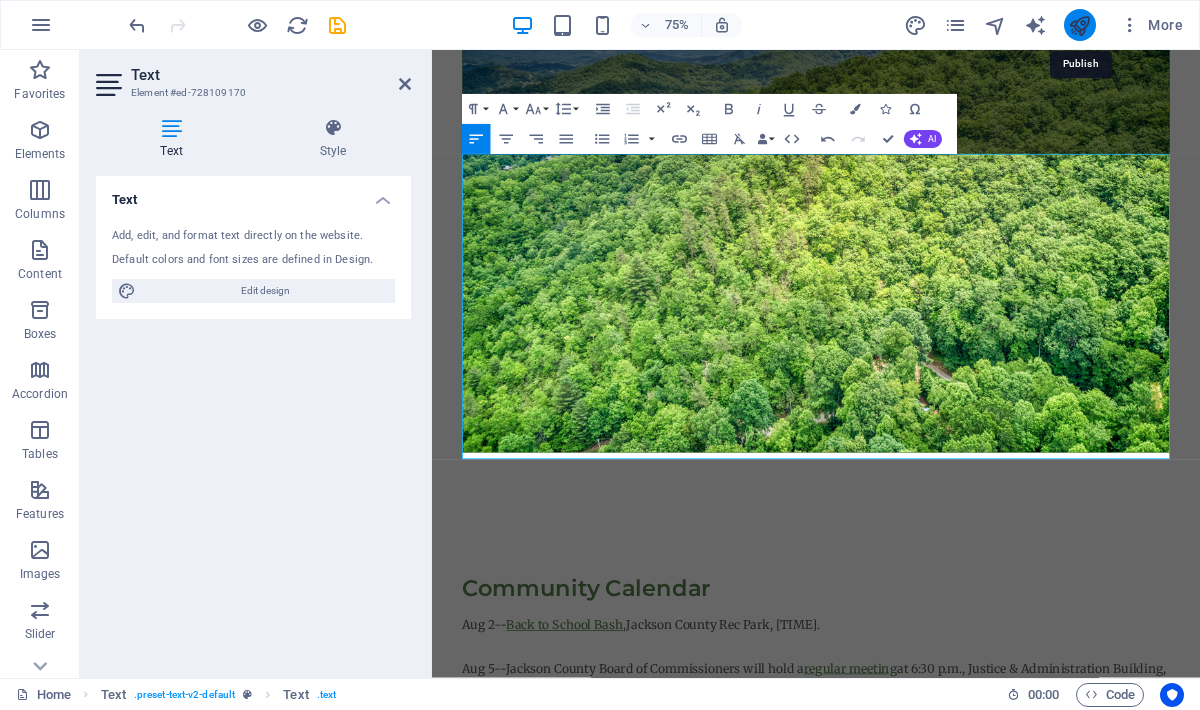 click at bounding box center [1079, 25] 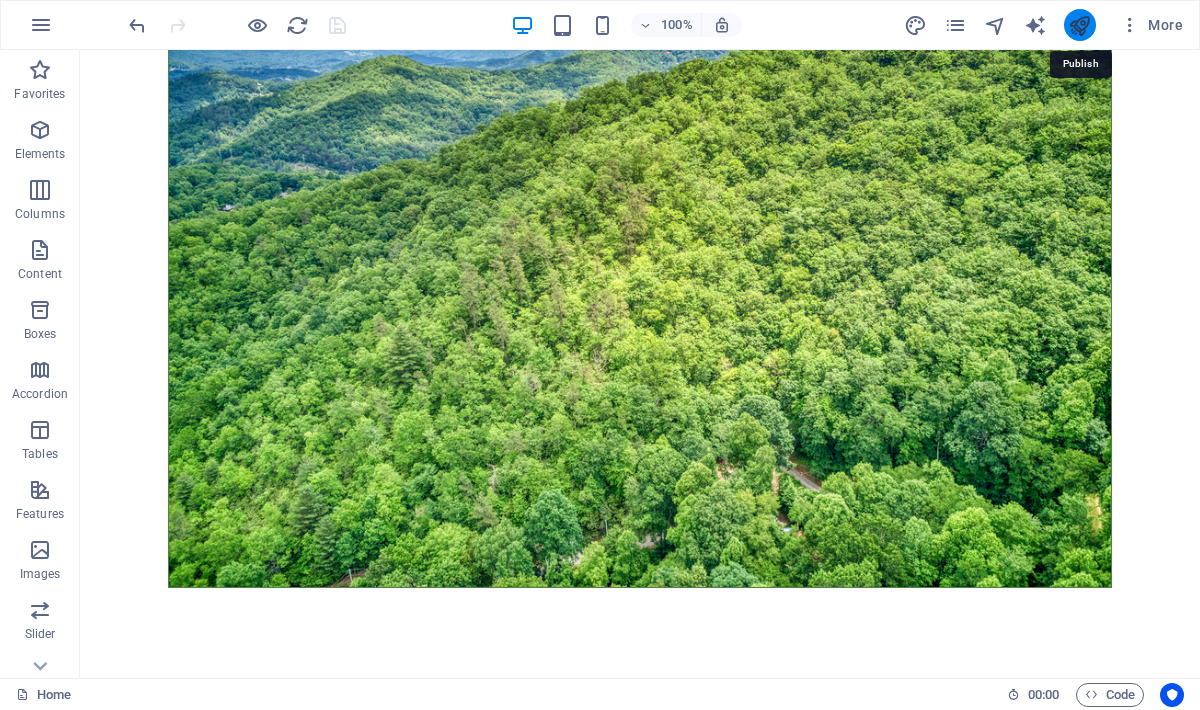 click at bounding box center [1079, 25] 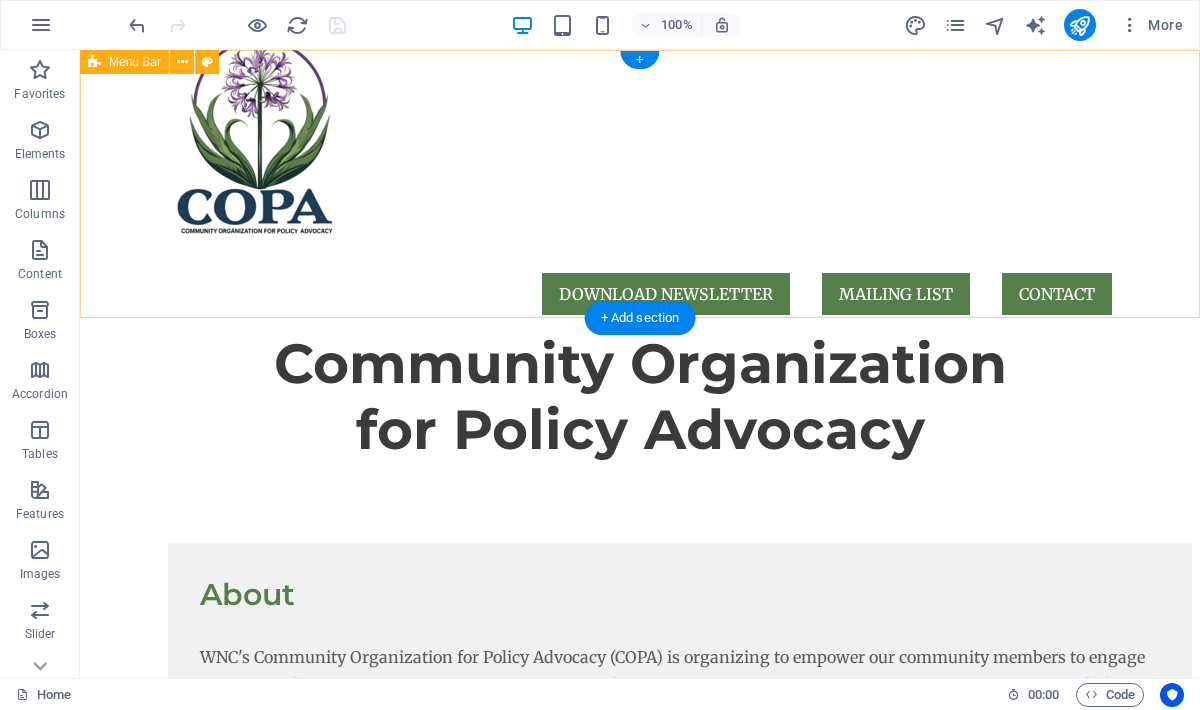 scroll, scrollTop: 0, scrollLeft: 0, axis: both 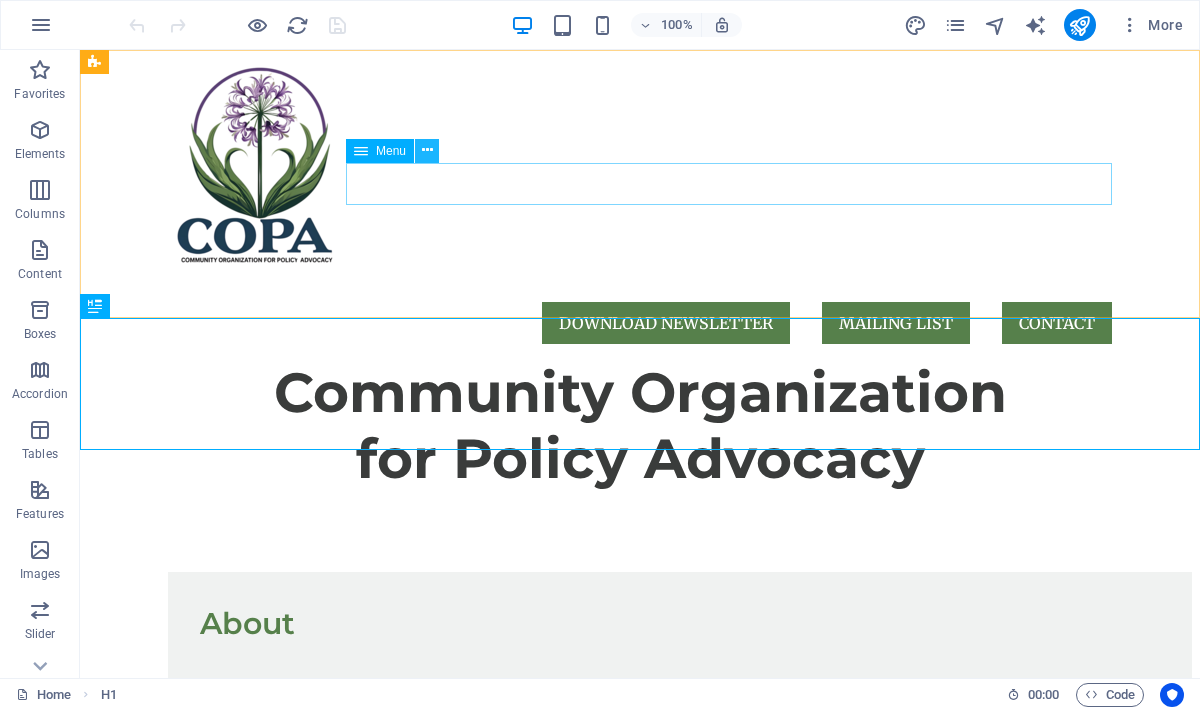 click at bounding box center [427, 150] 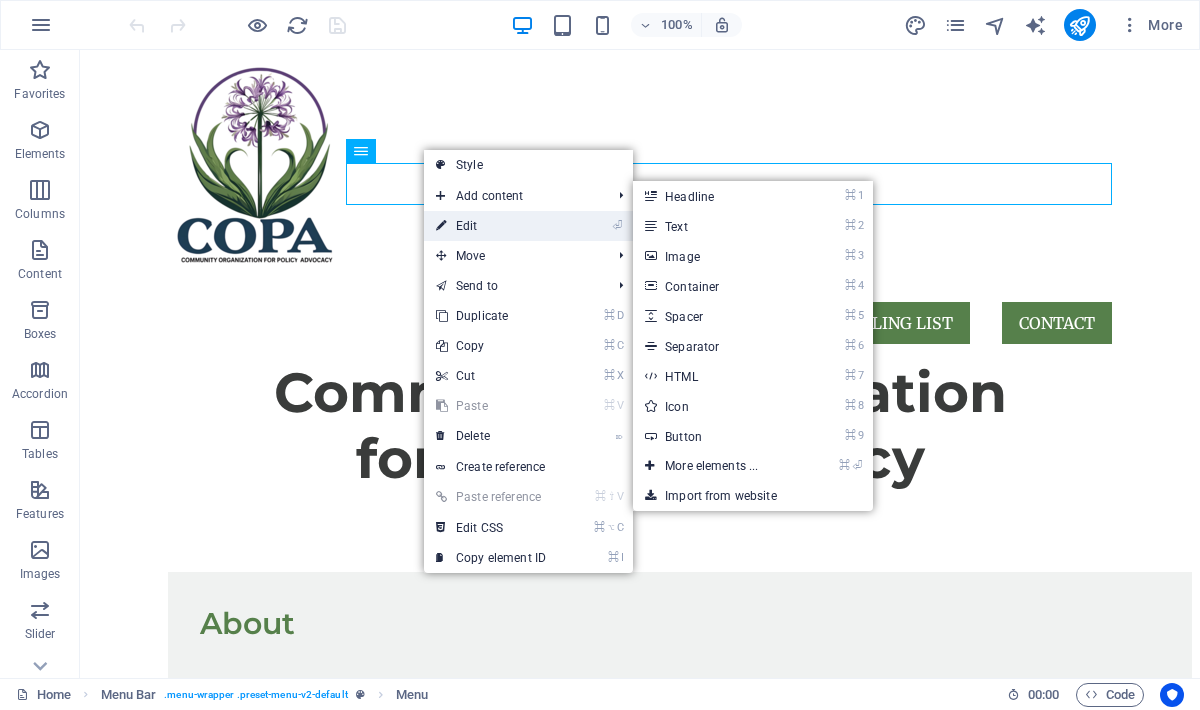 click on "⏎  Edit" at bounding box center (491, 226) 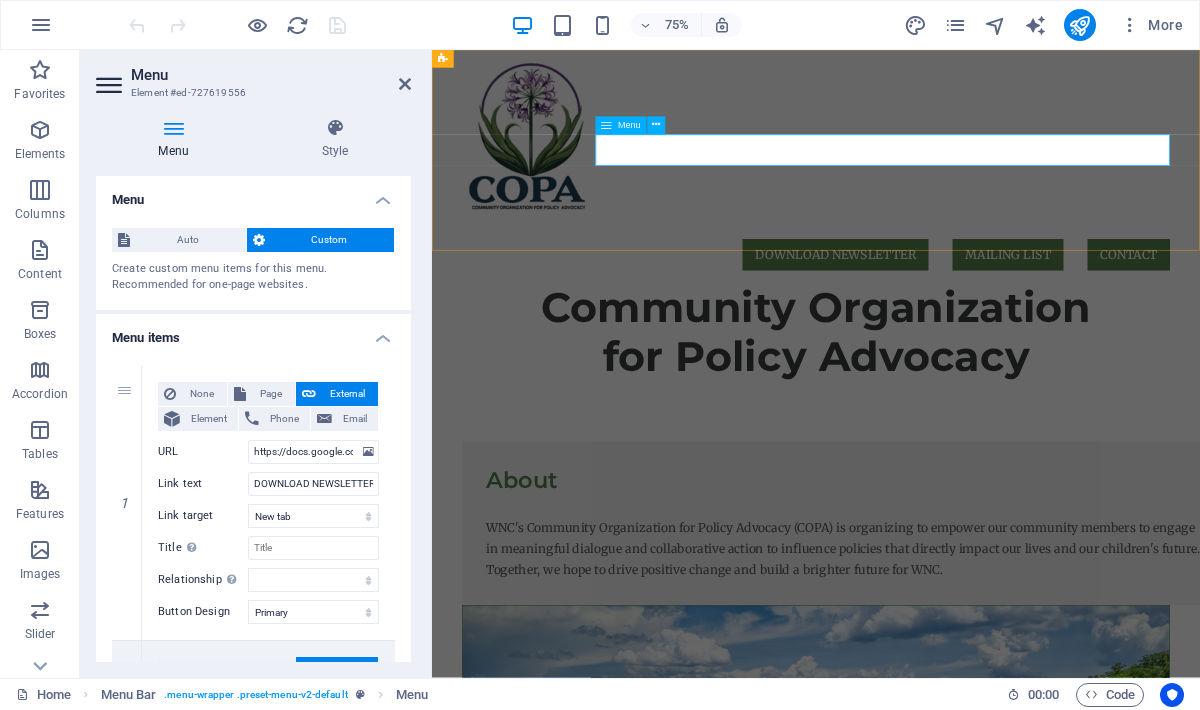 click on "DOWNLOAD NEWSLETTER  MAILING LIST  CONTACT" at bounding box center [944, 323] 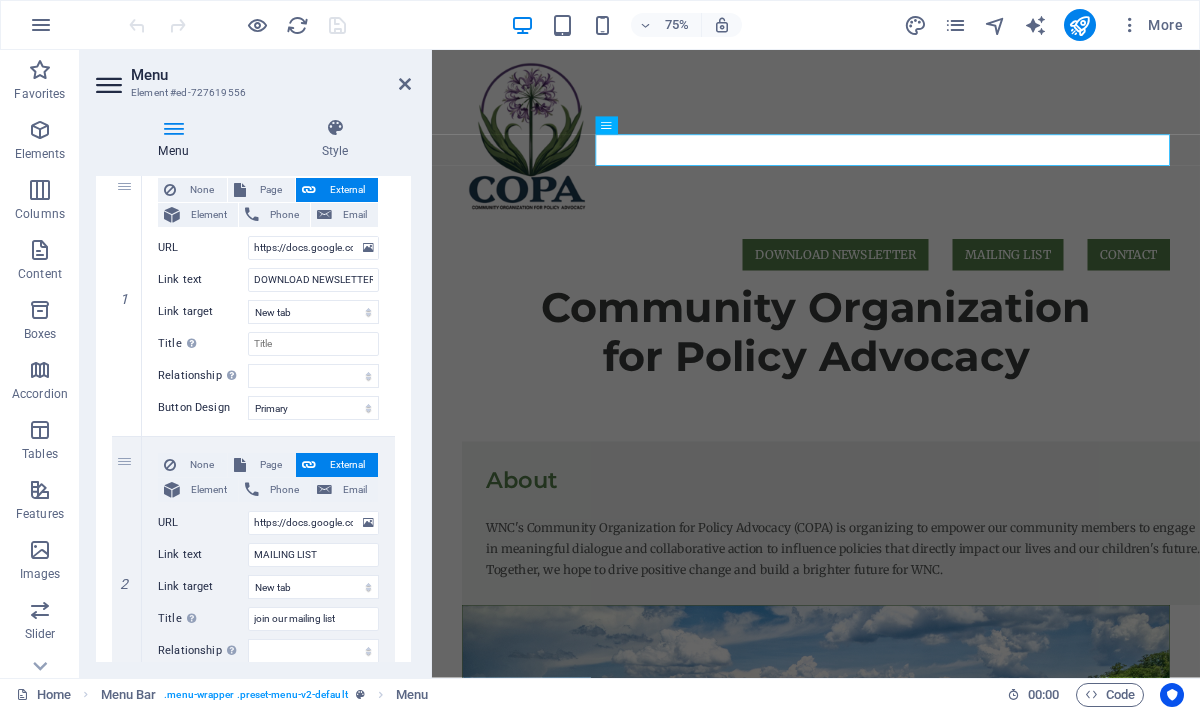 scroll, scrollTop: 0, scrollLeft: 0, axis: both 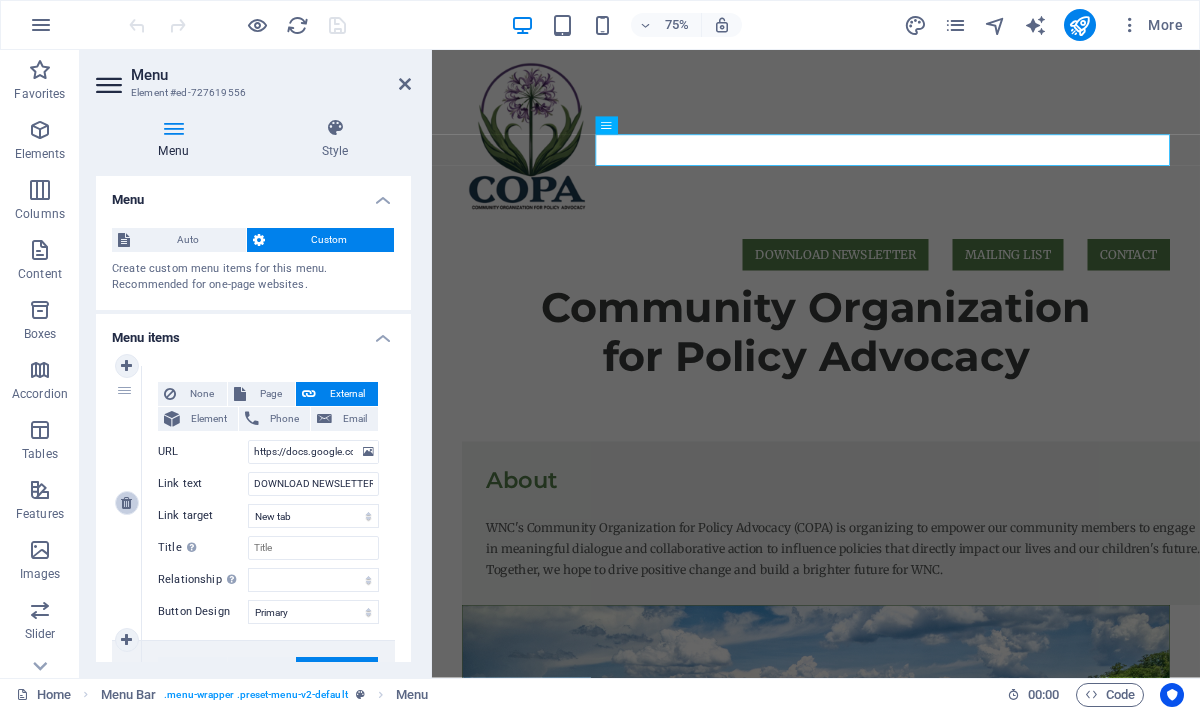 click at bounding box center (126, 503) 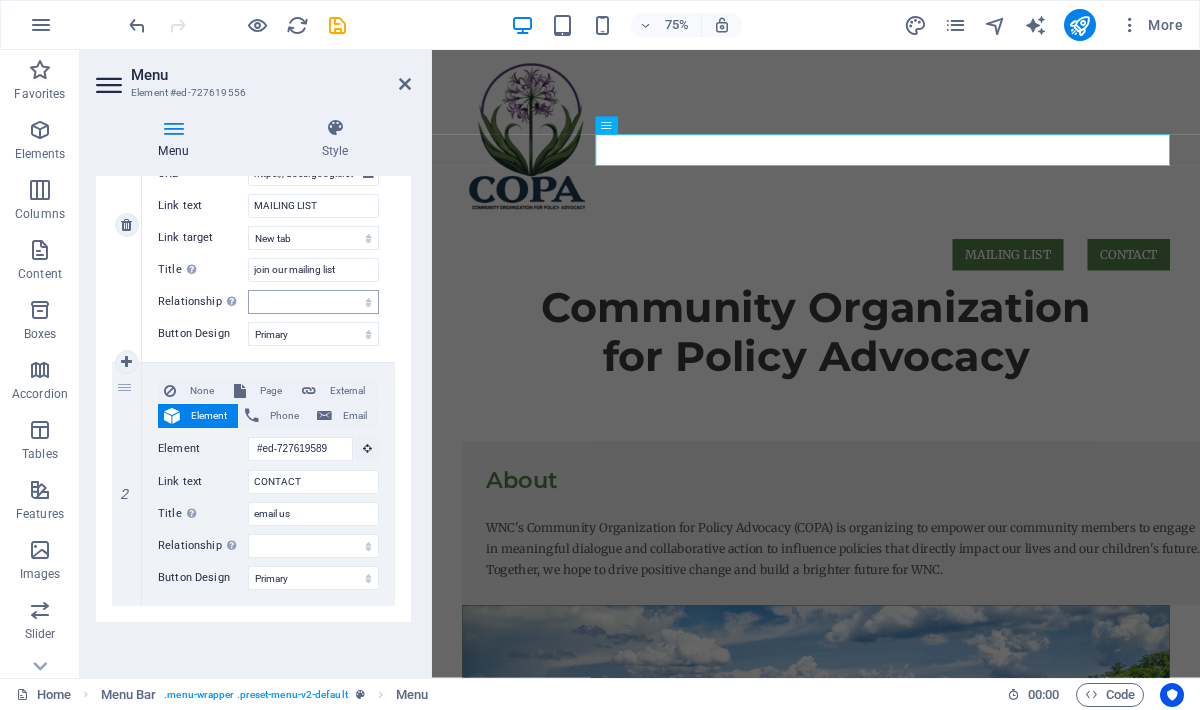 scroll, scrollTop: 0, scrollLeft: 0, axis: both 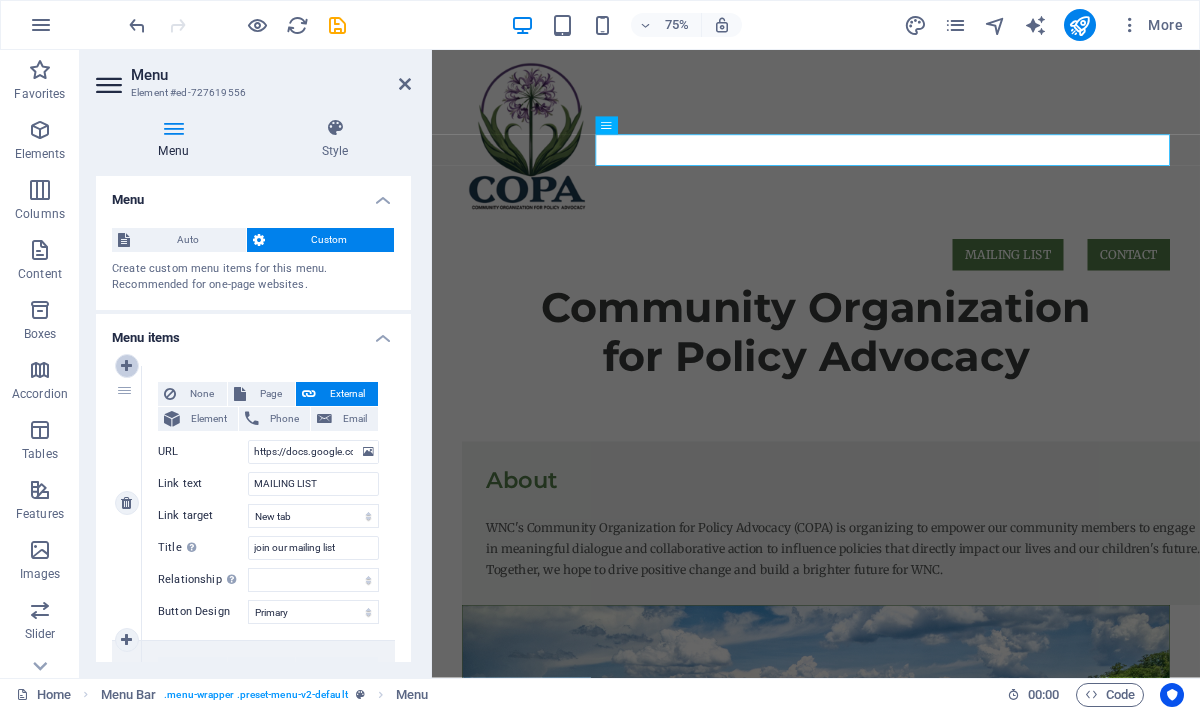 click at bounding box center (126, 366) 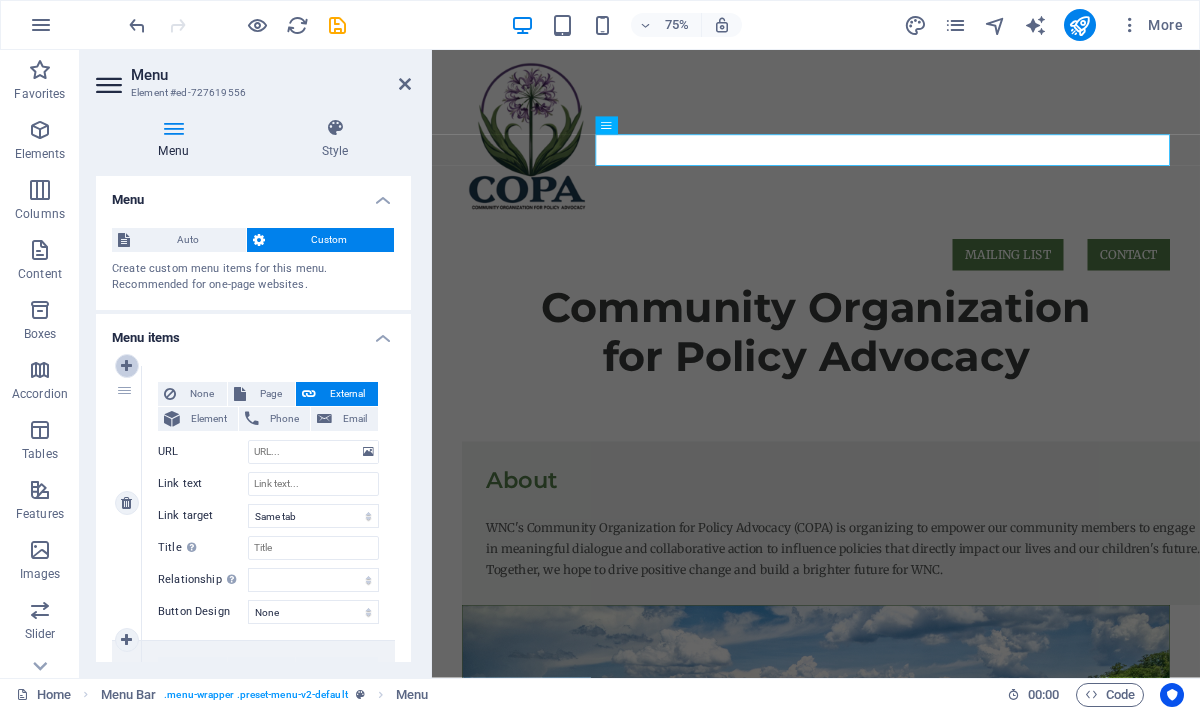 select on "primary" 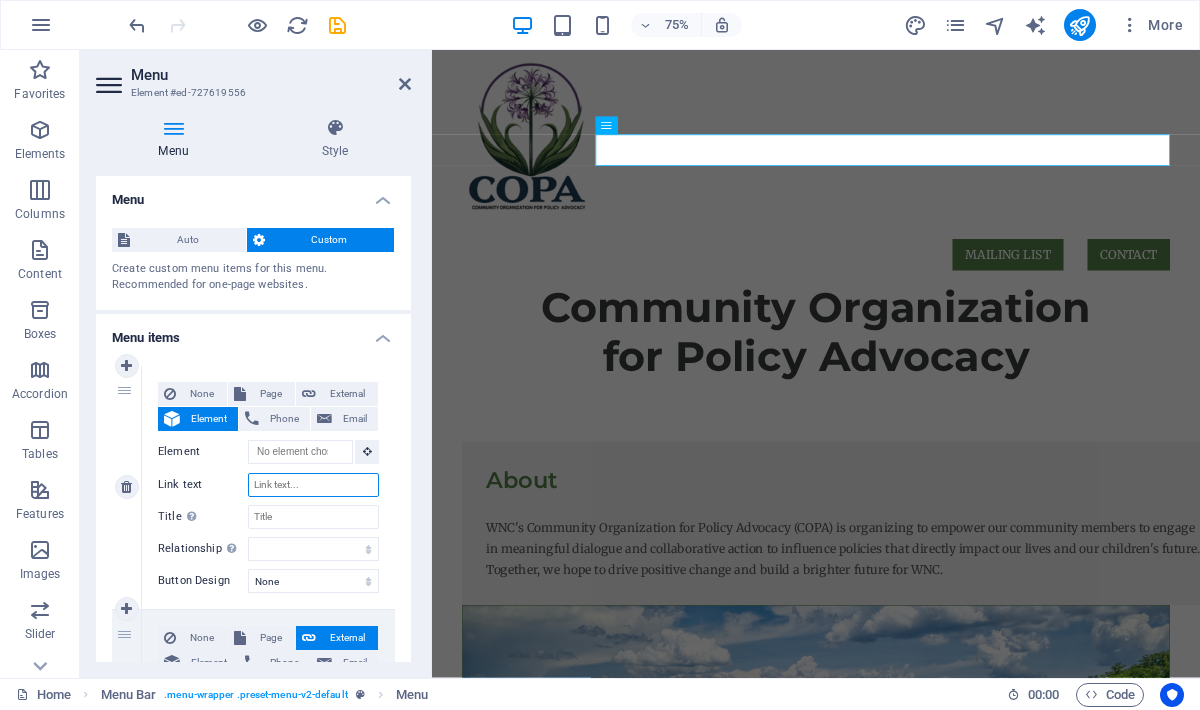 click on "Link text" at bounding box center (313, 485) 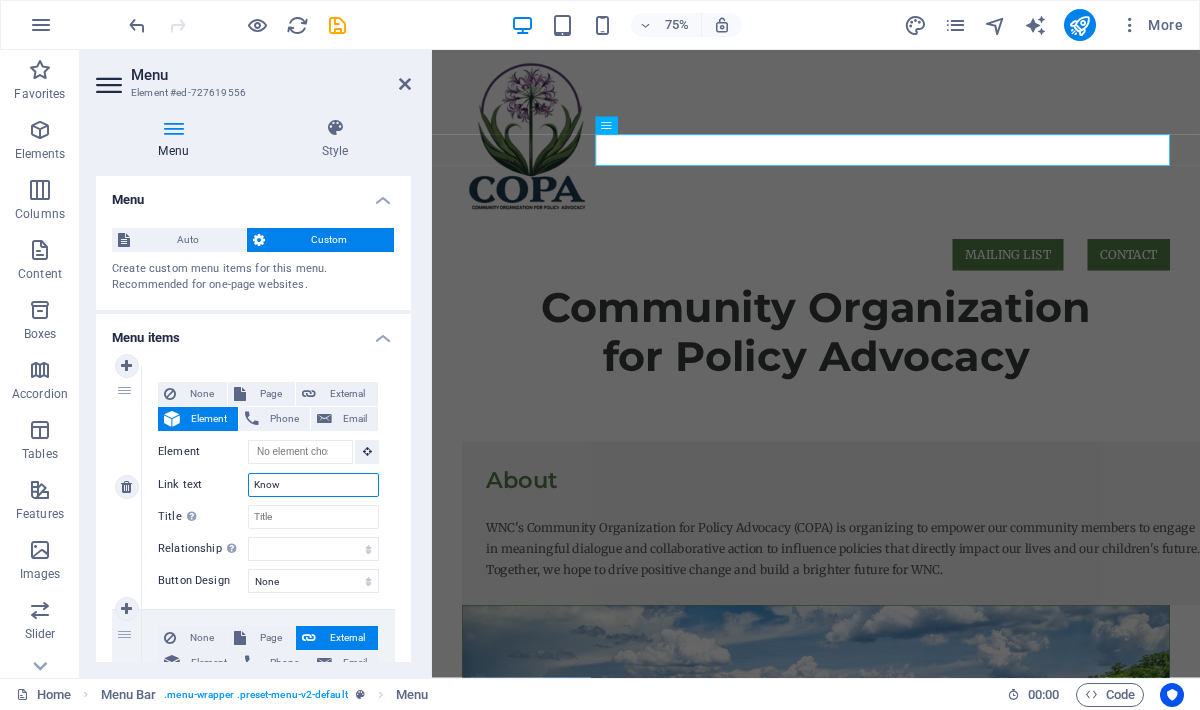 type on "Know" 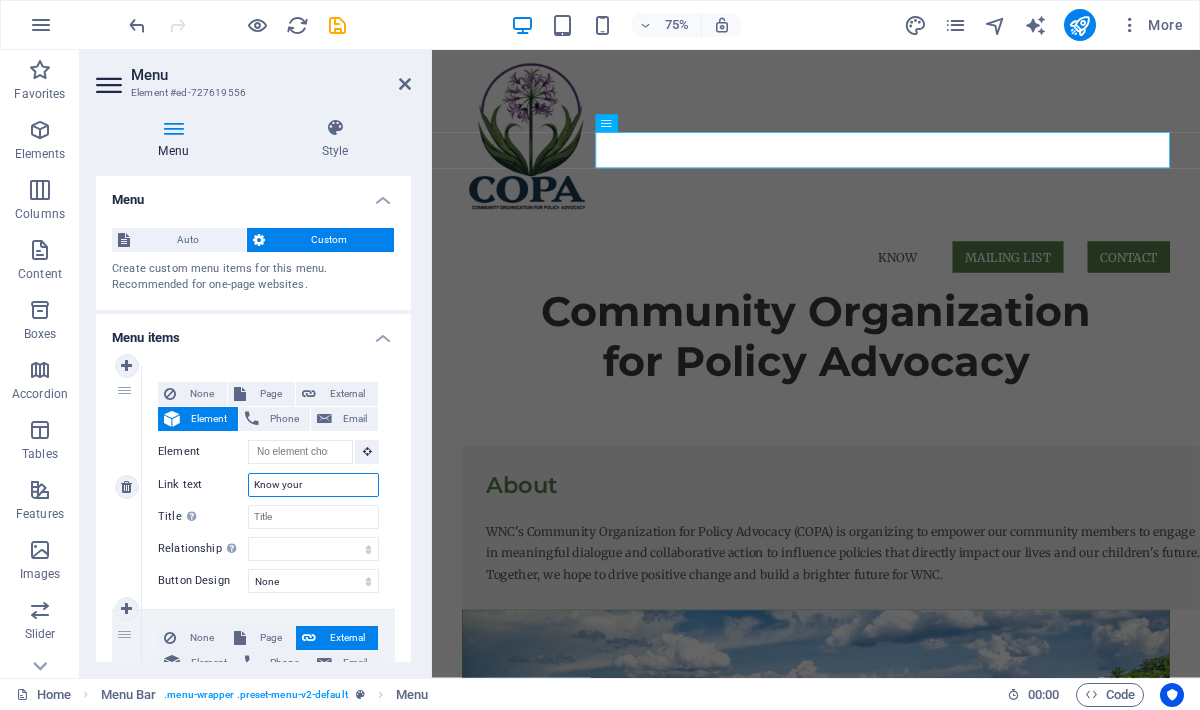 type on "Know your" 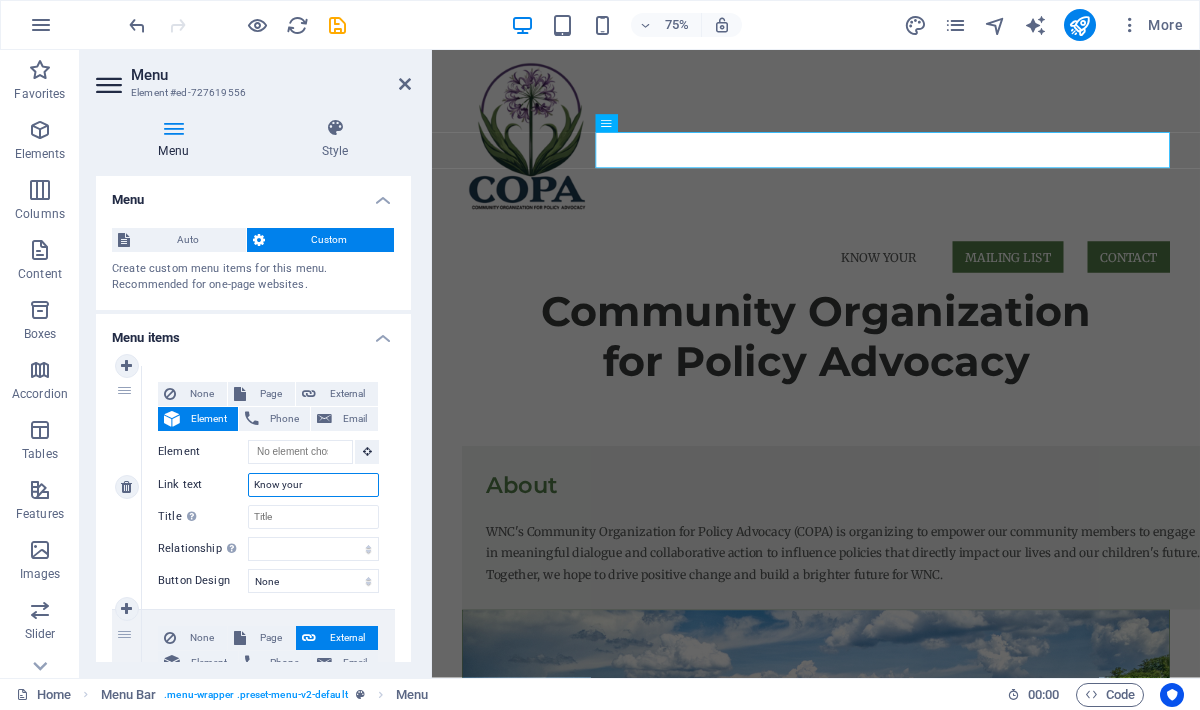 type on "Know our" 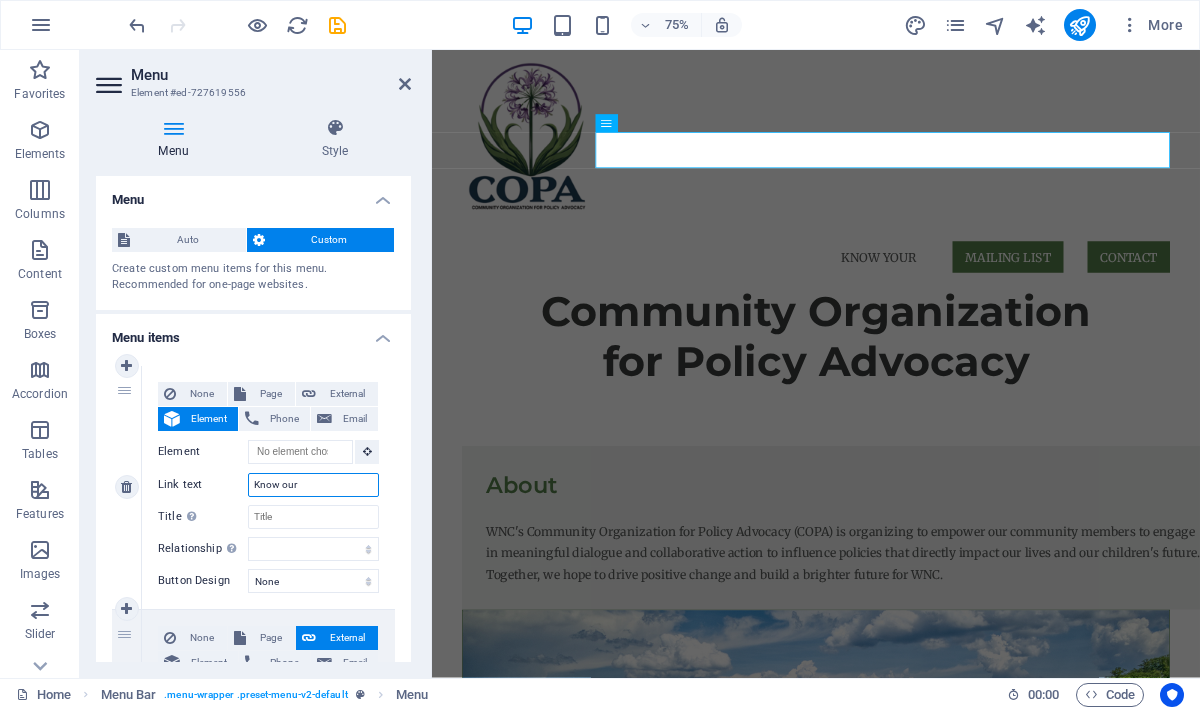 select 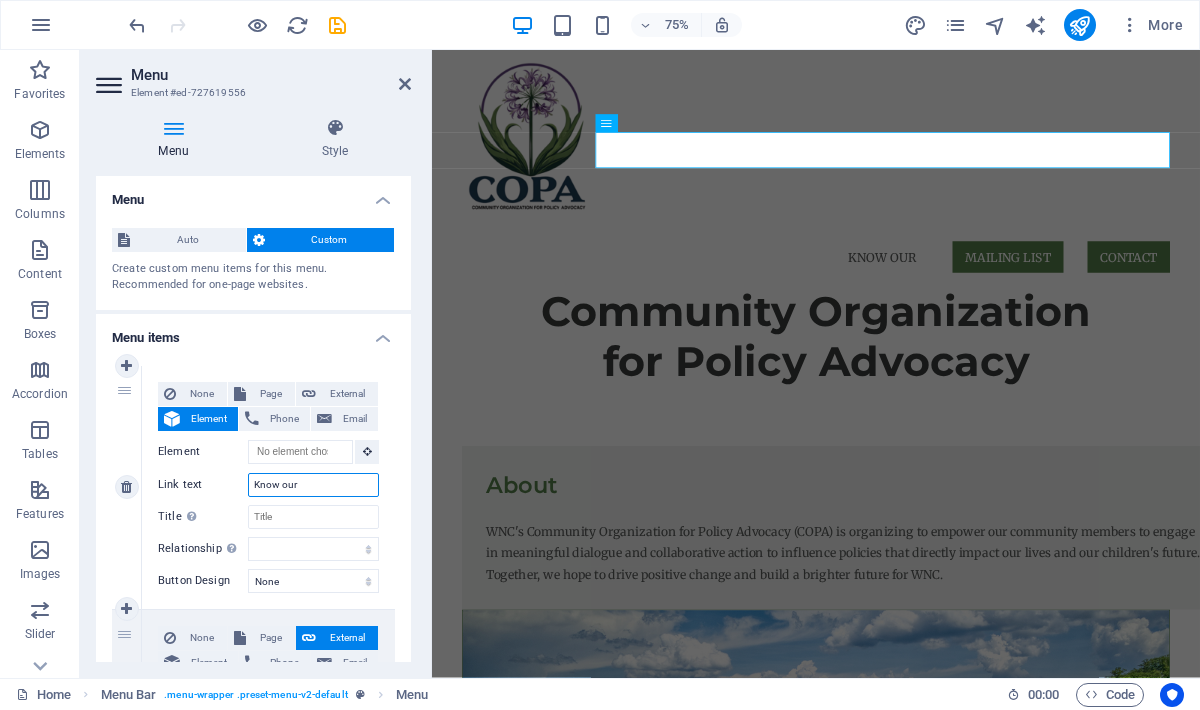 type on "Know Your" 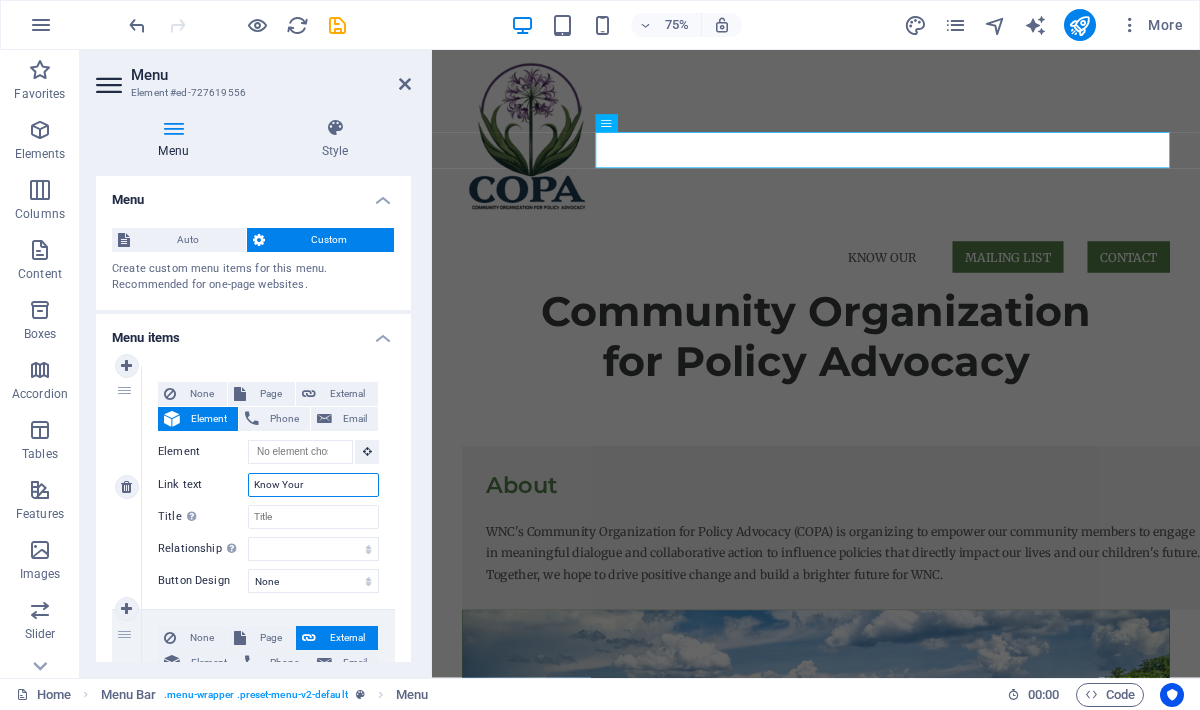 select 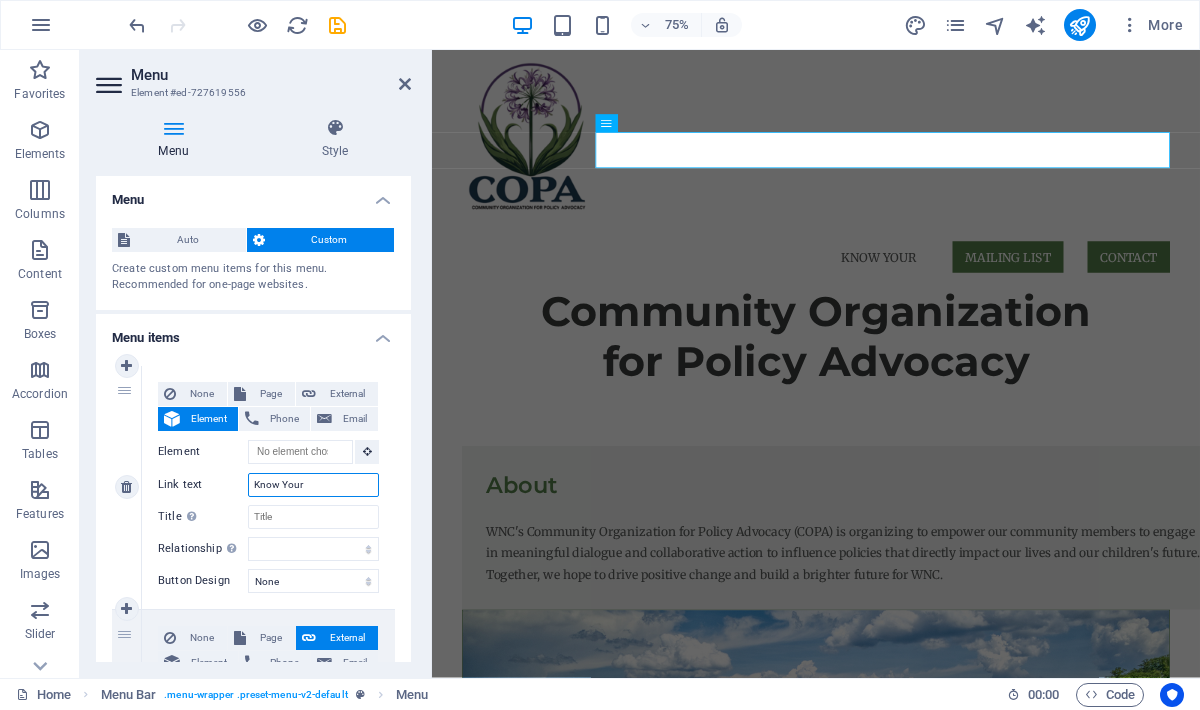 type on "Know Your" 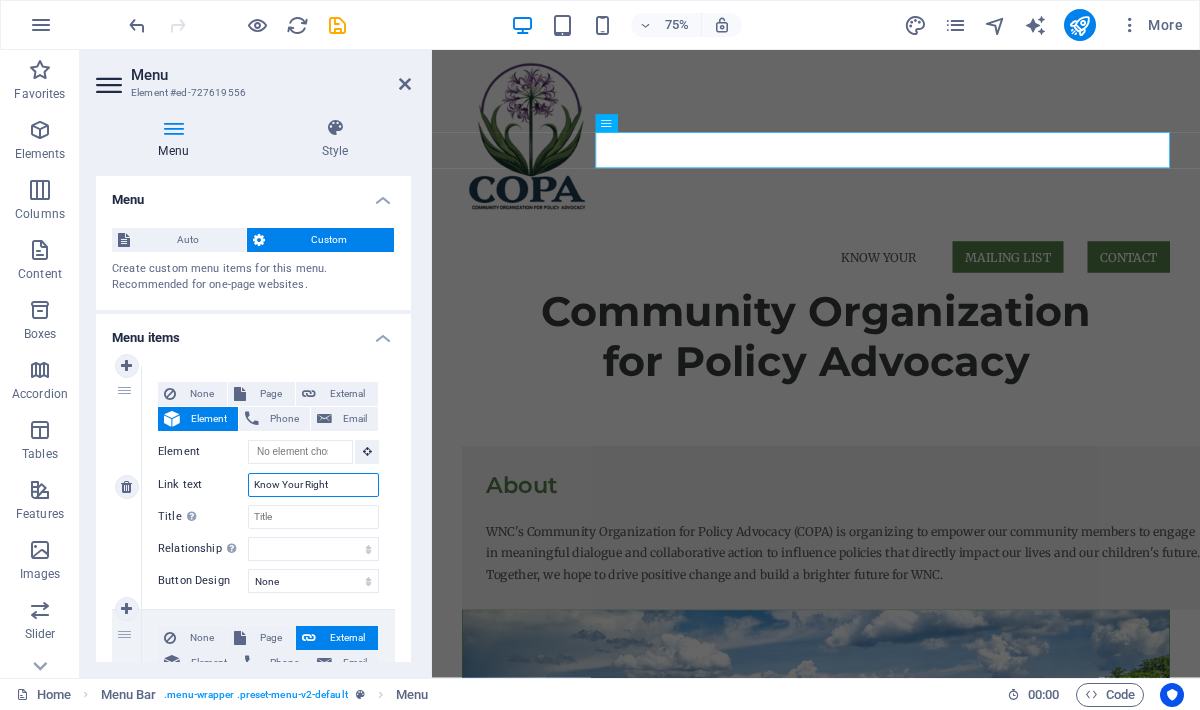 type on "Know Your Rights" 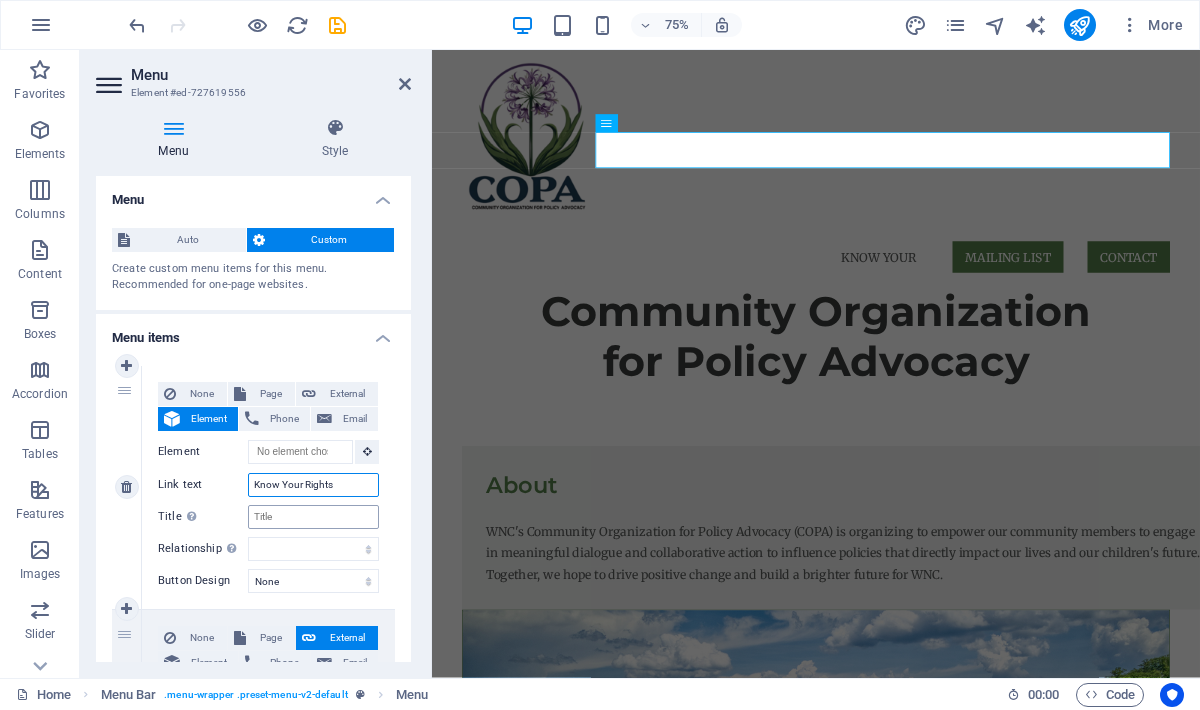 select 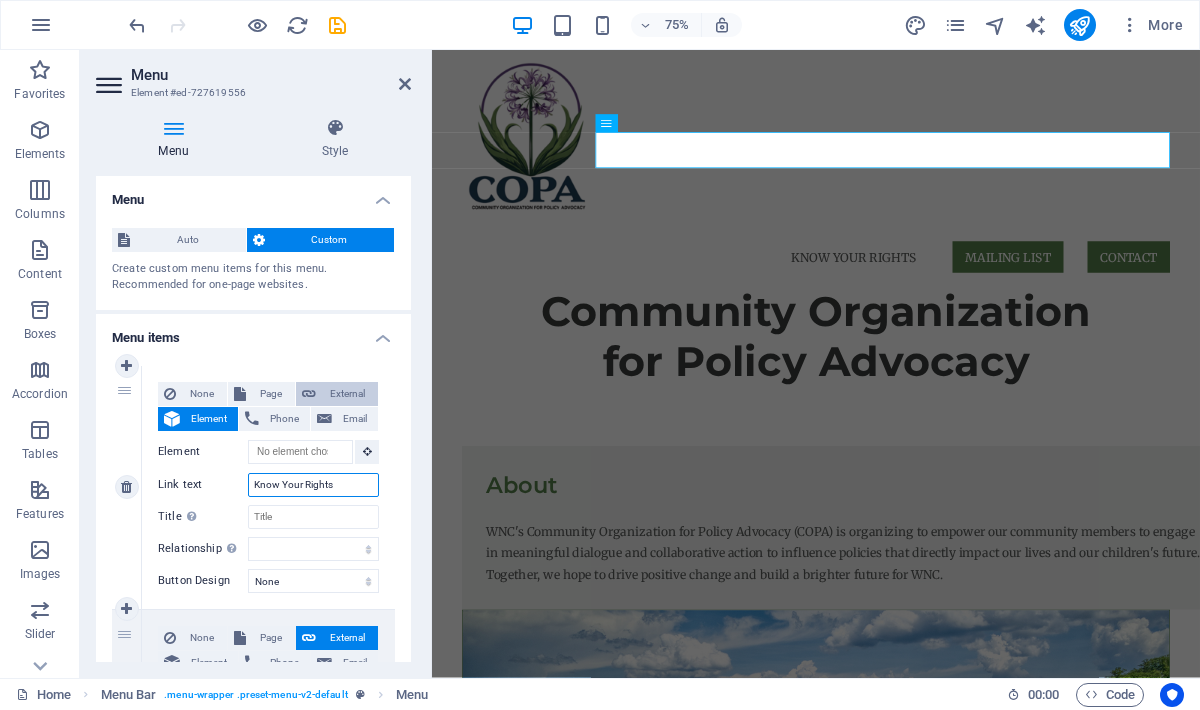 type on "Know Your Rights" 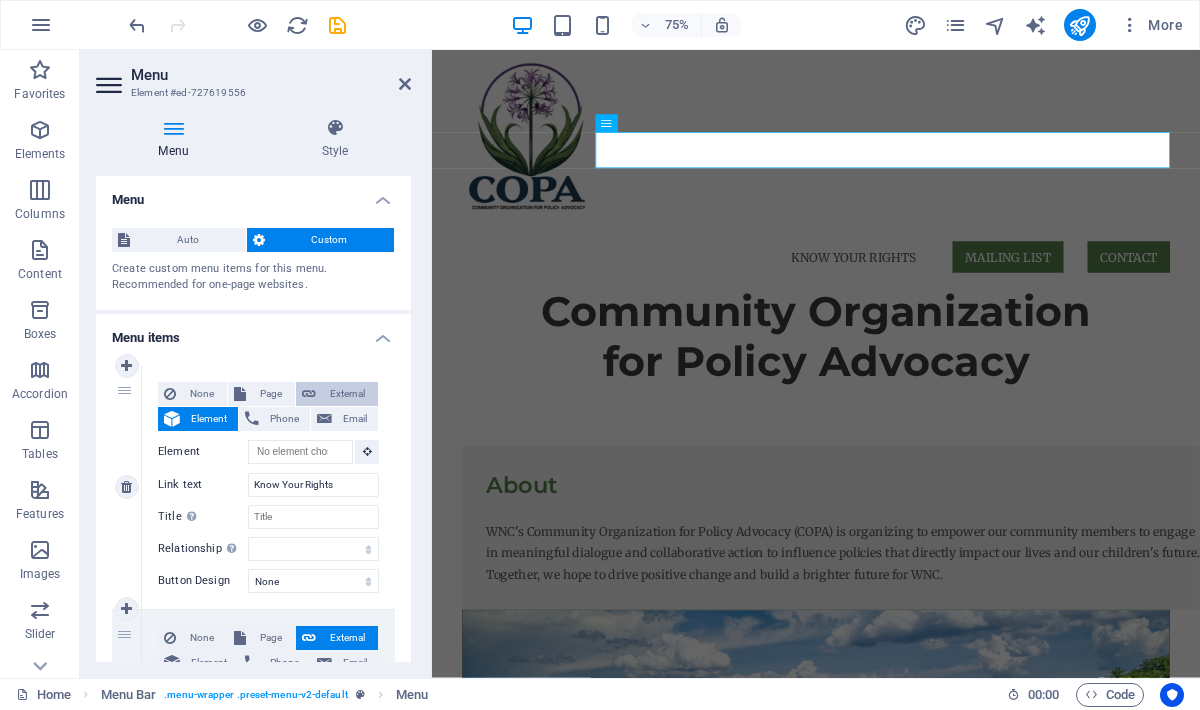 click on "External" at bounding box center (347, 394) 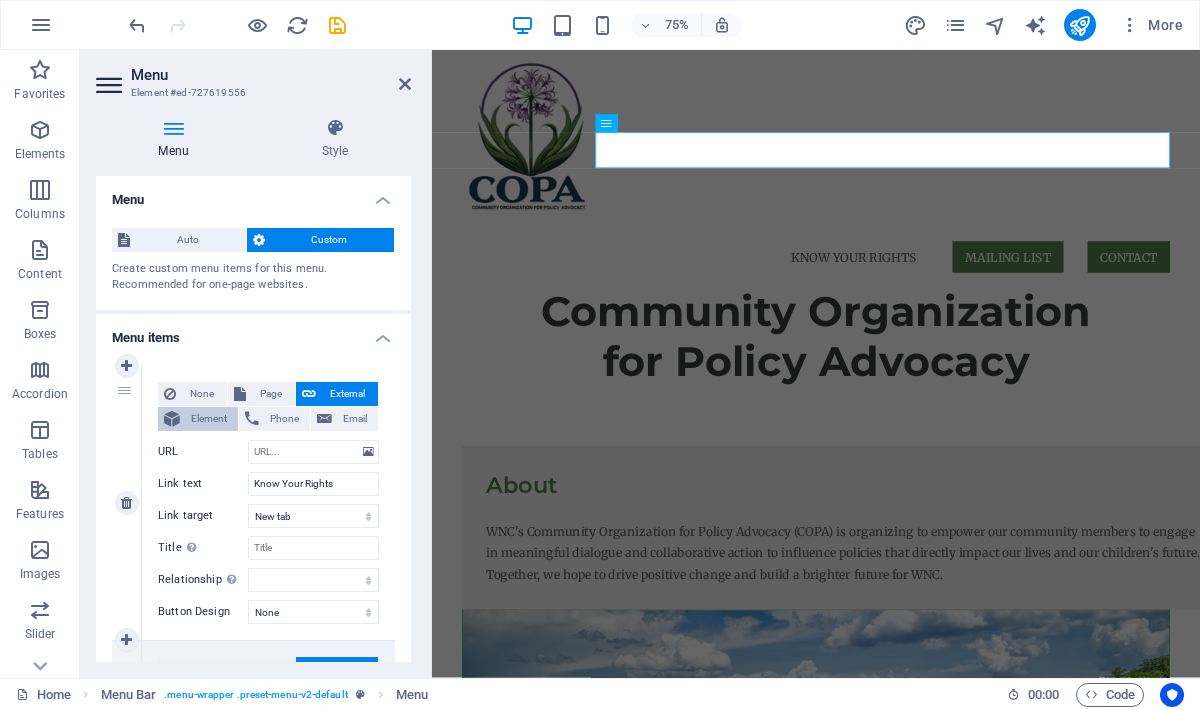 click on "Element" at bounding box center [209, 419] 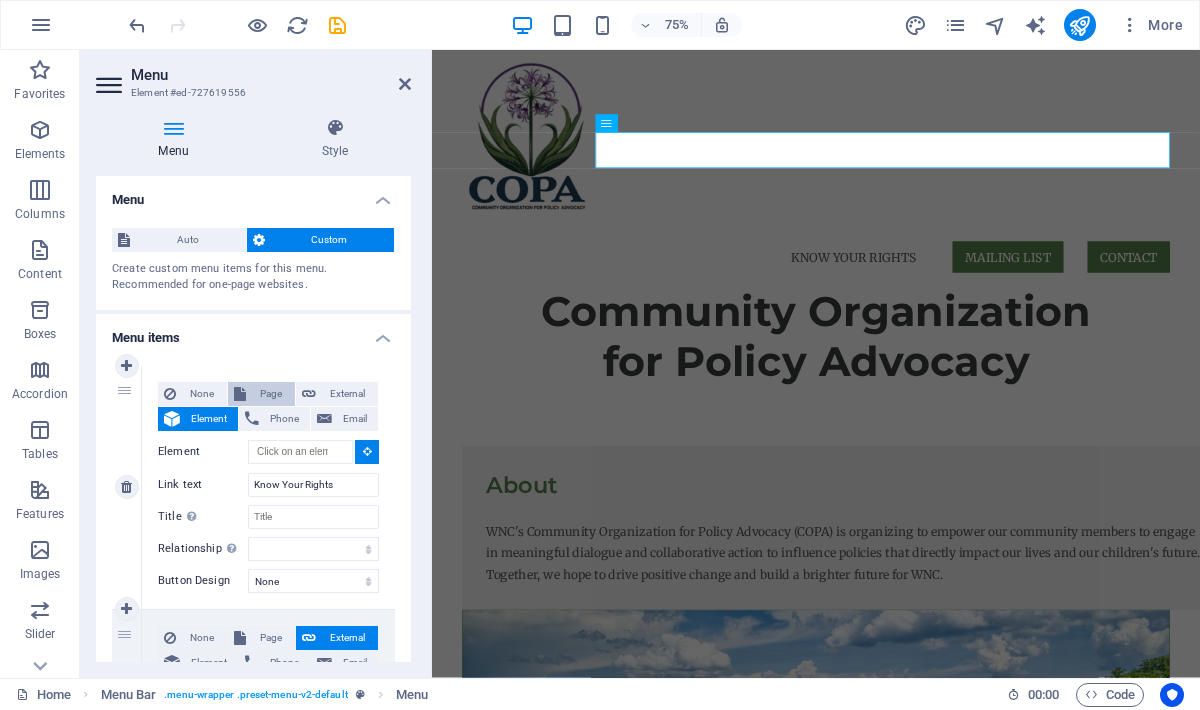 click on "Page" at bounding box center (270, 394) 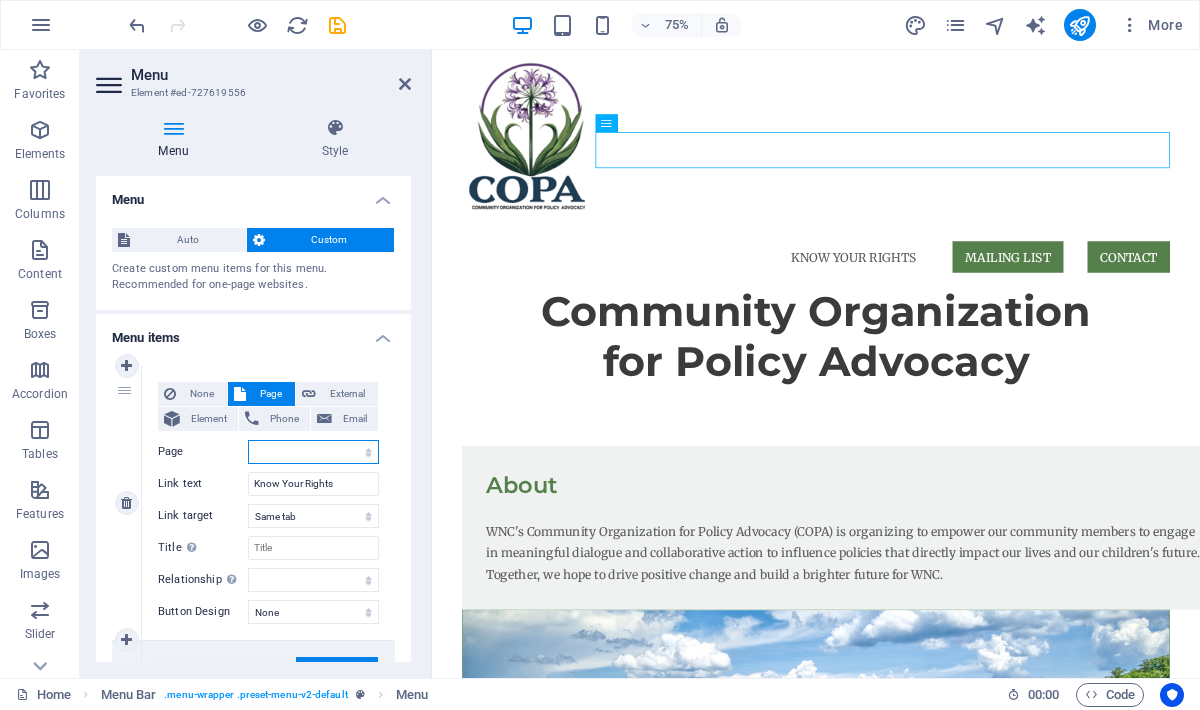 click on "Home Legal Notice Privacy About" at bounding box center [313, 452] 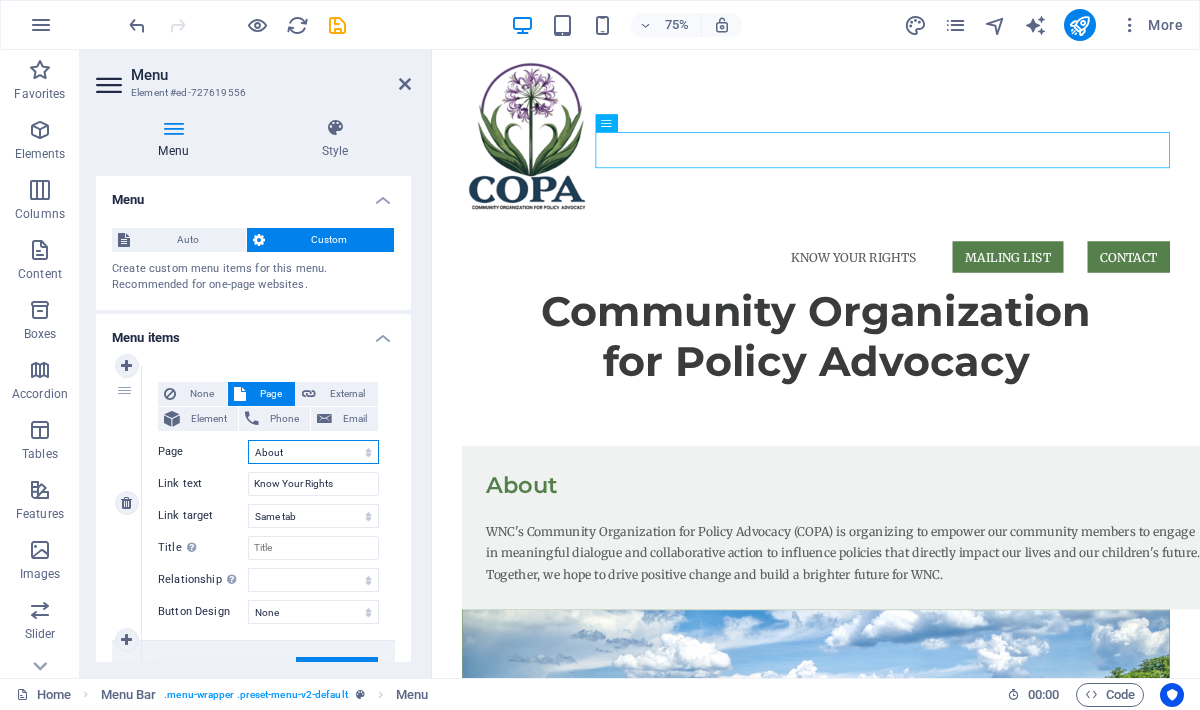 select 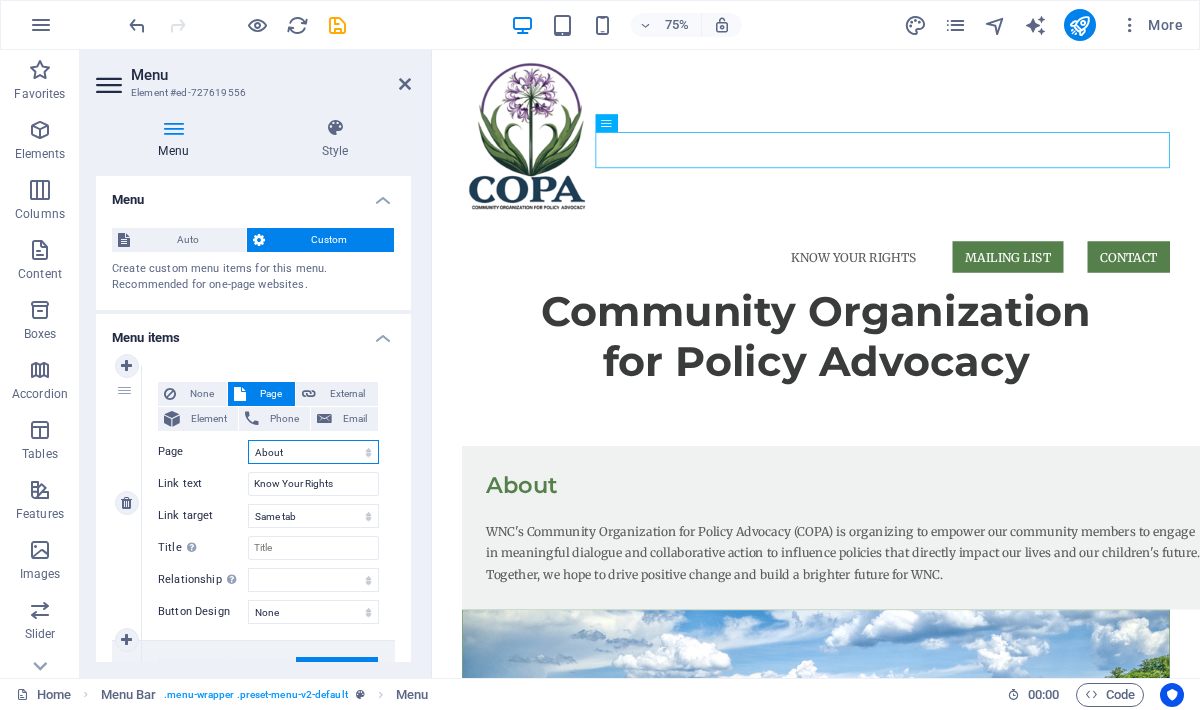 click on "Home Legal Notice Privacy About" at bounding box center (313, 452) 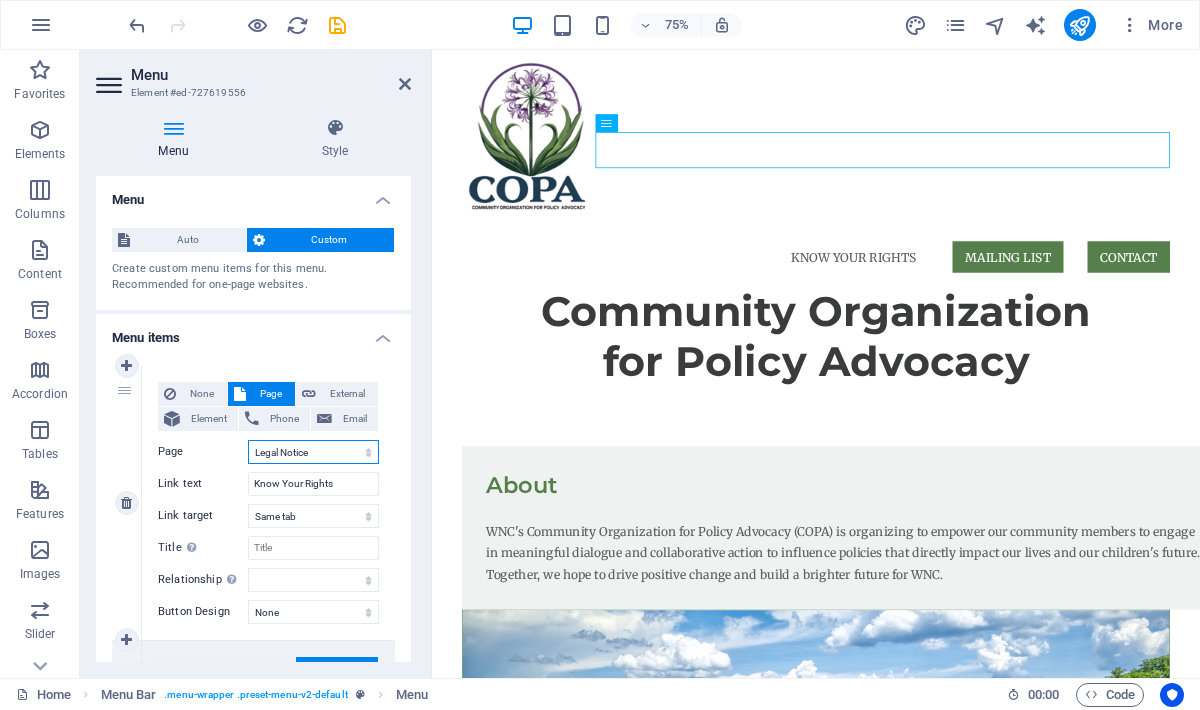 select 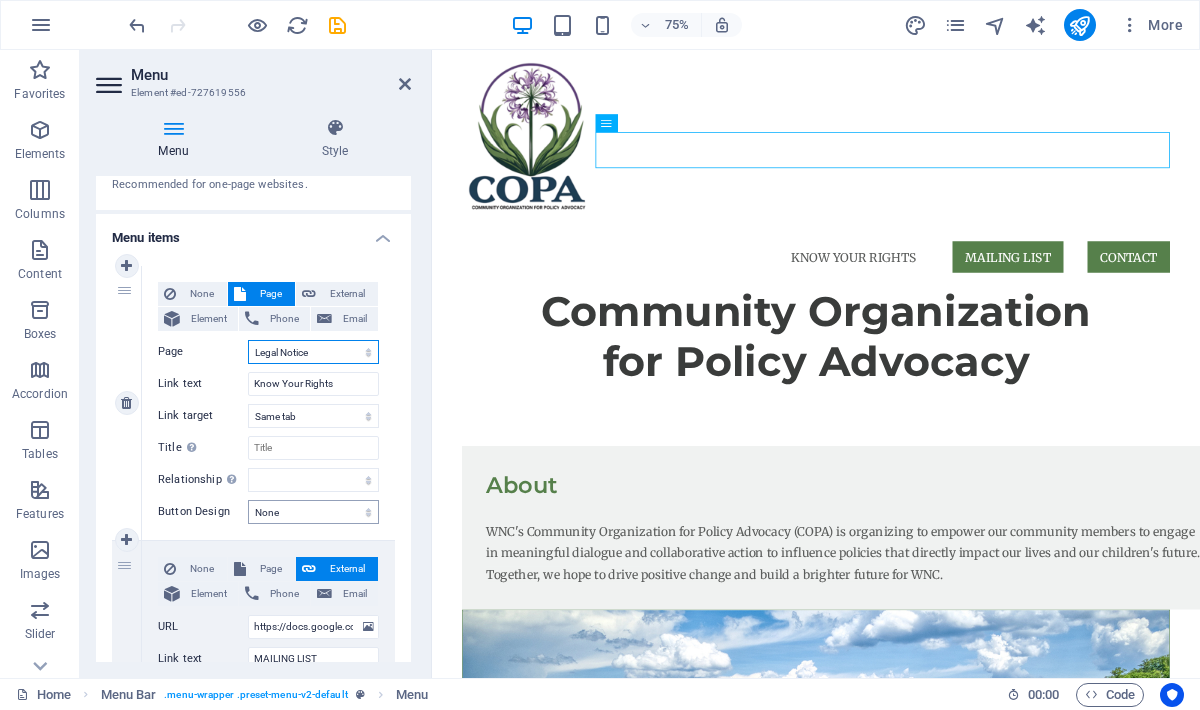 scroll, scrollTop: 101, scrollLeft: 0, axis: vertical 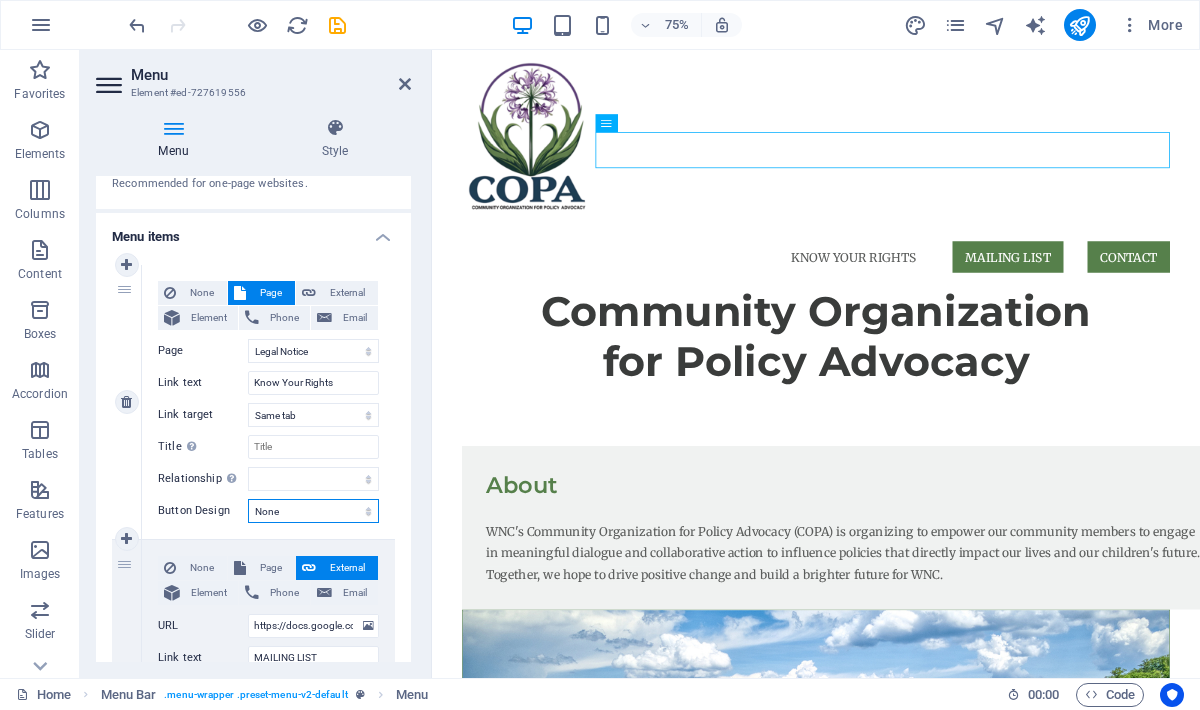 click on "None Default Primary Secondary" at bounding box center [313, 511] 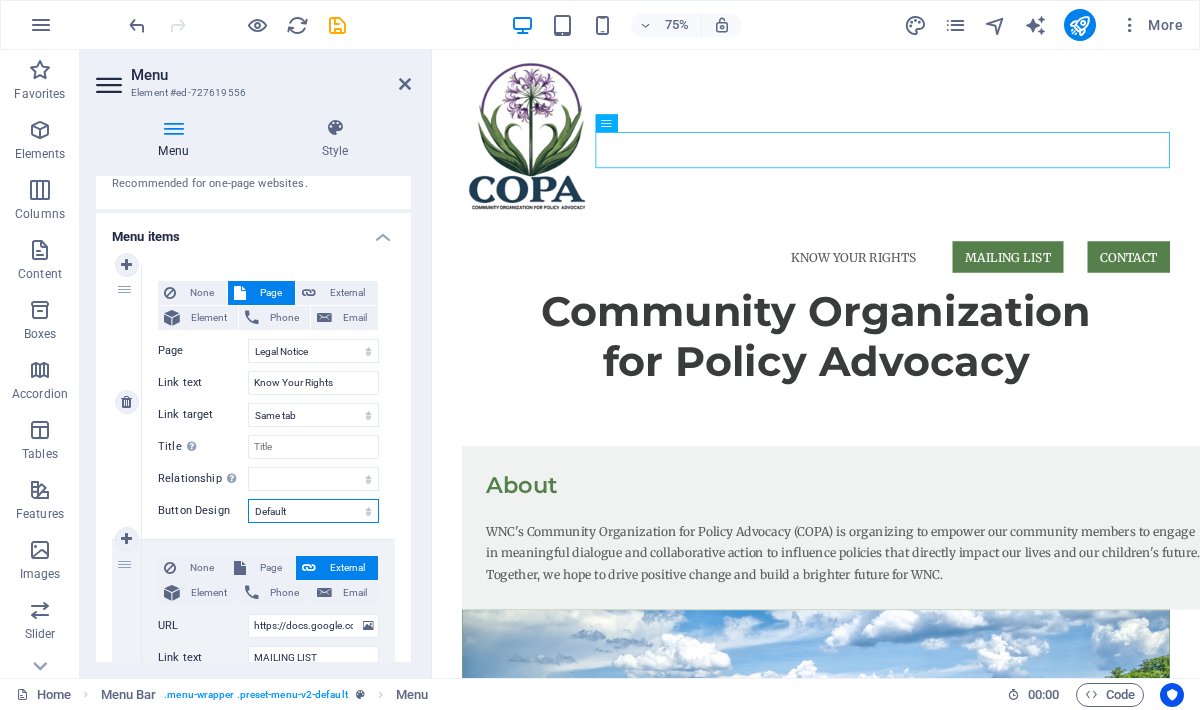 select 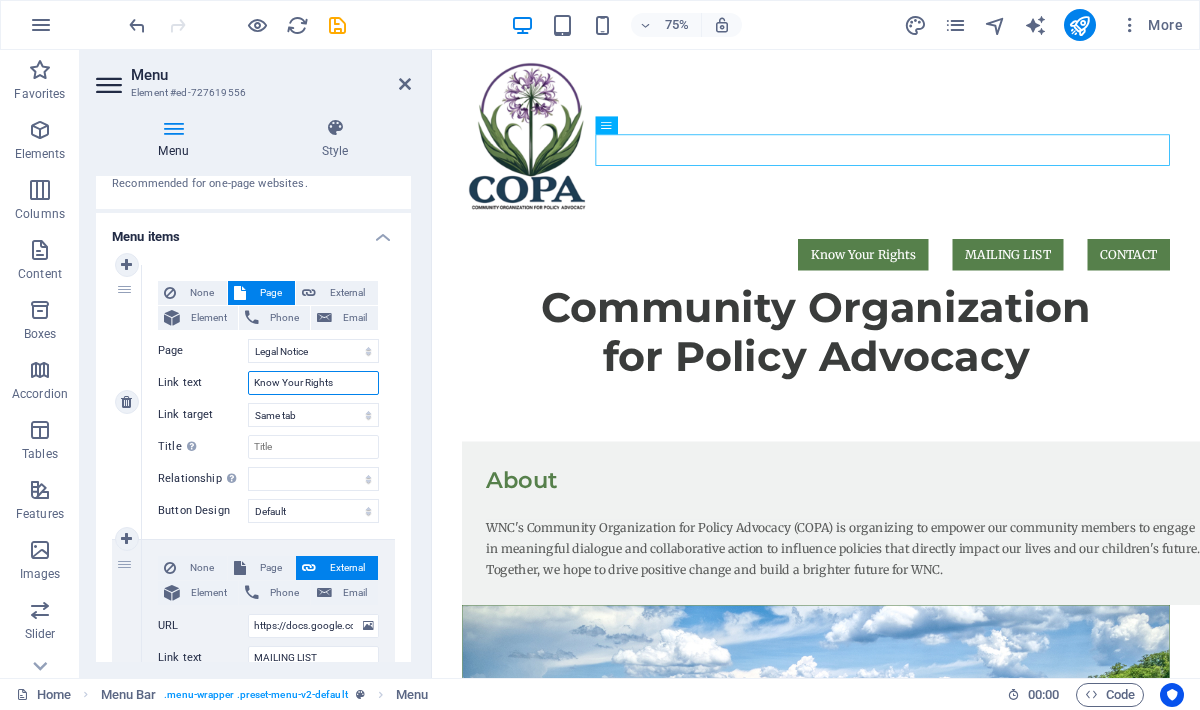 drag, startPoint x: 351, startPoint y: 379, endPoint x: 236, endPoint y: 378, distance: 115.00435 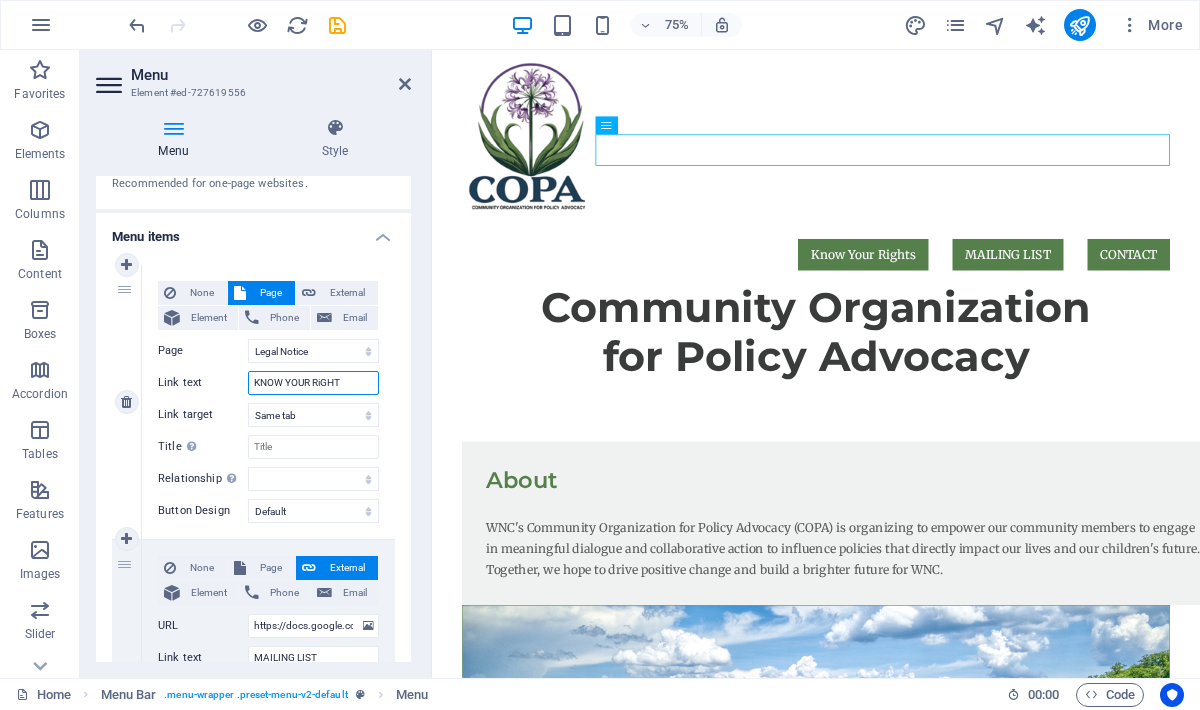 type on "KNOW YOUR RiGHTS" 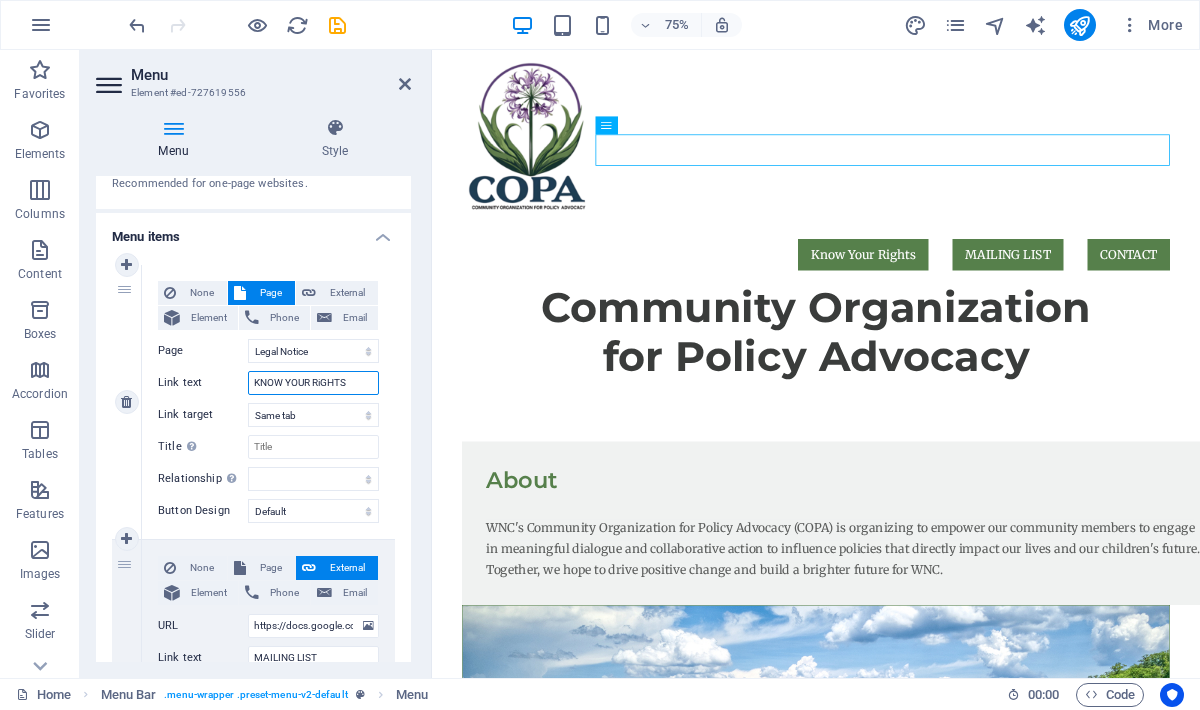 select 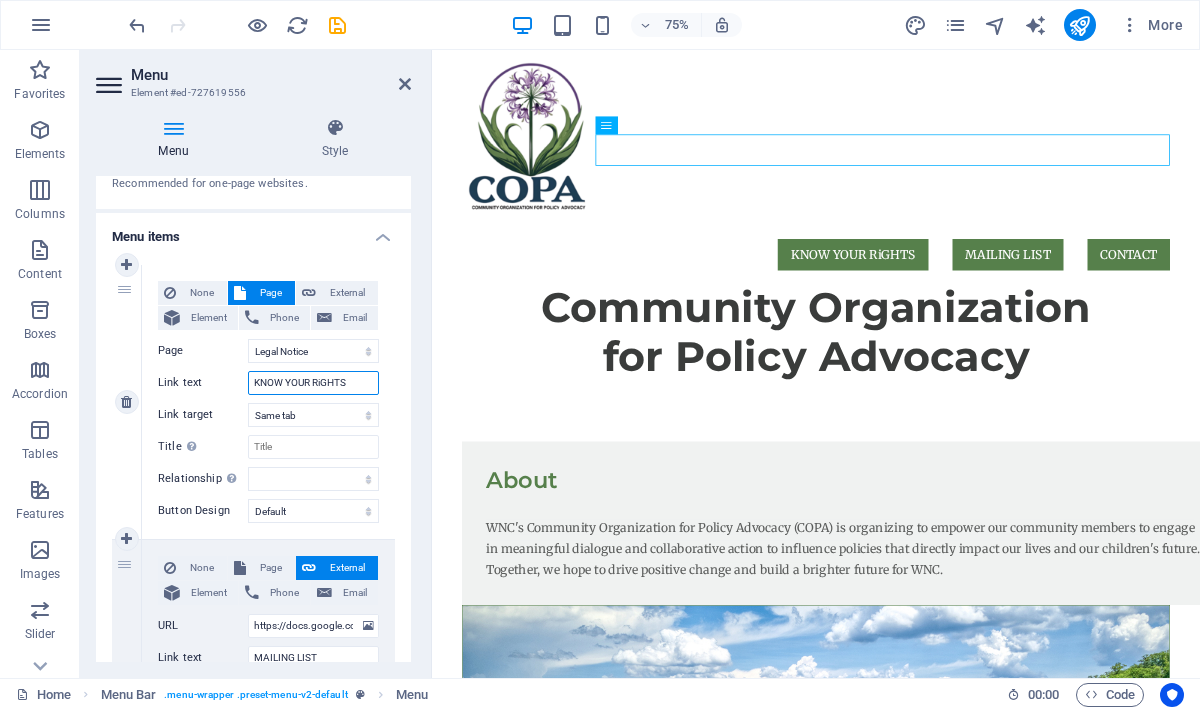 type on "KNOW YOUR RGHTS" 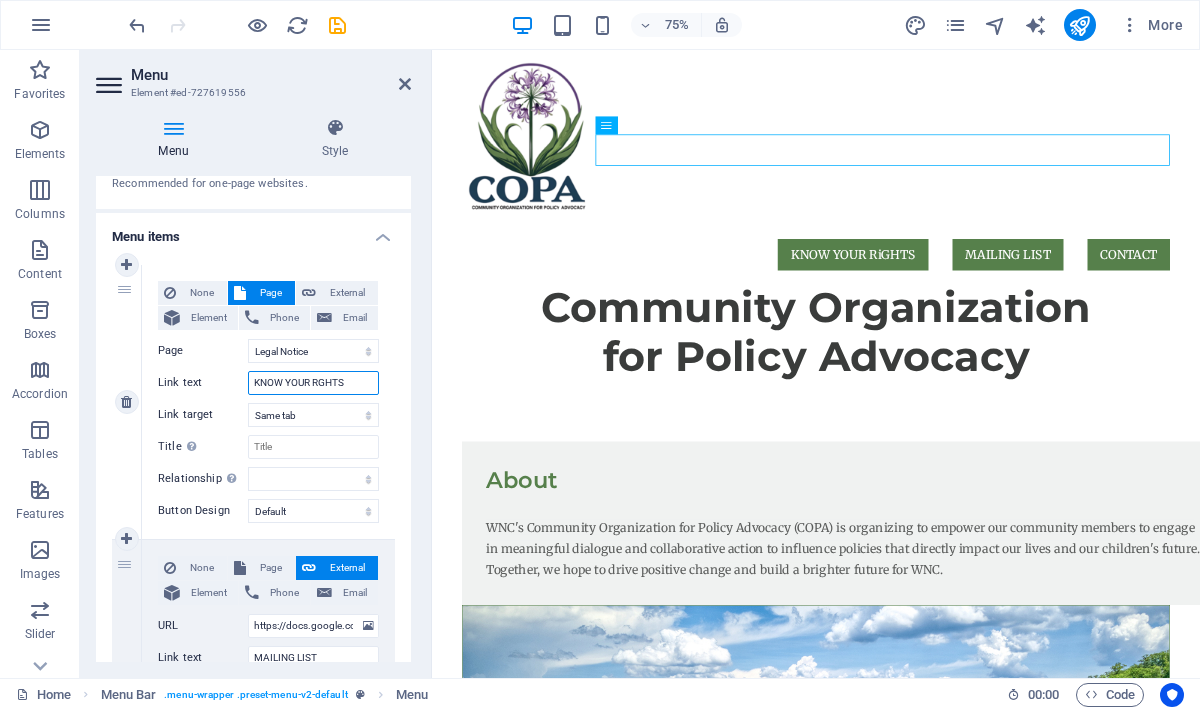 select 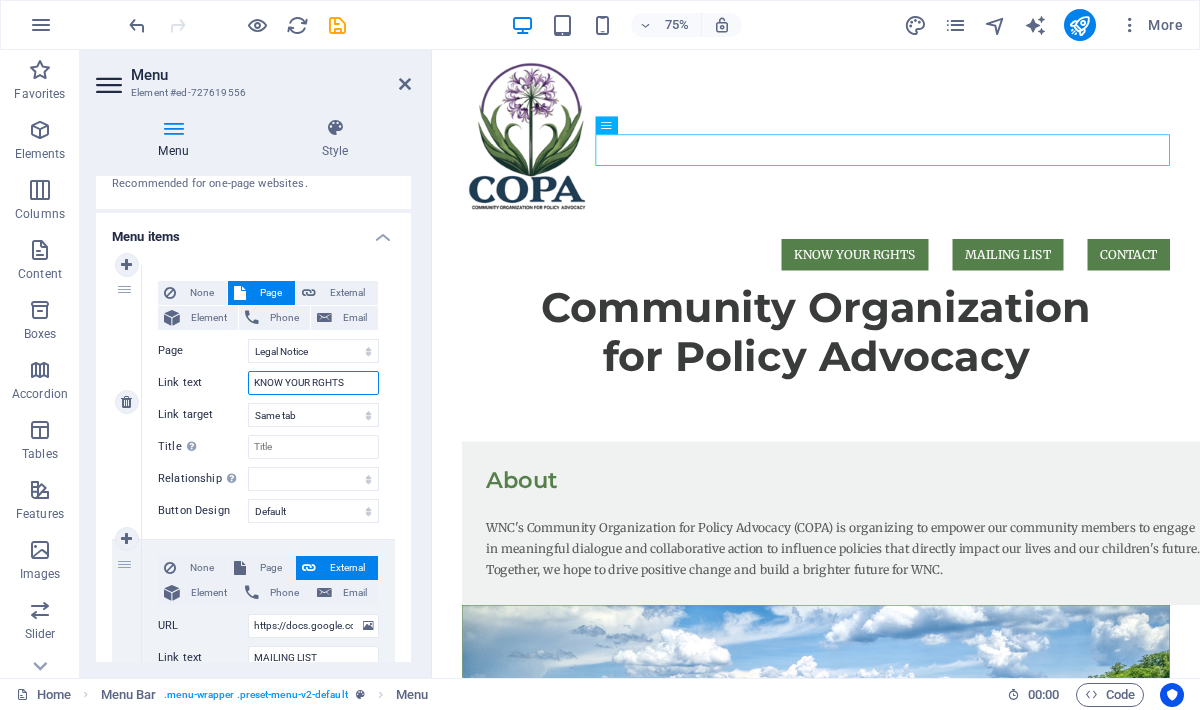 type on "KNOW YOUR RIGHTS" 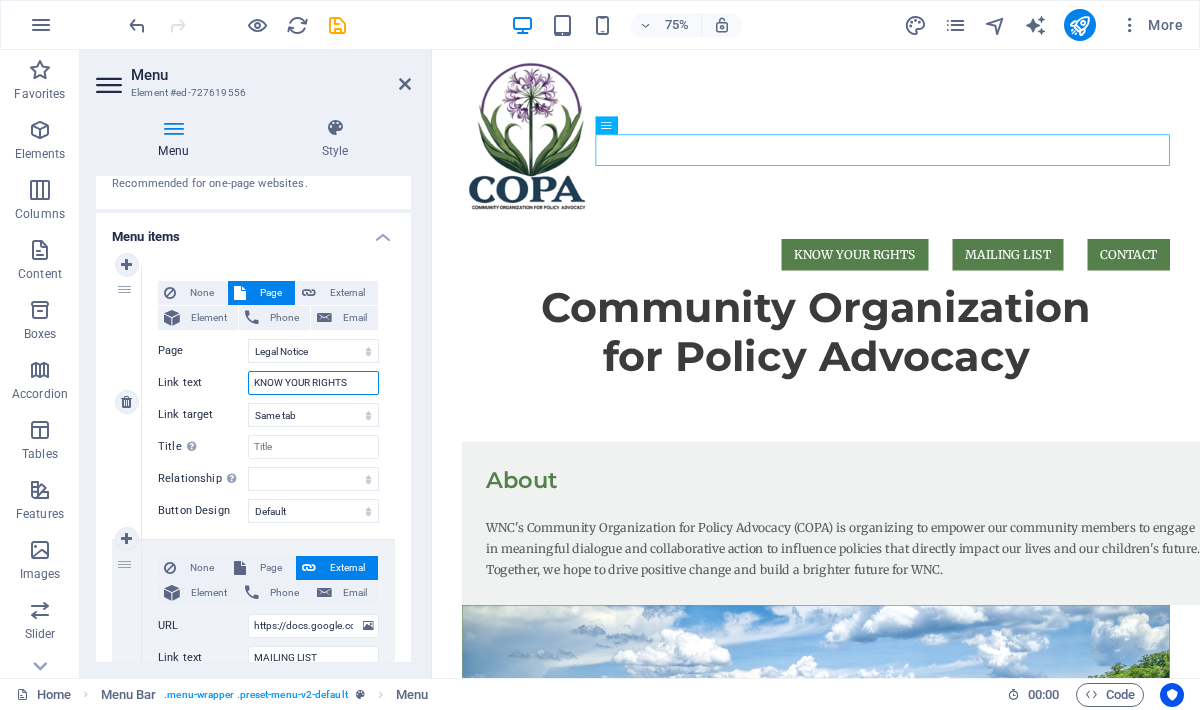 select 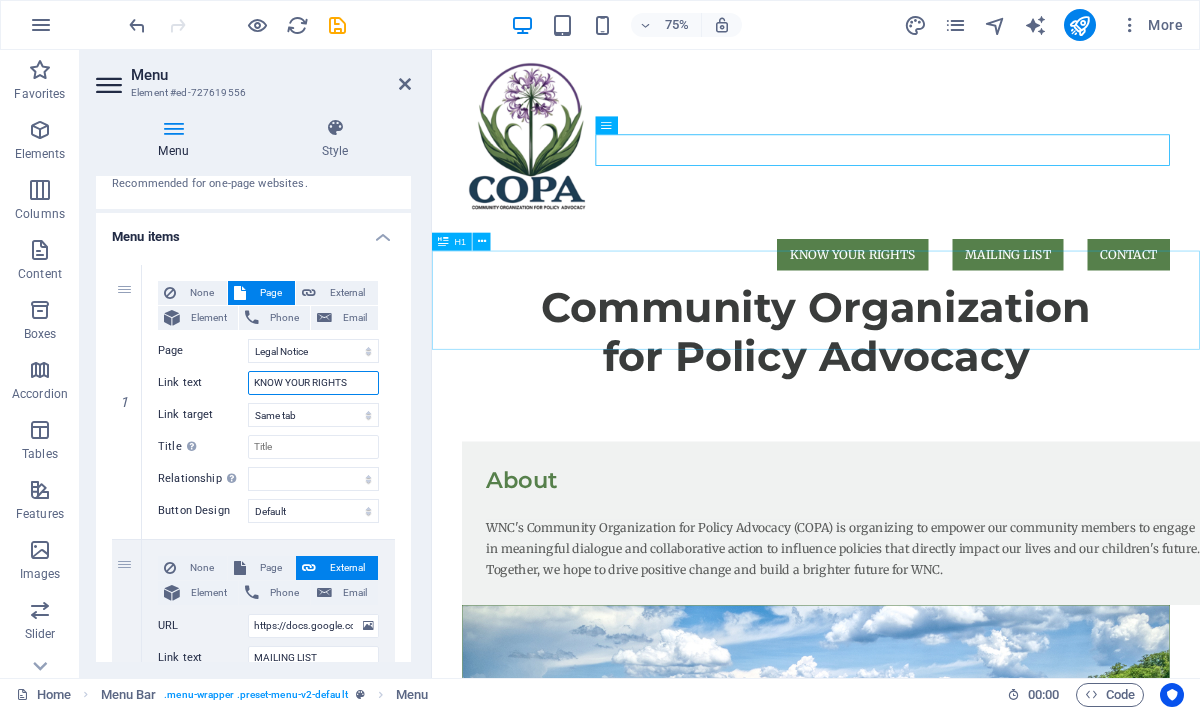 type on "KNOW YOUR RIGHTS" 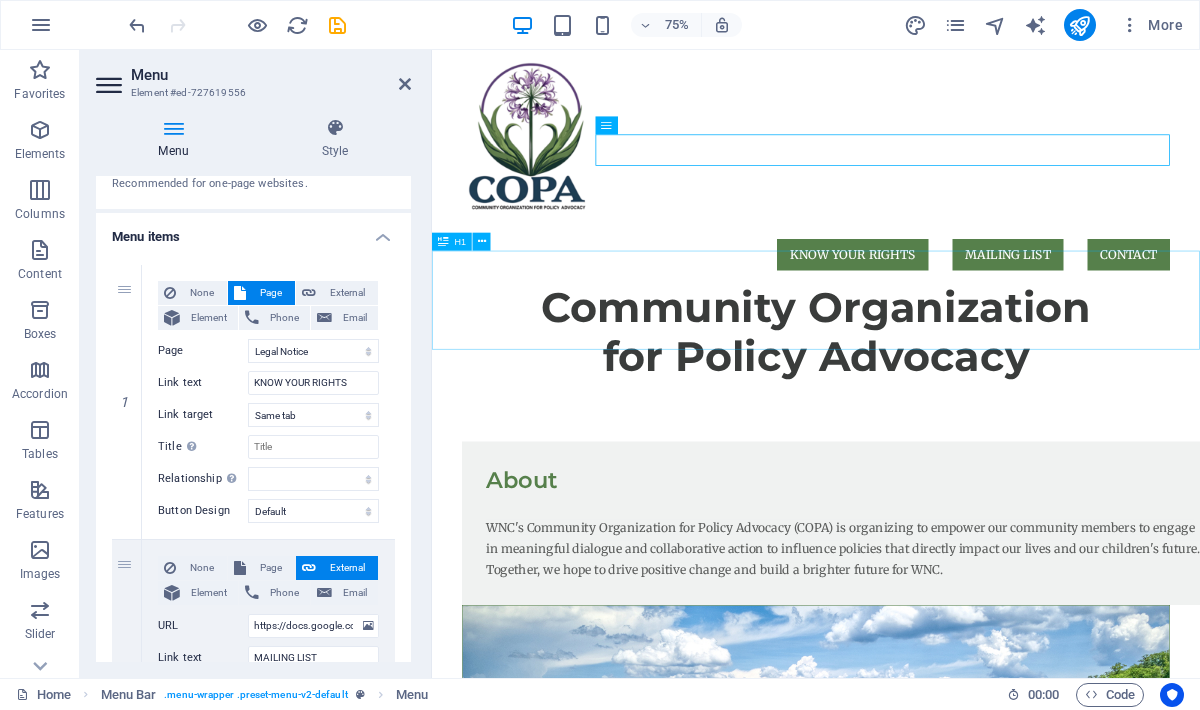 click on "Community Organization  for Policy Advocacy" at bounding box center [944, 426] 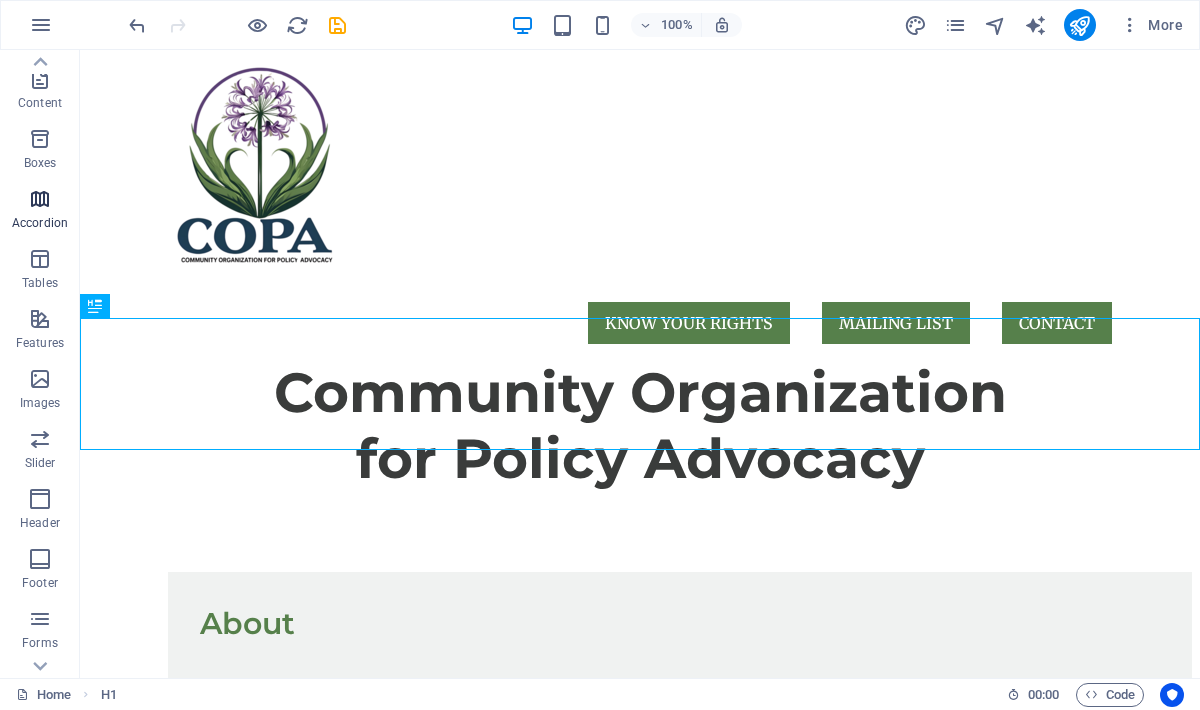 scroll, scrollTop: 272, scrollLeft: 0, axis: vertical 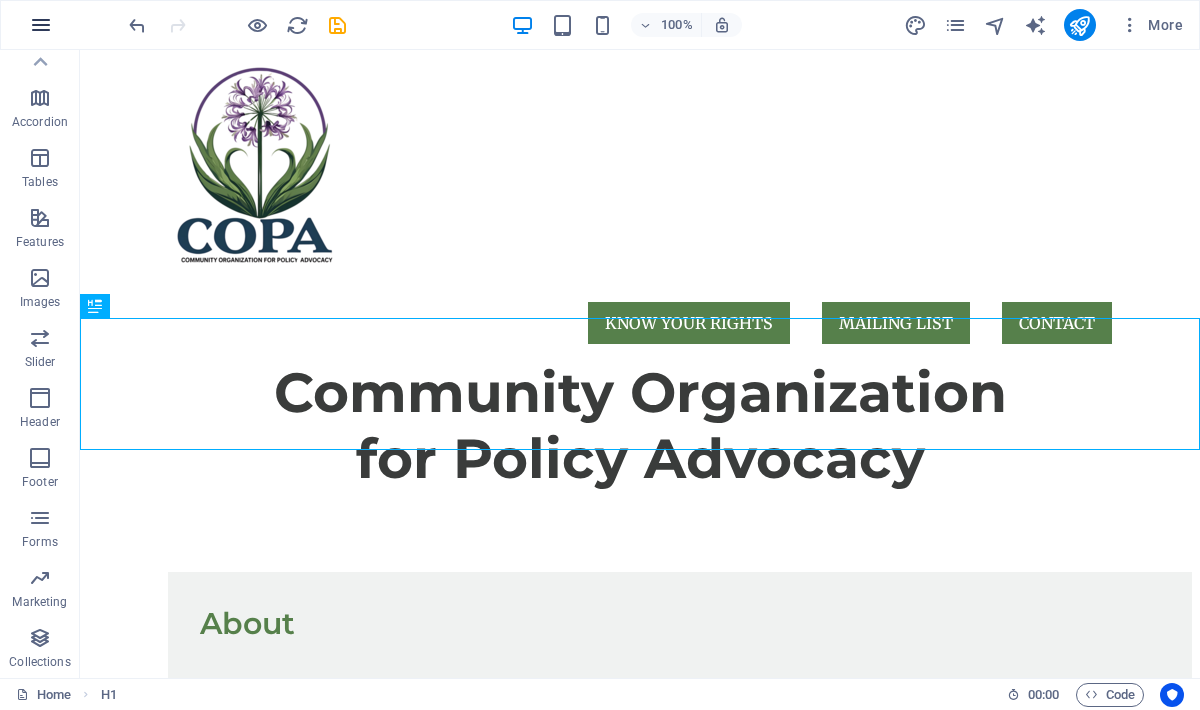 click at bounding box center [41, 25] 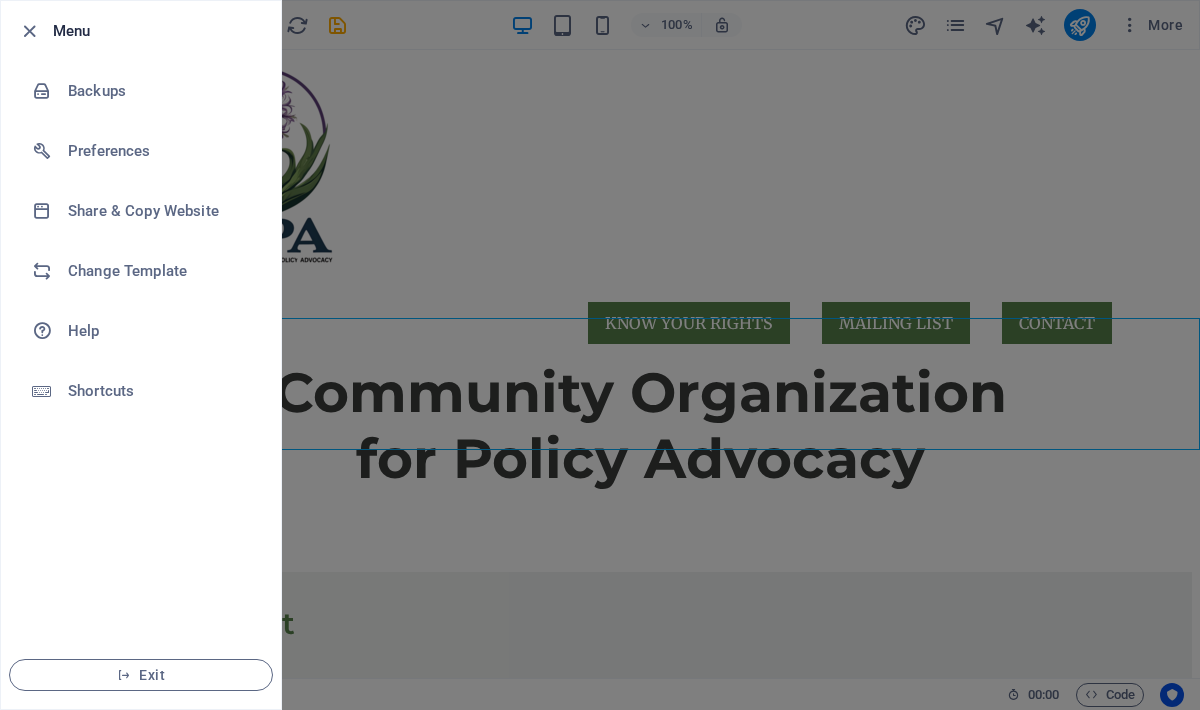 click at bounding box center [600, 355] 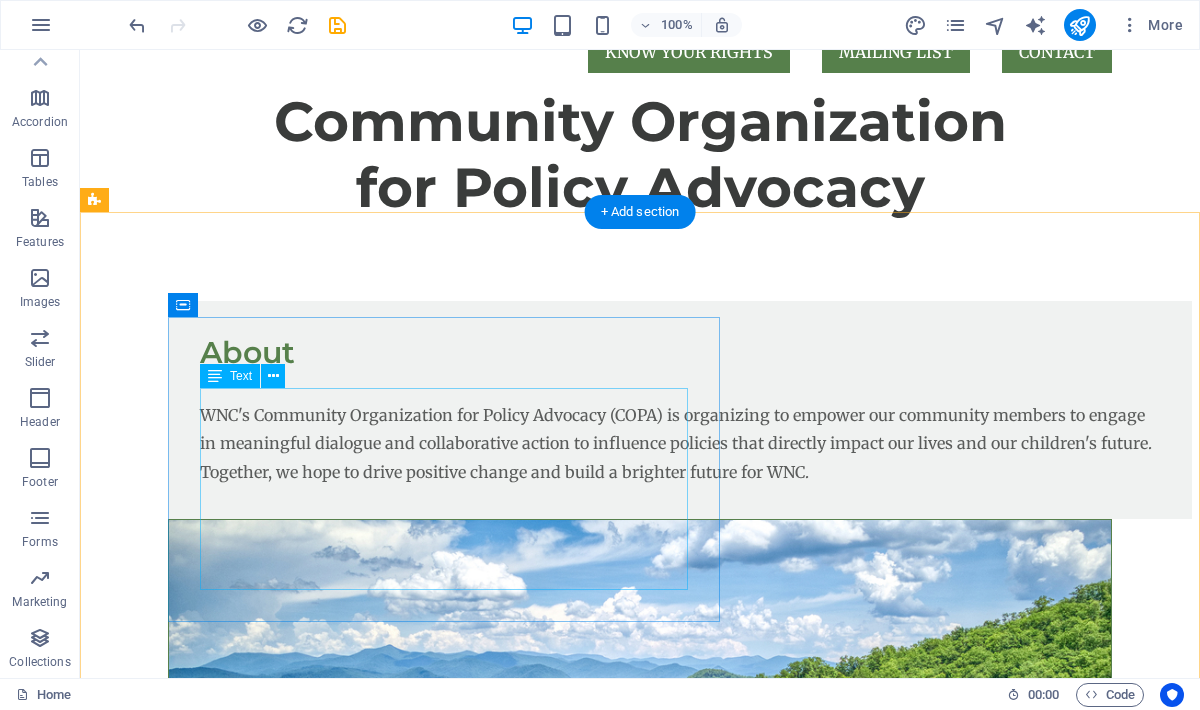 scroll, scrollTop: 0, scrollLeft: 0, axis: both 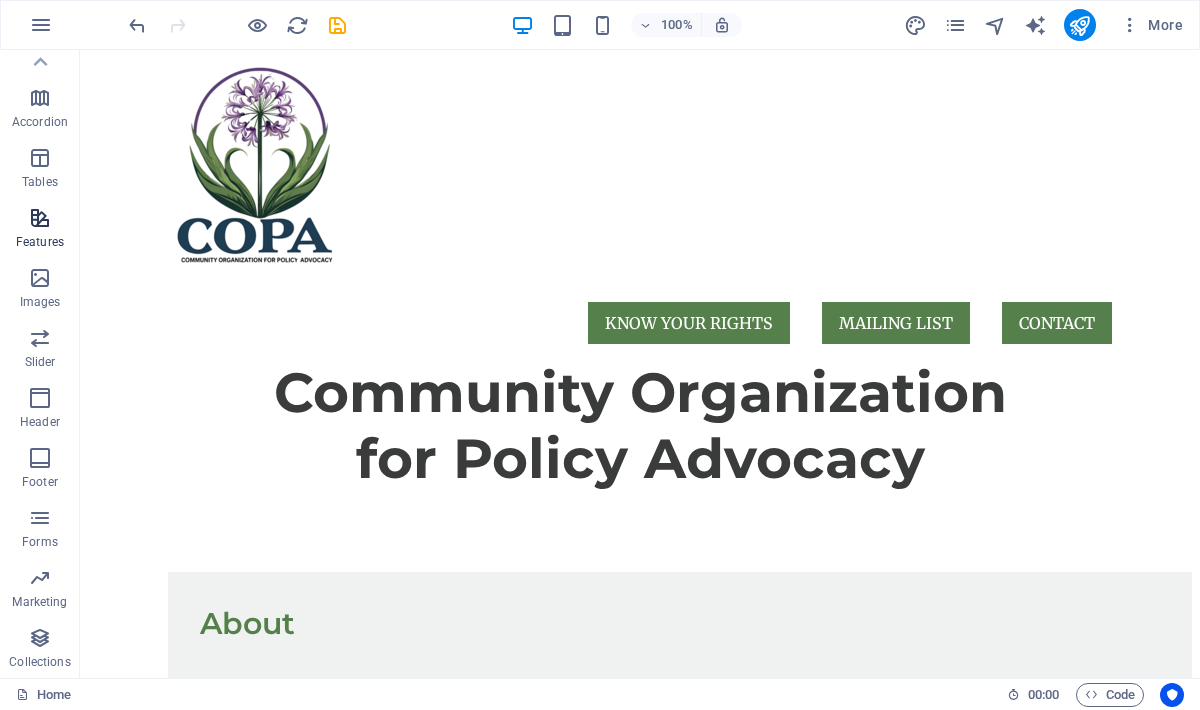 click on "Features" at bounding box center (40, 230) 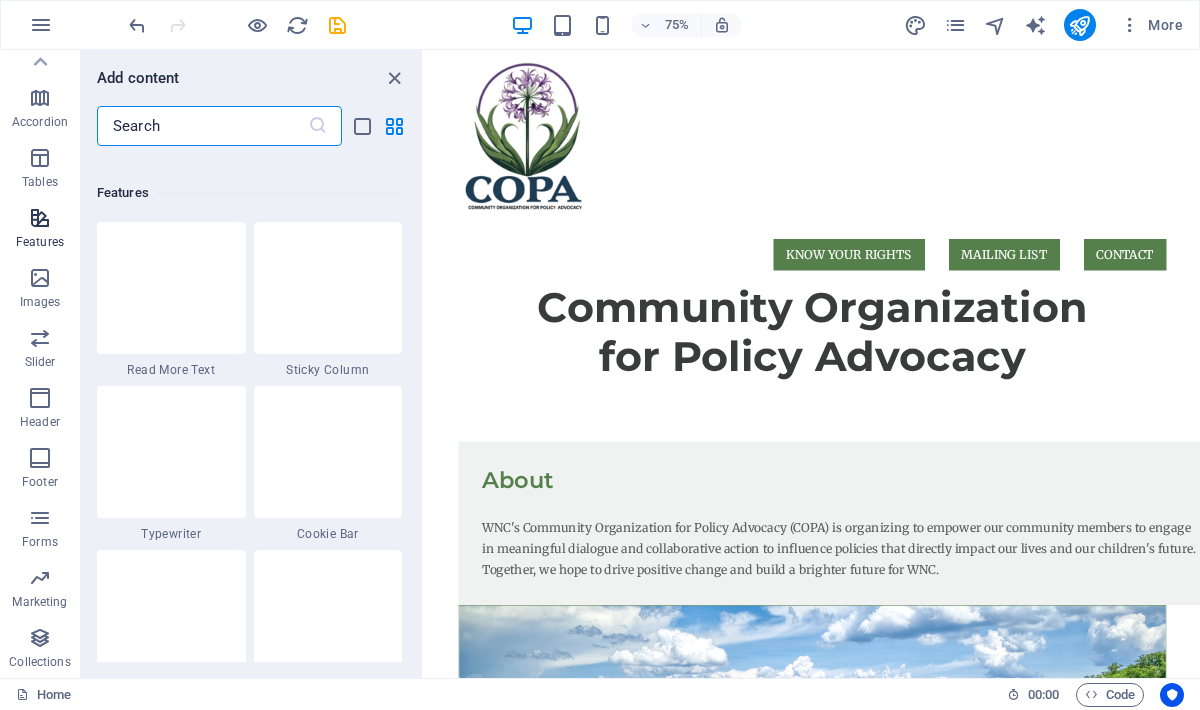 scroll, scrollTop: 7795, scrollLeft: 0, axis: vertical 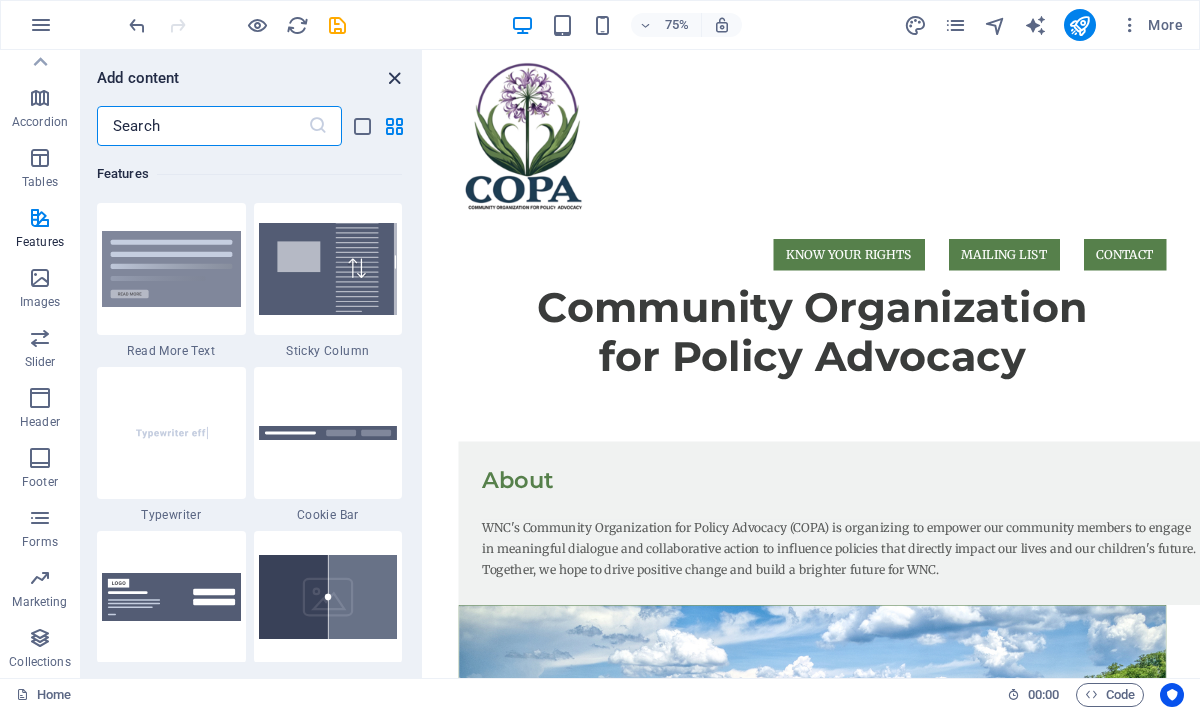 click at bounding box center (394, 78) 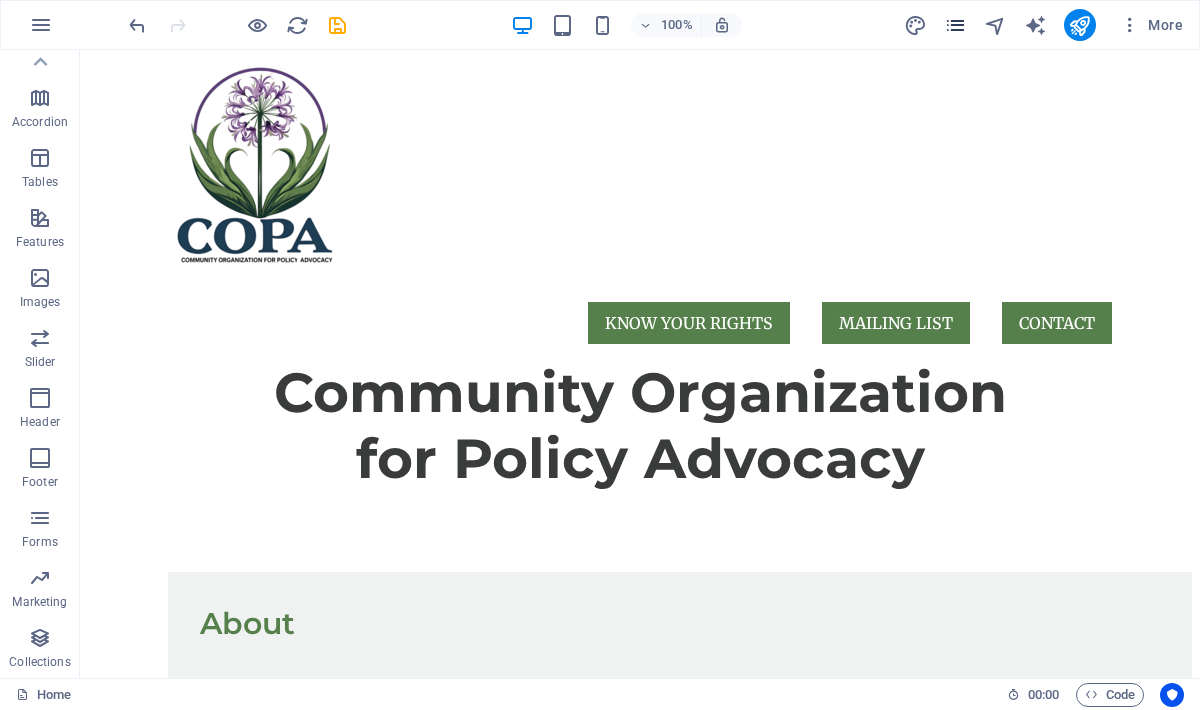 click at bounding box center (955, 25) 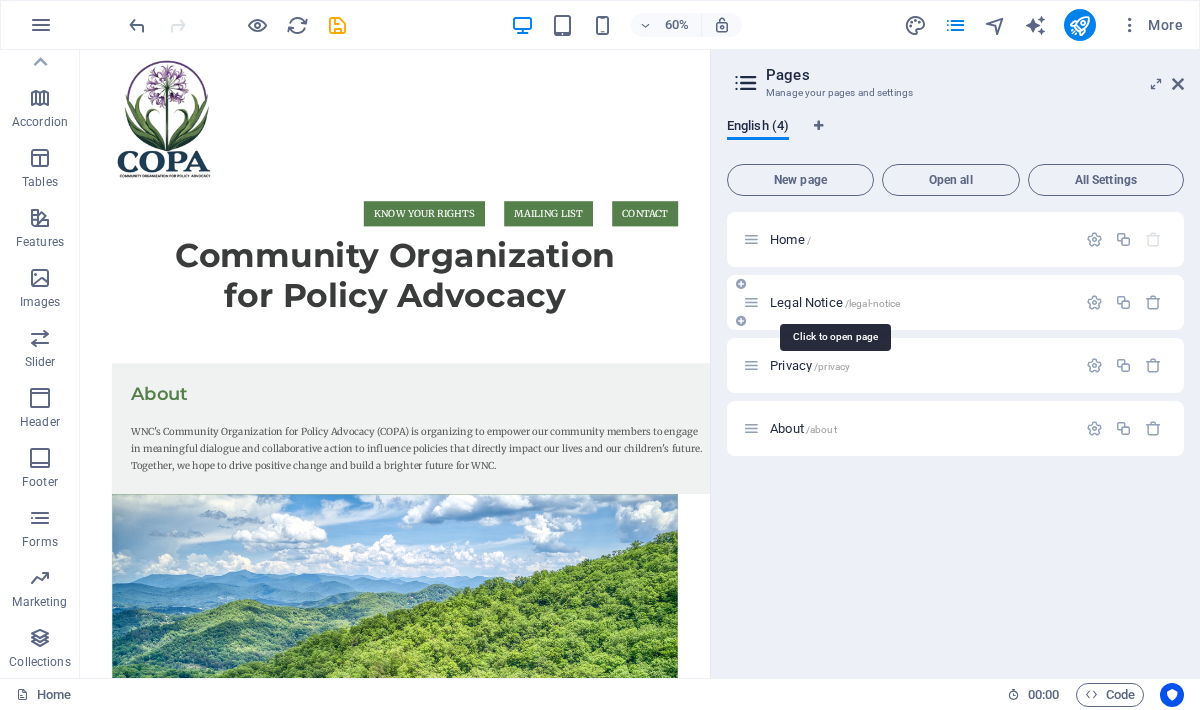 click on "Legal Notice /legal-notice" at bounding box center (835, 302) 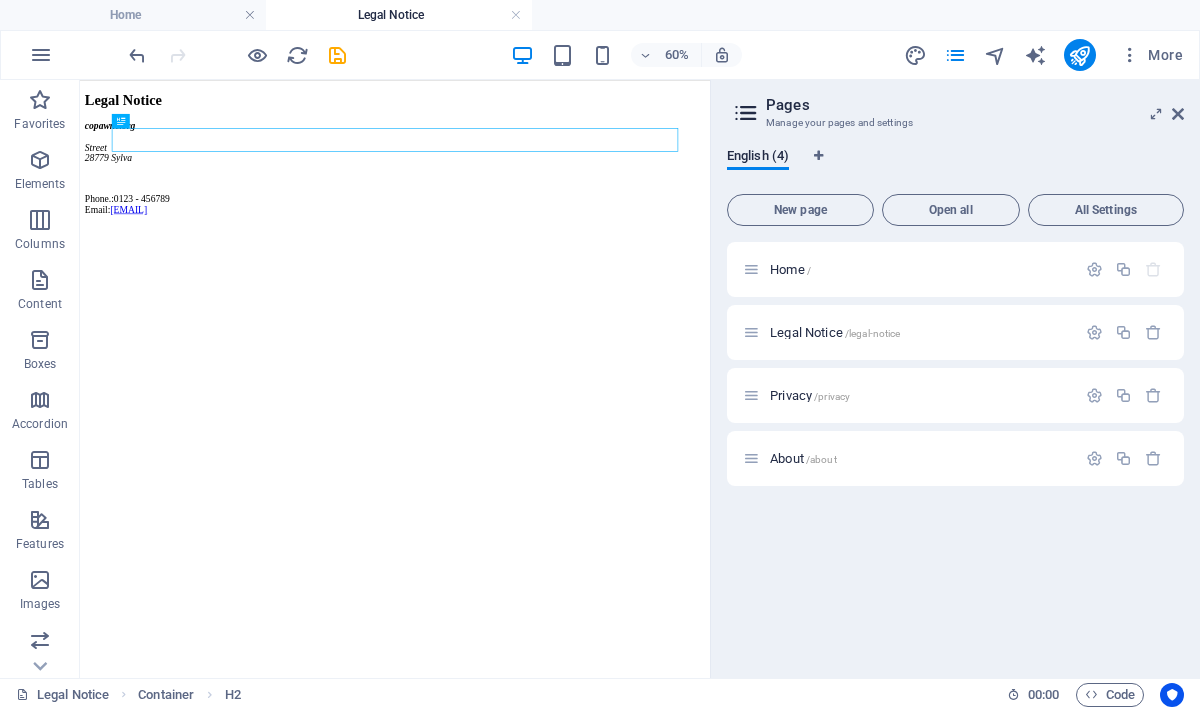scroll, scrollTop: 0, scrollLeft: 0, axis: both 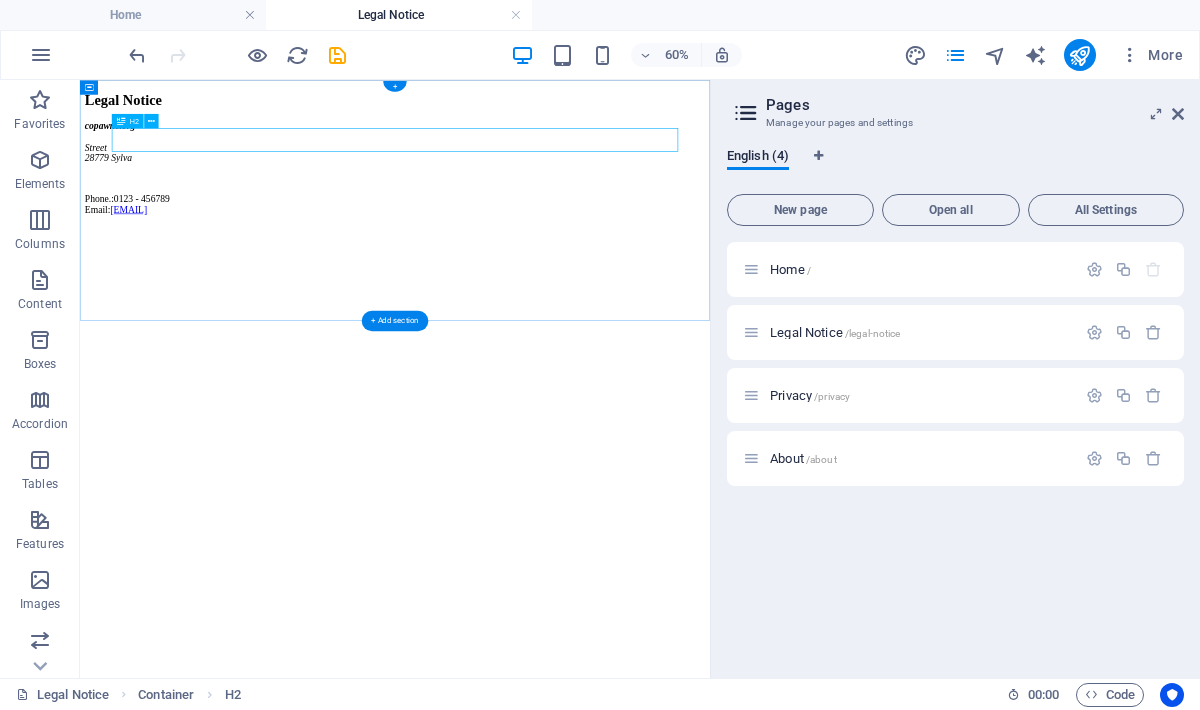 click on "Legal Notice" at bounding box center [605, 113] 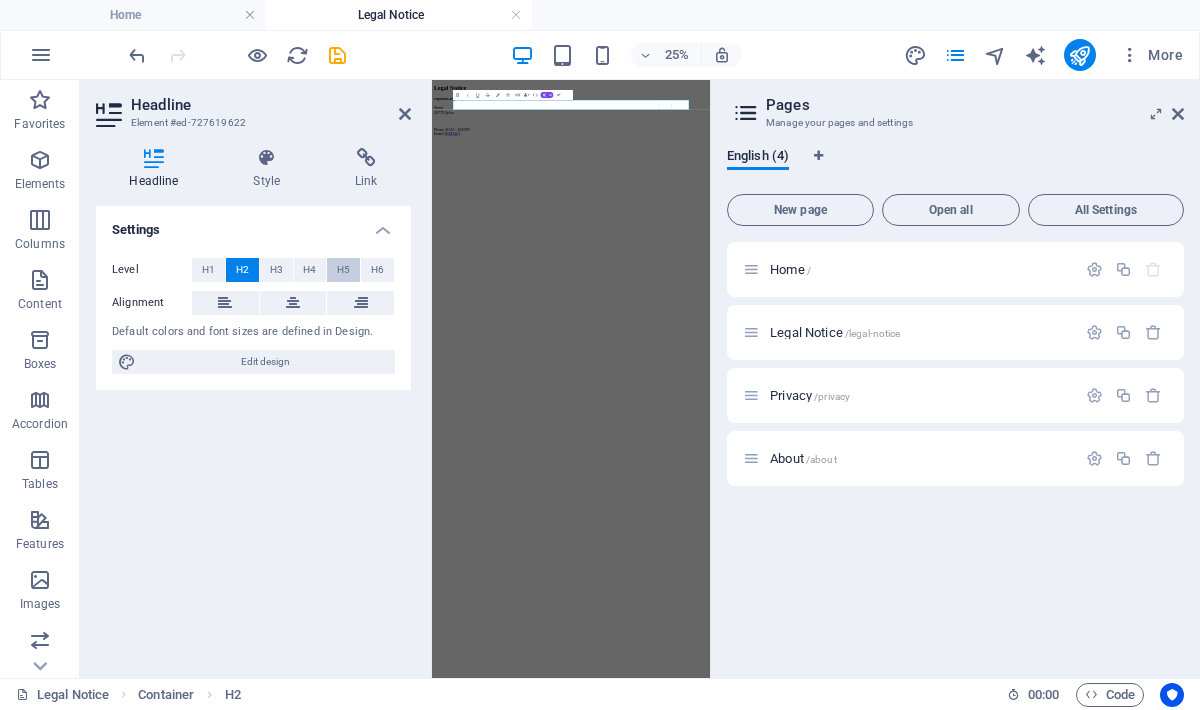type 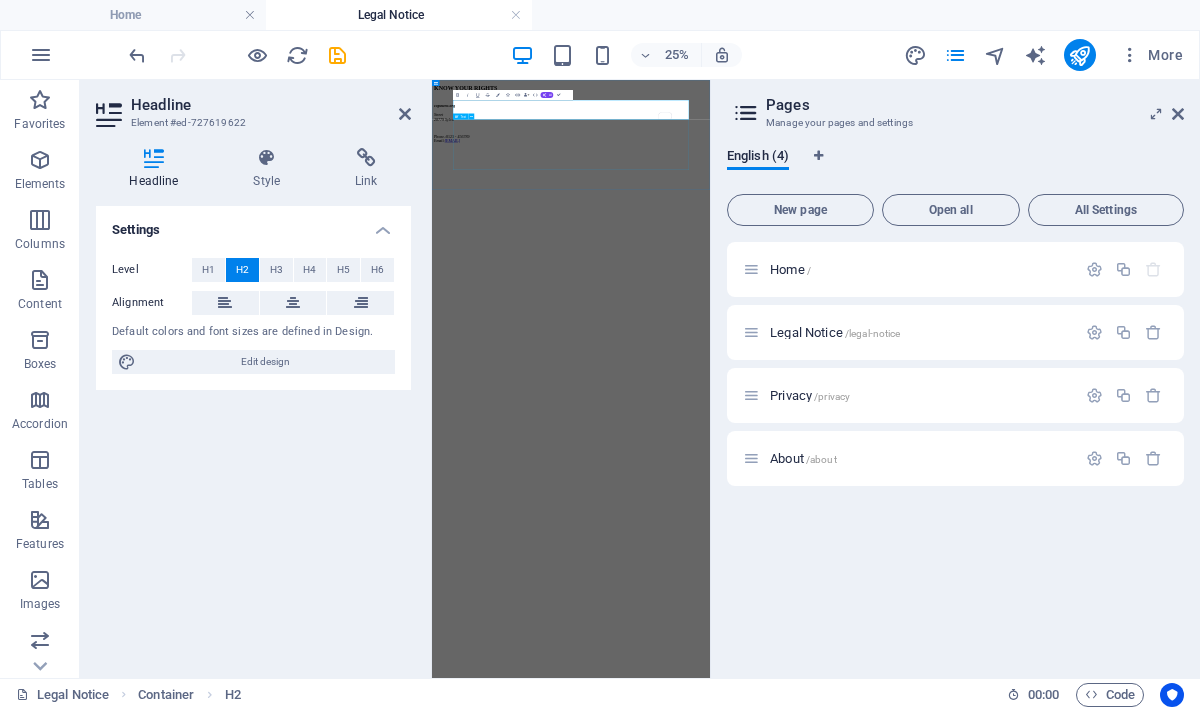 click on "copawnc.org Street 28779 [CITY] Phone.: [PHONE] Email: copawnc@[DOMAIN].com" at bounding box center (988, 253) 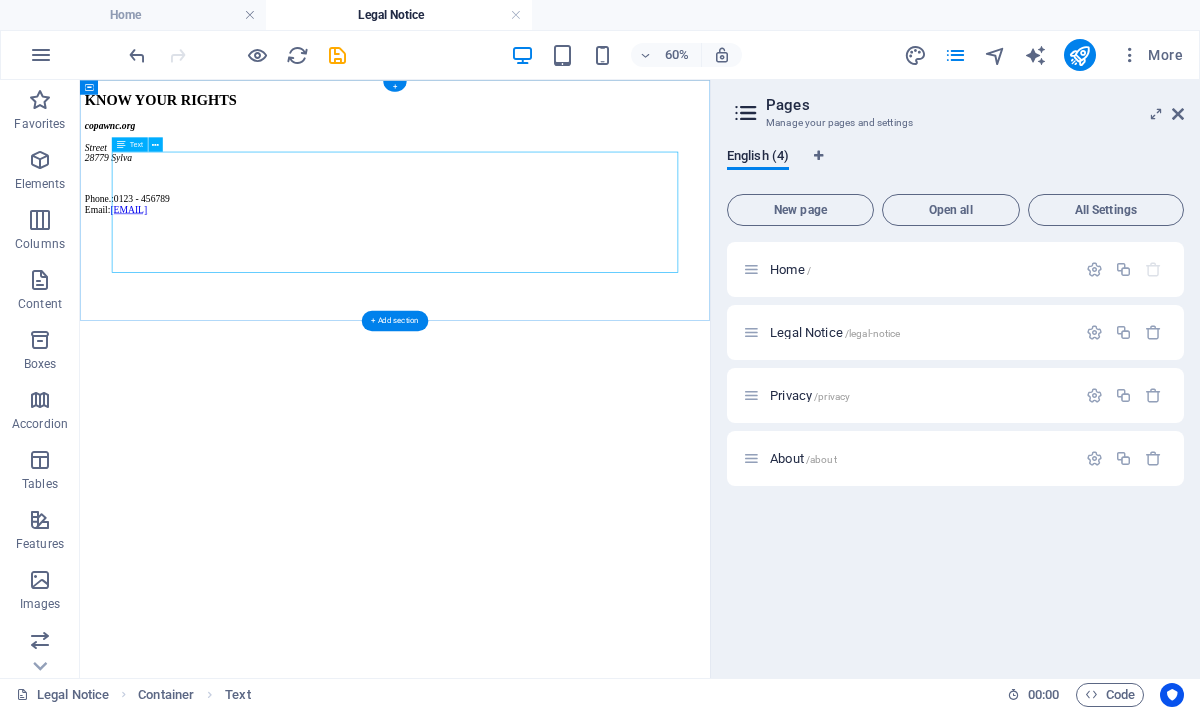 click on "copawnc.org Street 28779 [CITY] Phone.: [PHONE] Email: copawnc@[DOMAIN].com" at bounding box center (605, 226) 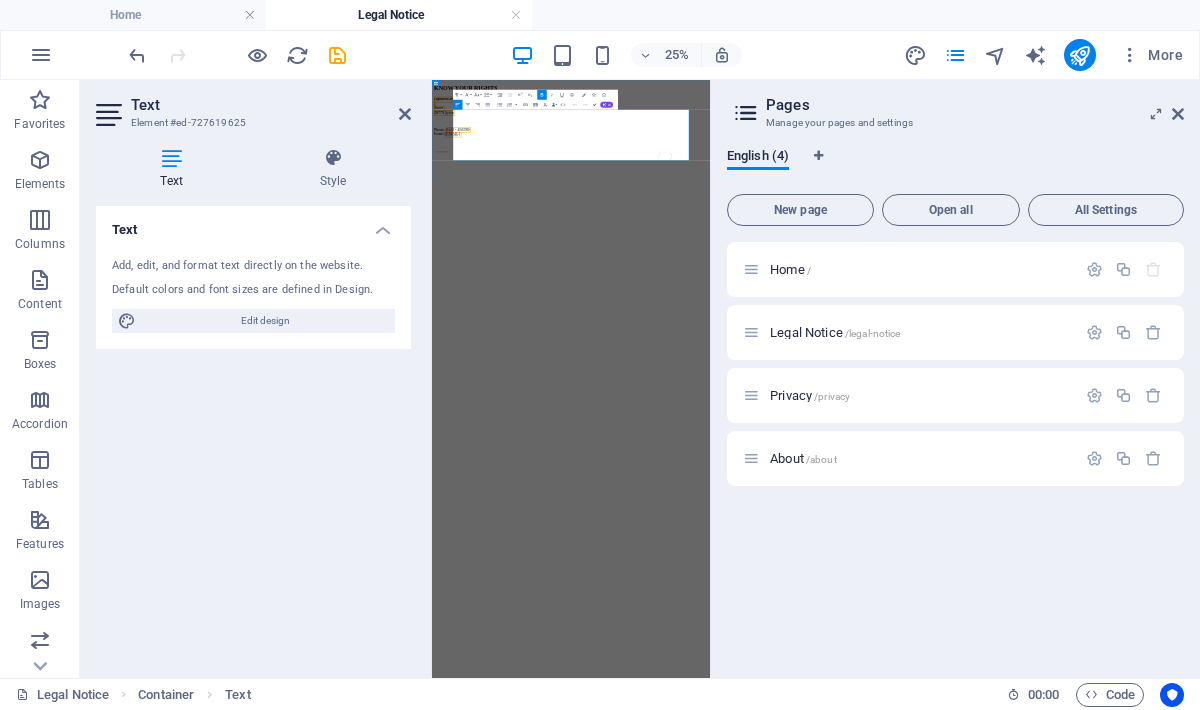 click at bounding box center [988, 244] 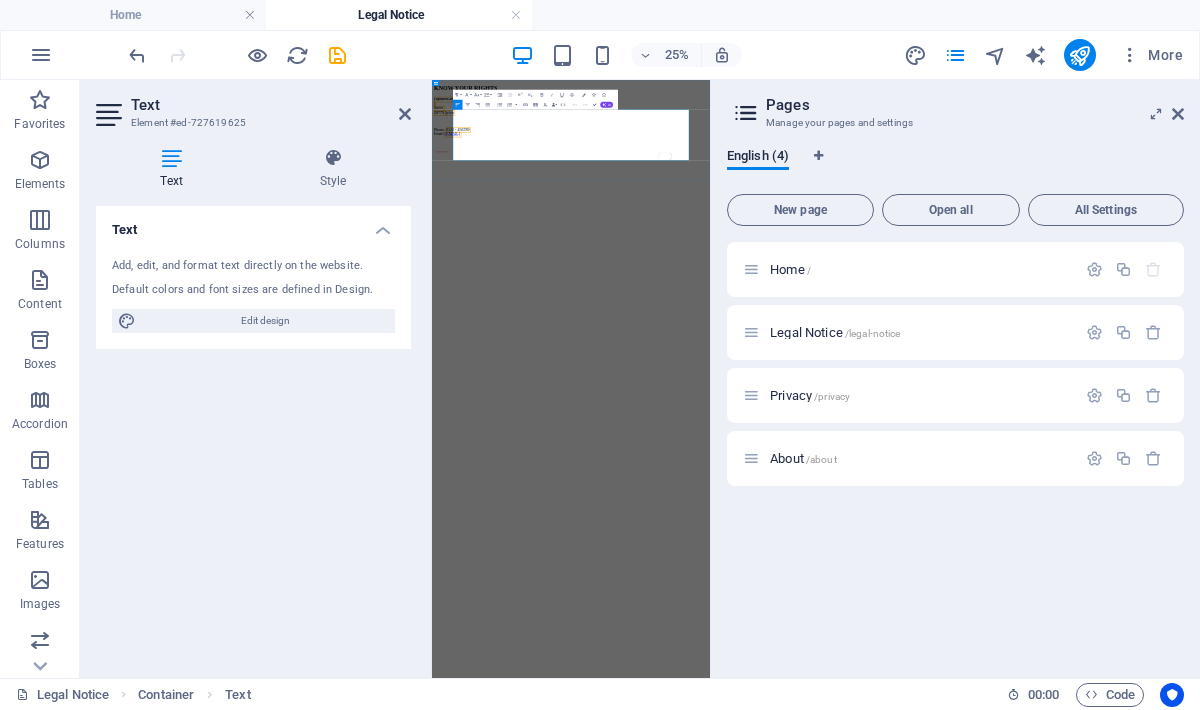 click on "Phone.: [PHONE] Email: copawnc@[DOMAIN].com" at bounding box center (988, 287) 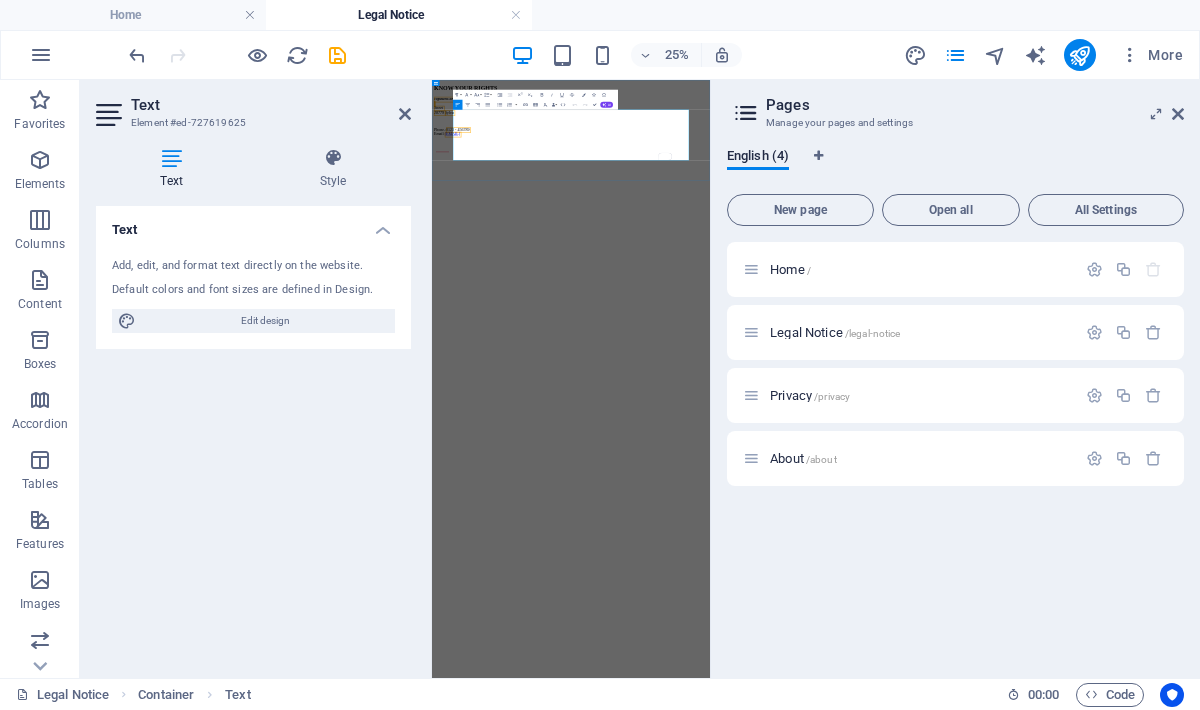 click on "[DOMAIN]   Street [NUMBER]   Sylva" at bounding box center (988, 183) 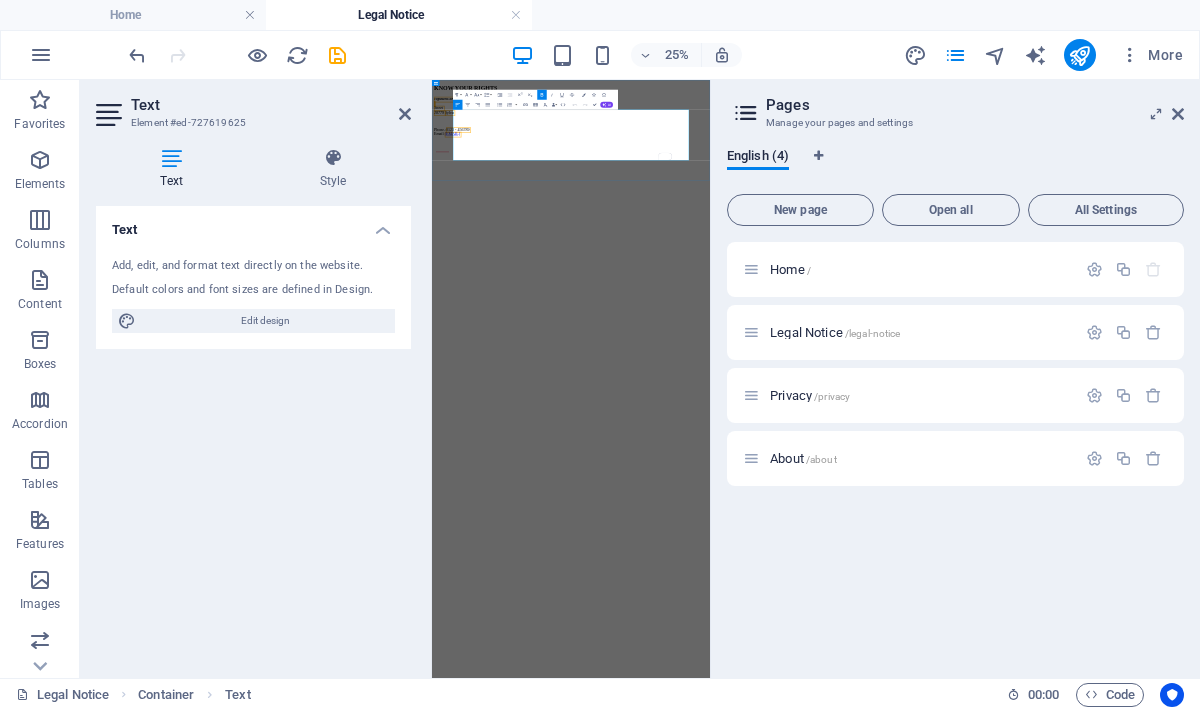 click on "[DOMAIN]   Street [NUMBER]   Sylva" at bounding box center [988, 183] 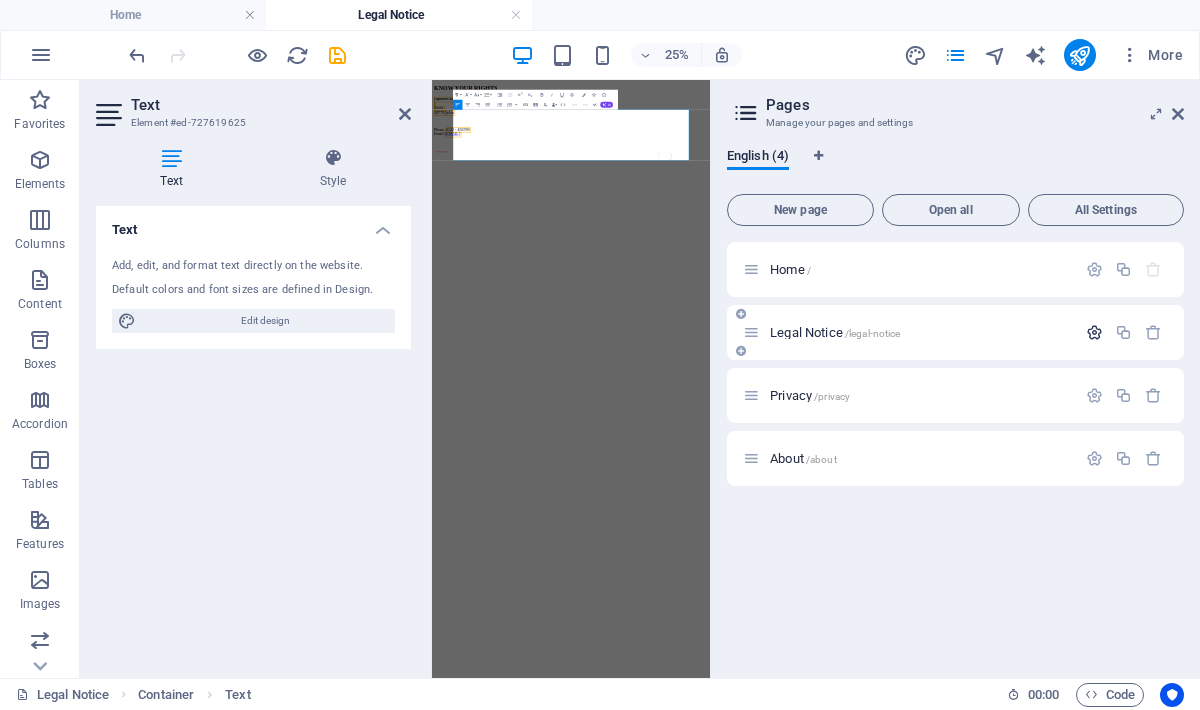 click at bounding box center [1094, 332] 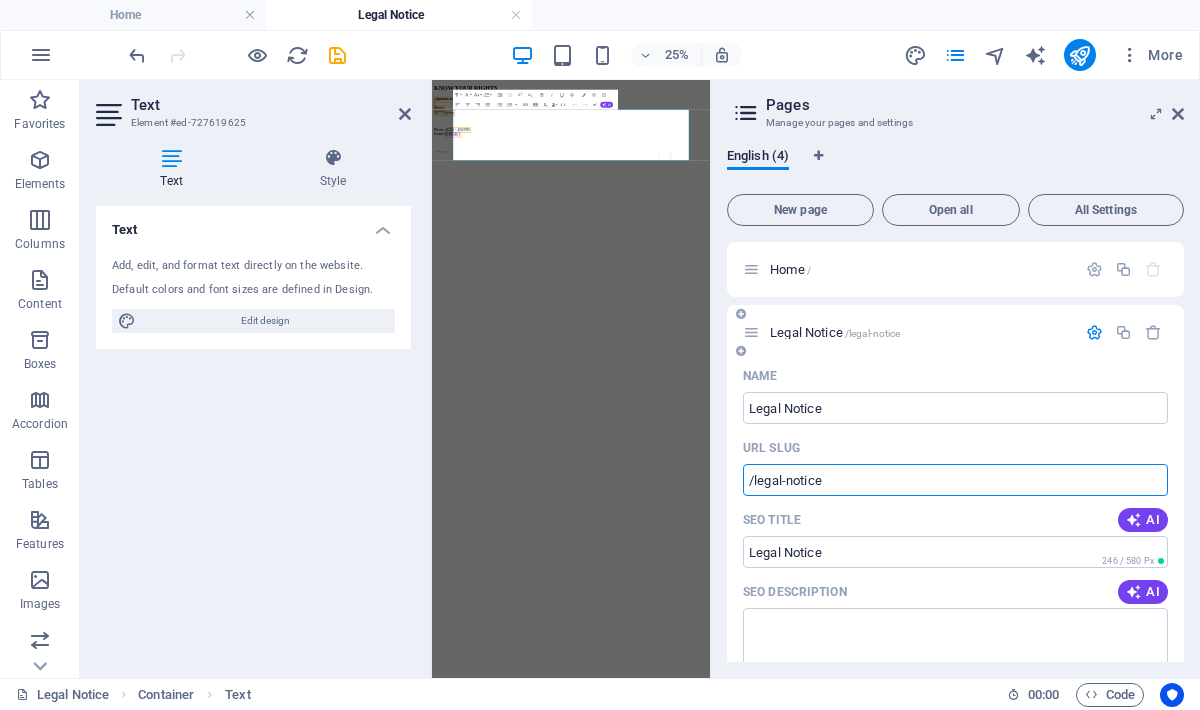 drag, startPoint x: 843, startPoint y: 482, endPoint x: 752, endPoint y: 482, distance: 91 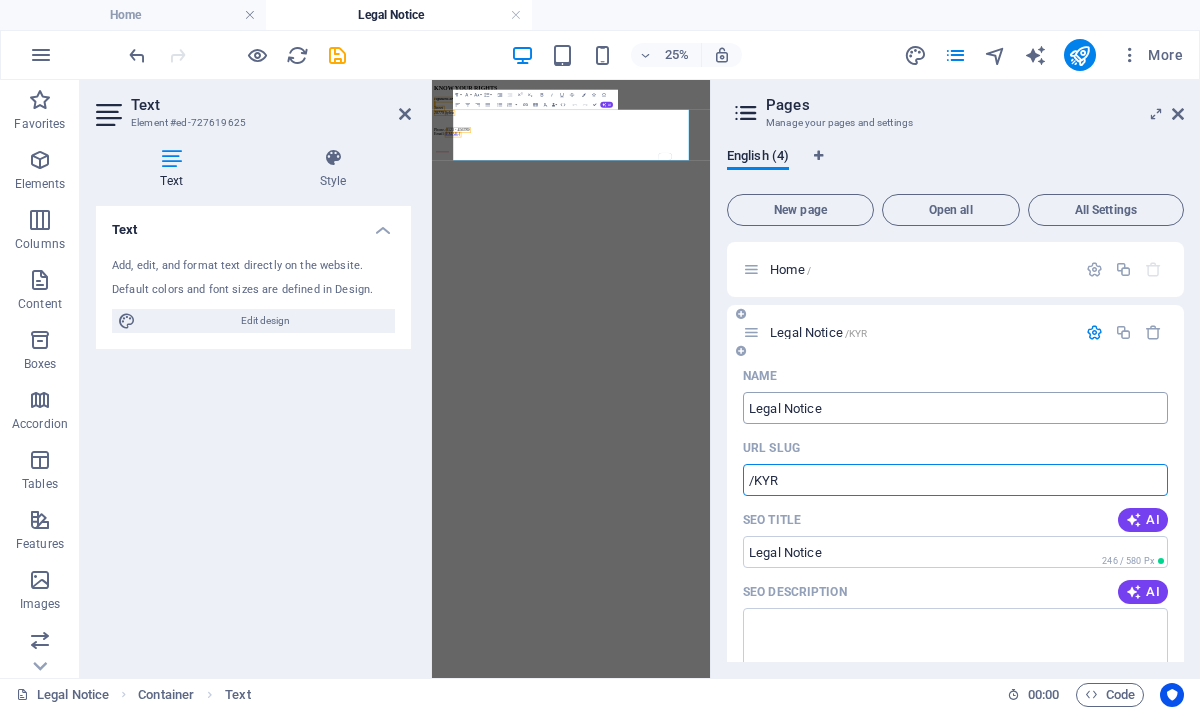 type on "/KYR" 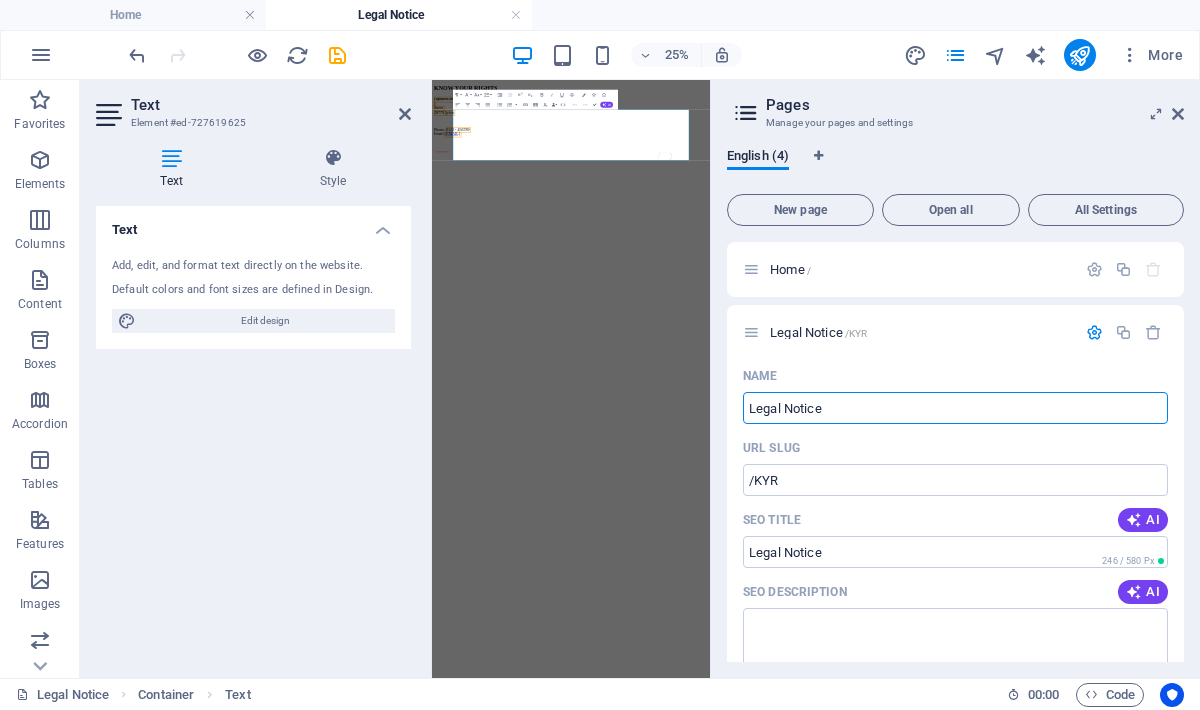 drag, startPoint x: 1273, startPoint y: 487, endPoint x: 1449, endPoint y: 1363, distance: 893.50543 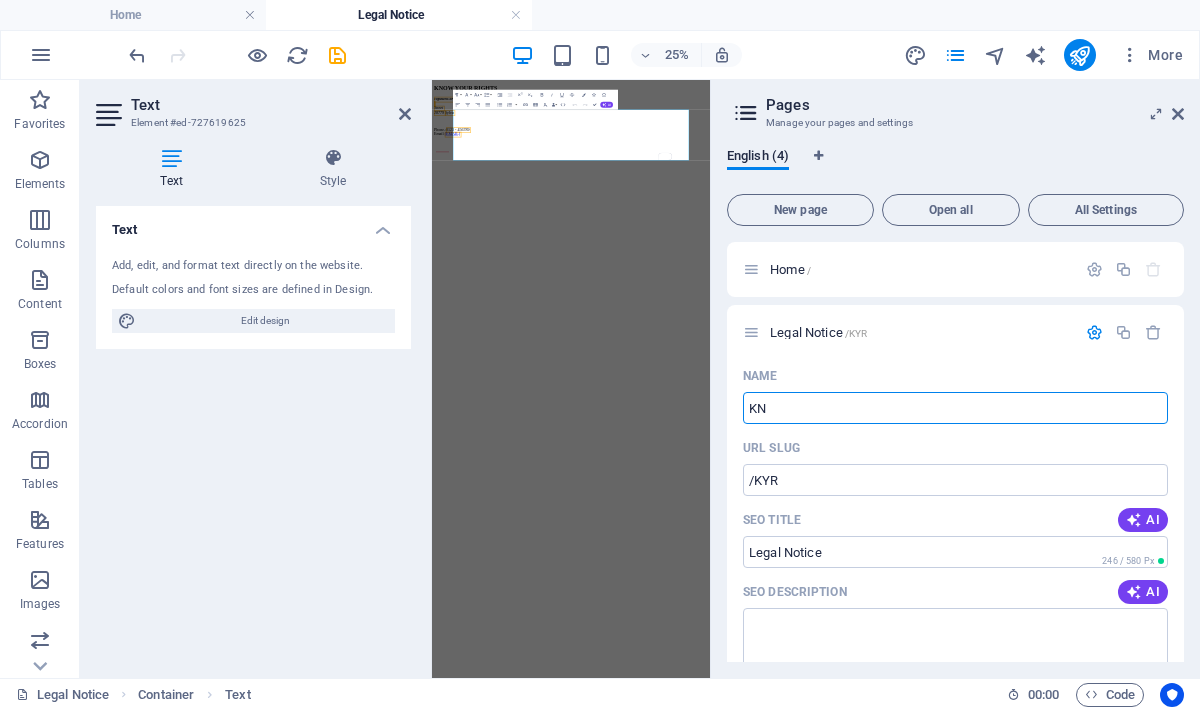 type on "KN" 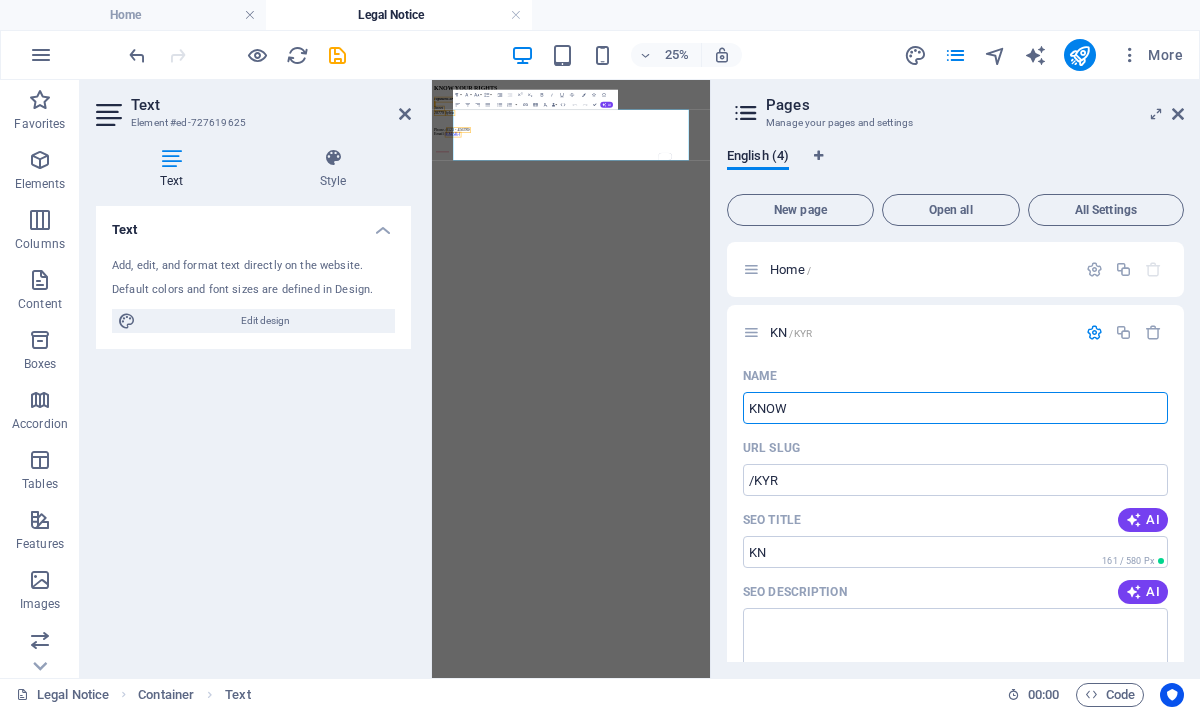 type on "KNOW" 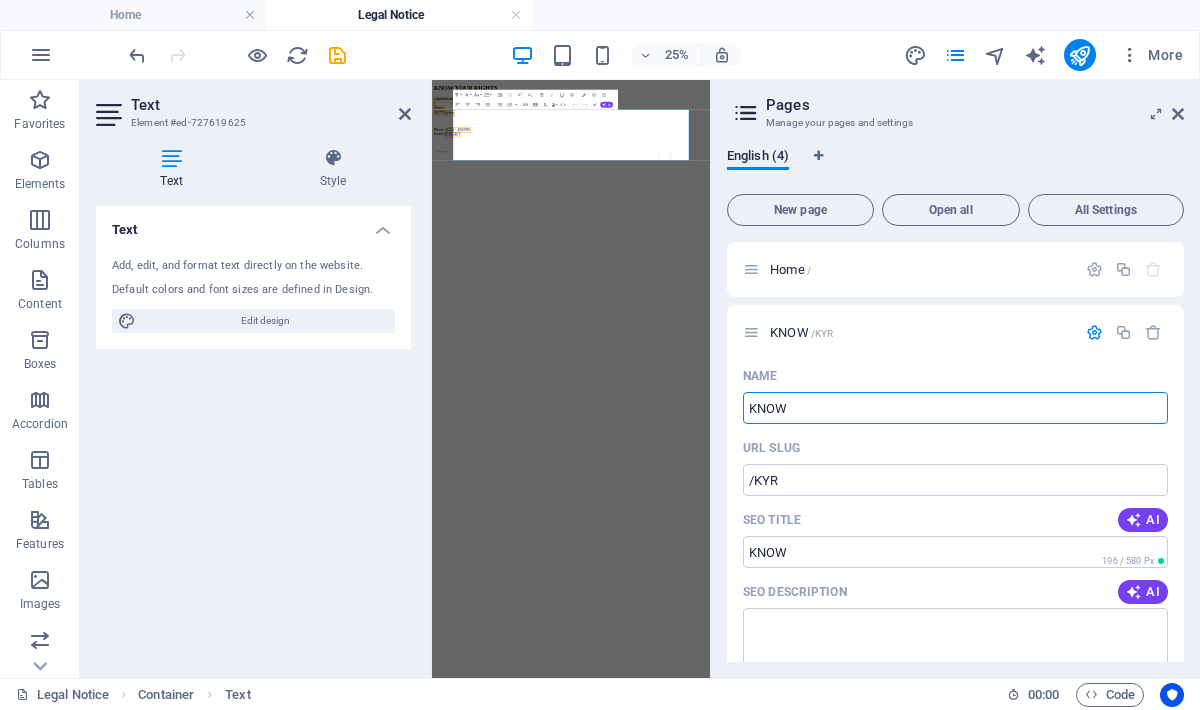 type on "KNOW" 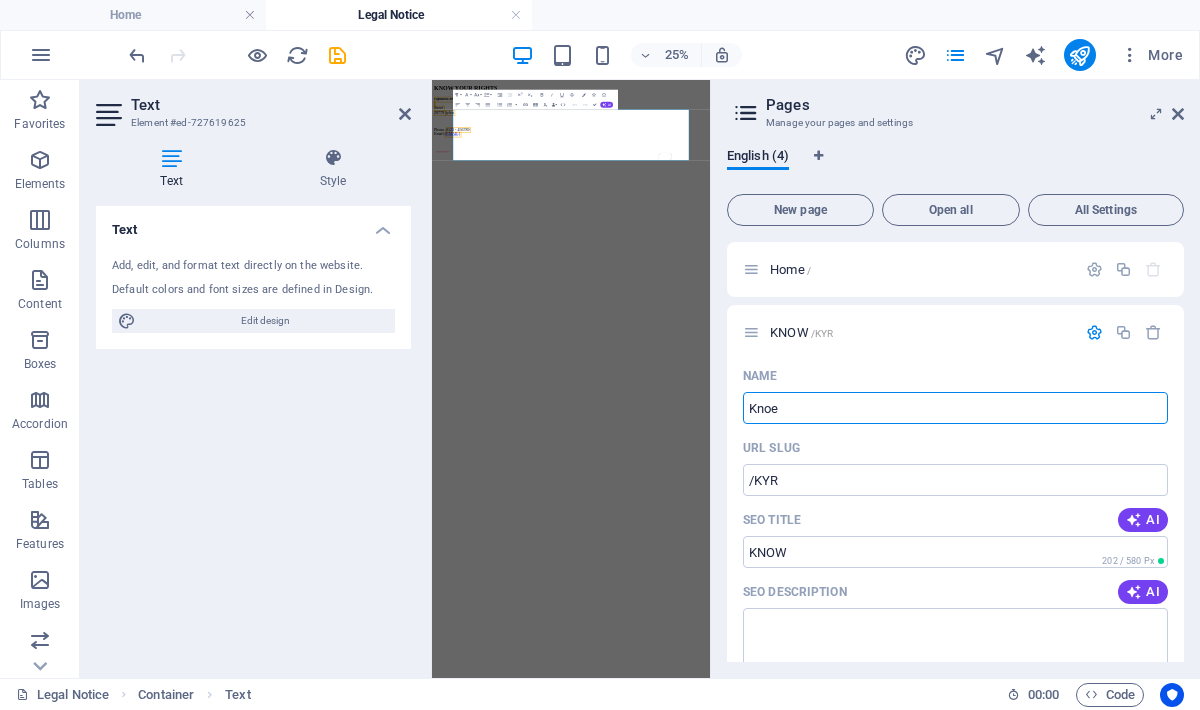 type on "Knoe" 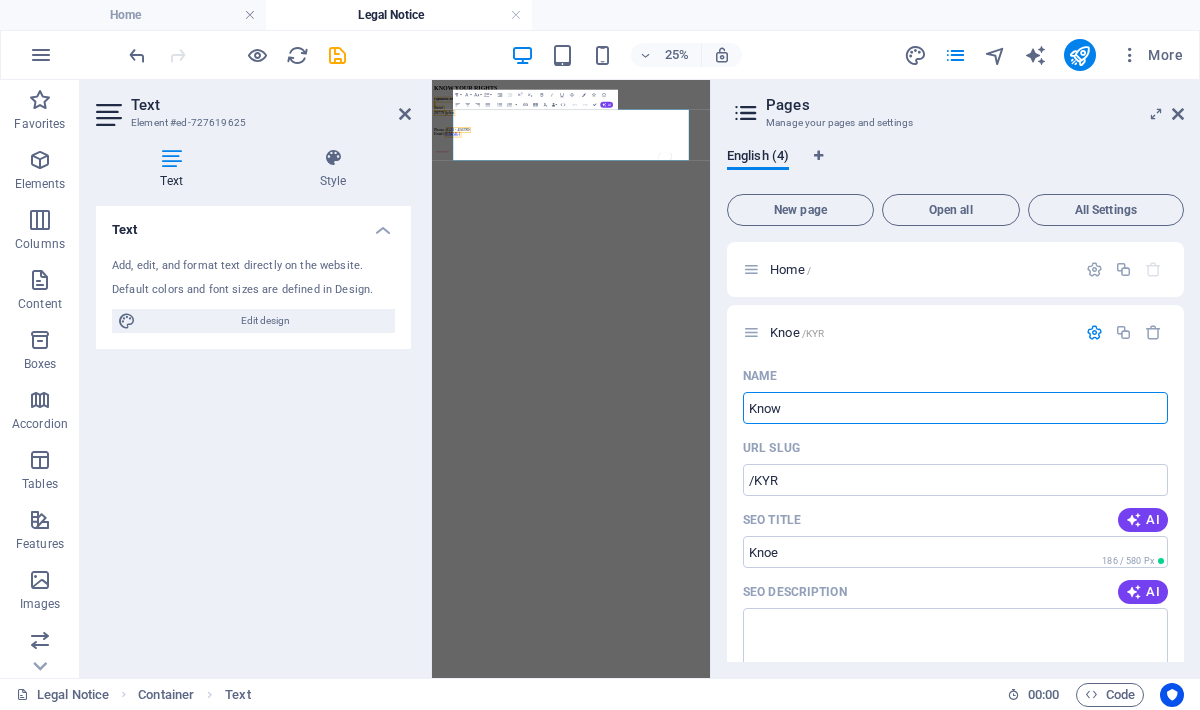 type on "Know Y" 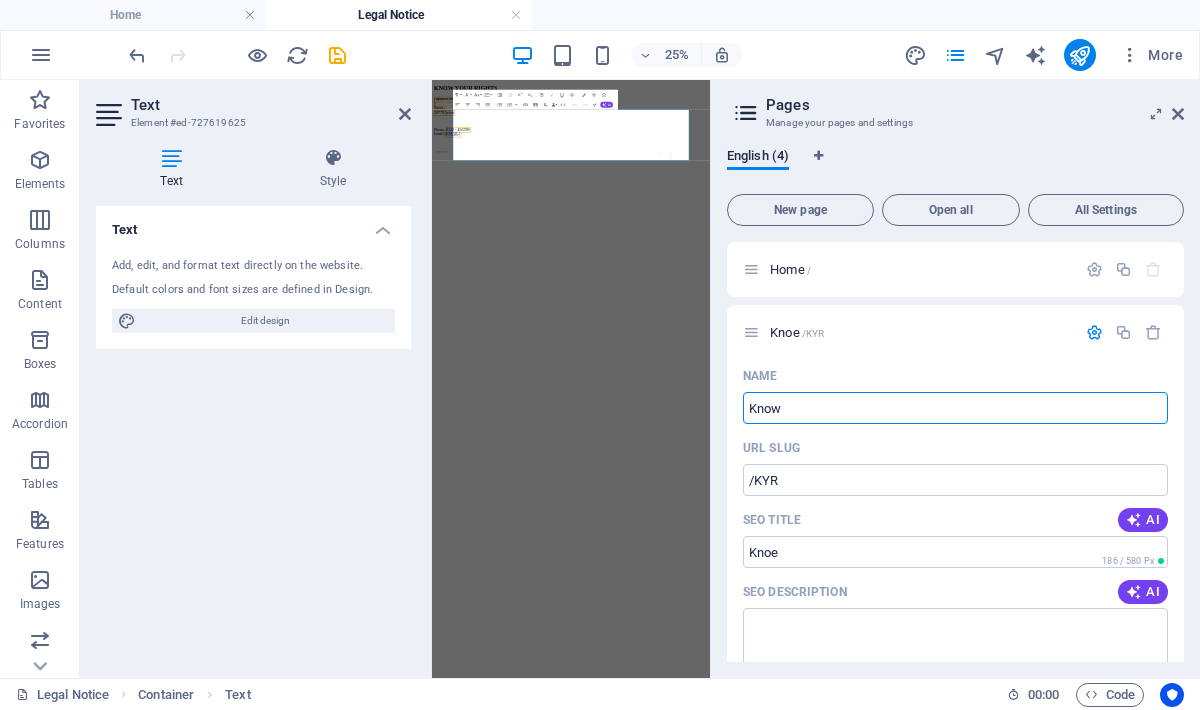 type on "Know" 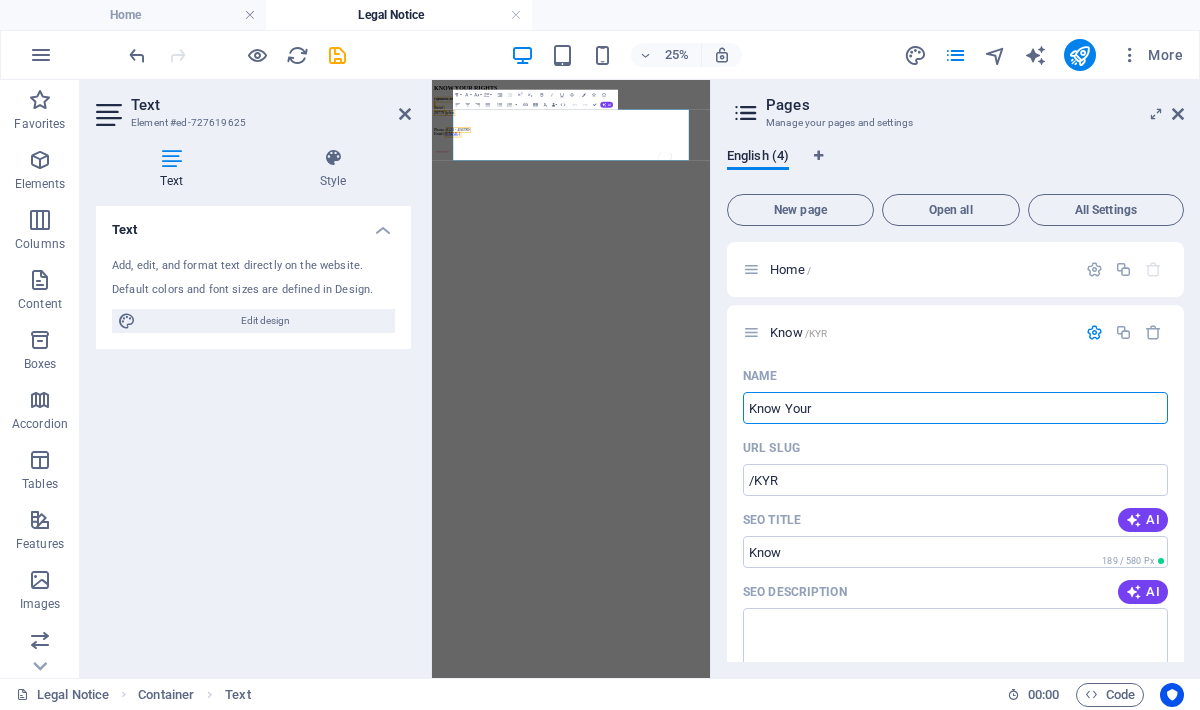 type on "Know Your" 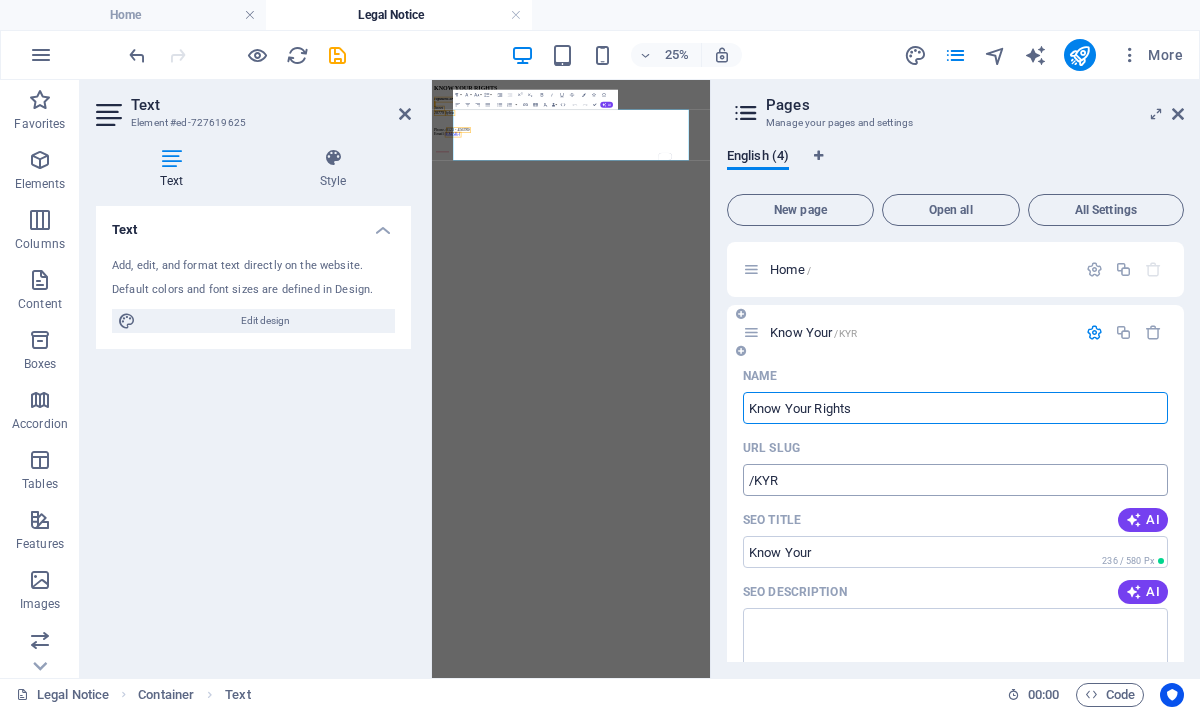 type on "Know Your Rights" 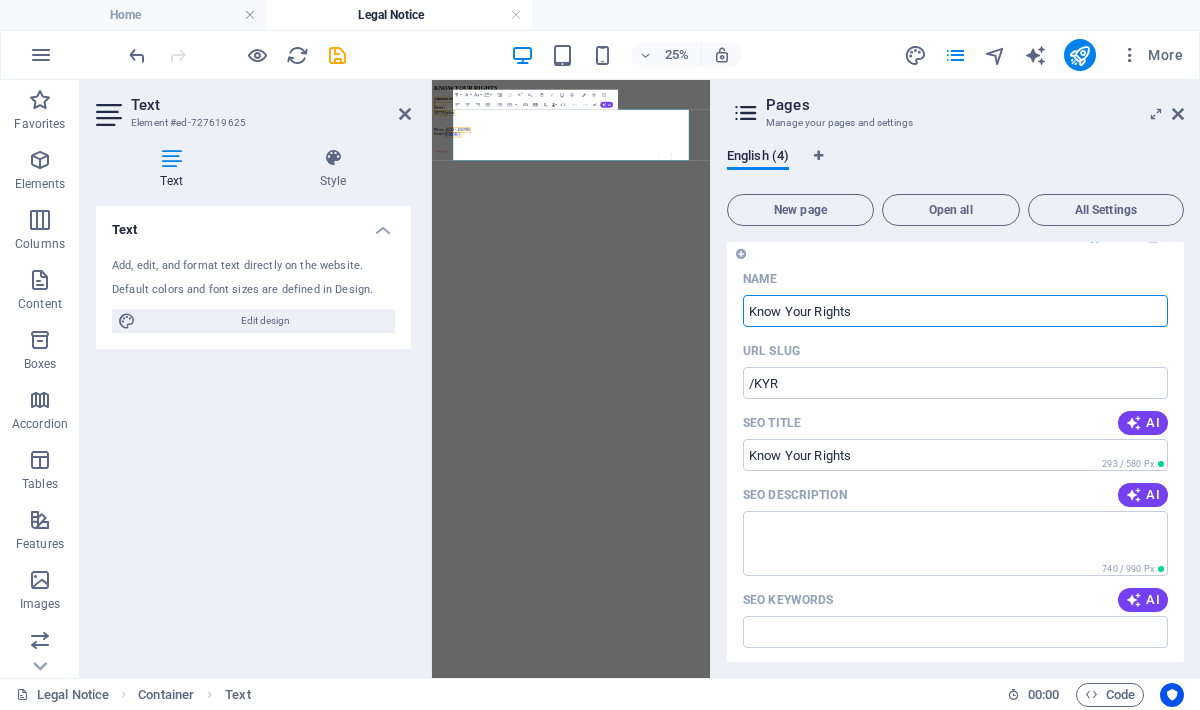 scroll, scrollTop: 164, scrollLeft: 0, axis: vertical 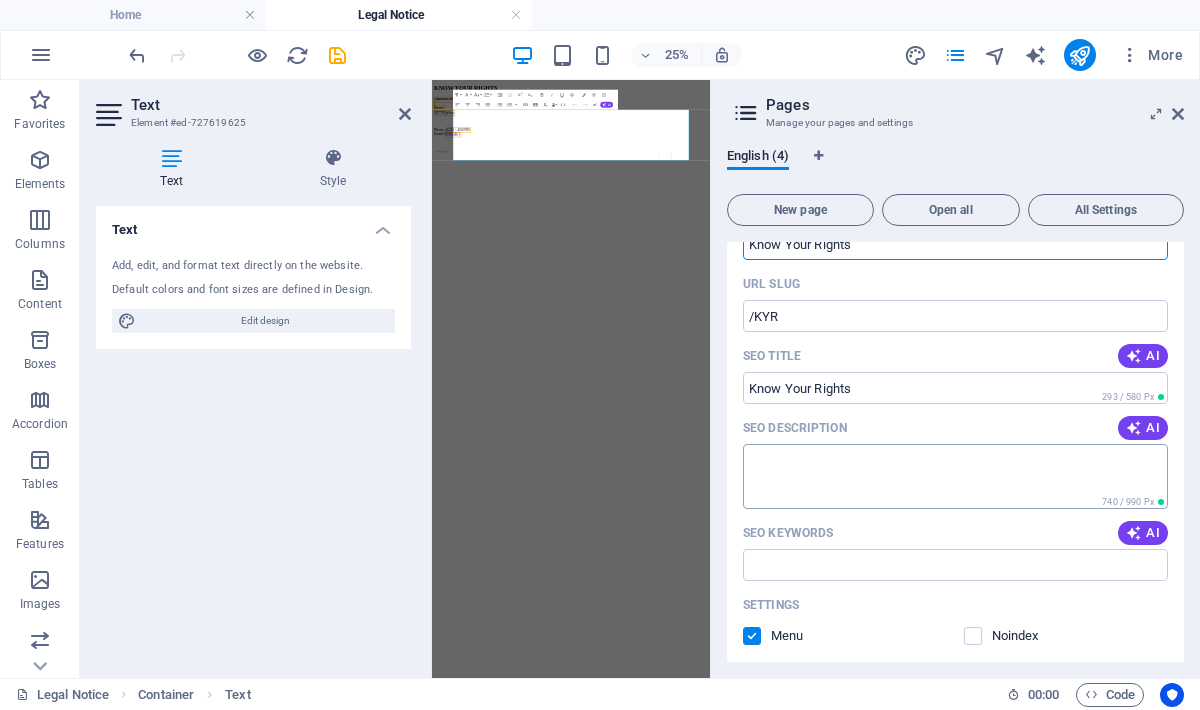 type on "Know Your Rights" 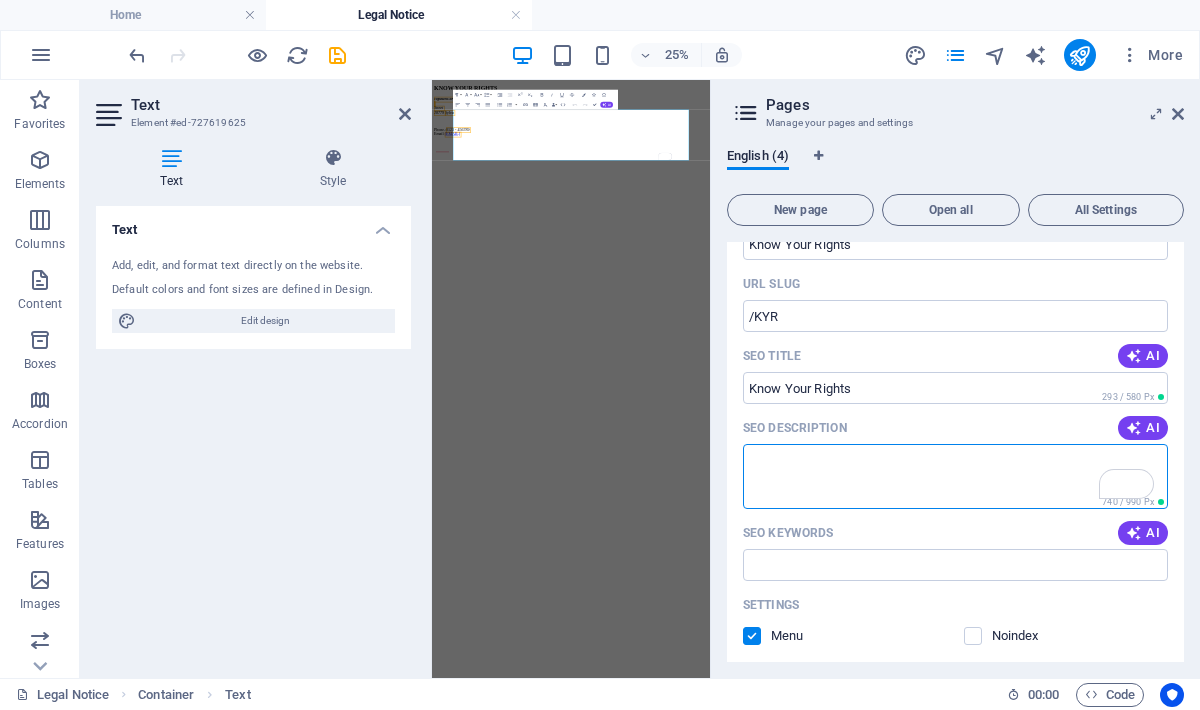 scroll, scrollTop: 164, scrollLeft: 0, axis: vertical 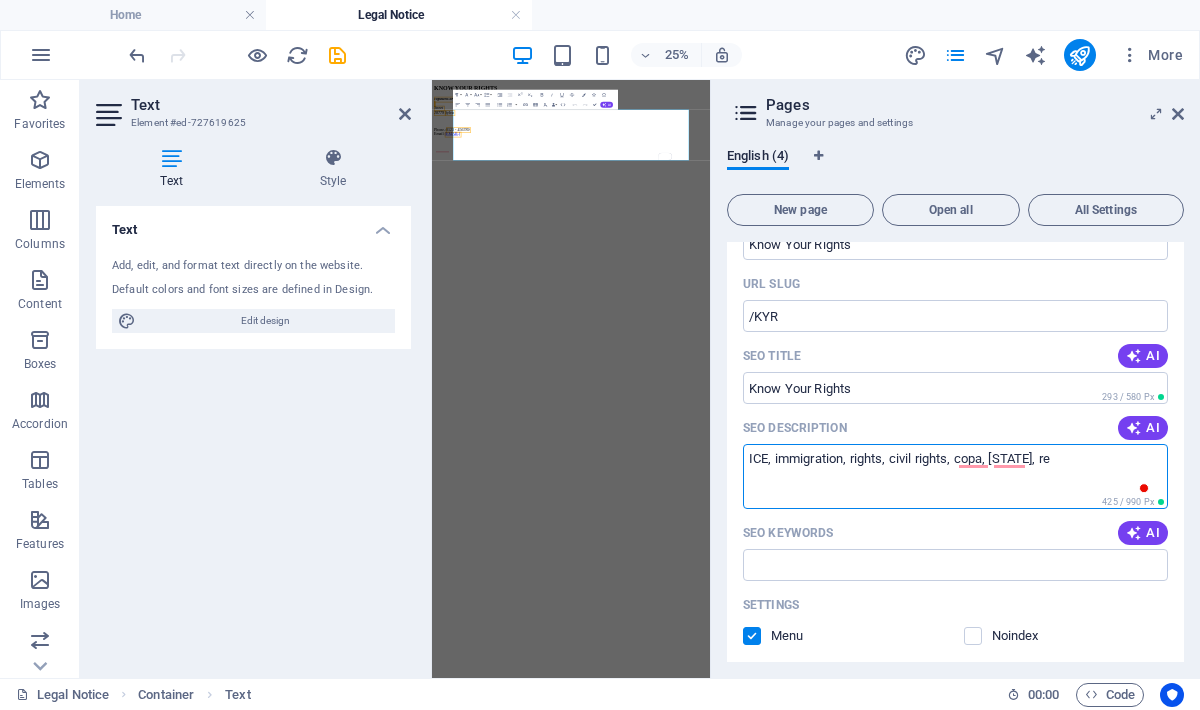 type on "ICE, immigration, rights, civil rights, copa, [STATE], re" 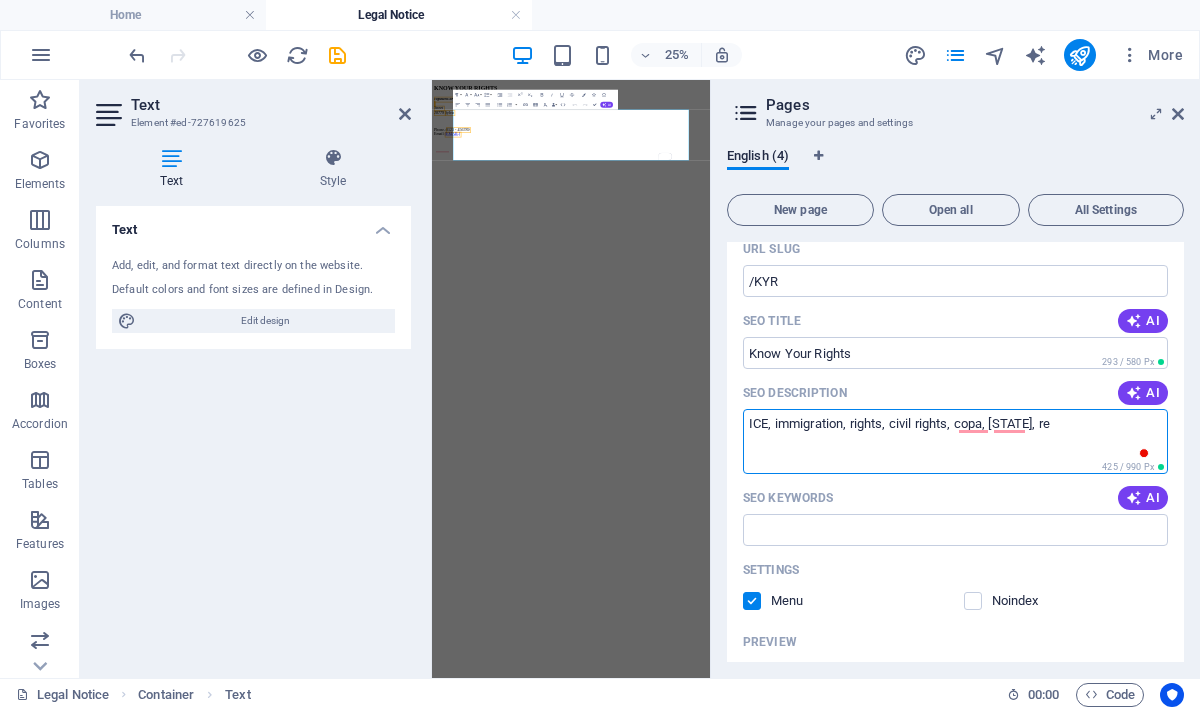 scroll, scrollTop: 225, scrollLeft: 0, axis: vertical 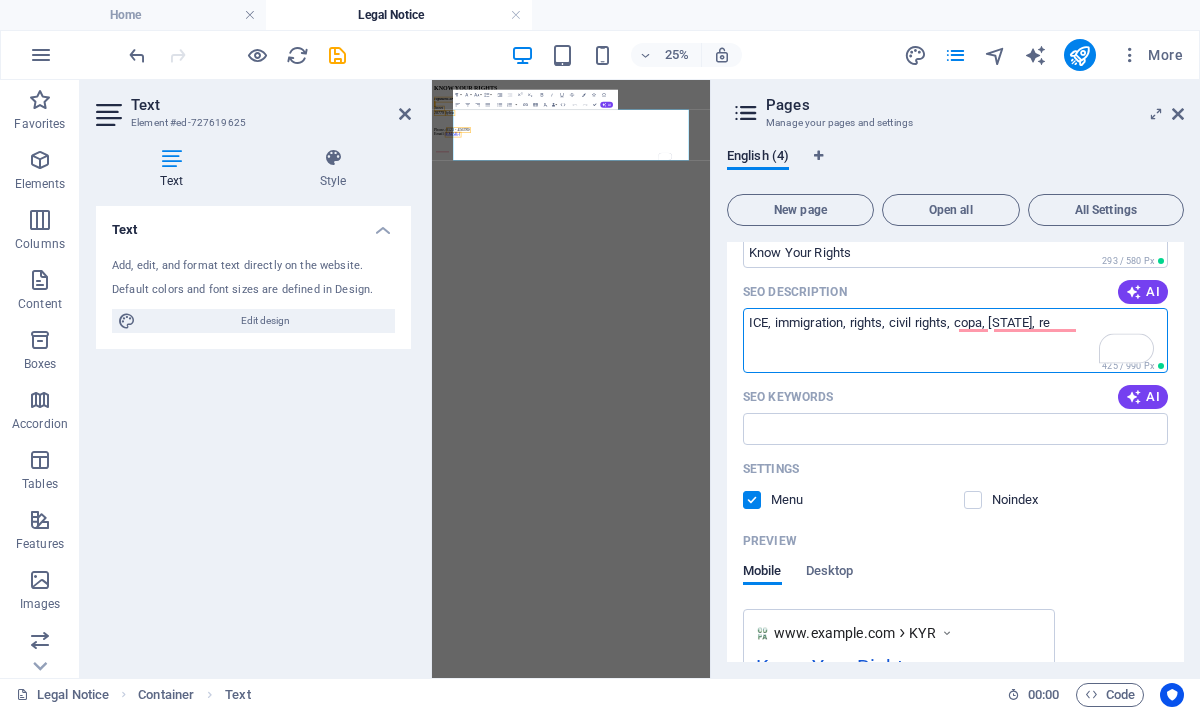 drag, startPoint x: 1580, startPoint y: 403, endPoint x: 1539, endPoint y: 1026, distance: 624.34766 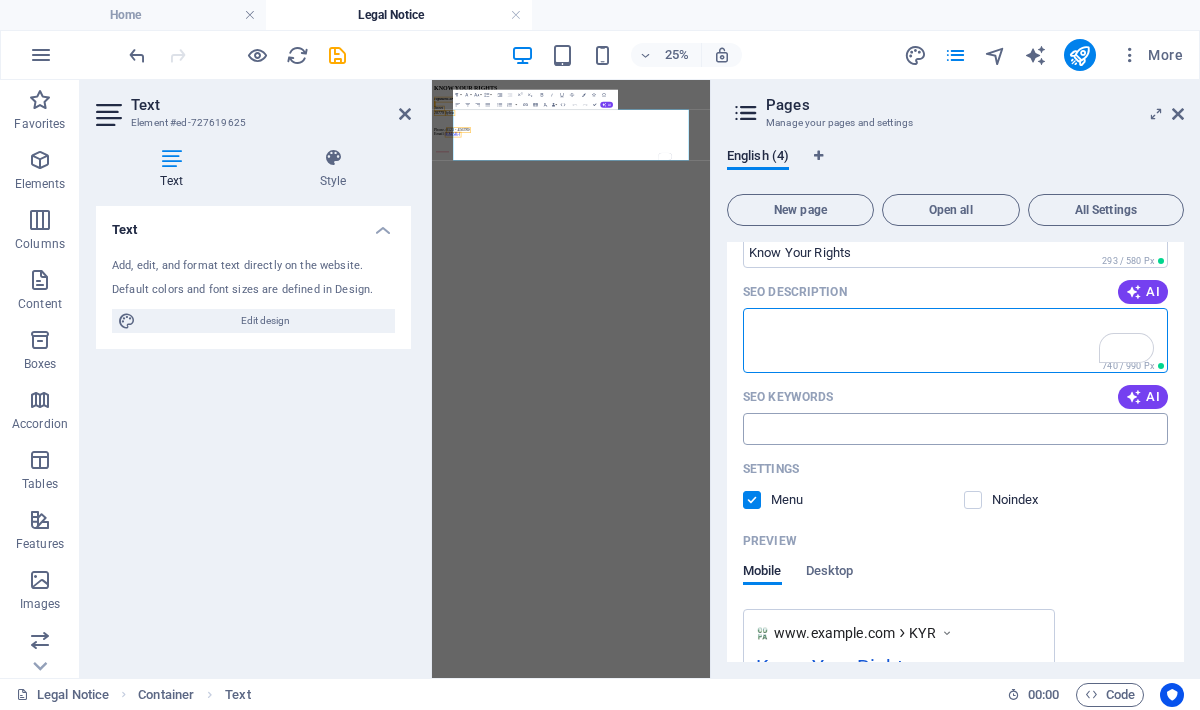 type 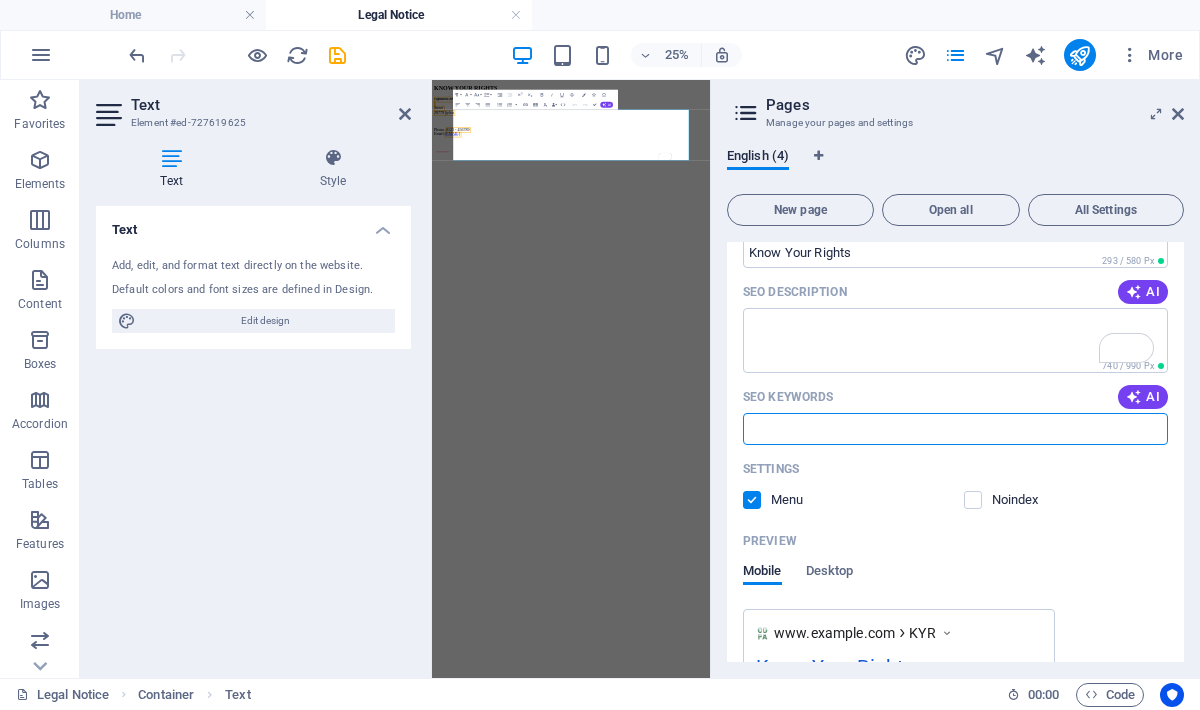 click on "SEO Keywords" at bounding box center (955, 429) 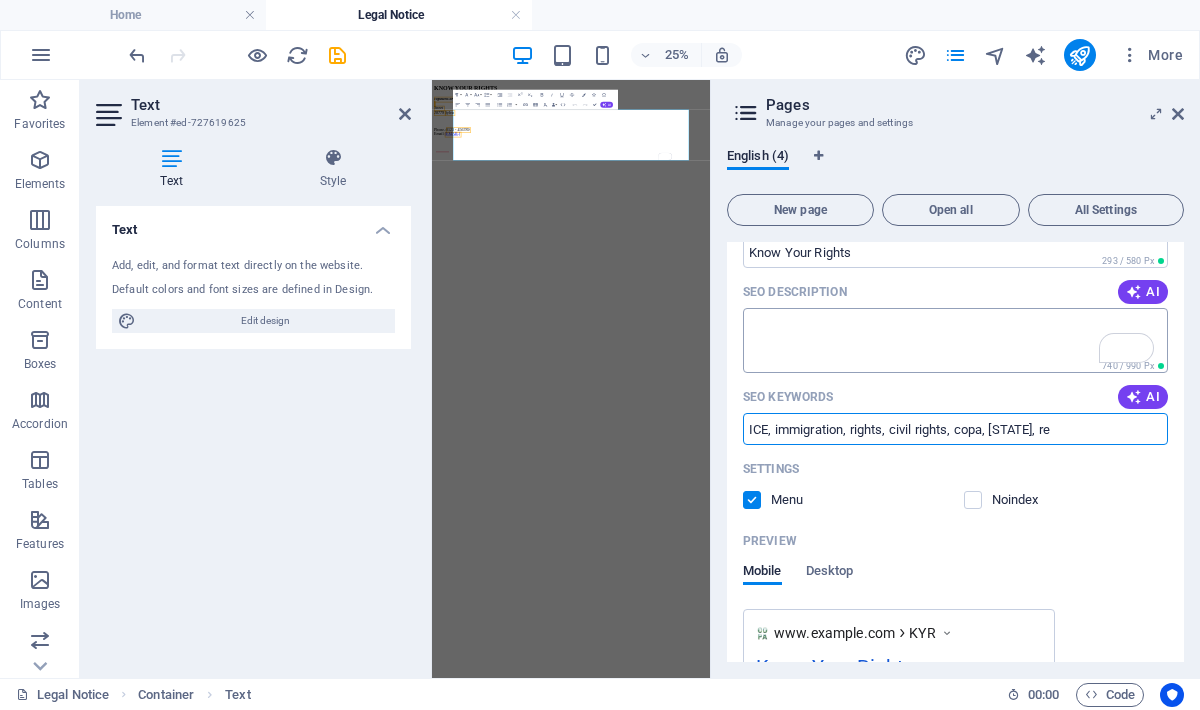 type on "ICE, immigration, rights, civil rights, copa, [STATE], re" 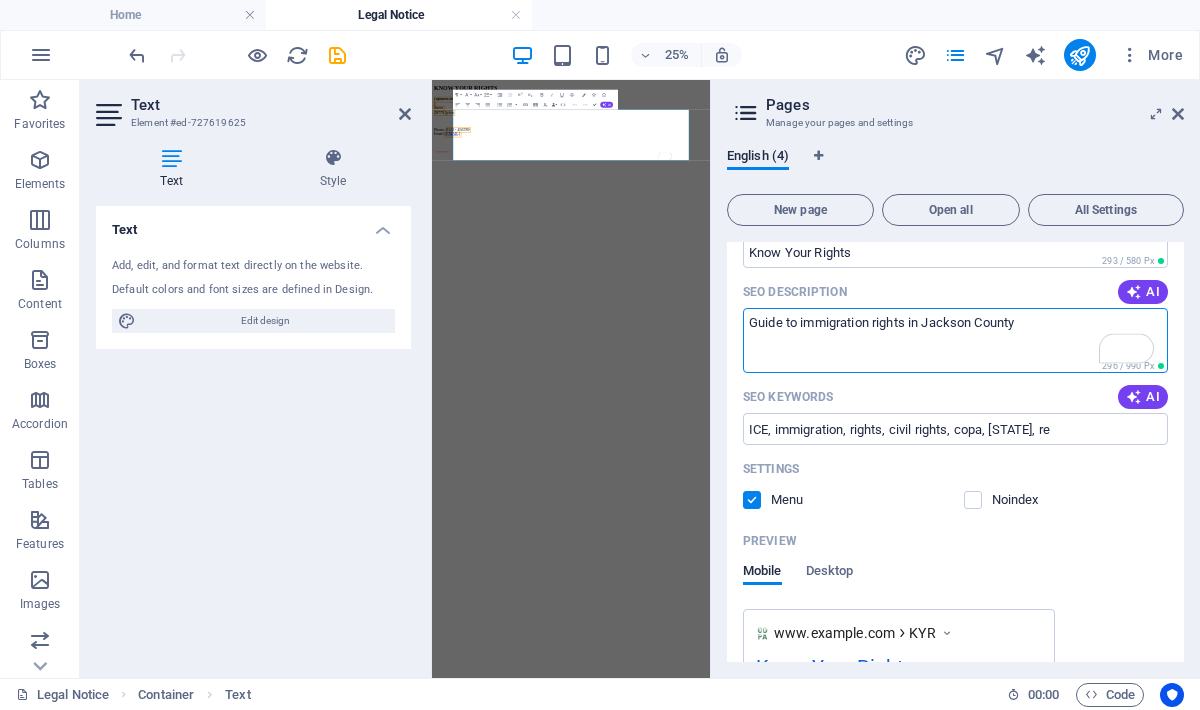 scroll, scrollTop: 475, scrollLeft: 0, axis: vertical 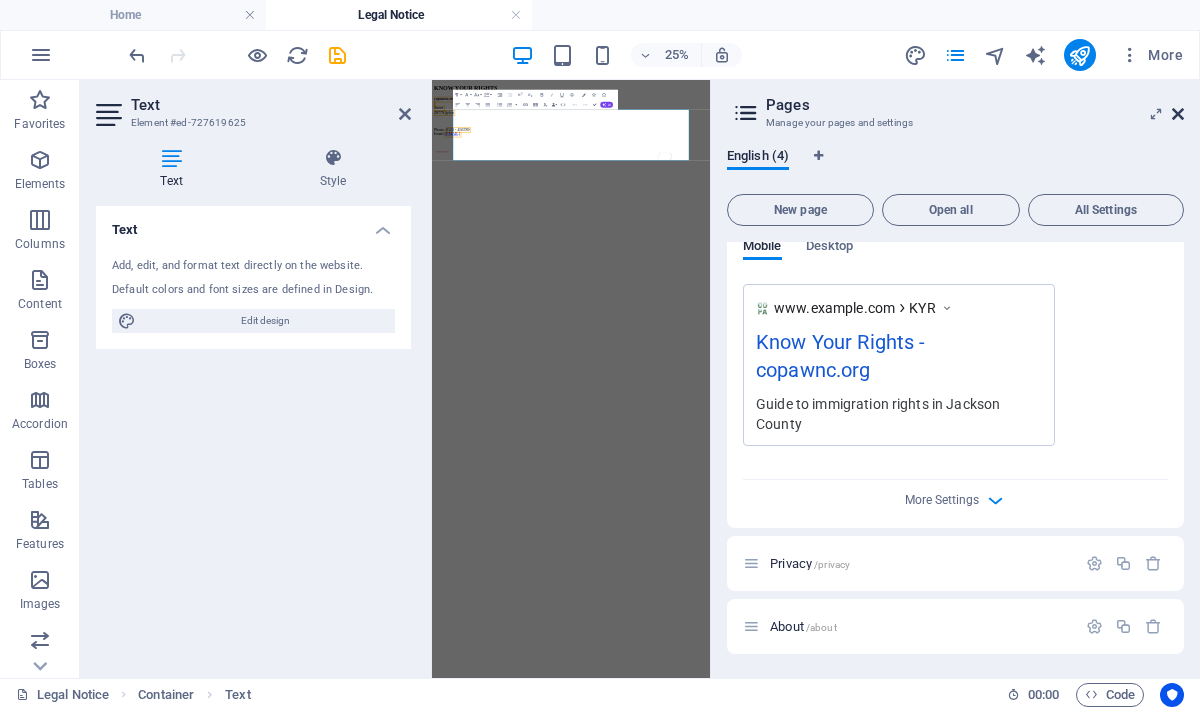 type on "Guide to immigration rights in Jackson County" 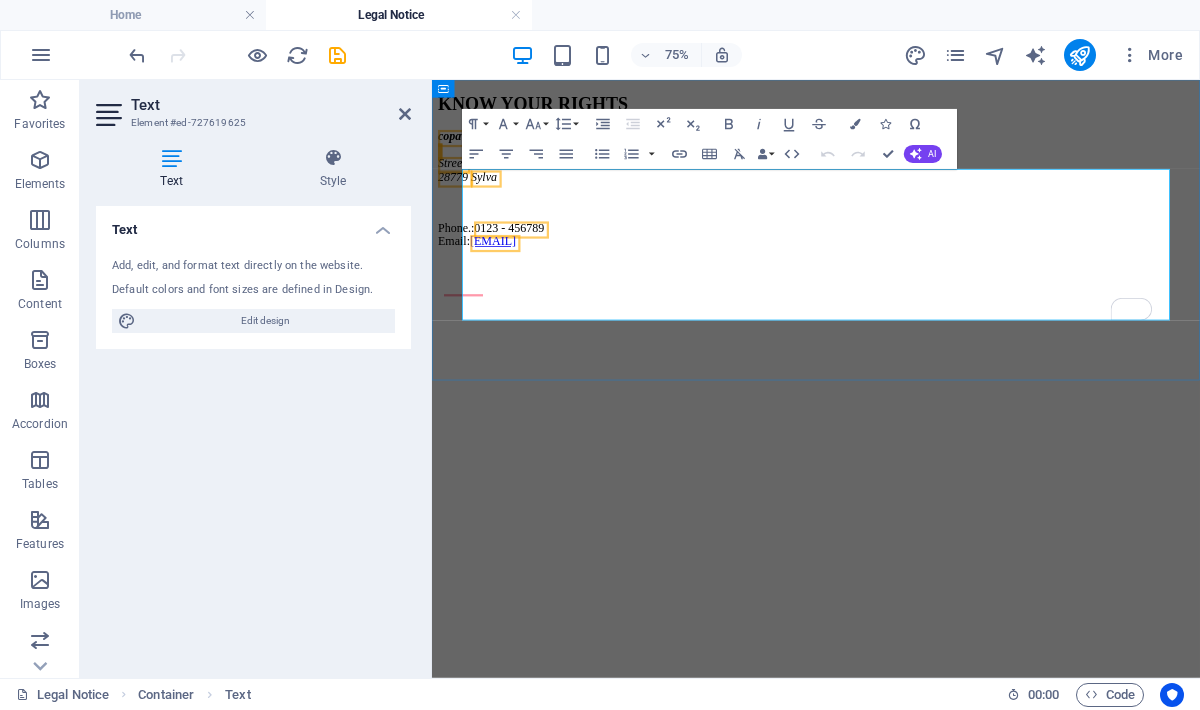 click on "Phone.: [PHONE] Email: copawnc@[DOMAIN].com" at bounding box center (944, 287) 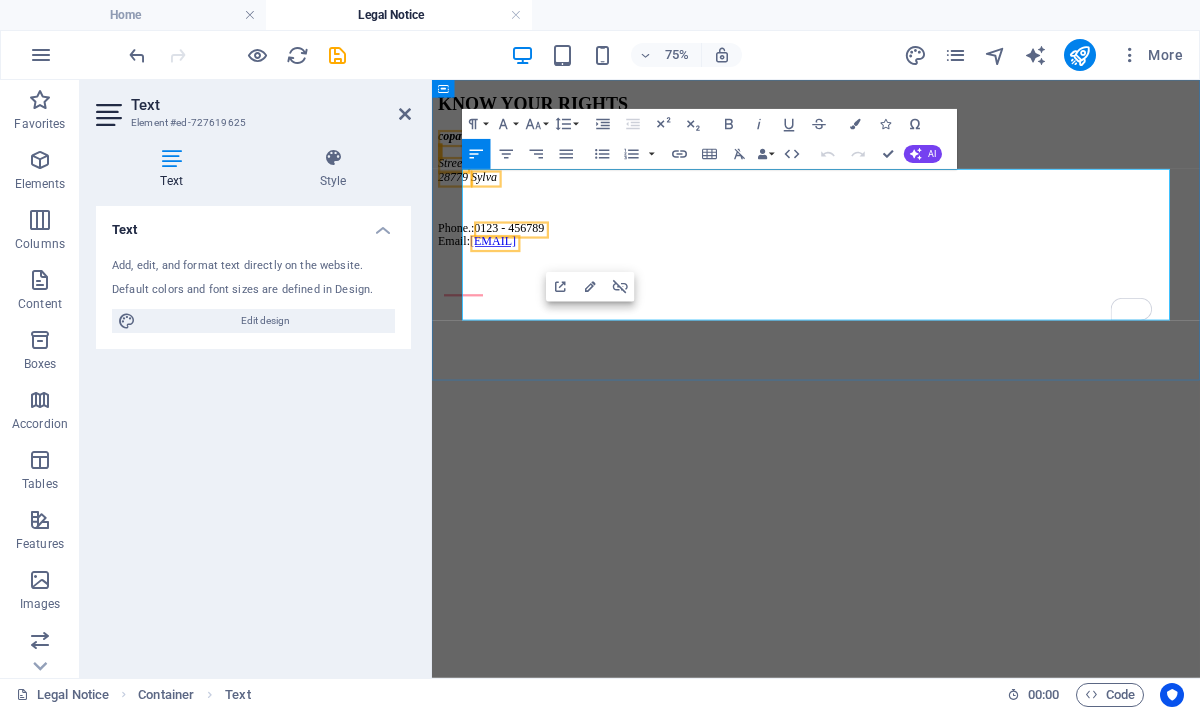 click on "[DOMAIN]   Street [NUMBER]   Sylva" at bounding box center [944, 183] 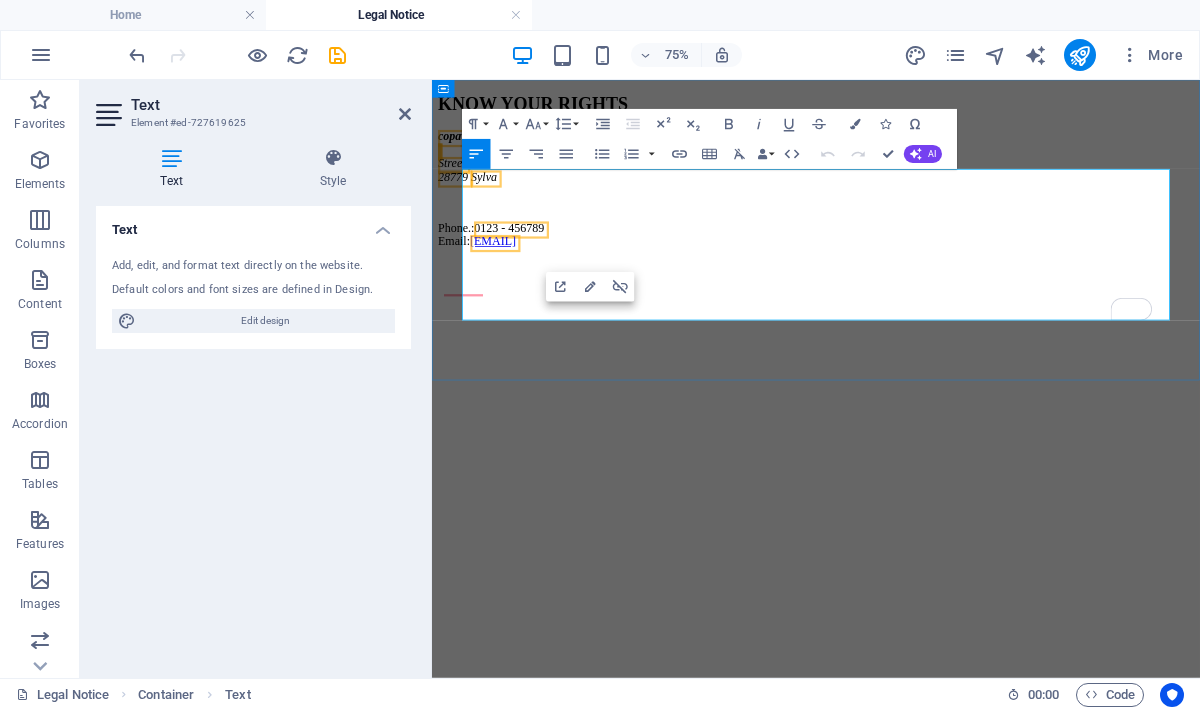 click on "[DOMAIN]   Street [NUMBER]   Sylva" at bounding box center (944, 183) 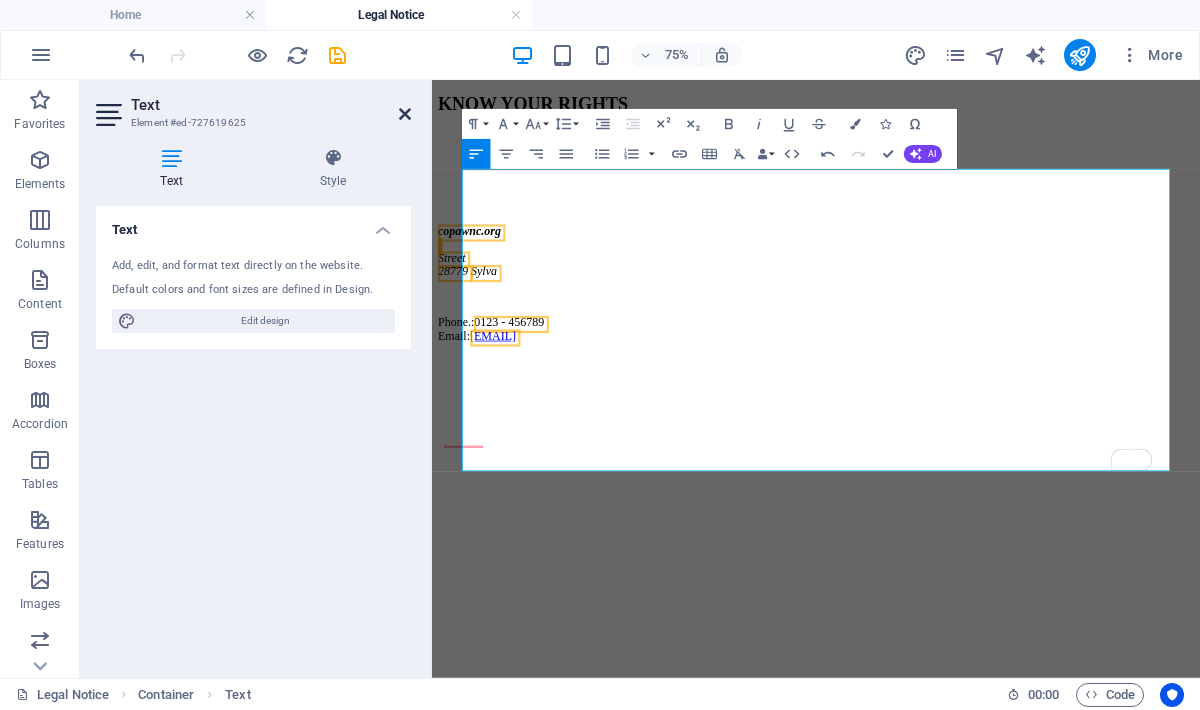 click at bounding box center (405, 114) 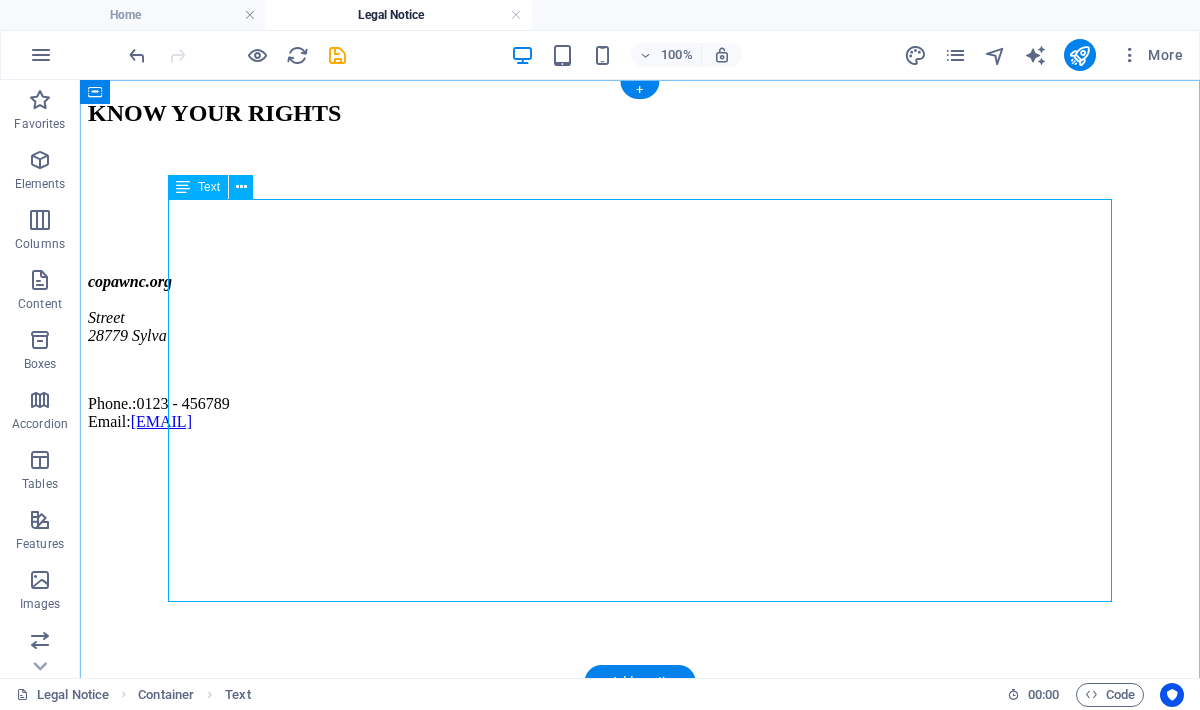 click on "copawnc.org Street 28779 [CITY] Phone.: [PHONE] Email: copawnc@[DOMAIN].com" at bounding box center [640, 289] 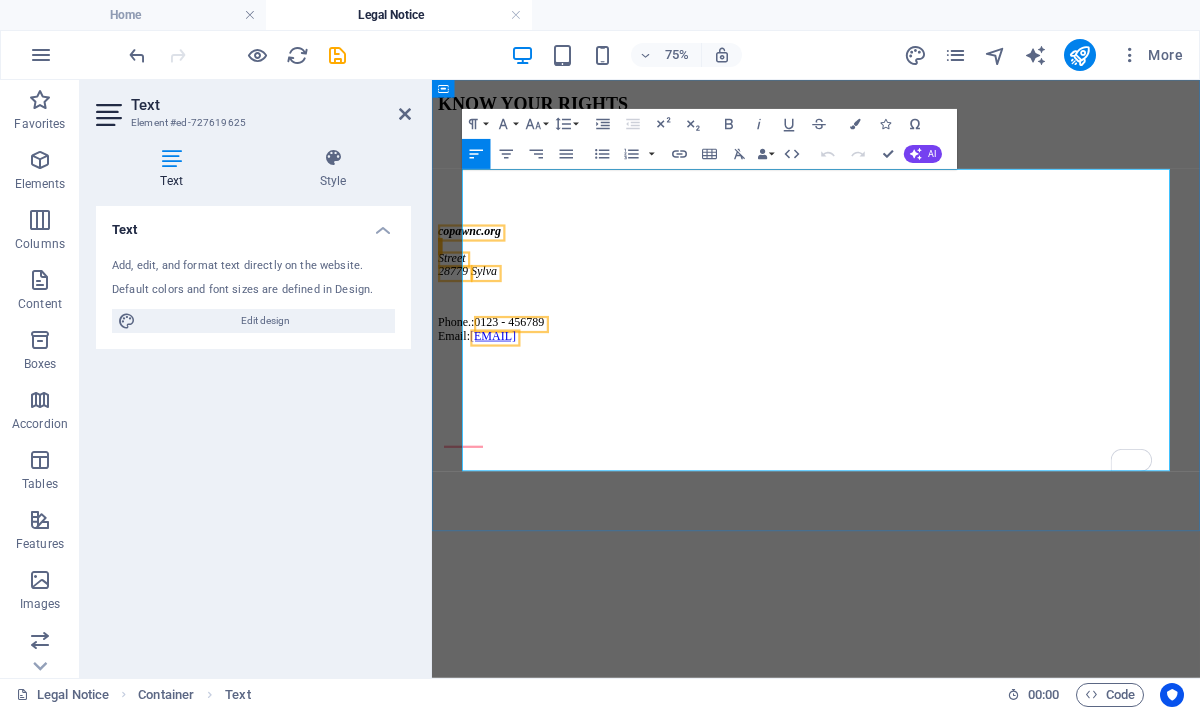 click on "[DOMAIN]   Street [NUMBER]   Sylva" at bounding box center (944, 309) 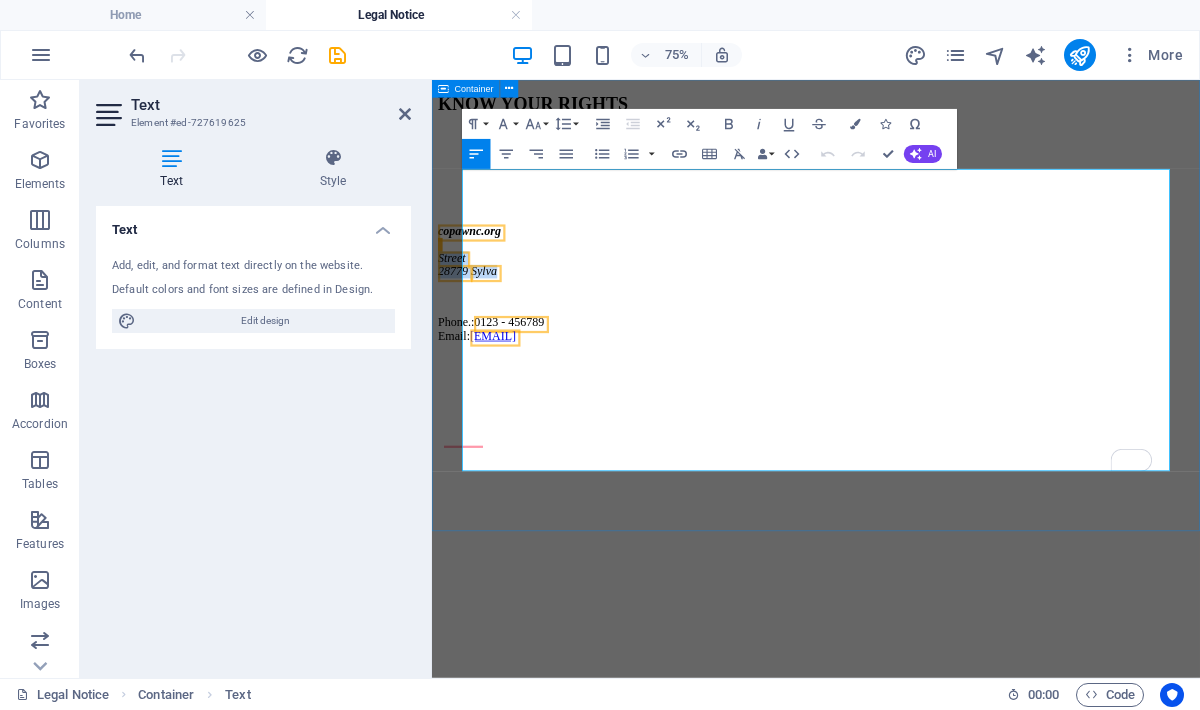 drag, startPoint x: 585, startPoint y: 497, endPoint x: 463, endPoint y: 478, distance: 123.47064 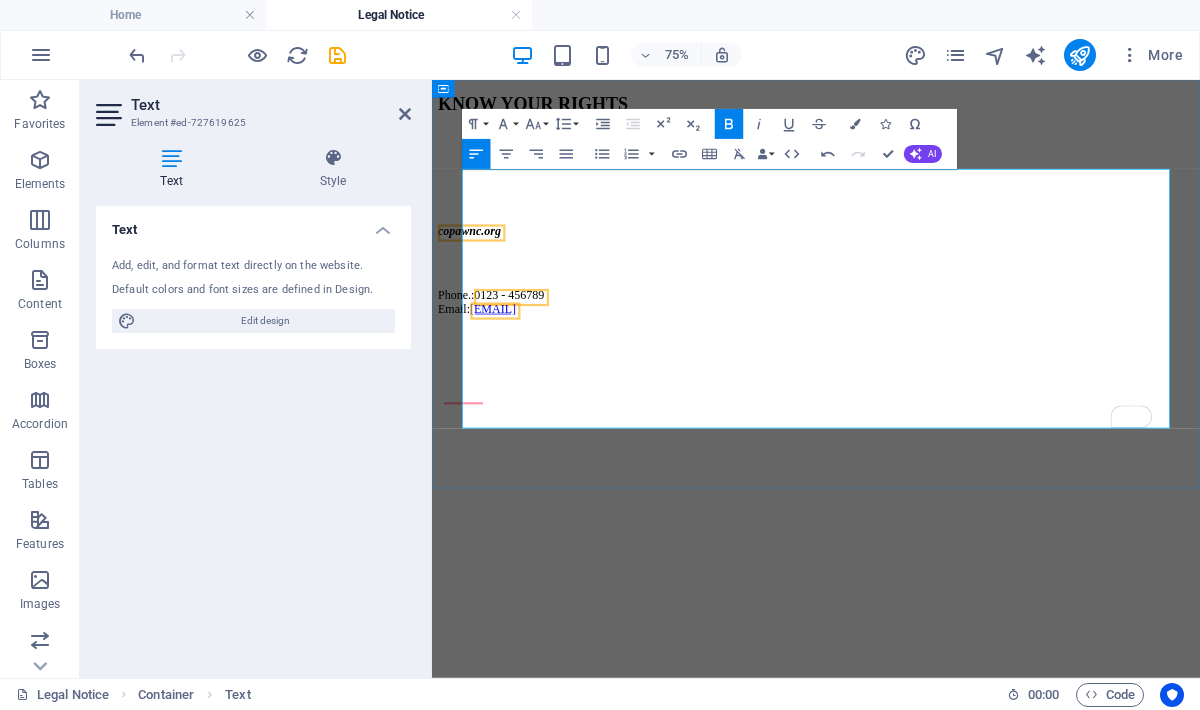click on "Phone.: [PHONE] Email: copawnc@[DOMAIN].com" at bounding box center (944, 377) 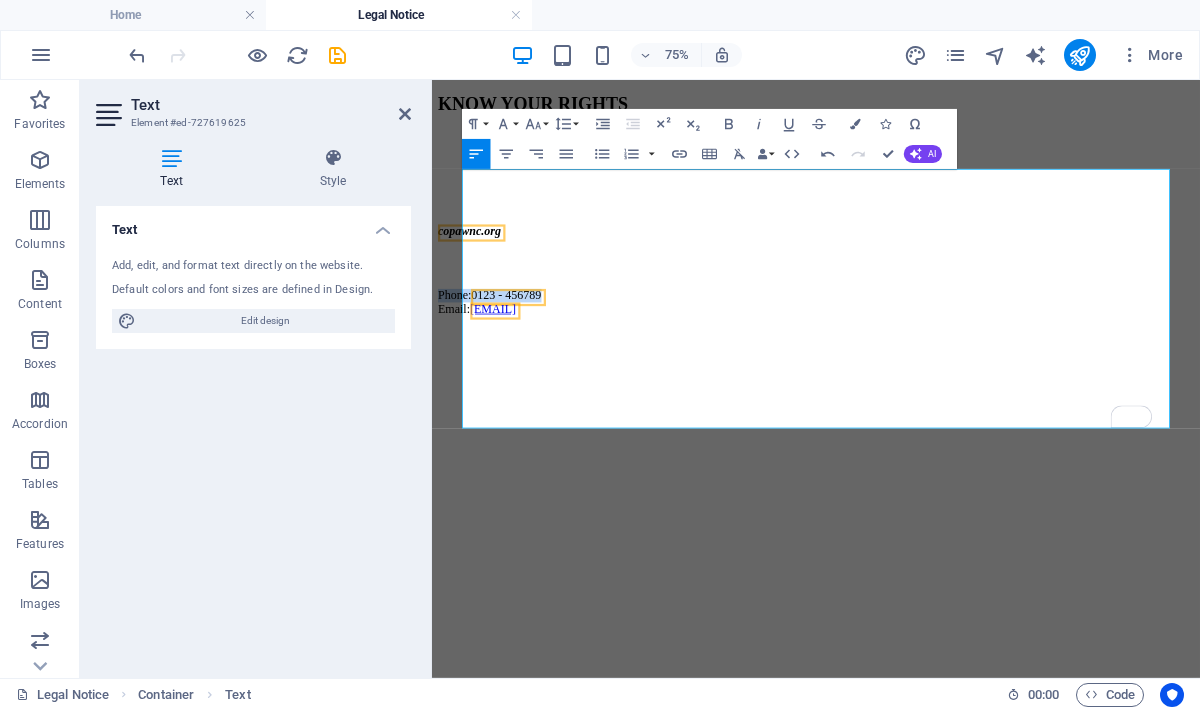 drag, startPoint x: 707, startPoint y: 501, endPoint x: 419, endPoint y: 491, distance: 288.17355 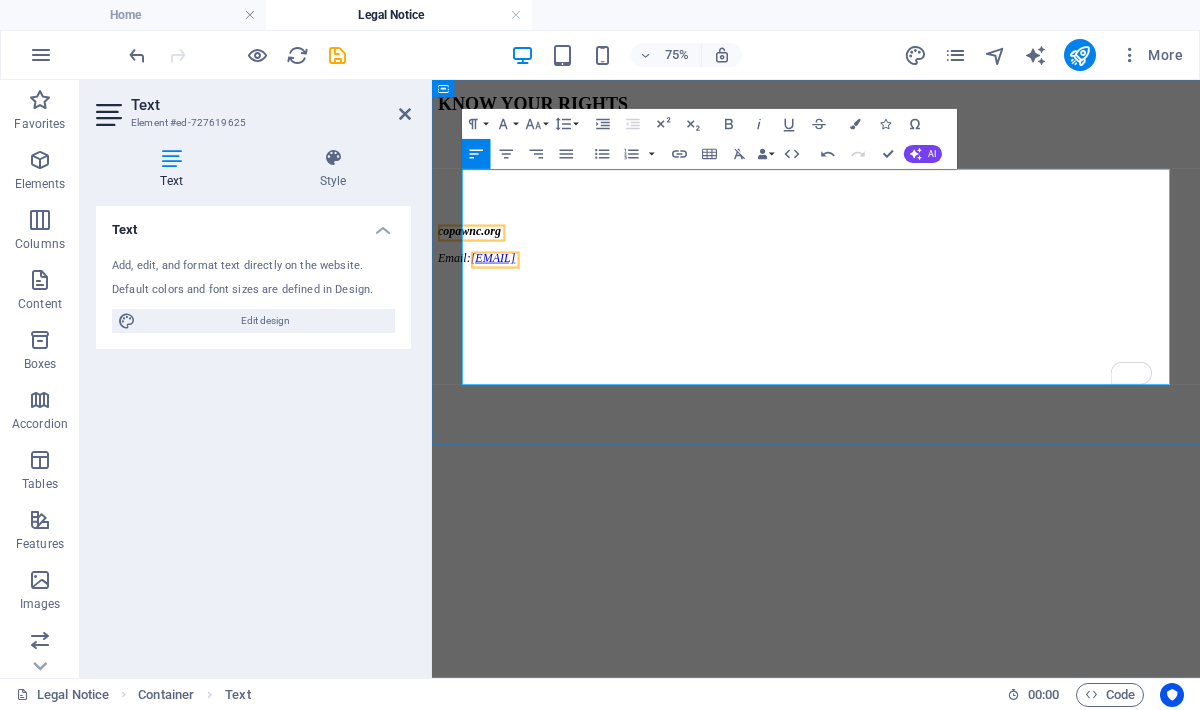 click on "copawnc.org ​ Email: copawnc@[DOMAIN].com" at bounding box center (944, 300) 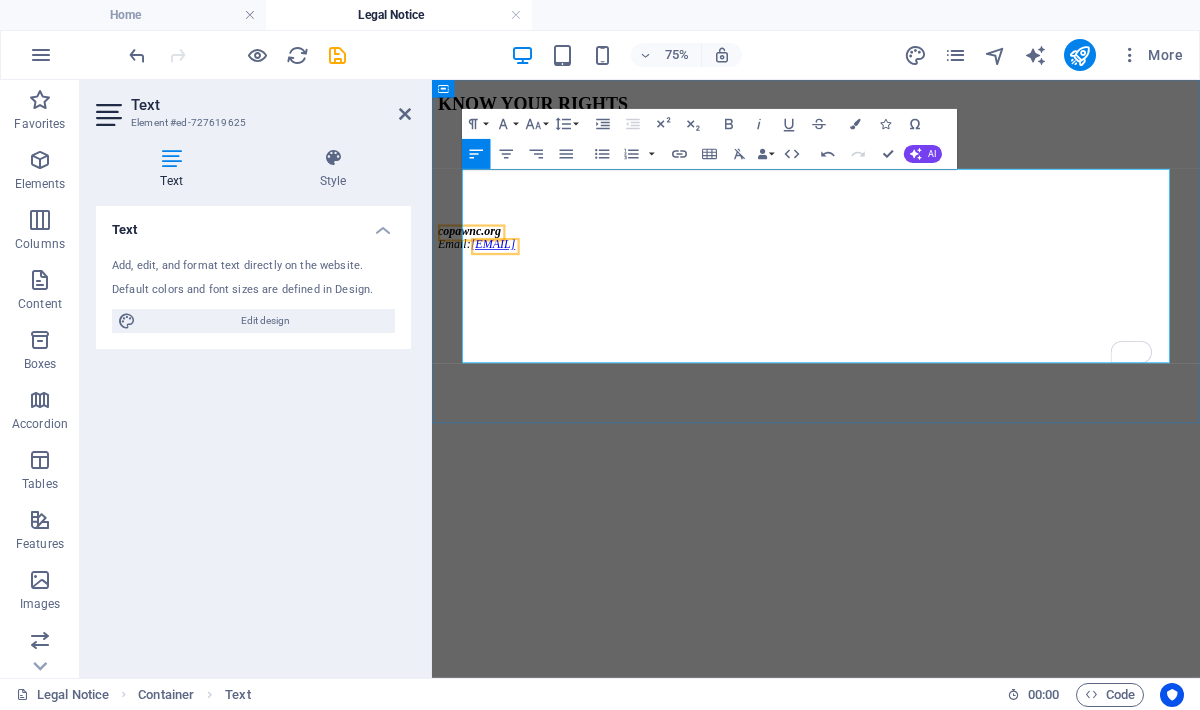 click at bounding box center (944, 264) 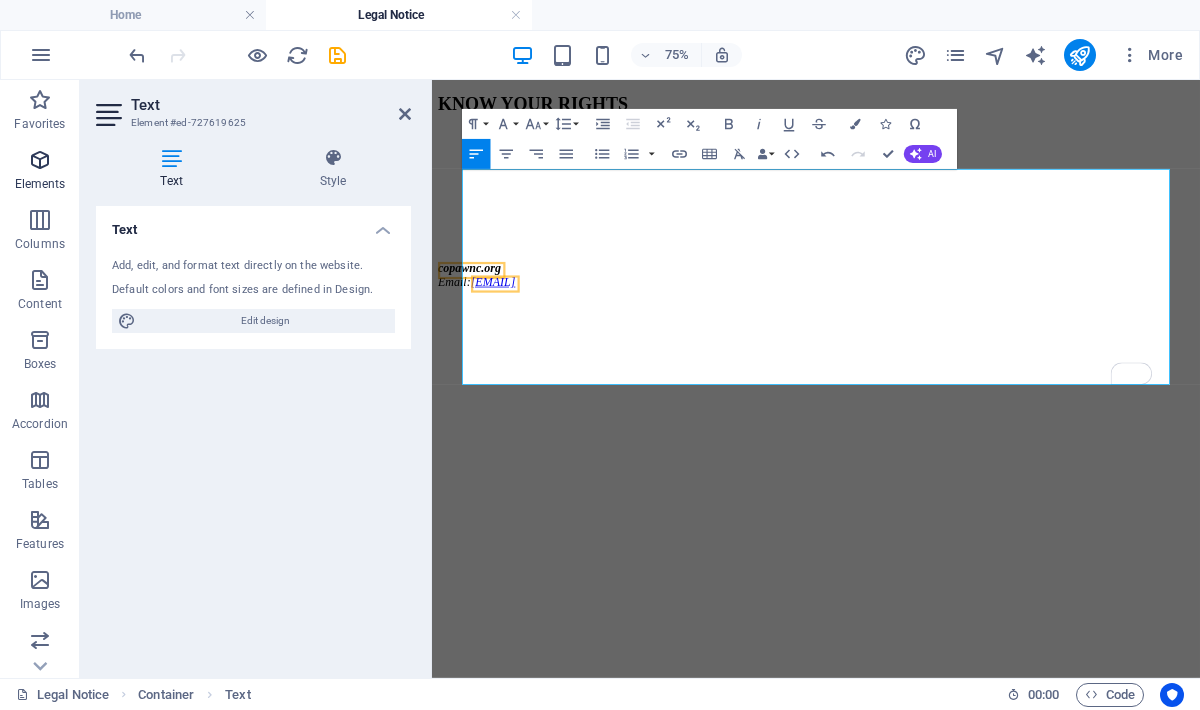 click at bounding box center (40, 160) 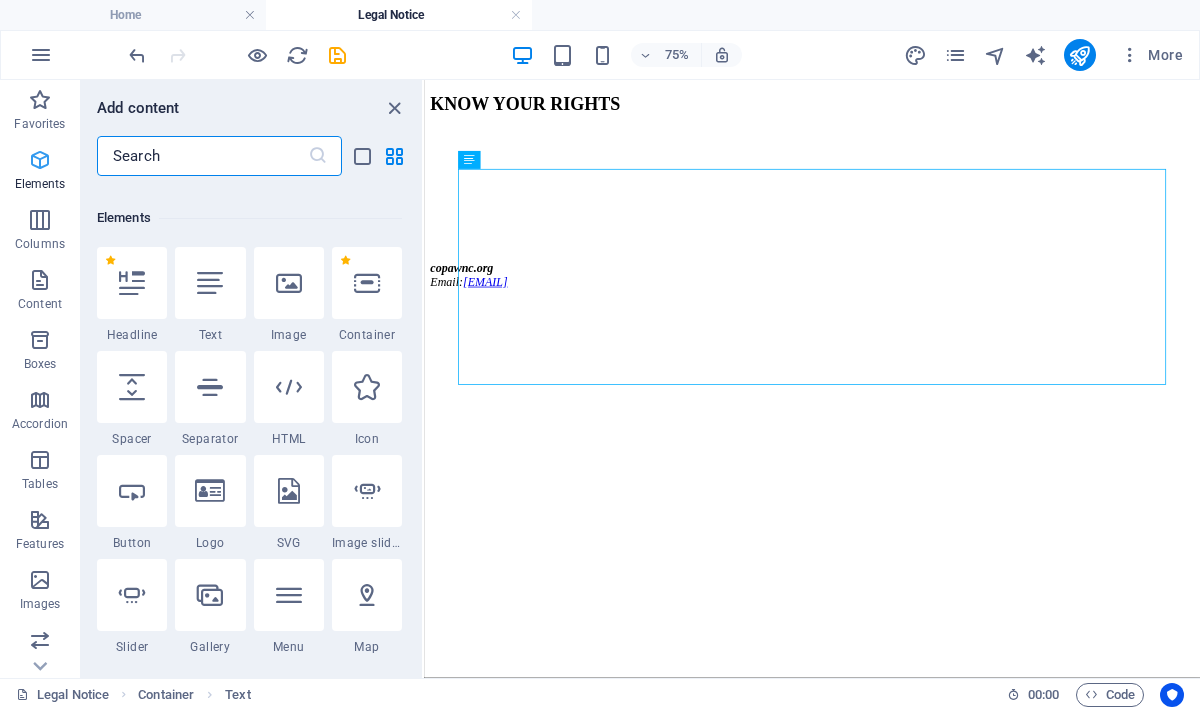 scroll, scrollTop: 213, scrollLeft: 0, axis: vertical 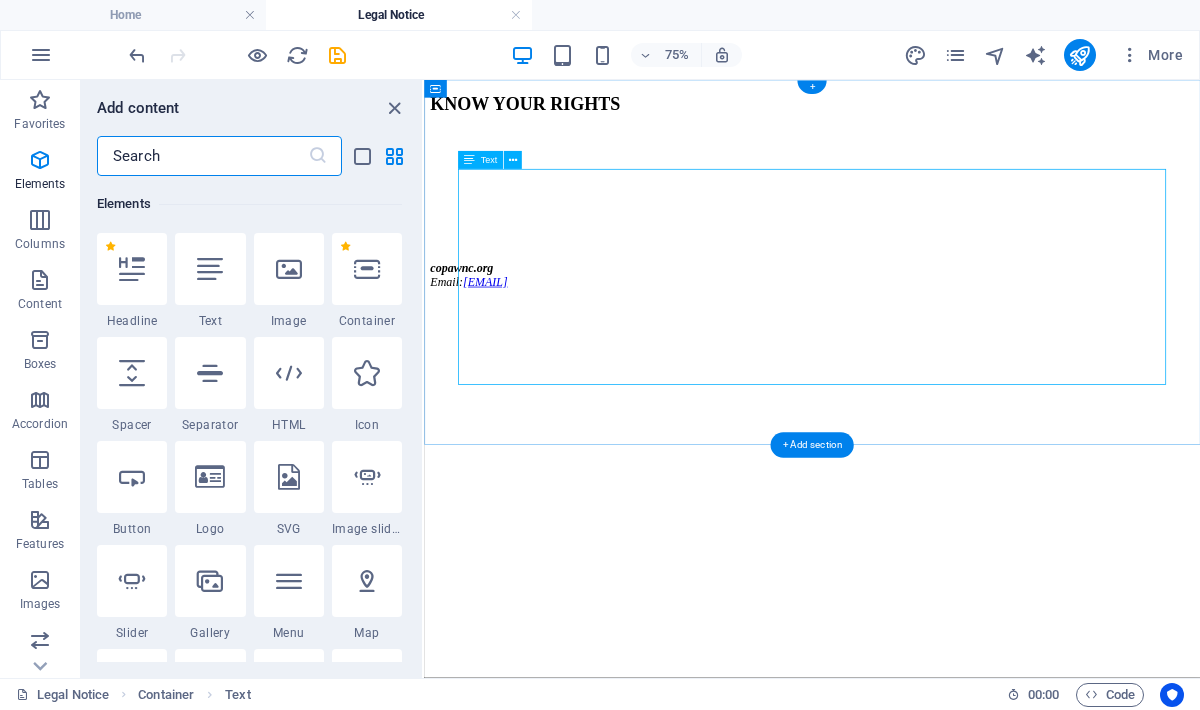 click on "[DOMAIN] Email:  [EMAIL]" at bounding box center (941, 253) 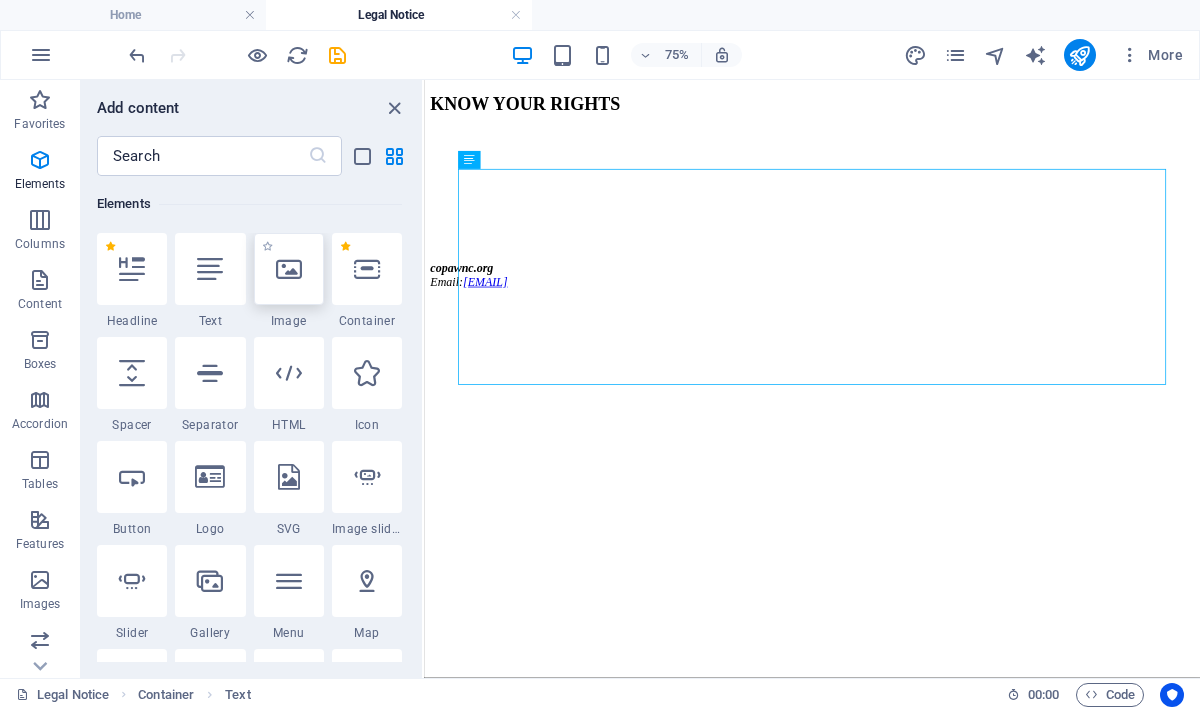 click at bounding box center (289, 269) 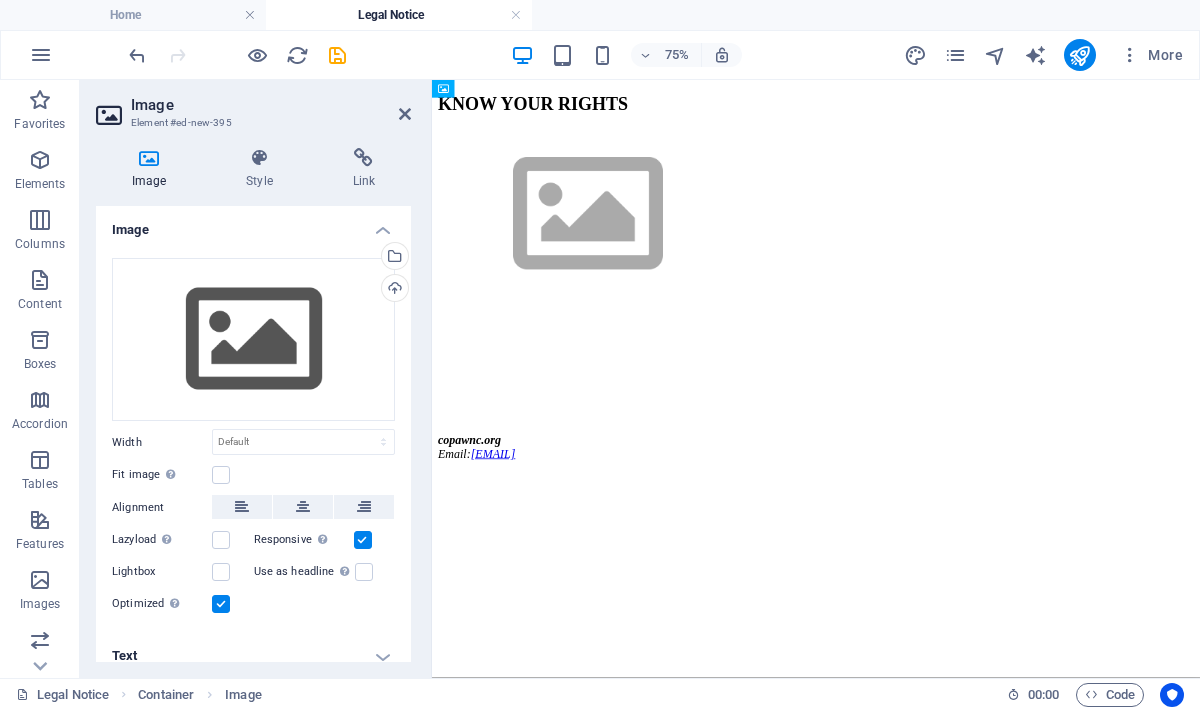 drag, startPoint x: 921, startPoint y: 215, endPoint x: 638, endPoint y: 353, distance: 314.85394 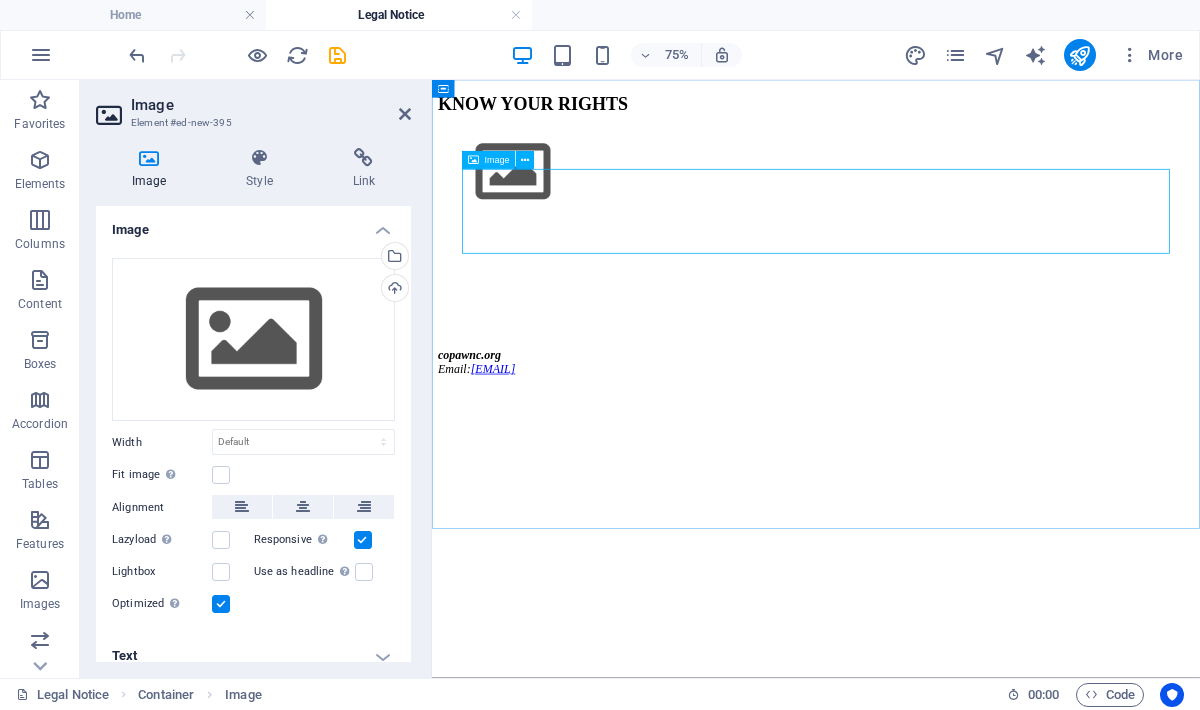 click at bounding box center (944, 205) 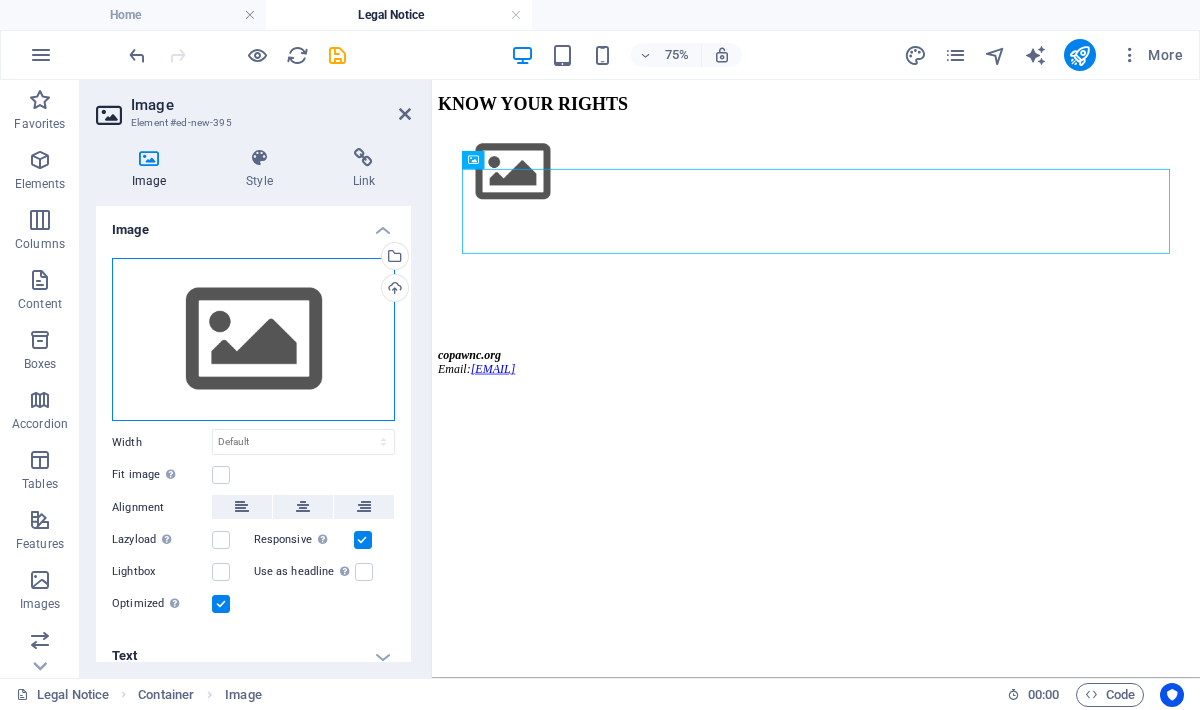 click on "Drag files here, click to choose files or select files from Files or our free stock photos & videos" at bounding box center [253, 340] 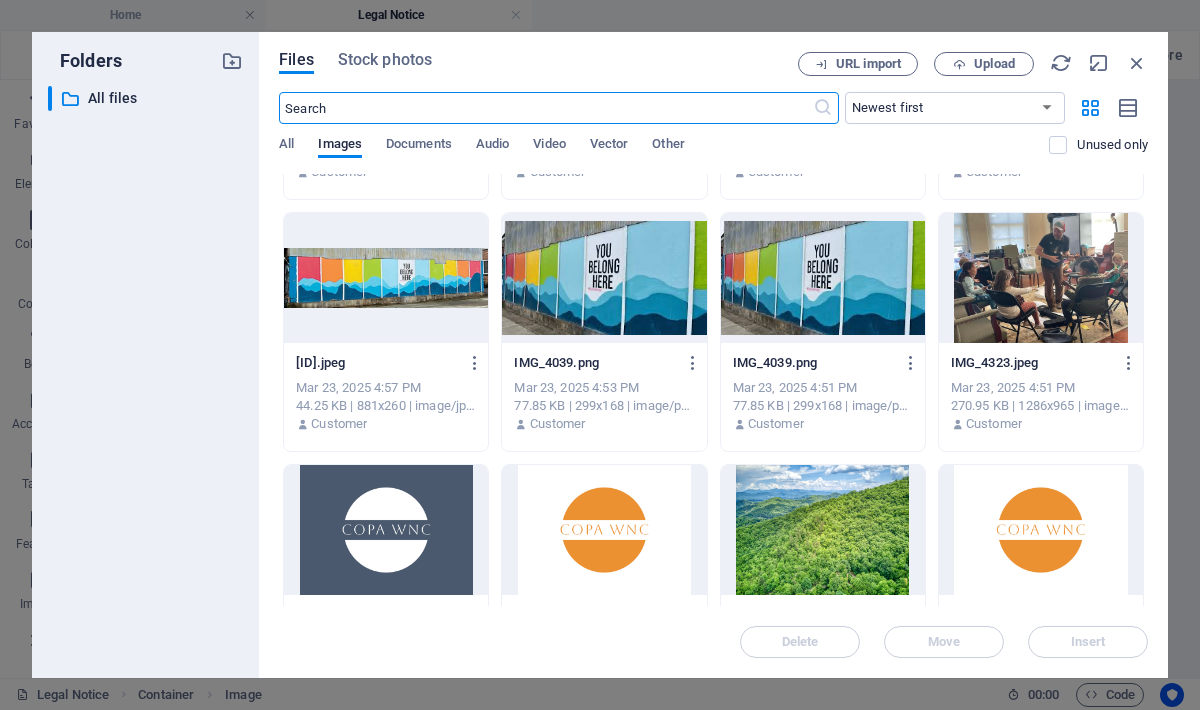 scroll, scrollTop: 0, scrollLeft: 0, axis: both 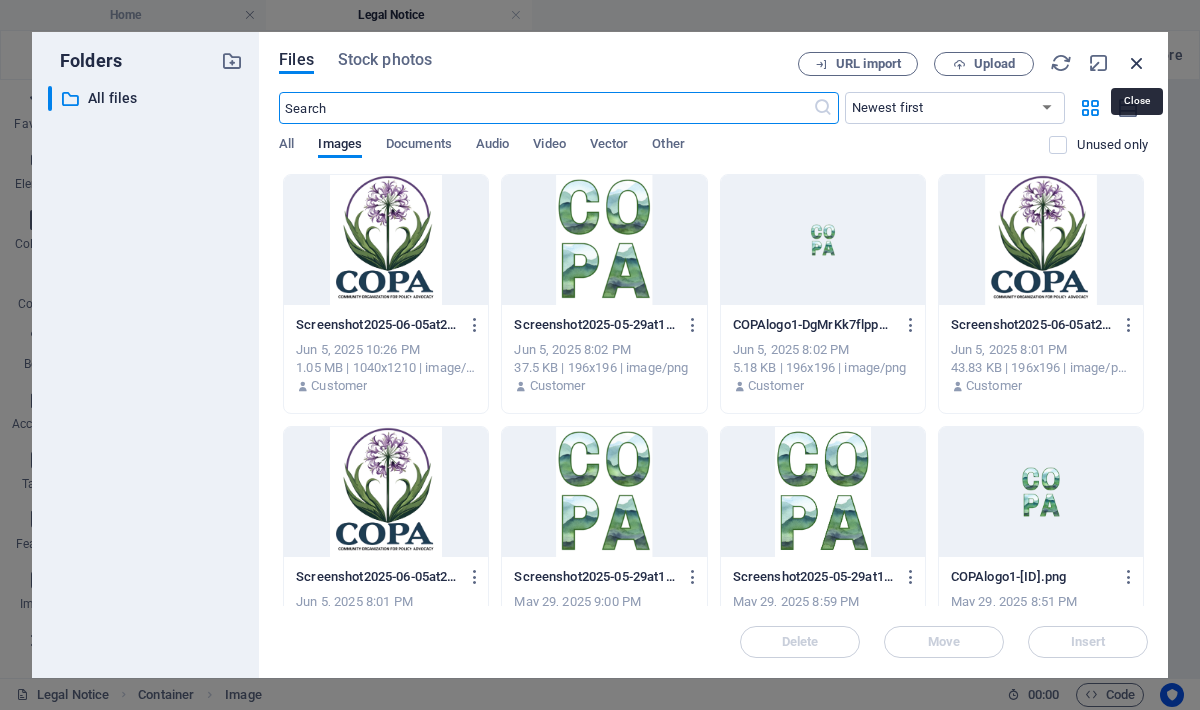 click at bounding box center [1137, 63] 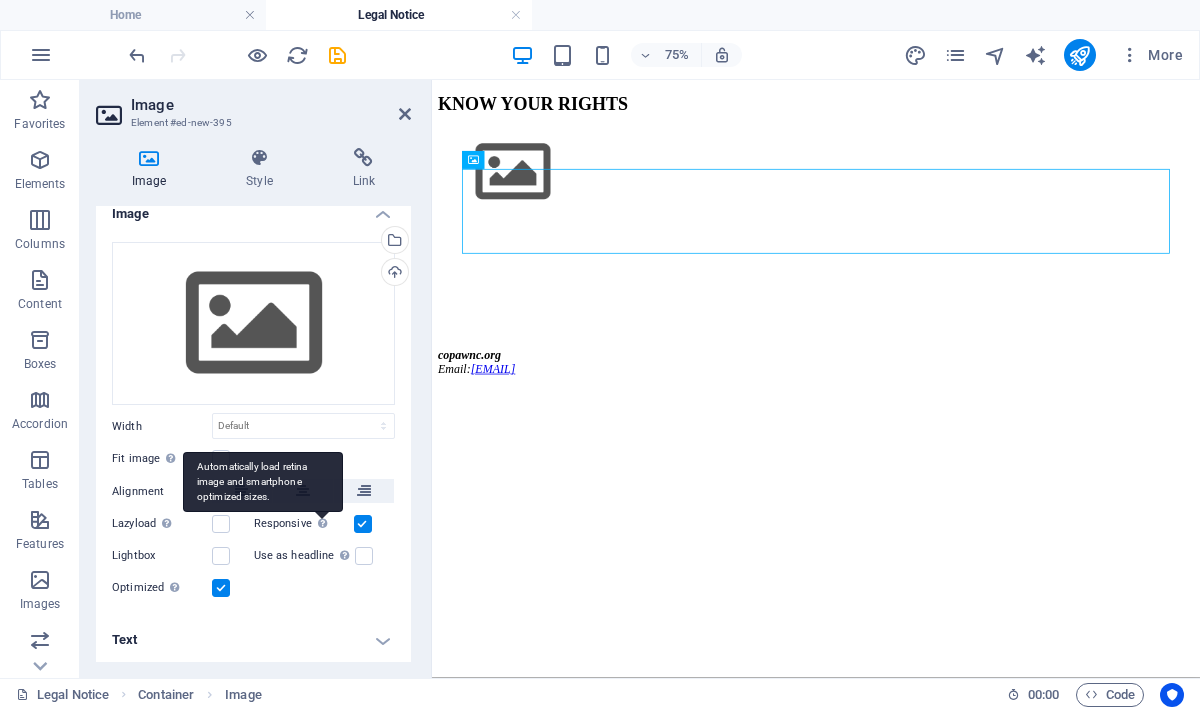 scroll, scrollTop: 0, scrollLeft: 0, axis: both 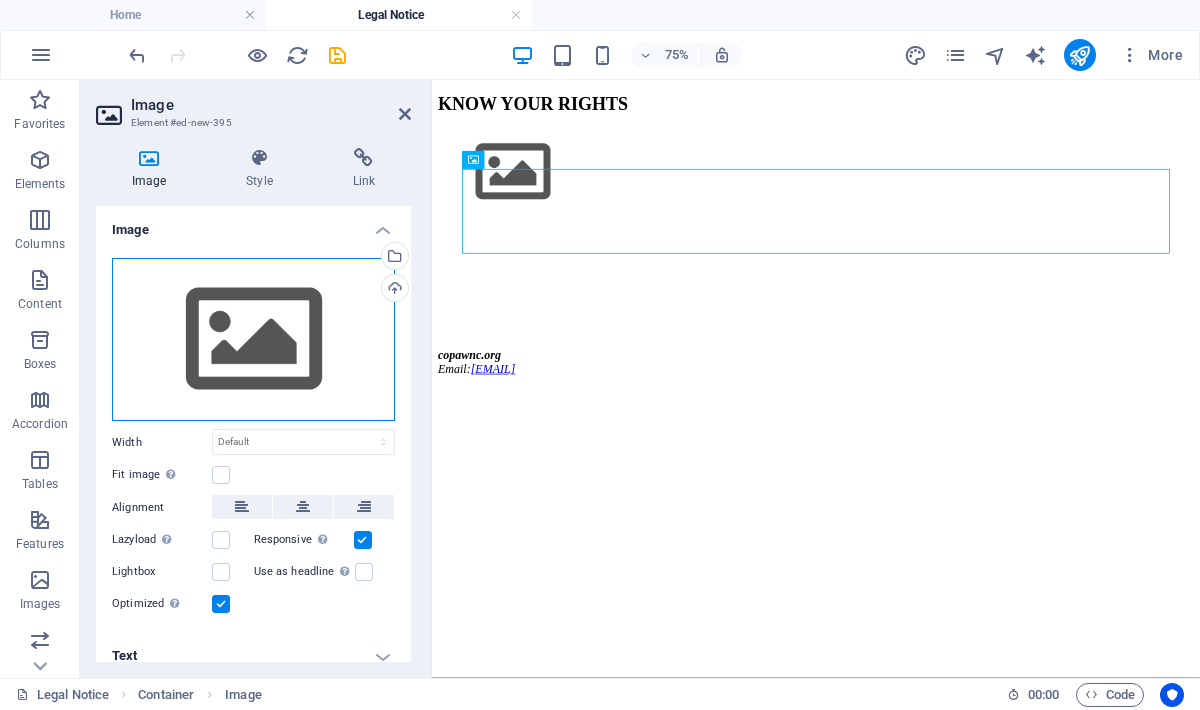 click on "Drag files here, click to choose files or select files from Files or our free stock photos & videos" at bounding box center [253, 340] 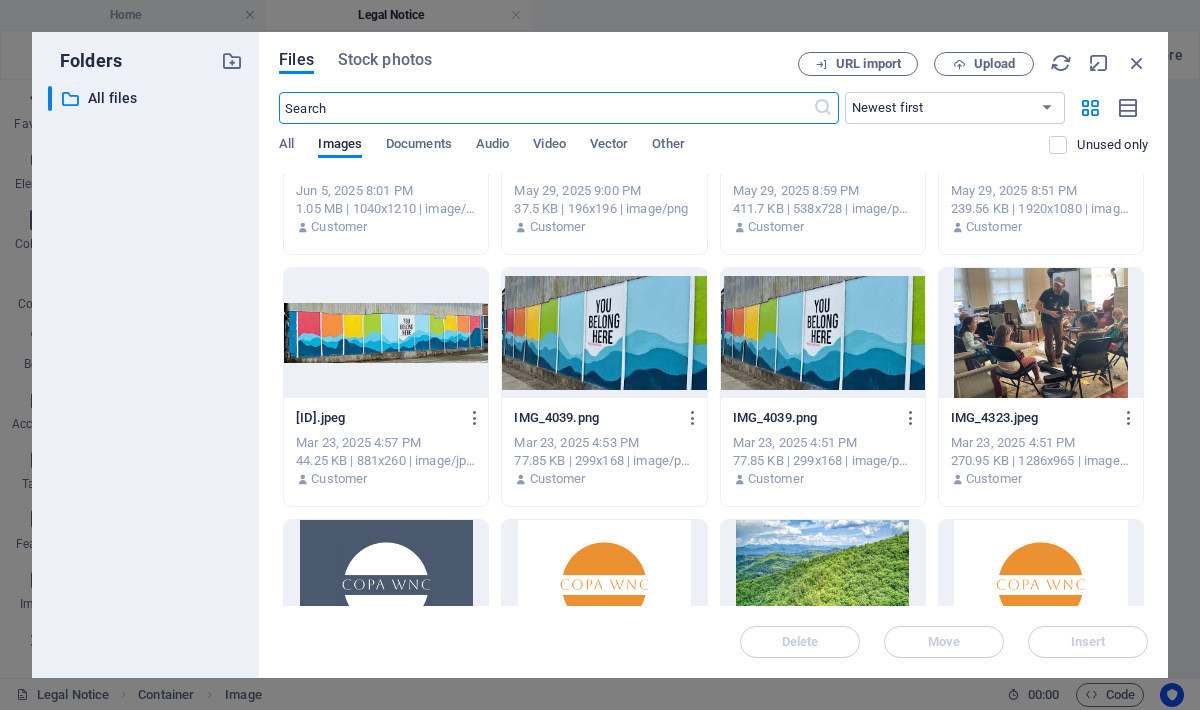 scroll, scrollTop: 490, scrollLeft: 0, axis: vertical 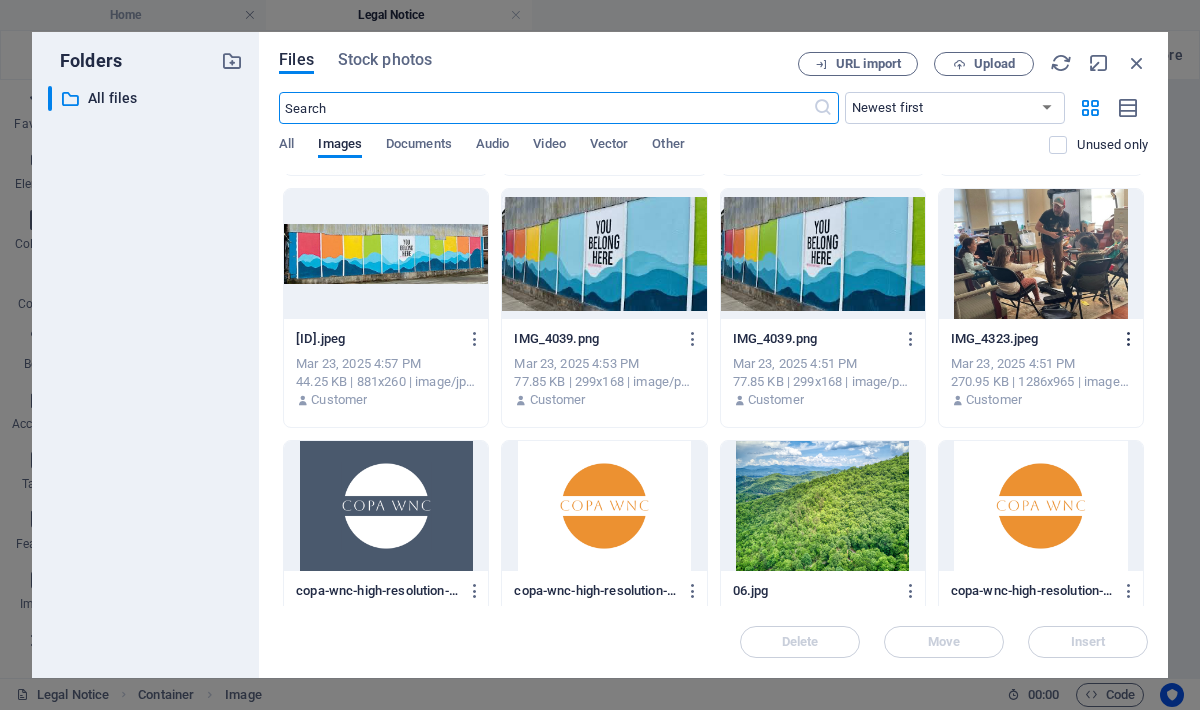 click at bounding box center (1129, 339) 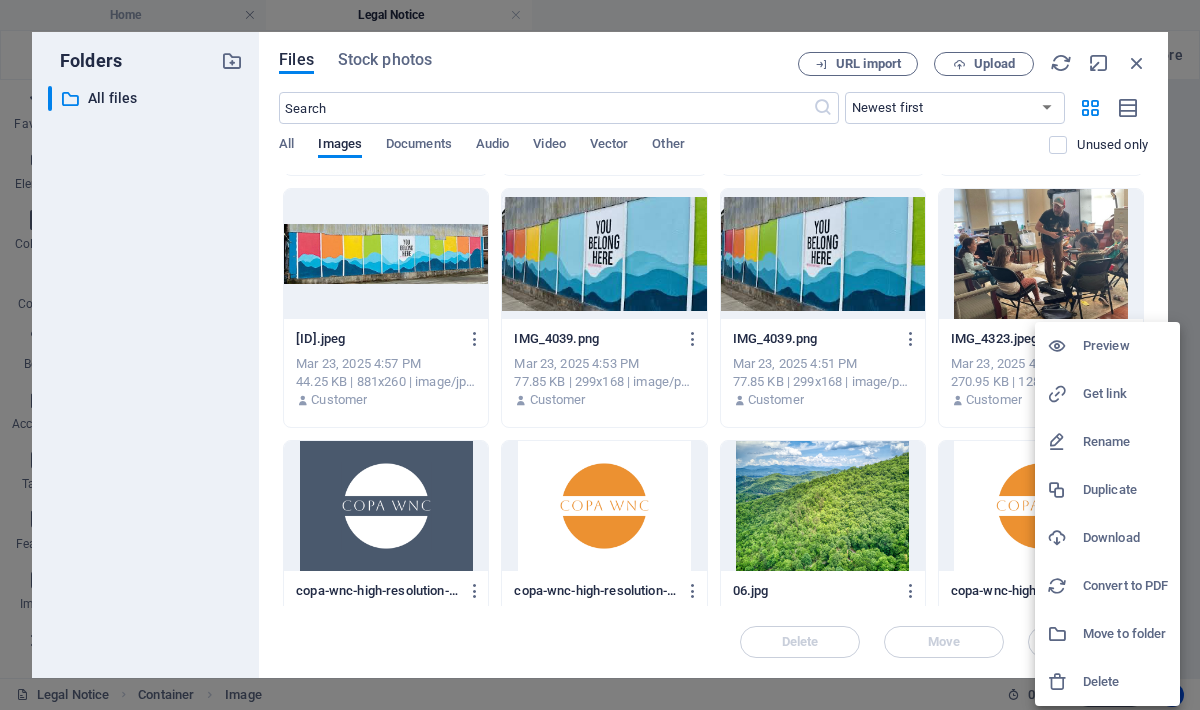 click on "Delete" at bounding box center [1125, 682] 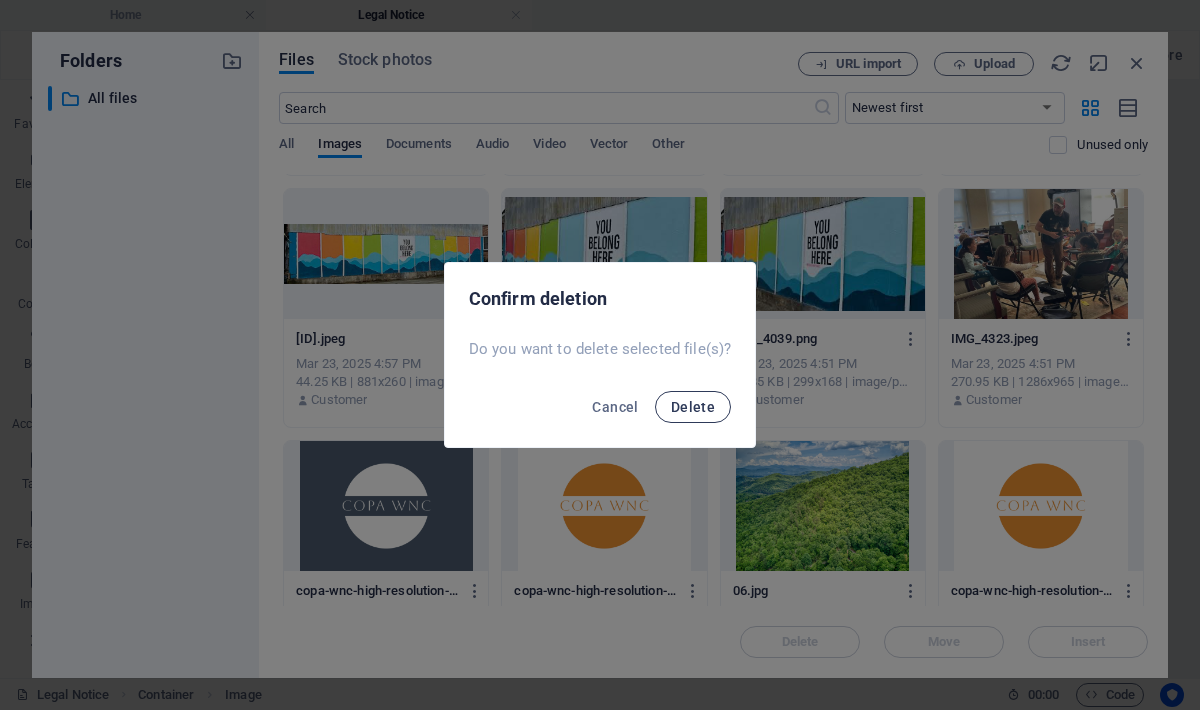 click on "Delete" at bounding box center (693, 407) 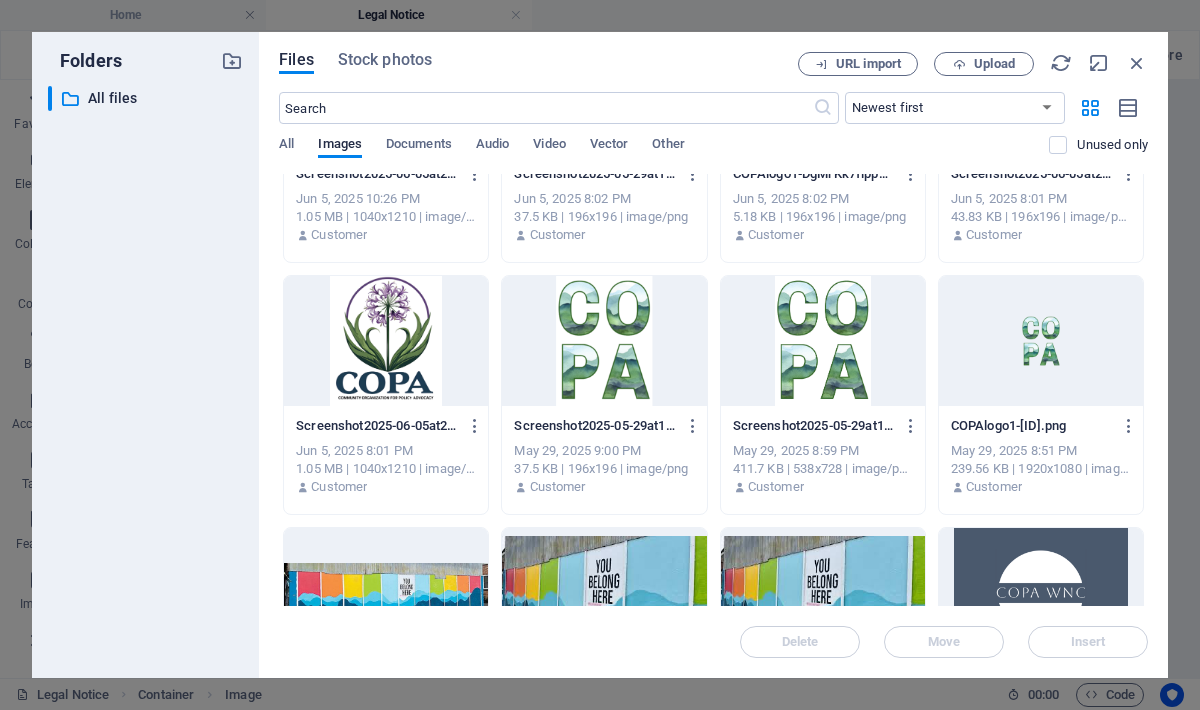 scroll, scrollTop: 0, scrollLeft: 0, axis: both 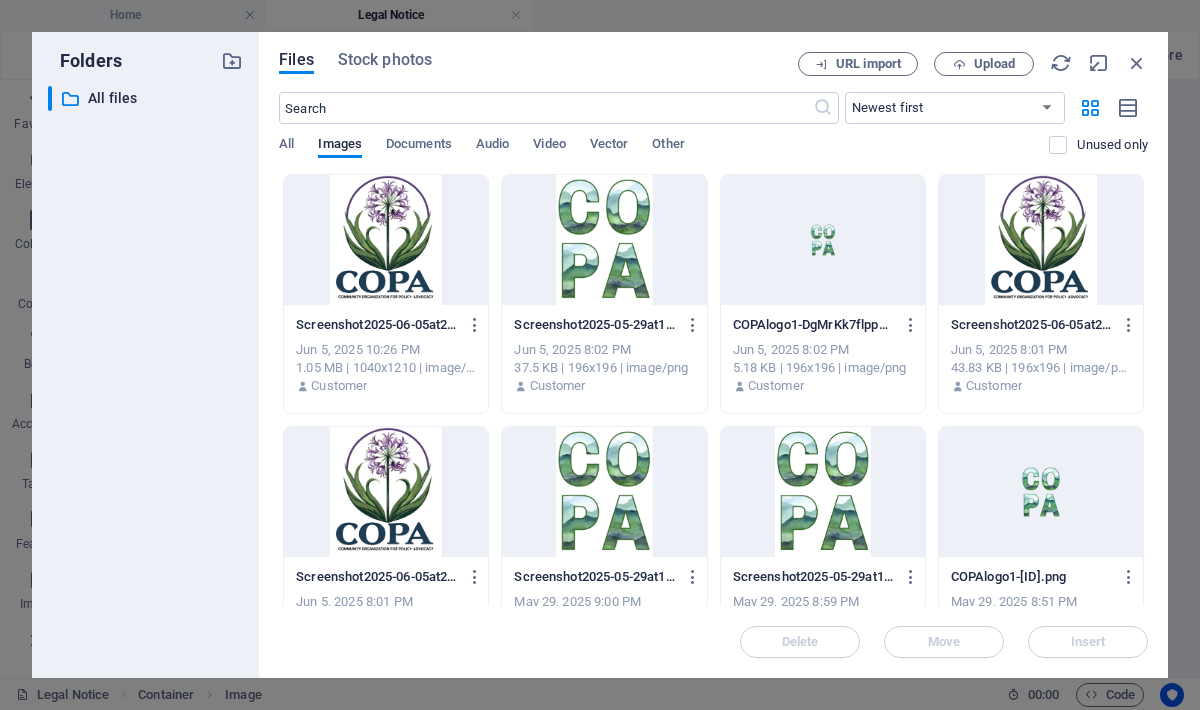 click on "Files Stock photos URL import Upload ​ Newest first Oldest first Name (A-Z) Name (Z-A) Size (0-9) Size (9-0) Resolution (0-9) Resolution (9-0) All Images Documents Audio Video Vector Other Unused only Drop files here to upload them instantly Screenshot2025-06-05at2.00.07PM-[ID].png Screenshot2025-06-05at2.00.07PM-[ID].png Jun 5, 2025 10:26 PM 1.05 MB | 1040x1210 | image/png Customer Screenshot2025-05-29at1.42.53PM-[ID].png Screenshot2025-05-29at1.42.53PM-[ID].png Jun 5, 2025 8:02 PM 37.5 KB | 196x196 | image/png Customer COPAlogo1-[ID].png COPAlogo1-[ID].png Jun 5, 2025 8:02 PM 5.18 KB | 196x196 | image/png Customer Screenshot2025-06-05at2.00.07PM-[ID].png Jun 5, 2025 8:01 PM 43.83 KB | 196x196 | image/png Customer Customer" at bounding box center [713, 355] 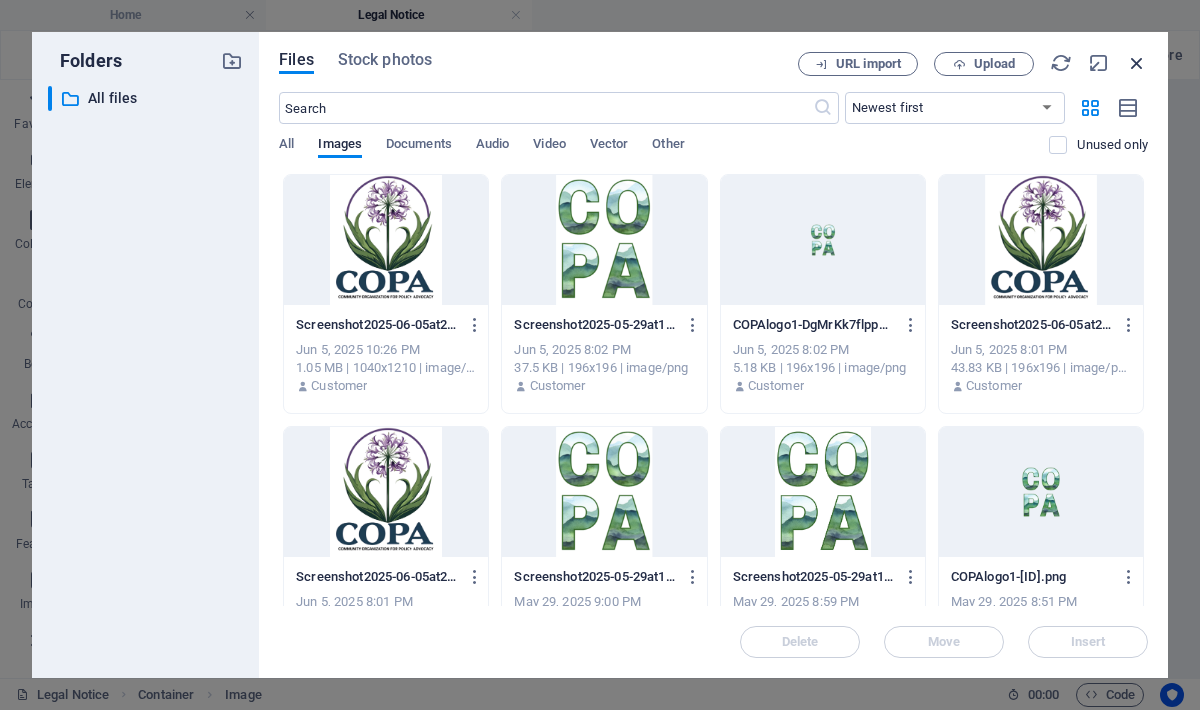 click at bounding box center [1137, 63] 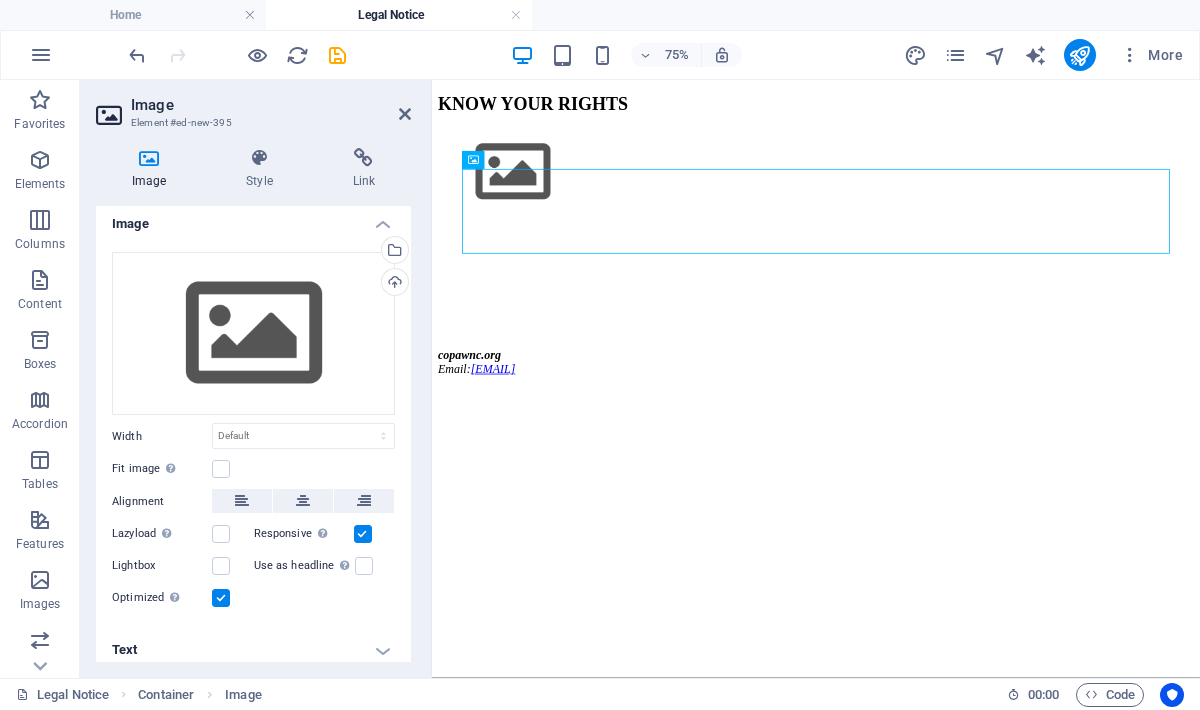 scroll, scrollTop: 0, scrollLeft: 0, axis: both 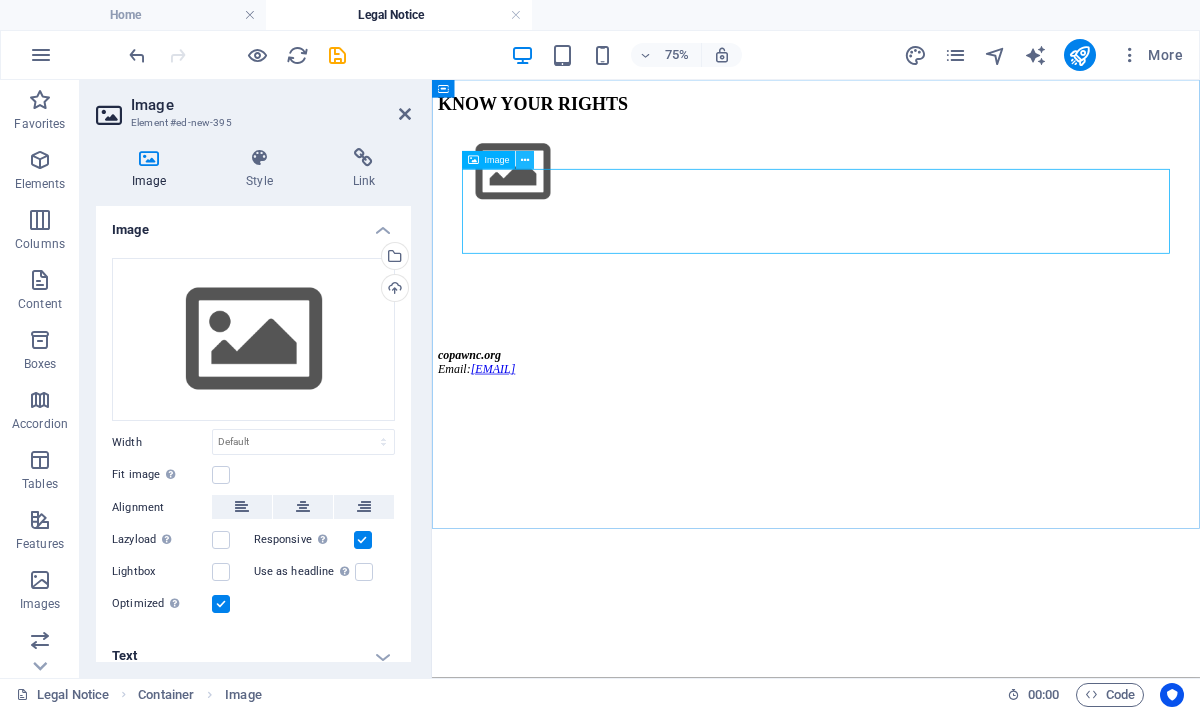 click at bounding box center [525, 160] 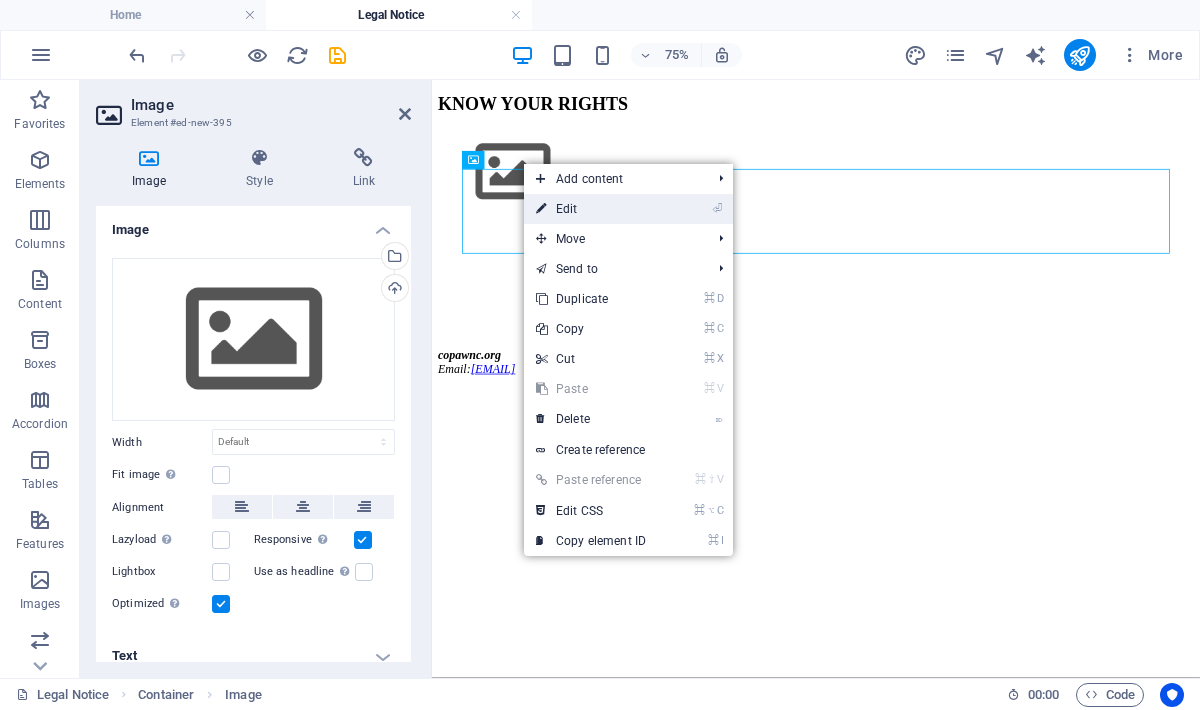 click on "⏎  Edit" at bounding box center (591, 209) 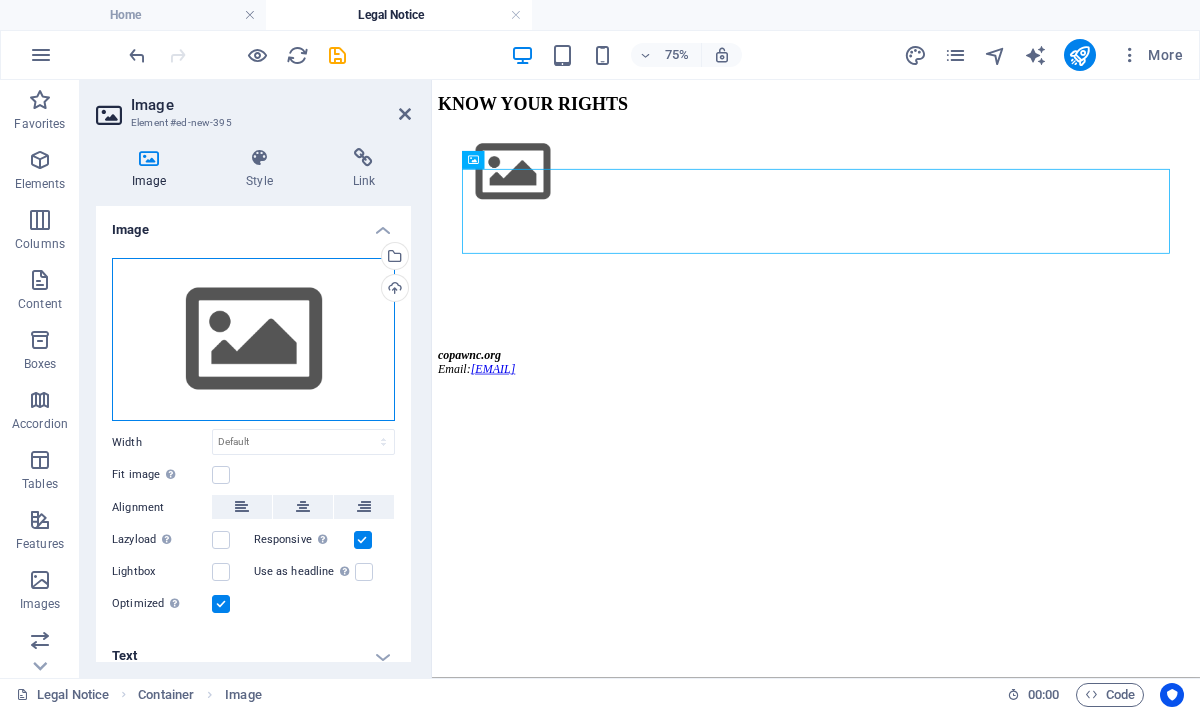 click on "Drag files here, click to choose files or select files from Files or our free stock photos & videos" at bounding box center (253, 340) 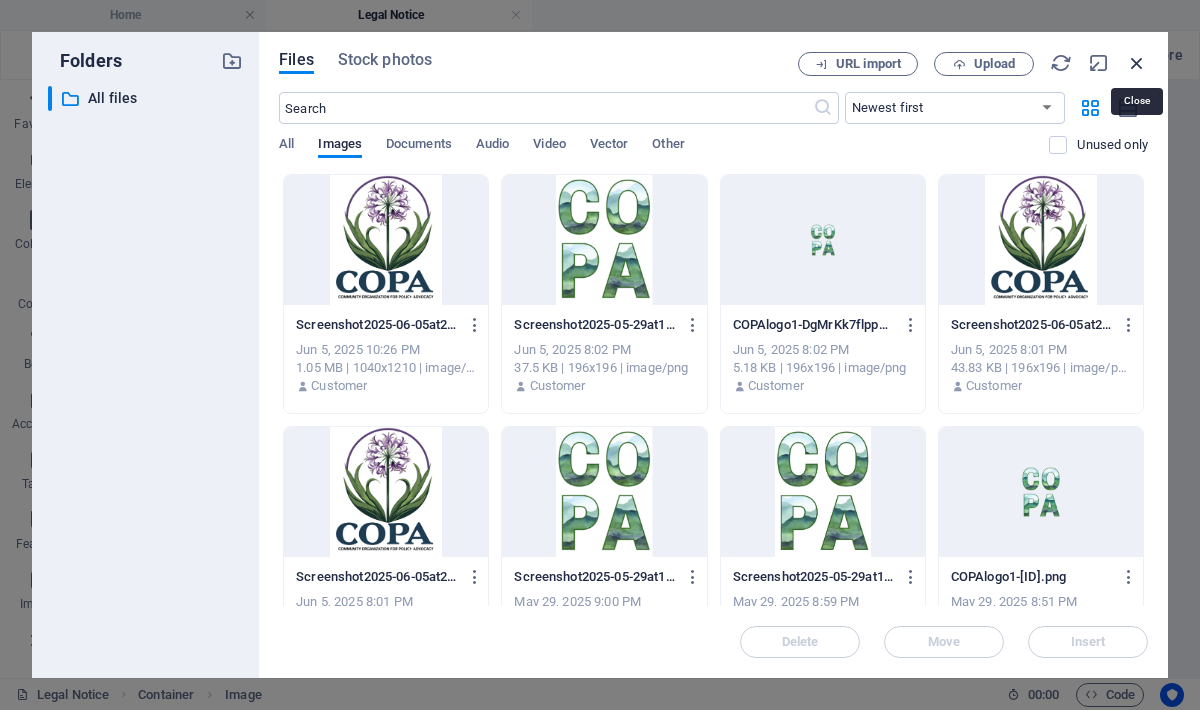 click at bounding box center (1137, 63) 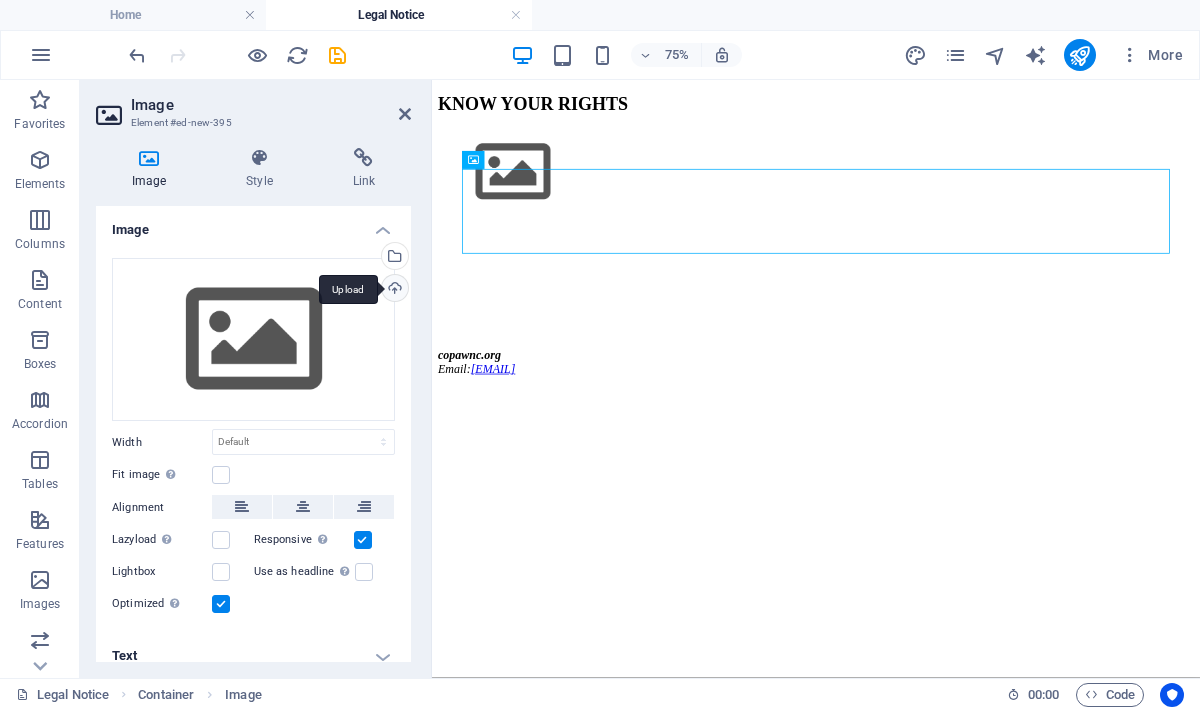click on "Upload" at bounding box center [393, 290] 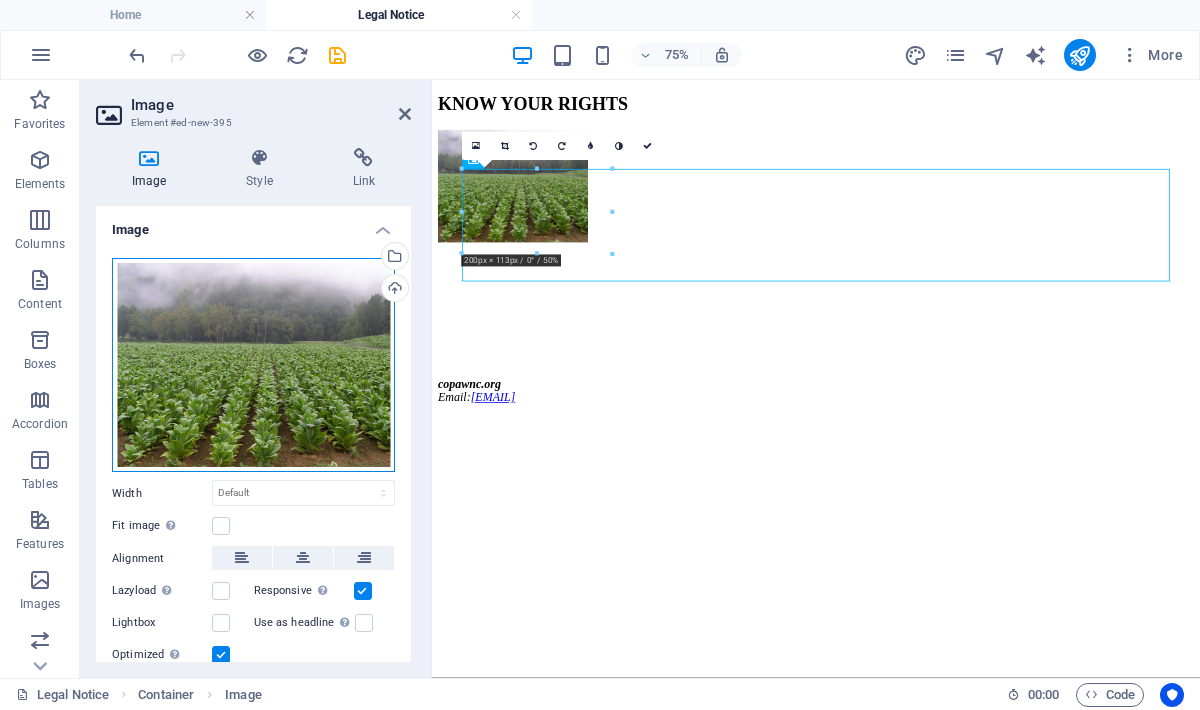click on "Drag files here, click to choose files or select files from Files or our free stock photos & videos" at bounding box center (253, 365) 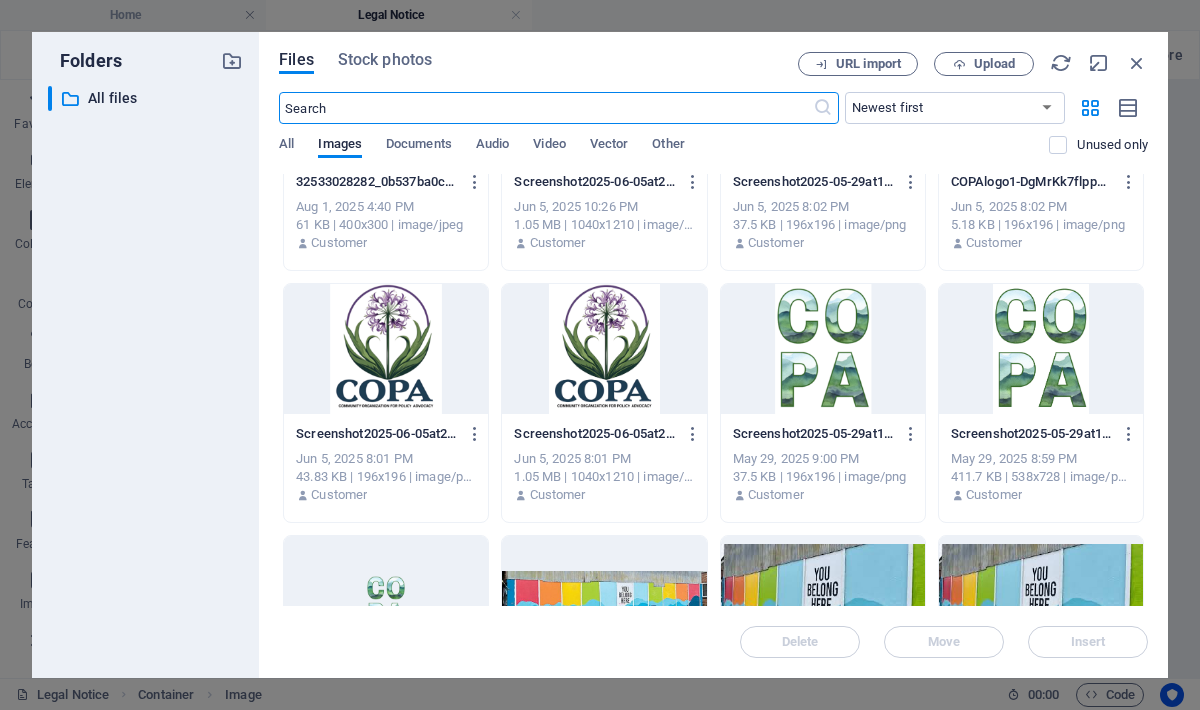 scroll, scrollTop: 0, scrollLeft: 0, axis: both 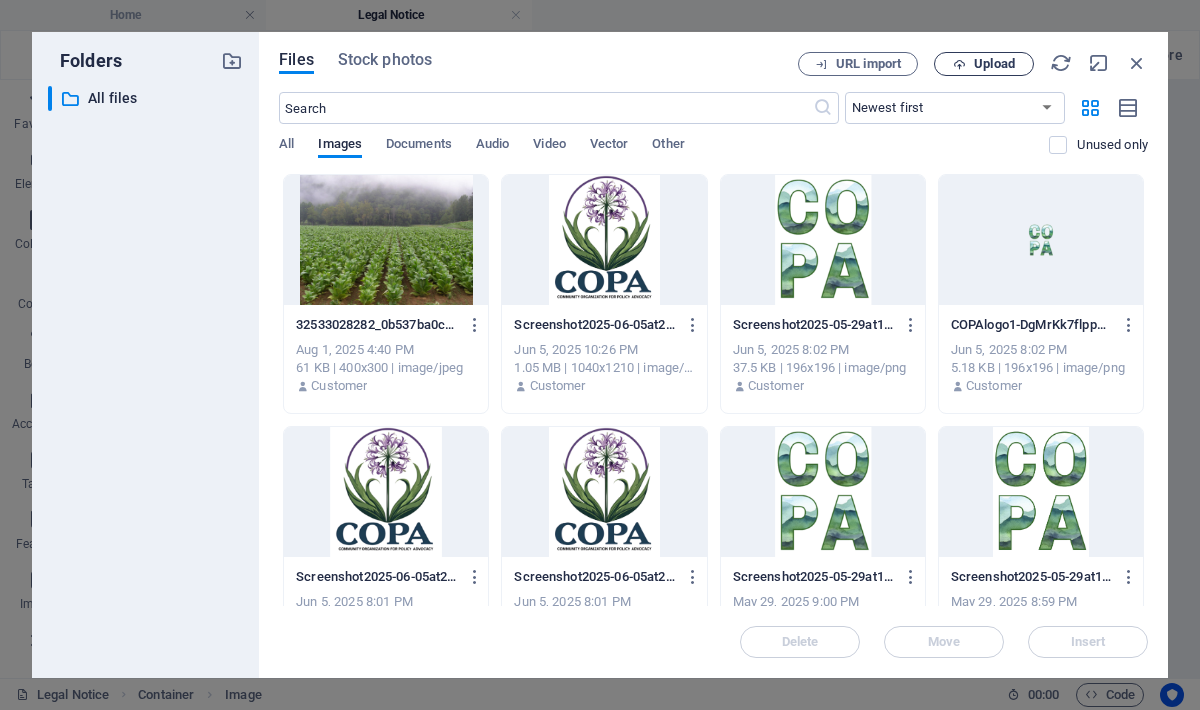 click on "Upload" at bounding box center (994, 64) 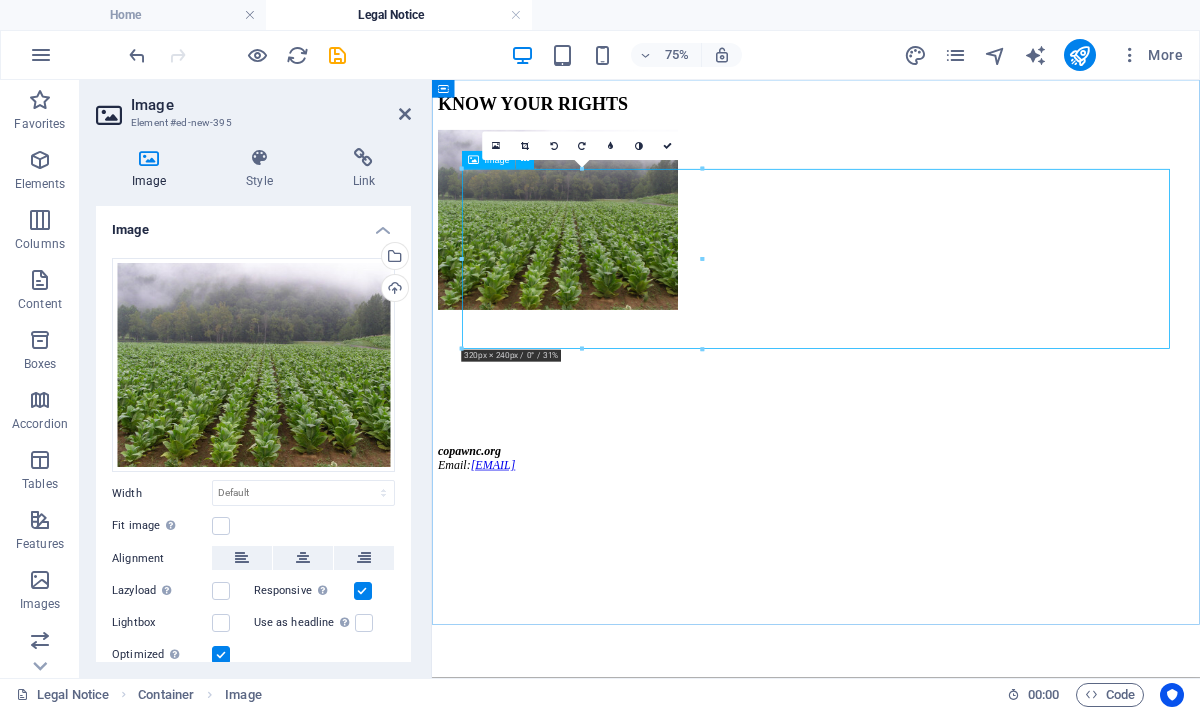 click at bounding box center [944, 269] 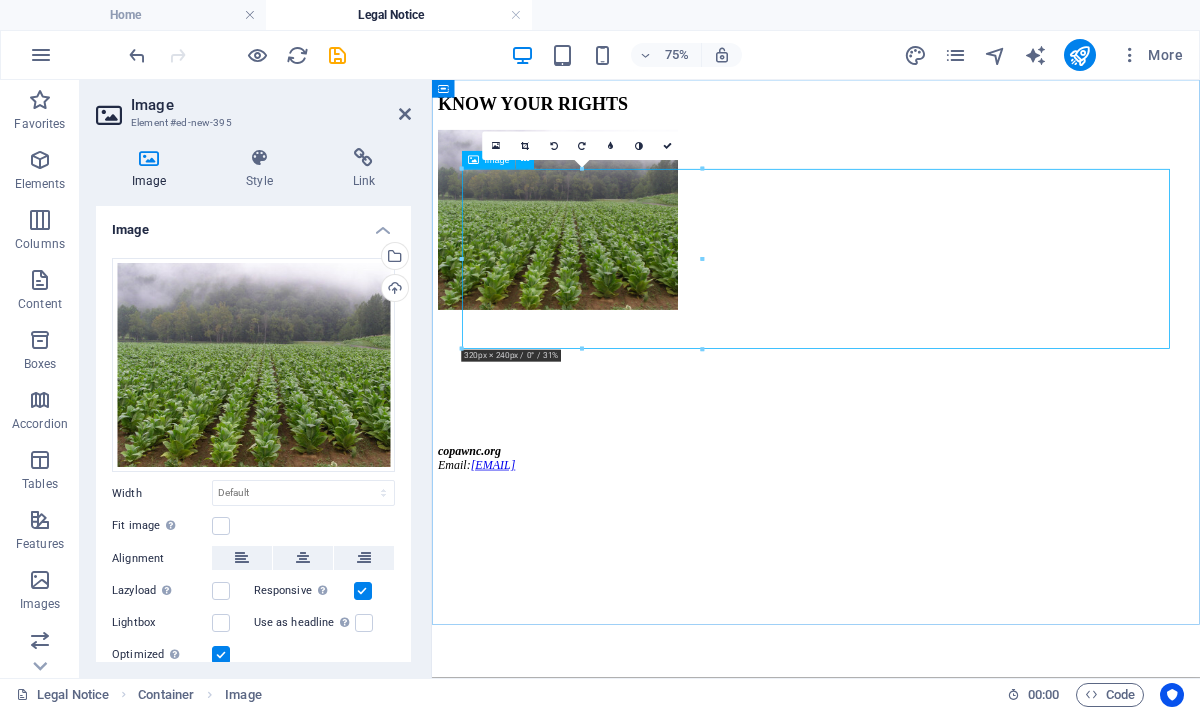 drag, startPoint x: 1134, startPoint y: 336, endPoint x: 1252, endPoint y: 302, distance: 122.80065 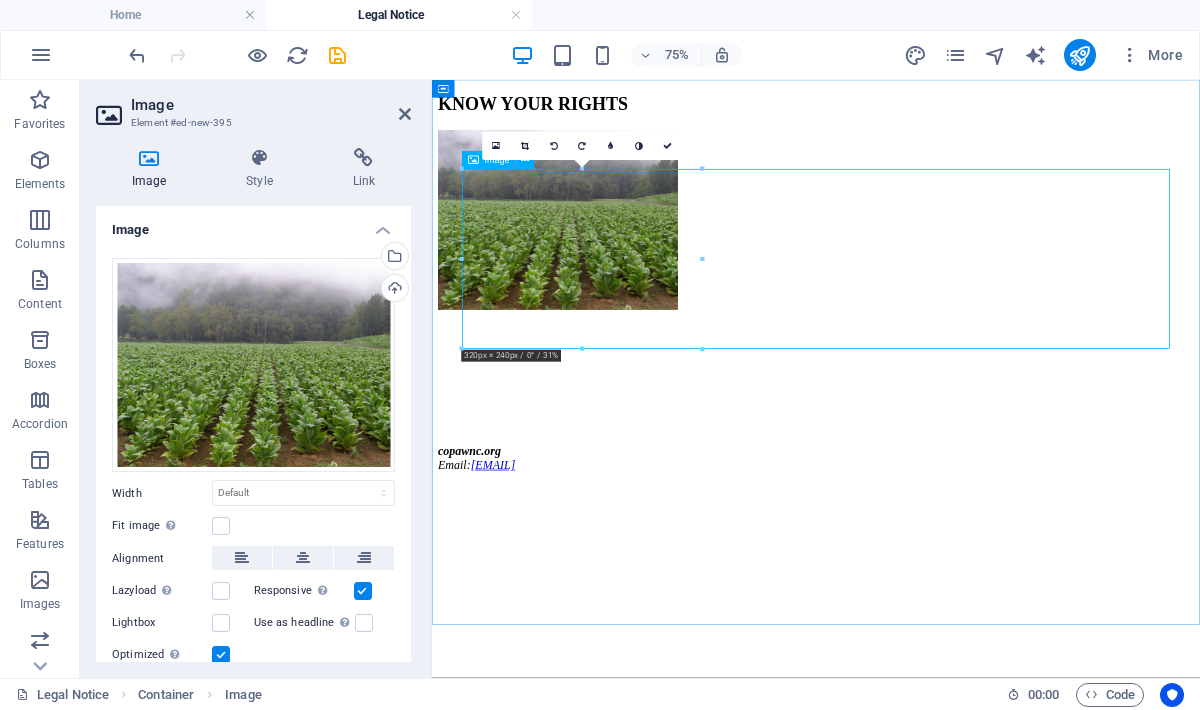 click at bounding box center (473, 160) 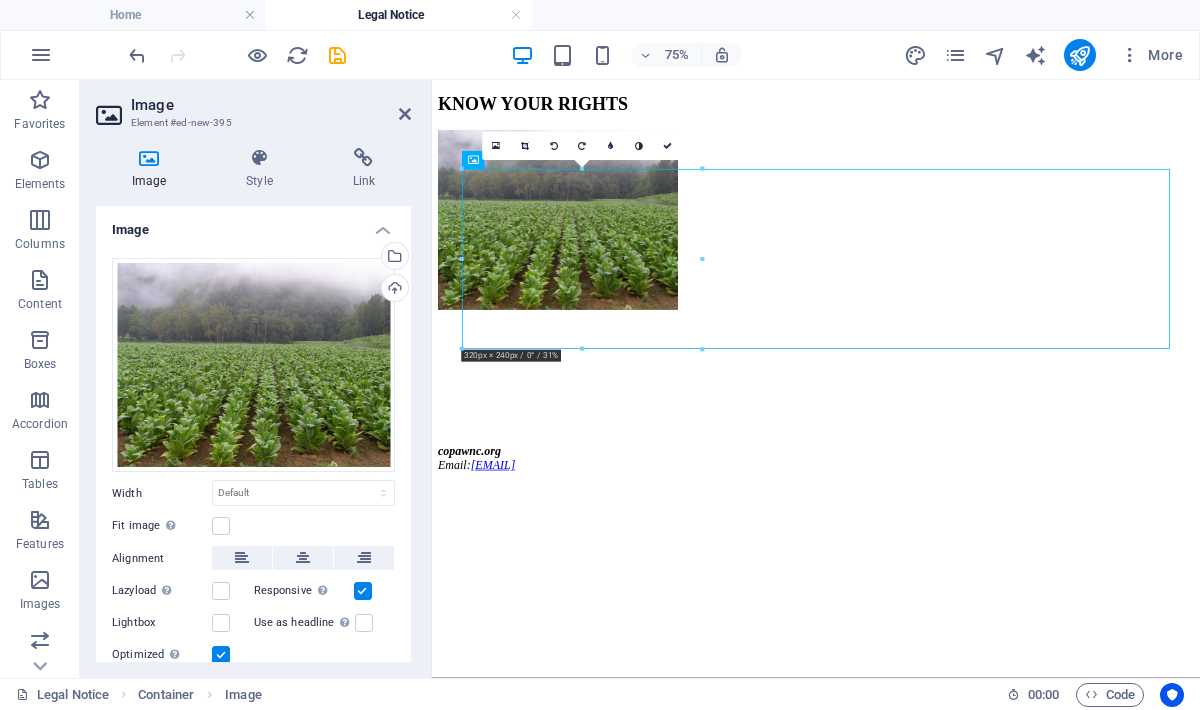 click on "16:10 16:9 4:3 1:1 1:2 0" at bounding box center (582, 146) 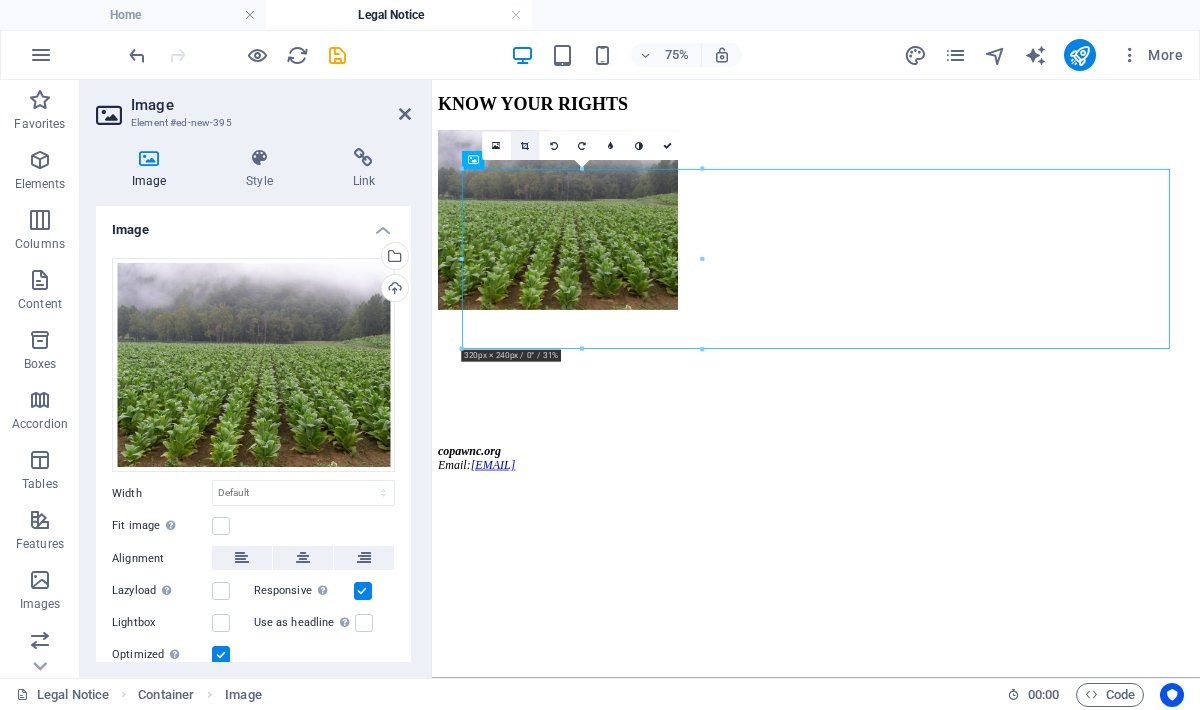 click at bounding box center (525, 146) 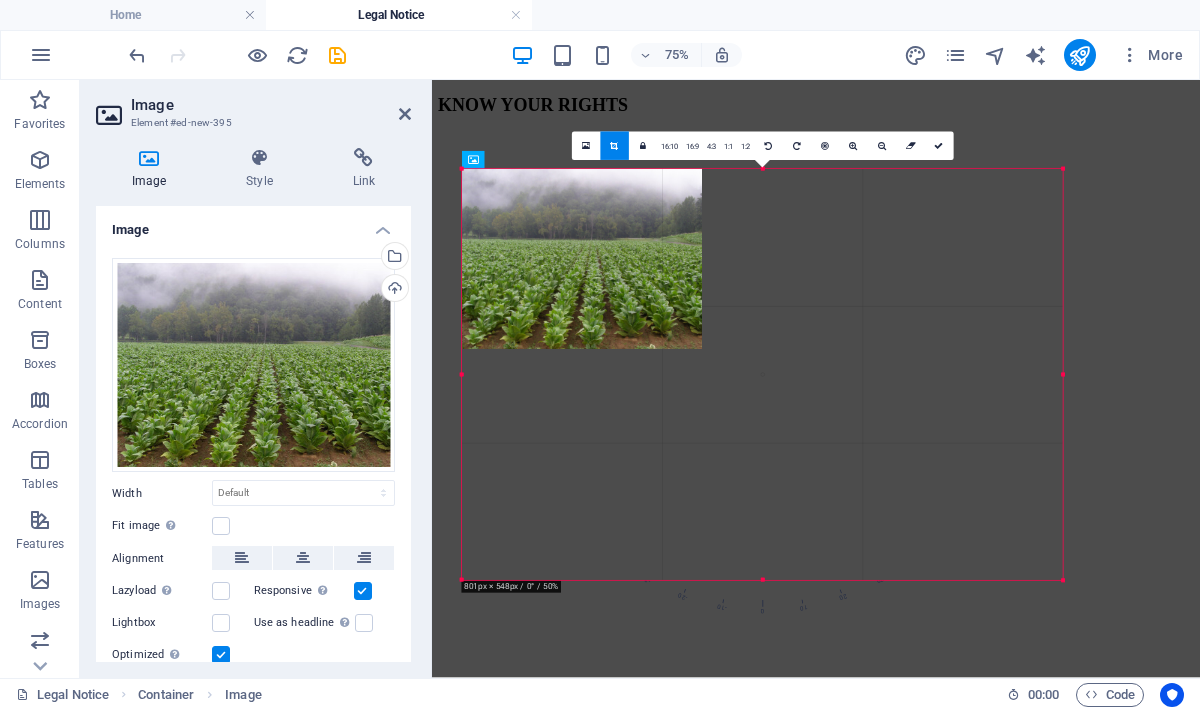 drag, startPoint x: 699, startPoint y: 351, endPoint x: 1180, endPoint y: 659, distance: 571.1611 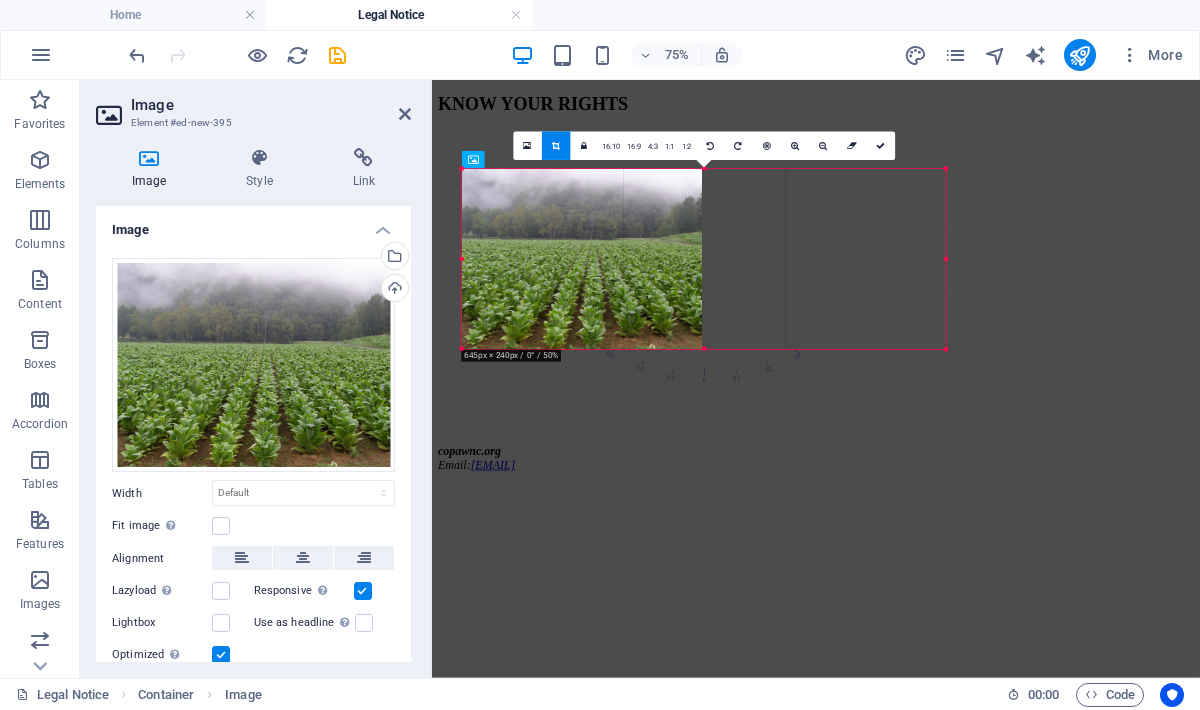 drag, startPoint x: 703, startPoint y: 262, endPoint x: 1028, endPoint y: 296, distance: 326.77362 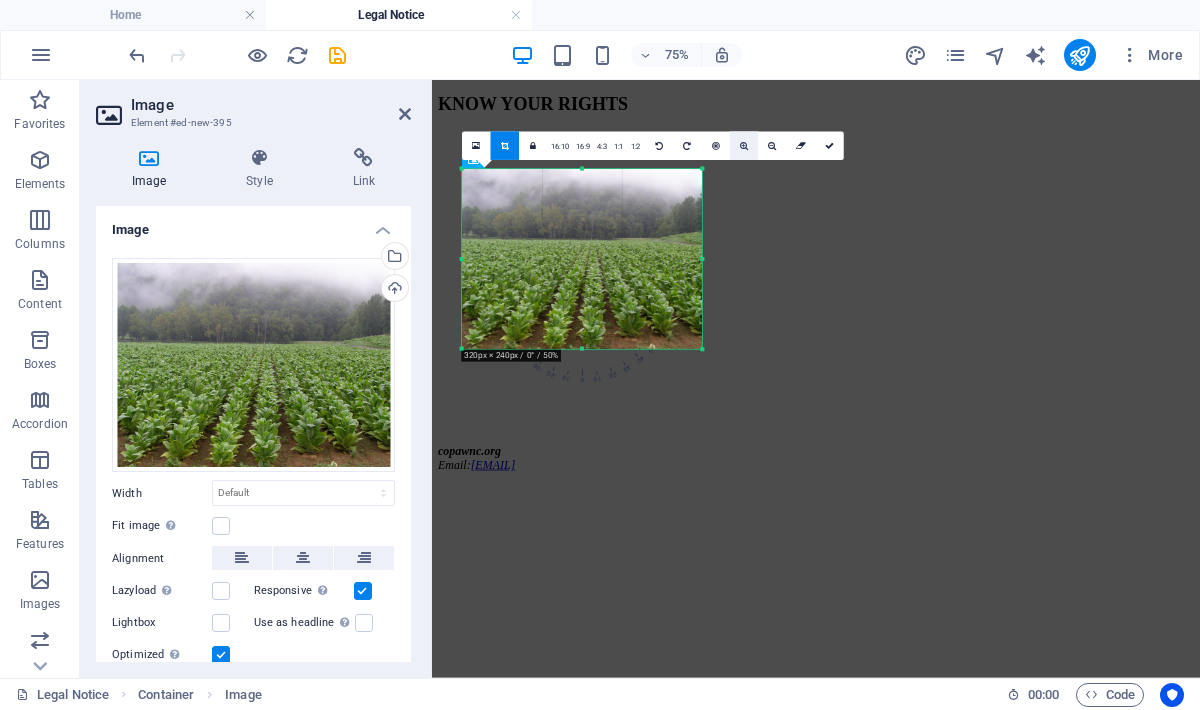 click at bounding box center [744, 146] 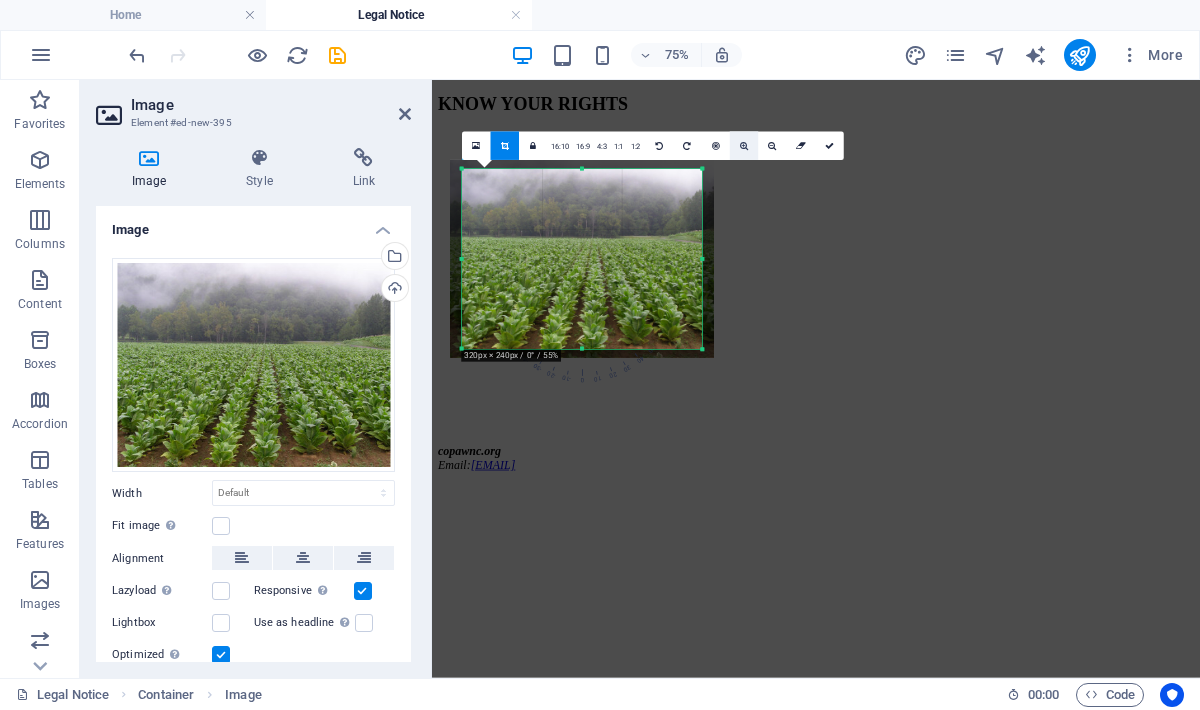 click at bounding box center [744, 146] 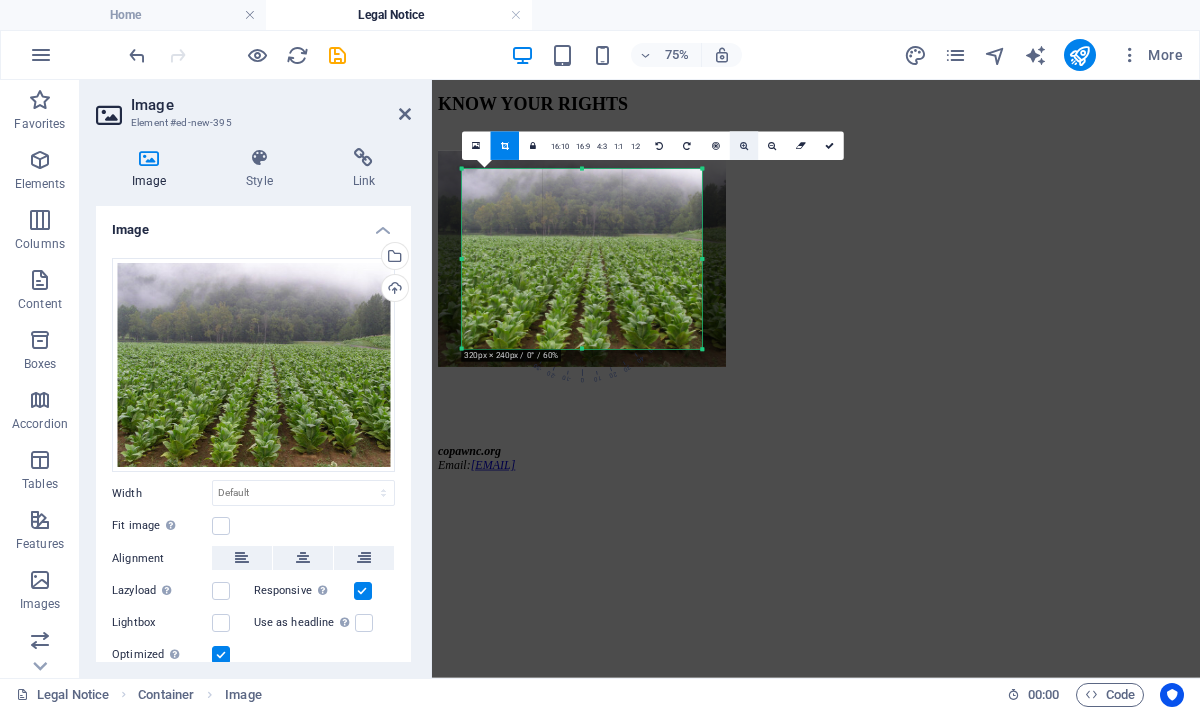 click at bounding box center [744, 146] 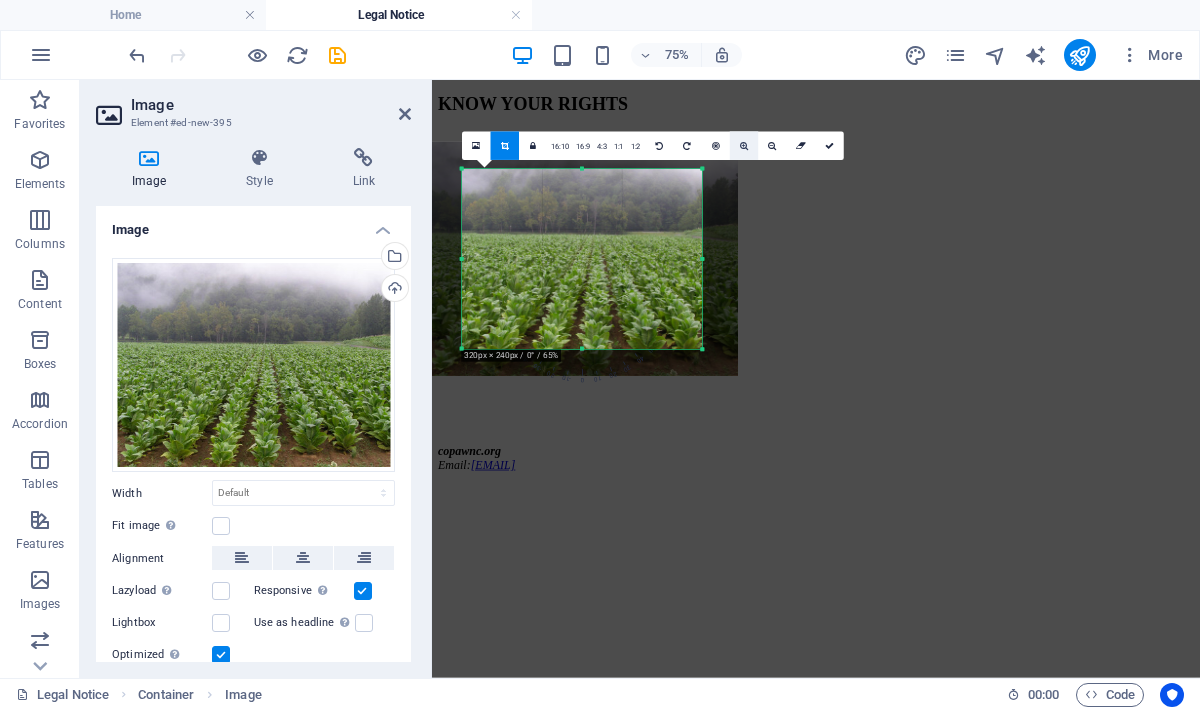 click at bounding box center [744, 146] 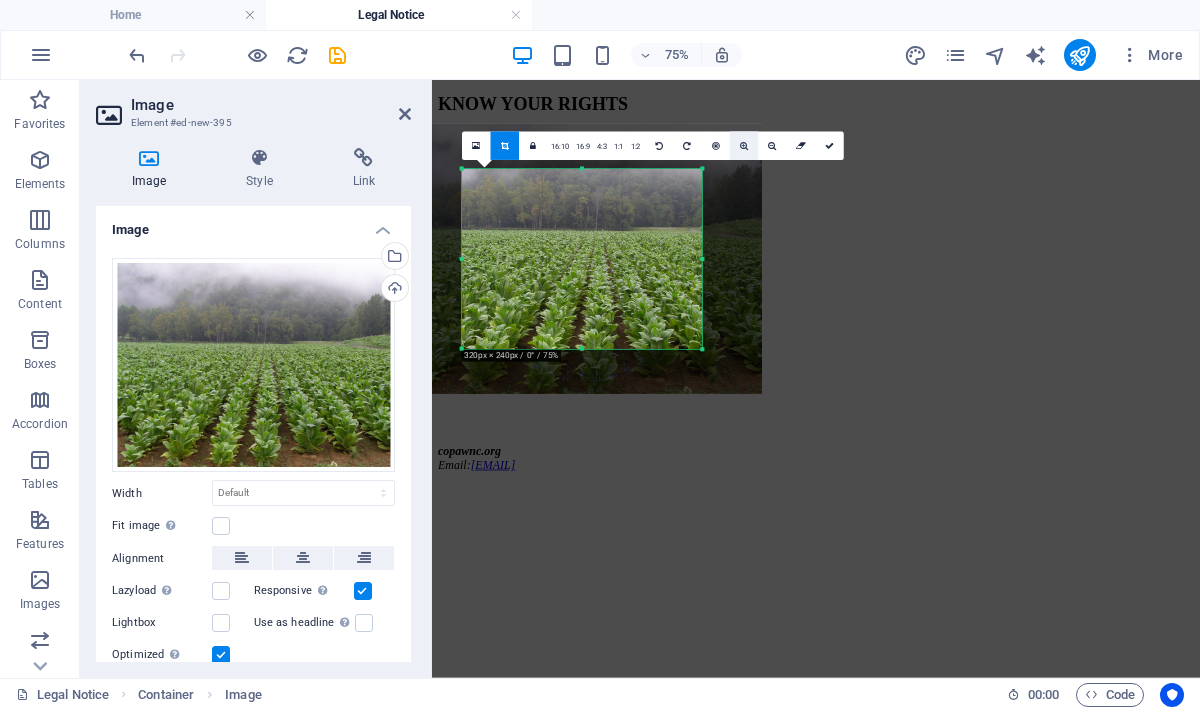 click at bounding box center [744, 146] 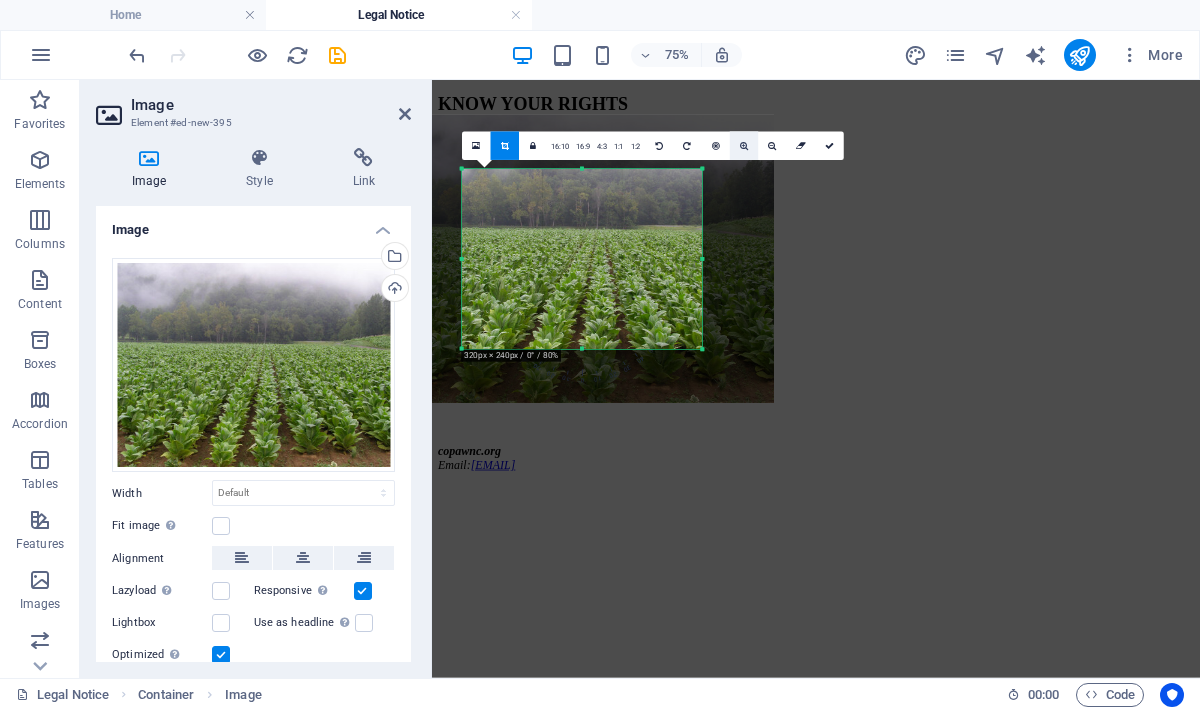 click at bounding box center (744, 146) 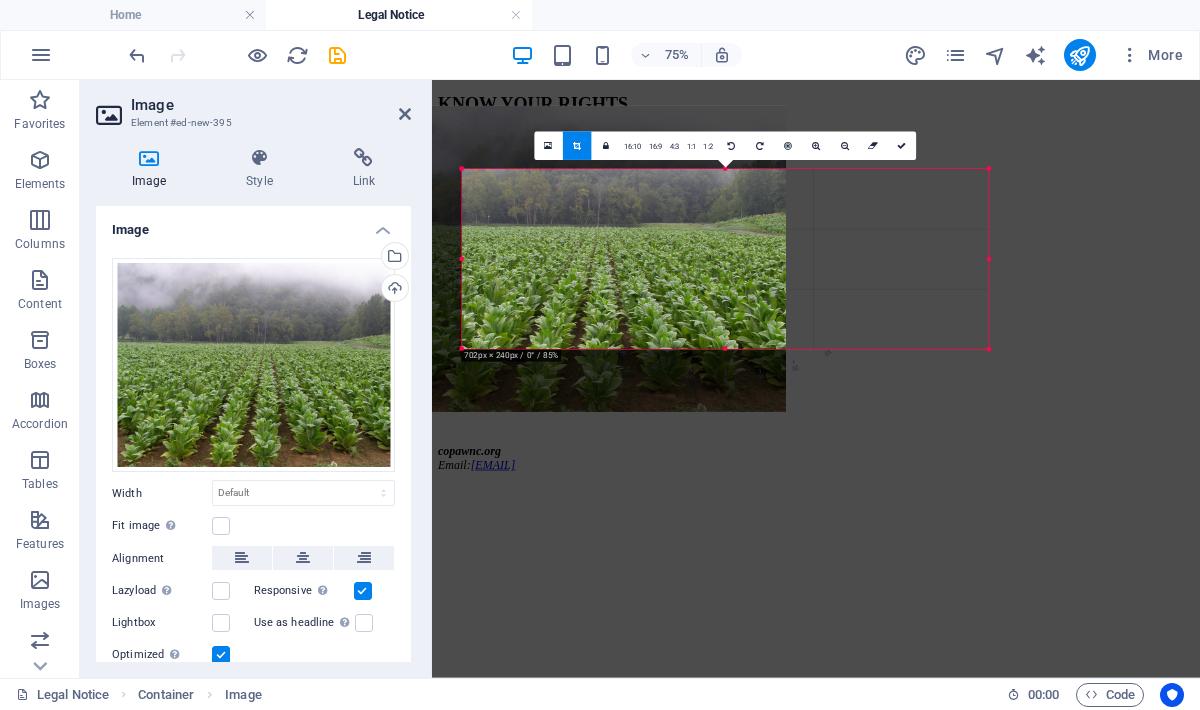 drag, startPoint x: 701, startPoint y: 256, endPoint x: 1085, endPoint y: 244, distance: 384.18747 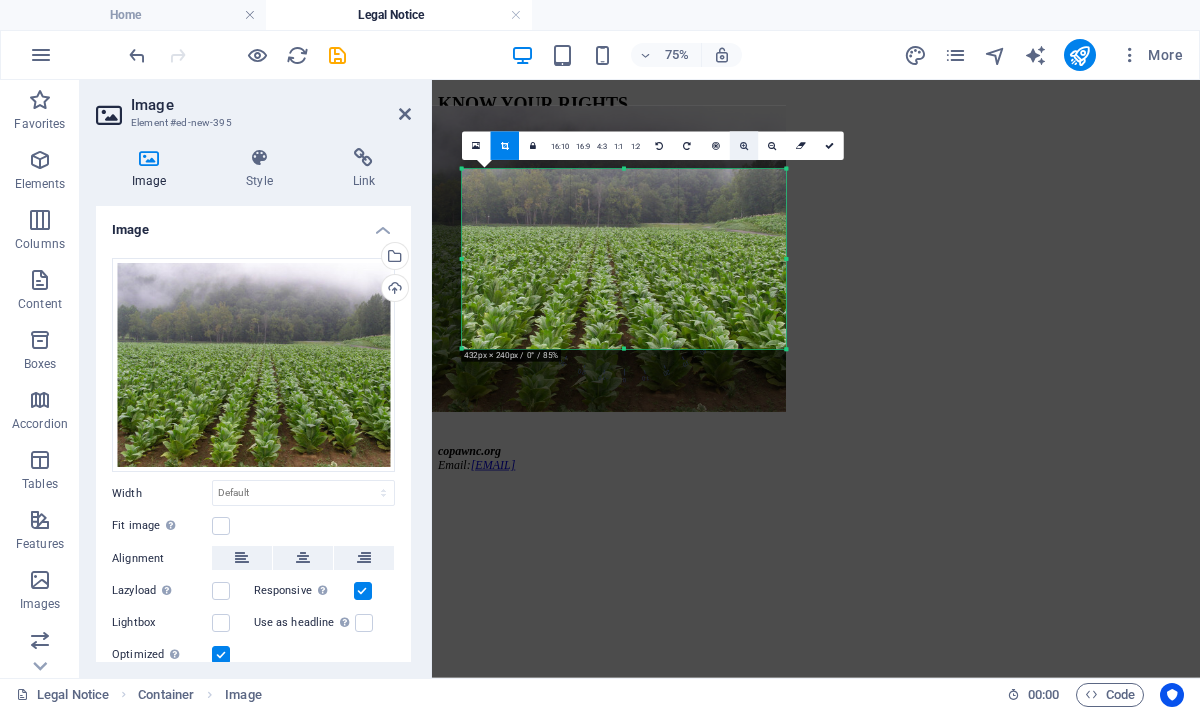 click at bounding box center [744, 146] 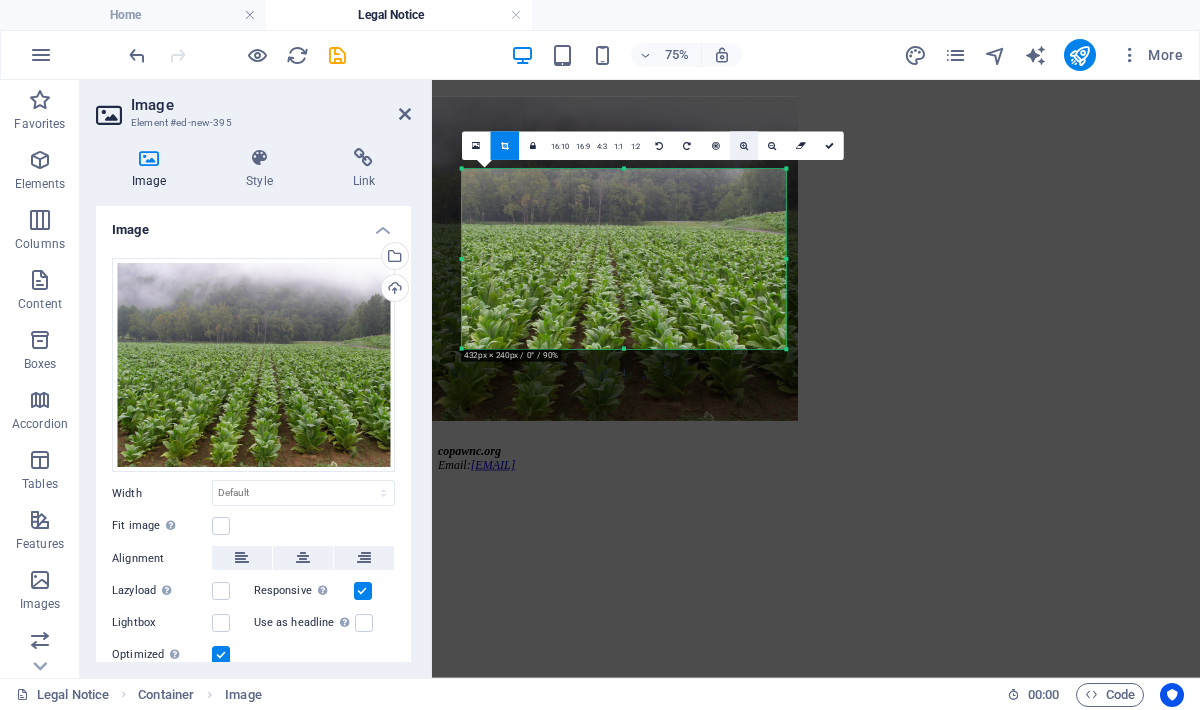 click at bounding box center [744, 146] 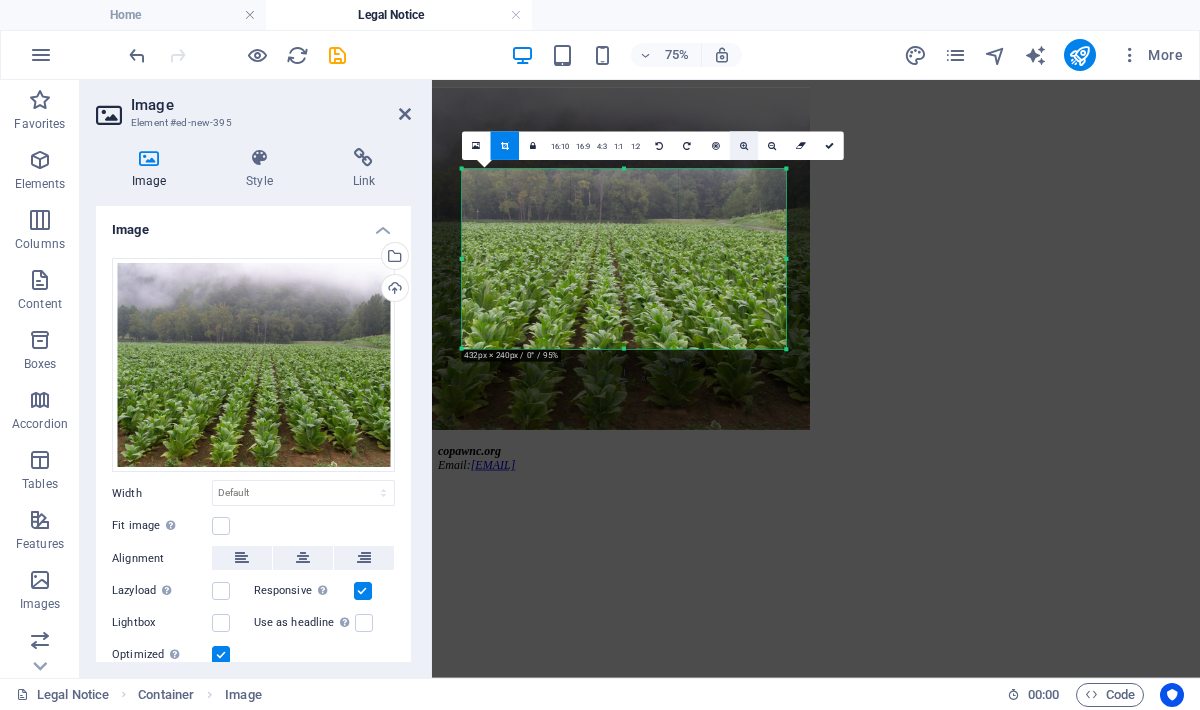 click at bounding box center (744, 146) 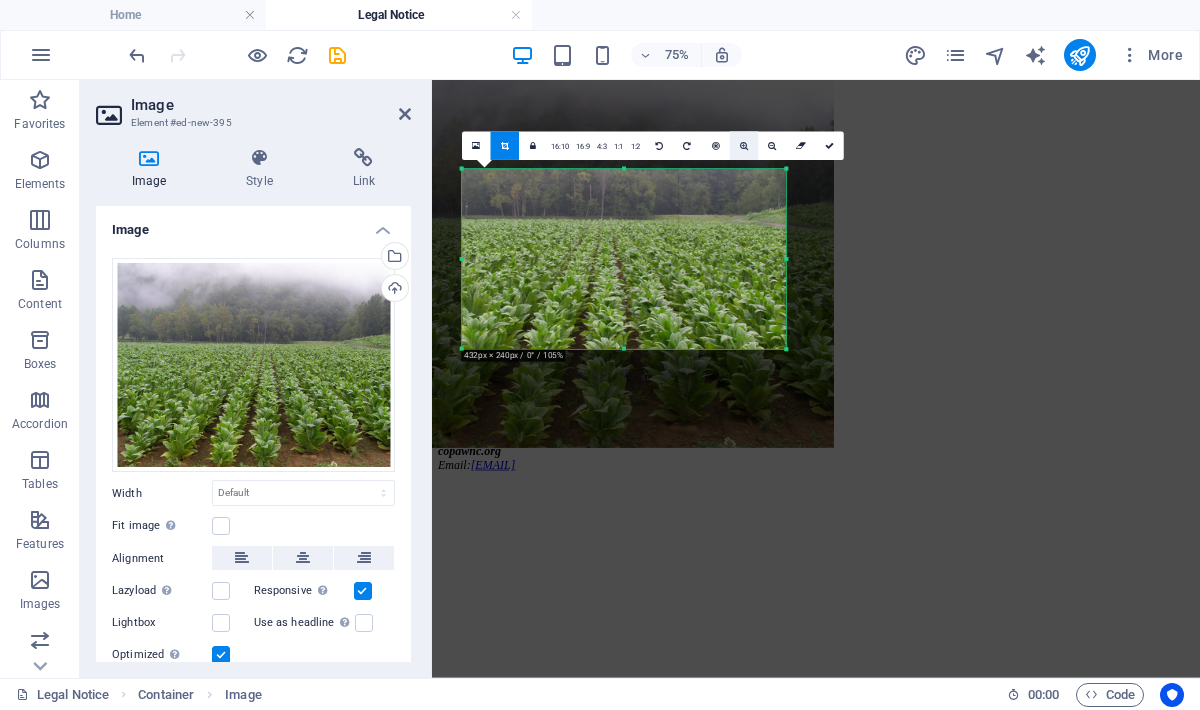 click at bounding box center [744, 146] 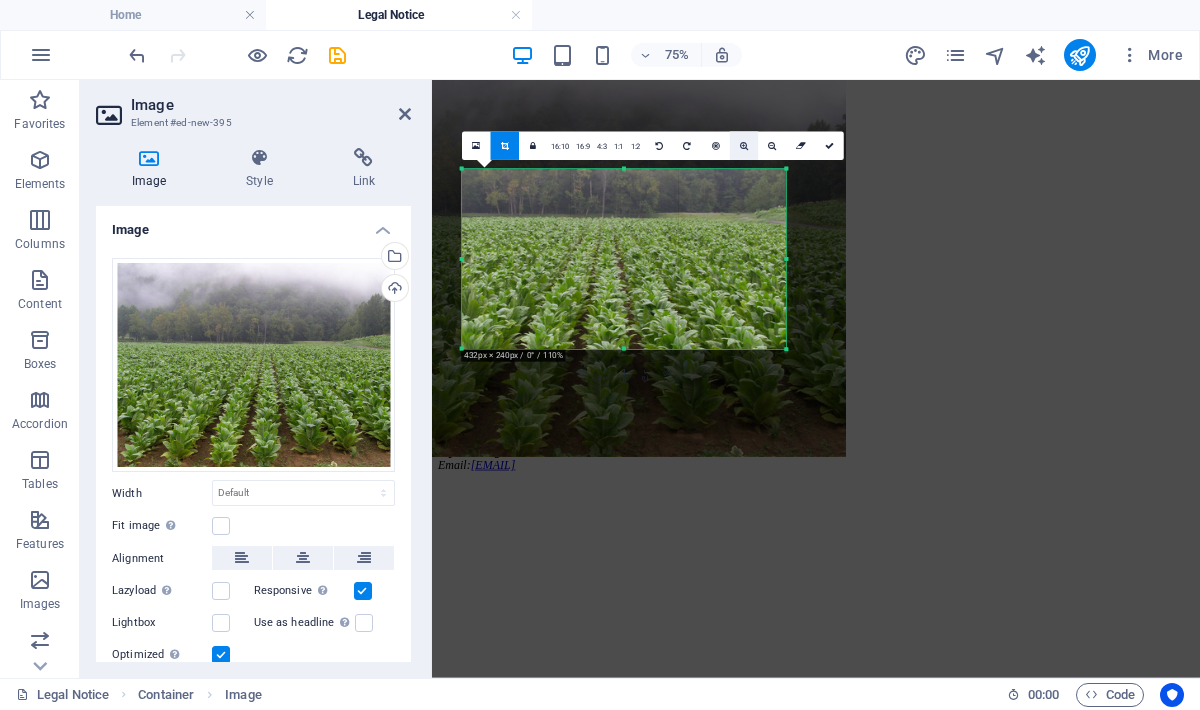 click at bounding box center [744, 146] 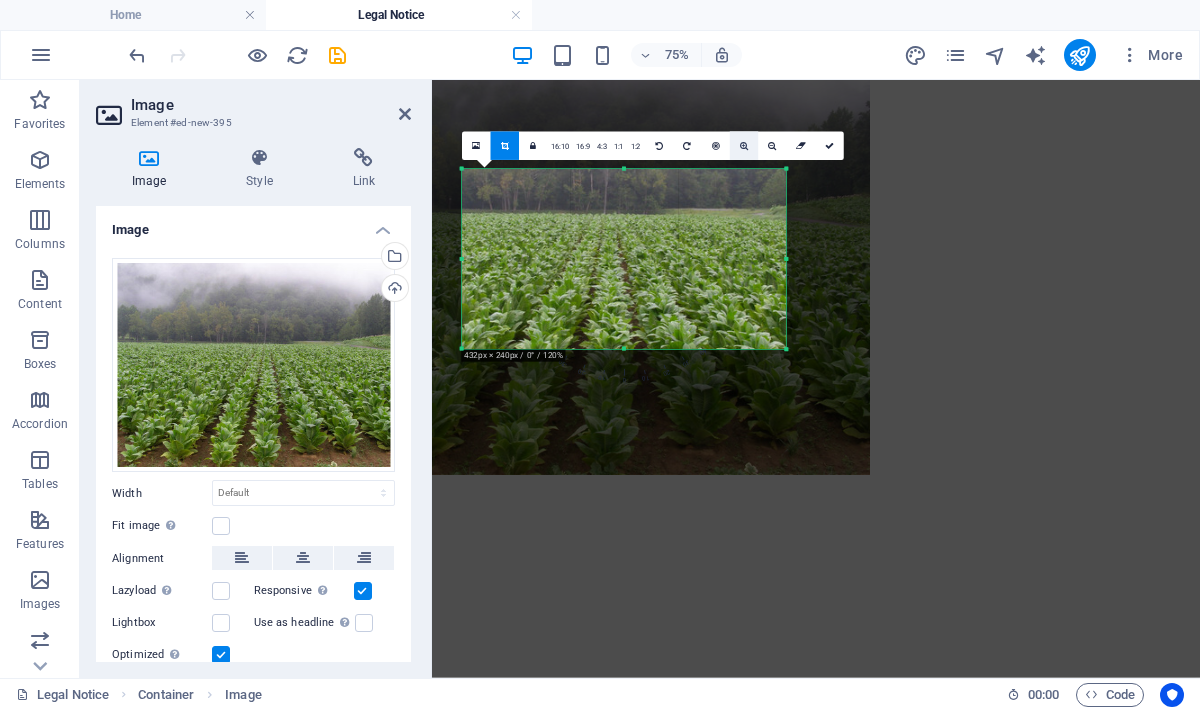 click at bounding box center [744, 146] 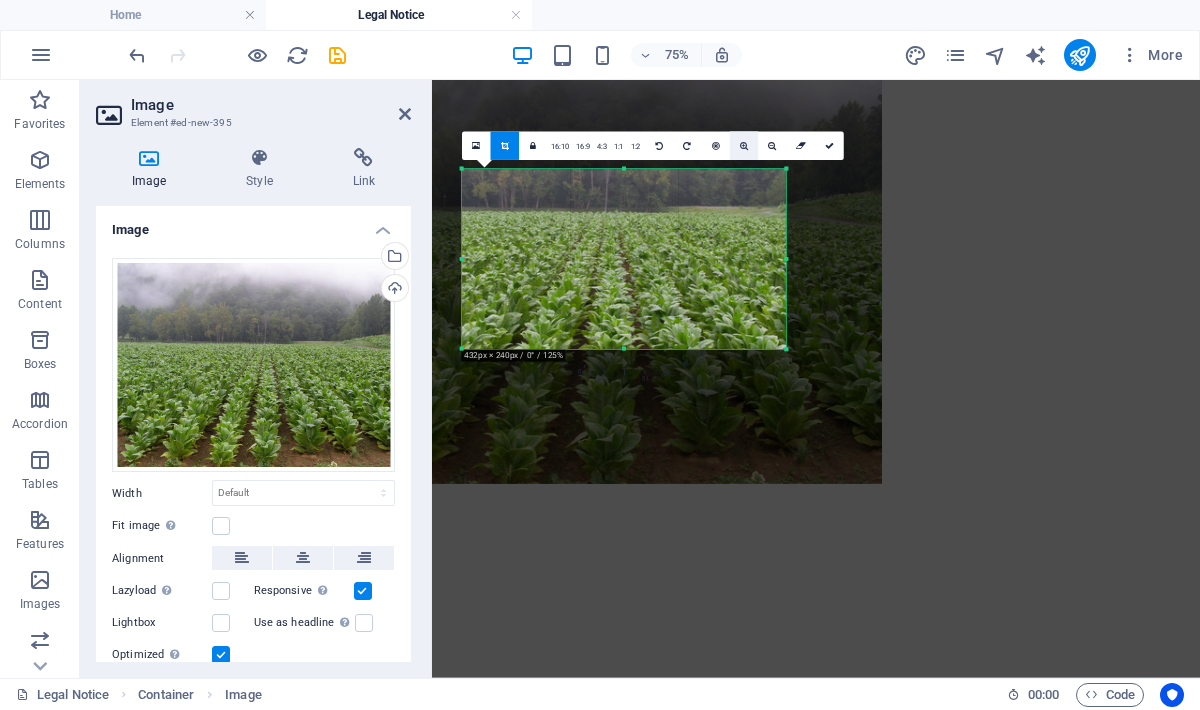 click at bounding box center [744, 146] 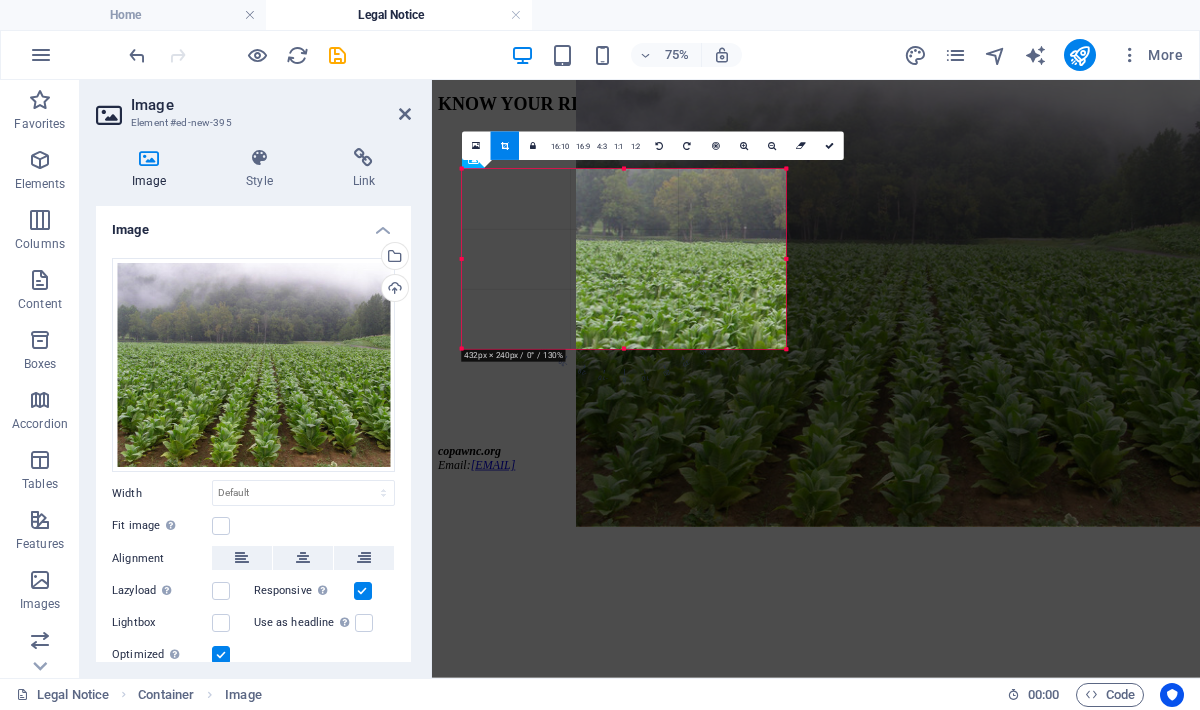 drag, startPoint x: 768, startPoint y: 425, endPoint x: 1042, endPoint y: 422, distance: 274.01642 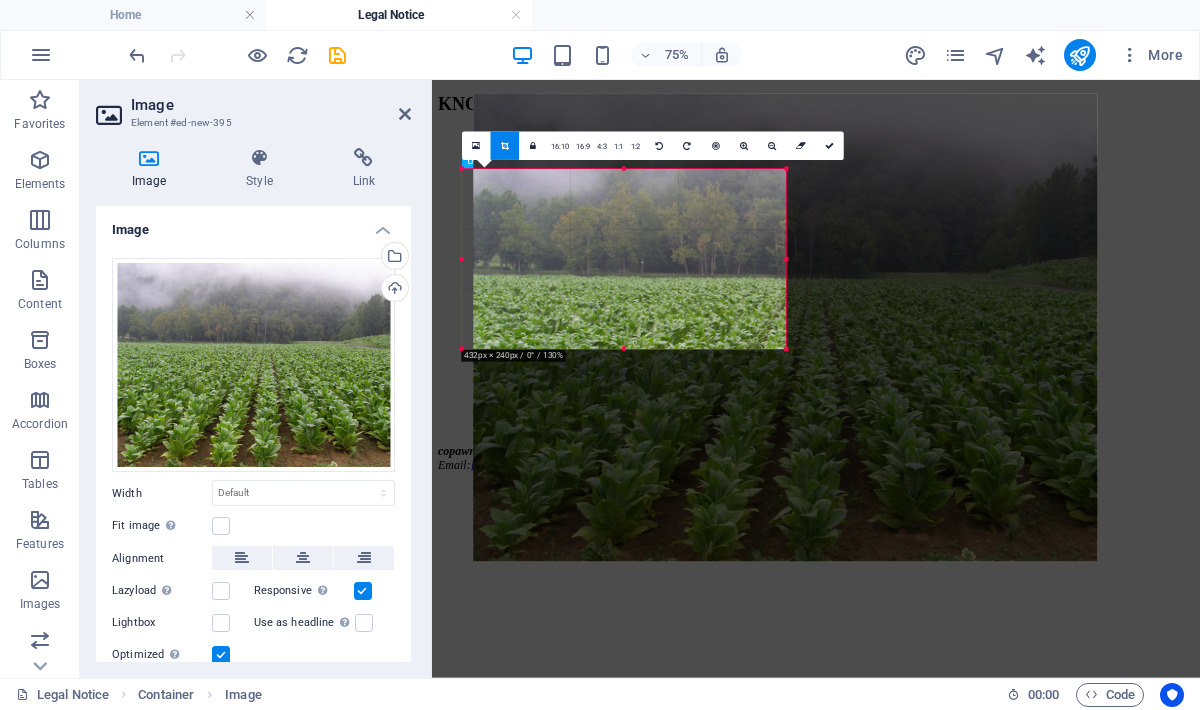 drag, startPoint x: 781, startPoint y: 259, endPoint x: 763, endPoint y: 269, distance: 20.59126 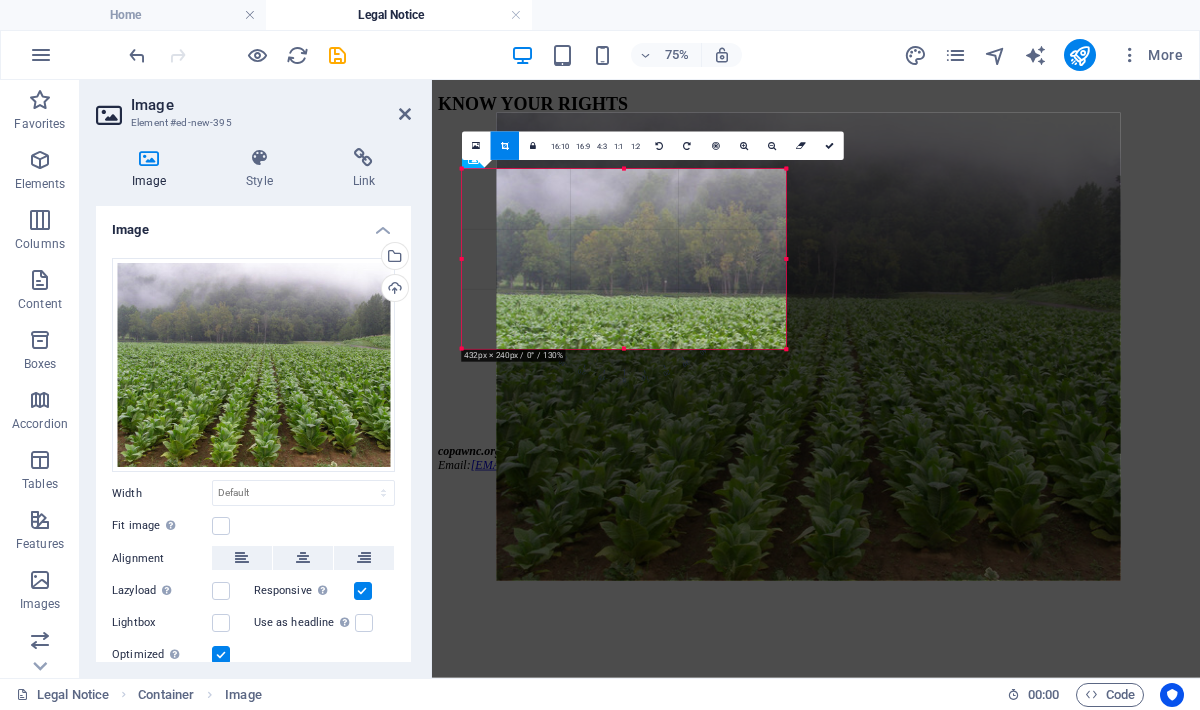 drag, startPoint x: 852, startPoint y: 269, endPoint x: 962, endPoint y: 273, distance: 110.0727 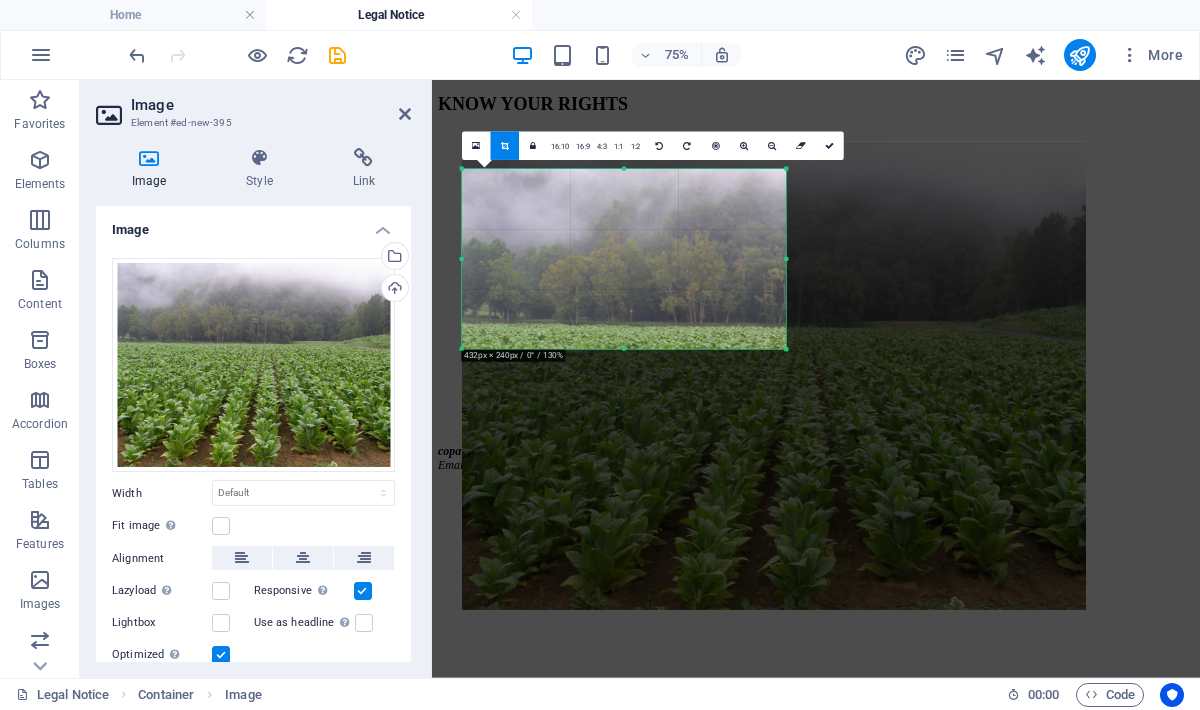 drag, startPoint x: 962, startPoint y: 273, endPoint x: 962, endPoint y: 290, distance: 17 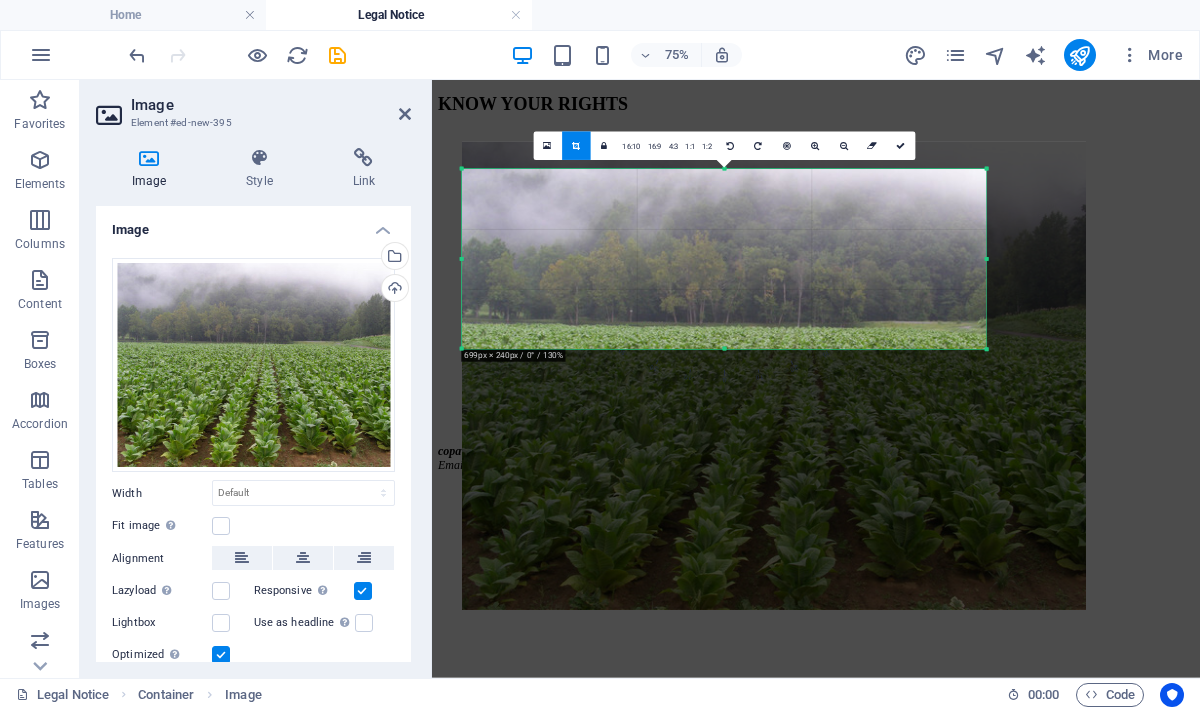 drag, startPoint x: 785, startPoint y: 258, endPoint x: 1052, endPoint y: 329, distance: 276.27884 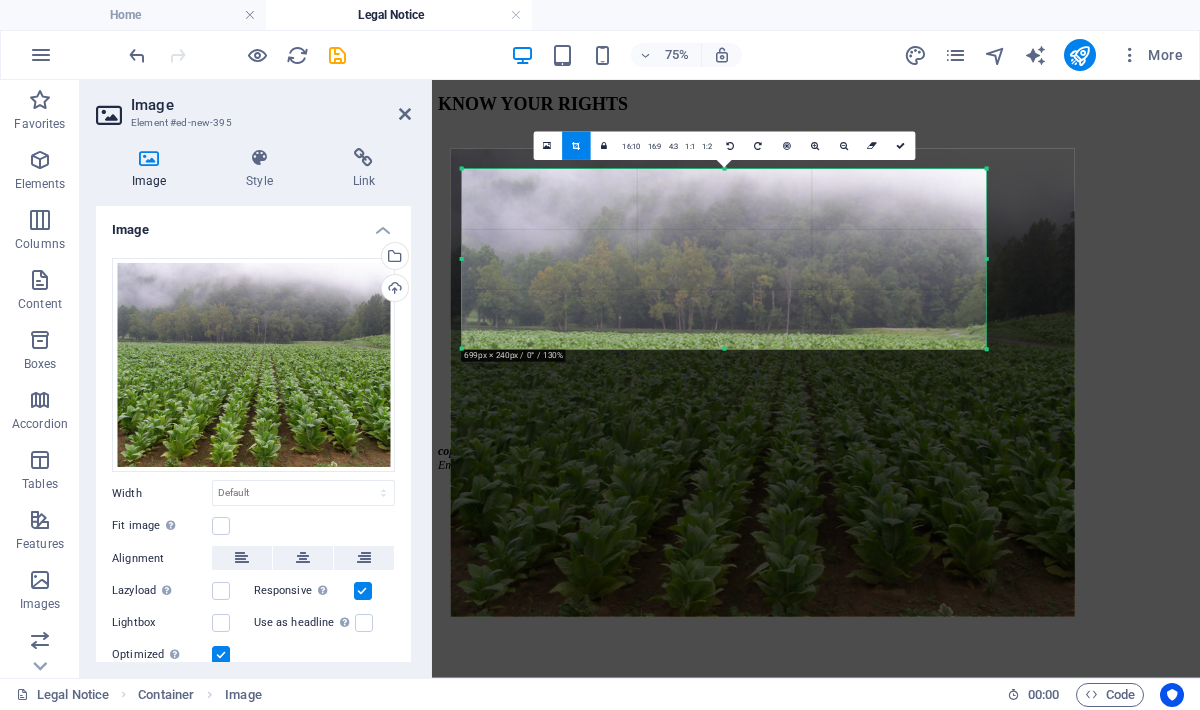 drag, startPoint x: 1028, startPoint y: 439, endPoint x: 1013, endPoint y: 439, distance: 15 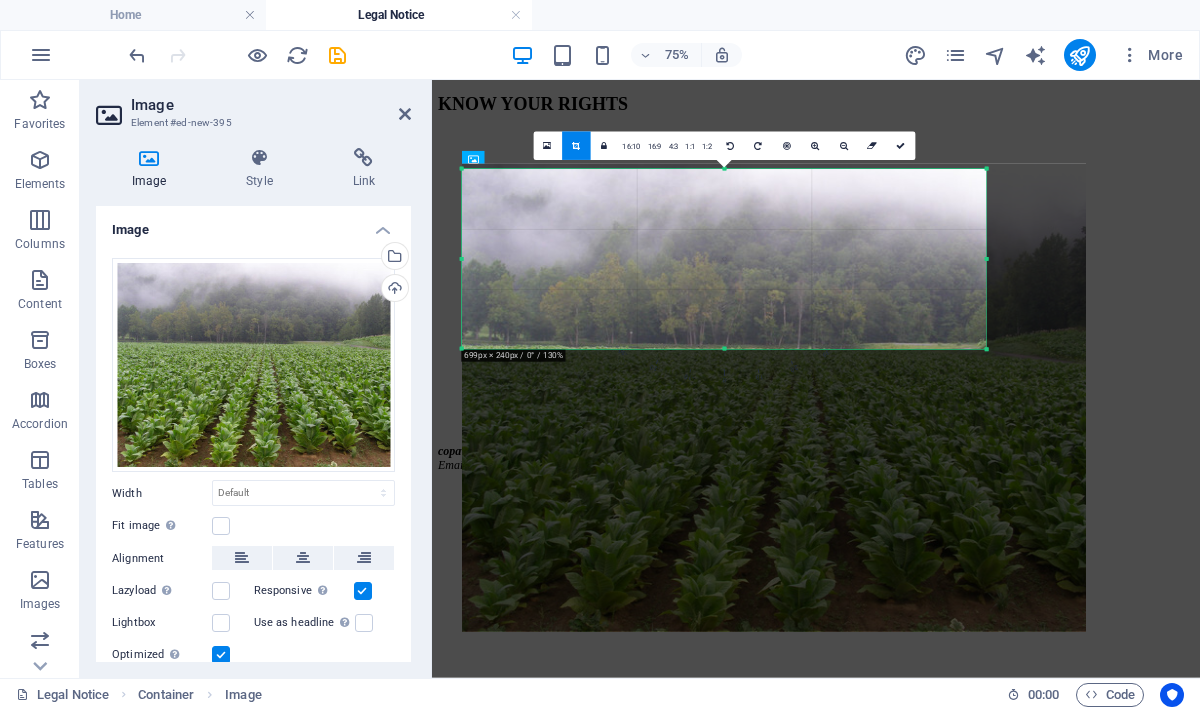 drag, startPoint x: 1013, startPoint y: 439, endPoint x: 1021, endPoint y: 452, distance: 15.264338 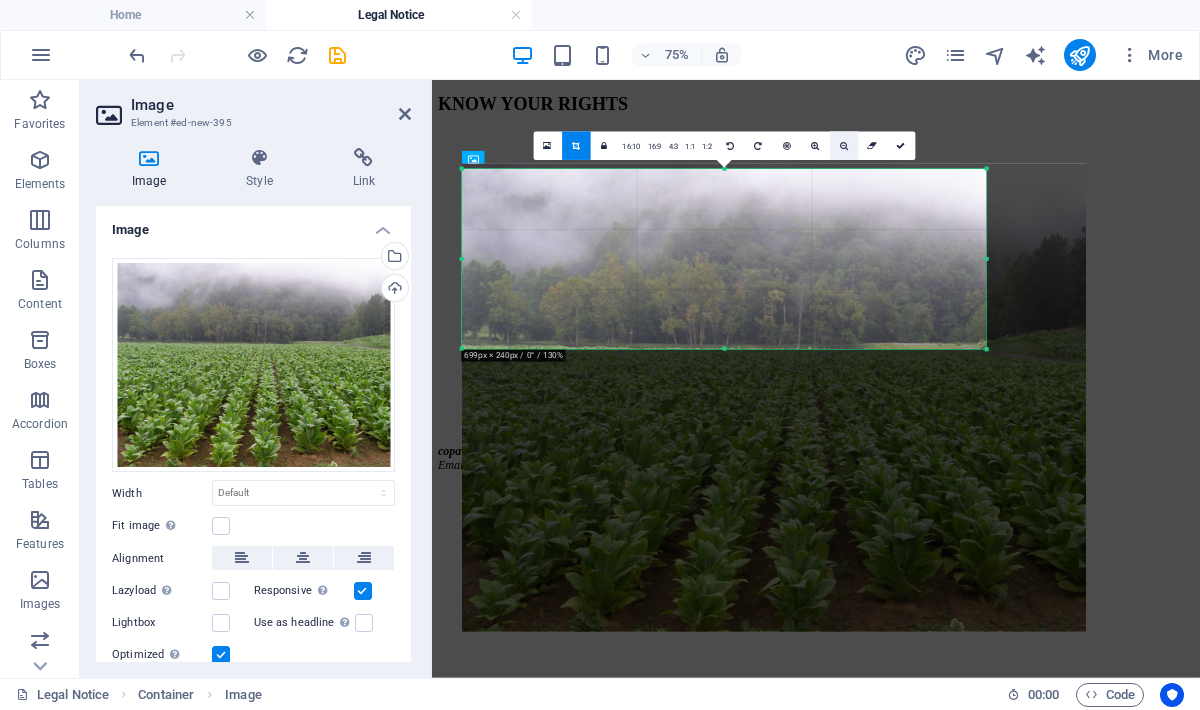 click at bounding box center [844, 146] 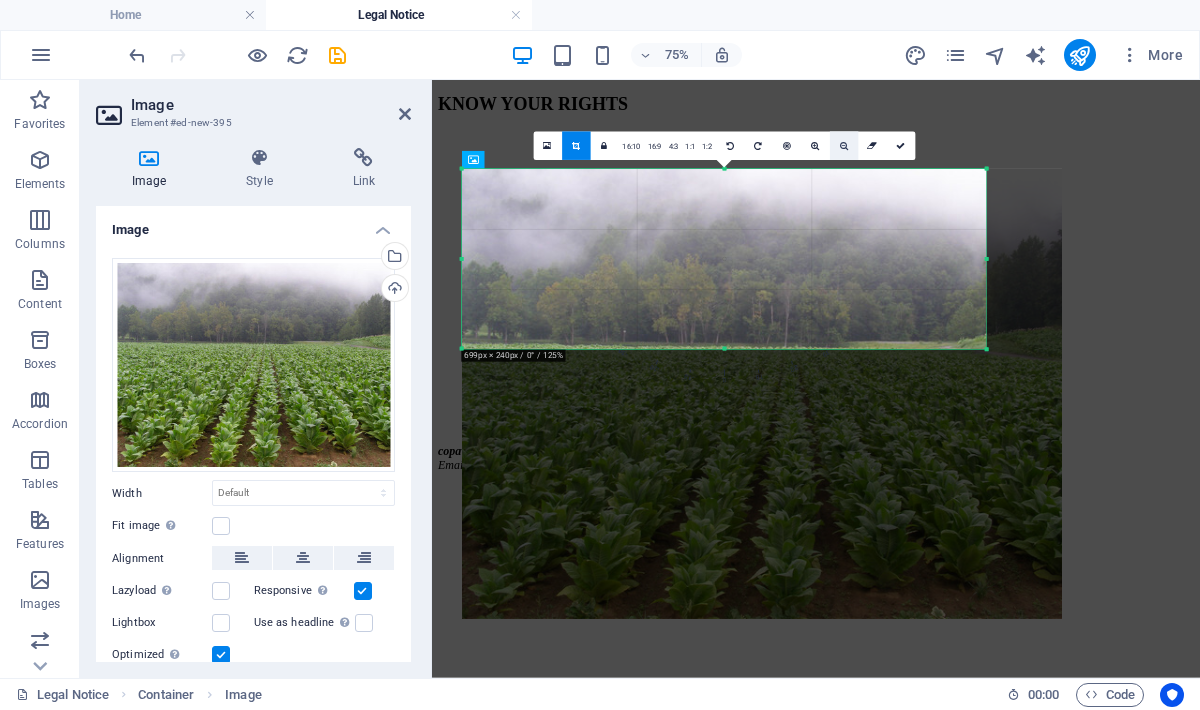 click at bounding box center (844, 146) 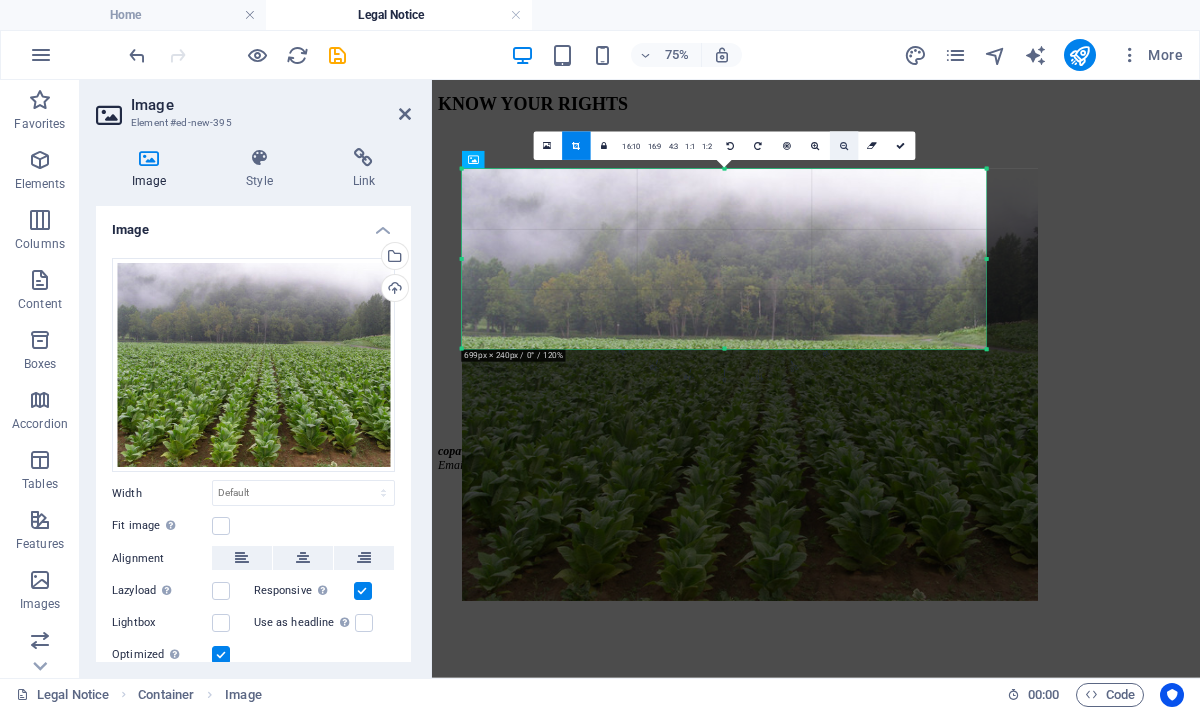 click at bounding box center [844, 146] 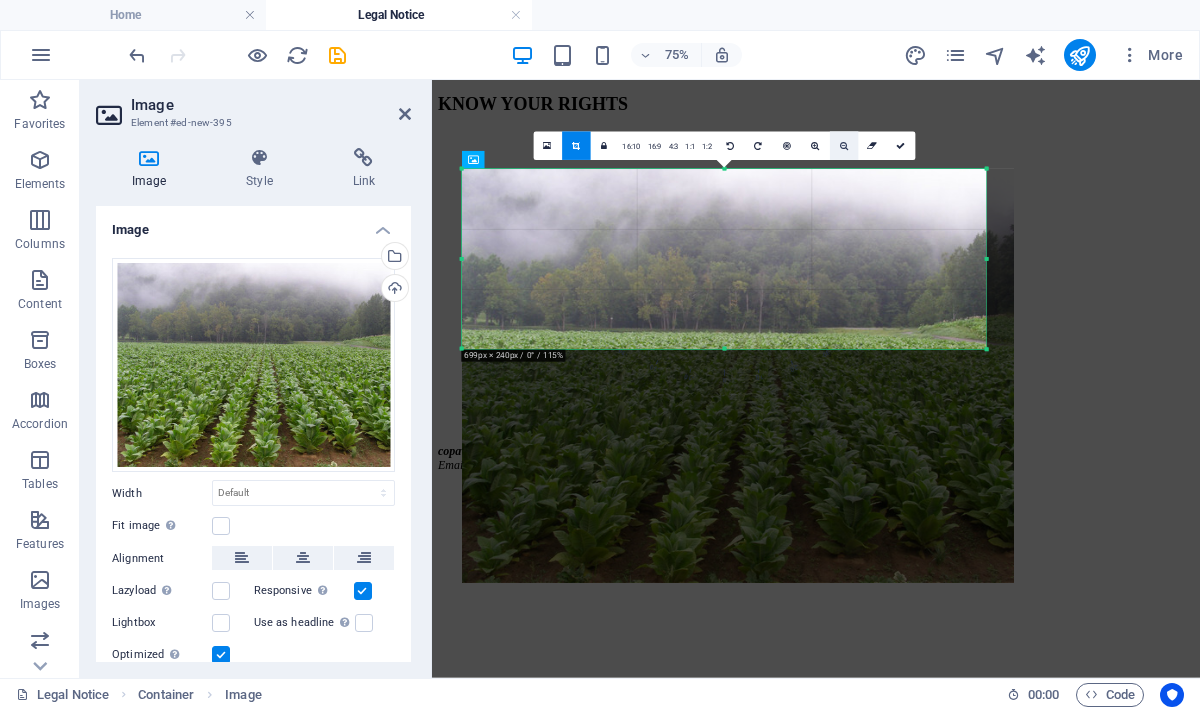 click at bounding box center [844, 146] 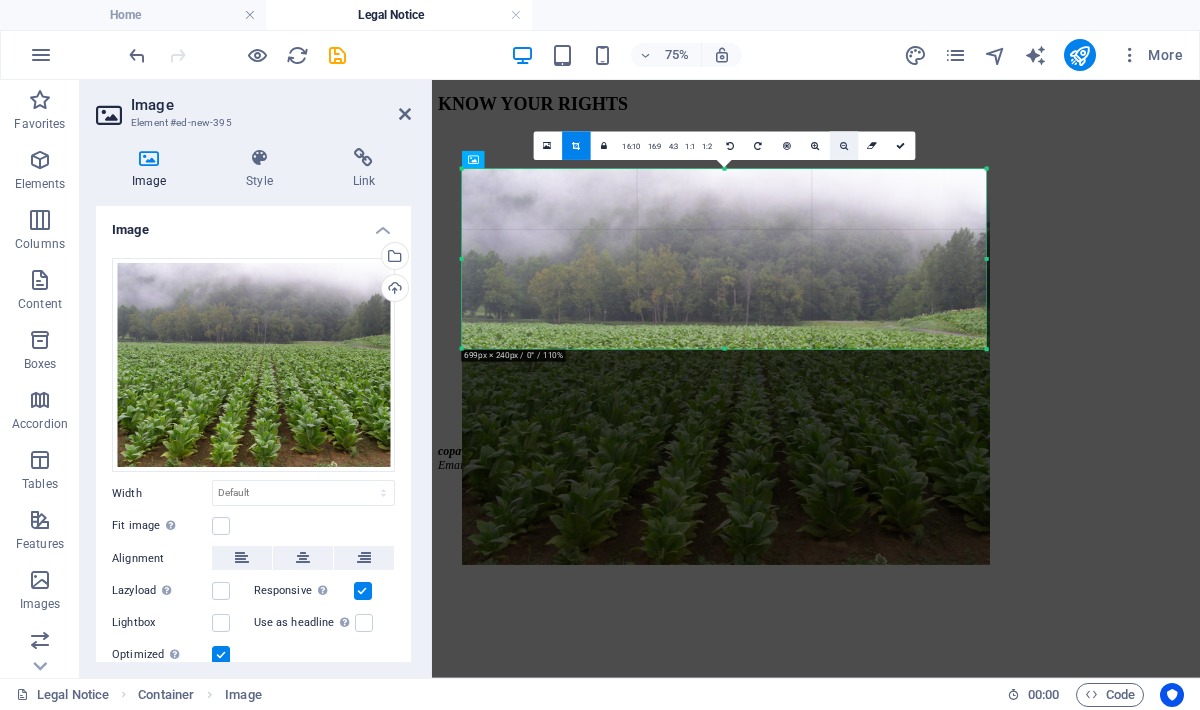 click at bounding box center (844, 146) 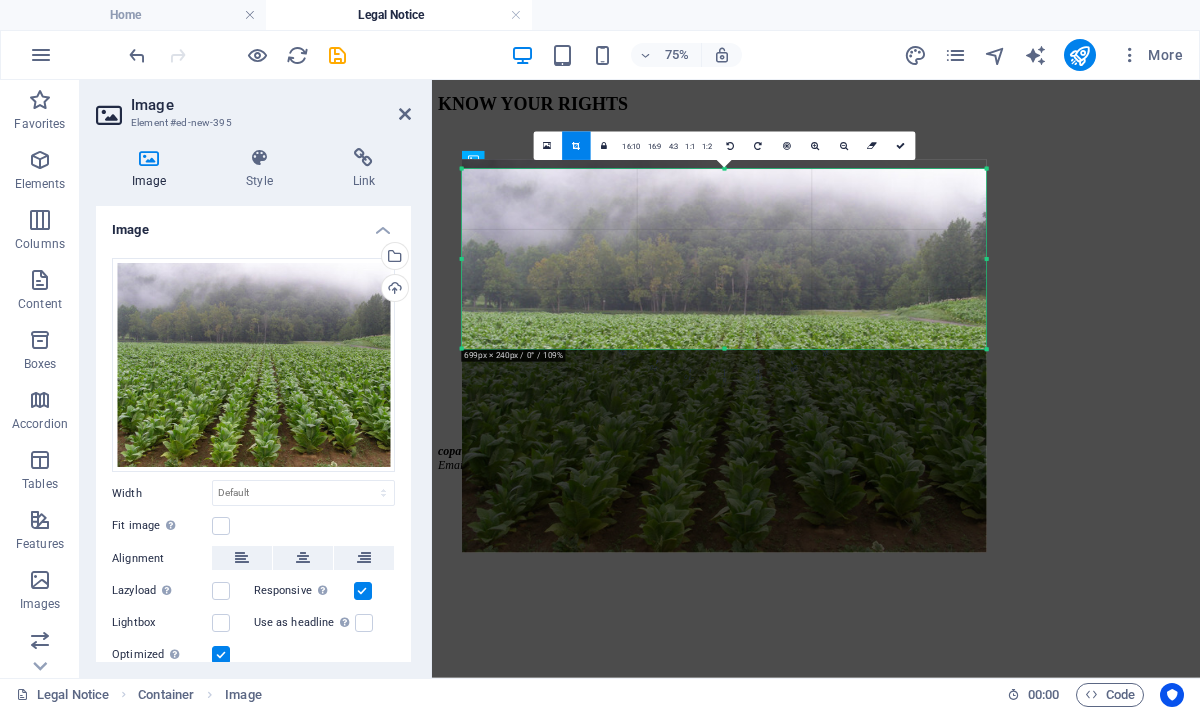 drag, startPoint x: 859, startPoint y: 444, endPoint x: 858, endPoint y: 431, distance: 13.038404 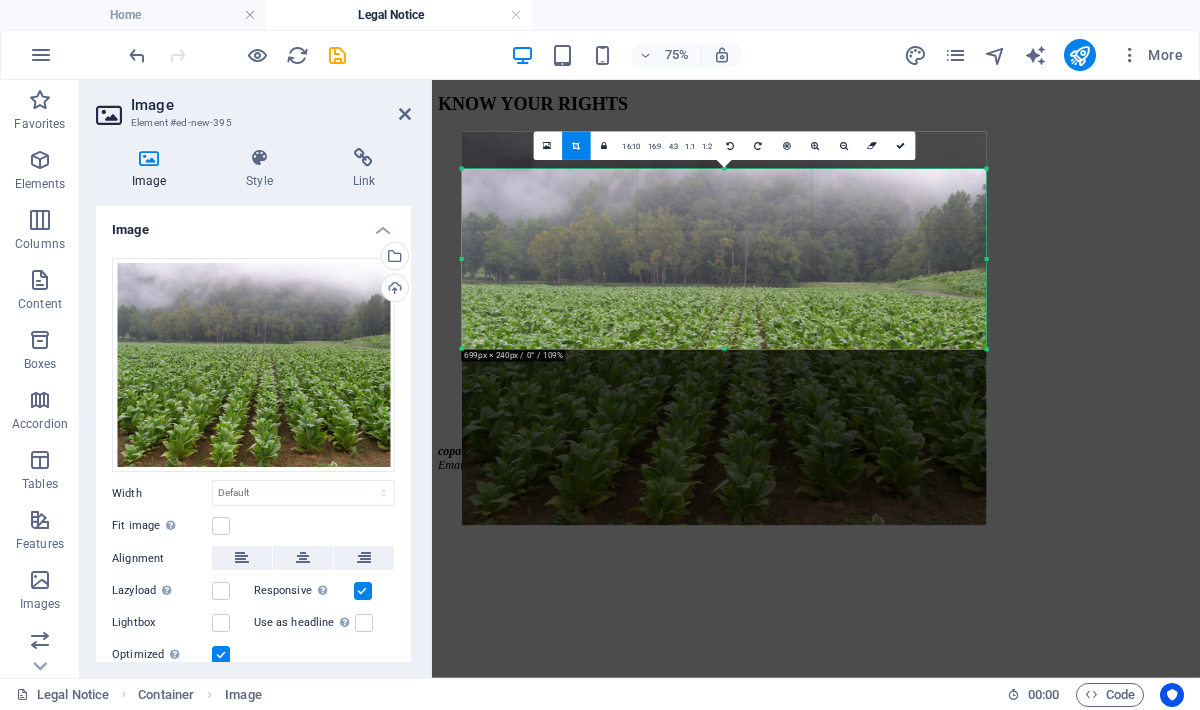 drag, startPoint x: 819, startPoint y: 419, endPoint x: 819, endPoint y: 379, distance: 40 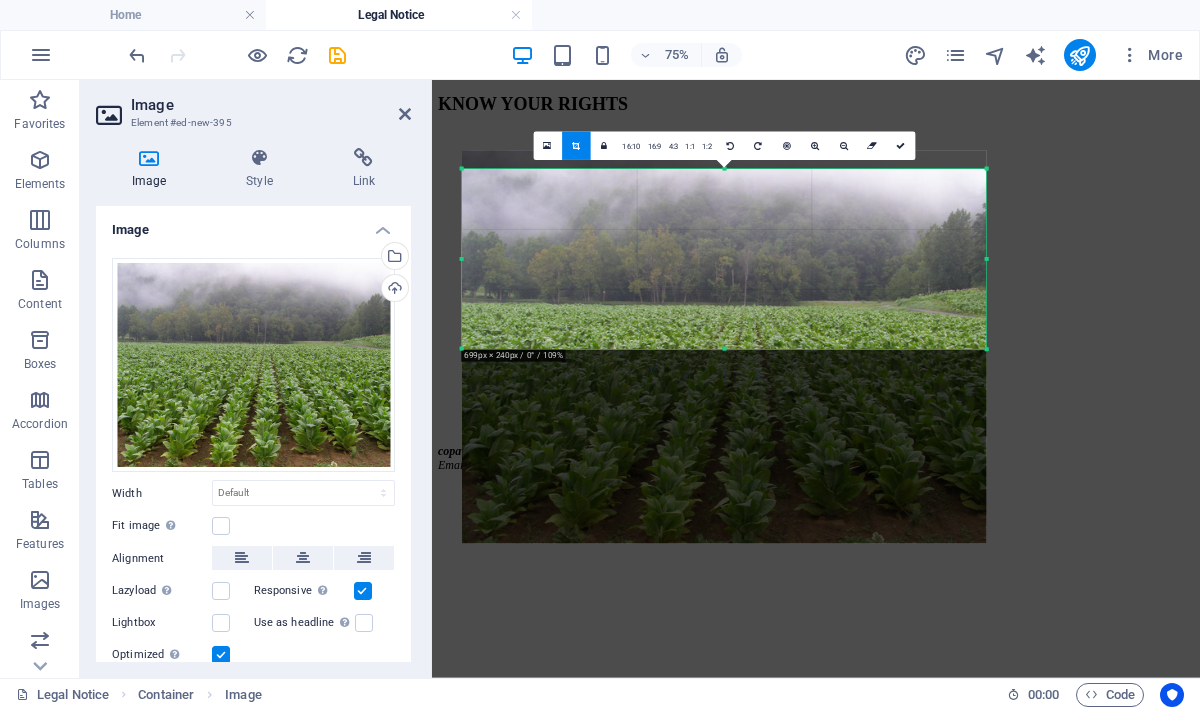 drag, startPoint x: 819, startPoint y: 379, endPoint x: 818, endPoint y: 391, distance: 12.0415945 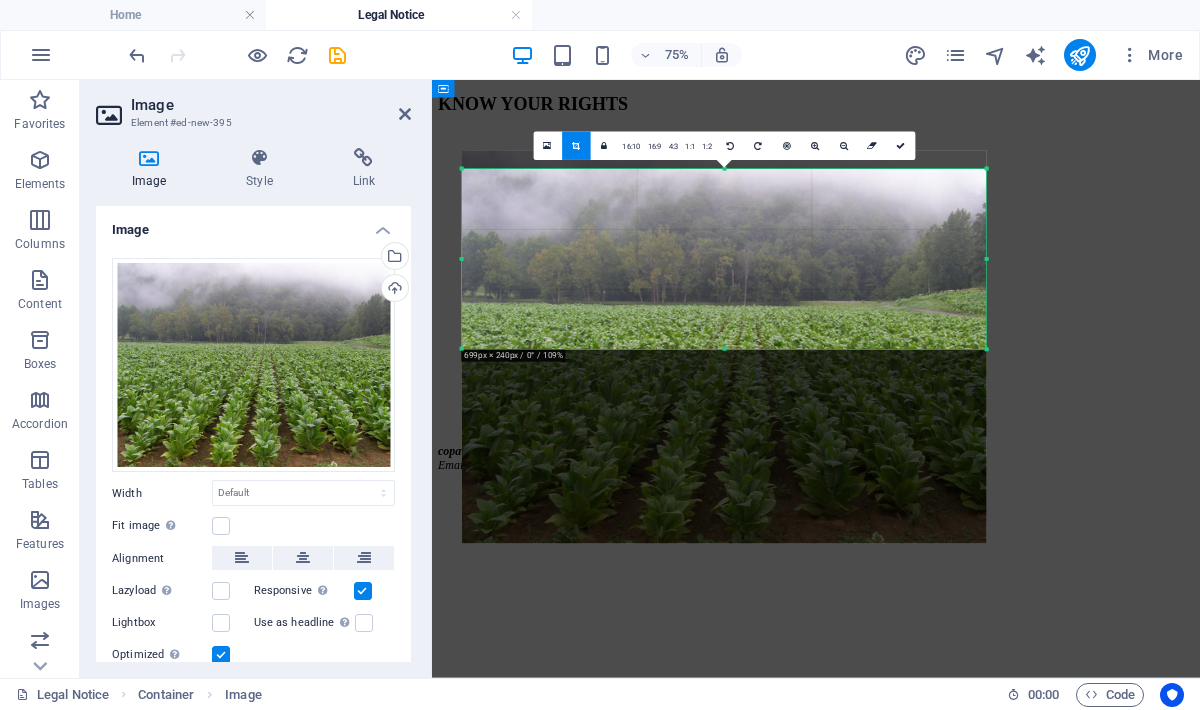click on "[DOMAIN] Email:  [EMAIL]" at bounding box center [944, 497] 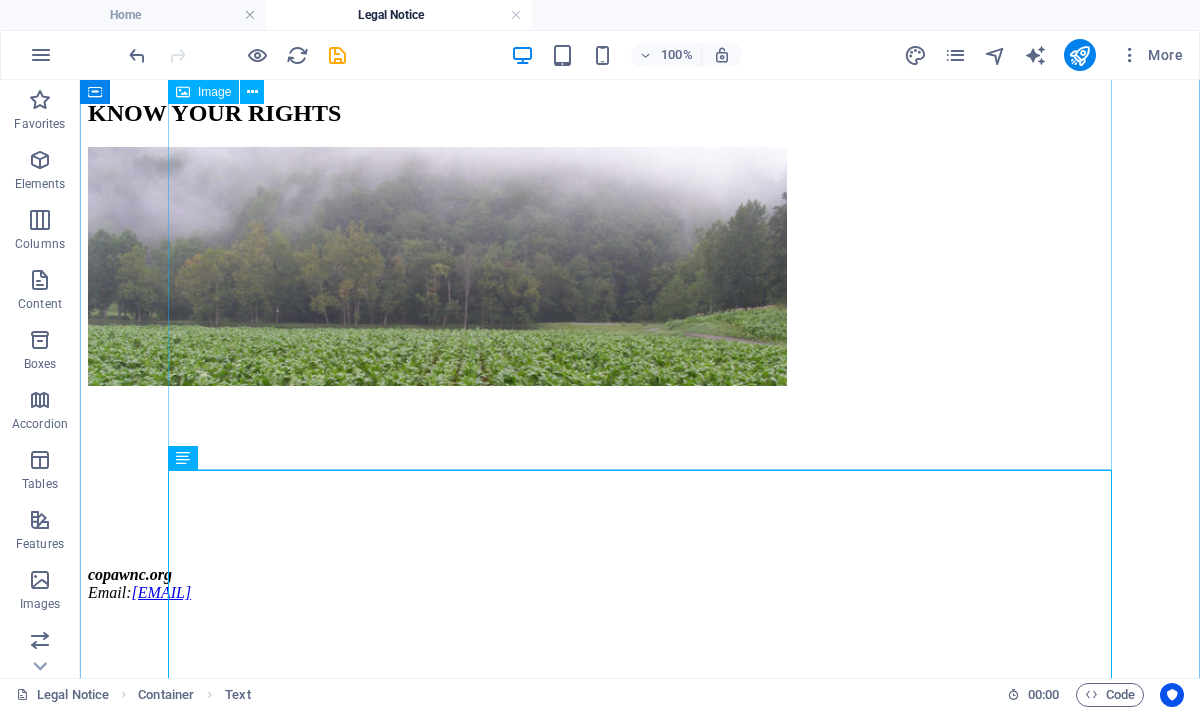 scroll, scrollTop: 0, scrollLeft: 0, axis: both 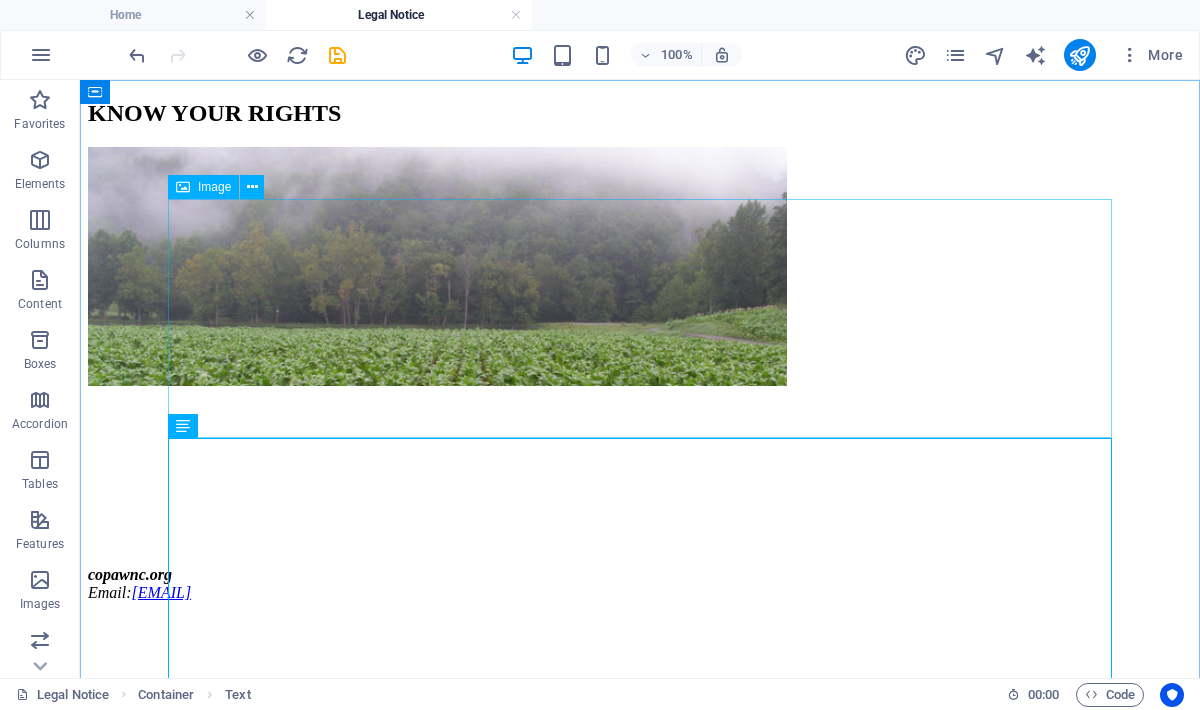 click on "Image" at bounding box center [214, 187] 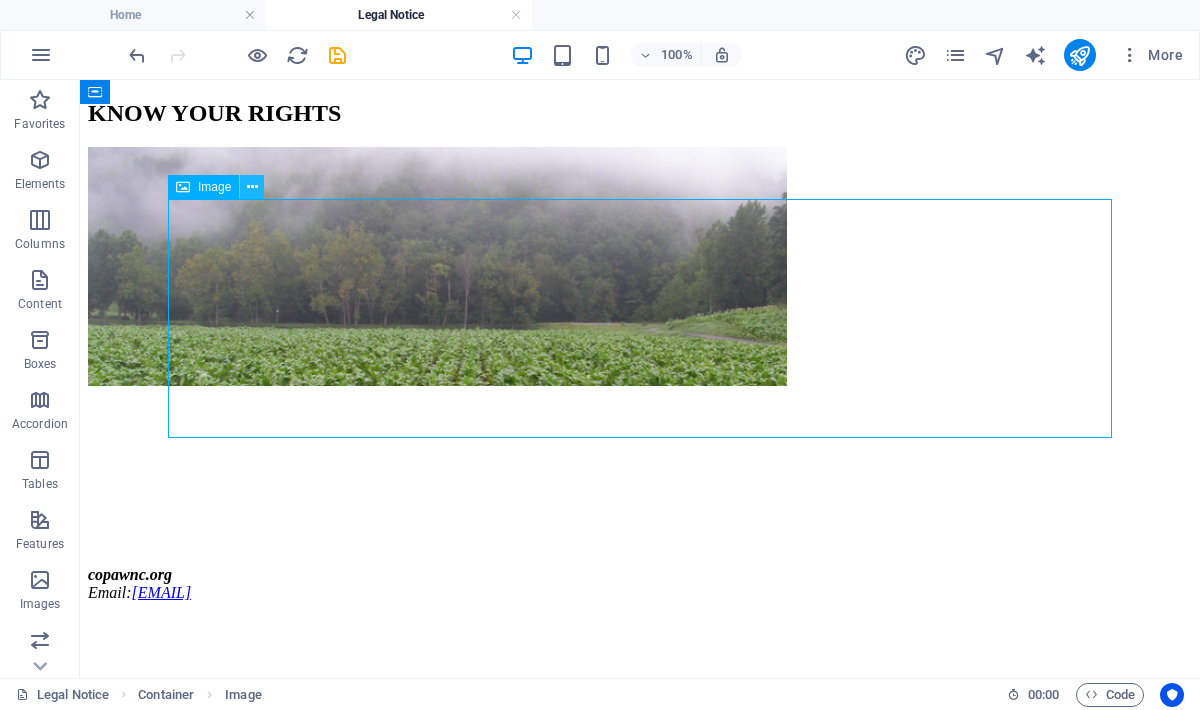 click at bounding box center (252, 187) 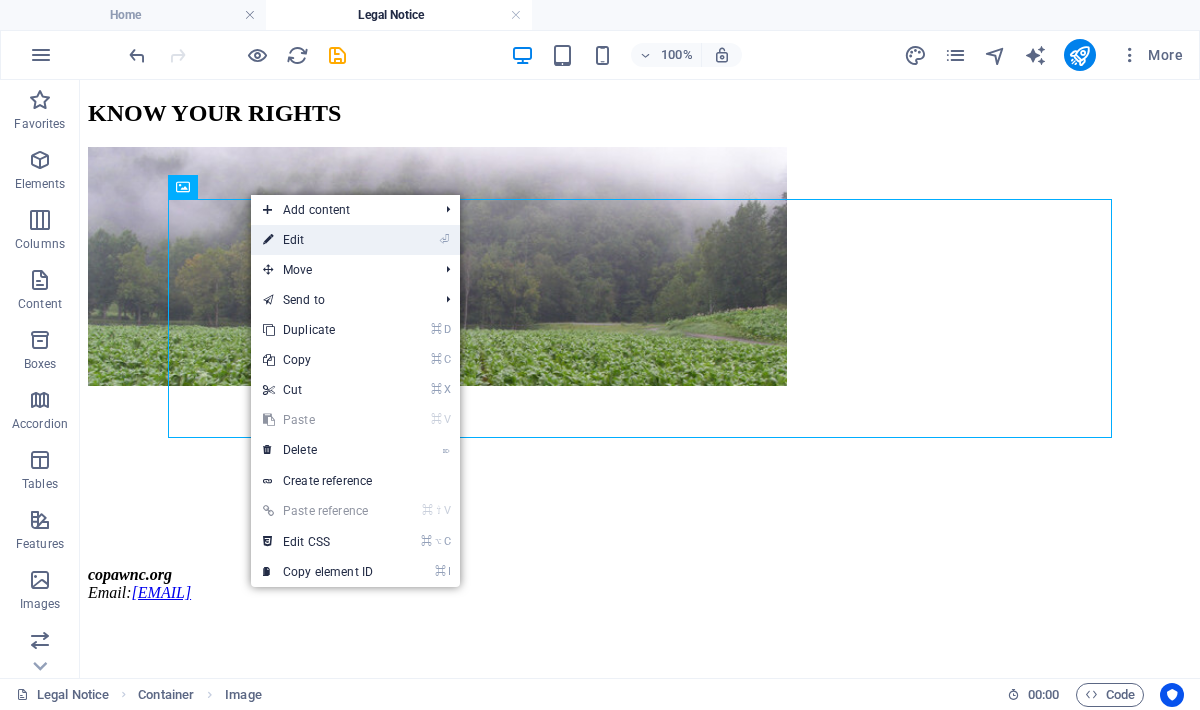 click at bounding box center (268, 240) 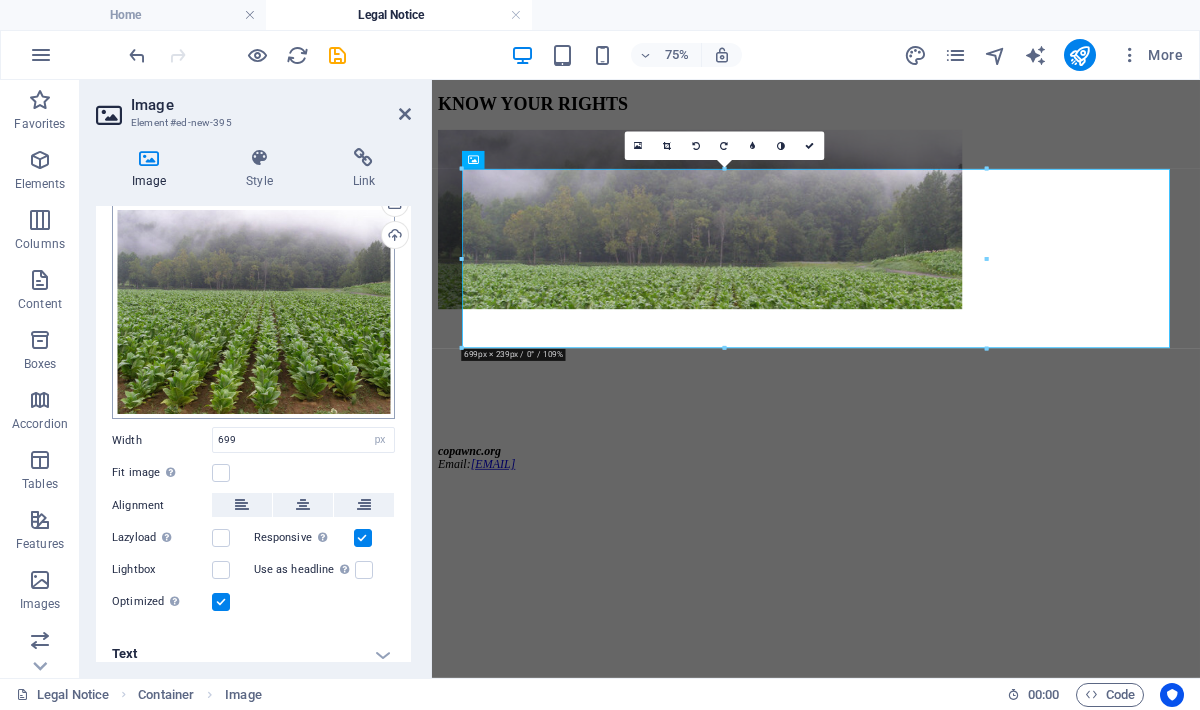 scroll, scrollTop: 66, scrollLeft: 0, axis: vertical 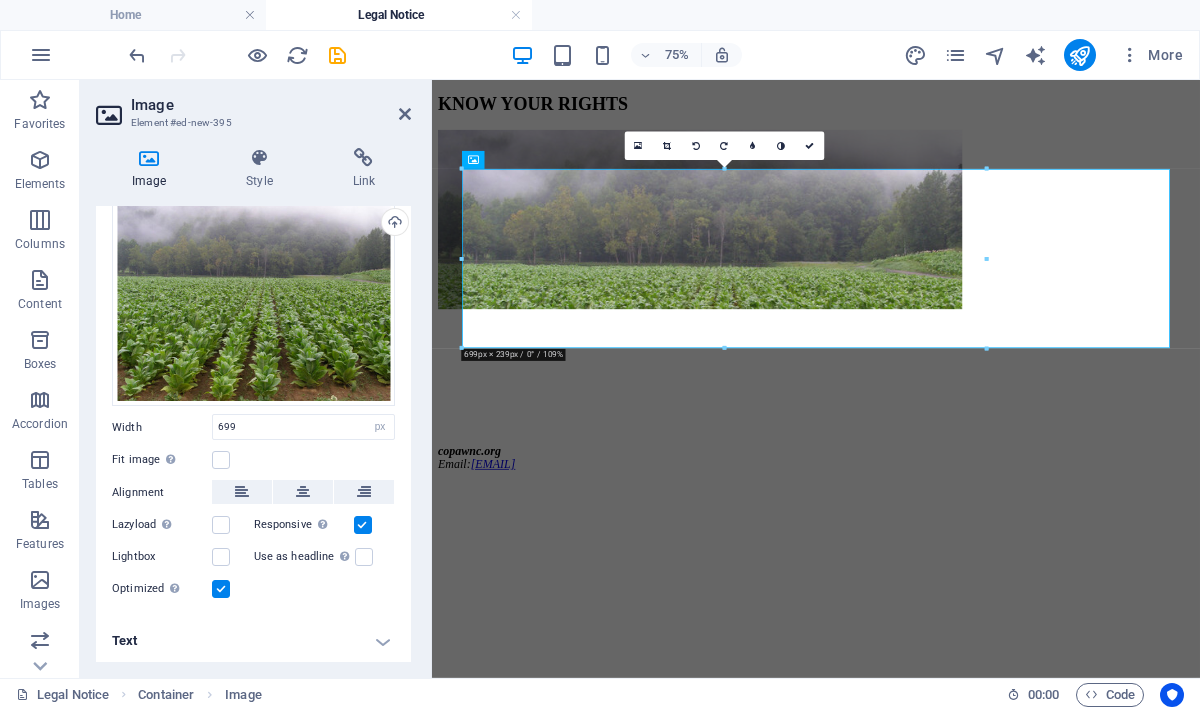 click on "Text" at bounding box center (253, 641) 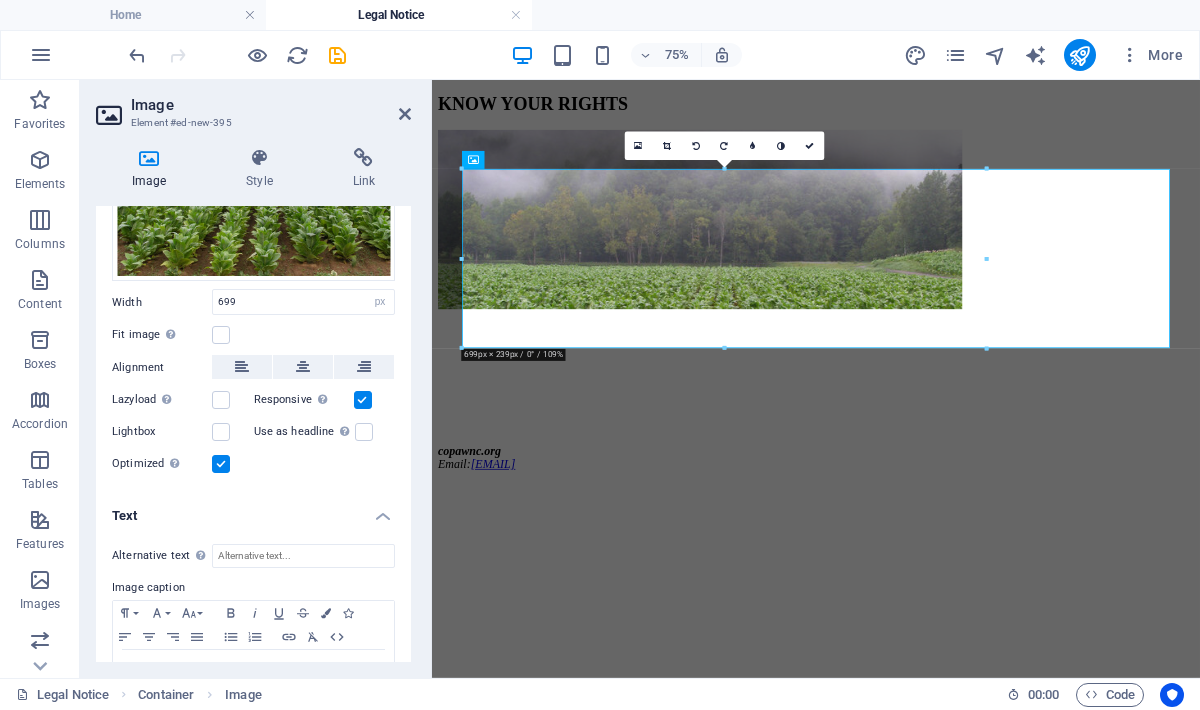 scroll, scrollTop: 254, scrollLeft: 0, axis: vertical 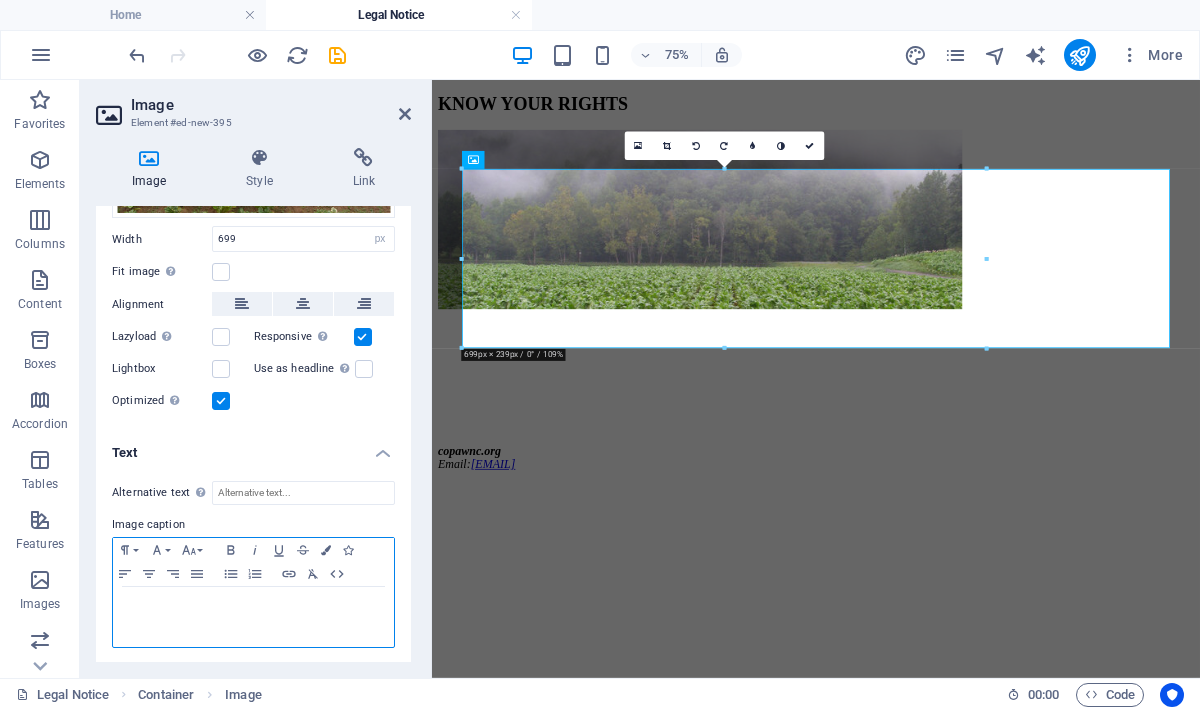 click at bounding box center [253, 606] 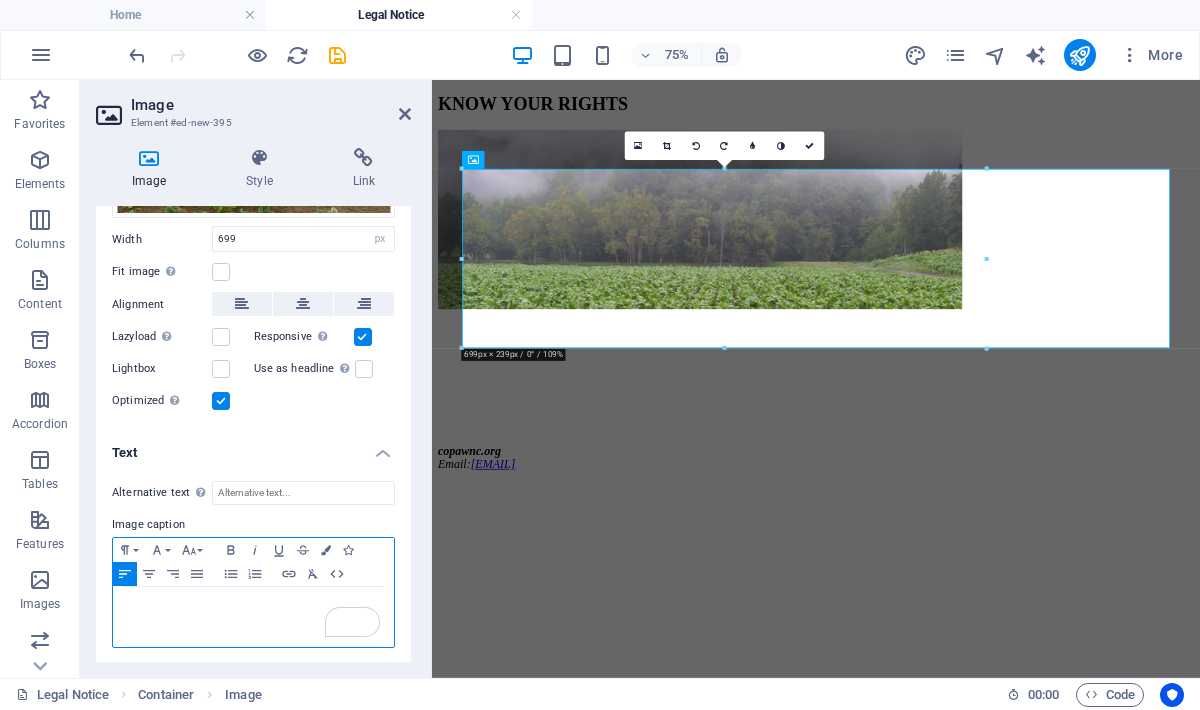 type 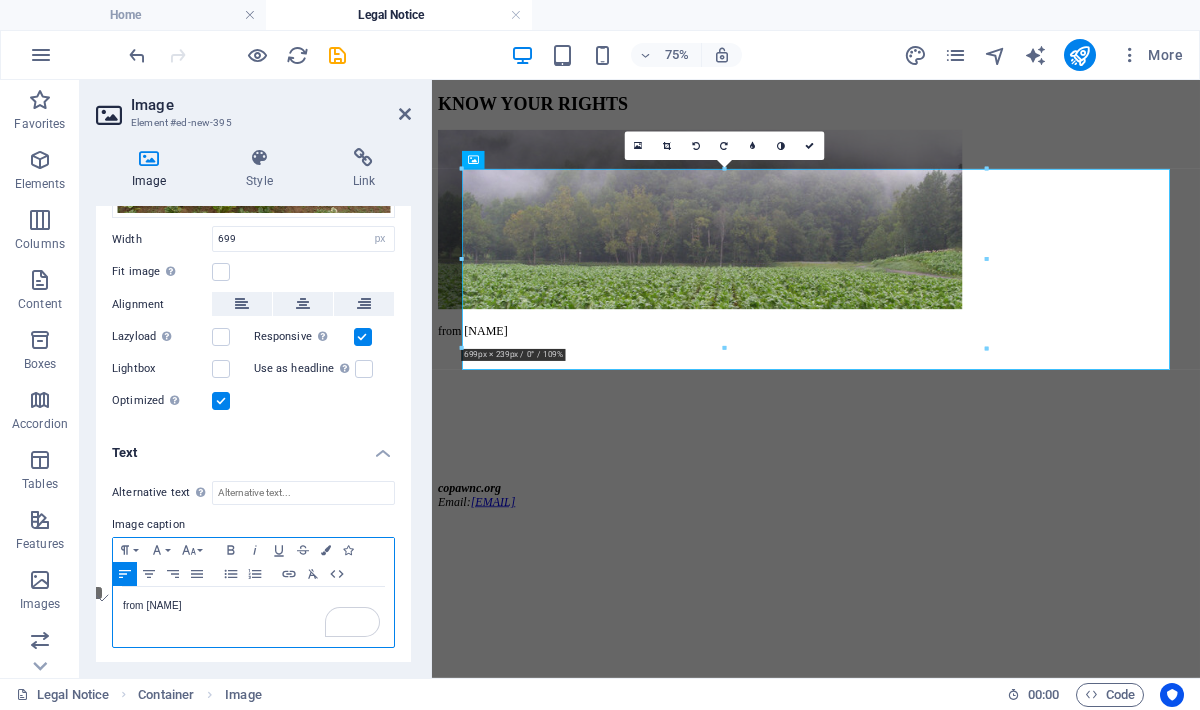 drag, startPoint x: 256, startPoint y: 602, endPoint x: 148, endPoint y: 602, distance: 108 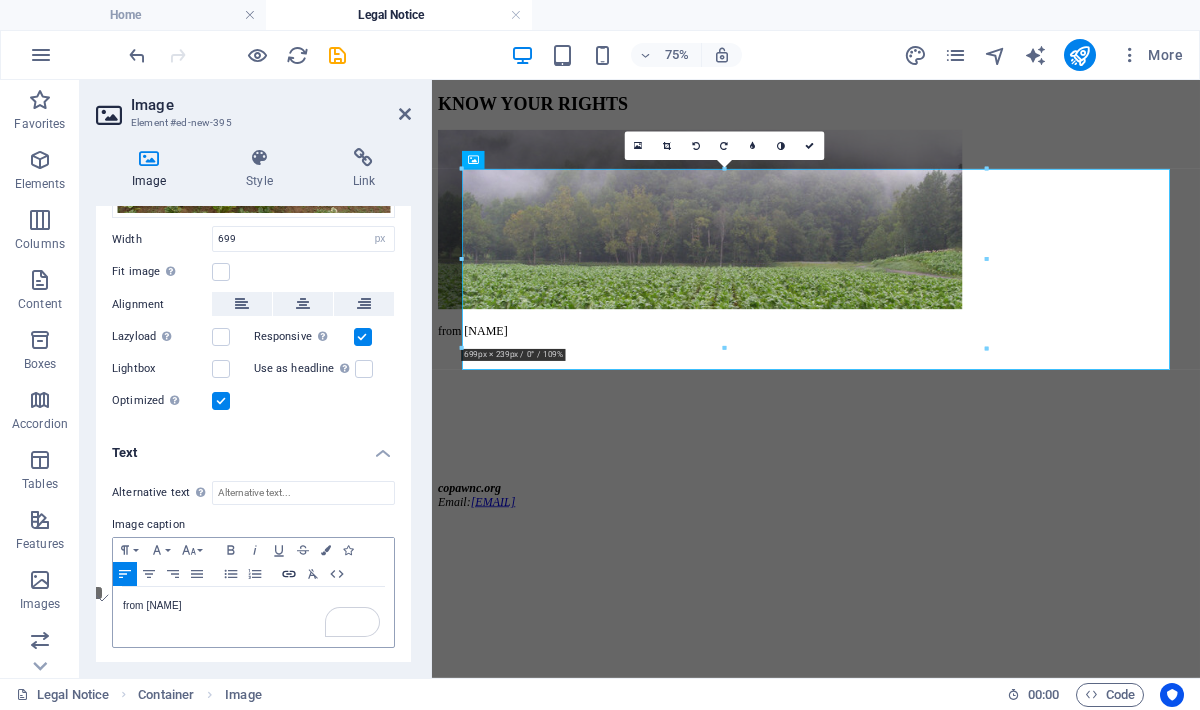 click 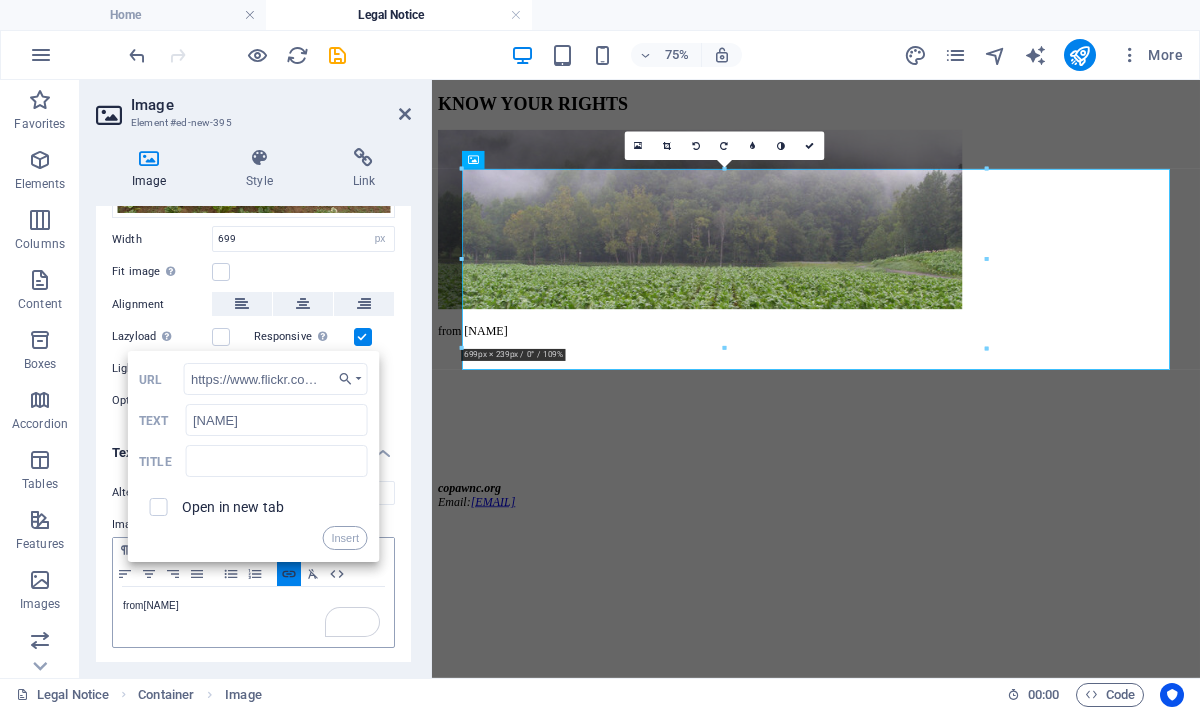scroll, scrollTop: 0, scrollLeft: 168, axis: horizontal 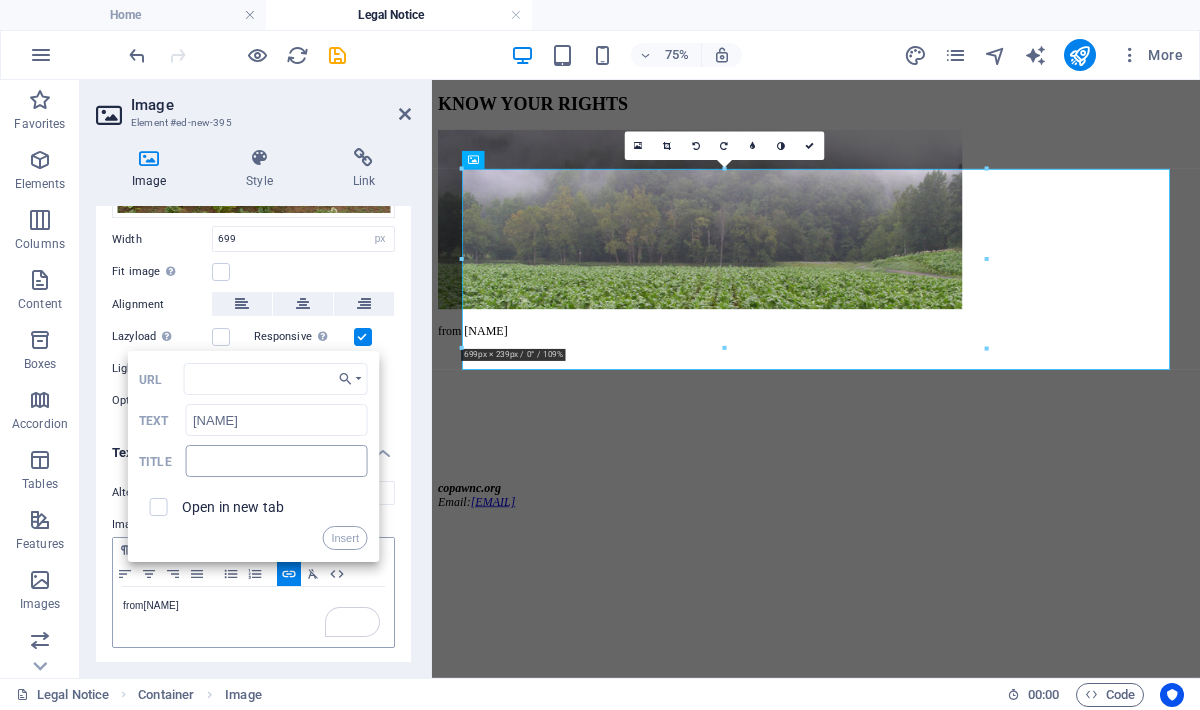 type on "https://www.flickr.com/photos/[NAME]/32533028282" 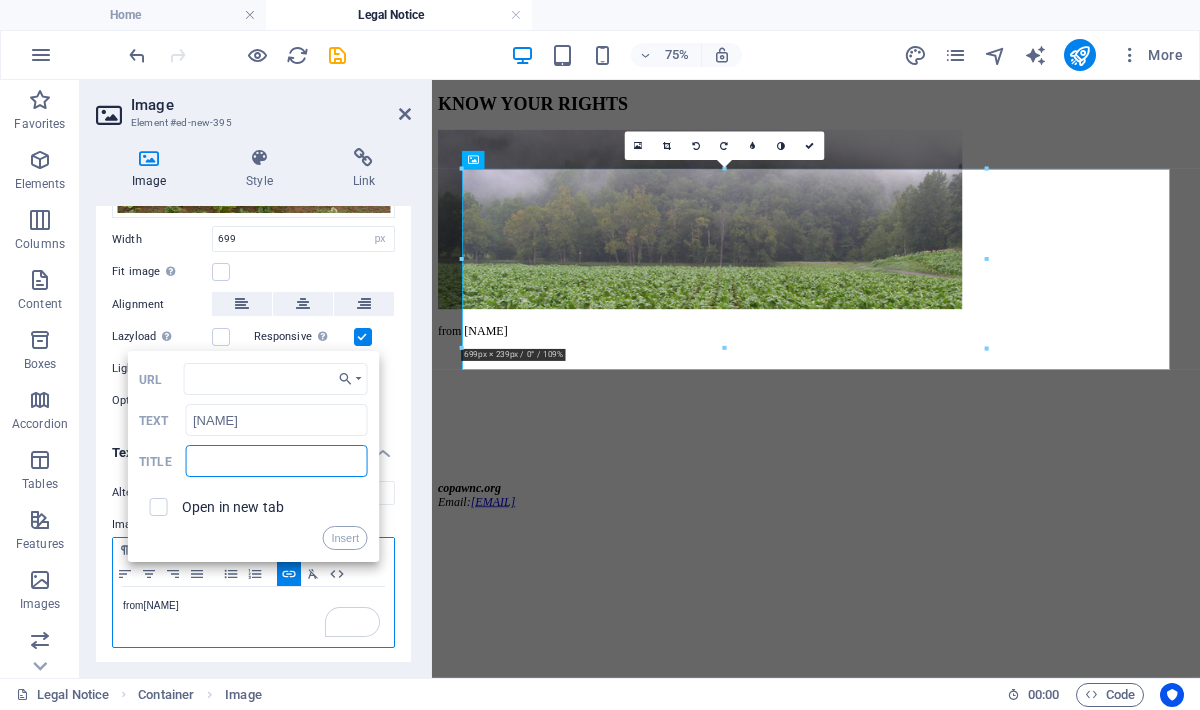 click at bounding box center [277, 461] 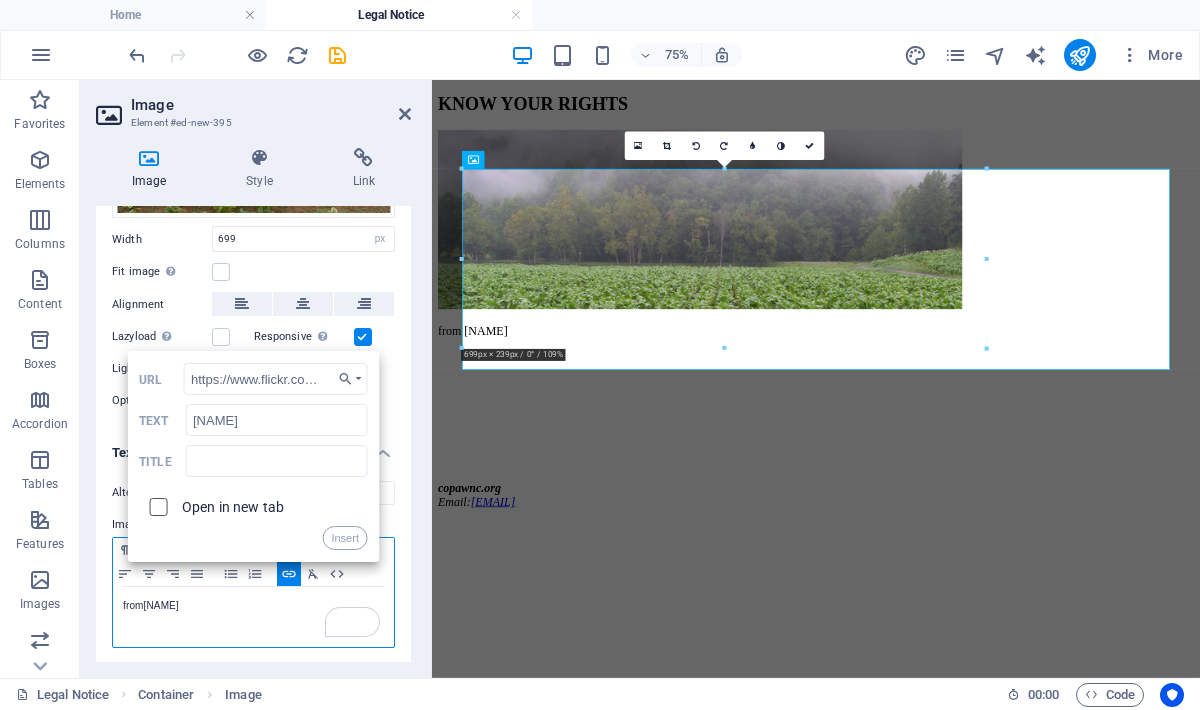 click at bounding box center (155, 504) 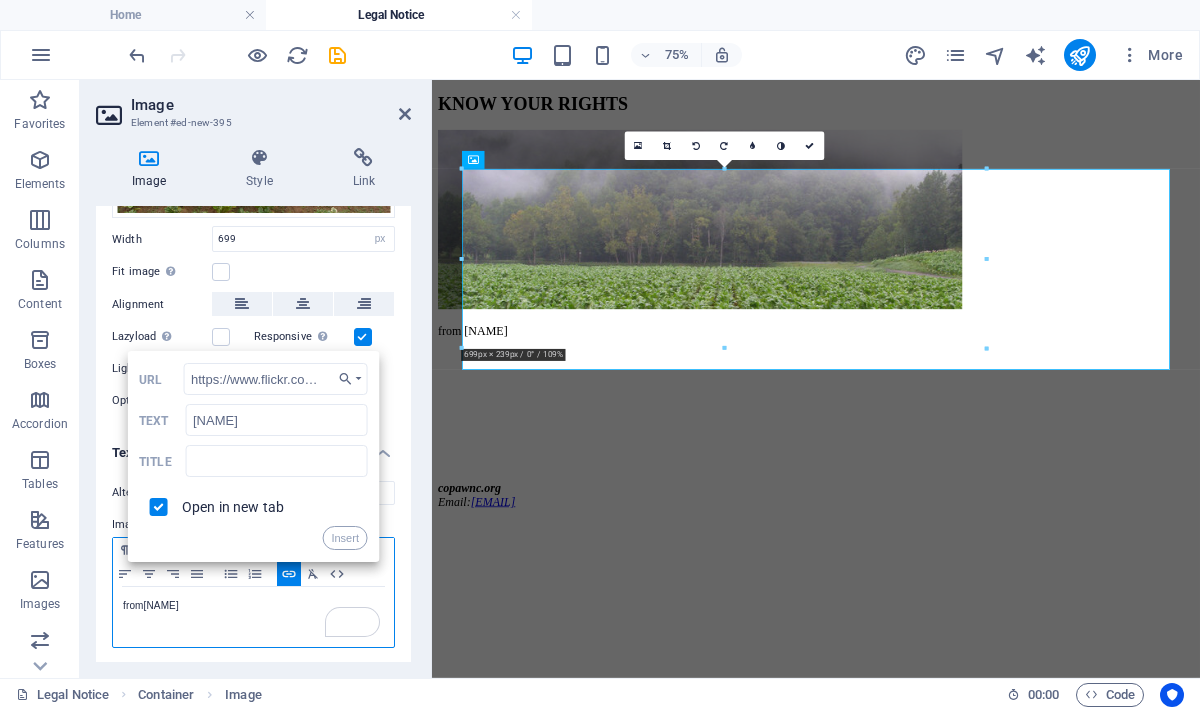 click on "from ​ [NAME] ​" at bounding box center (253, 606) 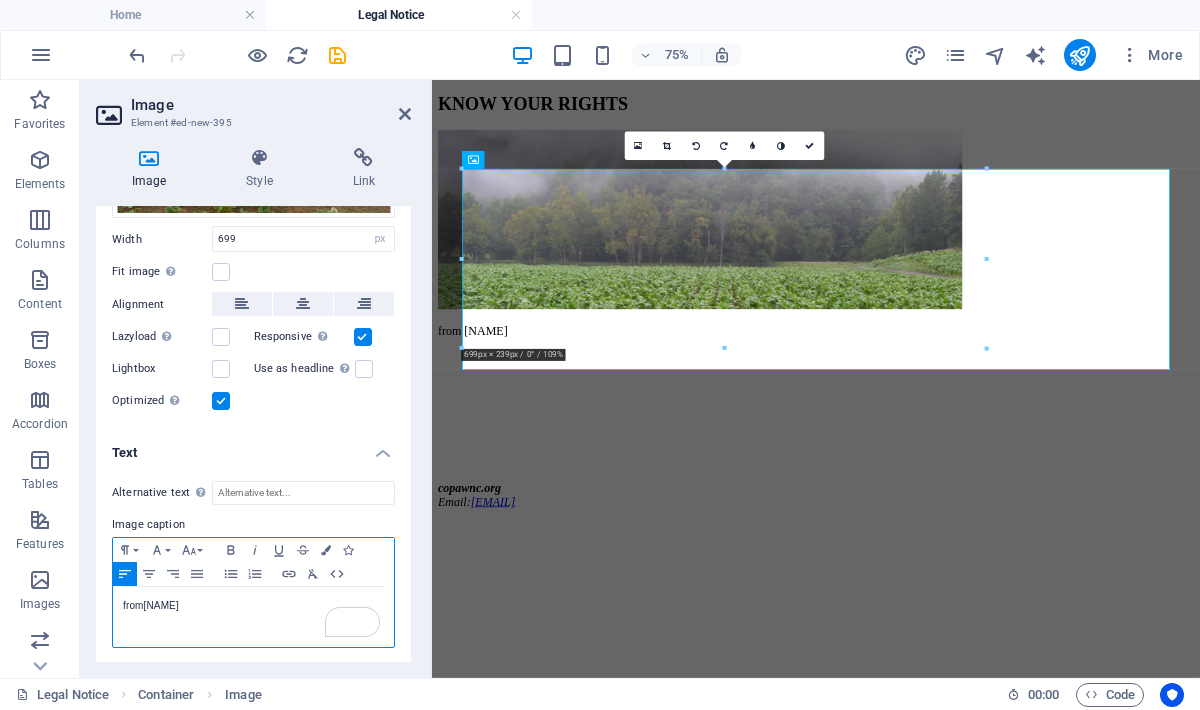 click on "from [NAME]" at bounding box center [253, 606] 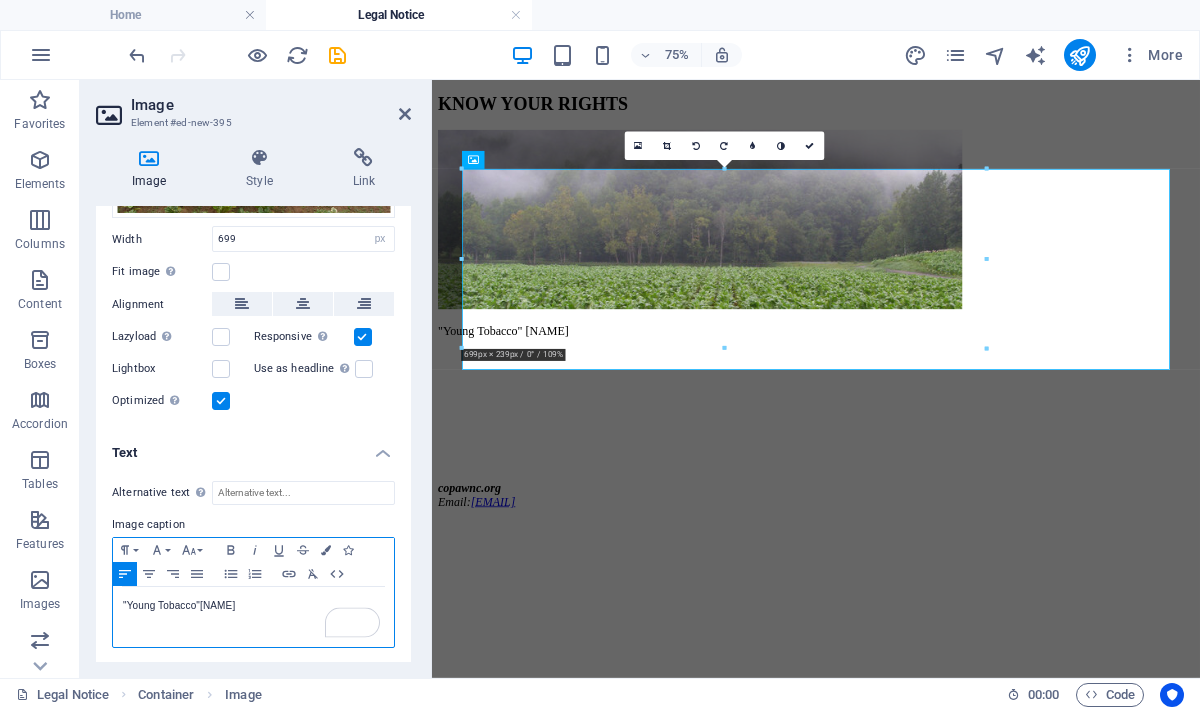 click on ""Young Tobacco"  Melinda Young Stewart" at bounding box center (253, 606) 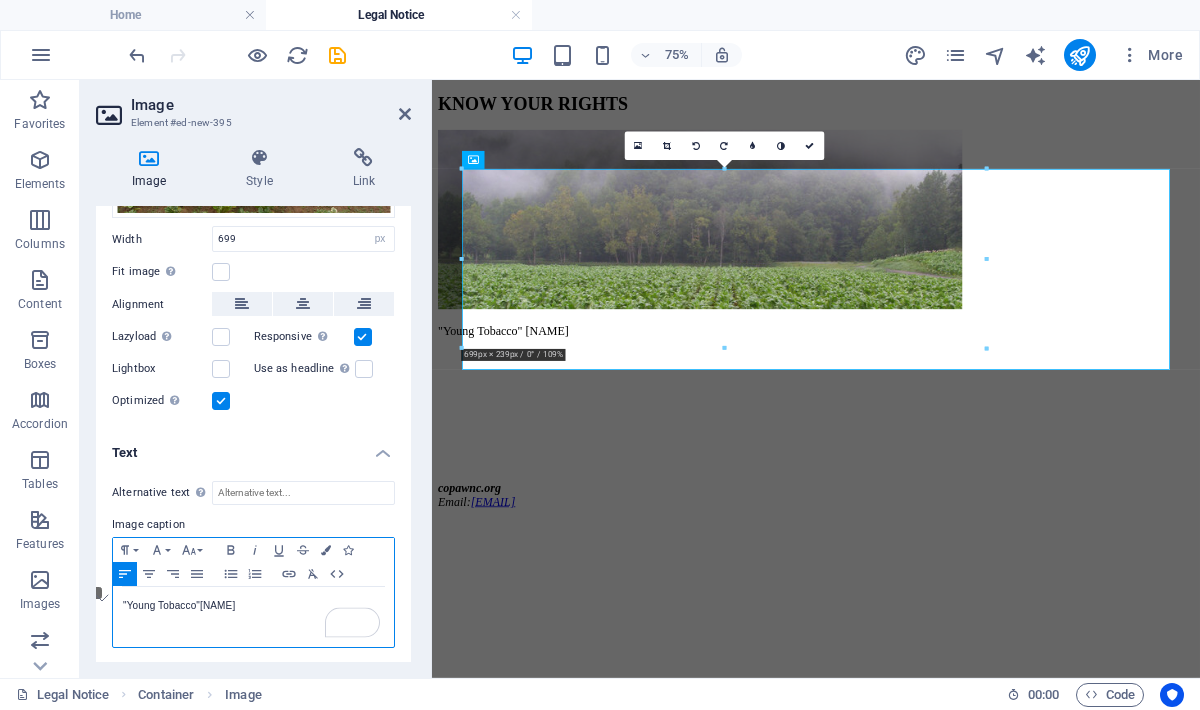 drag, startPoint x: 316, startPoint y: 603, endPoint x: 156, endPoint y: 586, distance: 160.90059 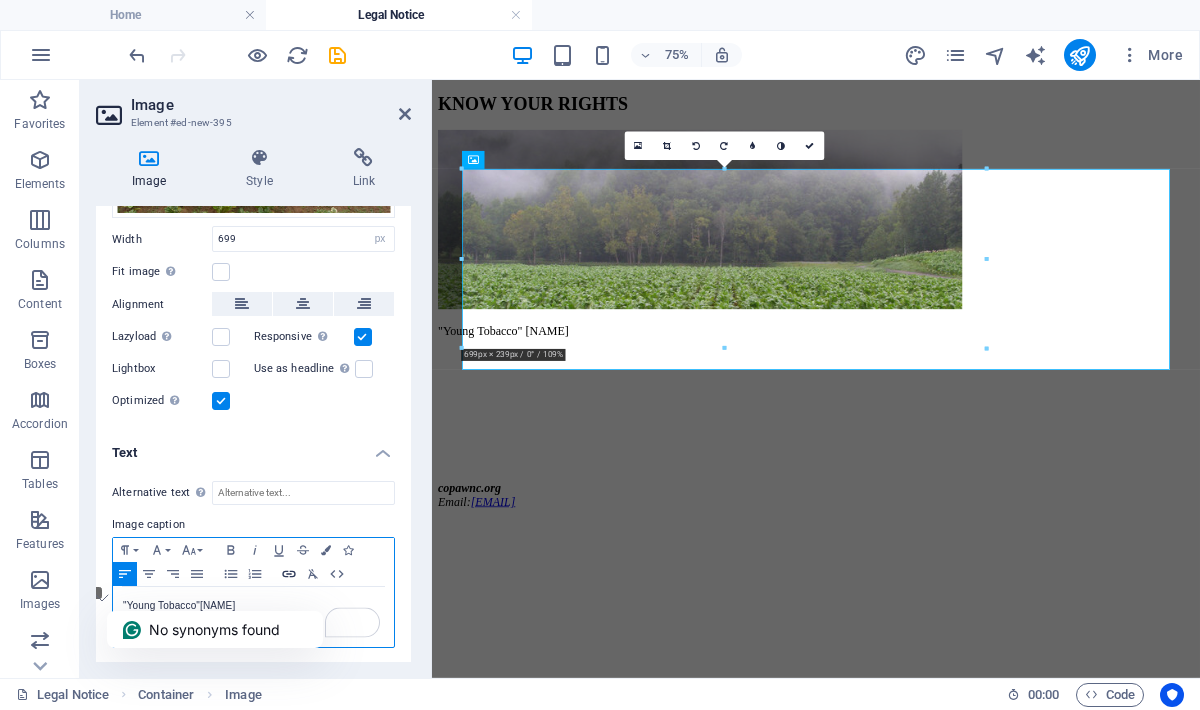 type 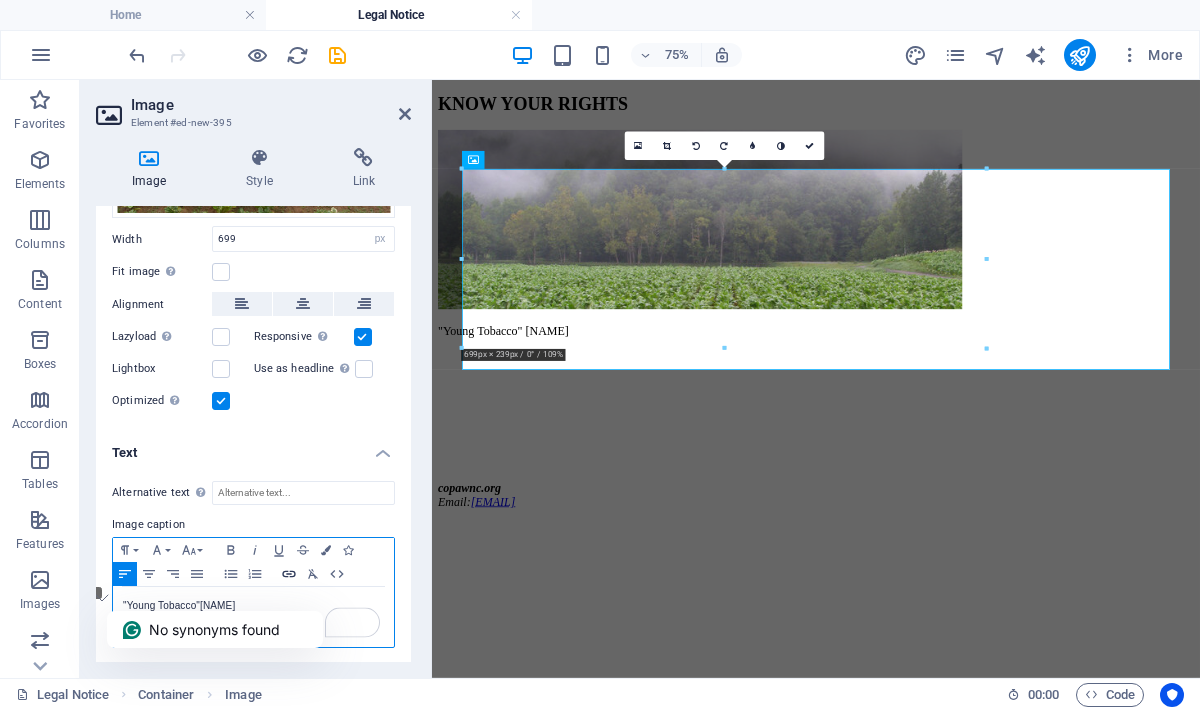 type on ""Young Tobacco" [NAME]" 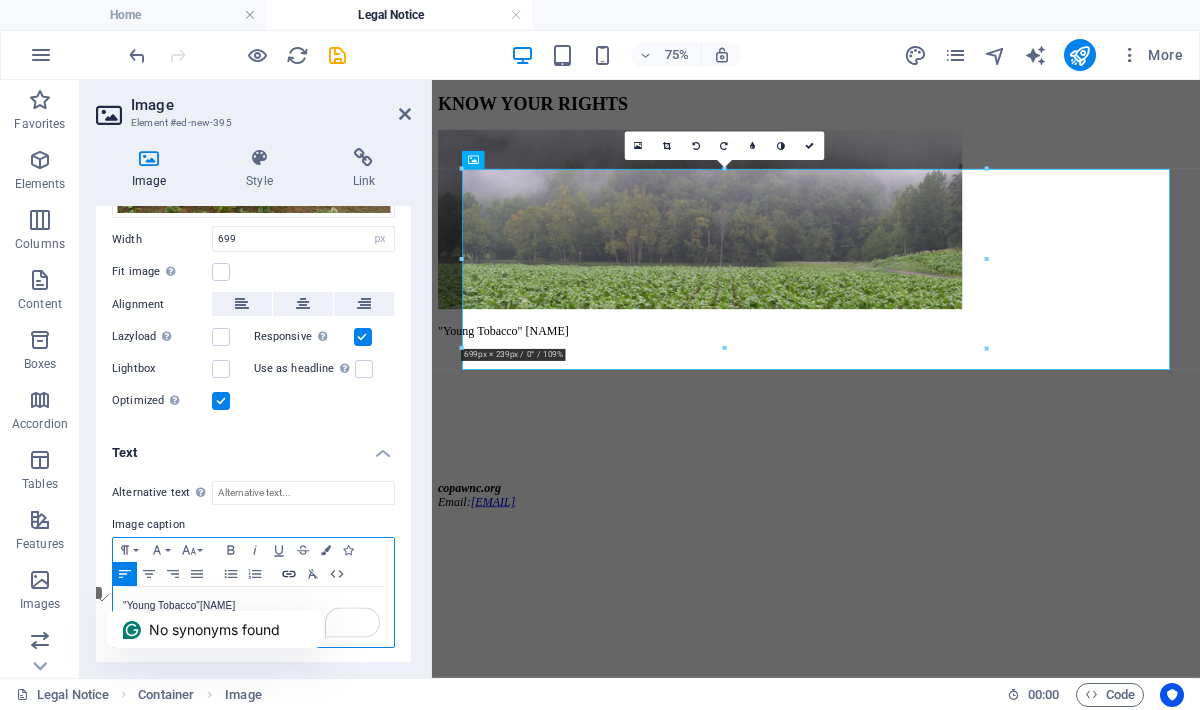 checkbox on "false" 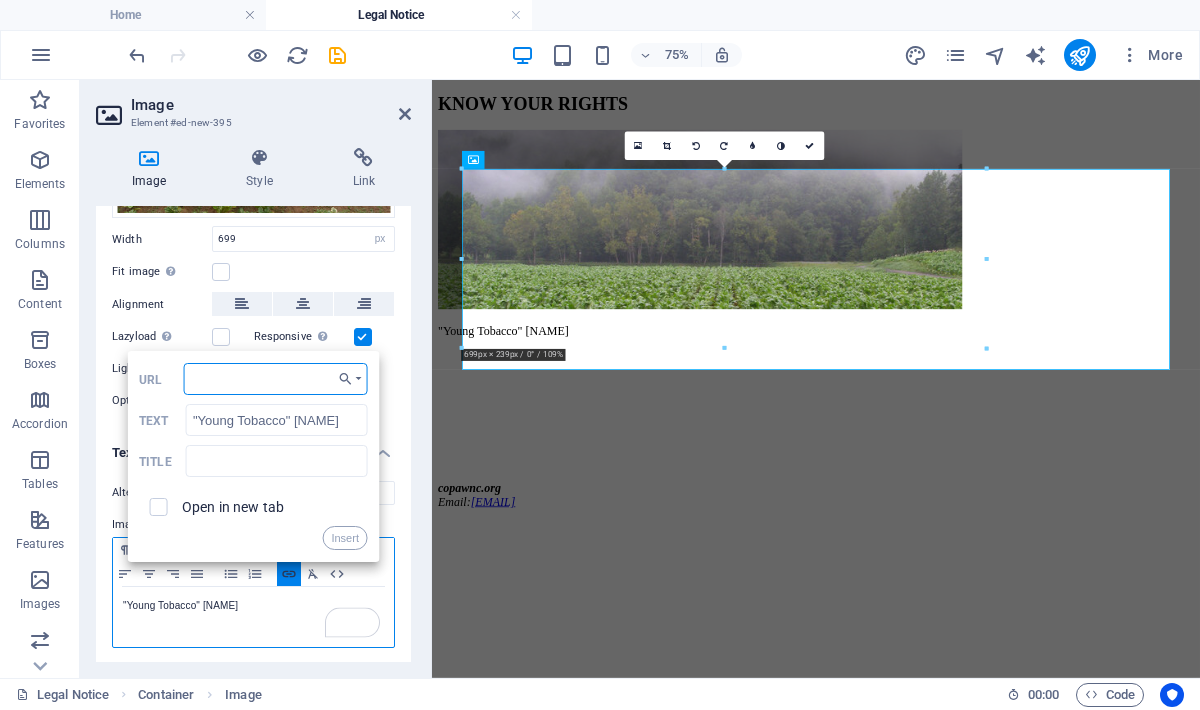 paste on "https://www.flickr.com/photos/[NAME]/32533028282" 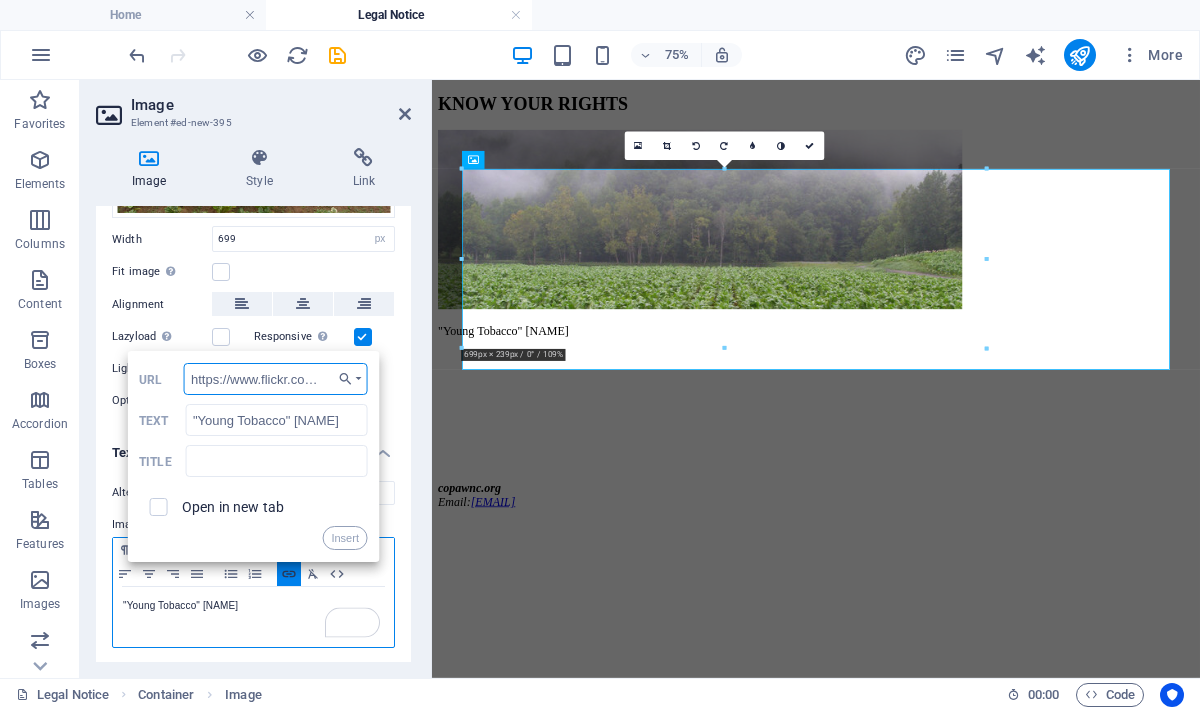 scroll, scrollTop: 0, scrollLeft: 168, axis: horizontal 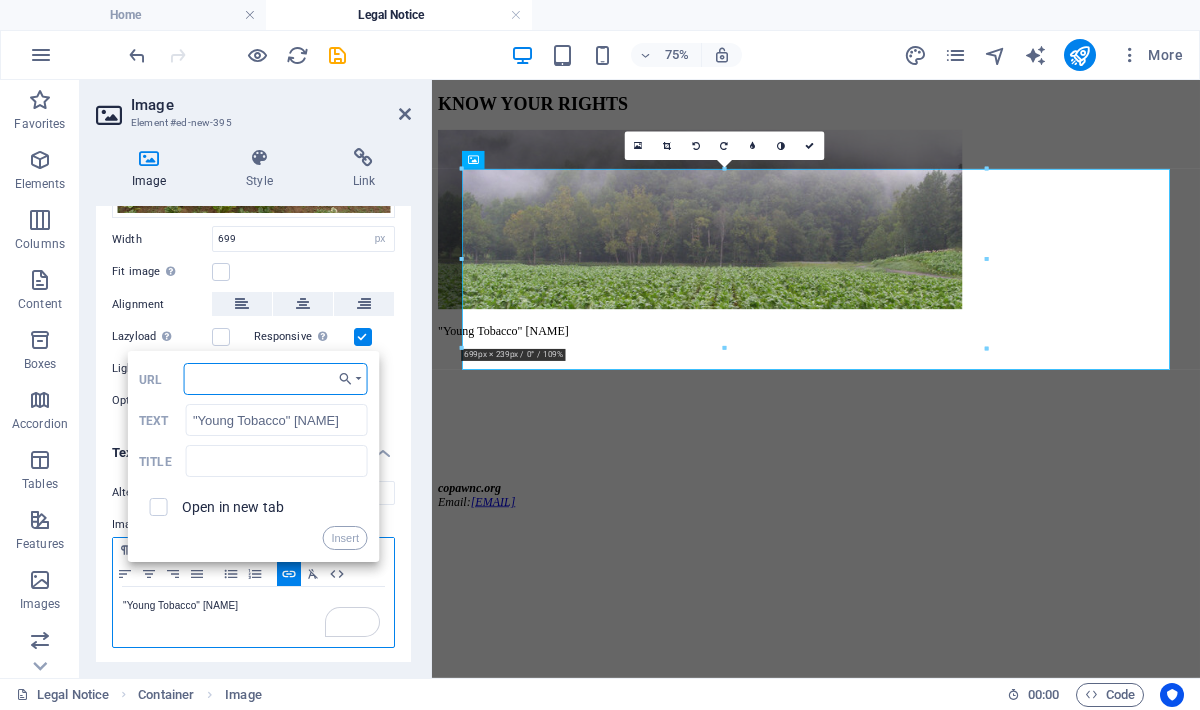 type on "https://www.flickr.com/photos/[NAME]/32533028282" 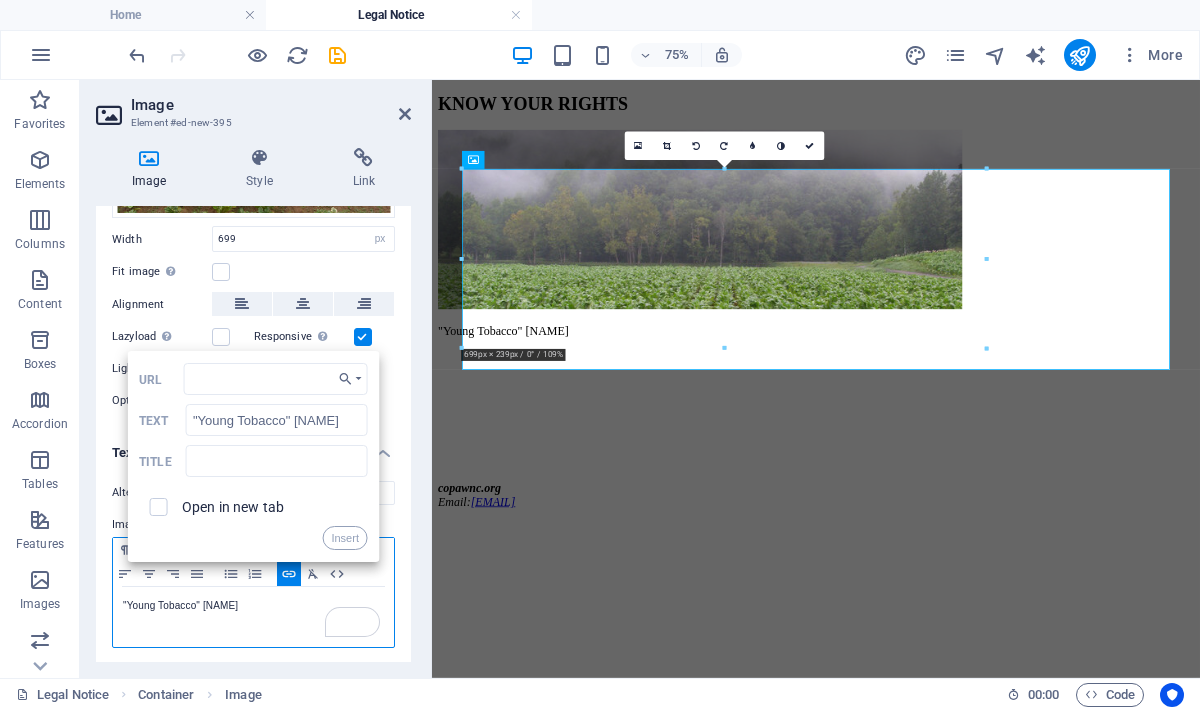 click at bounding box center (158, 507) 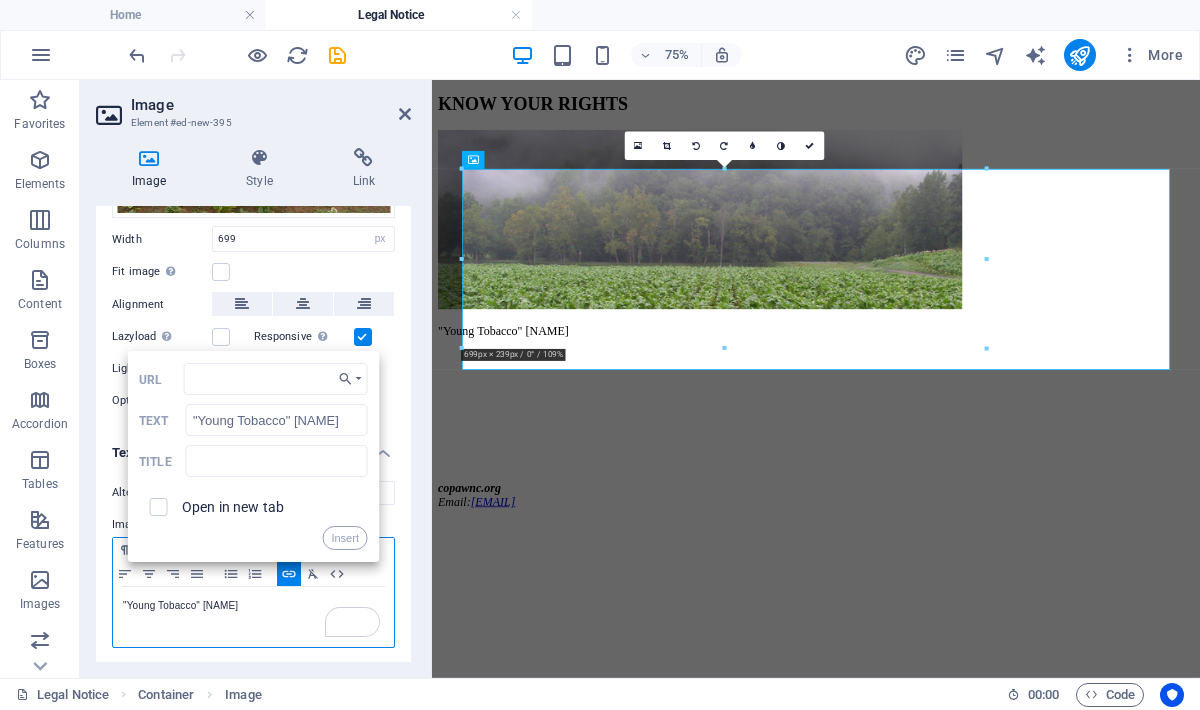 scroll, scrollTop: 0, scrollLeft: 0, axis: both 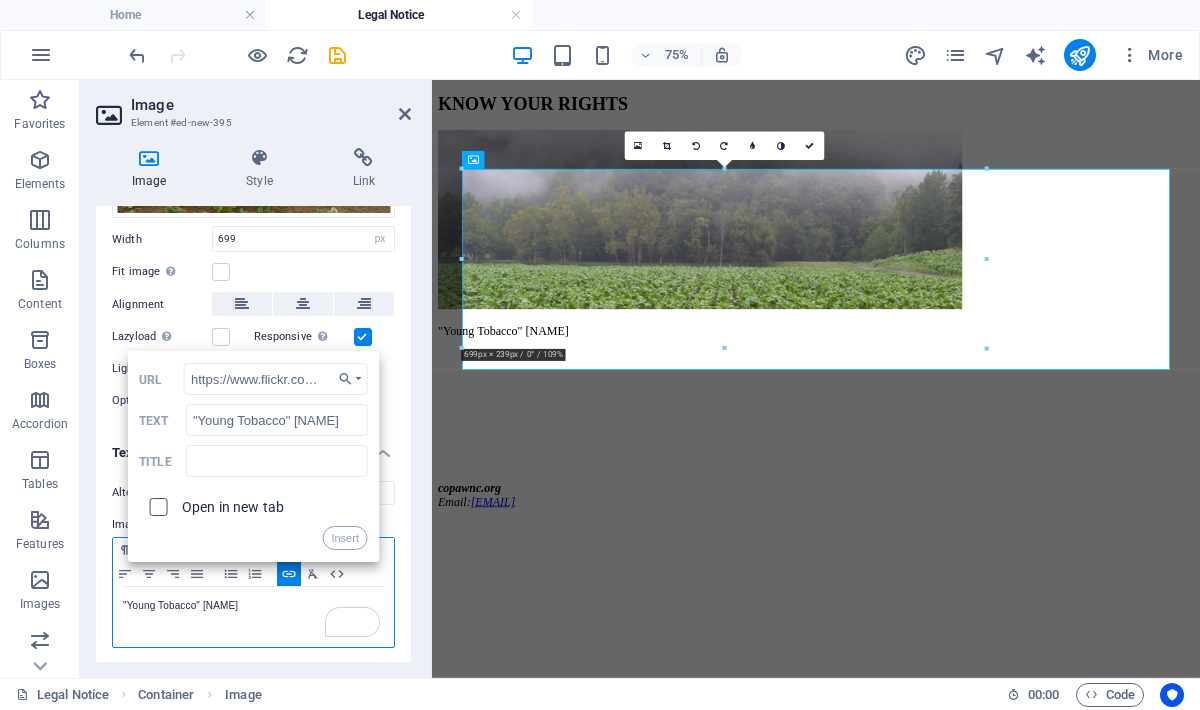 click at bounding box center (155, 504) 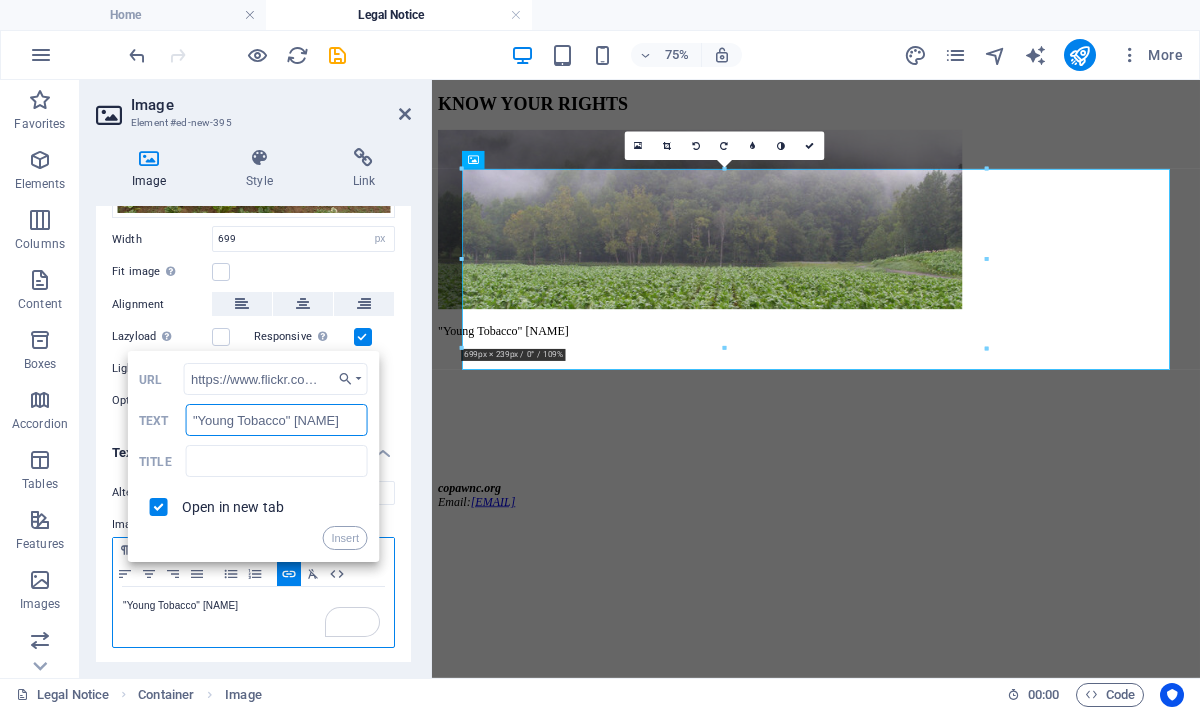 click on ""Young Tobacco" [NAME]" at bounding box center (277, 420) 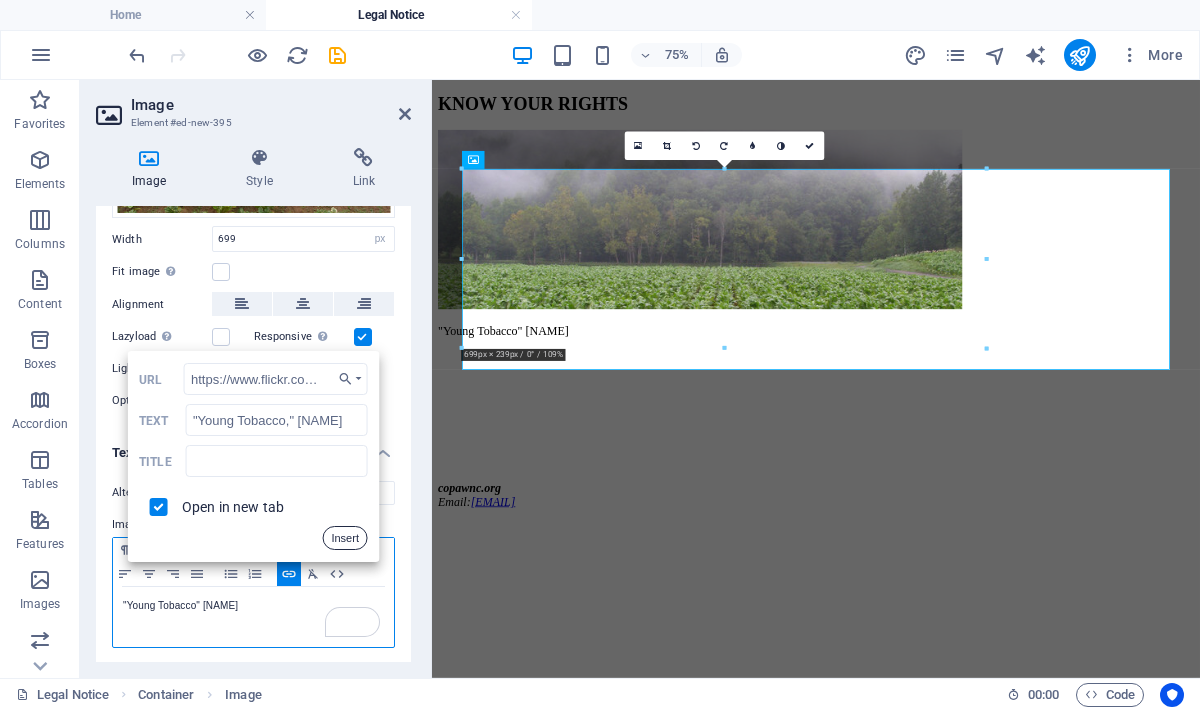 click on "Insert" at bounding box center (345, 538) 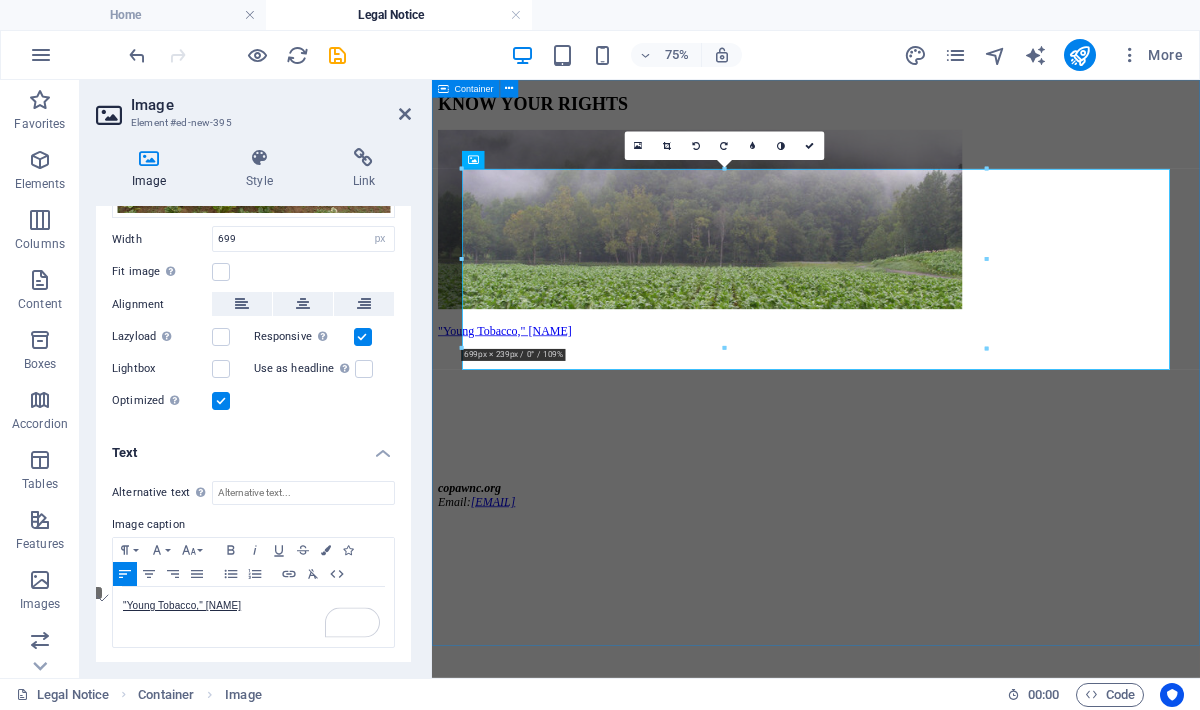 click on "KNOW YOUR RIGHTS "Young Tobacco," [NAME] [DOMAIN] Email:  [EMAIL]" at bounding box center (944, 376) 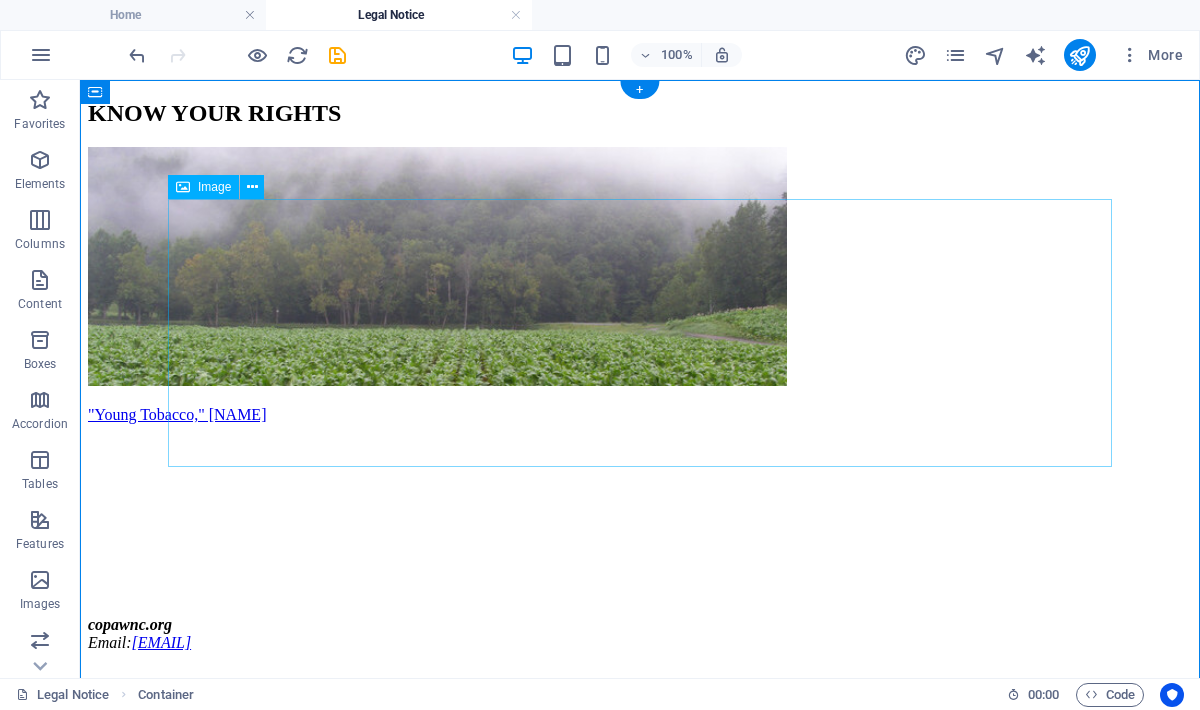 click on ""Young Tobacco," [NAME]" at bounding box center [640, 285] 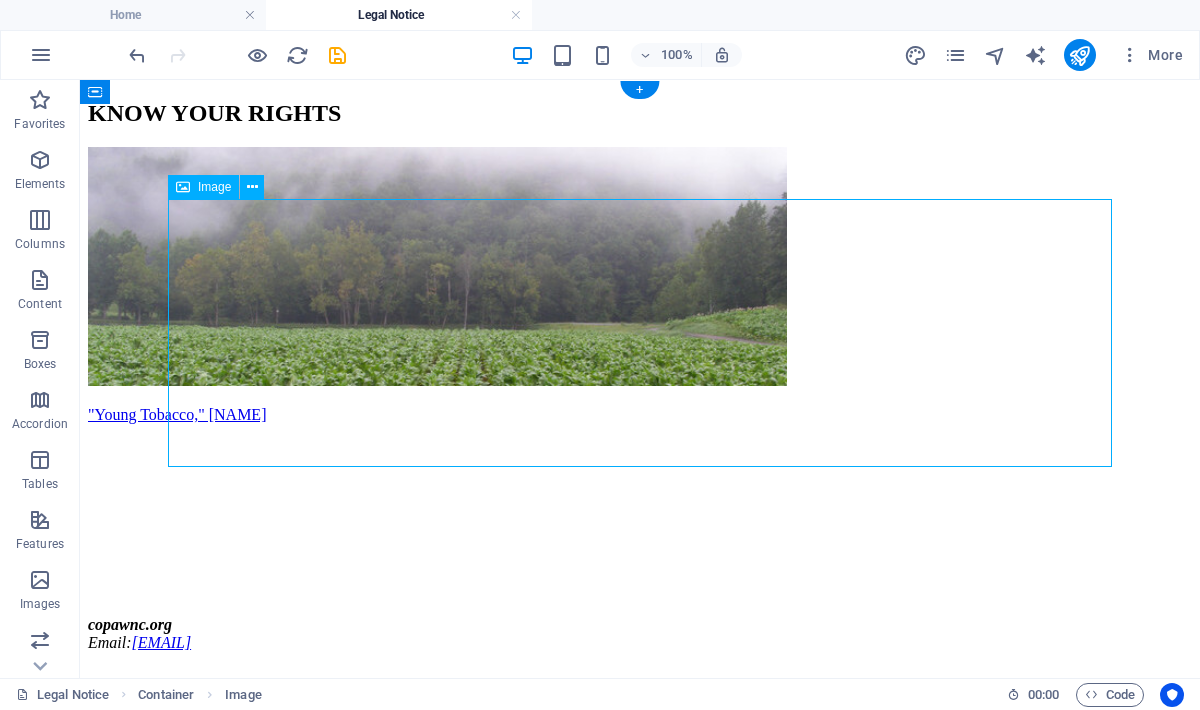 click on ""Young Tobacco," [NAME]" at bounding box center (640, 285) 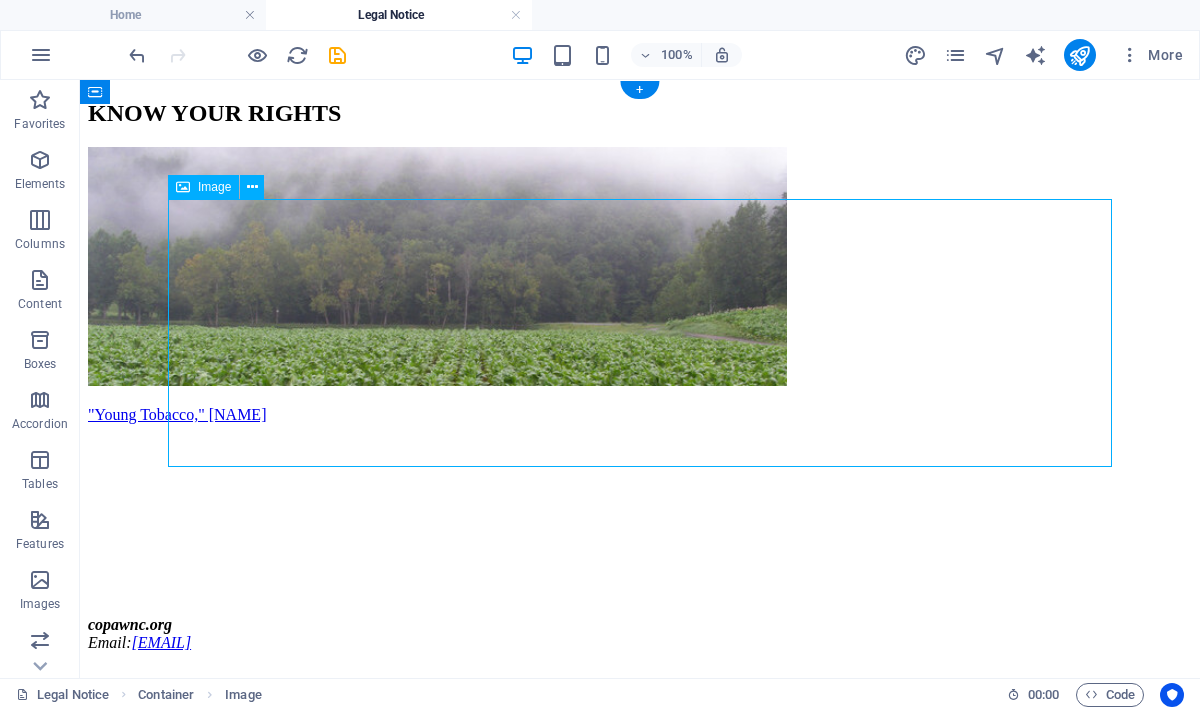 select on "px" 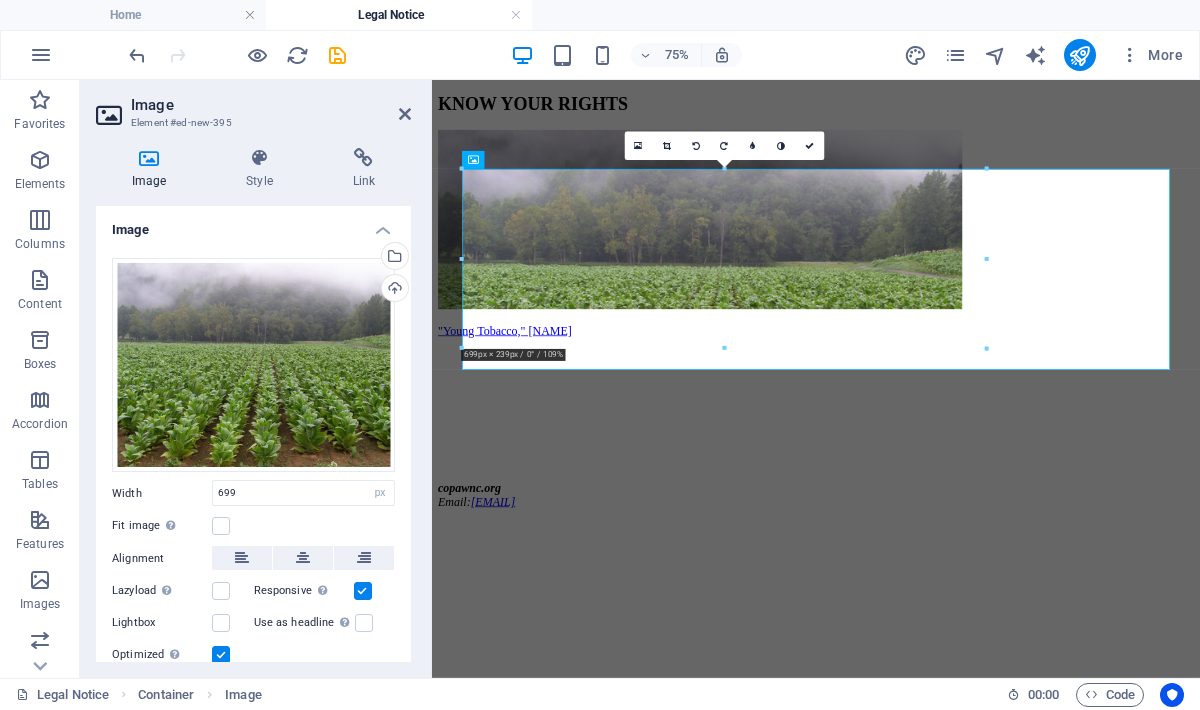 scroll, scrollTop: 254, scrollLeft: 0, axis: vertical 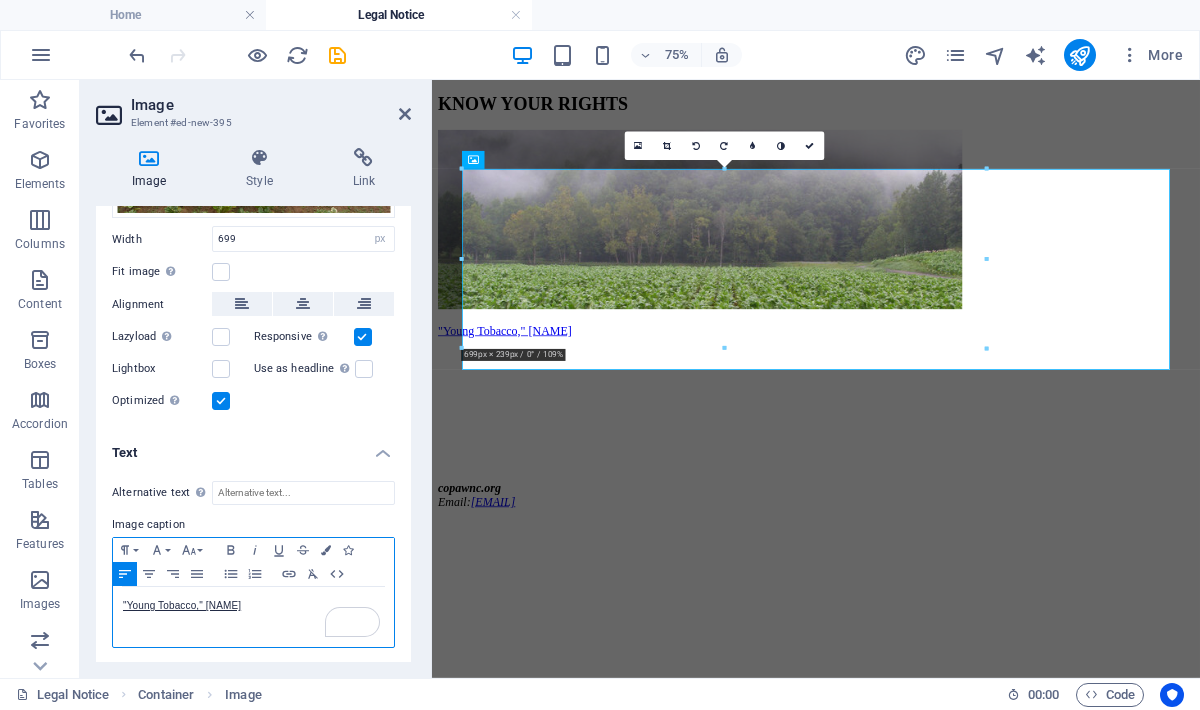 drag, startPoint x: 325, startPoint y: 602, endPoint x: 98, endPoint y: 590, distance: 227.31696 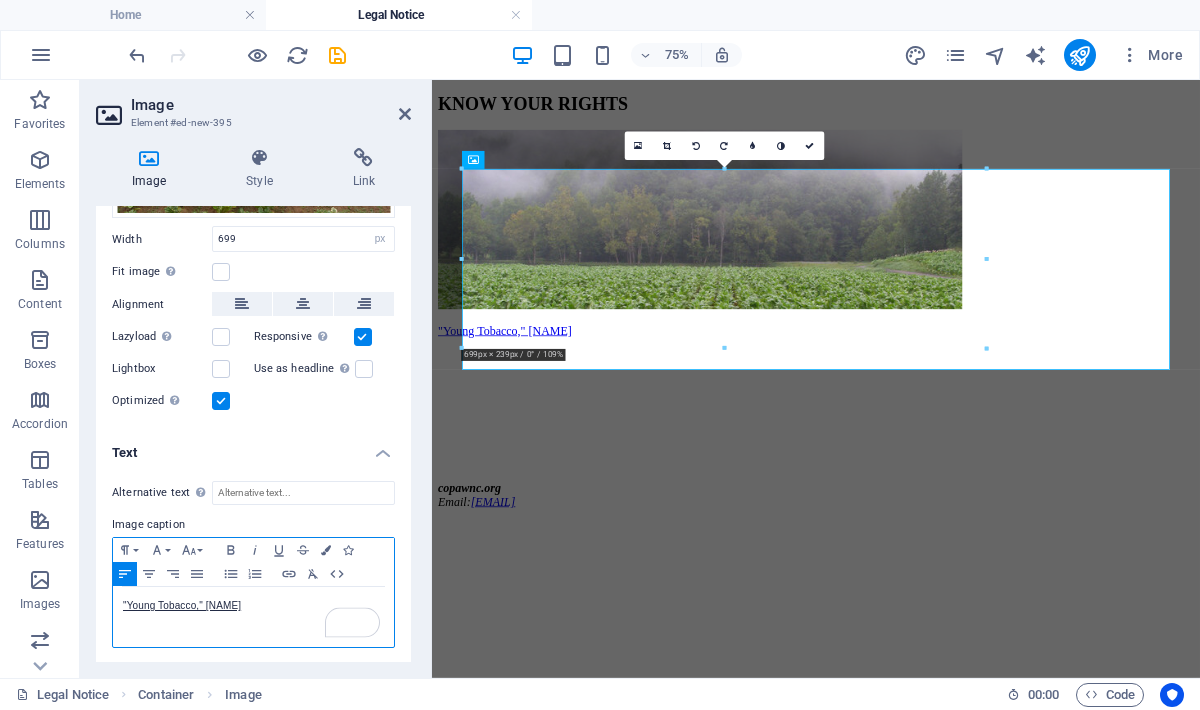 type 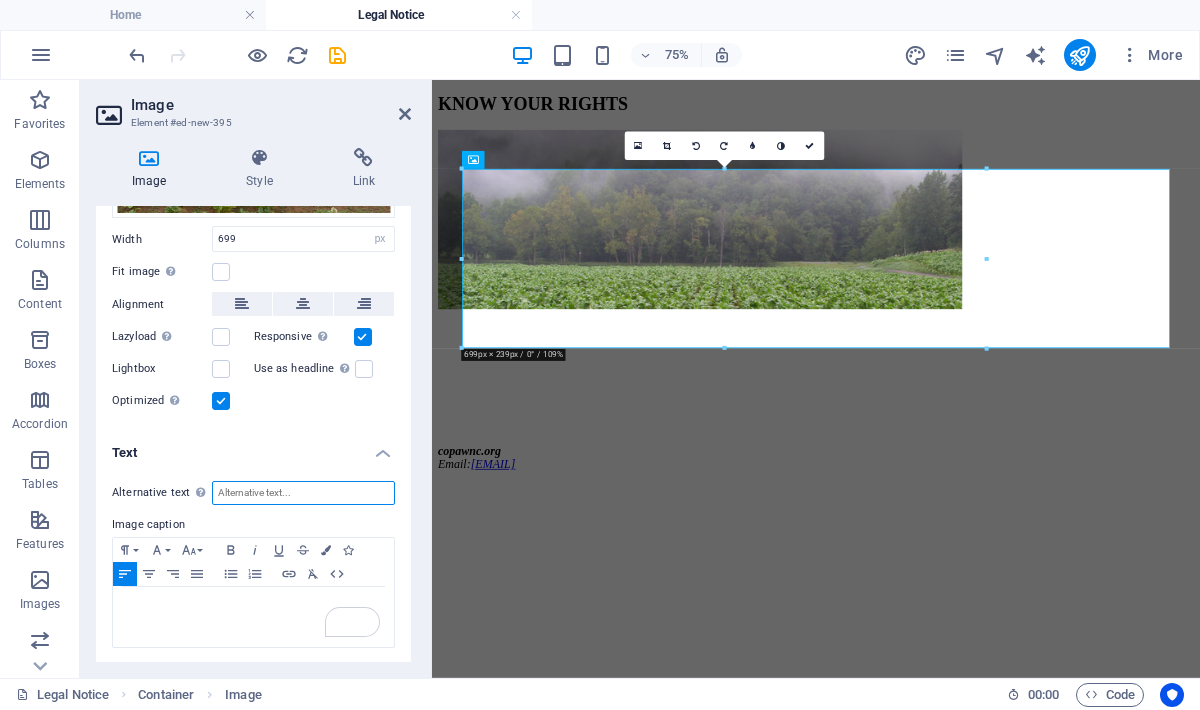 click on "Alternative text The alternative text is used by devices that cannot display images (e.g. image search engines) and should be added to every image to improve website accessibility." at bounding box center (303, 493) 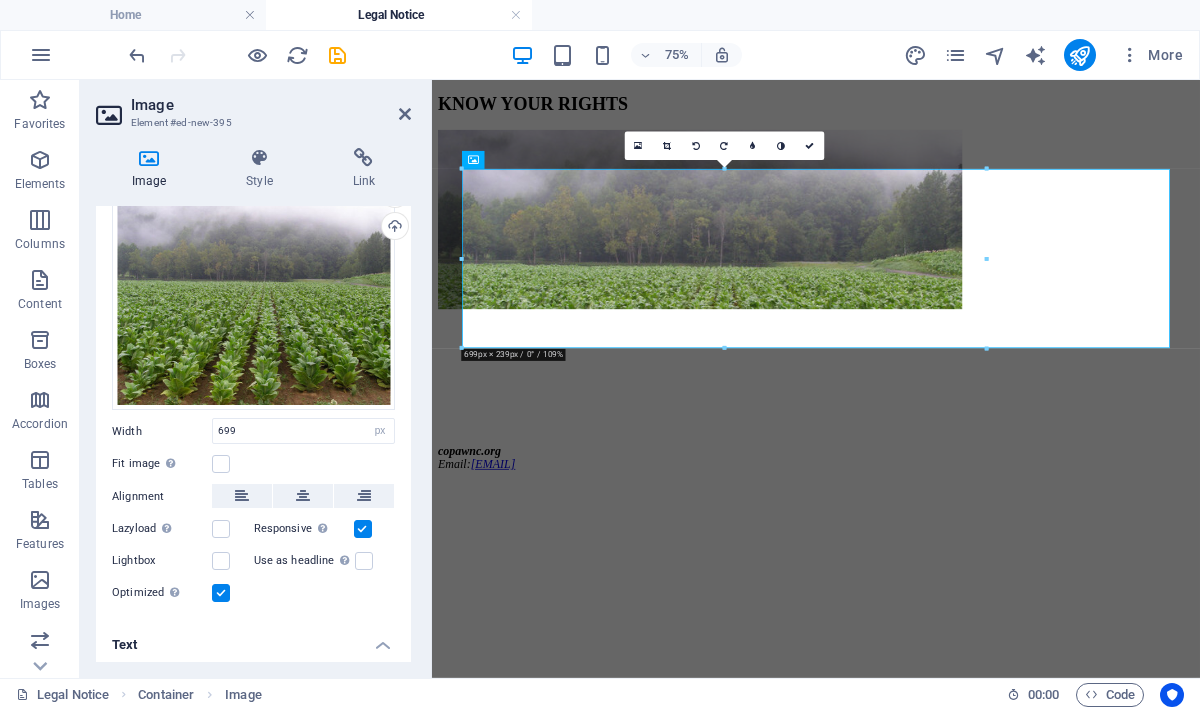 scroll, scrollTop: 76, scrollLeft: 0, axis: vertical 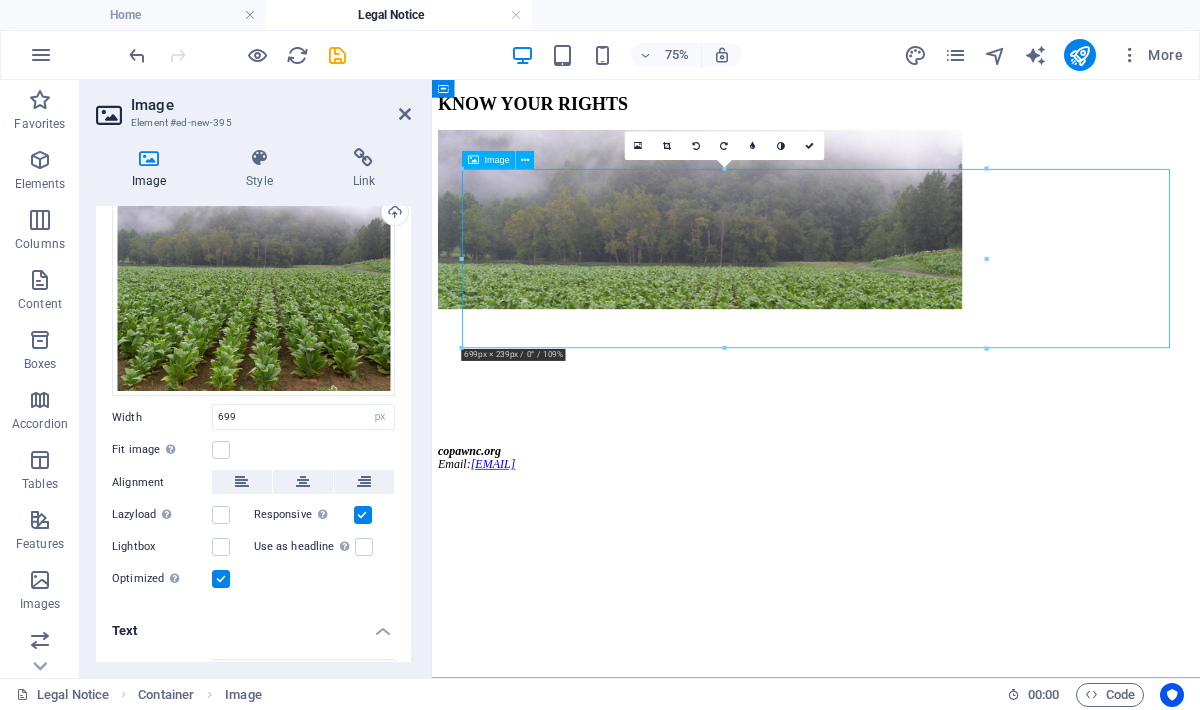 drag, startPoint x: 741, startPoint y: 383, endPoint x: 739, endPoint y: 367, distance: 16.124516 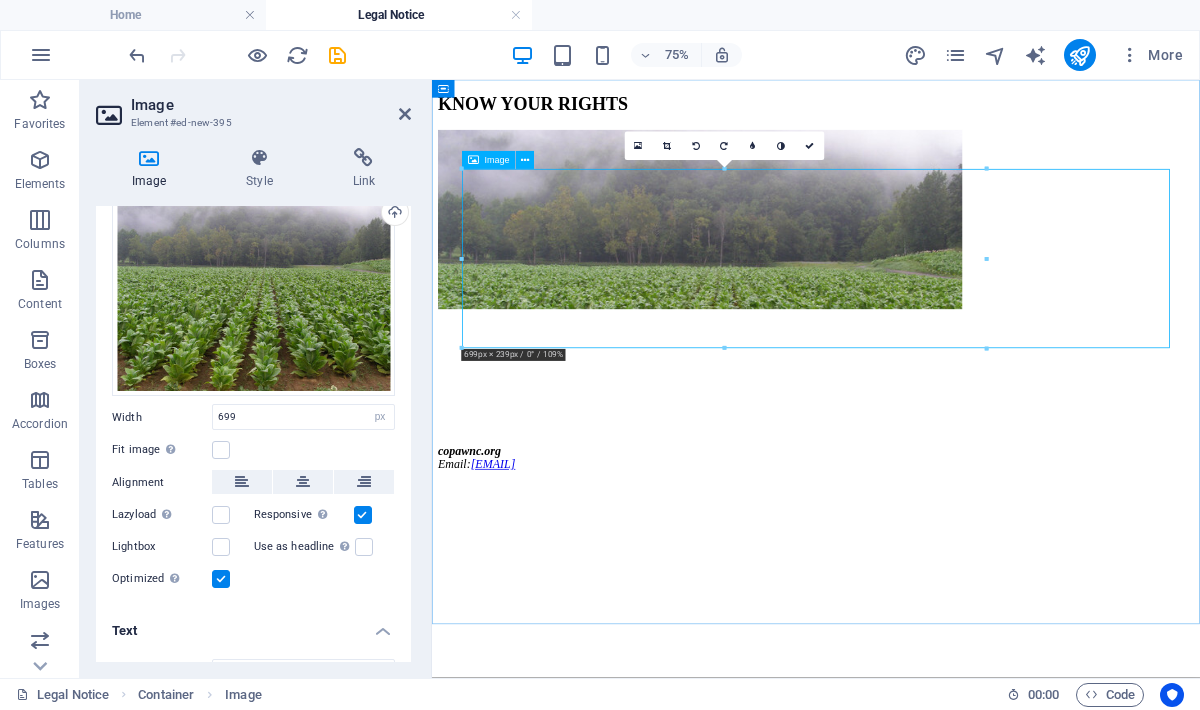 click on "Image" at bounding box center [497, 160] 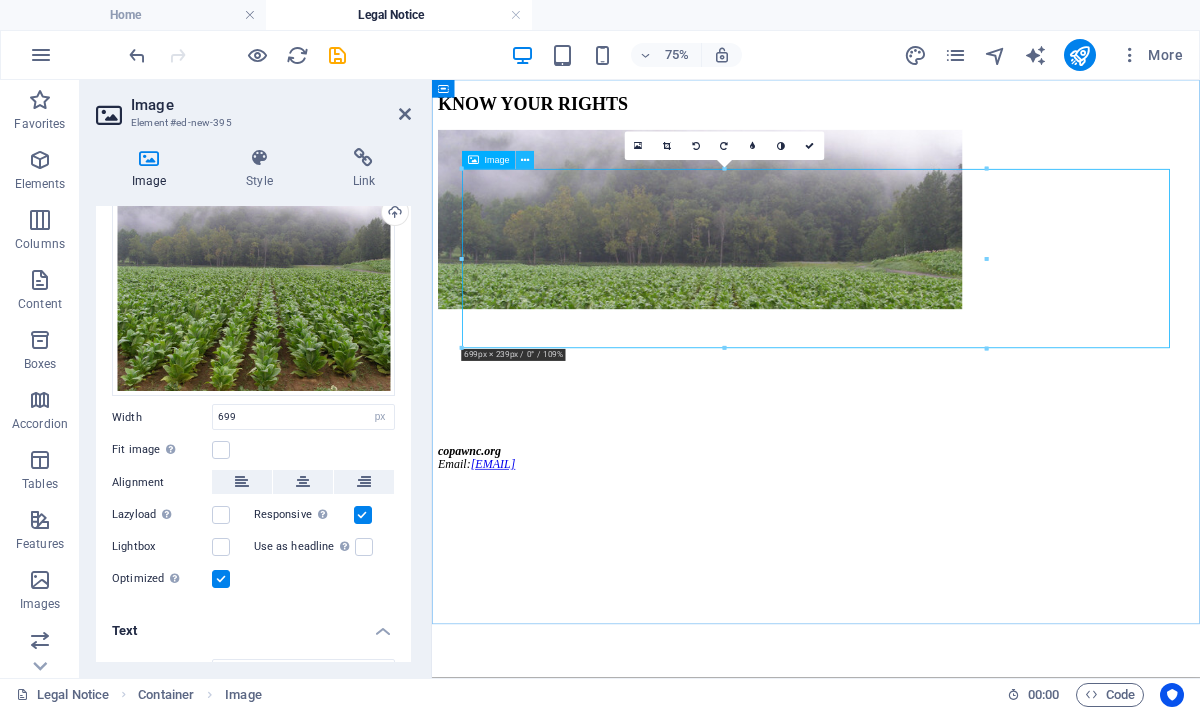 click at bounding box center [525, 160] 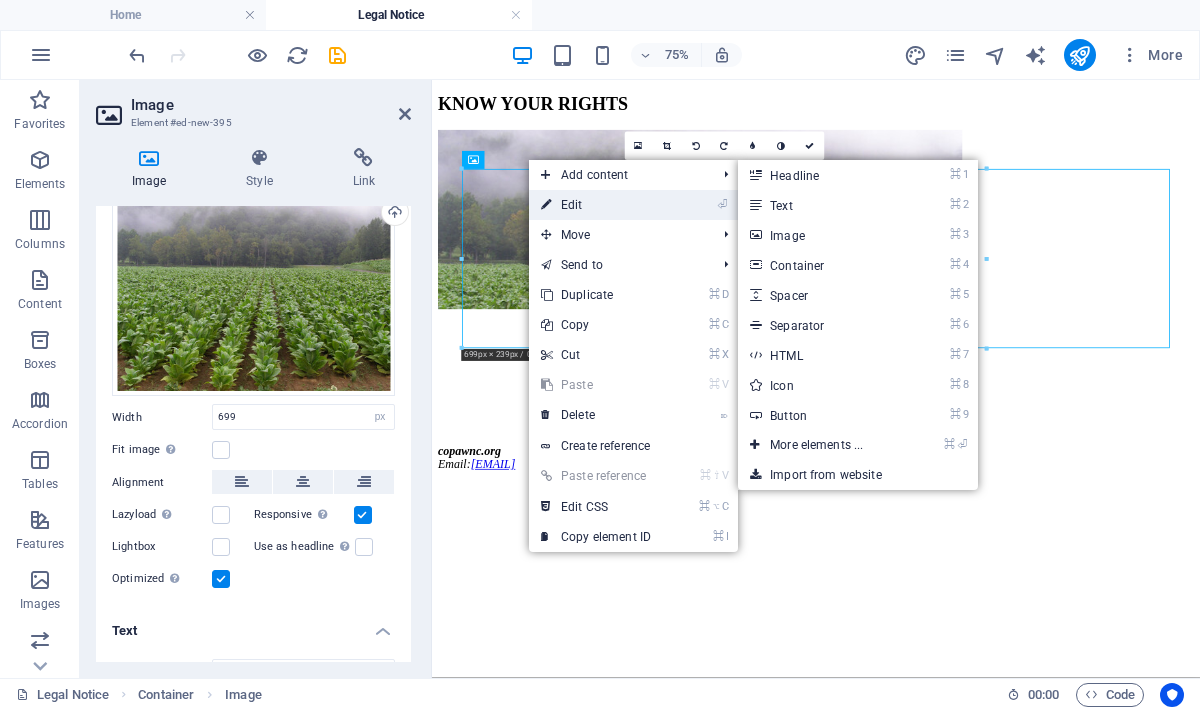 click on "⏎  Edit" at bounding box center (596, 205) 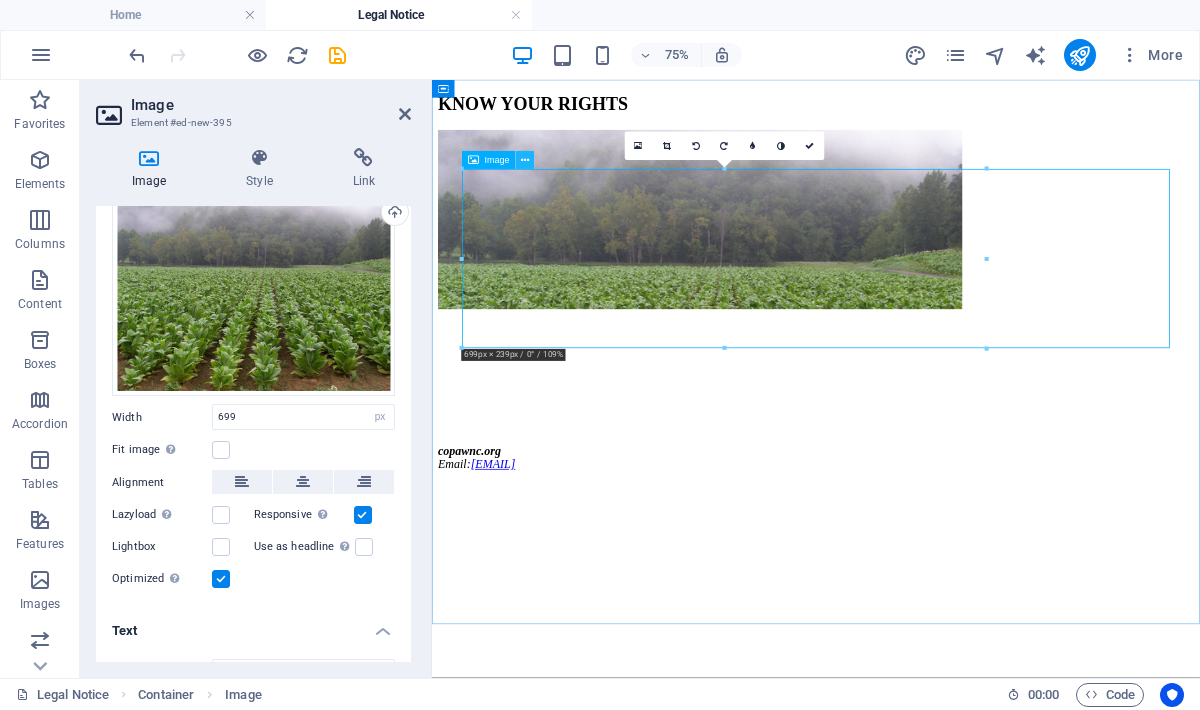 click at bounding box center (525, 160) 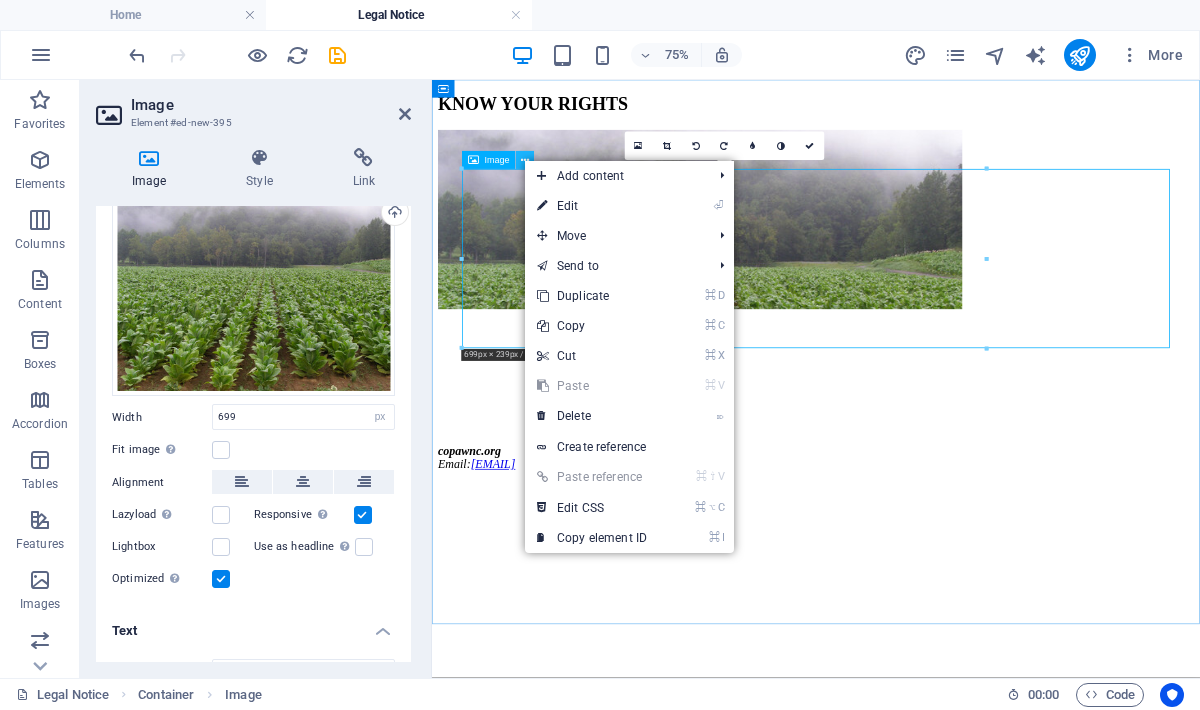 click at bounding box center [525, 160] 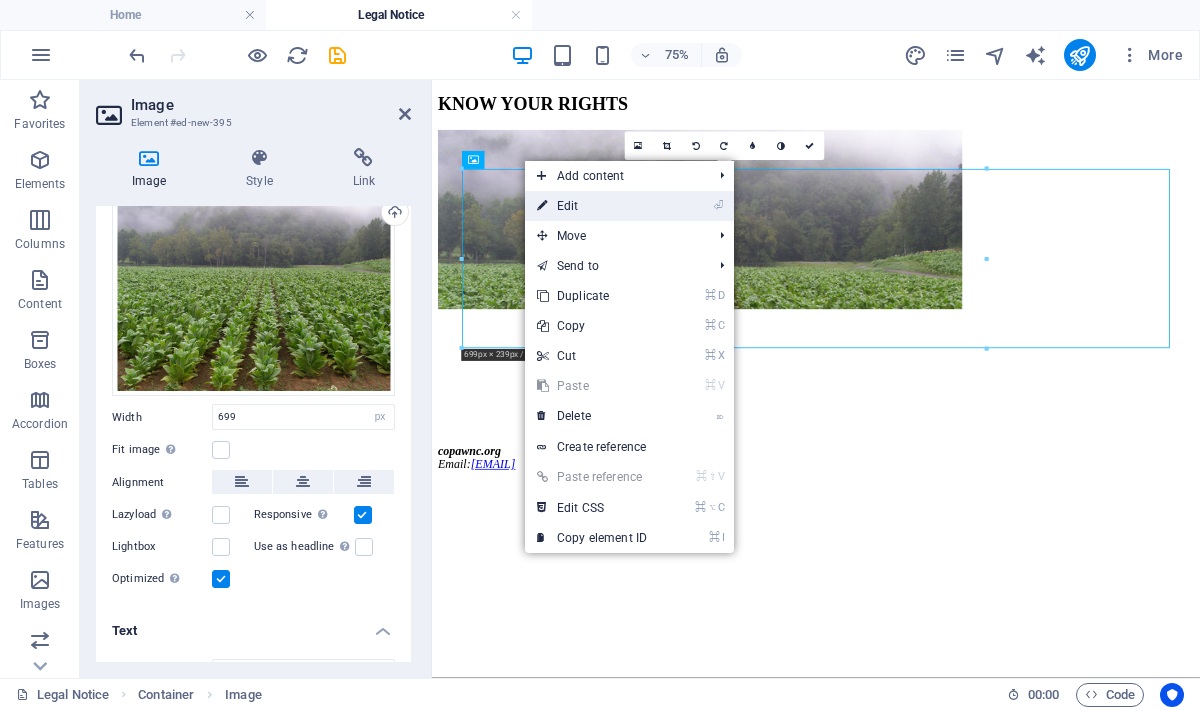 click on "⏎  Edit" at bounding box center (592, 206) 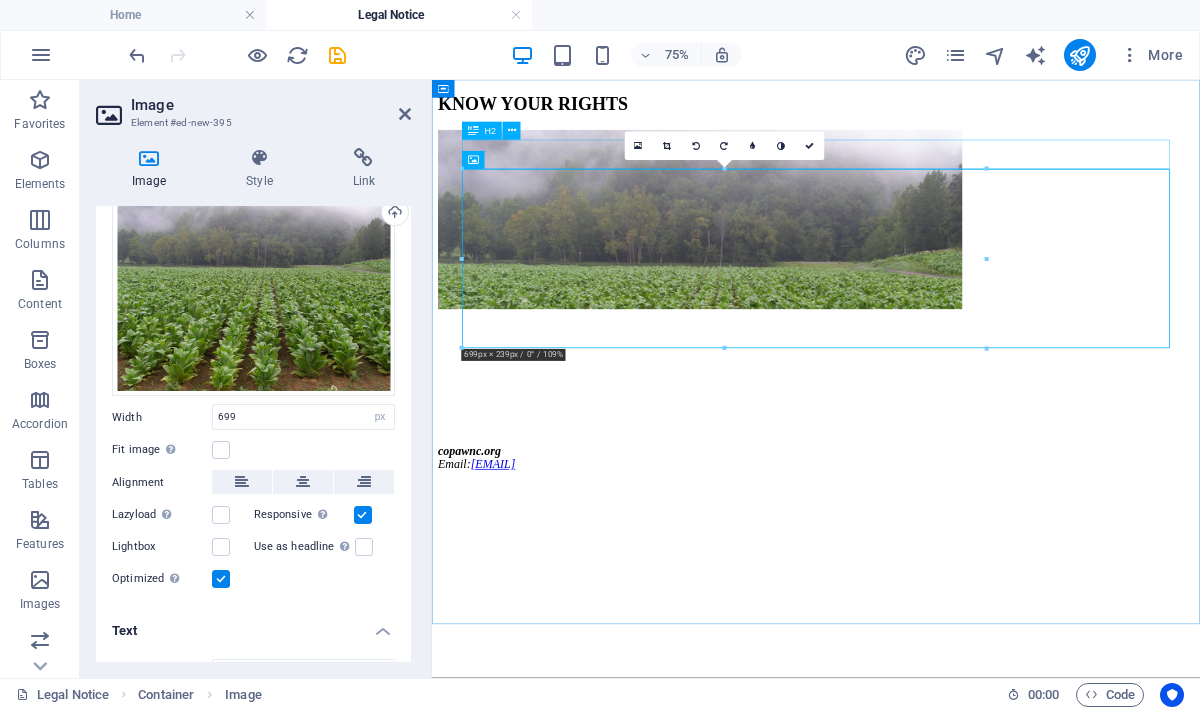 click on "KNOW YOUR RIGHTS" at bounding box center [944, 113] 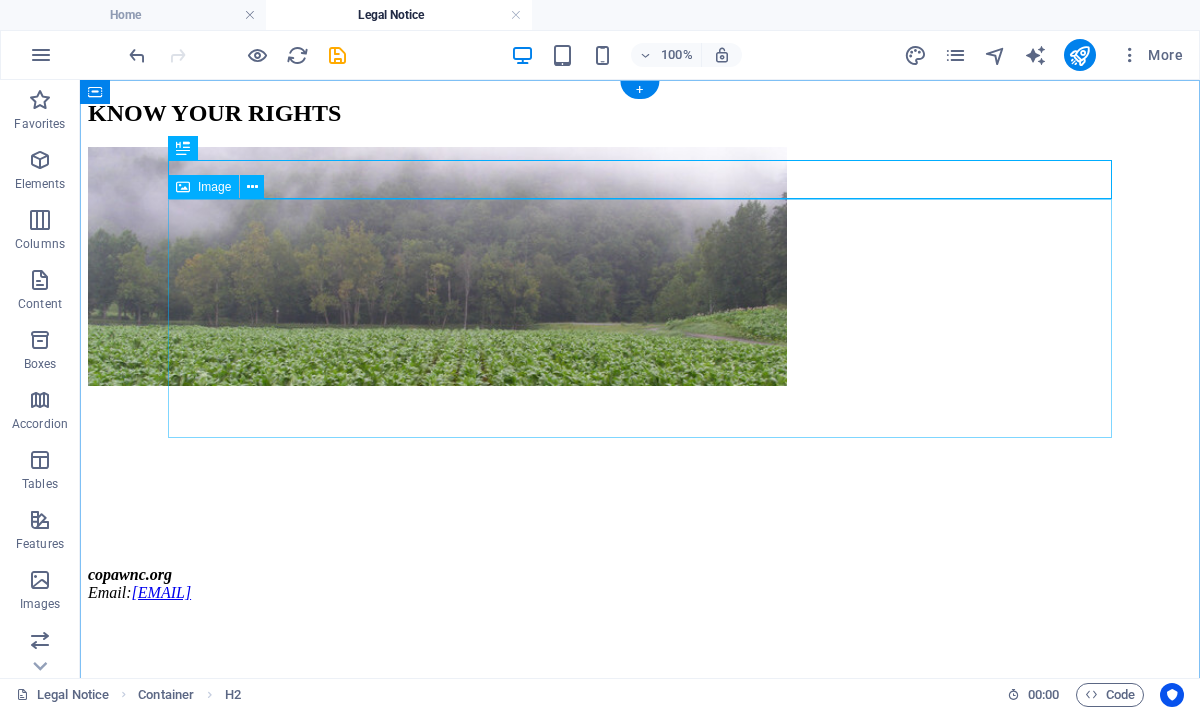 click at bounding box center [640, 268] 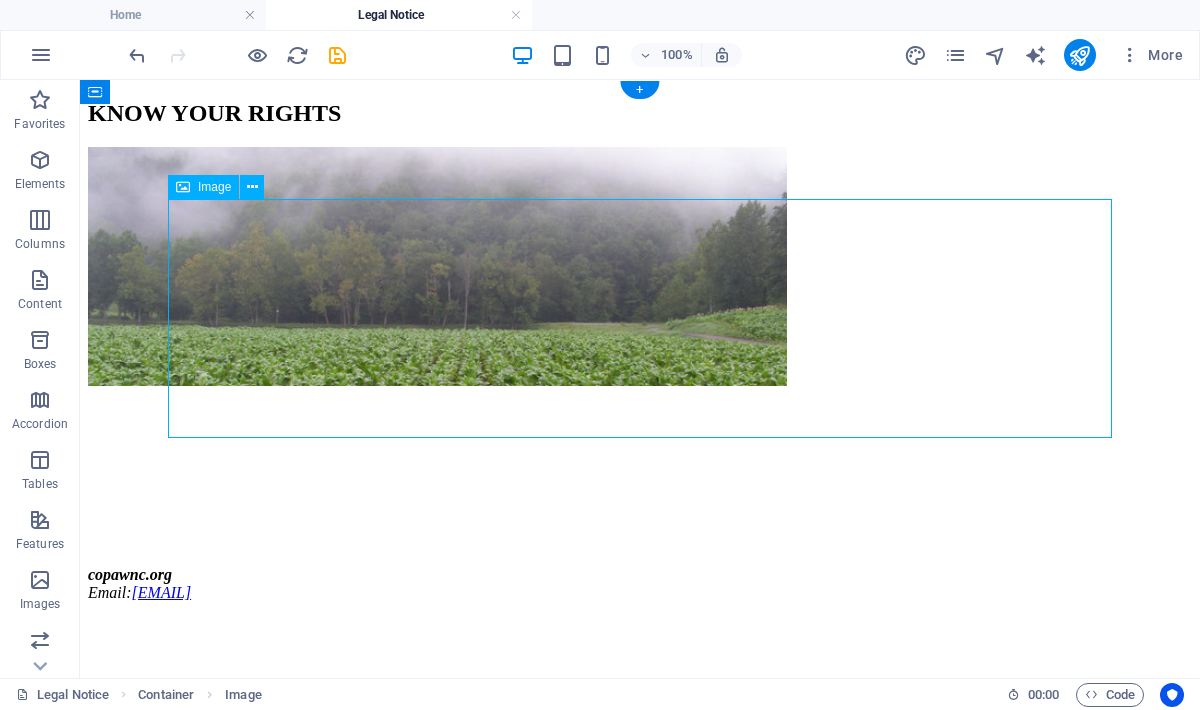 click at bounding box center (640, 268) 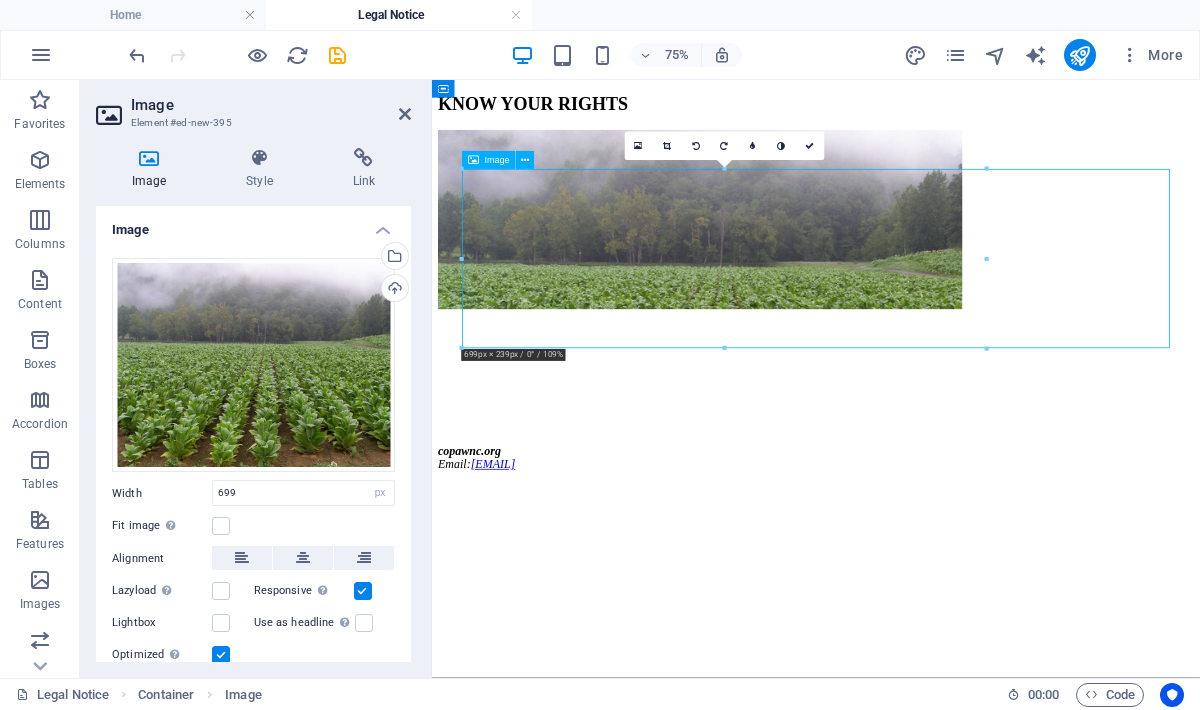 drag, startPoint x: 806, startPoint y: 312, endPoint x: 807, endPoint y: 285, distance: 27.018513 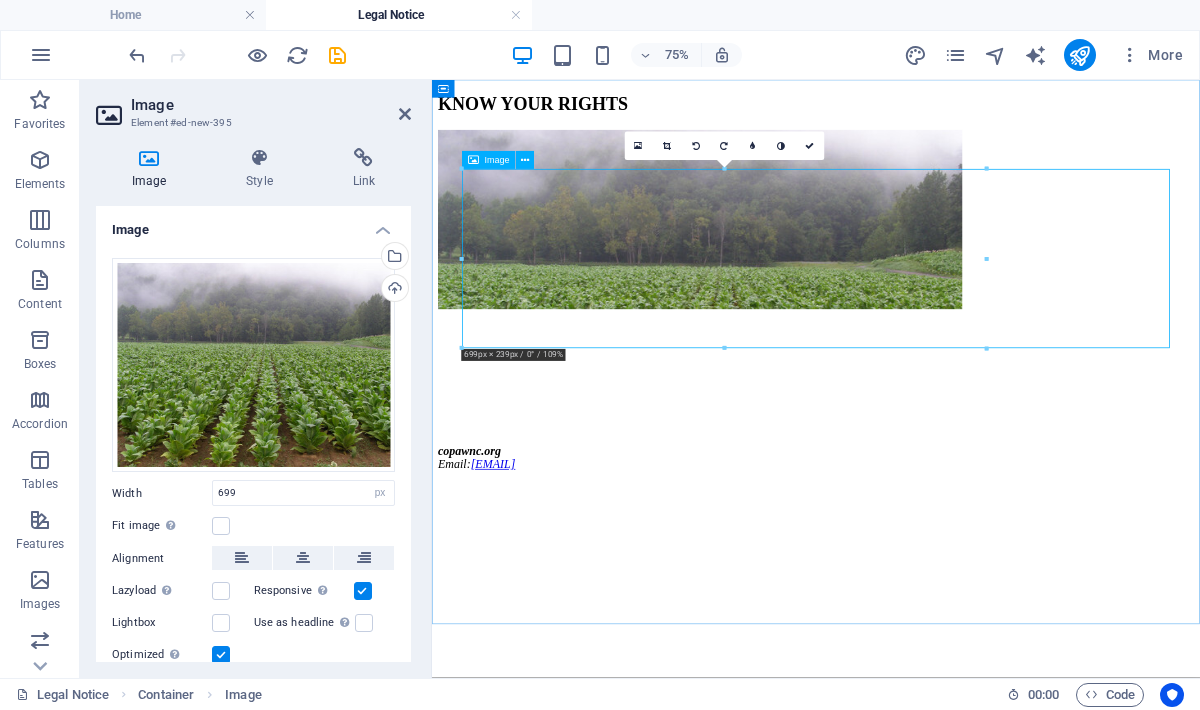 click at bounding box center (944, 268) 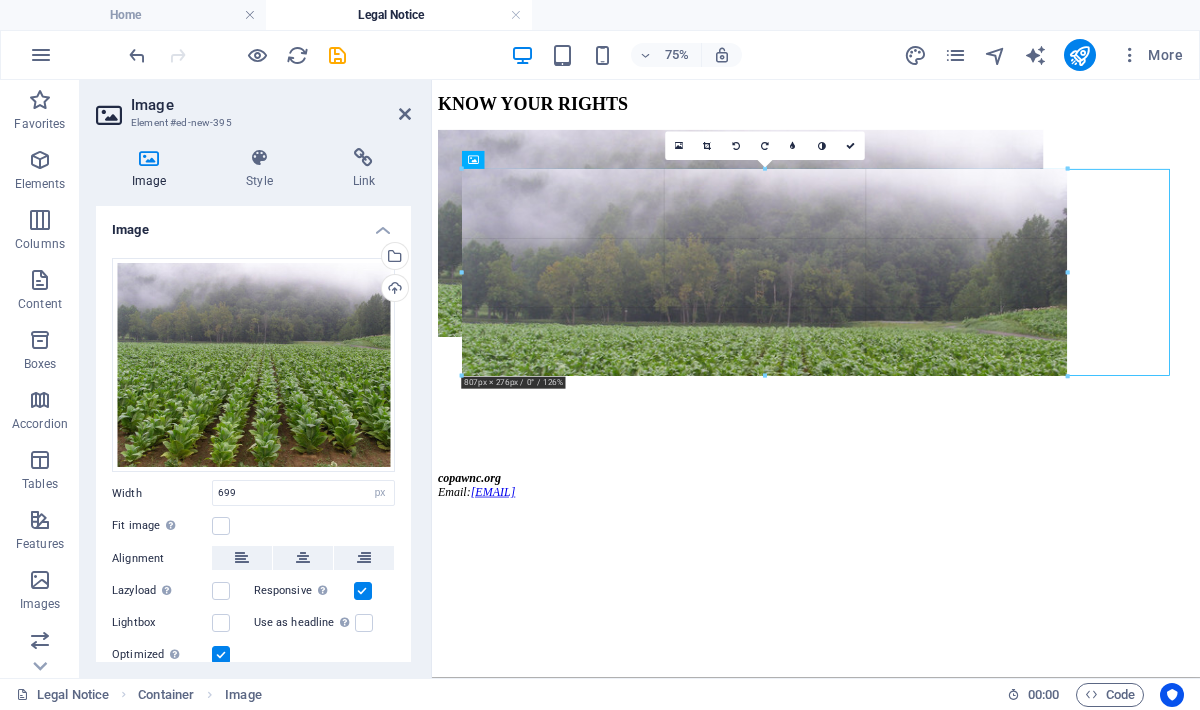 drag, startPoint x: 925, startPoint y: 349, endPoint x: 933, endPoint y: 386, distance: 37.85499 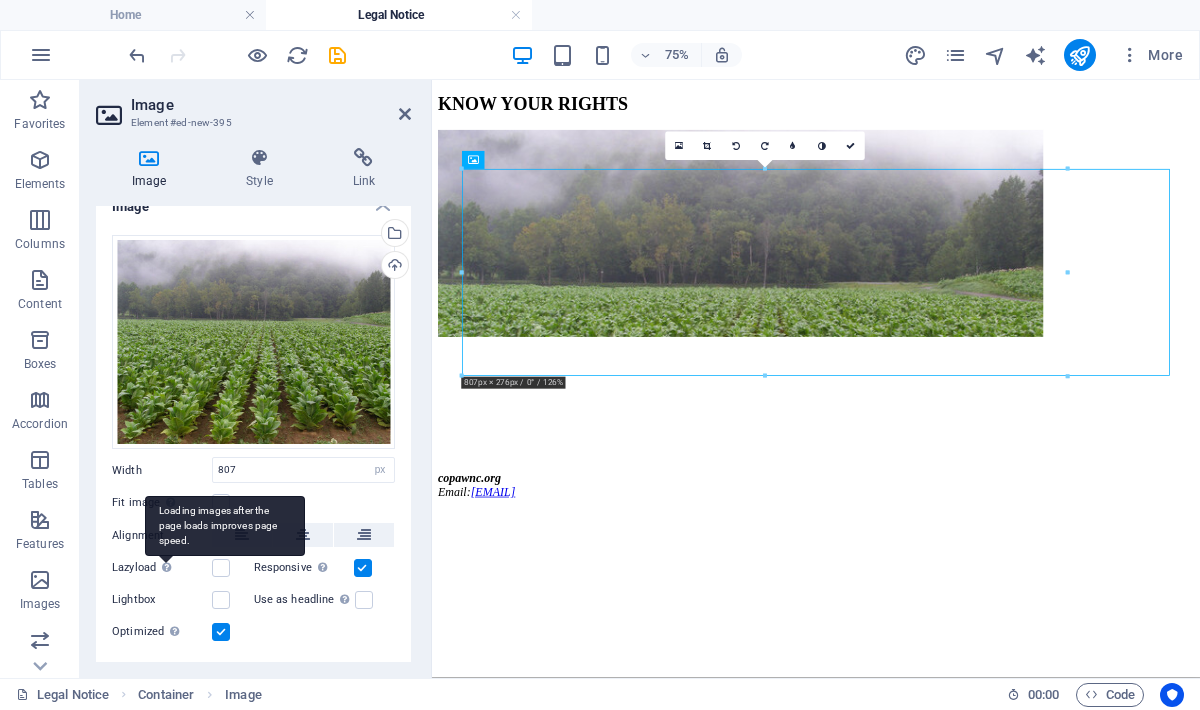 scroll, scrollTop: 0, scrollLeft: 0, axis: both 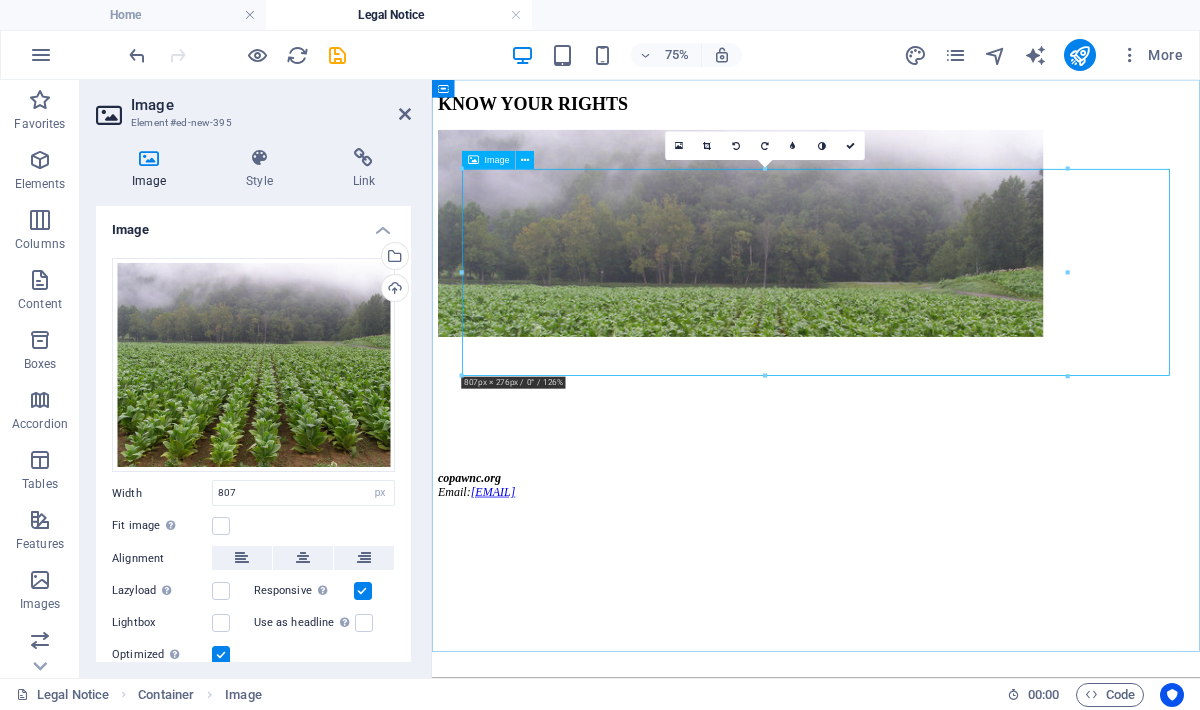 click at bounding box center [944, 287] 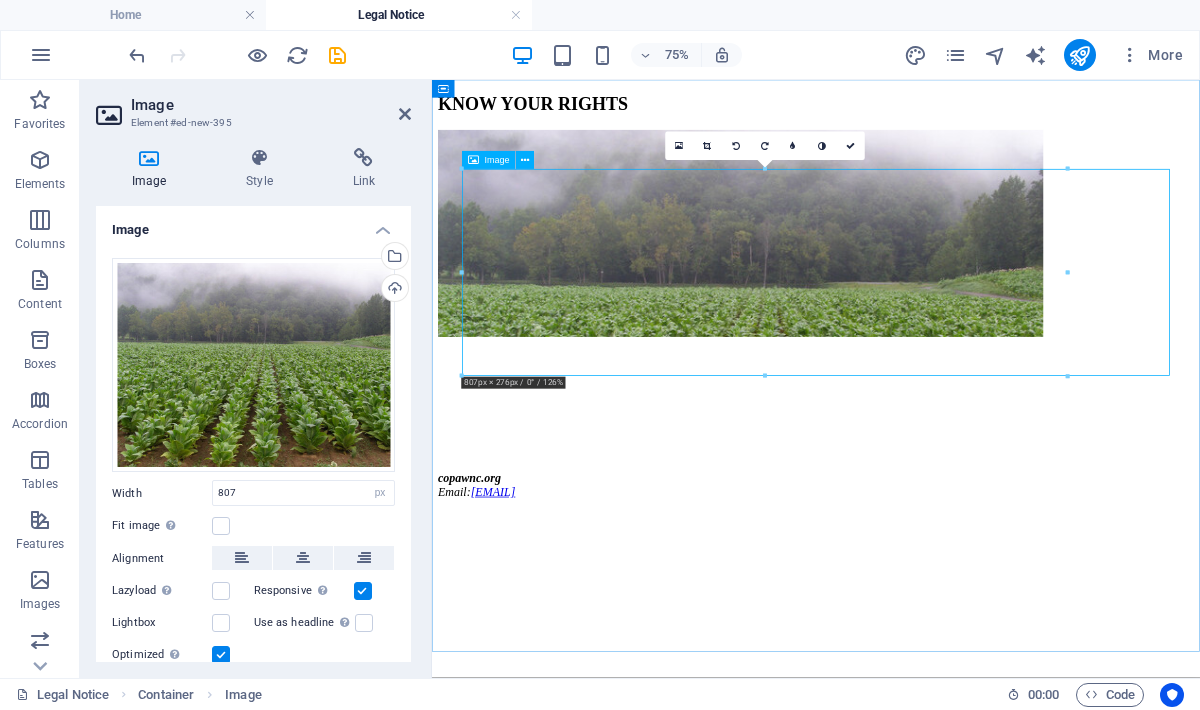click on "Image" at bounding box center [497, 160] 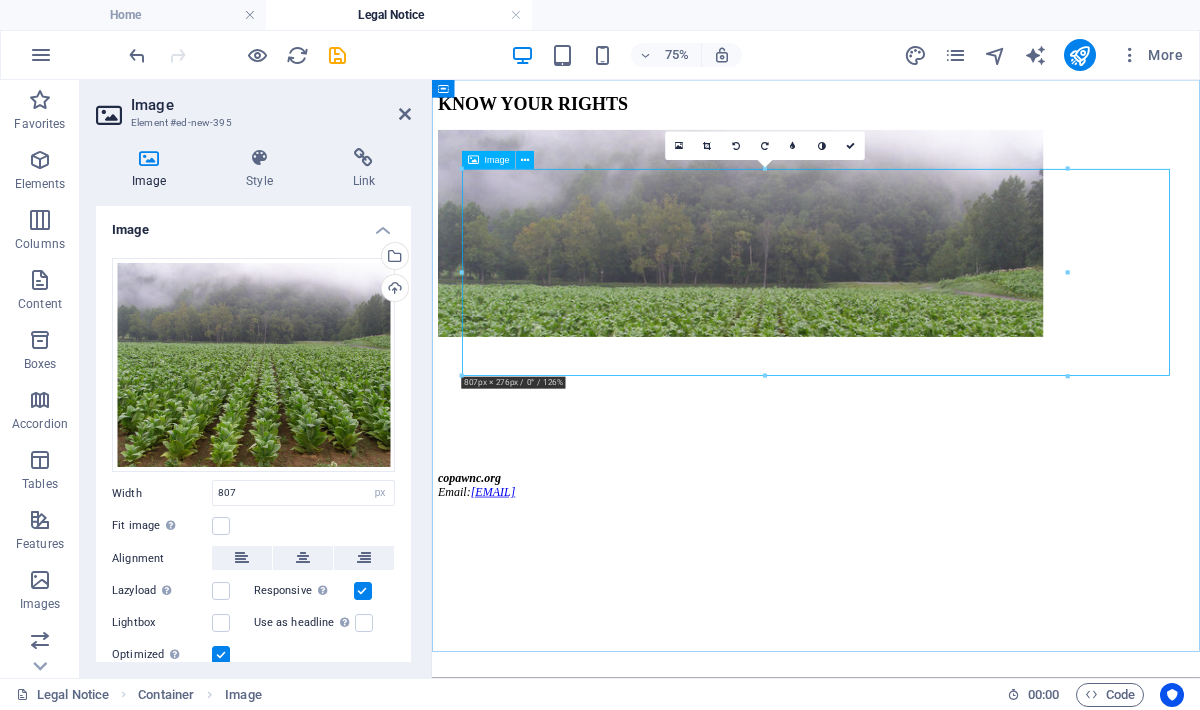 click on "Image" at bounding box center [497, 160] 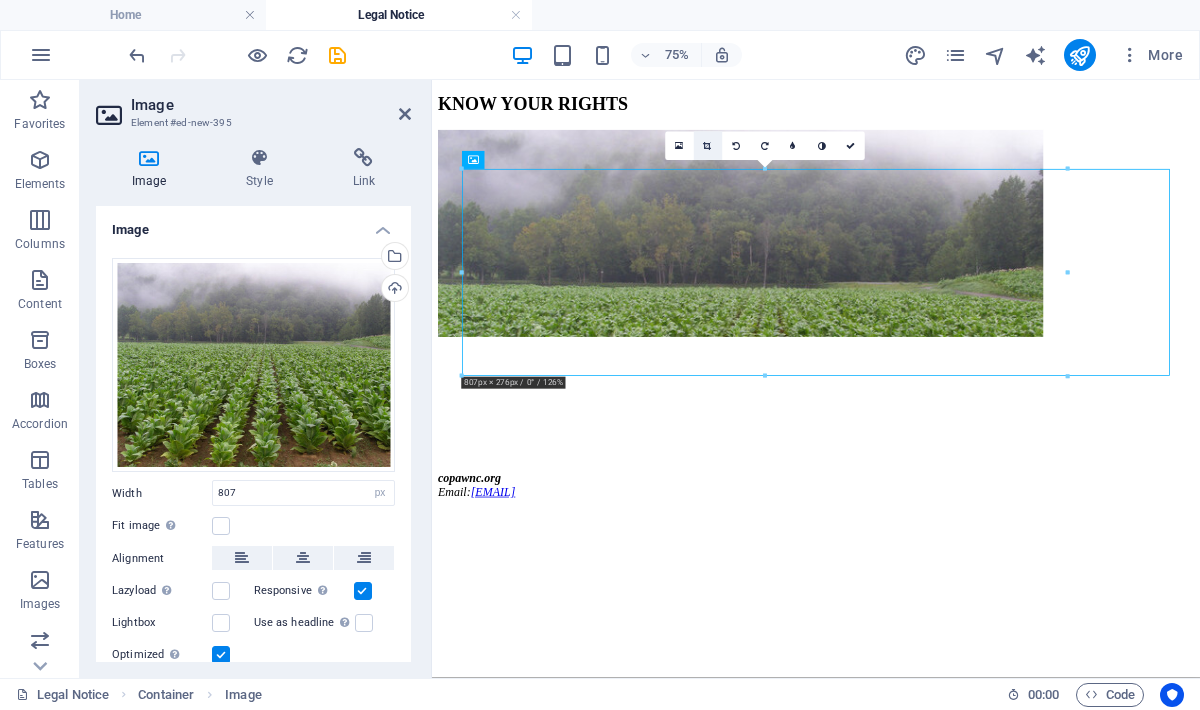 click at bounding box center [707, 146] 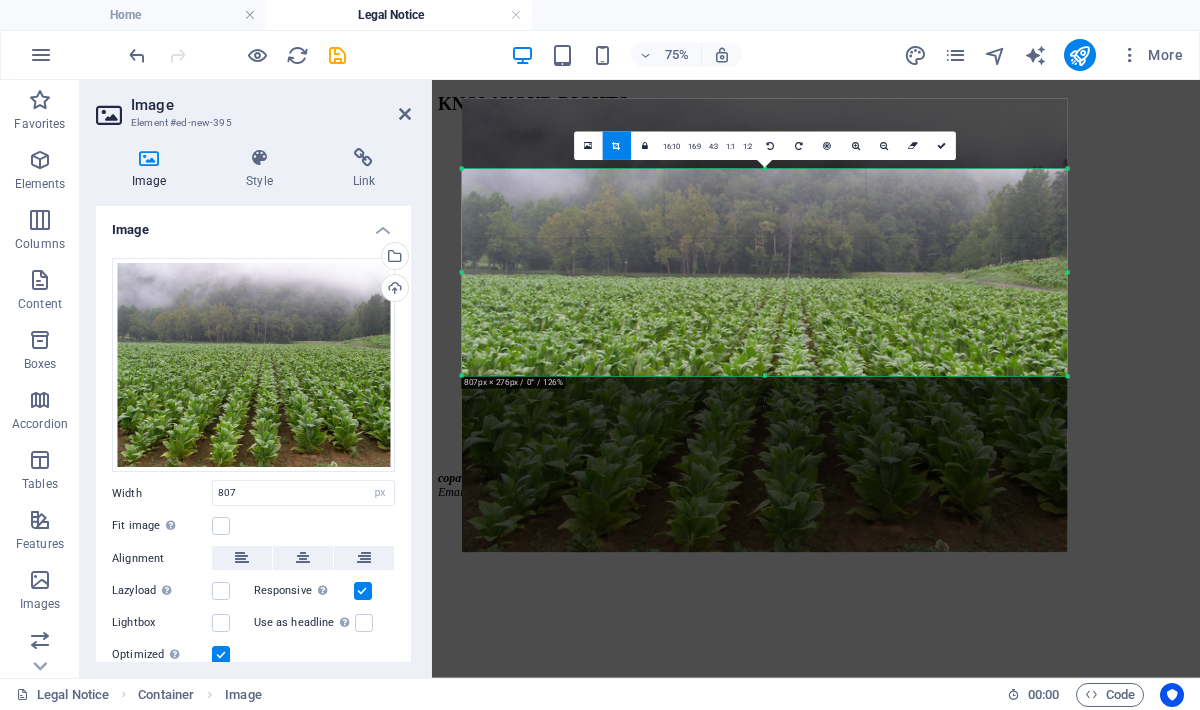 drag, startPoint x: 694, startPoint y: 316, endPoint x: 688, endPoint y: 244, distance: 72.249565 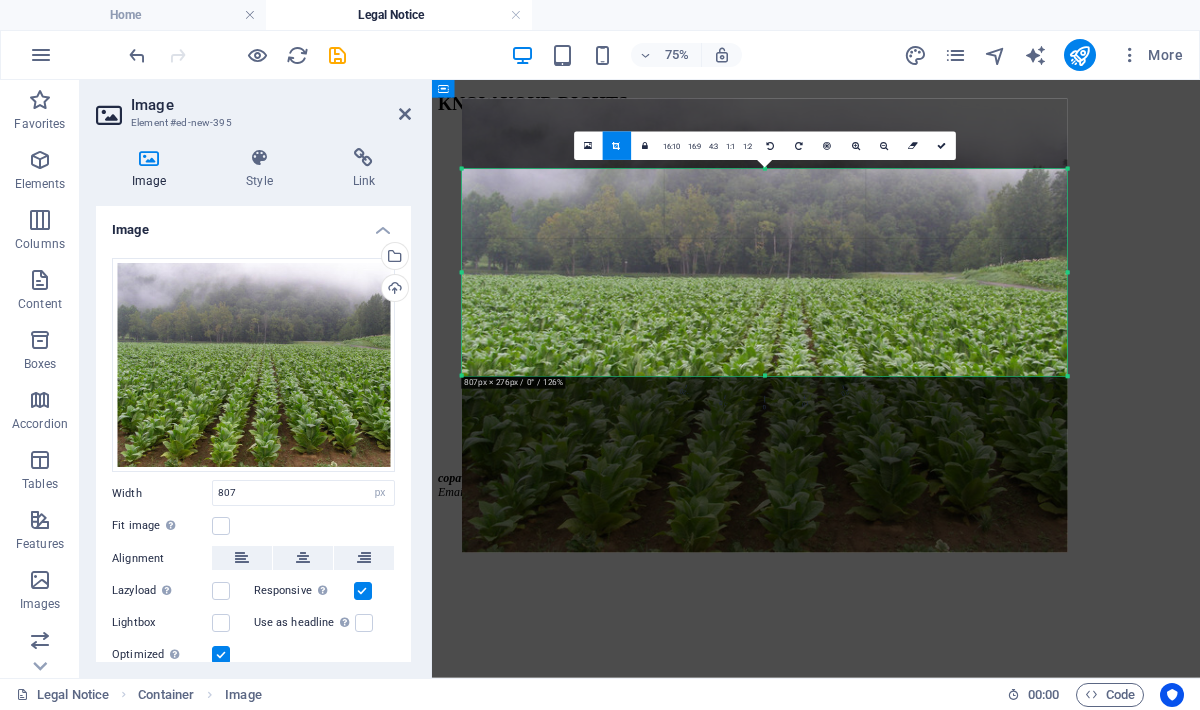 click at bounding box center (944, 287) 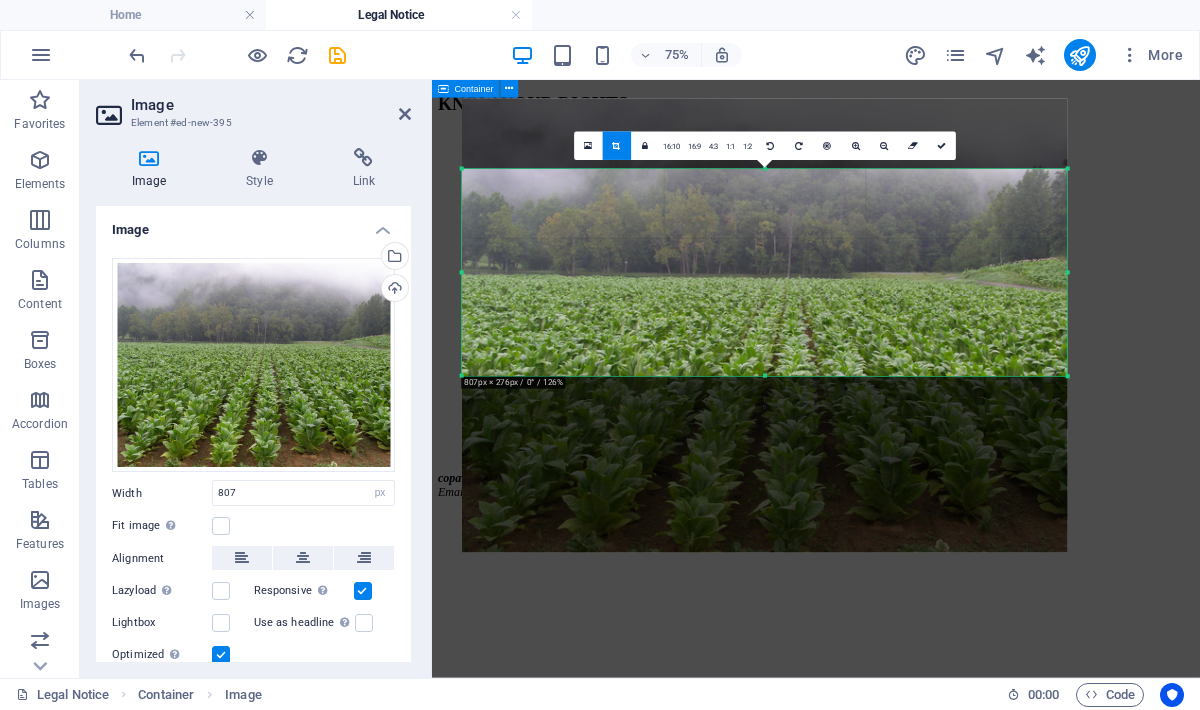 click on "KNOW YOUR RIGHTS [DOMAIN] Email:  [EMAIL]" at bounding box center (944, 369) 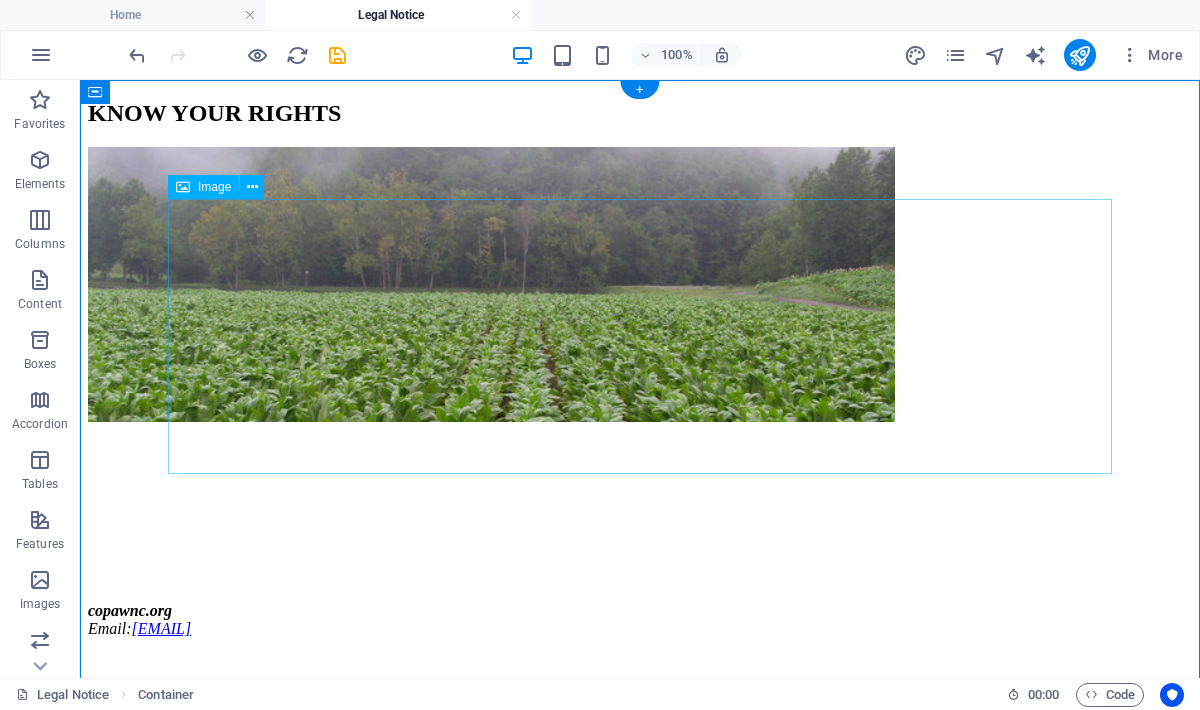 click at bounding box center (640, 286) 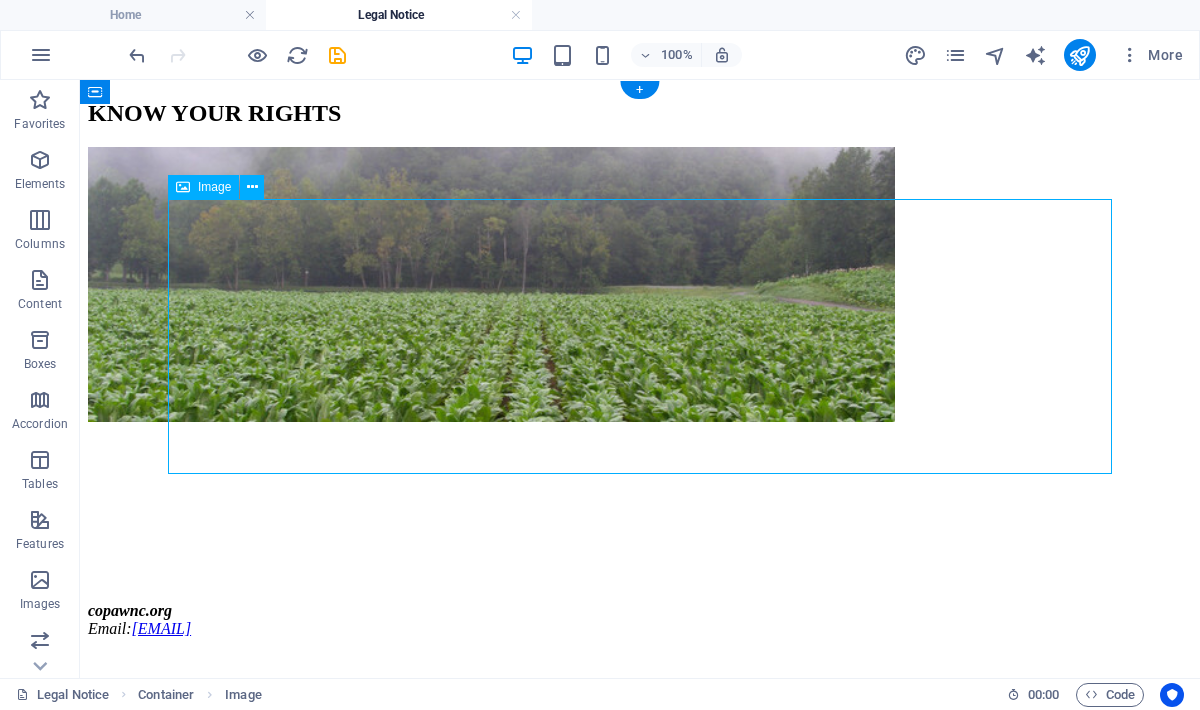 click at bounding box center [640, 286] 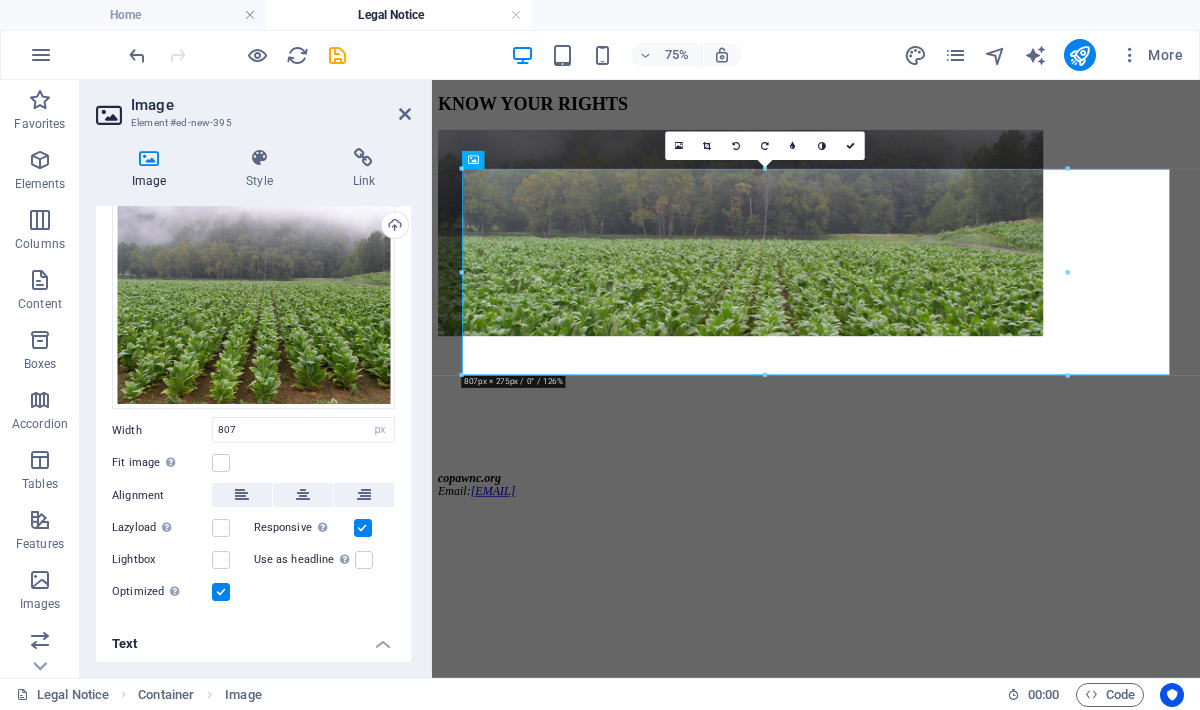 scroll, scrollTop: 68, scrollLeft: 0, axis: vertical 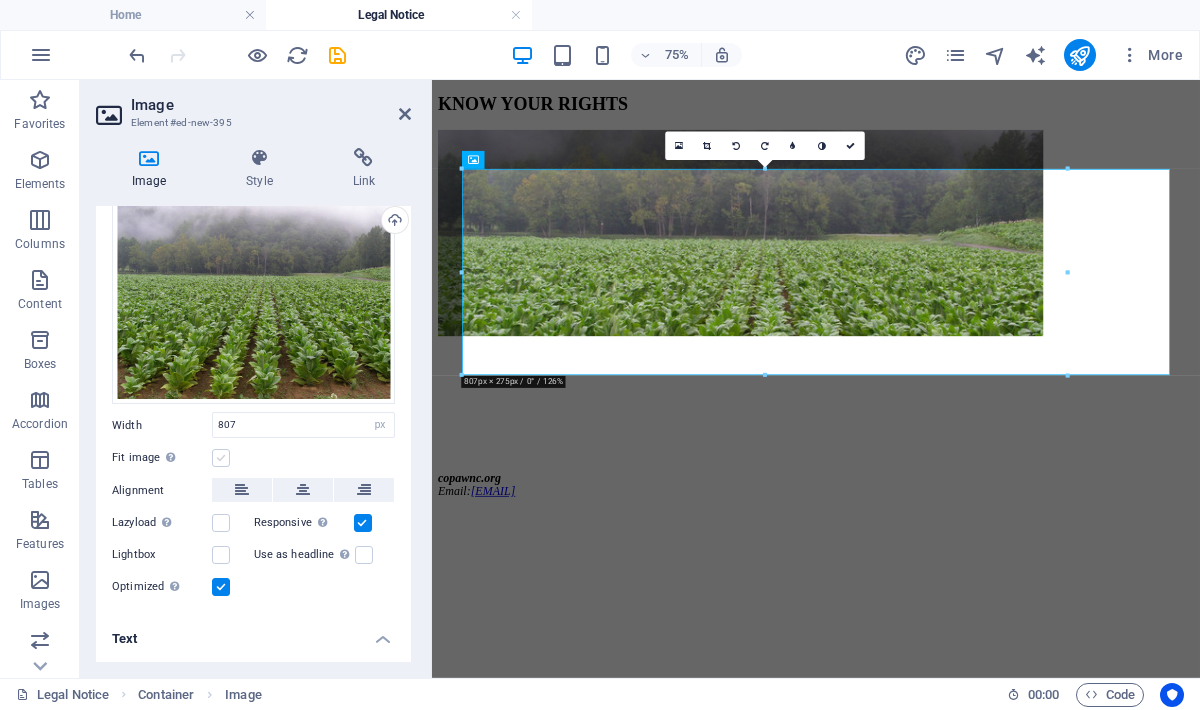 click at bounding box center (221, 458) 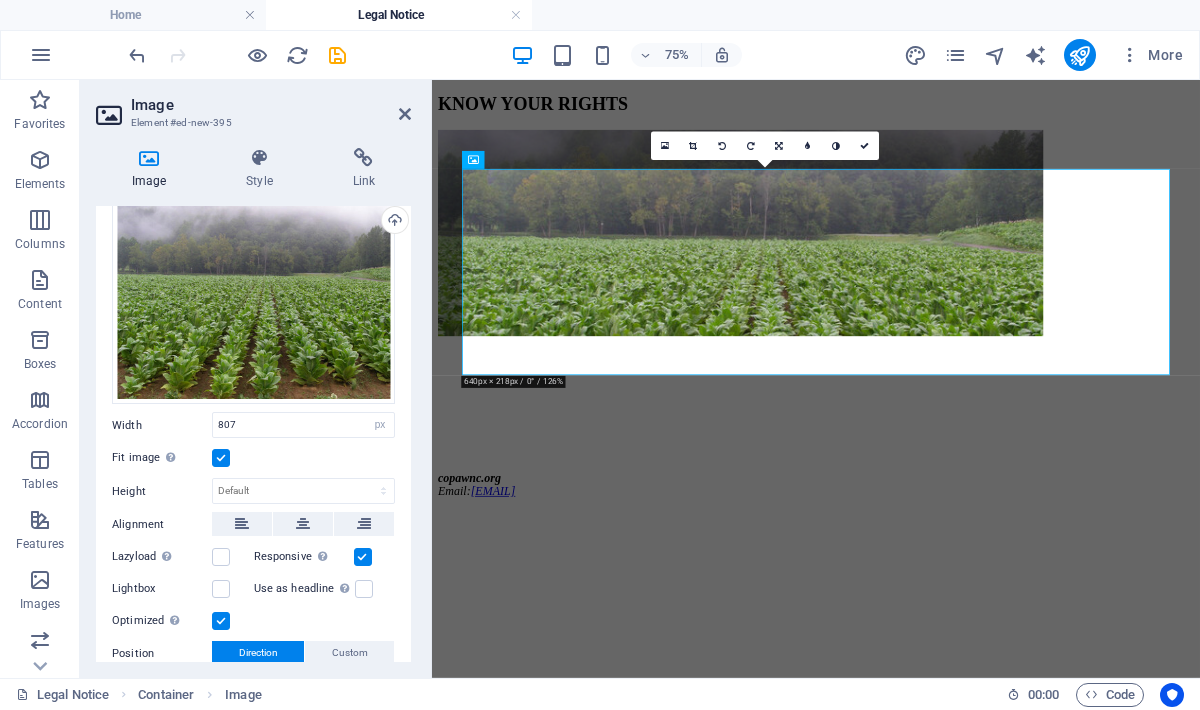click at bounding box center [221, 458] 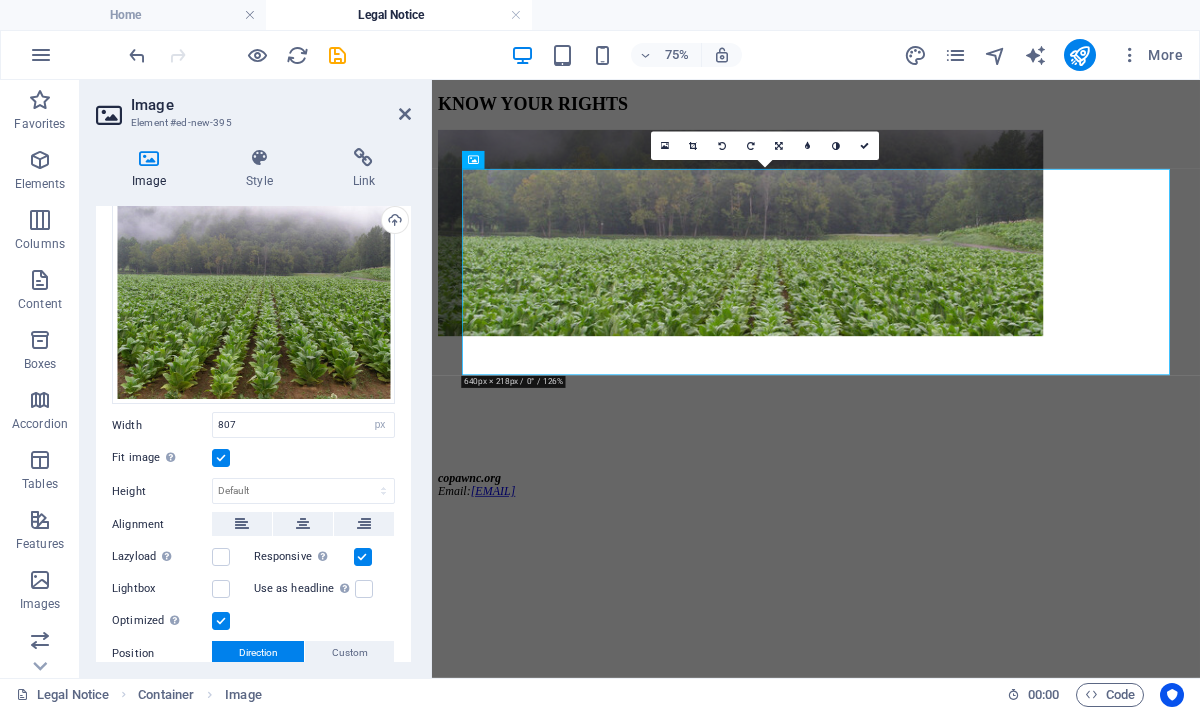 click on "Fit image Automatically fit image to a fixed width and height" at bounding box center [0, 0] 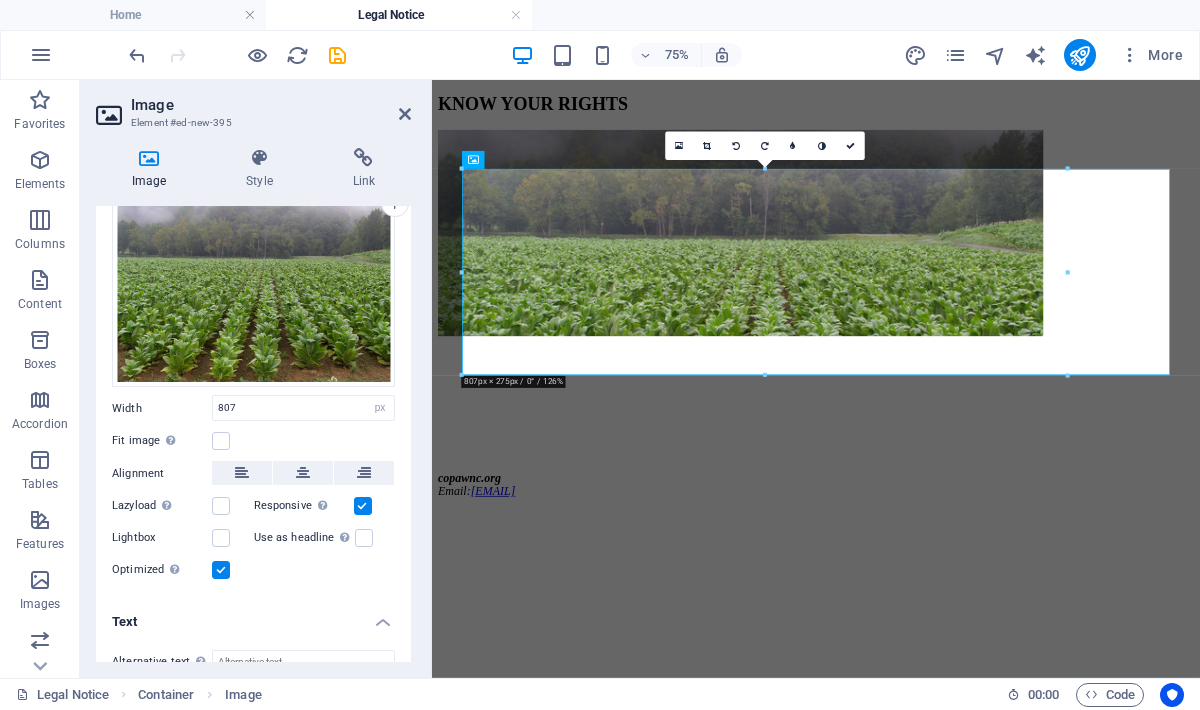scroll, scrollTop: 86, scrollLeft: 0, axis: vertical 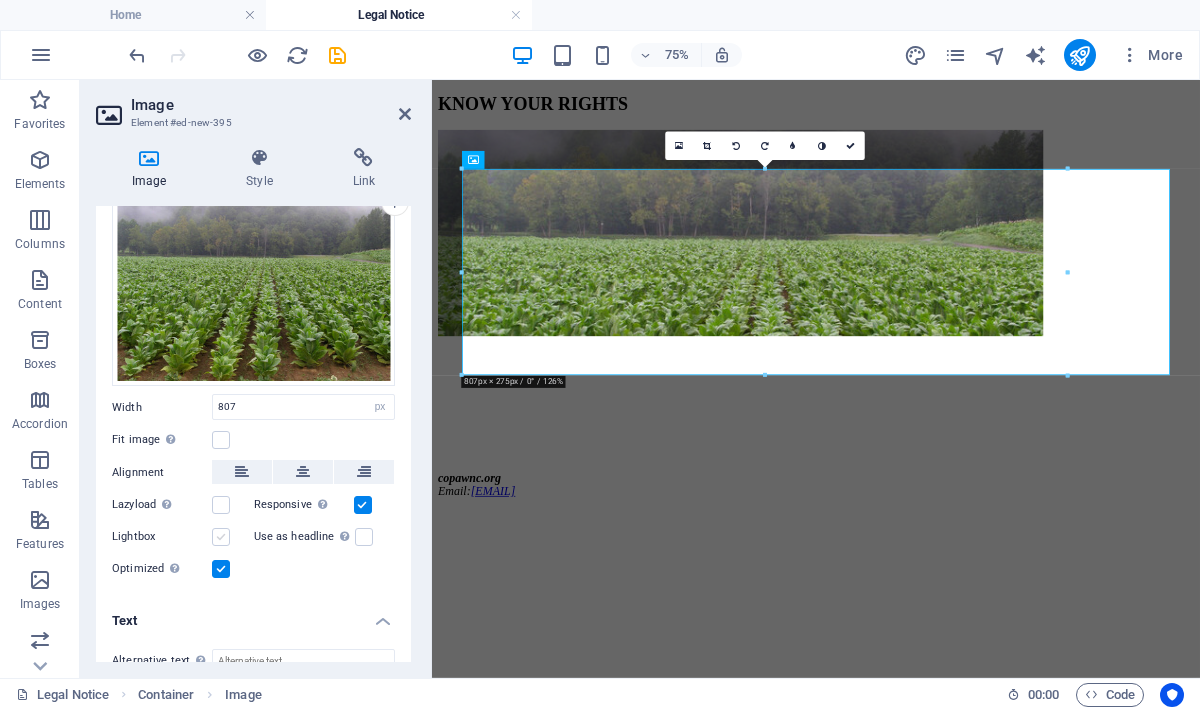 click at bounding box center (221, 537) 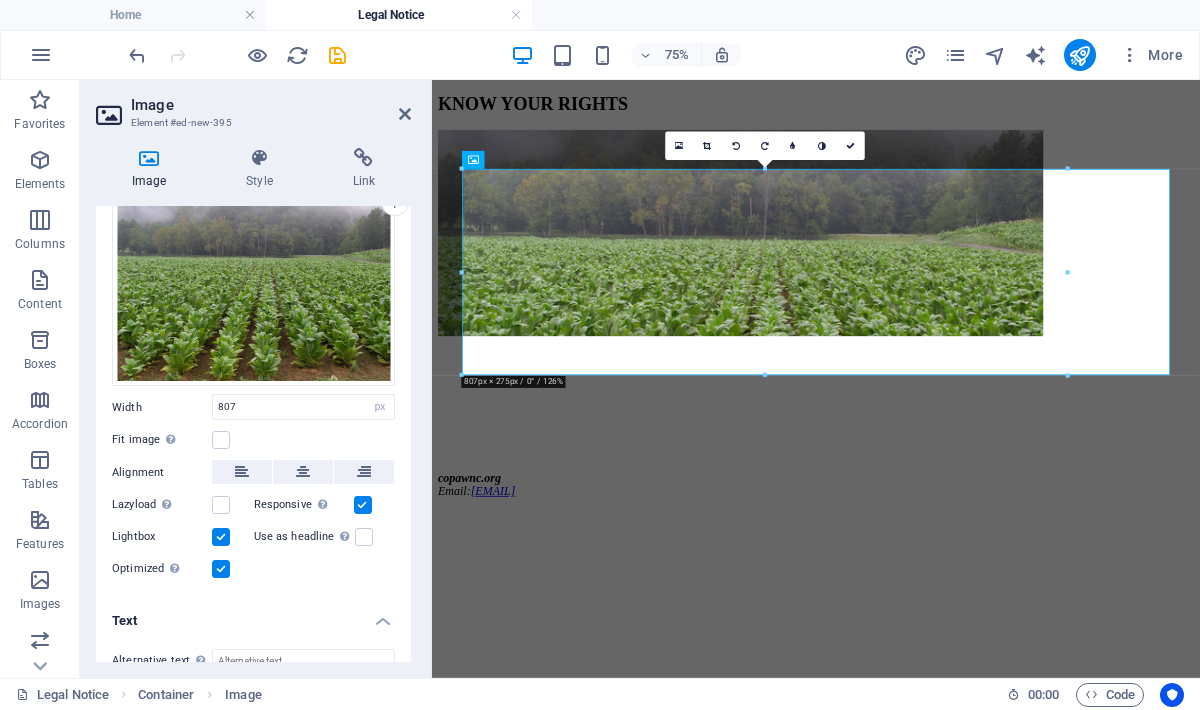 click at bounding box center [221, 537] 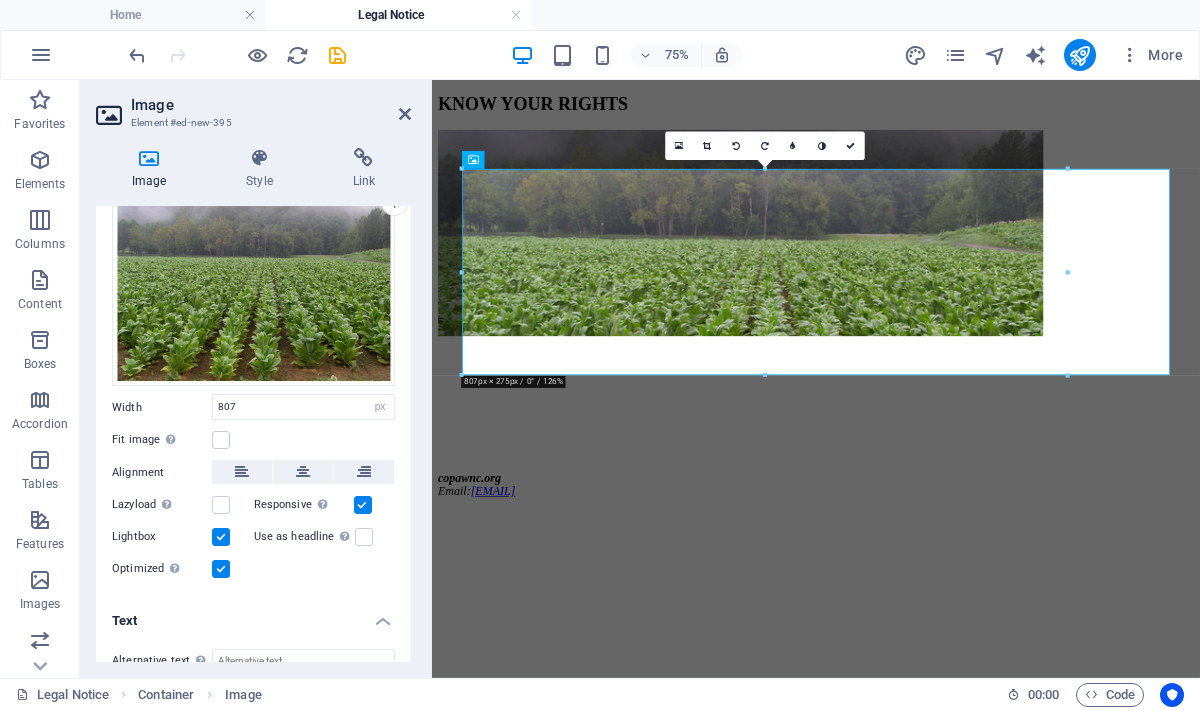 click on "Lightbox" at bounding box center [0, 0] 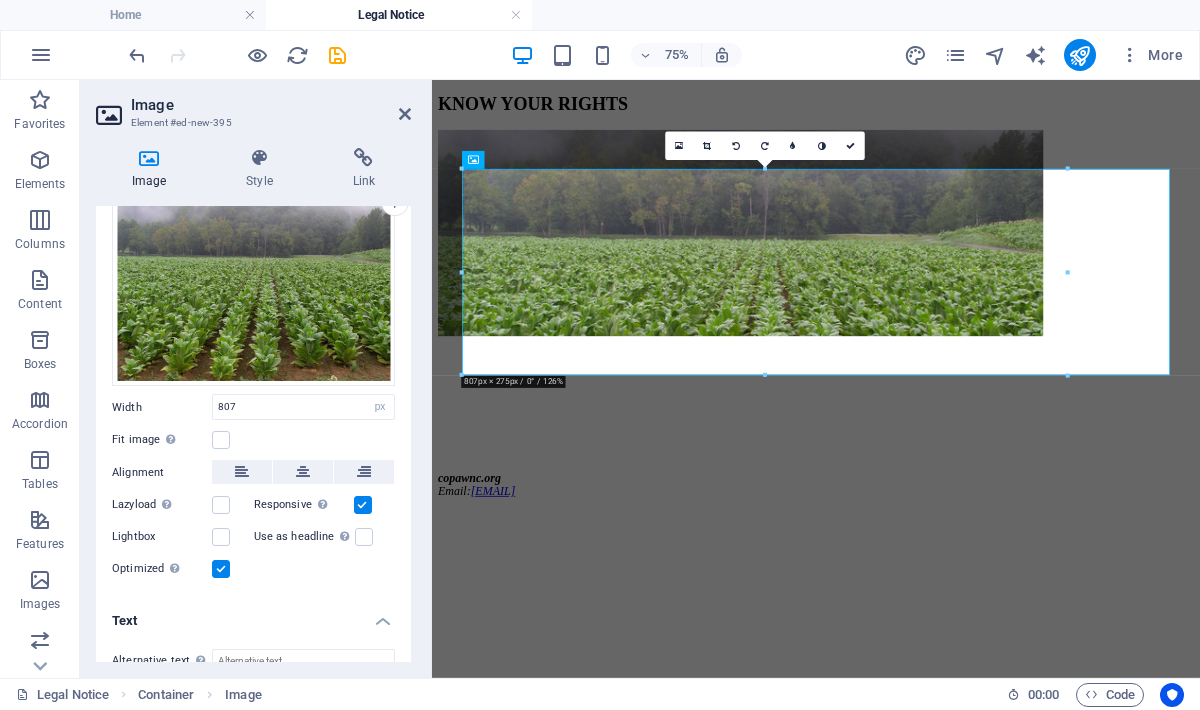 scroll, scrollTop: 254, scrollLeft: 0, axis: vertical 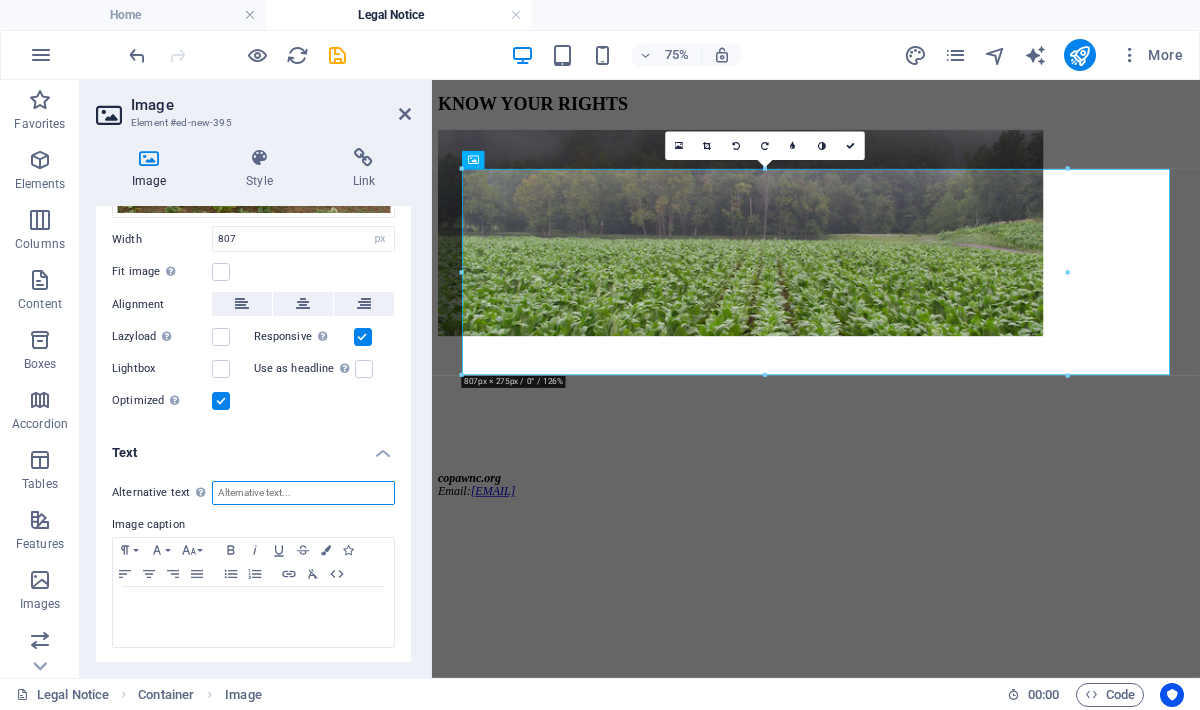 click on "Alternative text The alternative text is used by devices that cannot display images (e.g. image search engines) and should be added to every image to improve website accessibility." at bounding box center (303, 493) 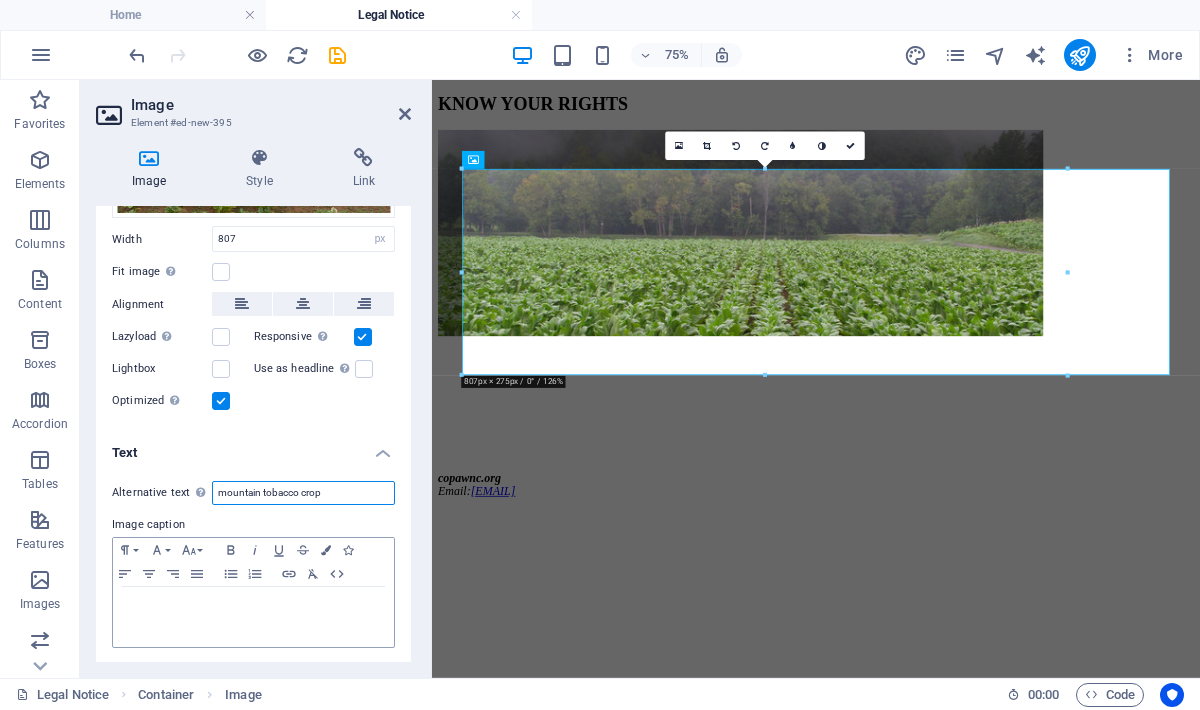 type on "mountain tobacco crop" 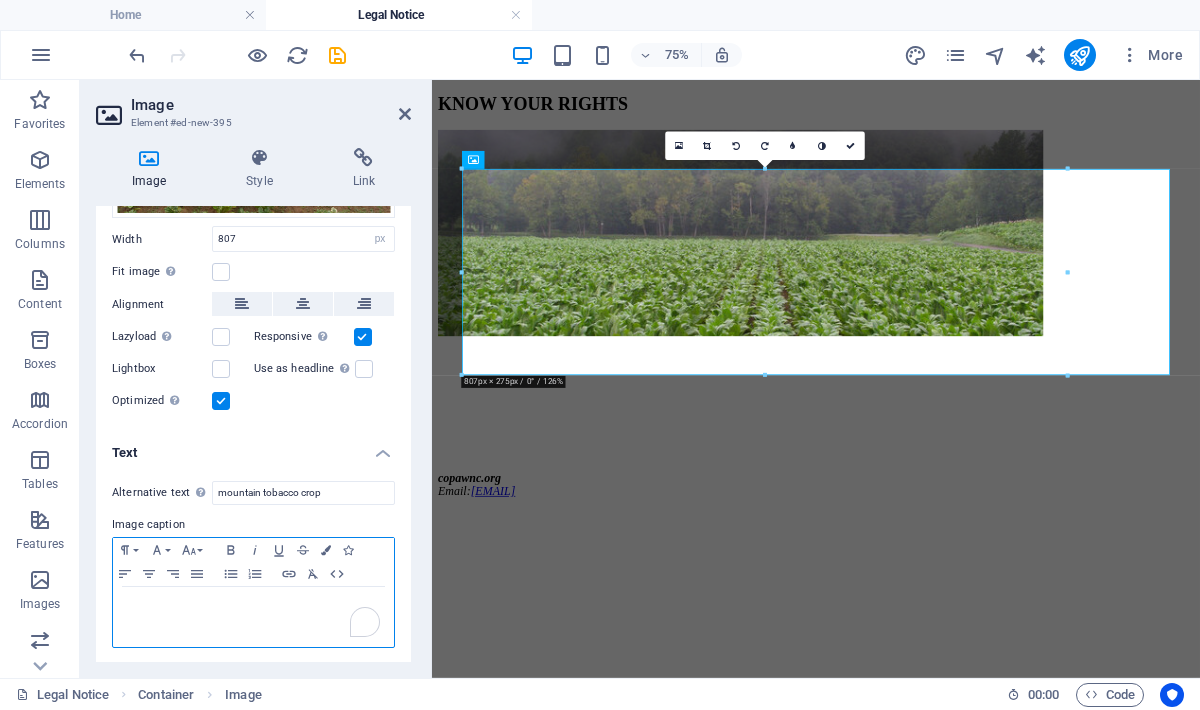 click at bounding box center (253, 617) 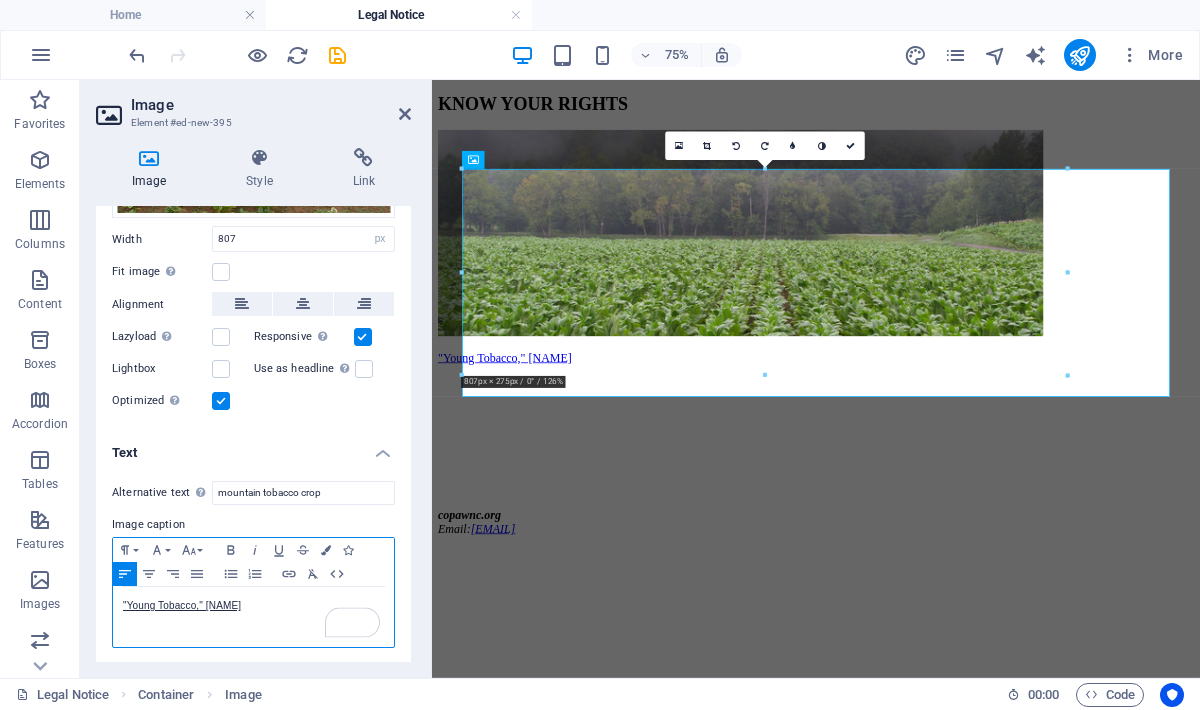 drag, startPoint x: 321, startPoint y: 599, endPoint x: 104, endPoint y: 595, distance: 217.03687 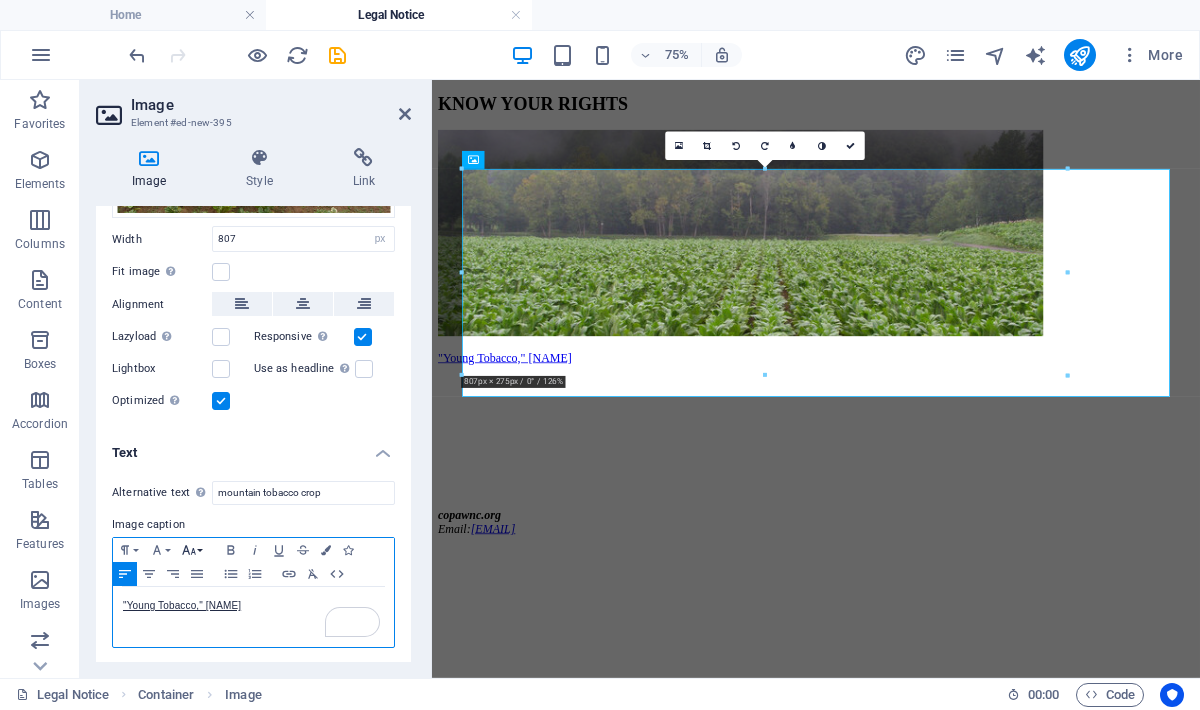 click on "Font Size" at bounding box center [193, 550] 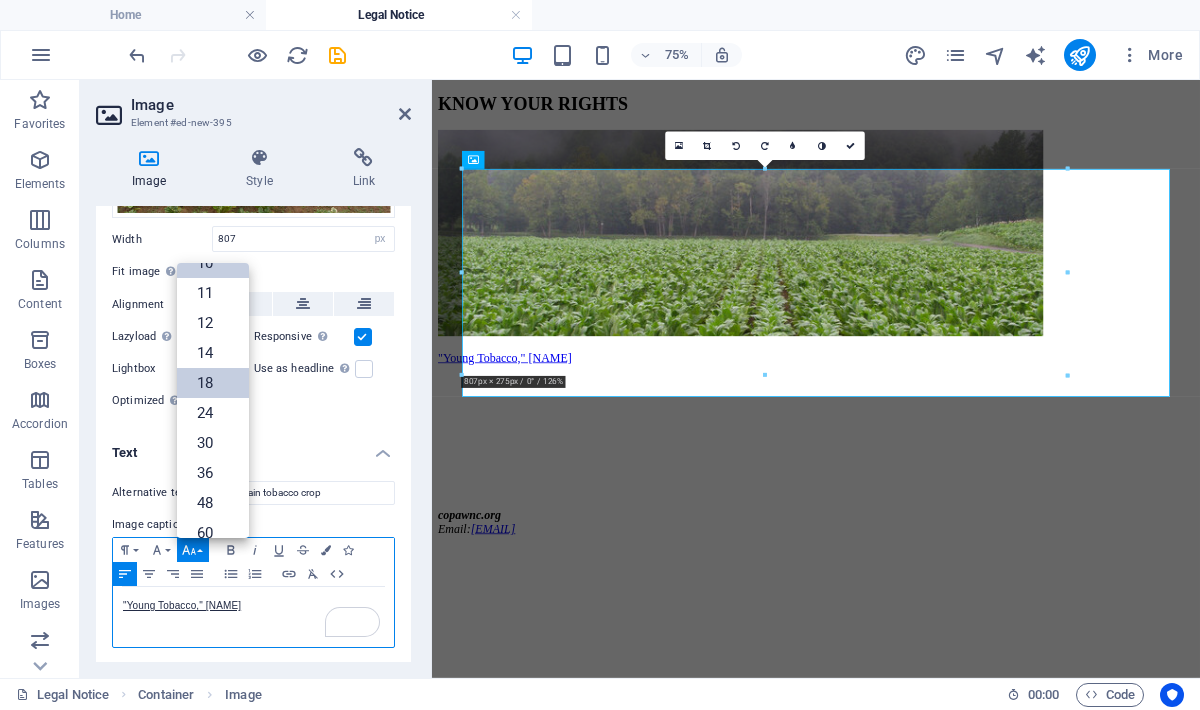 scroll, scrollTop: 0, scrollLeft: 0, axis: both 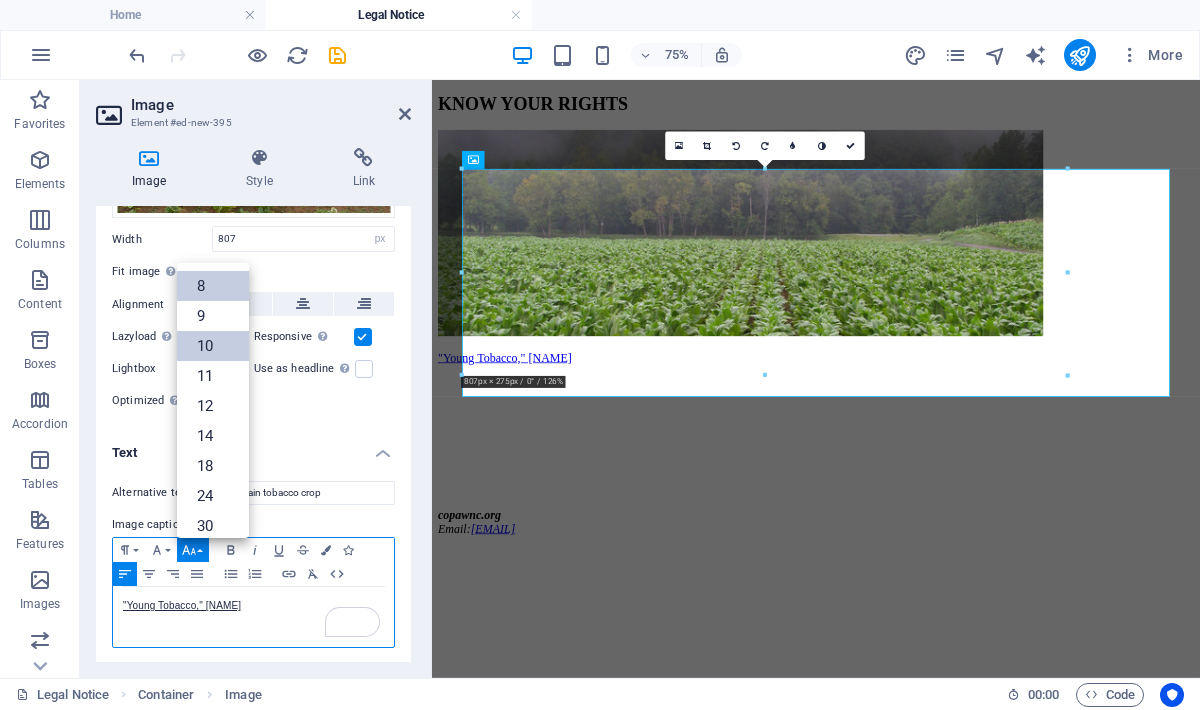 click on "8" at bounding box center (213, 286) 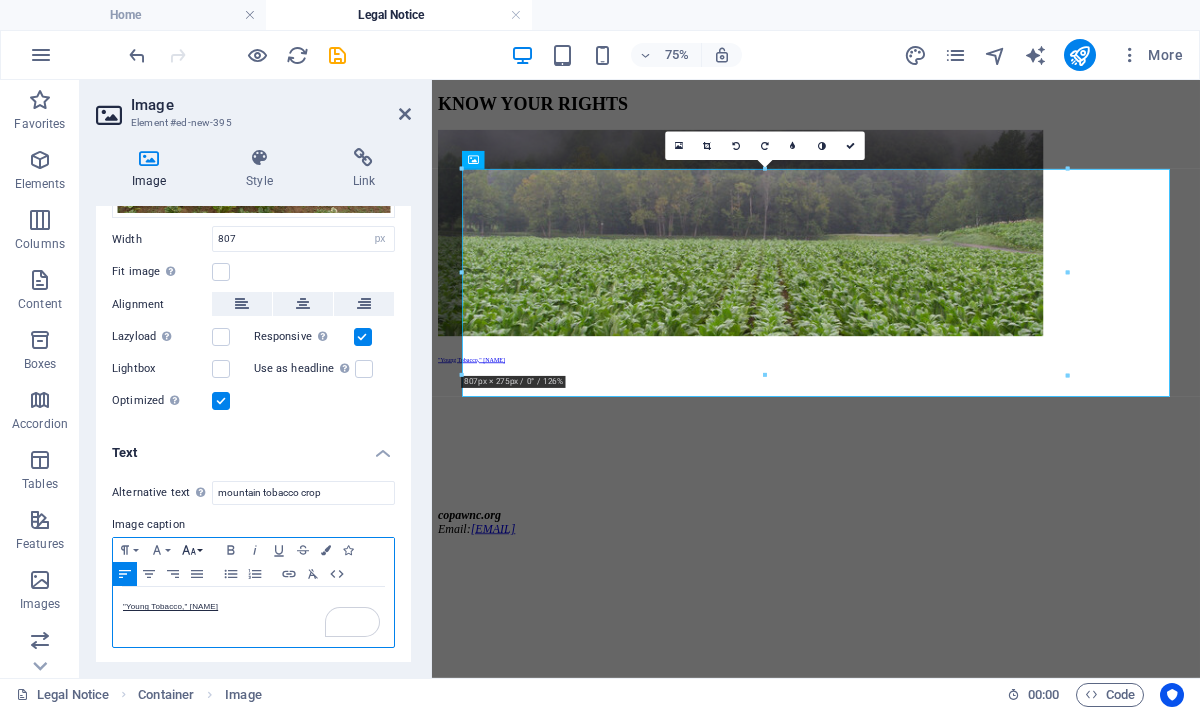 click on "Font Size" at bounding box center [193, 550] 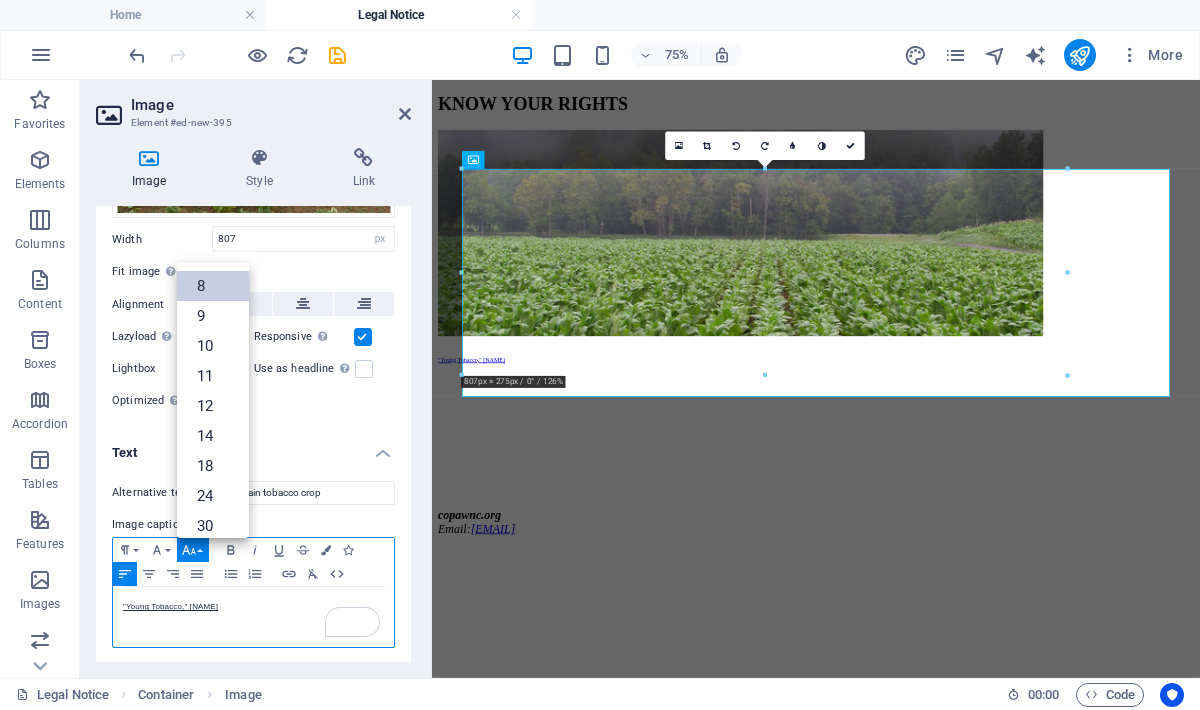 scroll, scrollTop: 23, scrollLeft: 0, axis: vertical 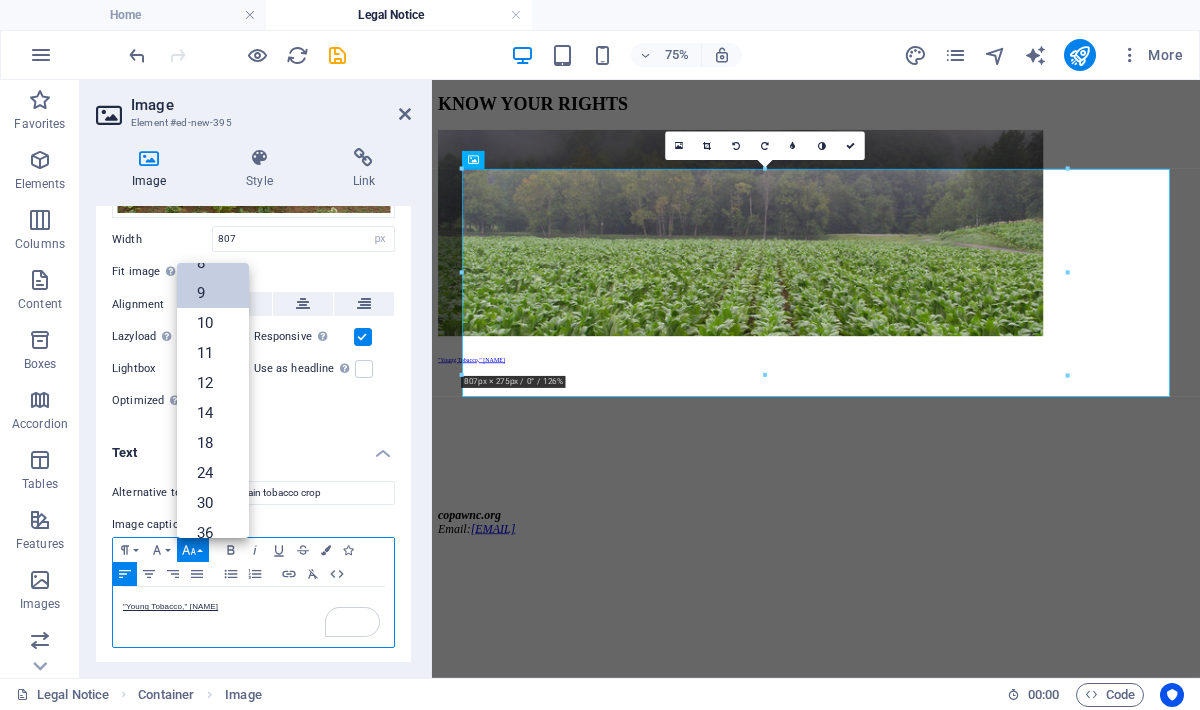 click on "9" at bounding box center (213, 293) 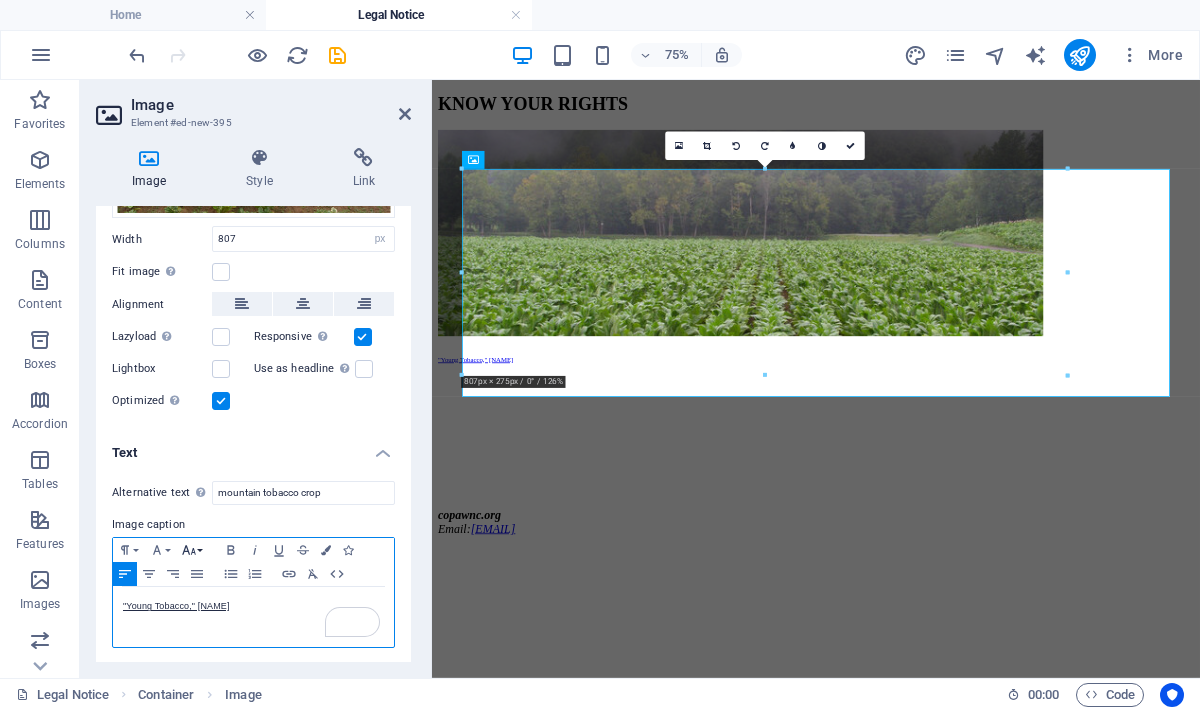 click on "Font Size" at bounding box center [193, 550] 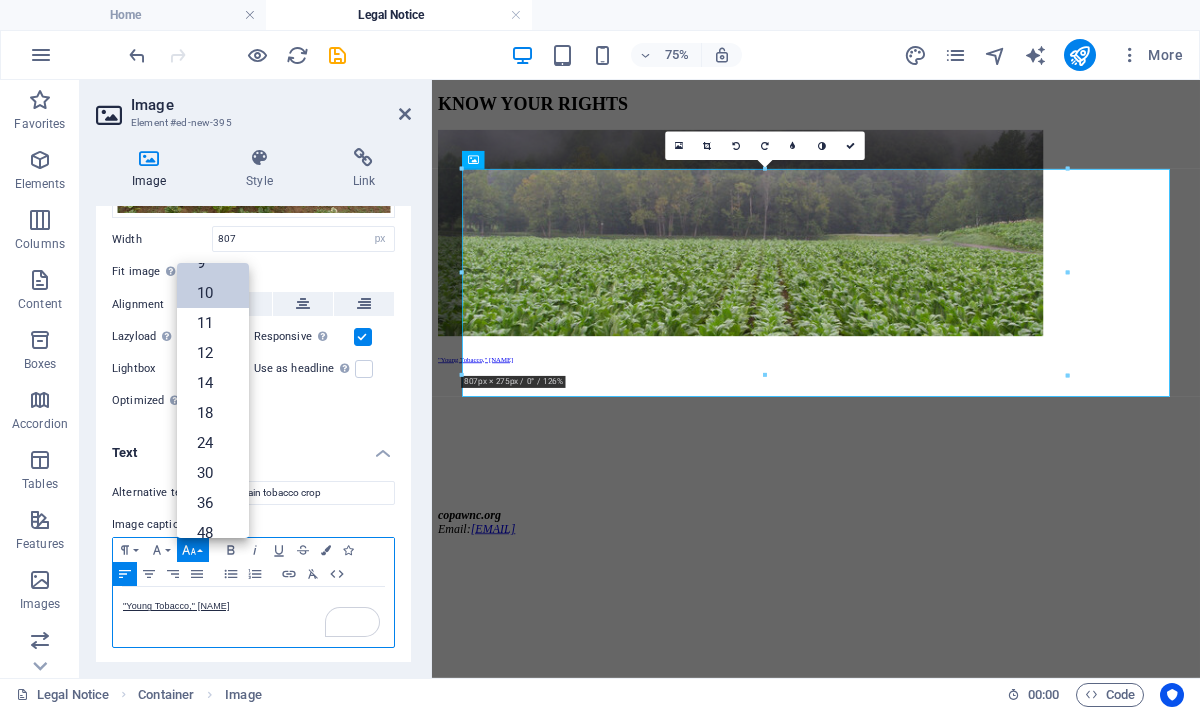 click on "10" at bounding box center [213, 293] 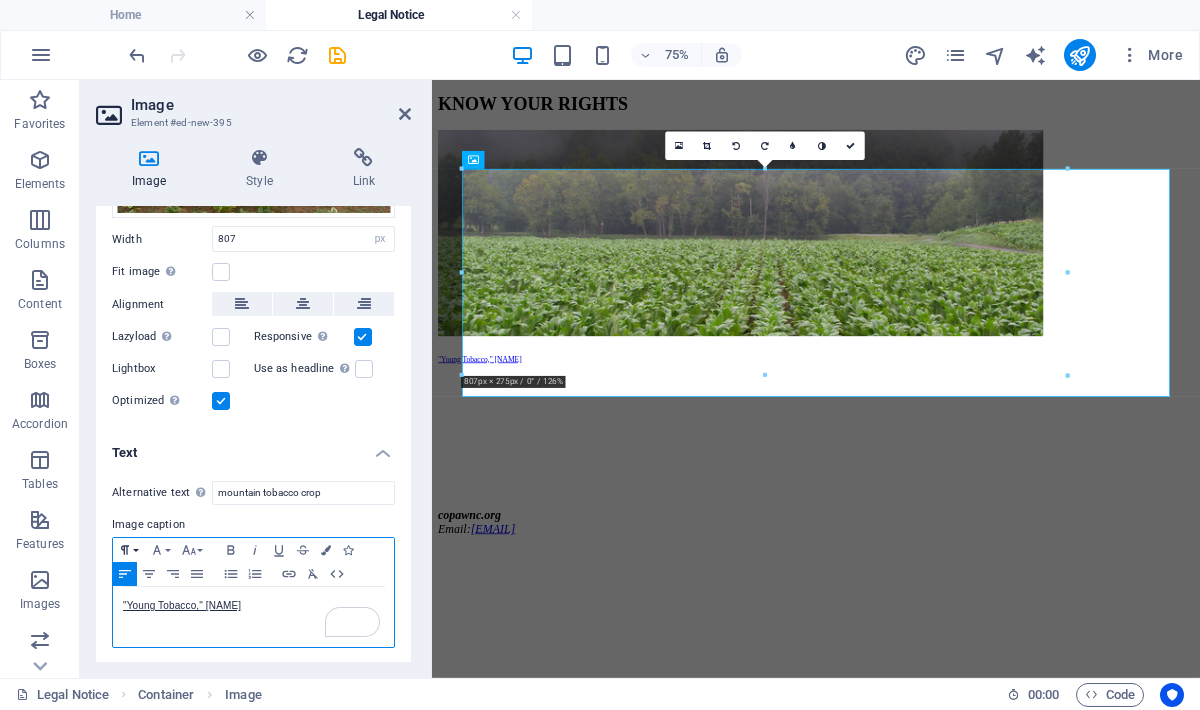 click 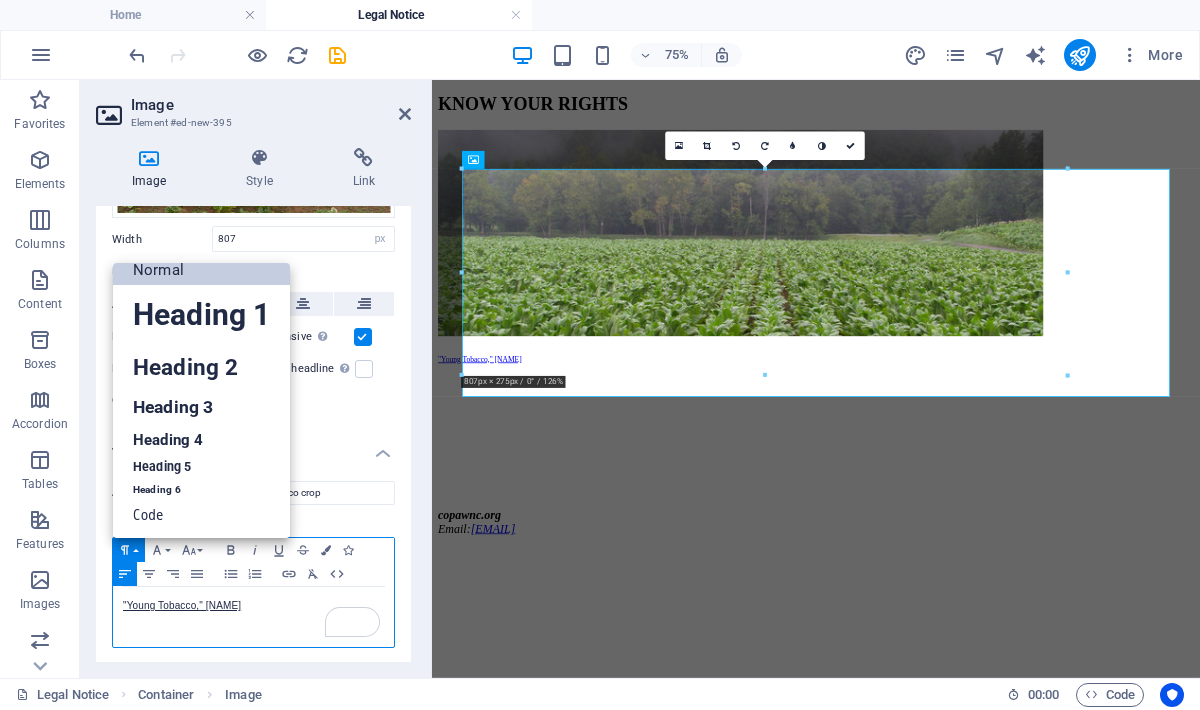scroll, scrollTop: 16, scrollLeft: 0, axis: vertical 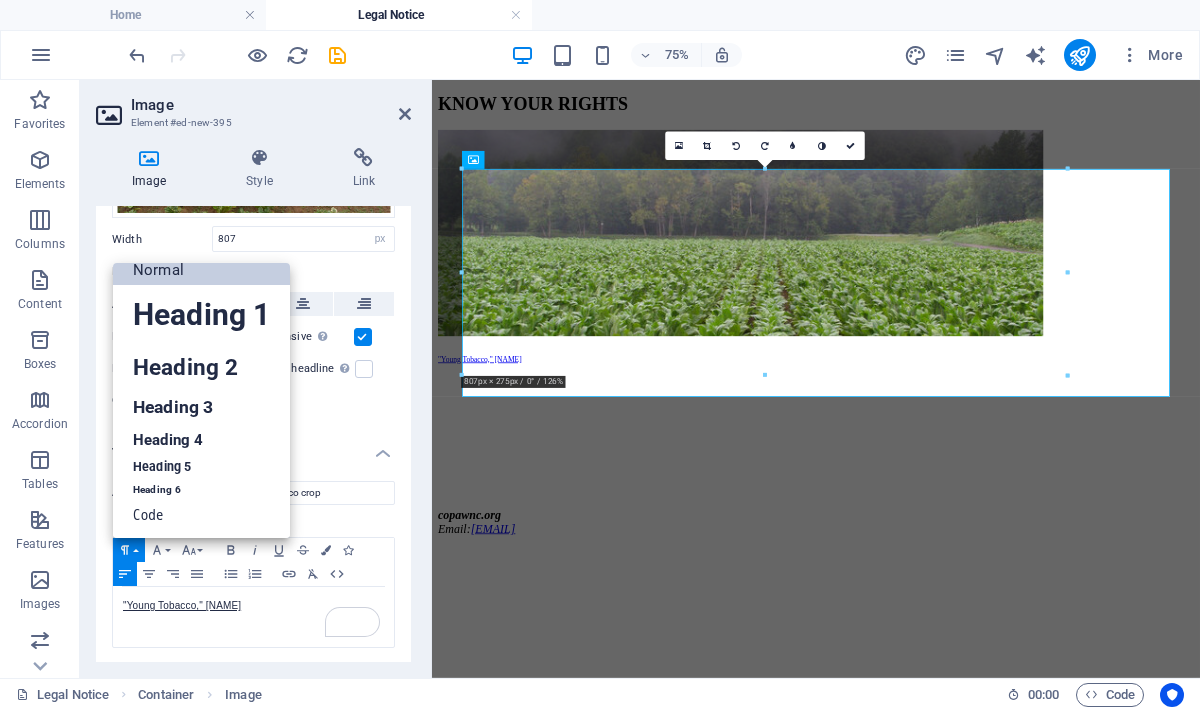 click on "Alternative text The alternative text is used by devices that cannot display images (e.g. image search engines) and should be added to every image to improve website accessibility. mountain tobacco crop Image caption Paragraph Format Normal Heading 1 Heading 2 Heading 3 Heading 4 Heading 5 Heading 6 Code Font Family Arial Georgia Impact Tahoma Times New Roman Verdana Merriweather Montserrat Font Size 8 9 10 11 12 14 18 24 30 36 48 60 72 96 Bold Italic Underline Strikethrough Colors Icons Align Left Align Center Align Right Align Justify Unordered List Ordered List Insert Link Clear Formatting HTML Back Choose Link Home Know Your Rights Privacy About Choose file ... https://www.flickr.com/photos/[NAME]/32533028282 URL "Young Tobacco," [NAME] Text Title Open in new tab Insert ​ "Young Tobacco," [NAME]" at bounding box center [253, 565] 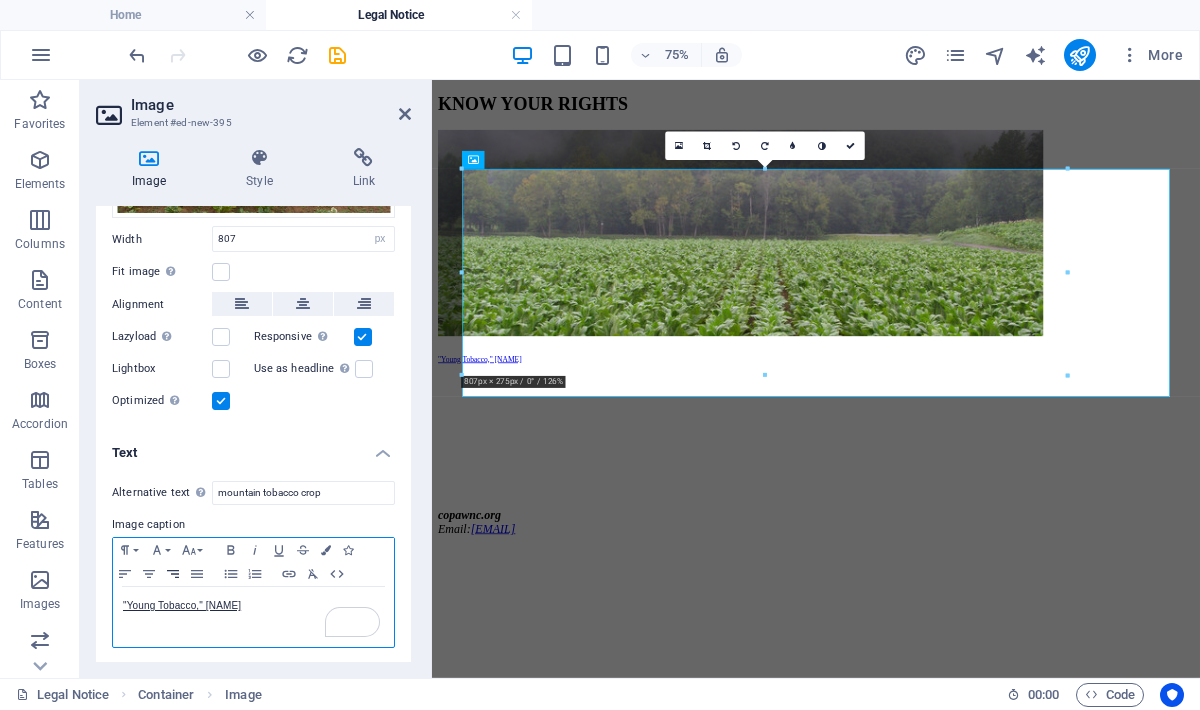 click 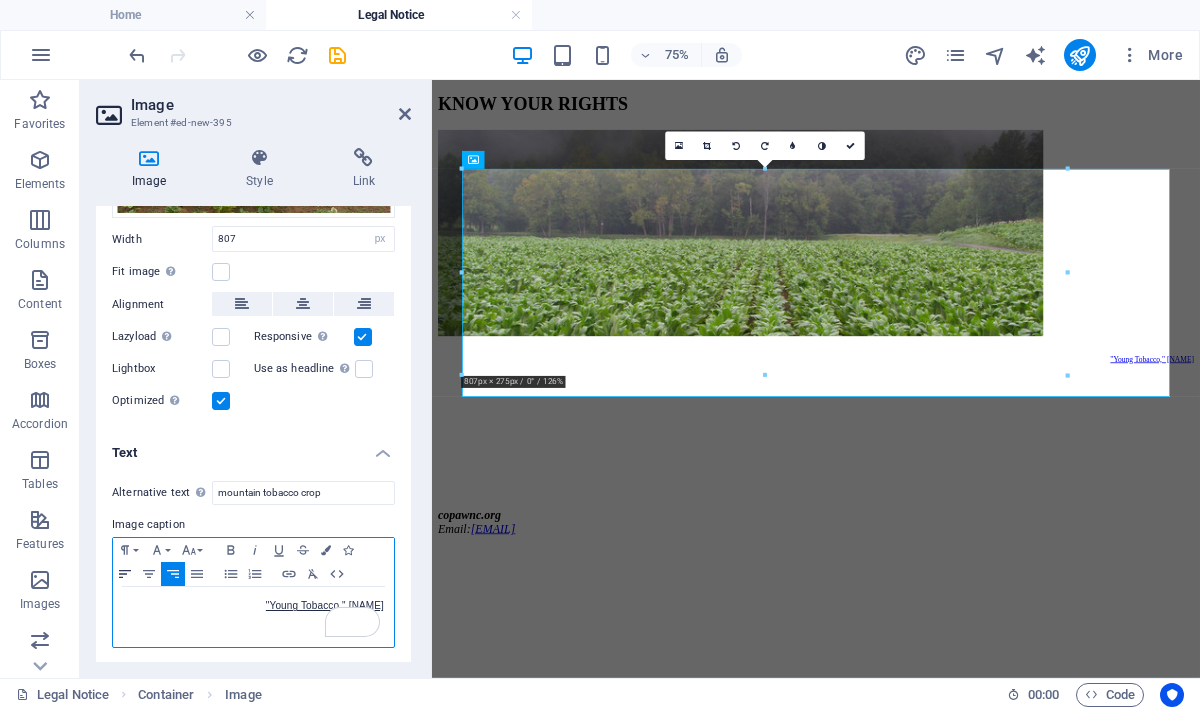 click 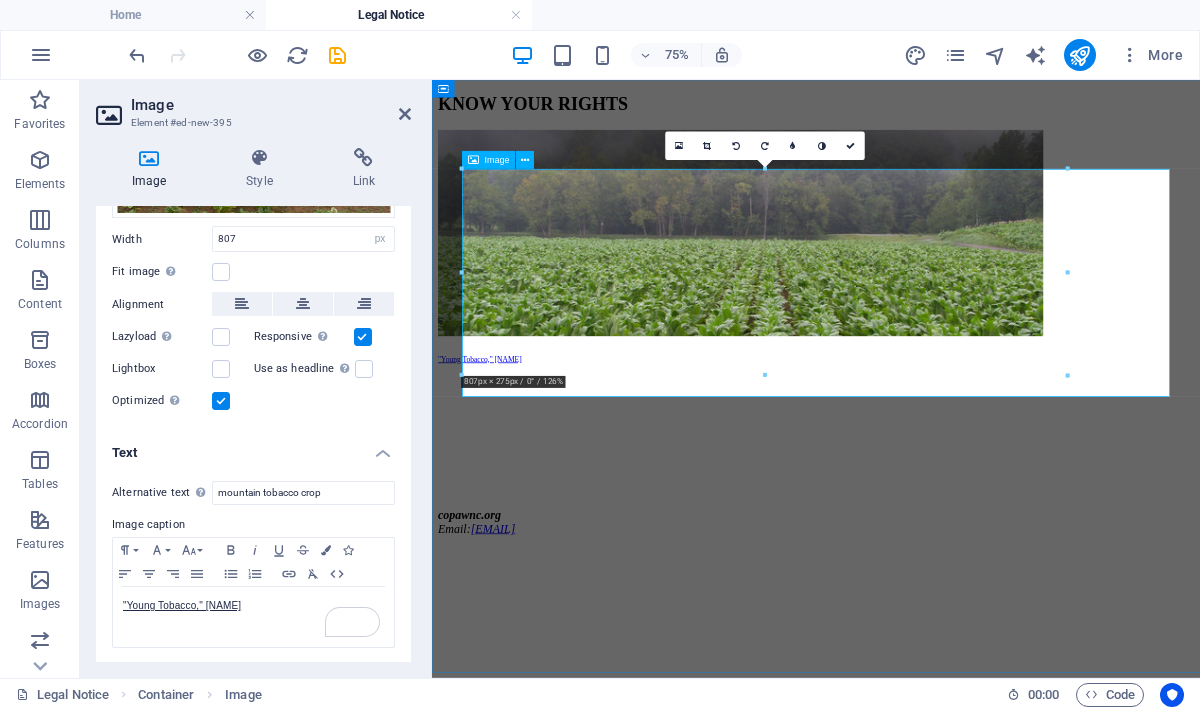 click on ""Young Tobacco," [NAME]" at bounding box center (944, 303) 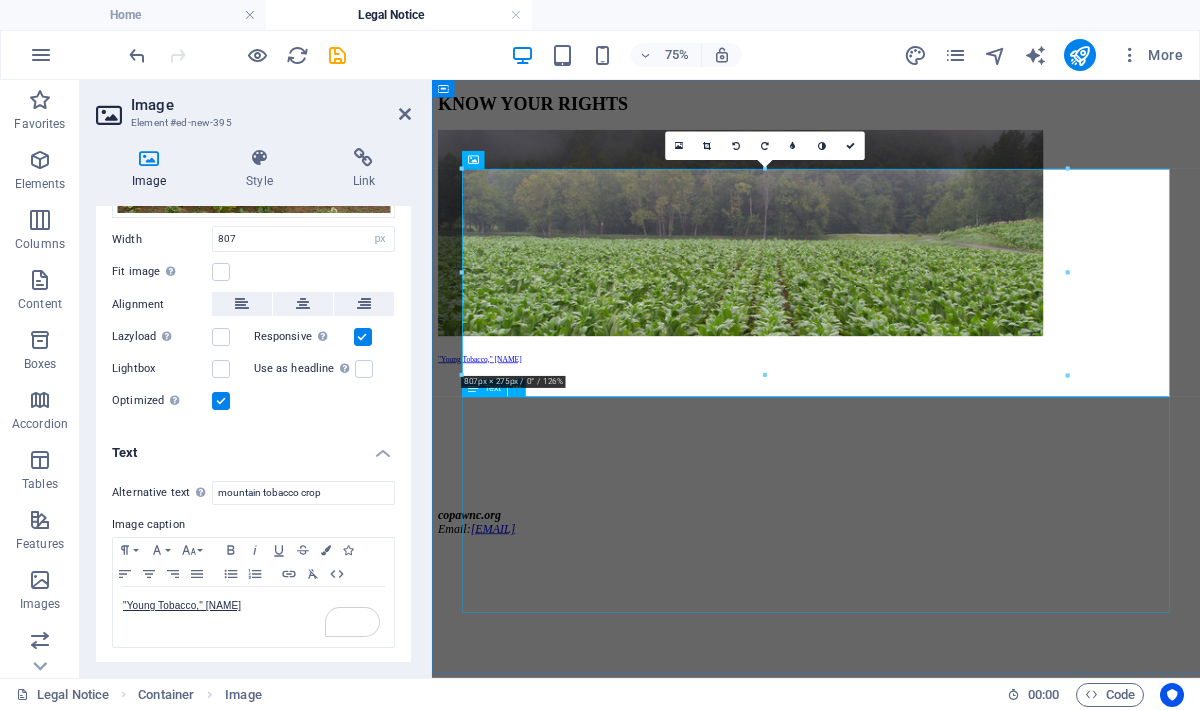 click on "[DOMAIN] Email:  [EMAIL]" at bounding box center [944, 582] 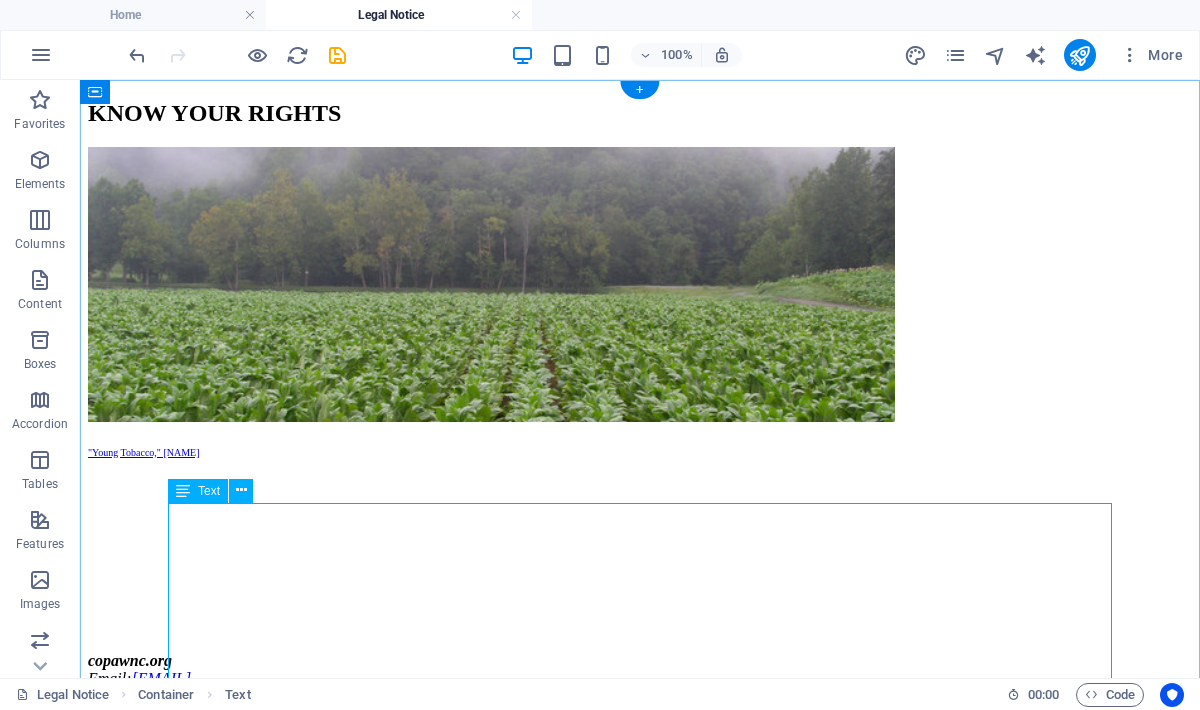 click on "[DOMAIN] Email:  [EMAIL]" at bounding box center (640, 582) 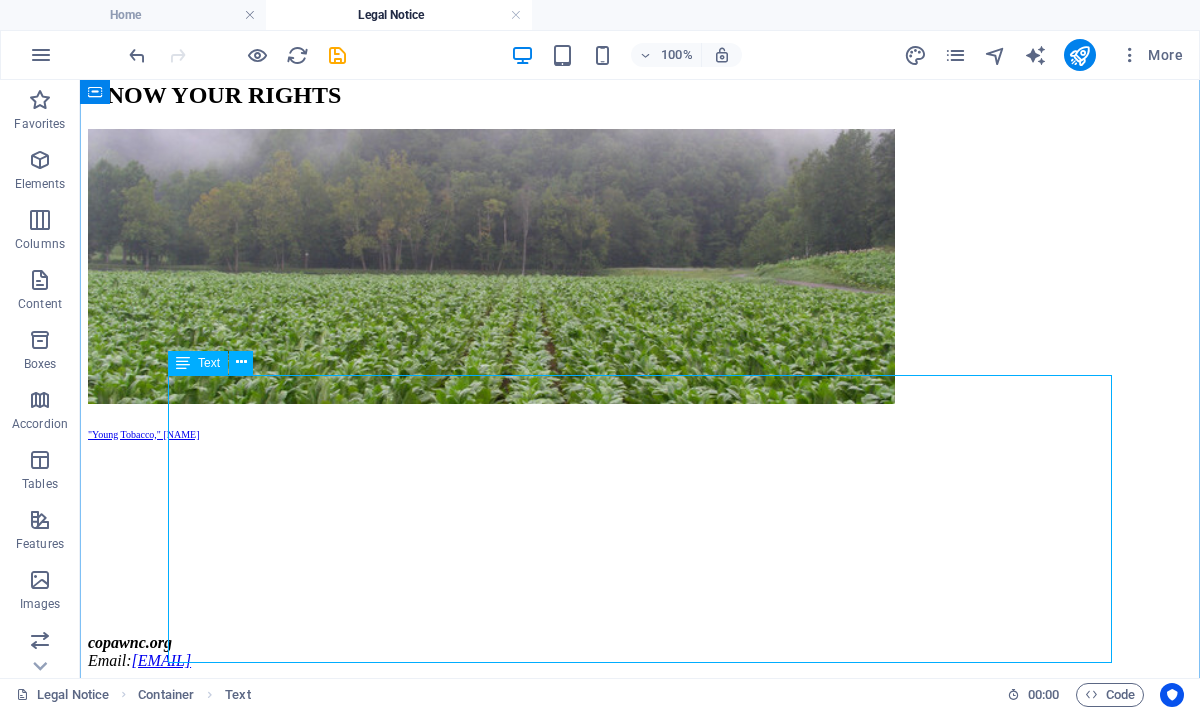scroll, scrollTop: 147, scrollLeft: 0, axis: vertical 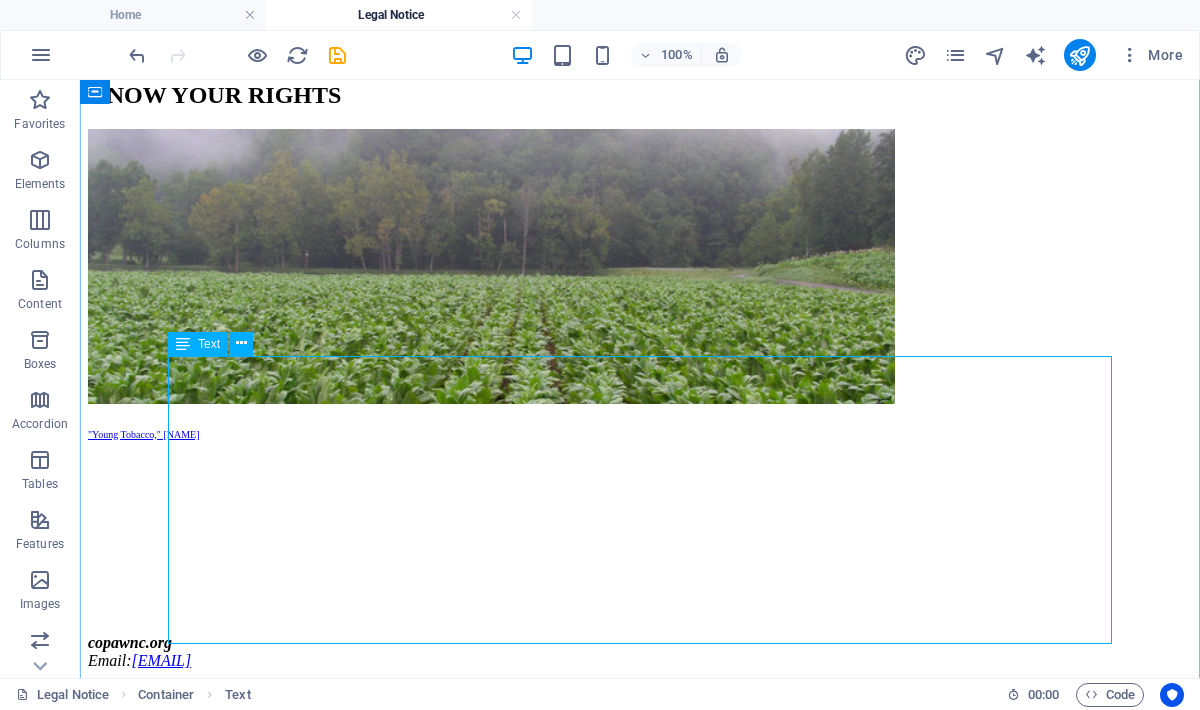 click on "[DOMAIN] Email:  [EMAIL]" at bounding box center [640, 564] 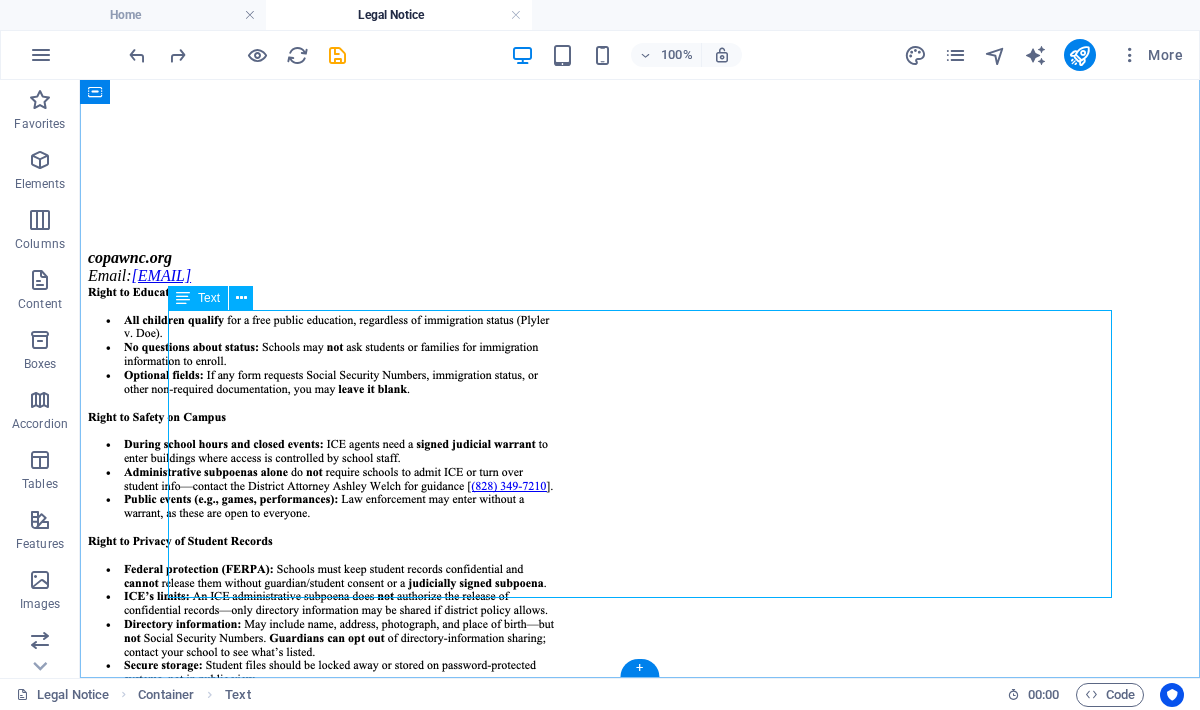 scroll, scrollTop: 192, scrollLeft: 0, axis: vertical 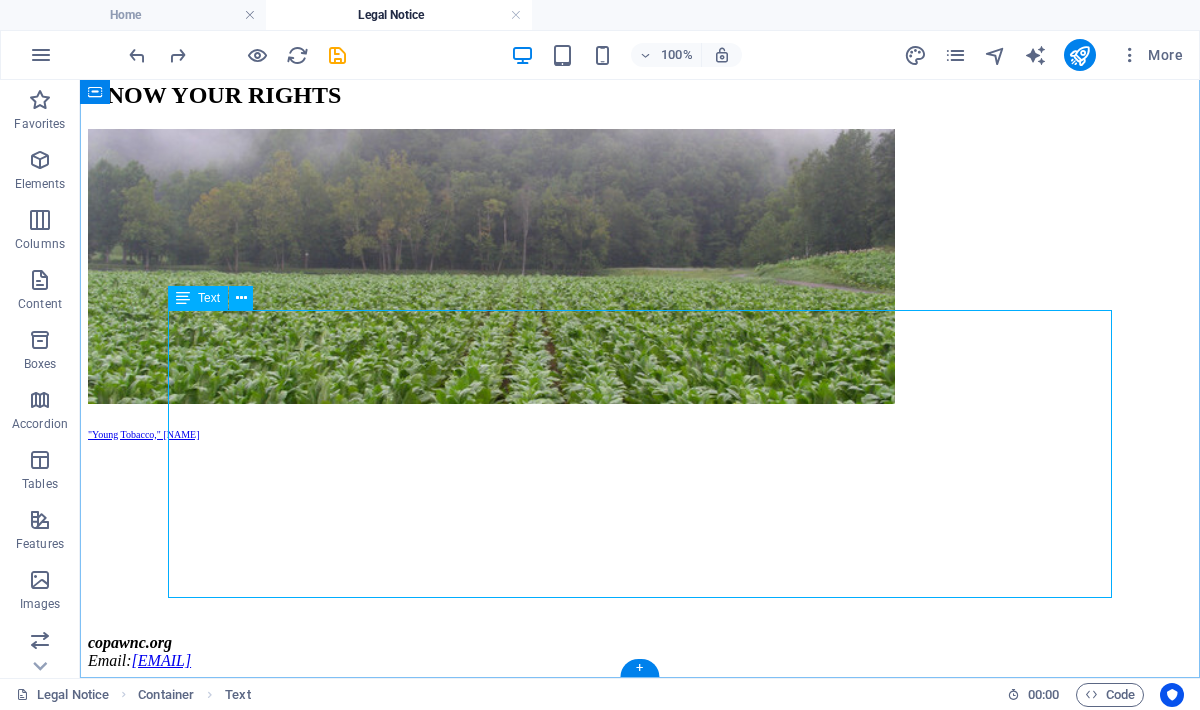 click on "[DOMAIN] Email:  [EMAIL]" at bounding box center [640, 564] 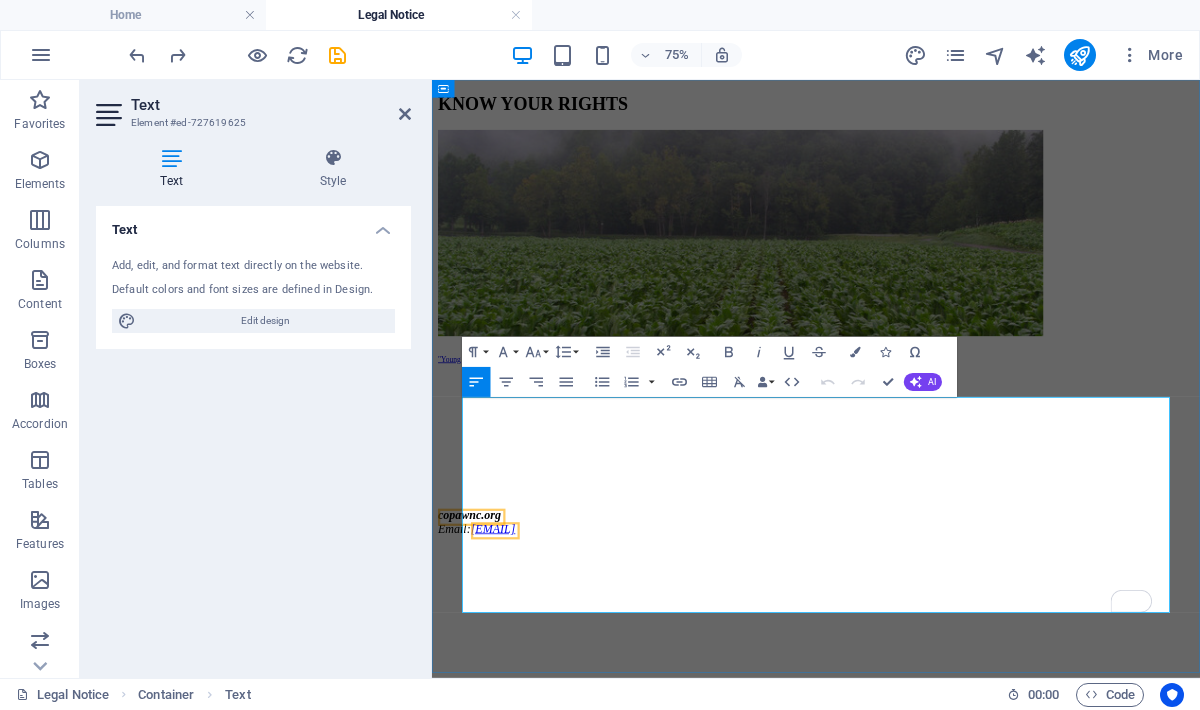 click at bounding box center (944, 521) 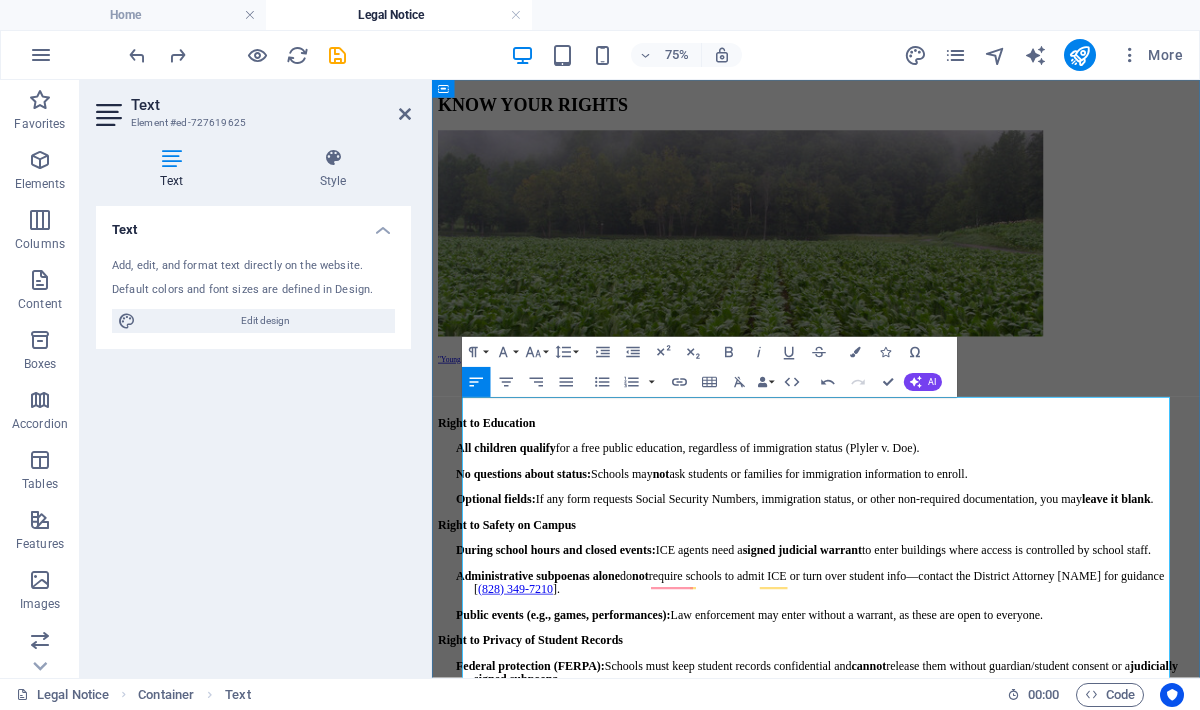 scroll, scrollTop: 44, scrollLeft: 0, axis: vertical 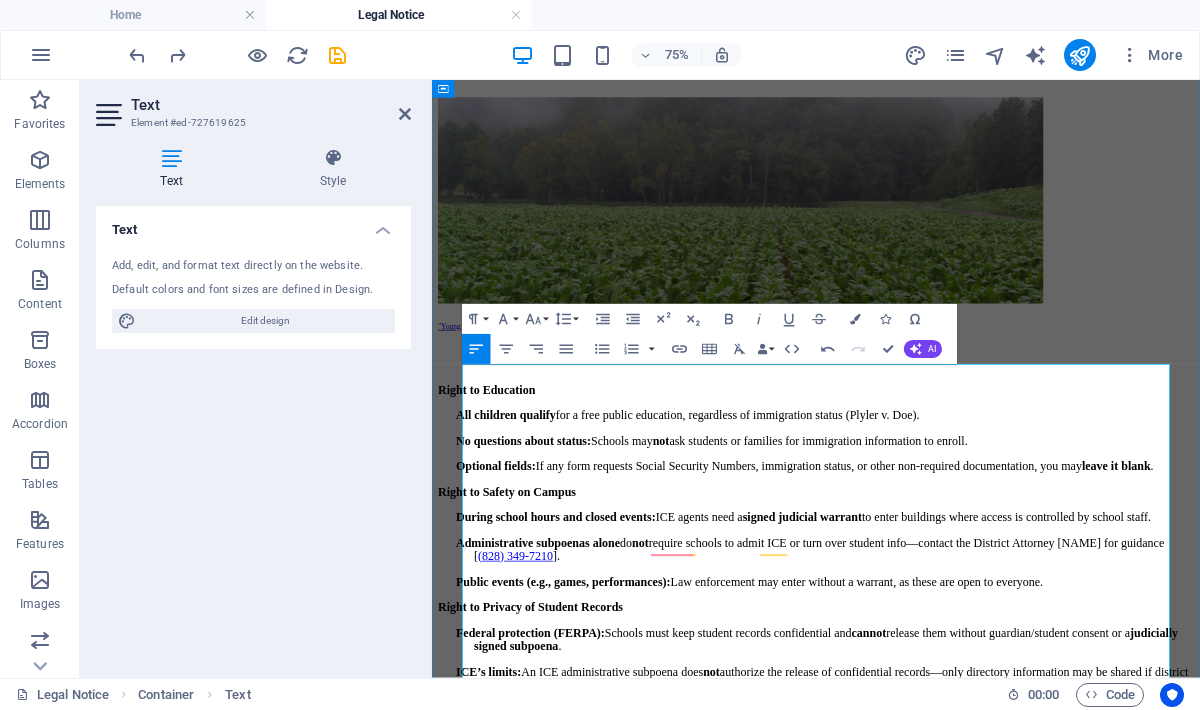 click at bounding box center [944, 459] 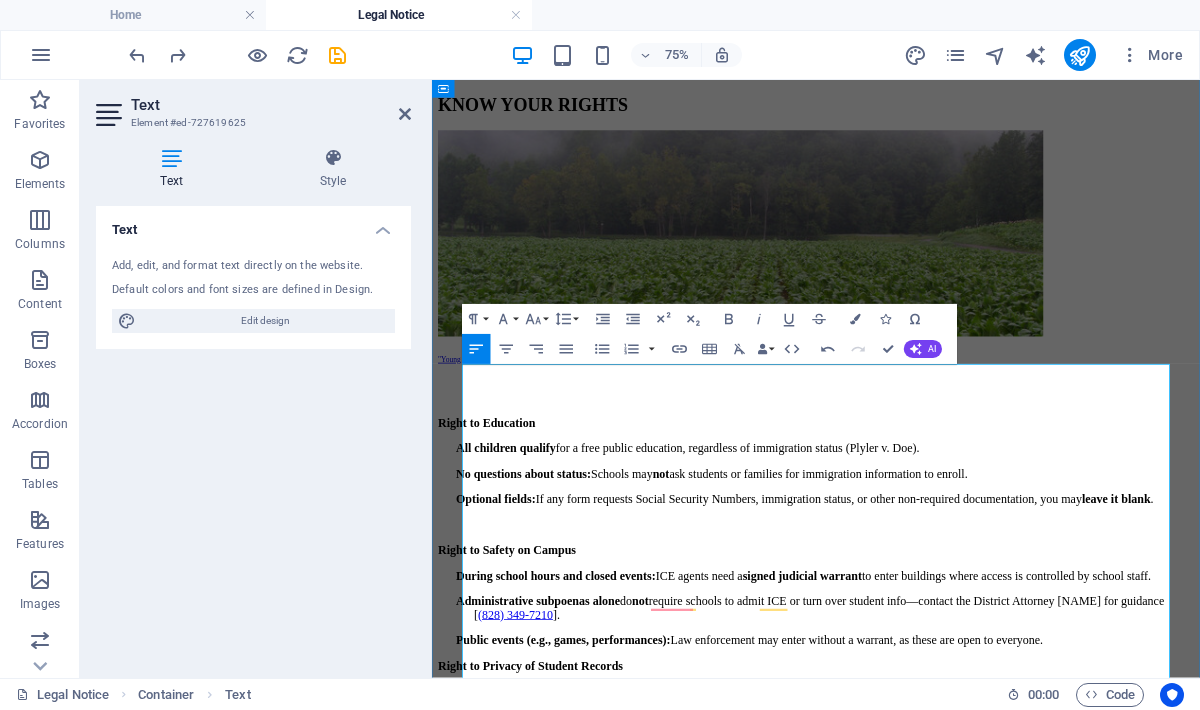 scroll, scrollTop: 44, scrollLeft: 0, axis: vertical 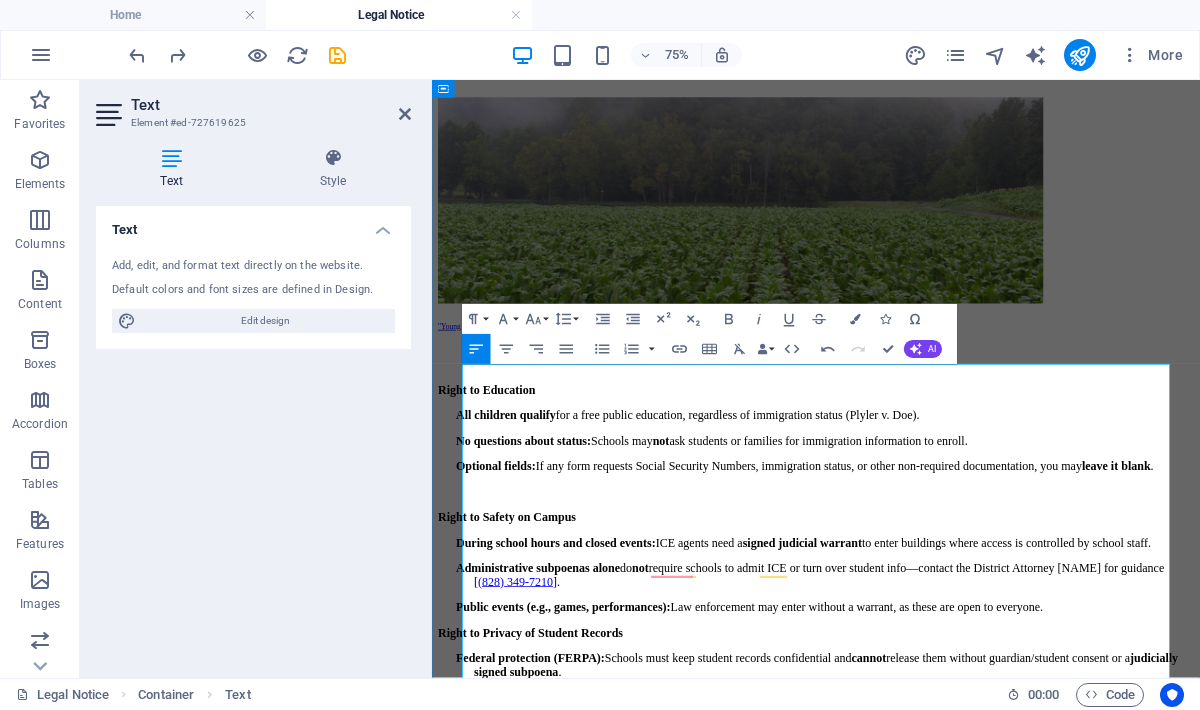 click at bounding box center (944, 459) 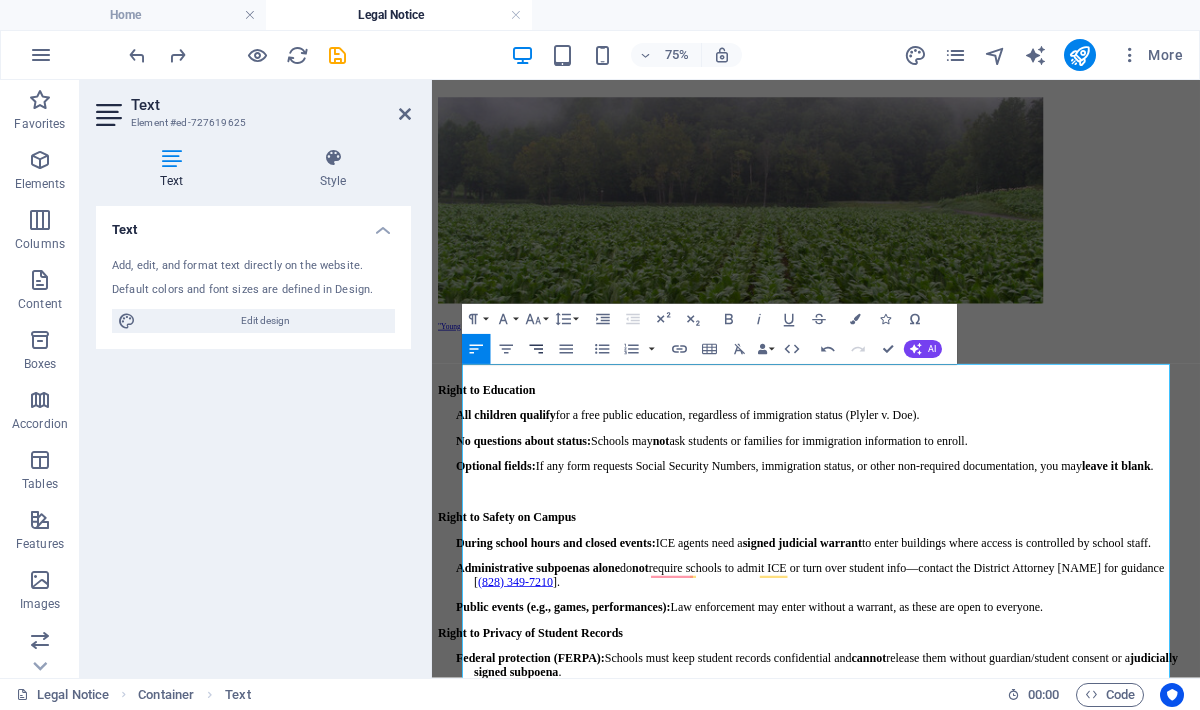 type 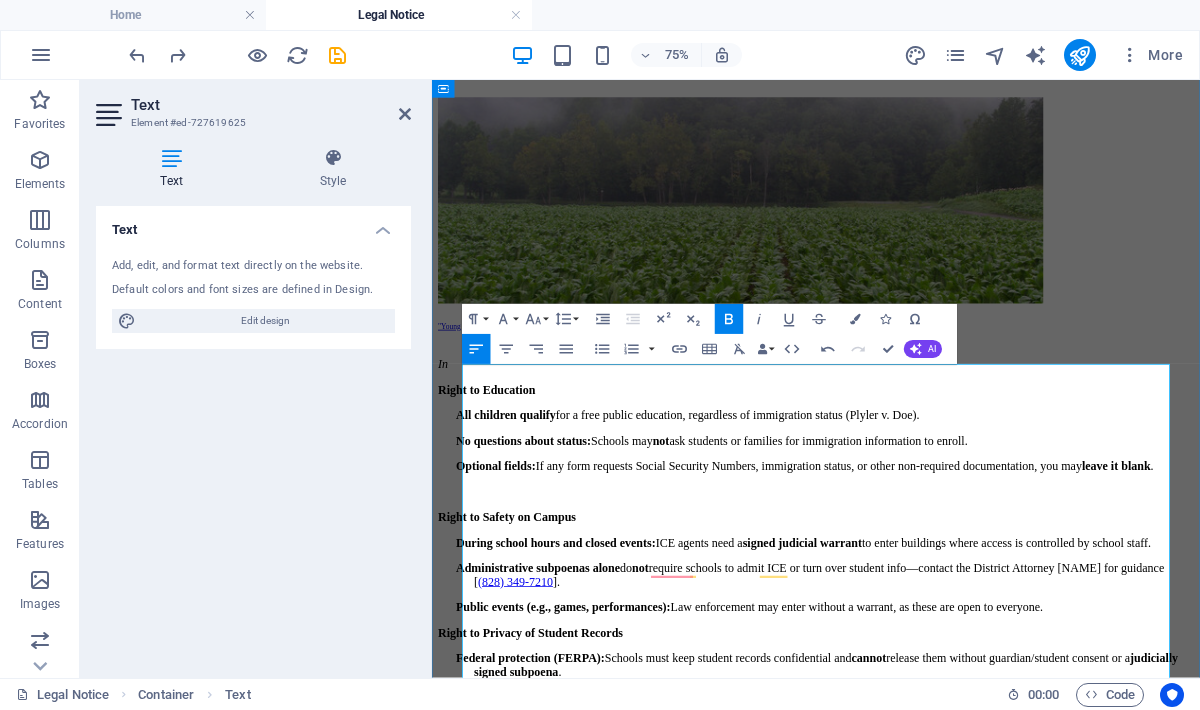 click on "In" at bounding box center (944, 459) 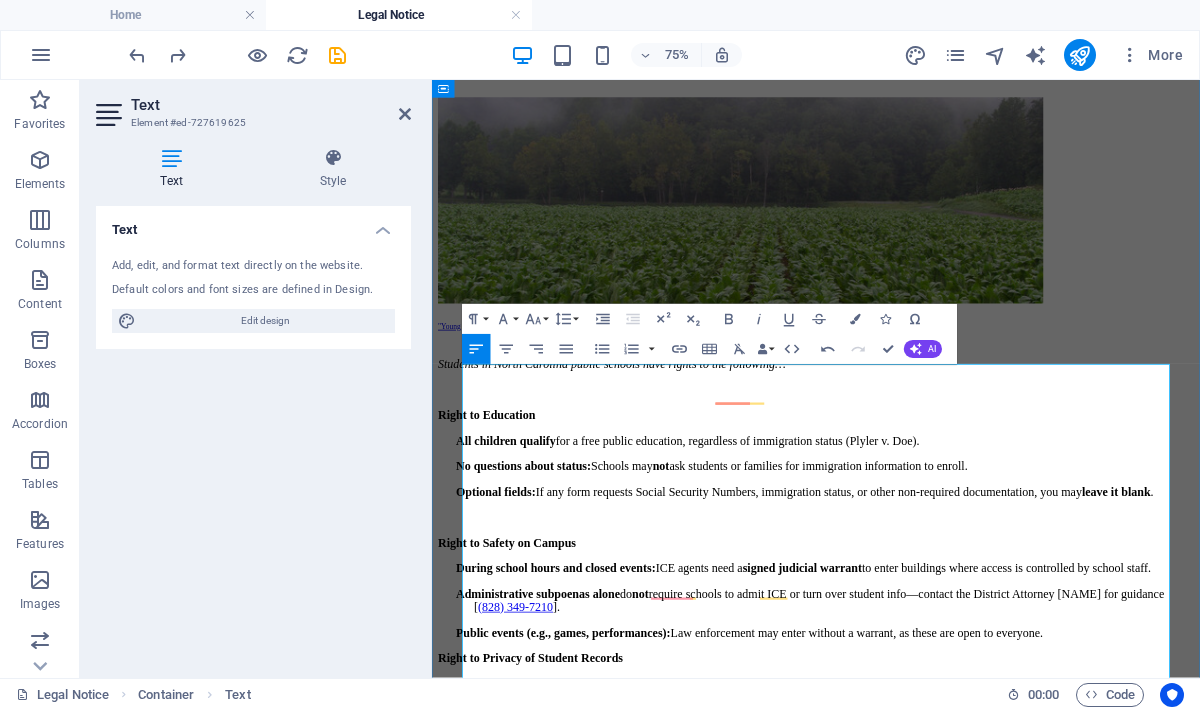 click on "​Students in North Carolina public schools have rights to the following…" at bounding box center [944, 459] 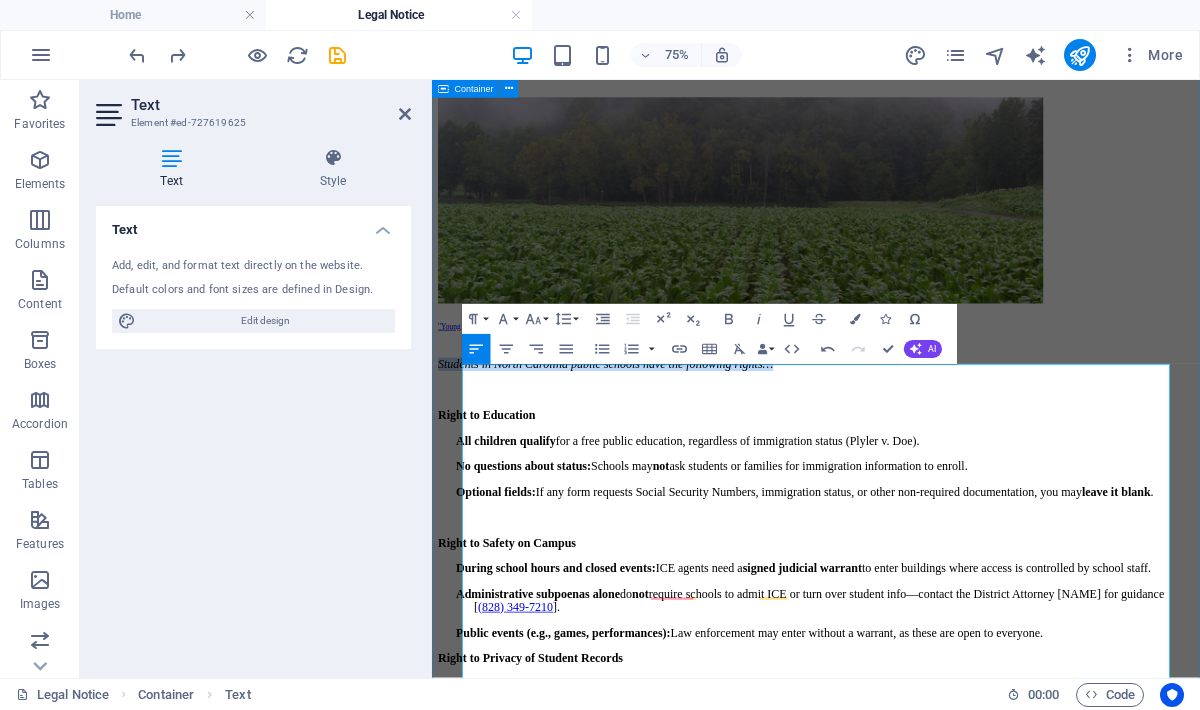 drag, startPoint x: 1020, startPoint y: 502, endPoint x: 448, endPoint y: 491, distance: 572.1058 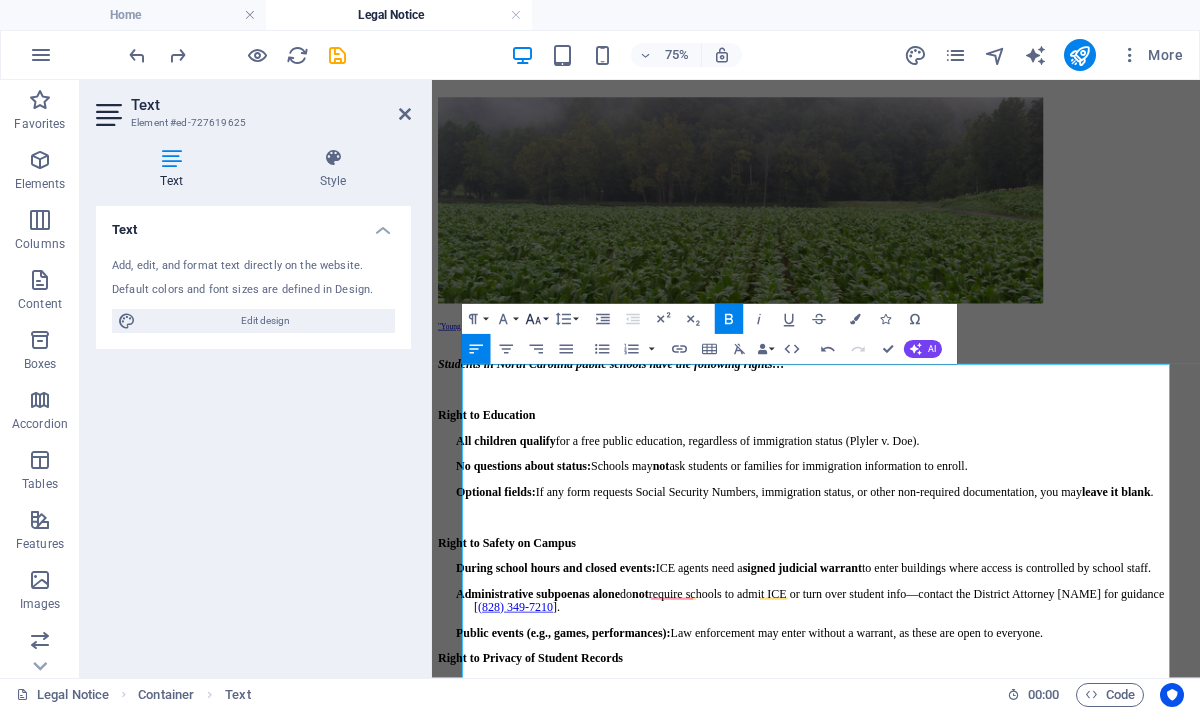 click on "Font Size" at bounding box center [536, 319] 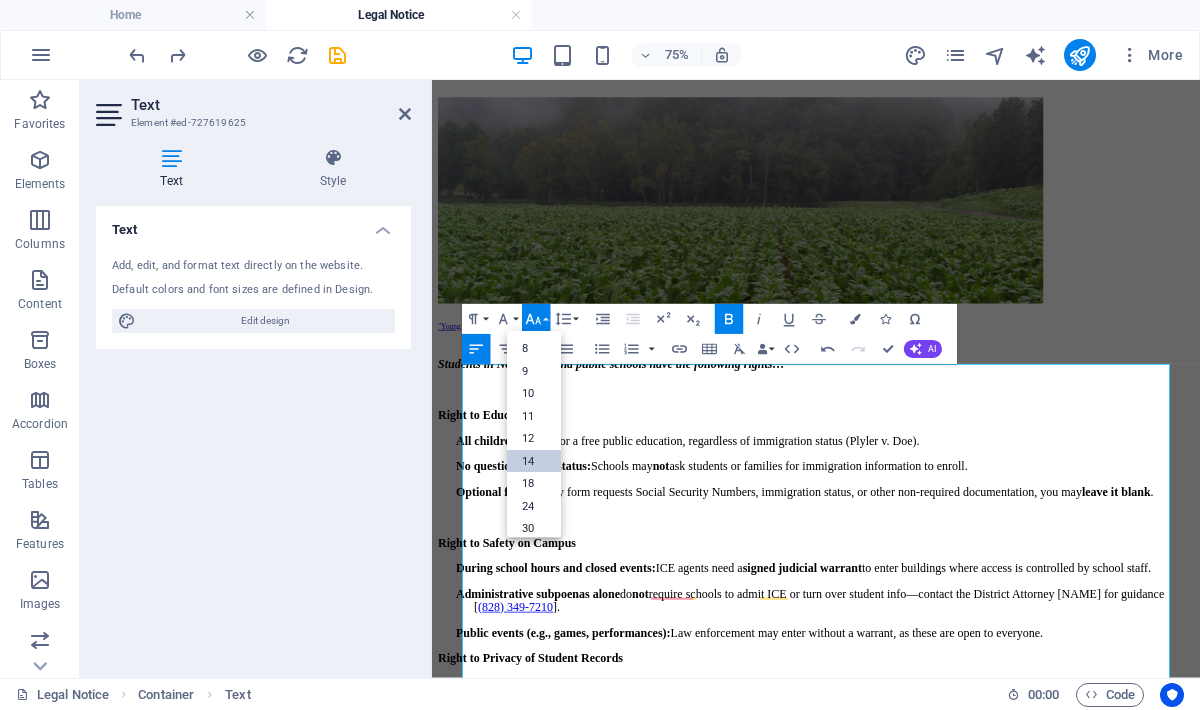 click on "14" at bounding box center [534, 461] 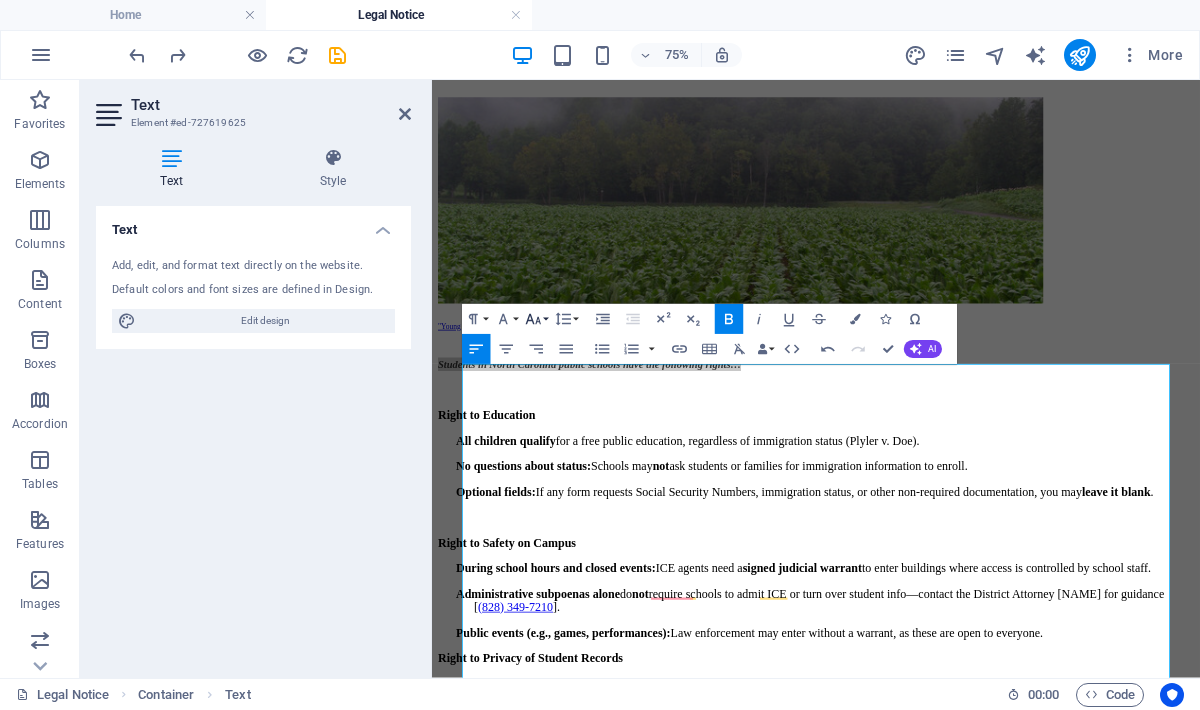 click on "Font Size" at bounding box center [536, 319] 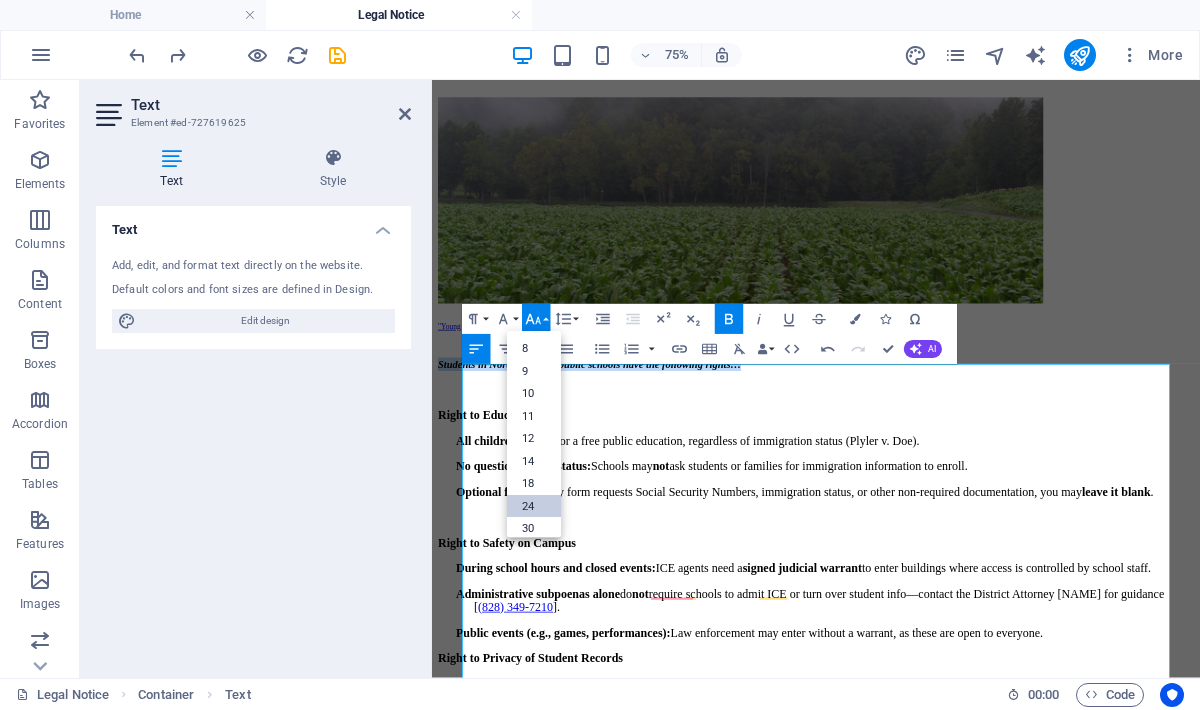 click on "24" at bounding box center [534, 506] 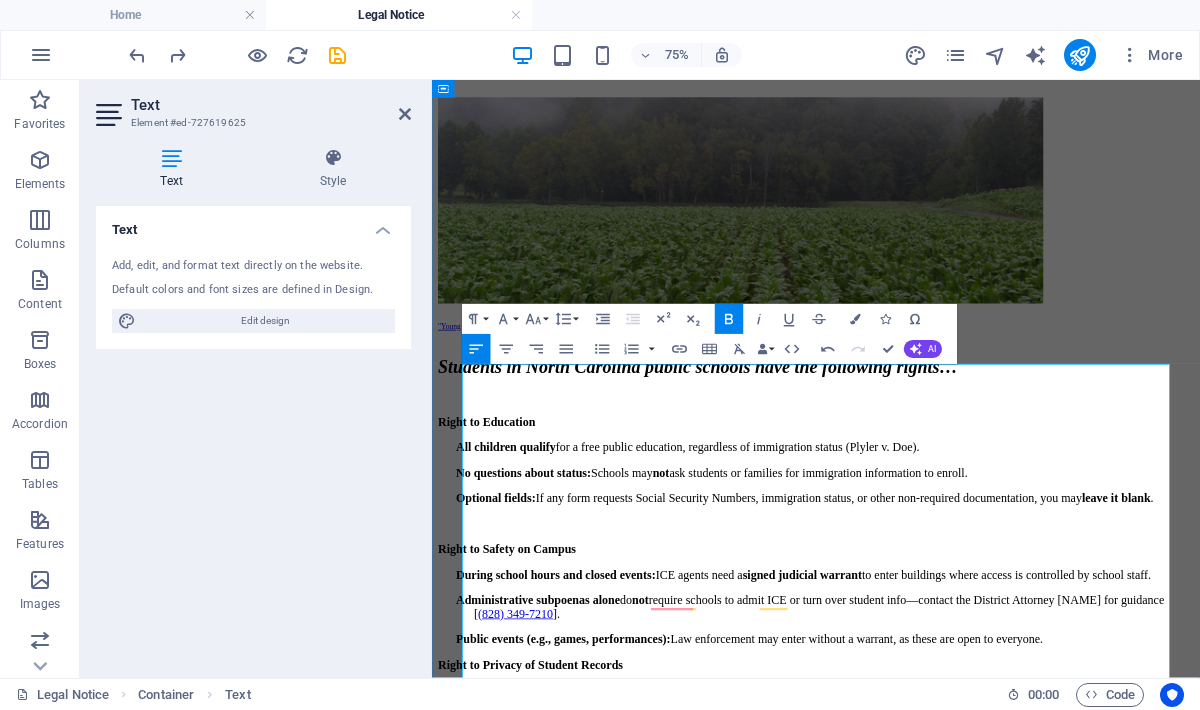 click at bounding box center [944, 502] 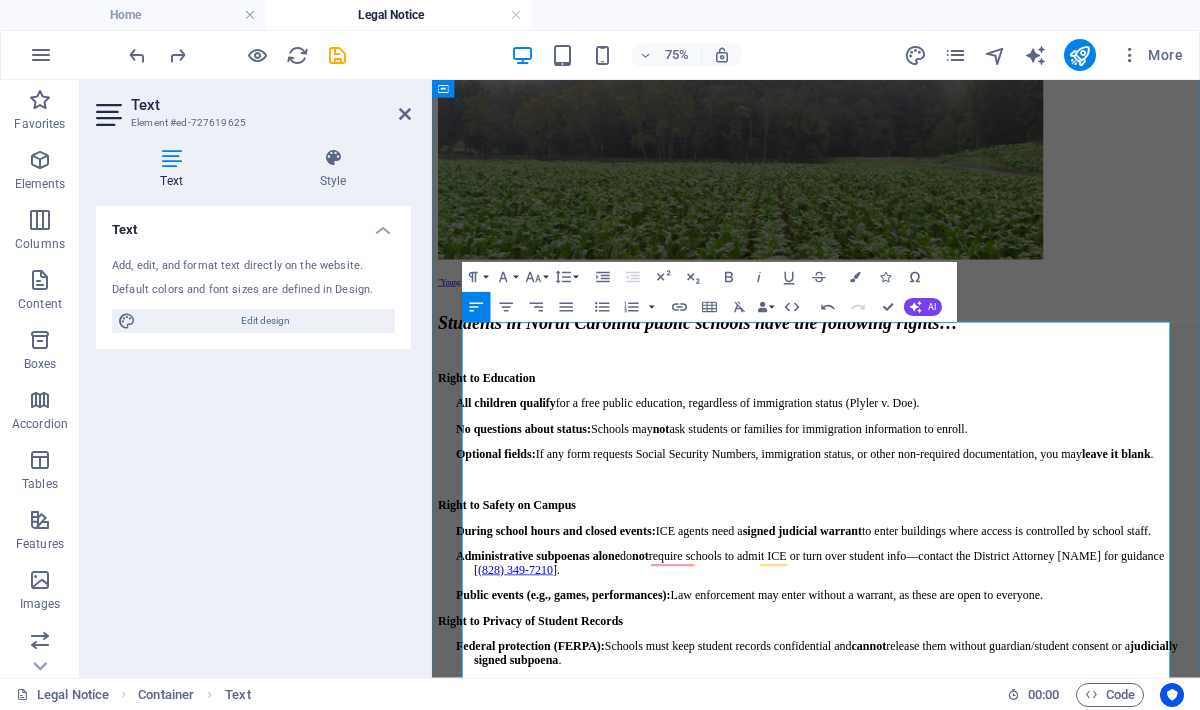 scroll, scrollTop: 103, scrollLeft: 0, axis: vertical 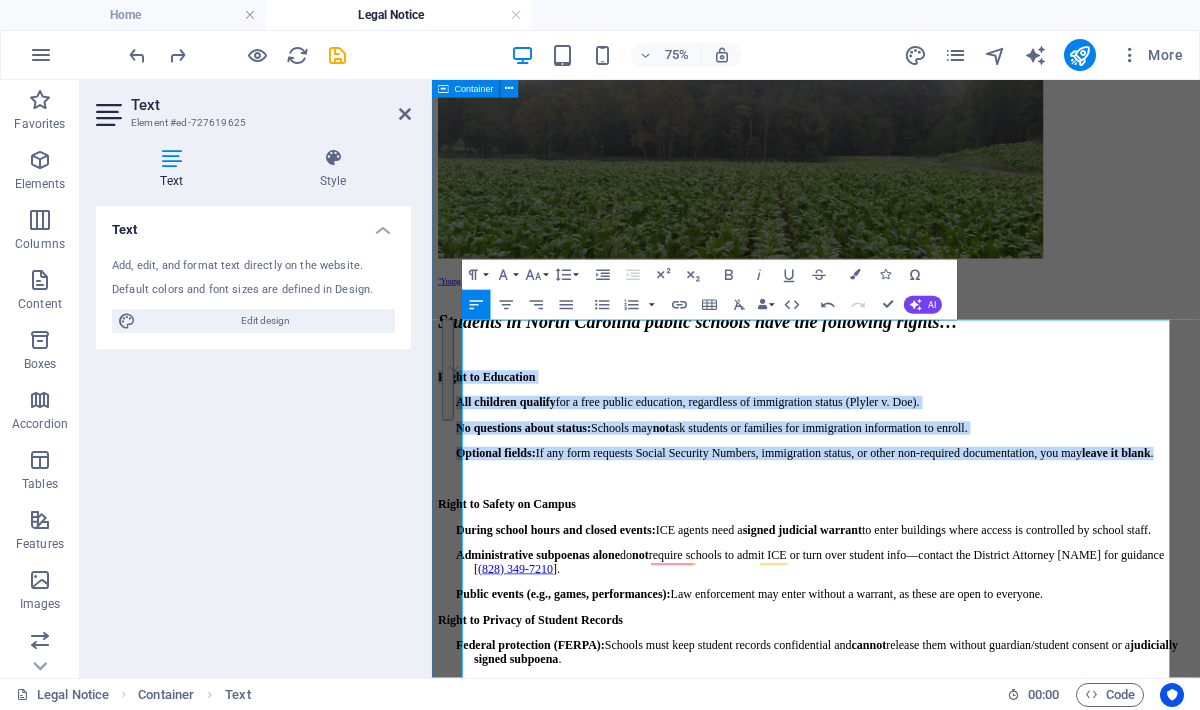 drag, startPoint x: 839, startPoint y: 635, endPoint x: 464, endPoint y: 520, distance: 392.23718 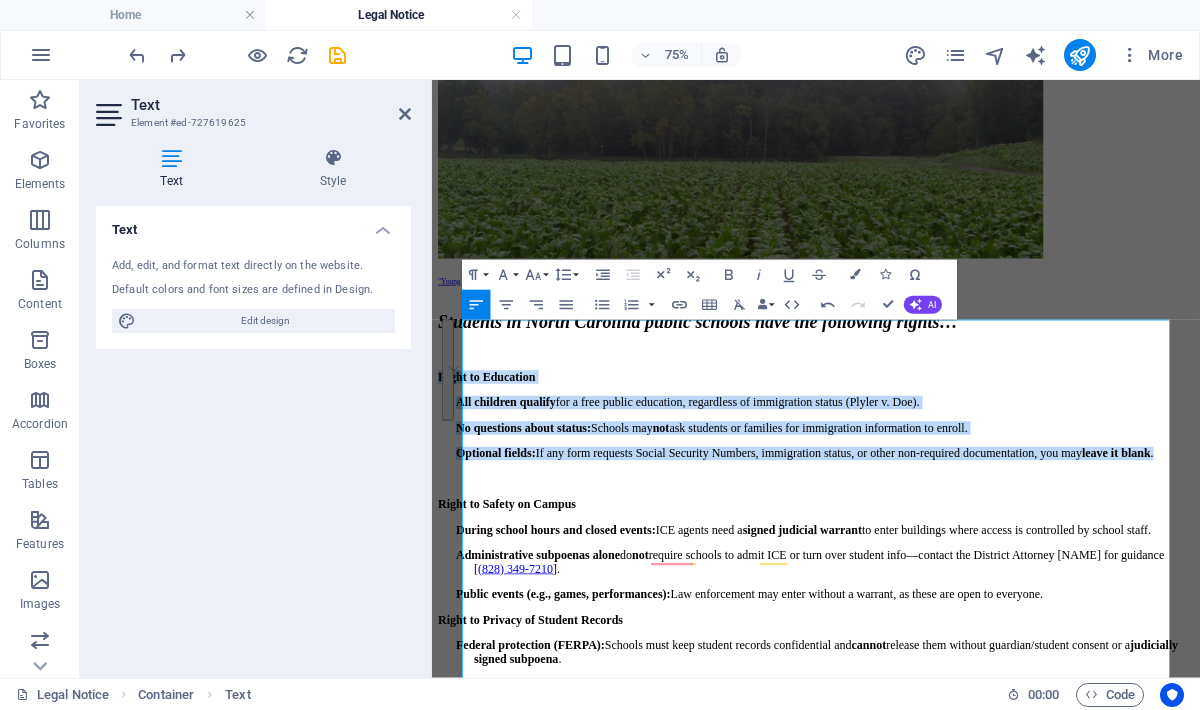 click on "Paragraph Format Normal Heading 1 Heading 2 Heading 3 Heading 4 Heading 5 Heading 6 Code Font Family Arial Georgia Impact Tahoma Times New Roman Verdana Merriweather Montserrat Font Size 8 9 10 11 12 14 18 24 30 36 48 60 72 96 Line Height Default Single 1.15 1.5 Double" at bounding box center (521, 275) 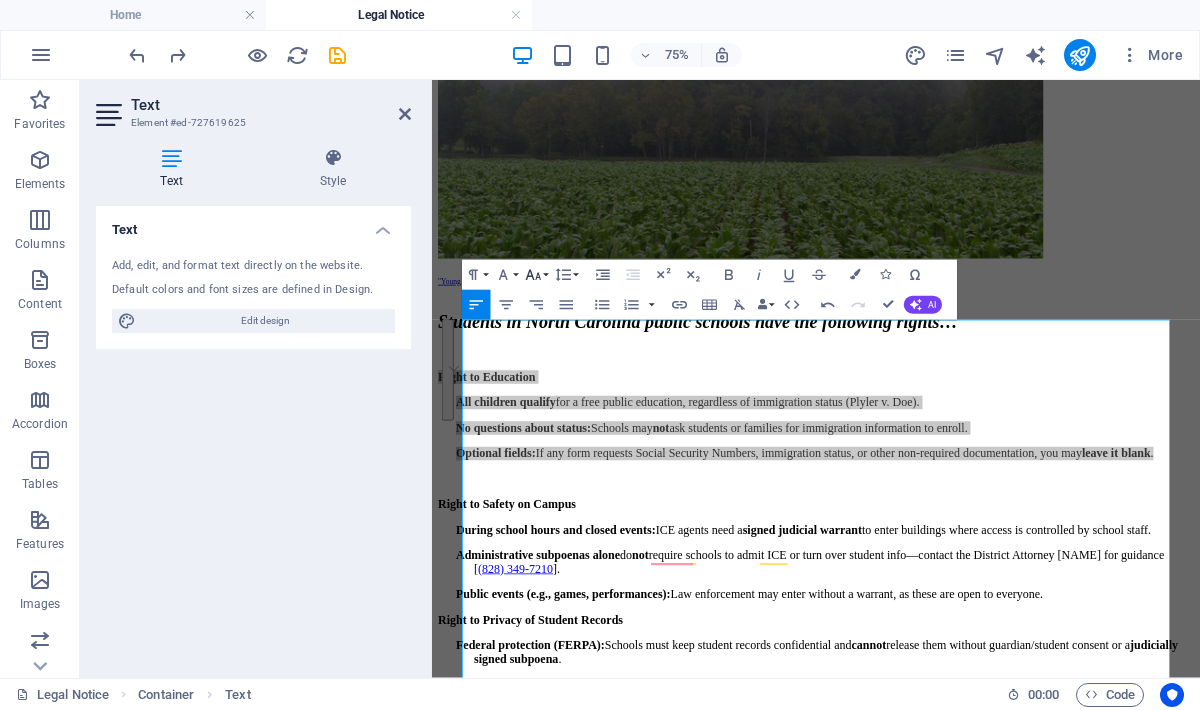 click 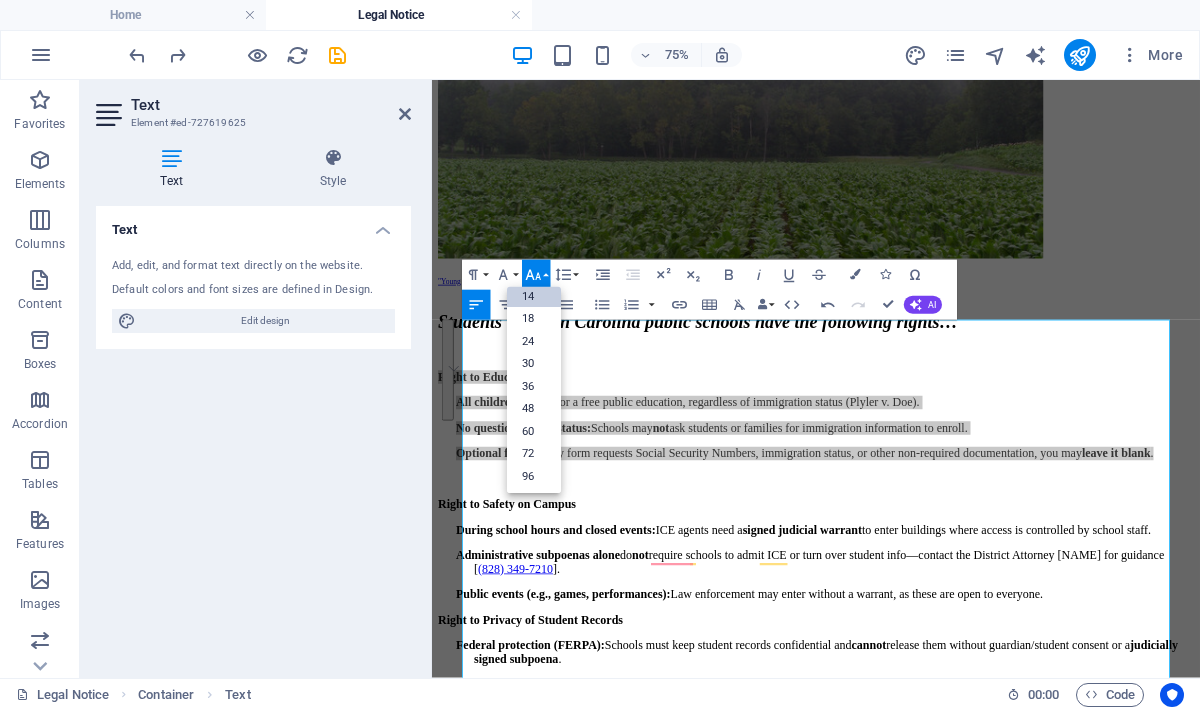 scroll, scrollTop: 0, scrollLeft: 0, axis: both 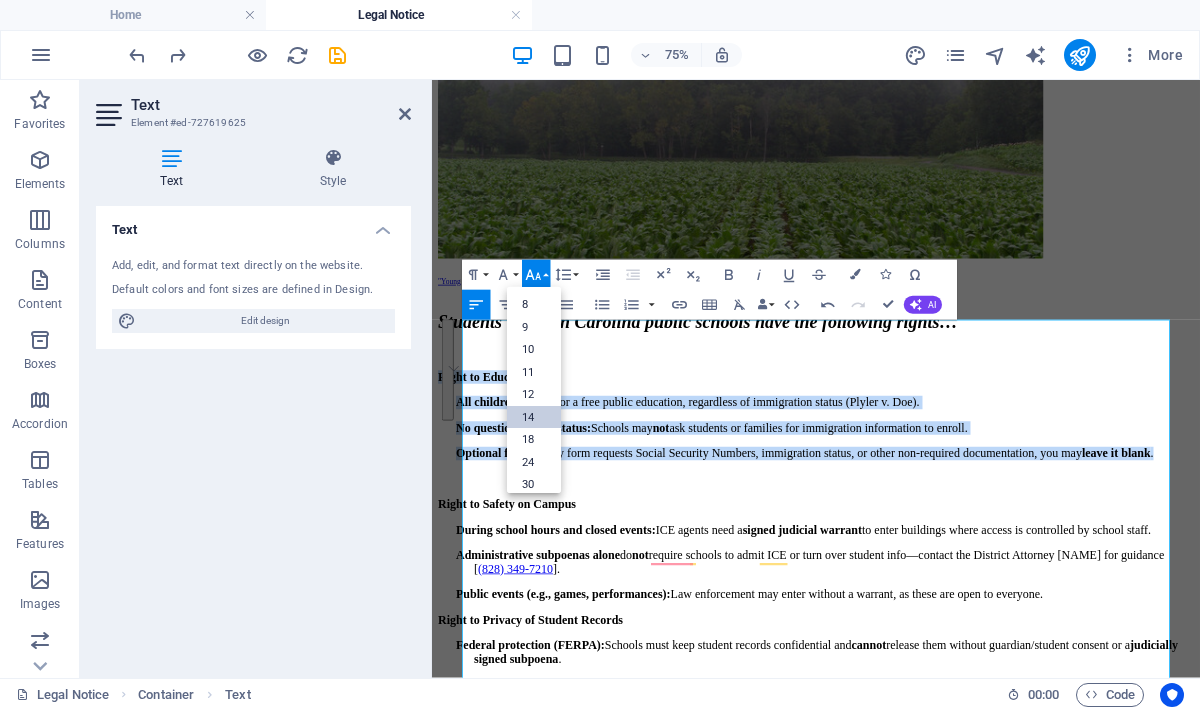 click on "14" at bounding box center [534, 416] 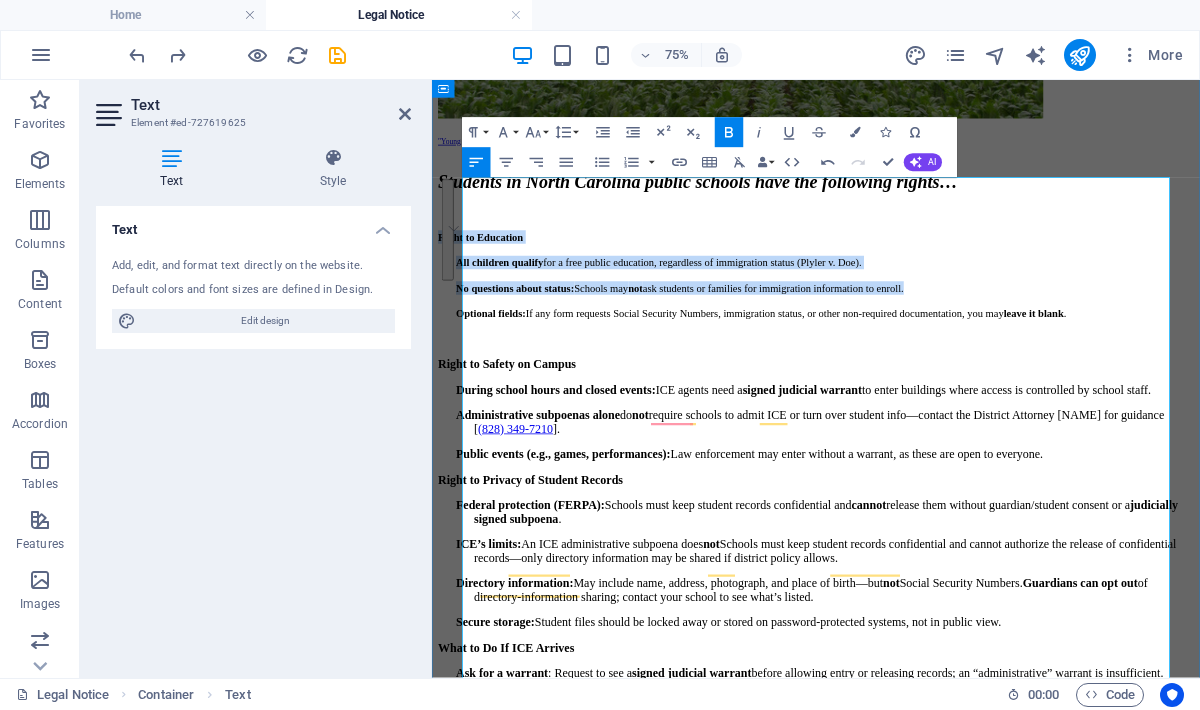 scroll, scrollTop: 293, scrollLeft: 0, axis: vertical 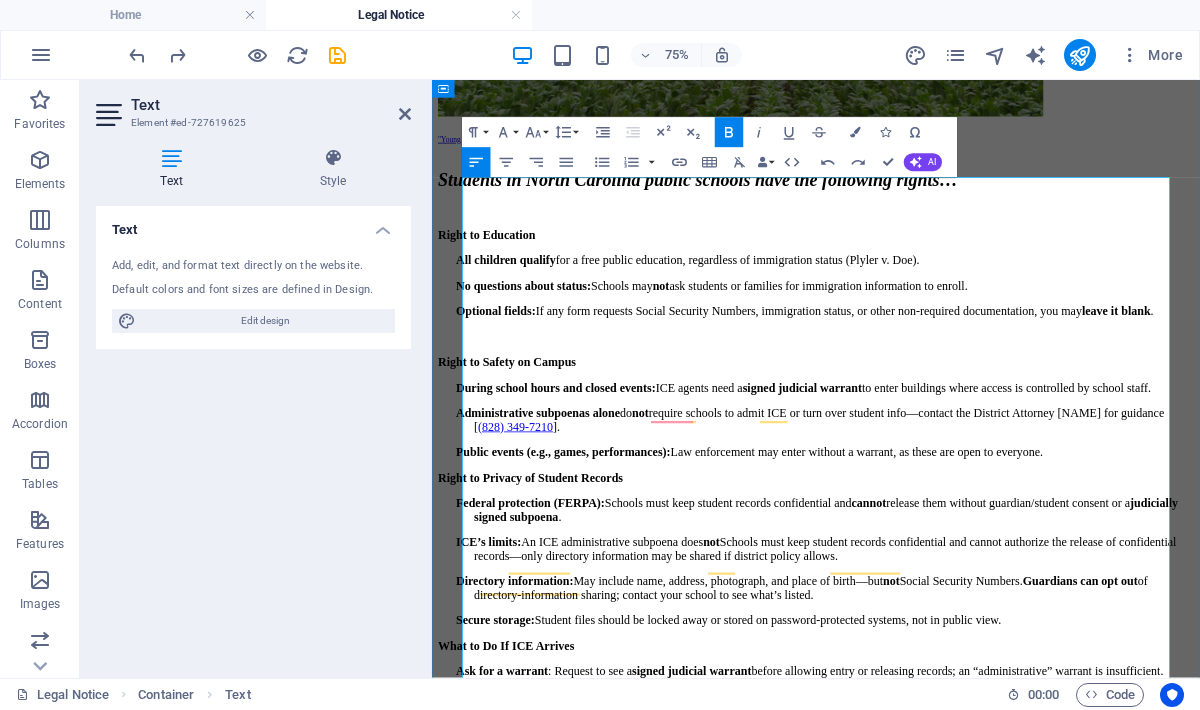 click at bounding box center [968, 423] 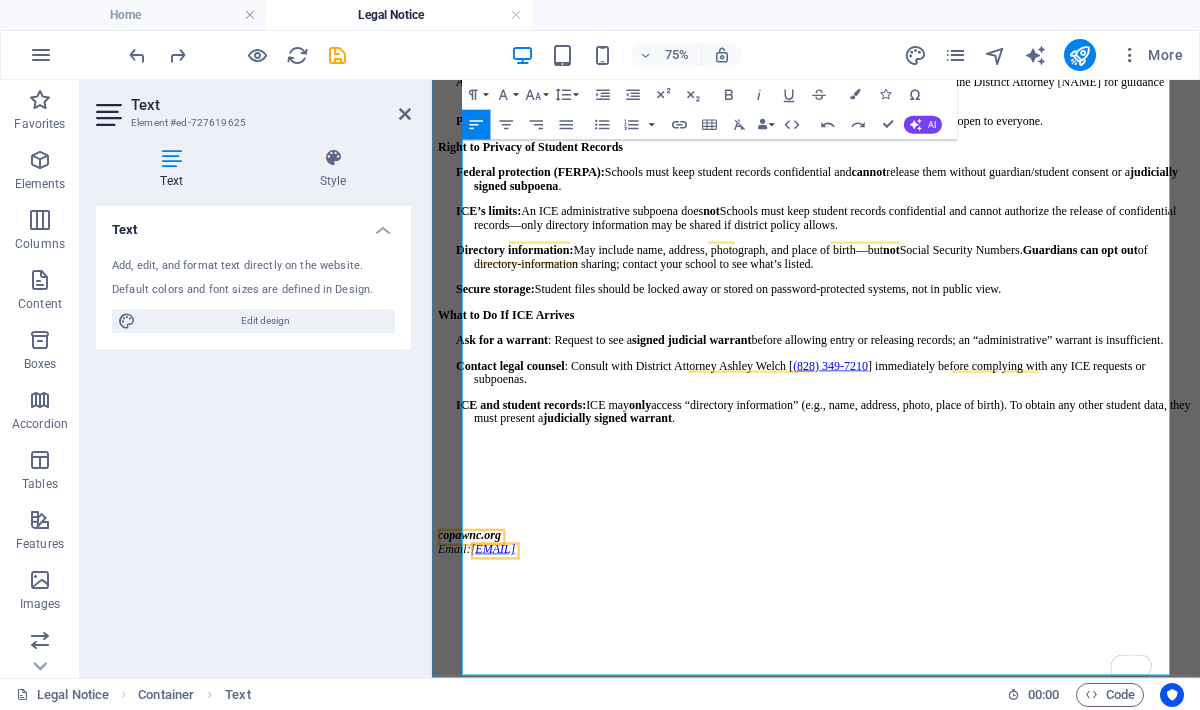 scroll, scrollTop: 784, scrollLeft: 0, axis: vertical 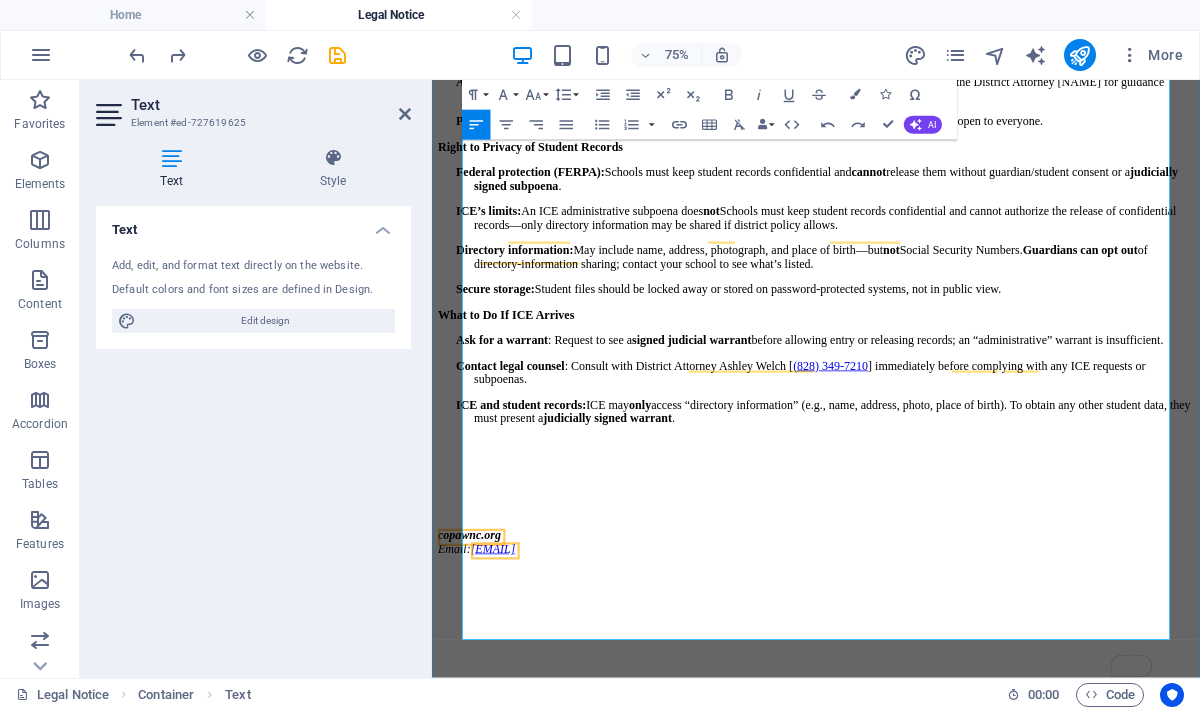 click at bounding box center [944, 584] 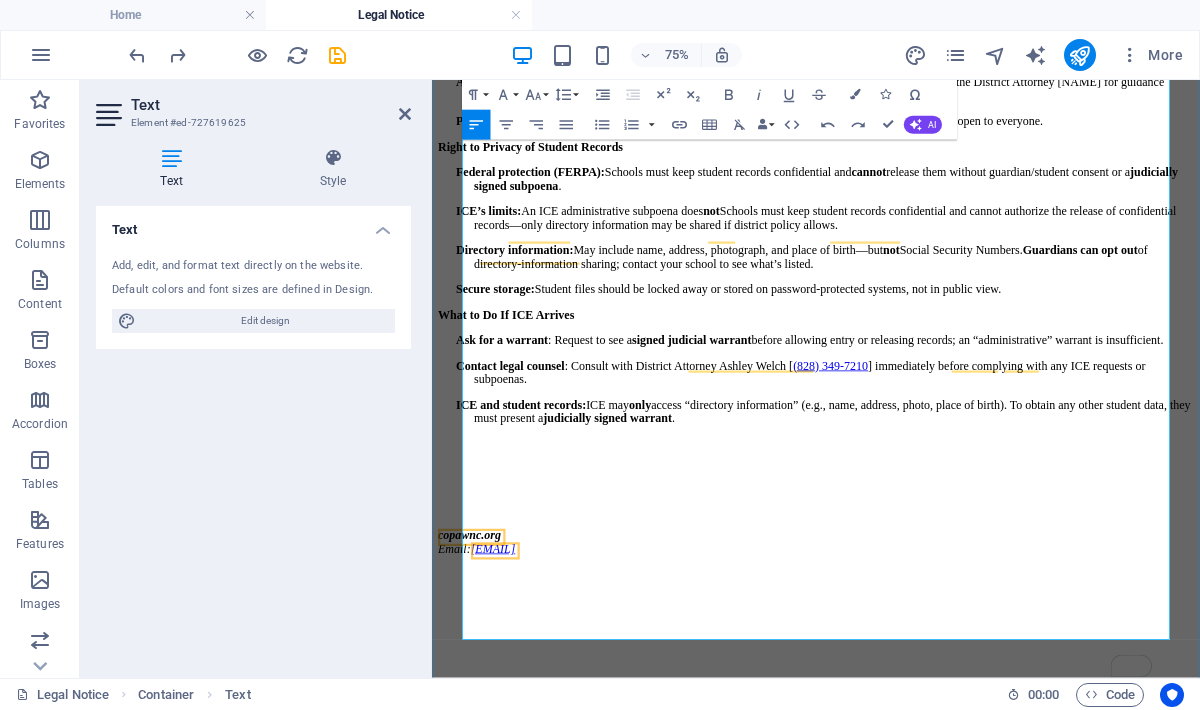 click at bounding box center [944, 584] 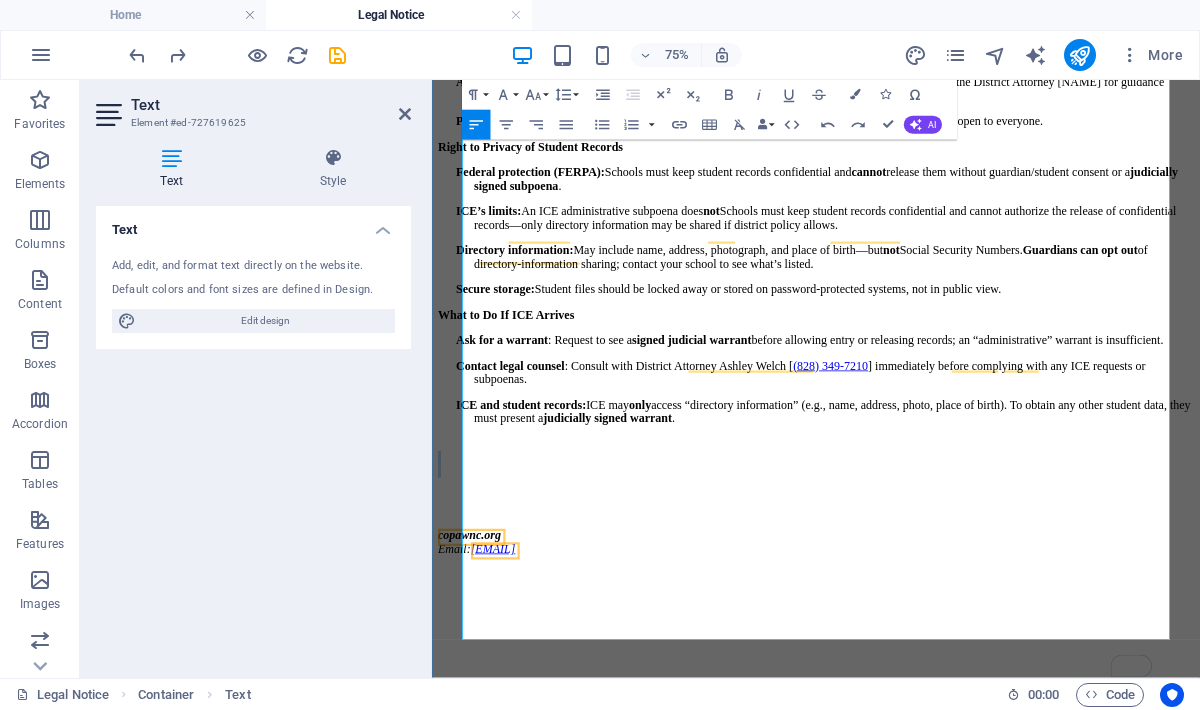 click at bounding box center [944, 584] 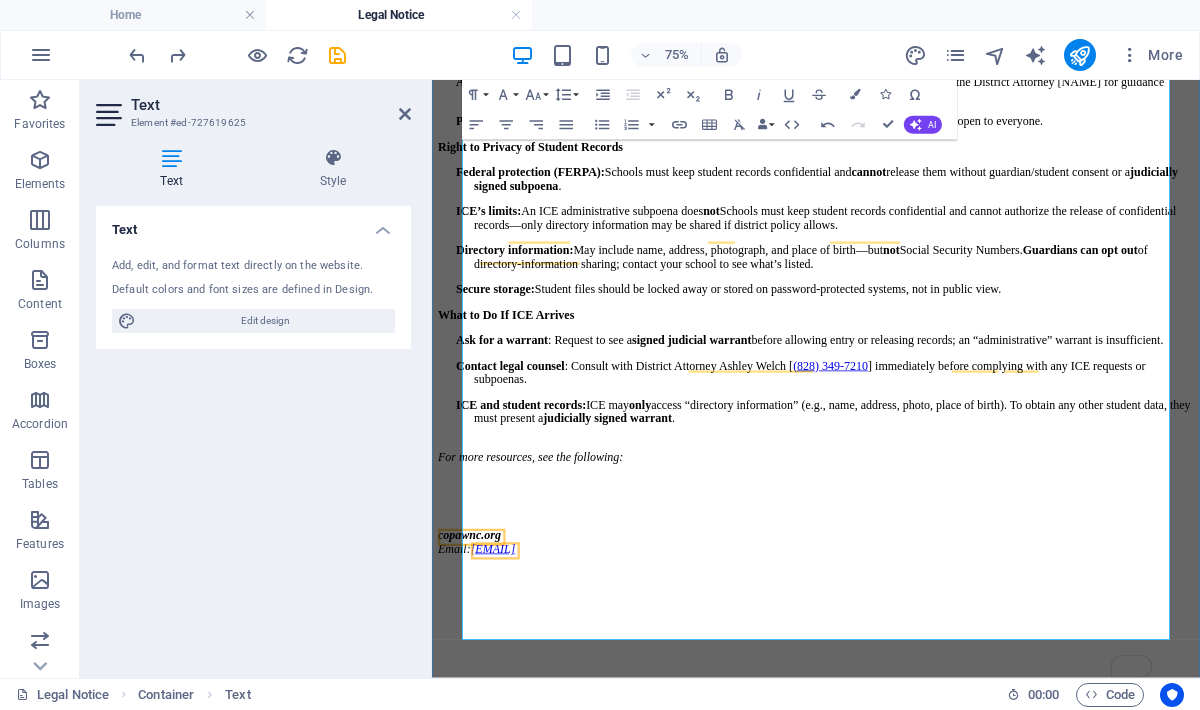 click at bounding box center (944, 602) 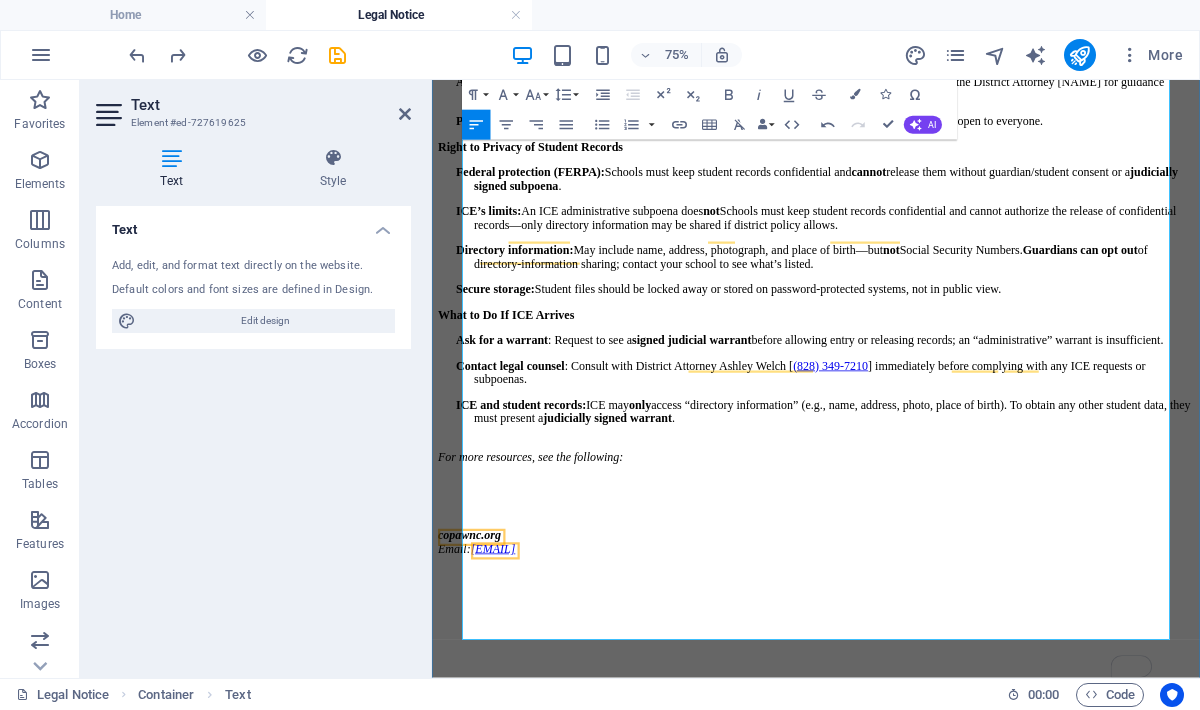click at bounding box center (944, 602) 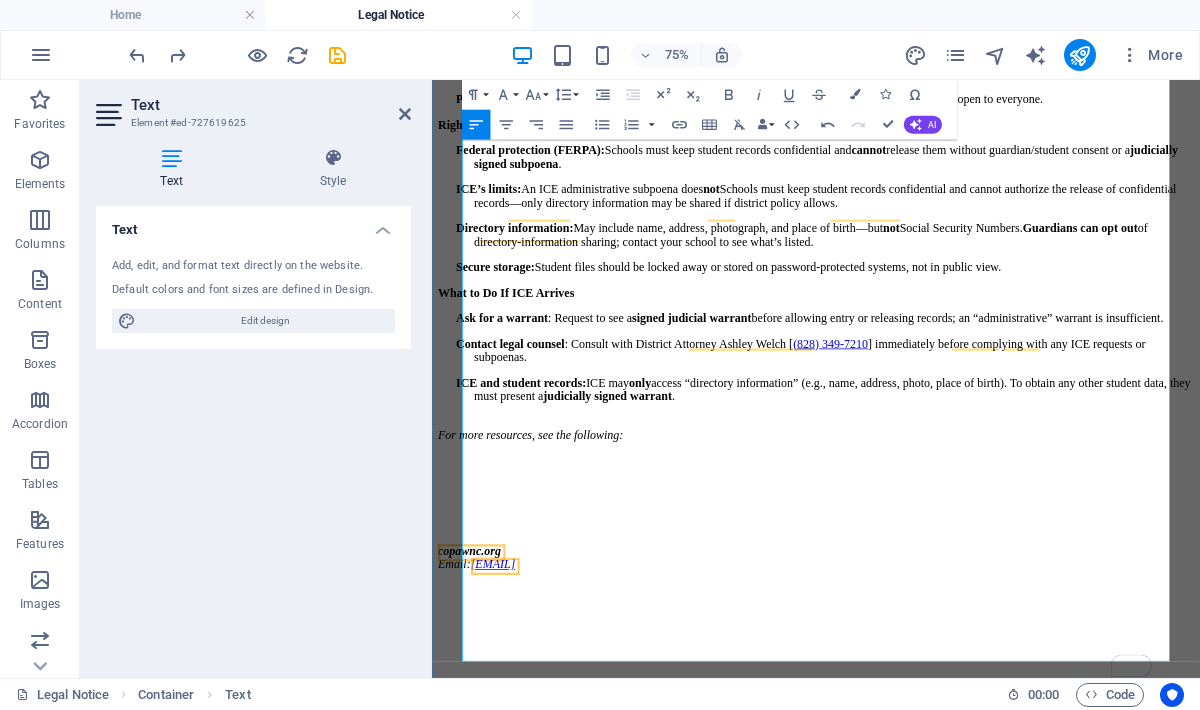 click at bounding box center (944, 623) 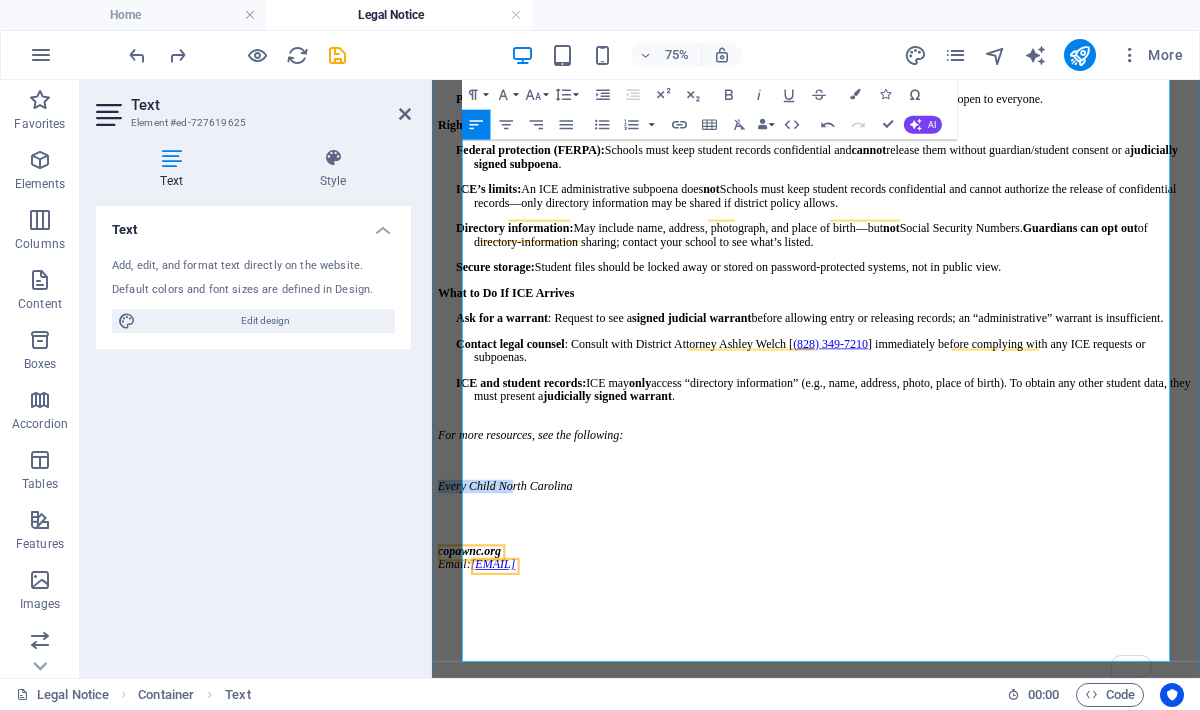drag, startPoint x: 602, startPoint y: 715, endPoint x: 432, endPoint y: 717, distance: 170.01176 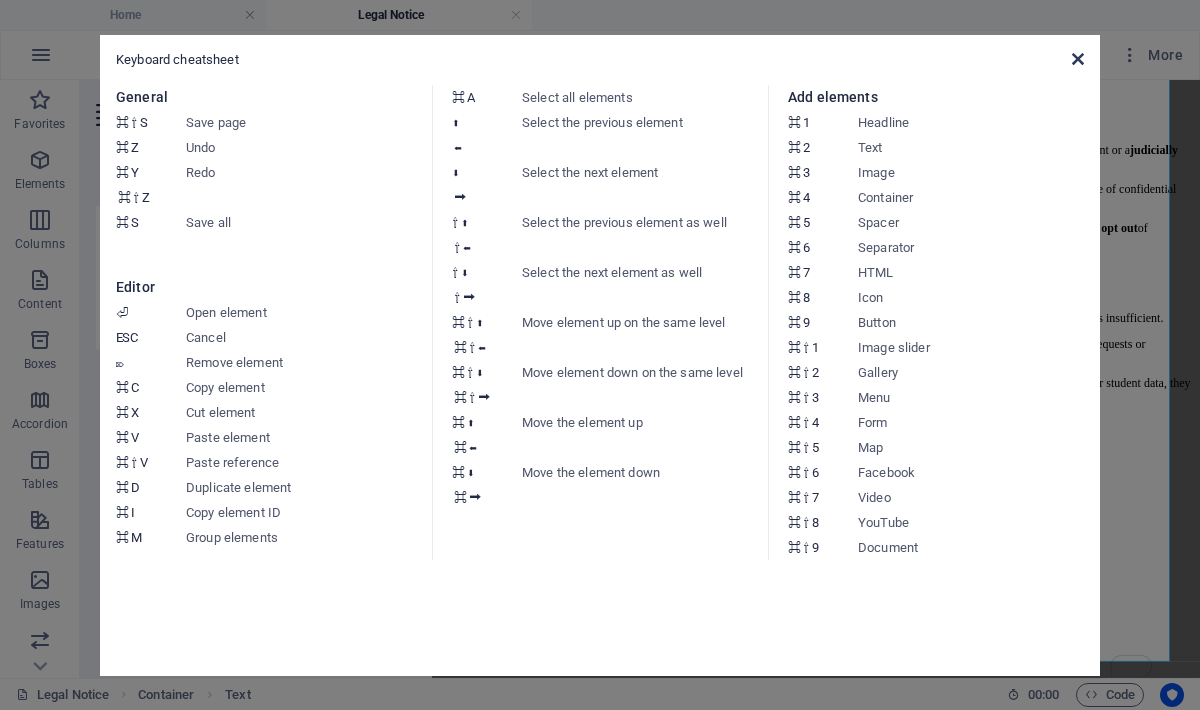 click at bounding box center (1078, 59) 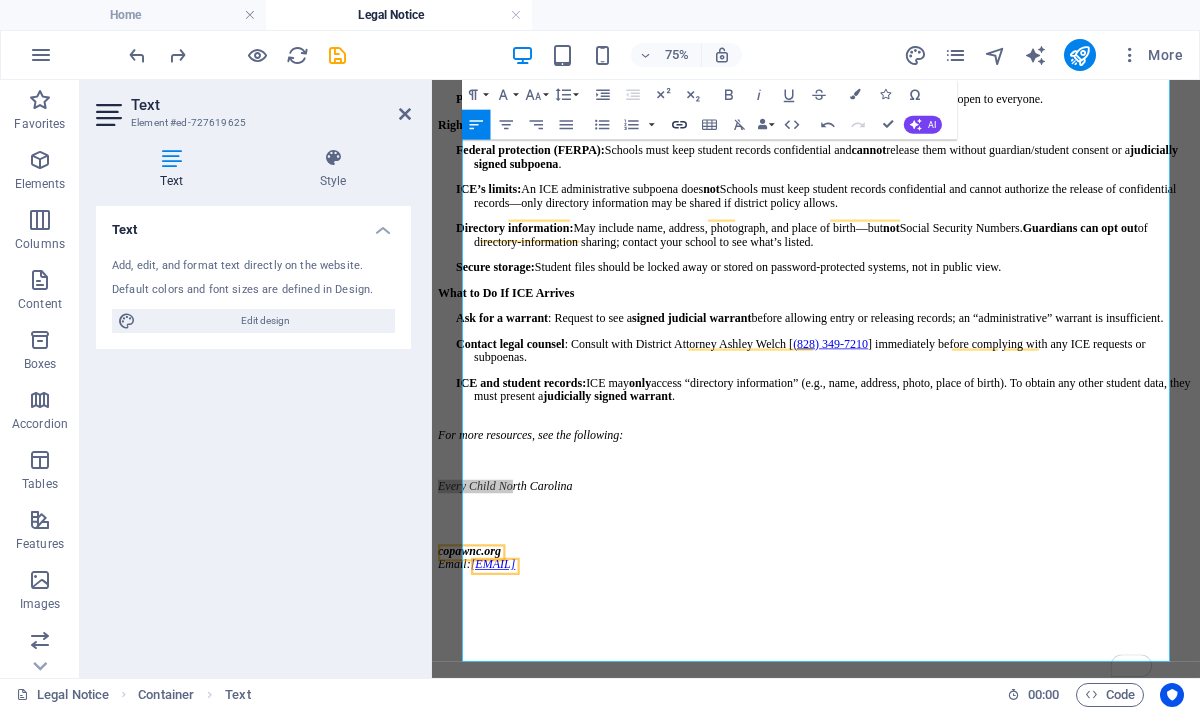 click 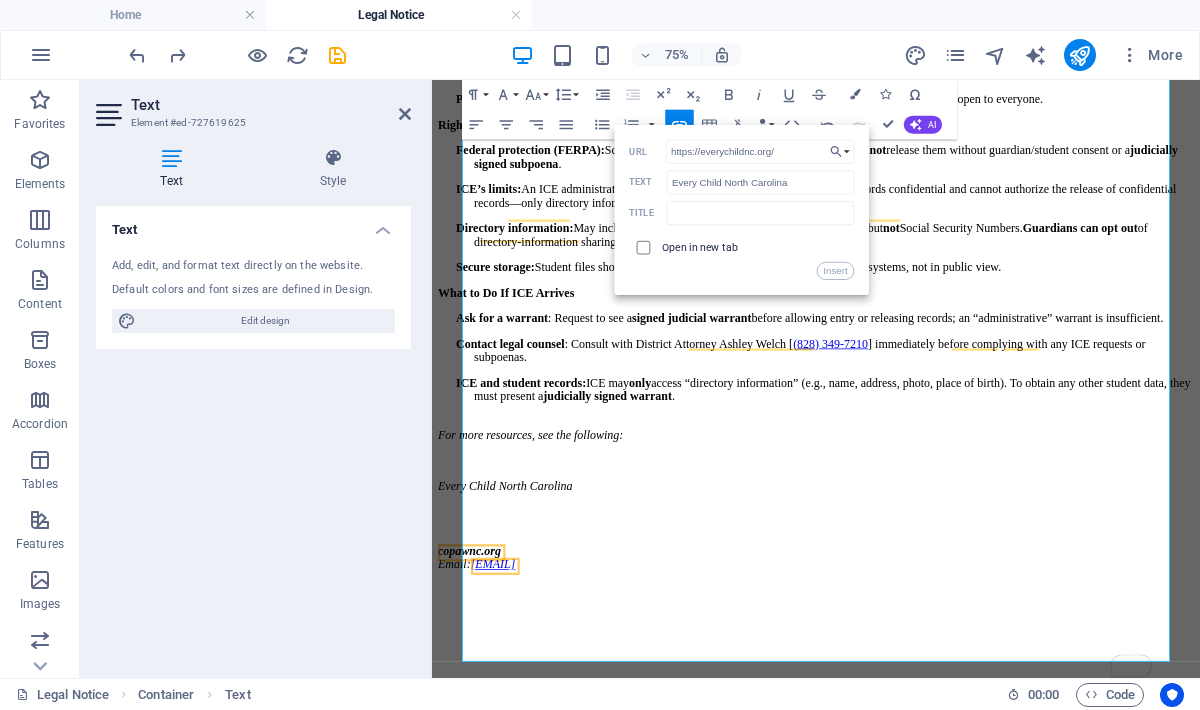 type on "https://everychildnc.org/" 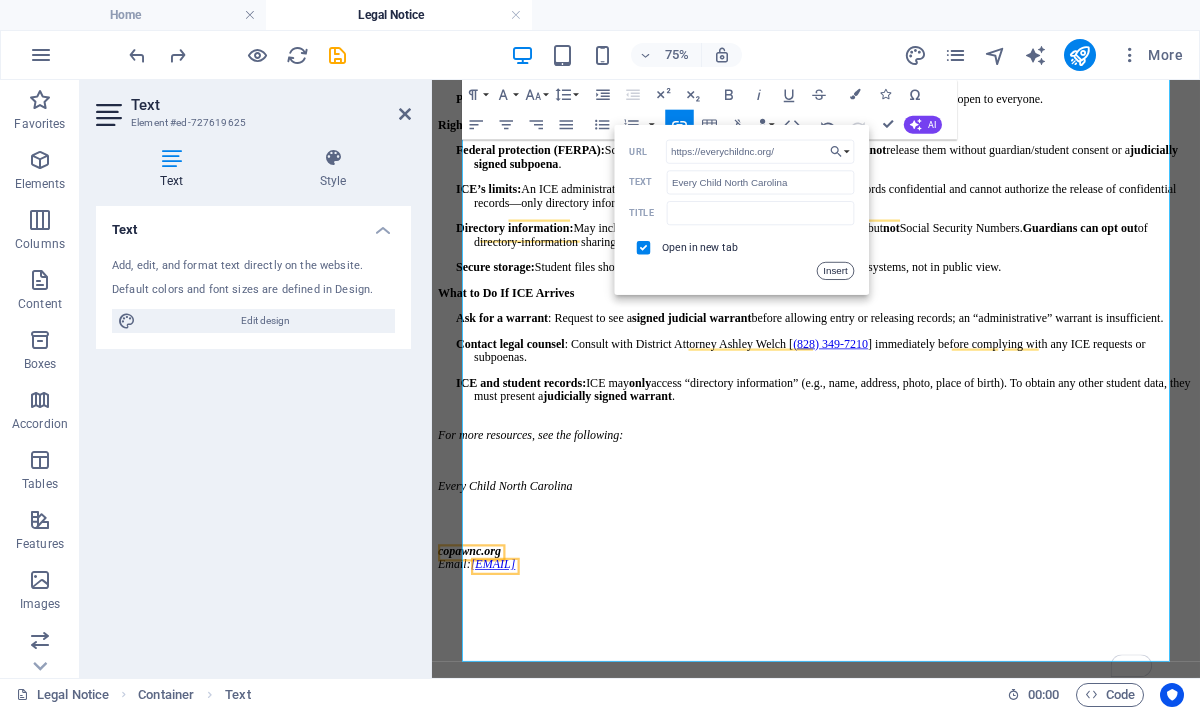 click on "Insert" at bounding box center [836, 271] 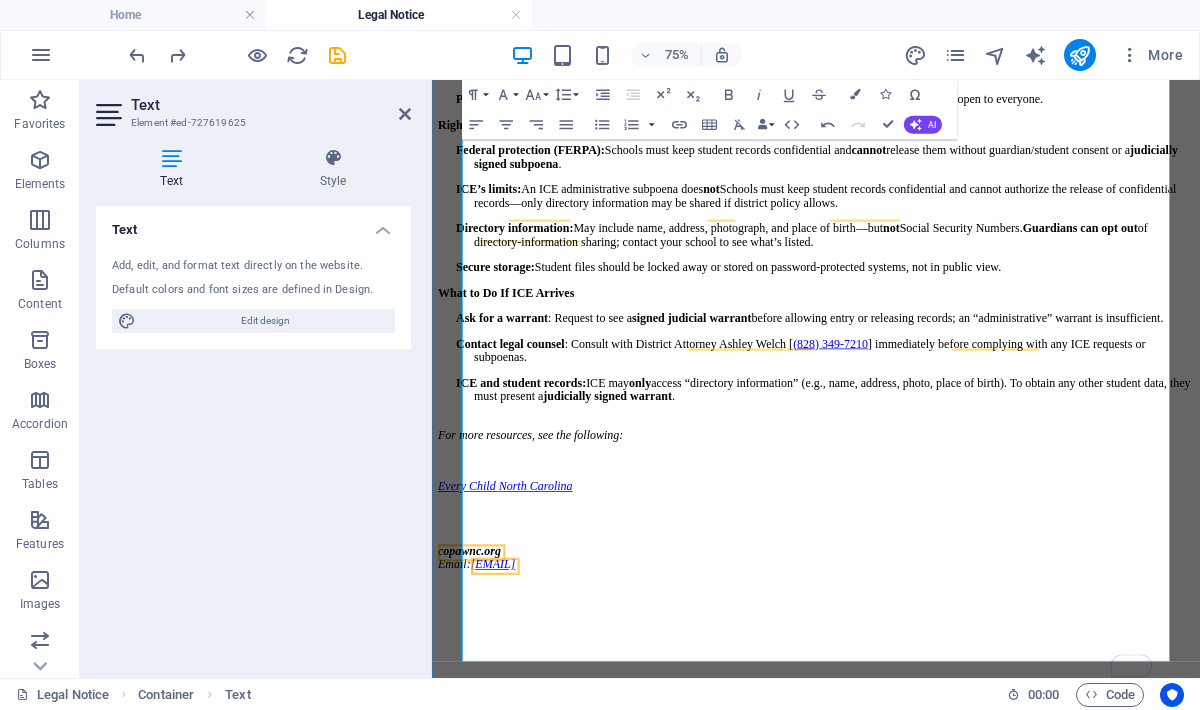 click on "Every Child NC" at bounding box center [944, 623] 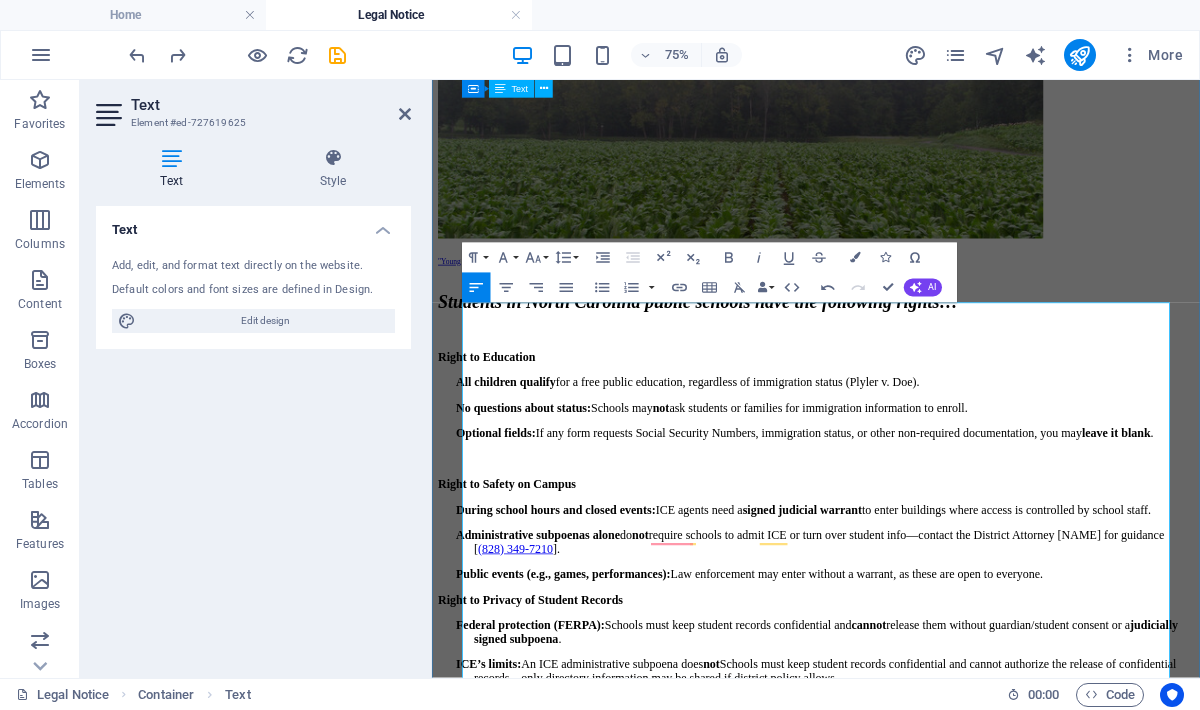 scroll, scrollTop: 126, scrollLeft: 0, axis: vertical 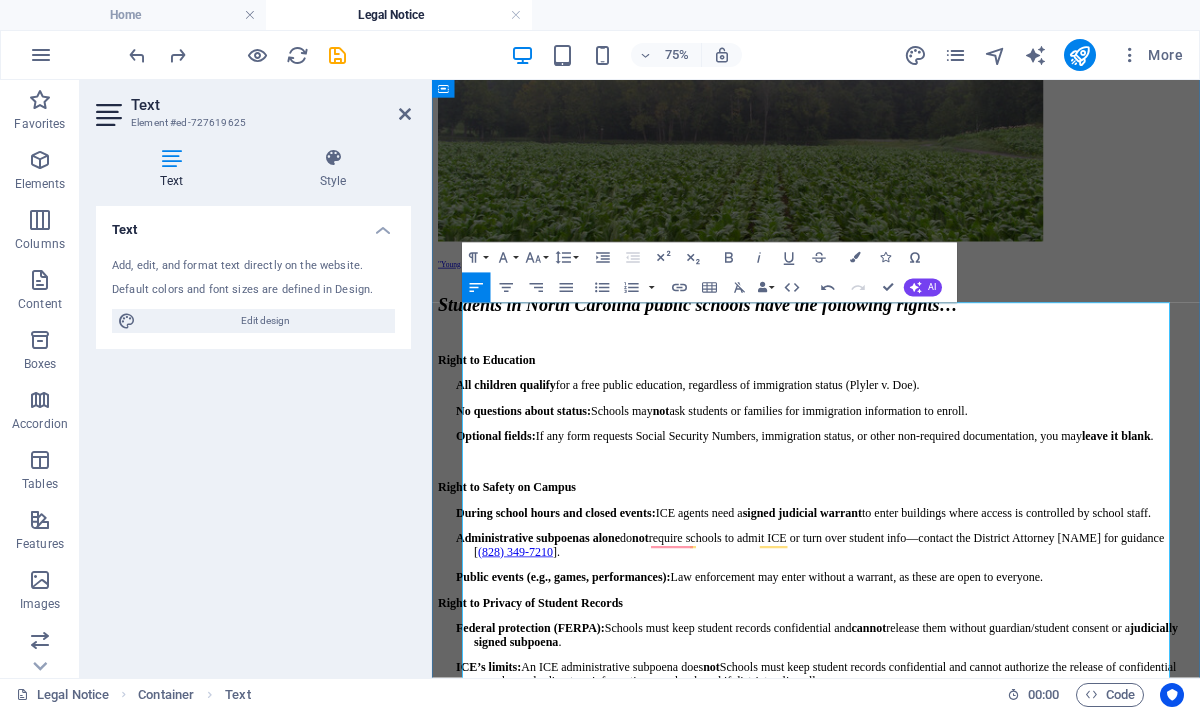 click on "Right to Education" at bounding box center [505, 453] 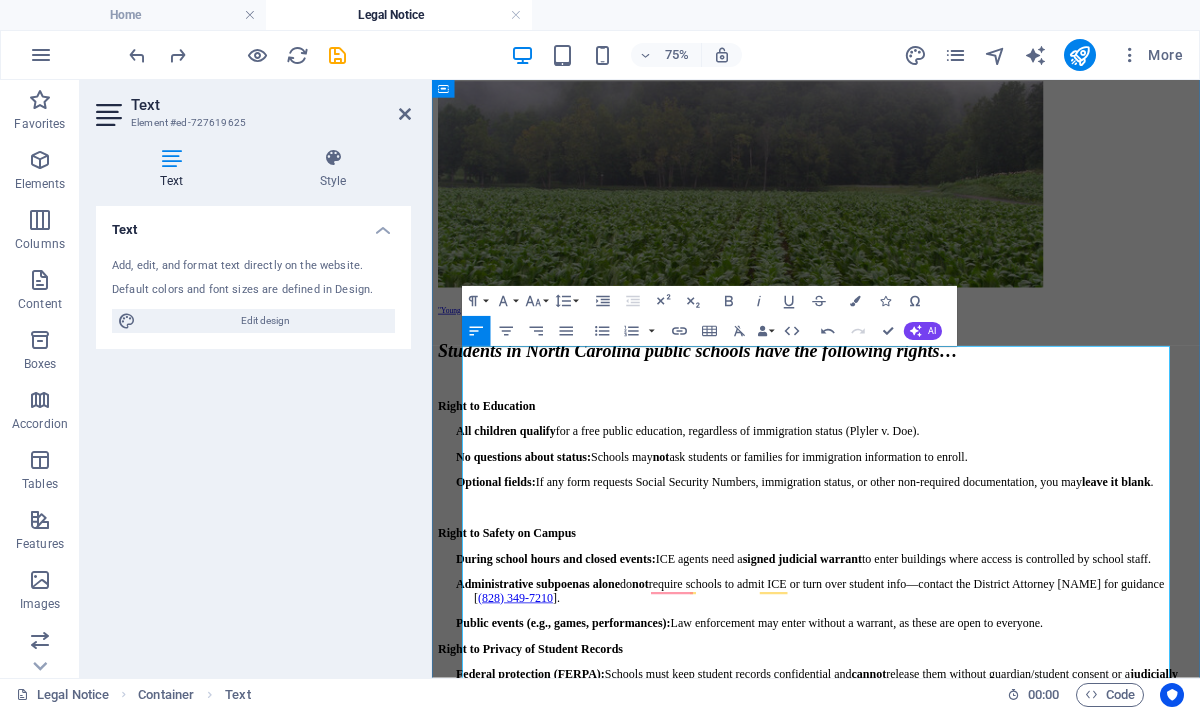 scroll, scrollTop: 63, scrollLeft: 0, axis: vertical 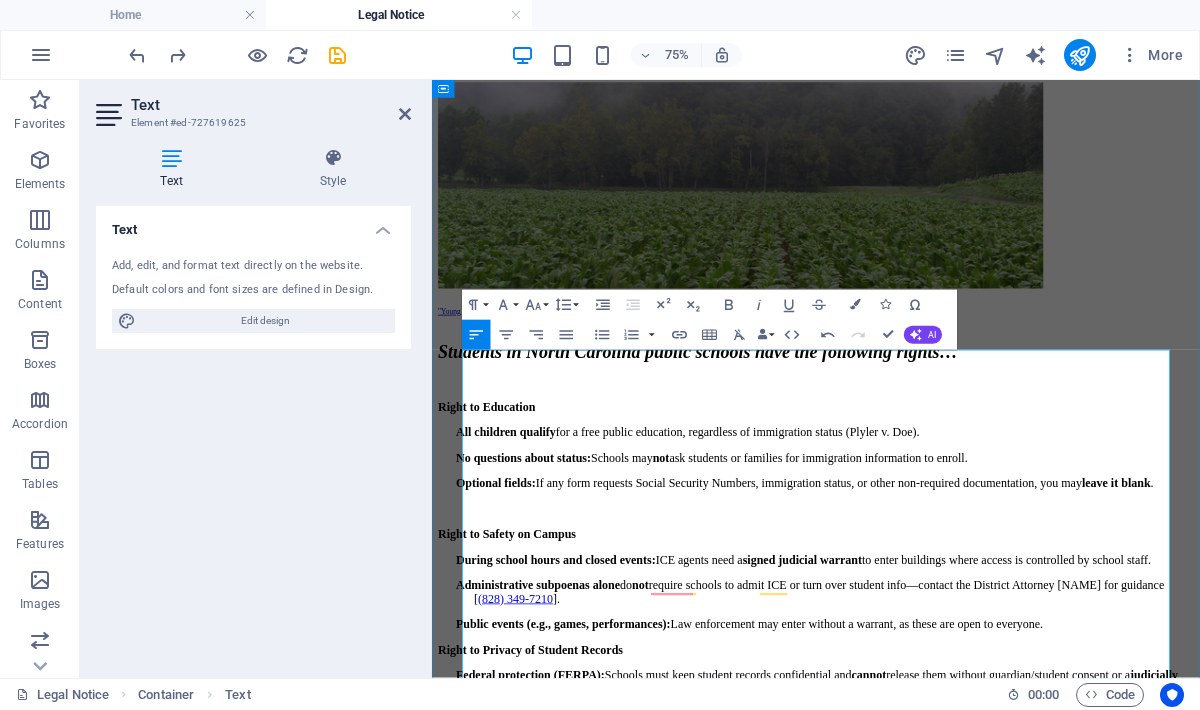 click on "Students in North Carolina public schools have the following rights…" at bounding box center (786, 444) 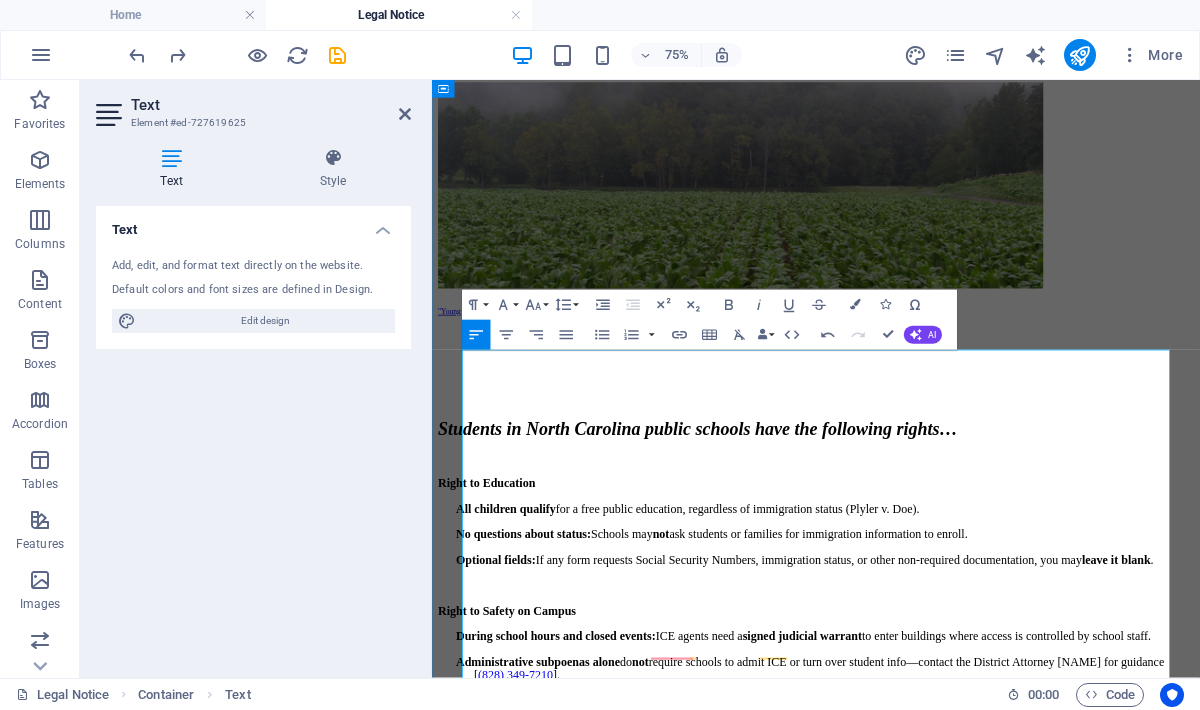 click on "Students in North Carolina public schools have the following rights…" at bounding box center (786, 546) 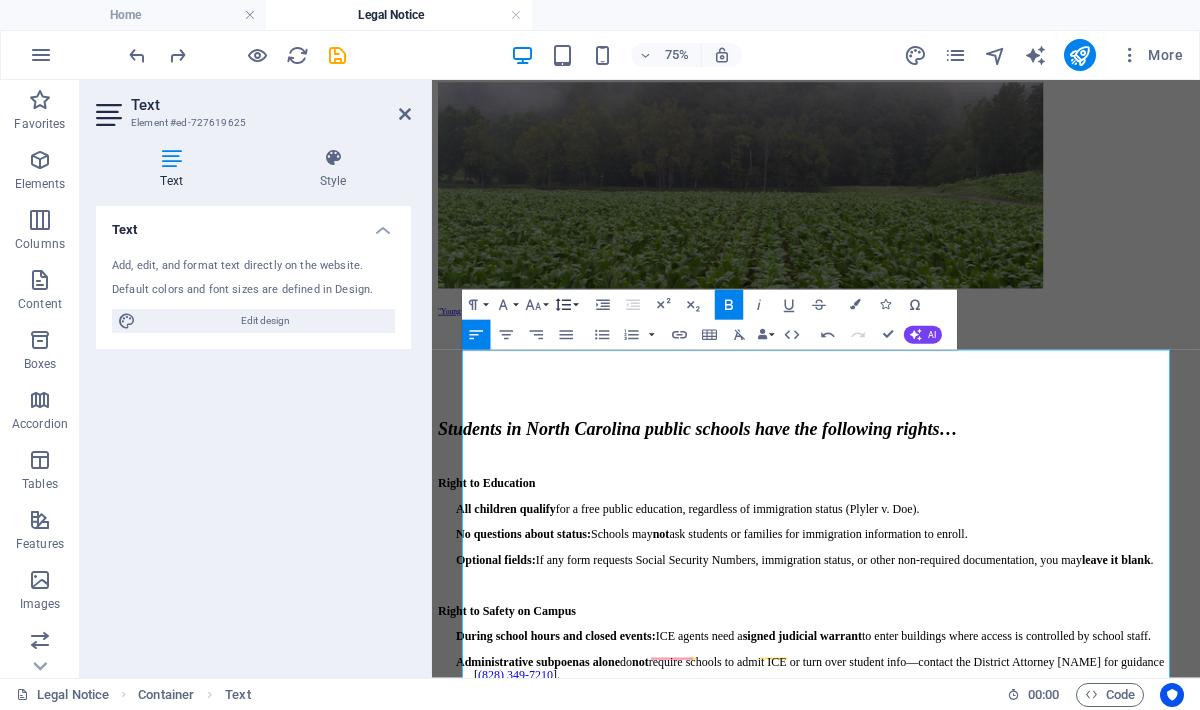 click 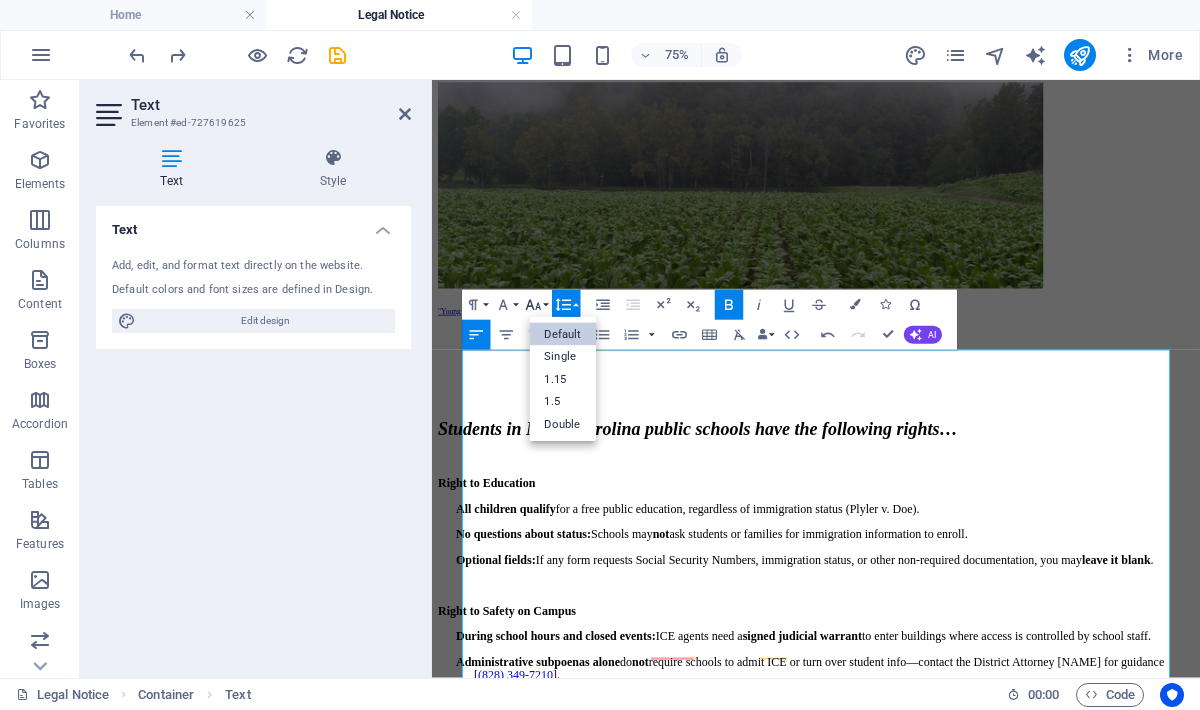 scroll, scrollTop: 0, scrollLeft: 0, axis: both 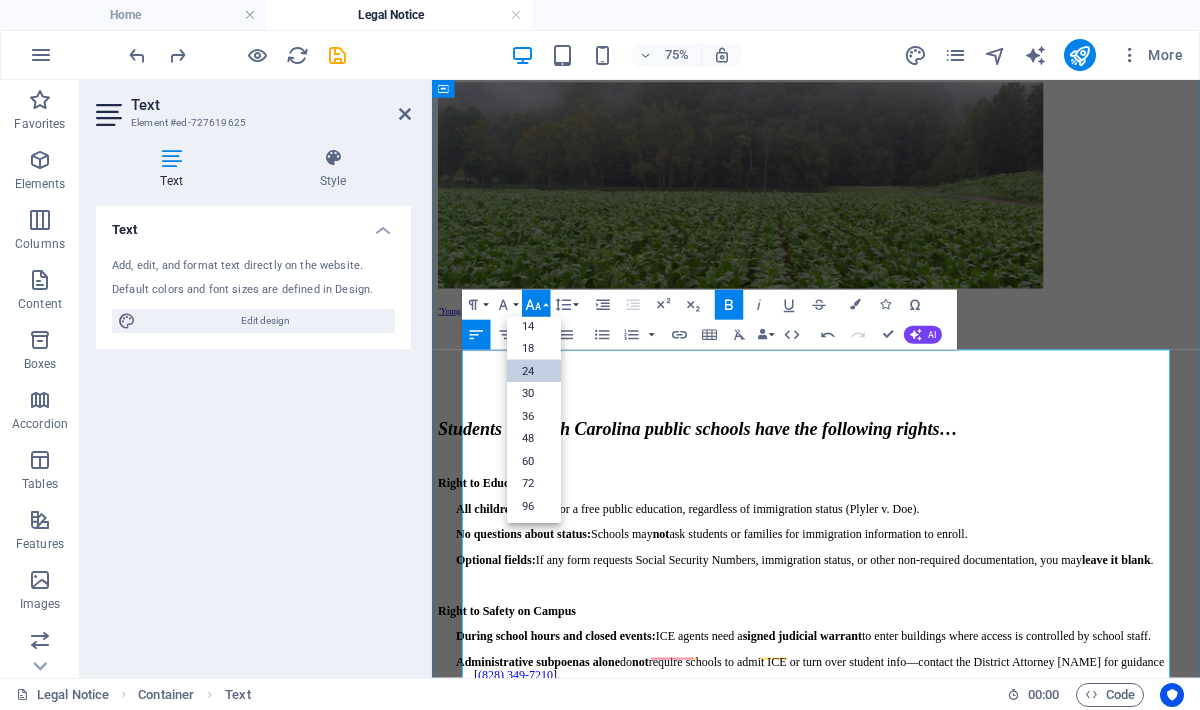 click on "​" at bounding box center [944, 440] 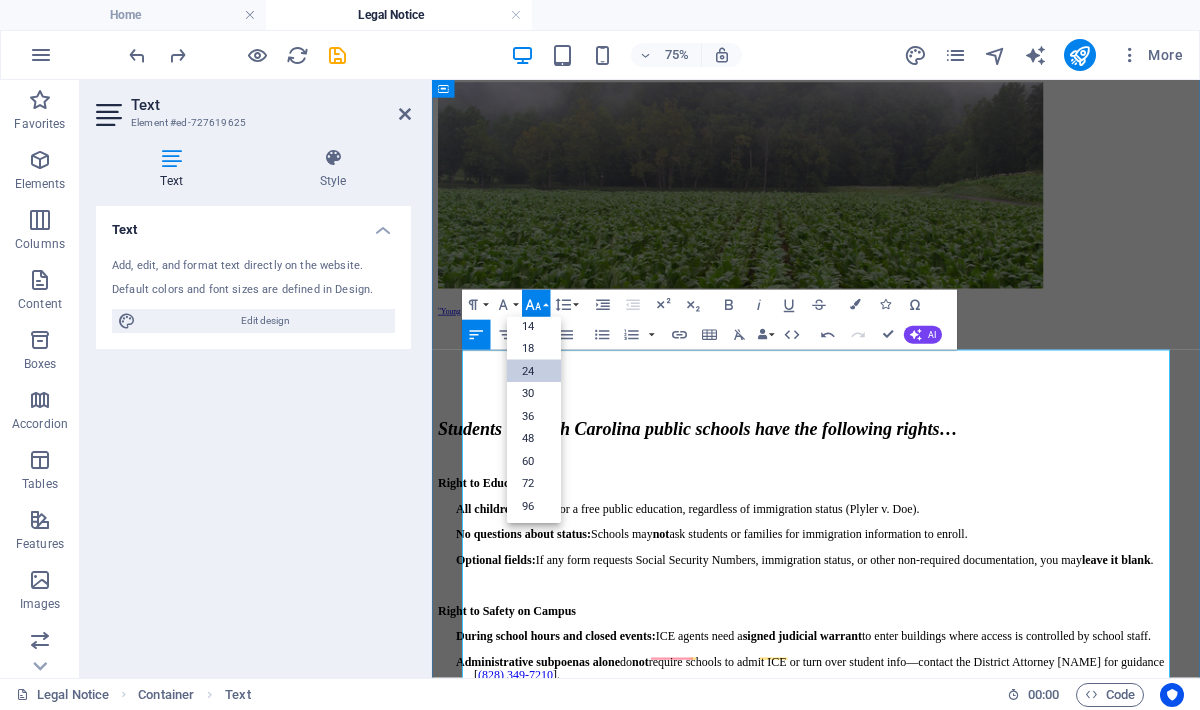 click on "​" at bounding box center [944, 440] 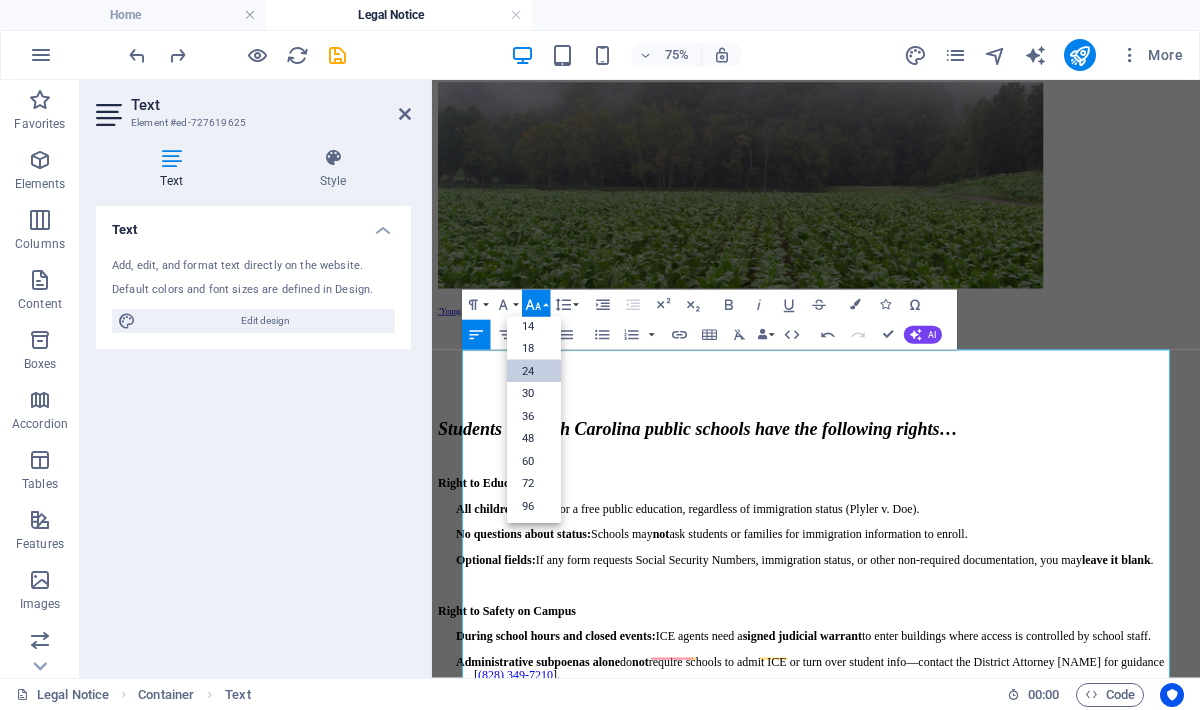 click on "24" at bounding box center [534, 371] 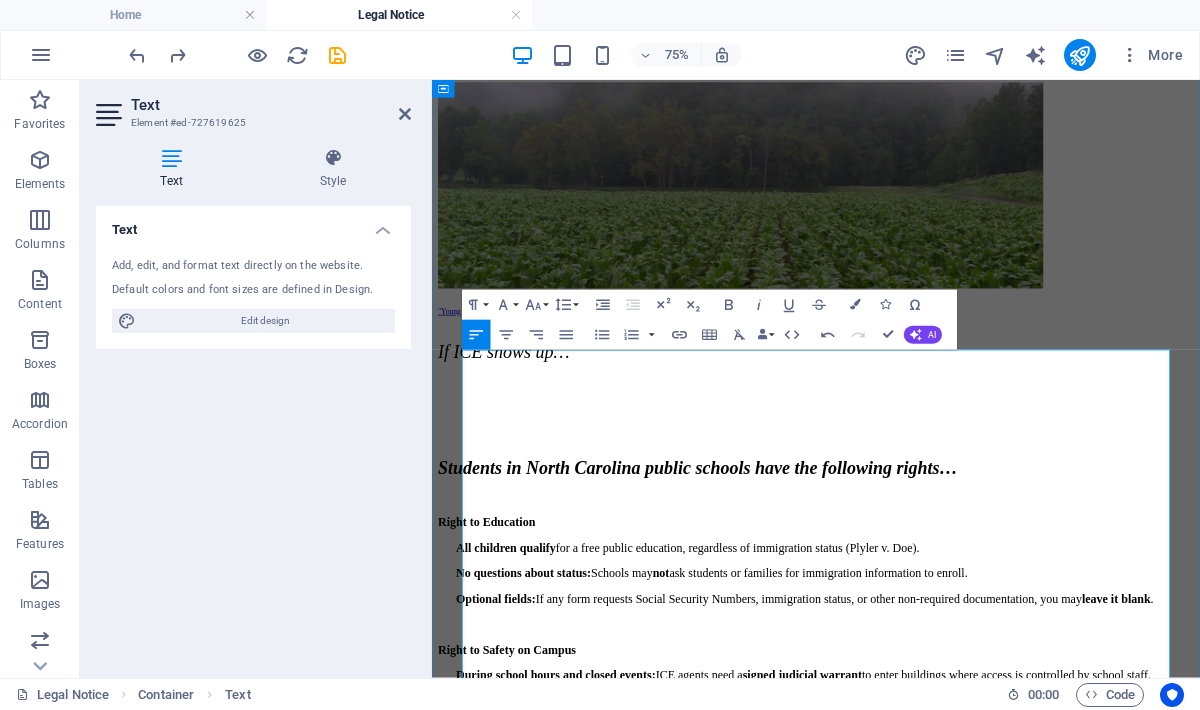 scroll, scrollTop: 6189, scrollLeft: 9, axis: both 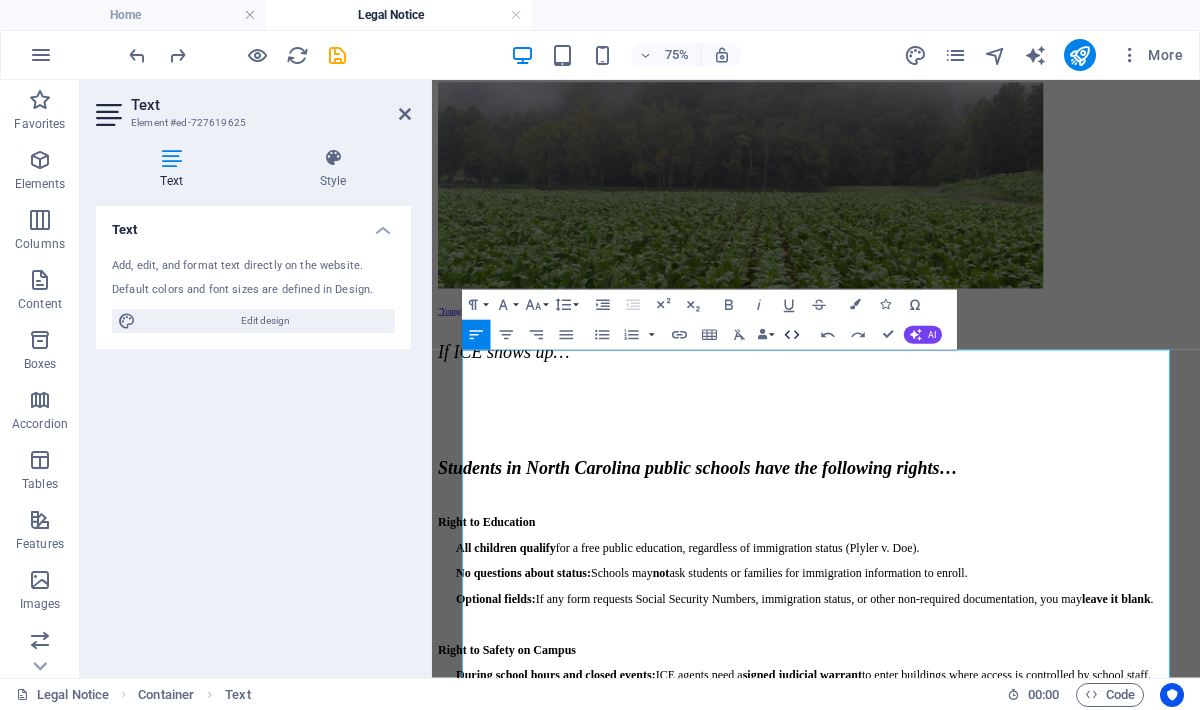 click 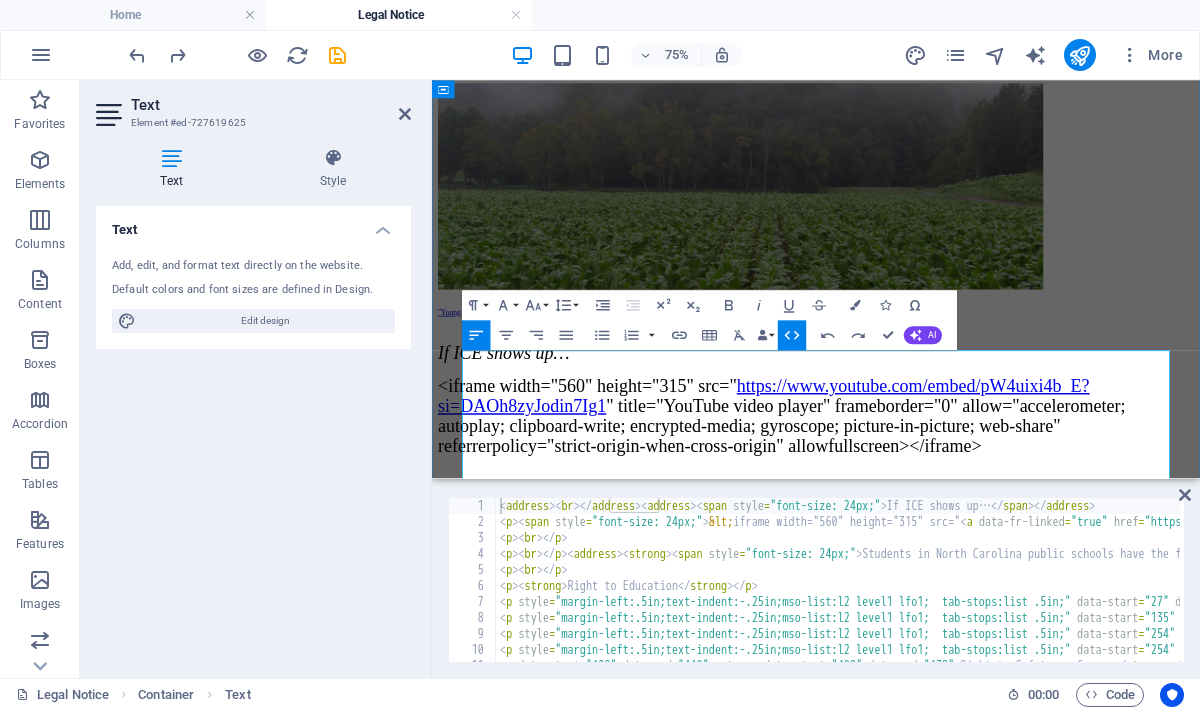 scroll, scrollTop: 6457, scrollLeft: 9, axis: both 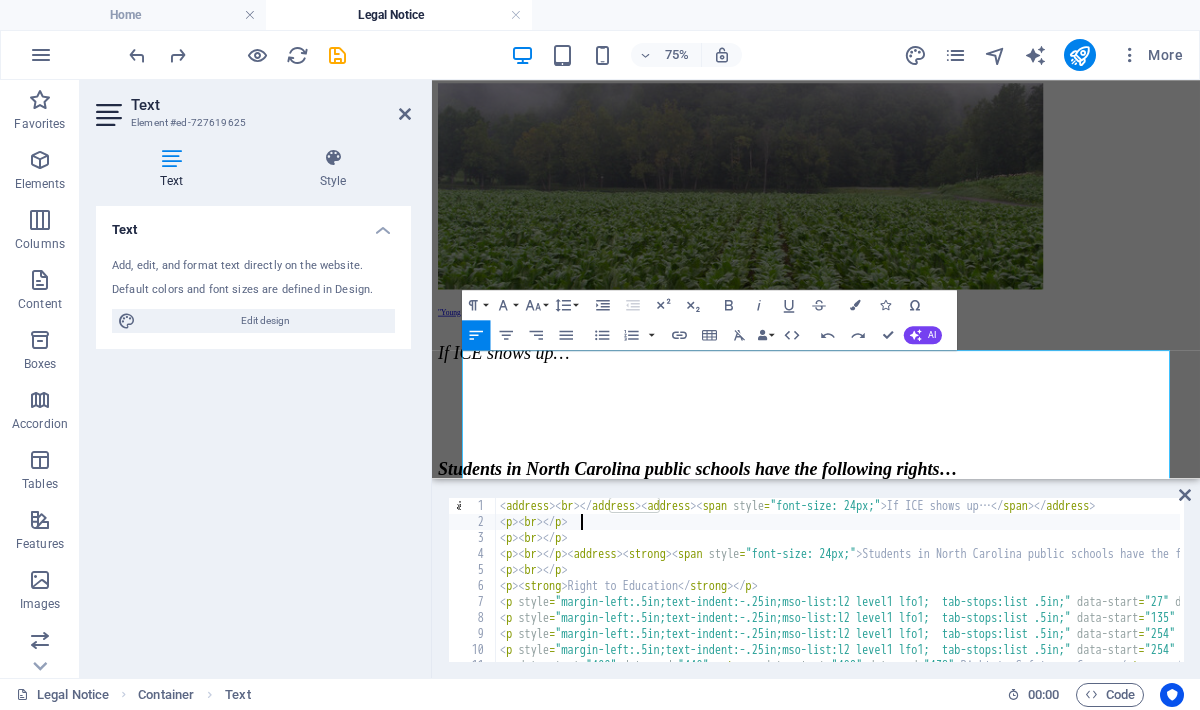 click on "< address > < br > </ address > < address > < span   style = "font-size: 24px;" > If ICE shows up… </ span > </ address > < p > < br > </ p > < p > < br > </ p > < p > < br > </ p > < address > < strong > < span   style = "font-size: 24px;" > Students in North Carolina public schools have the following rights… </ span > </ strong > </ address > < p > < br > </ p > < p > < strong > Right to Education </ strong > </ p > < p   style = "margin-left:.5in;text-indent:-.25in;mso-list:l2 level1 lfo1;  tab-stops:list .5in;"   data-start = "27"   data-end = "132" > < strong   data-start = "27"   data-end = "51" > All children qualify </ strong >  for a free public education, regardless of immigration status (Plyler v. Doe). </ p > < p   style = "margin-left:.5in;text-indent:-.25in;mso-list:l2 level1 lfo1;  tab-stops:list .5in;"   data-start = "135"   data-end = "251" > < strong   data-start = "135"   data-end = "165" > No questions about status: </ strong >  Schools may  < strong   data-start = "178"   data-end = >" at bounding box center [2382, 594] 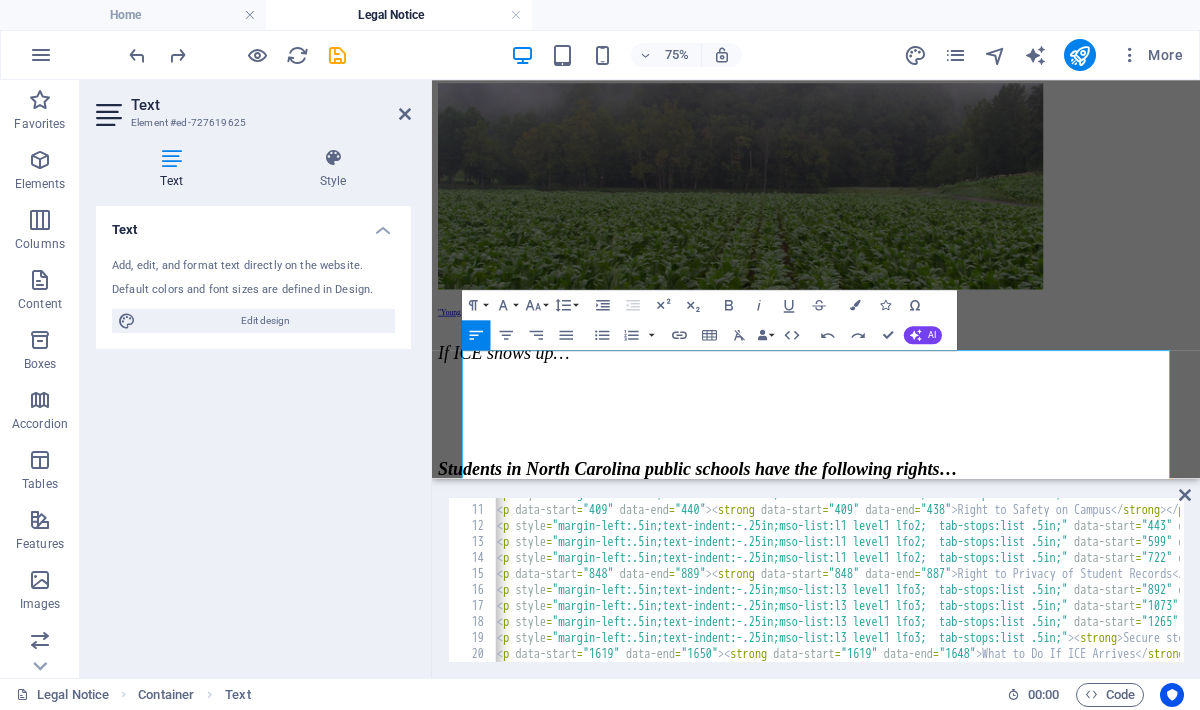 scroll, scrollTop: 256, scrollLeft: 0, axis: vertical 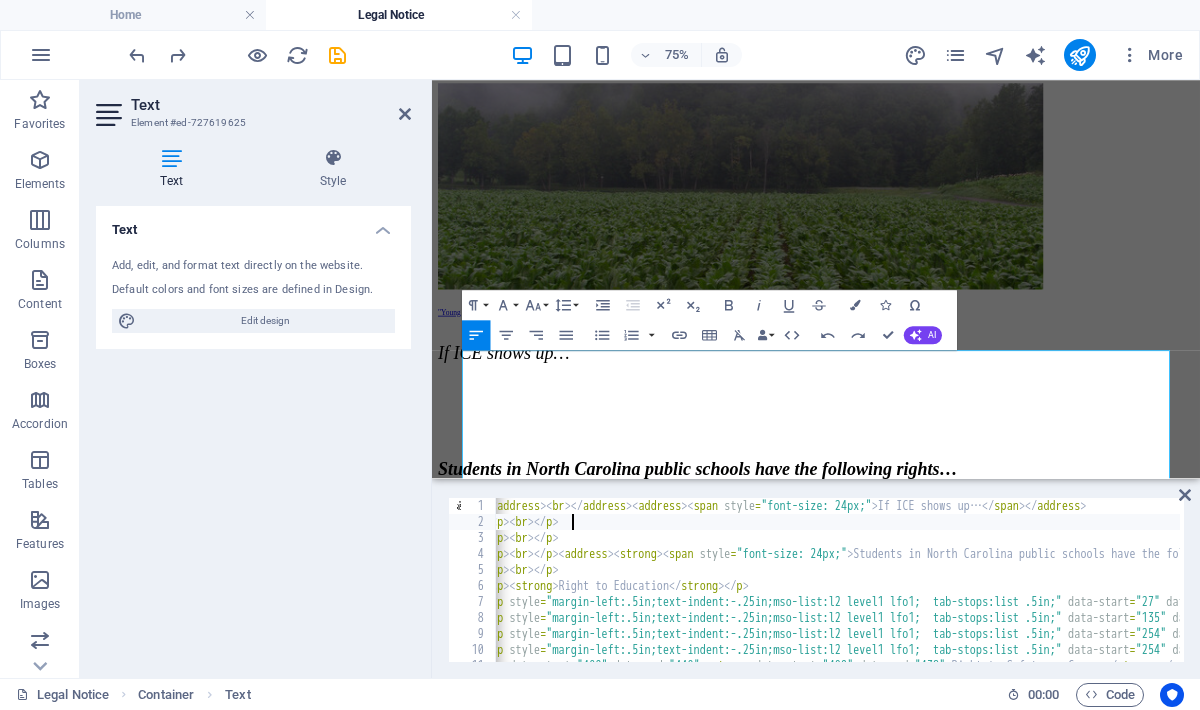 type on "<p><br></p><iframe width="560" height="315" src="https://www.youtube.com/embed/pW4uixi4b_E?si=DAOh8zyJodin7Ig1" title="YouTube video player" frameborder="0" allow="accelerometer; autoplay; clipboard-write; encrypted-media; gyroscope; picture-in-picture; web-share" referrerpolicy="strict-origin-when-cross-origin" allowfullscreen></iframe>" 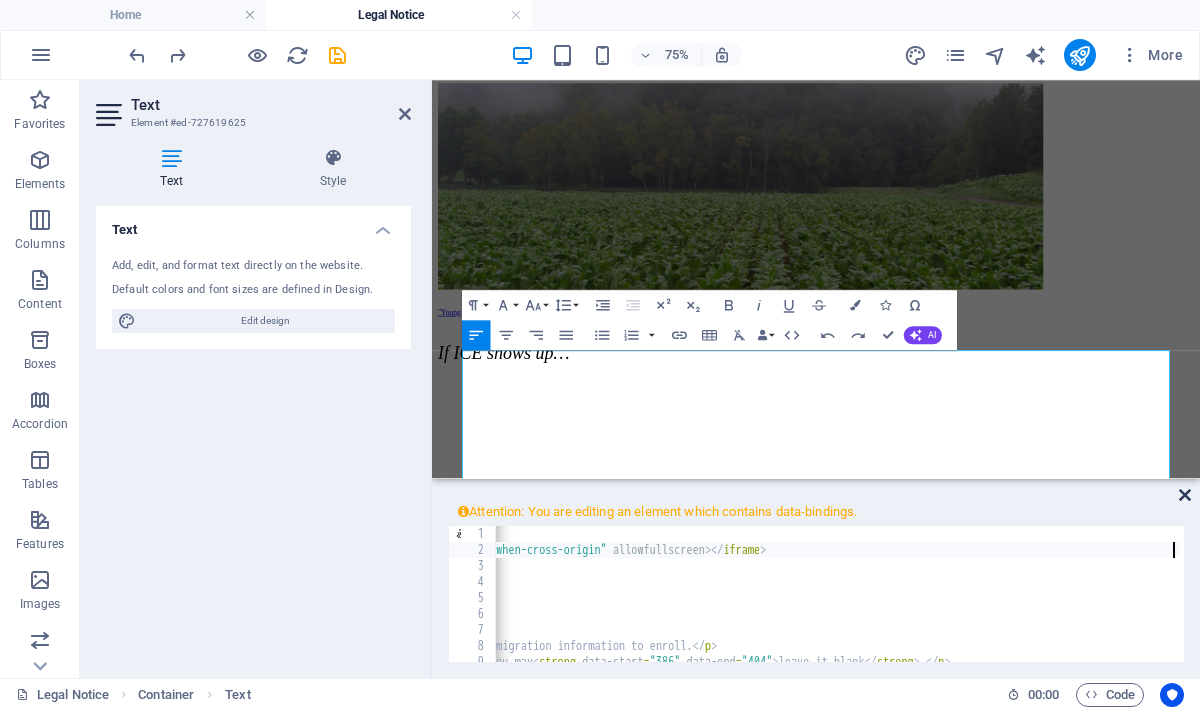 click at bounding box center [1185, 495] 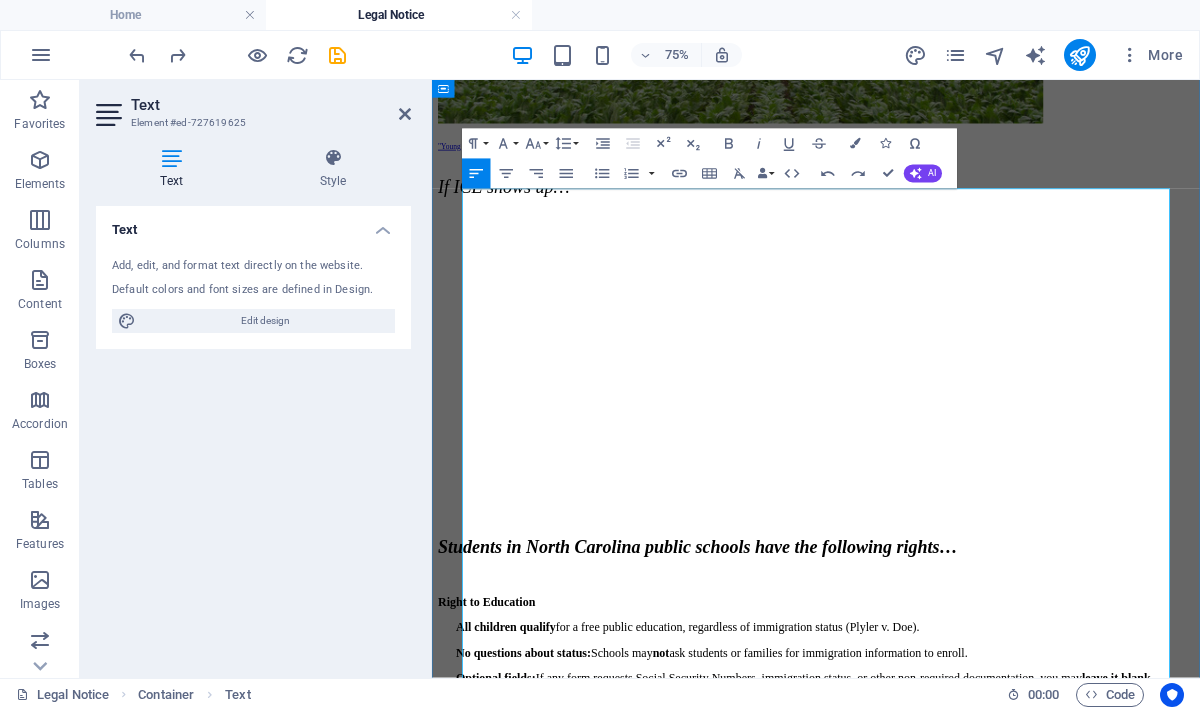scroll, scrollTop: 278, scrollLeft: 0, axis: vertical 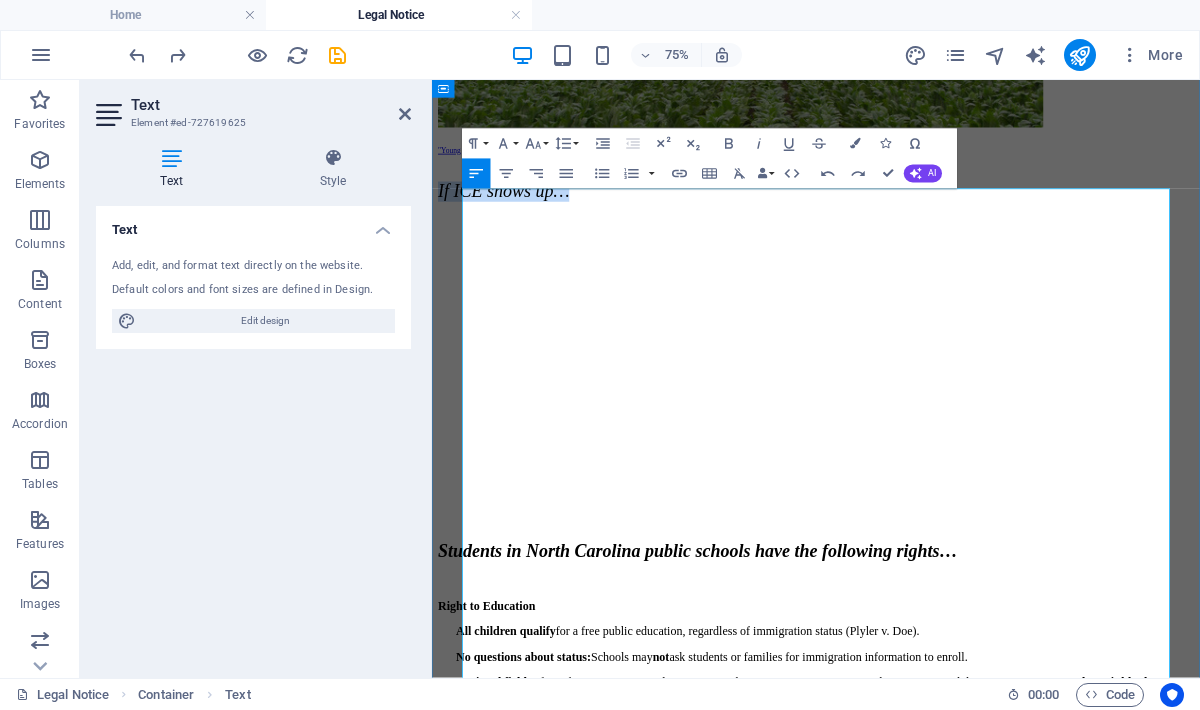 drag, startPoint x: 682, startPoint y: 284, endPoint x: 467, endPoint y: 280, distance: 215.0372 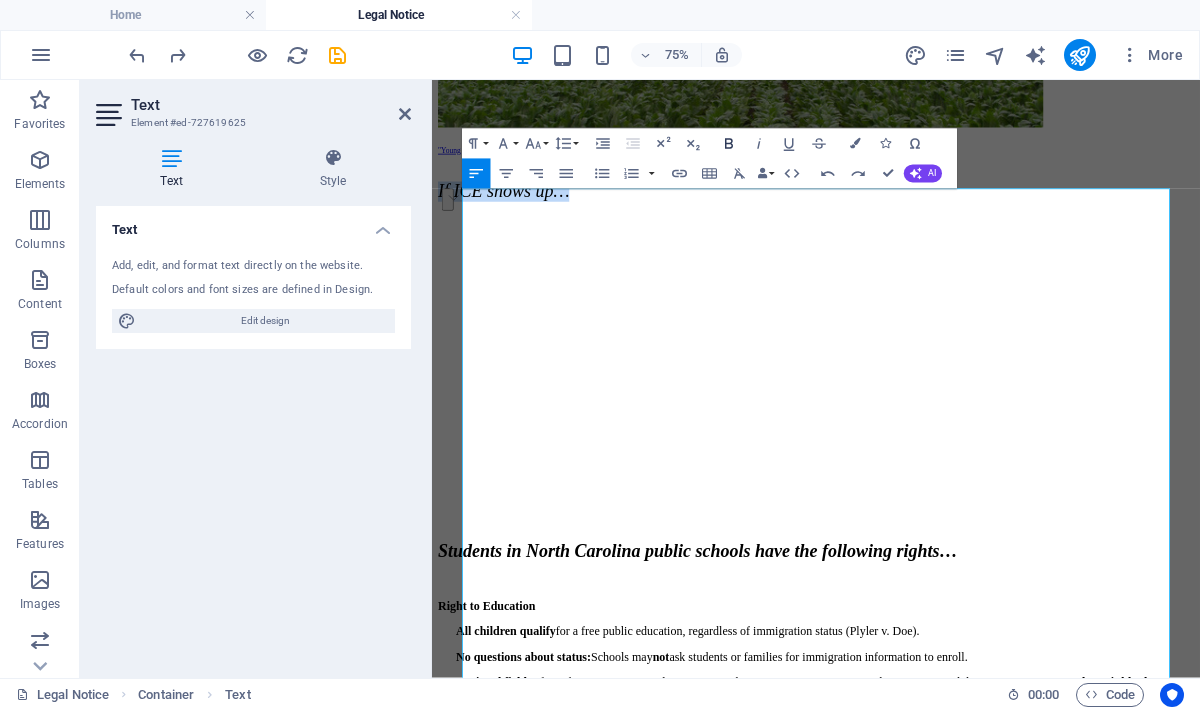 click 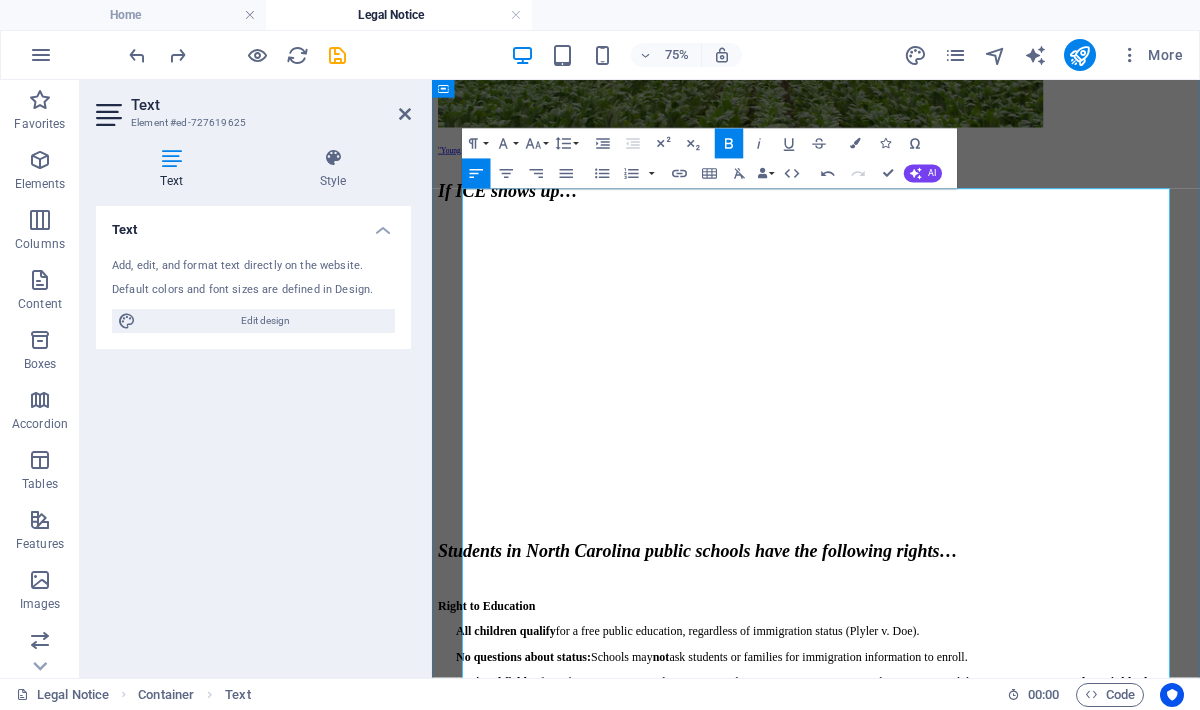 click on "If ICE shows up…
Students in North Carolina public schools have the following rights…
Right to Education
All children qualify  for a free public education, regardless of immigration status (Plyler v. Doe).
No questions about status:  Schools may  not  ask students or families for immigration information to enroll.
Optional fields:  If any form requests Social Security Numbers, immigration status, or other non-required documentation, you may  leave it blank .
Right to Safety on Campus
During school hours and closed events:  ICE agents need a  signed judicial warrant  to enter buildings where access is controlled by school staff.
Administrative subpoenas alone  do  not  require schools to admit ICE or turn over student info—contact the District Attorney Ashley Welch for guidance [ (828) 349-7210 ].
Public events (e.g., games, performances):  Law enforcement may enter without a warrant, as these are open to everyone.
Right to Privacy of Student Records
cannot .
not
not" at bounding box center [944, 974] 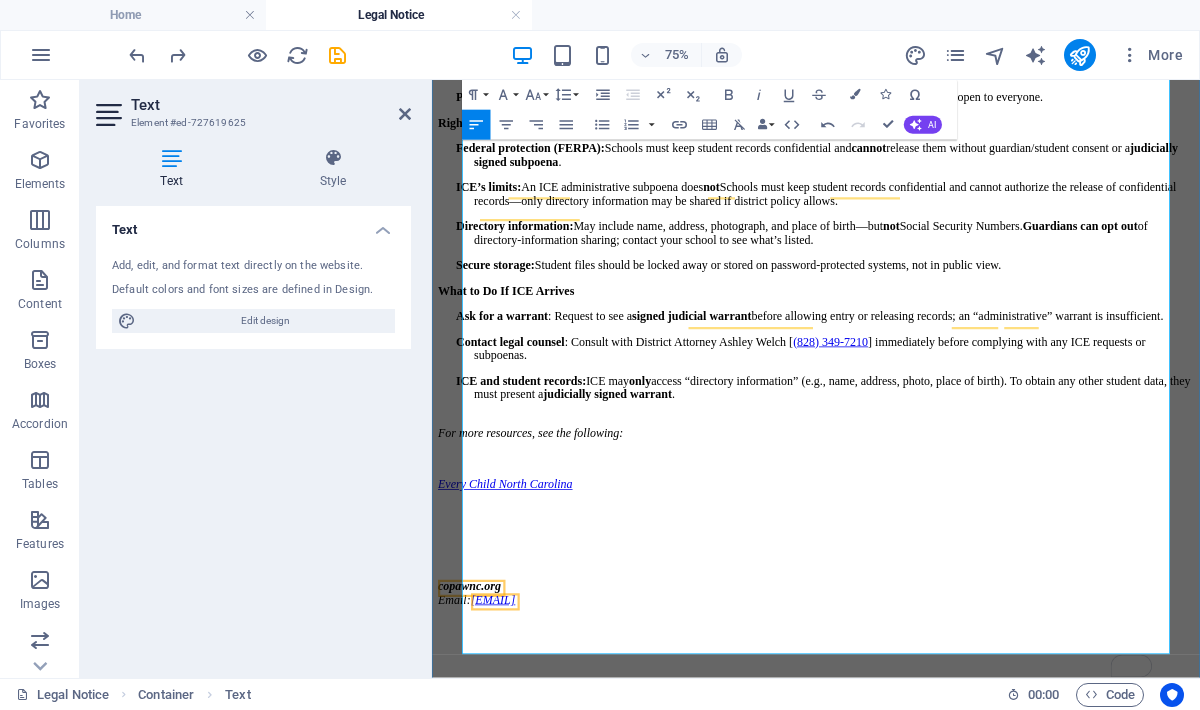 scroll, scrollTop: 1325, scrollLeft: 0, axis: vertical 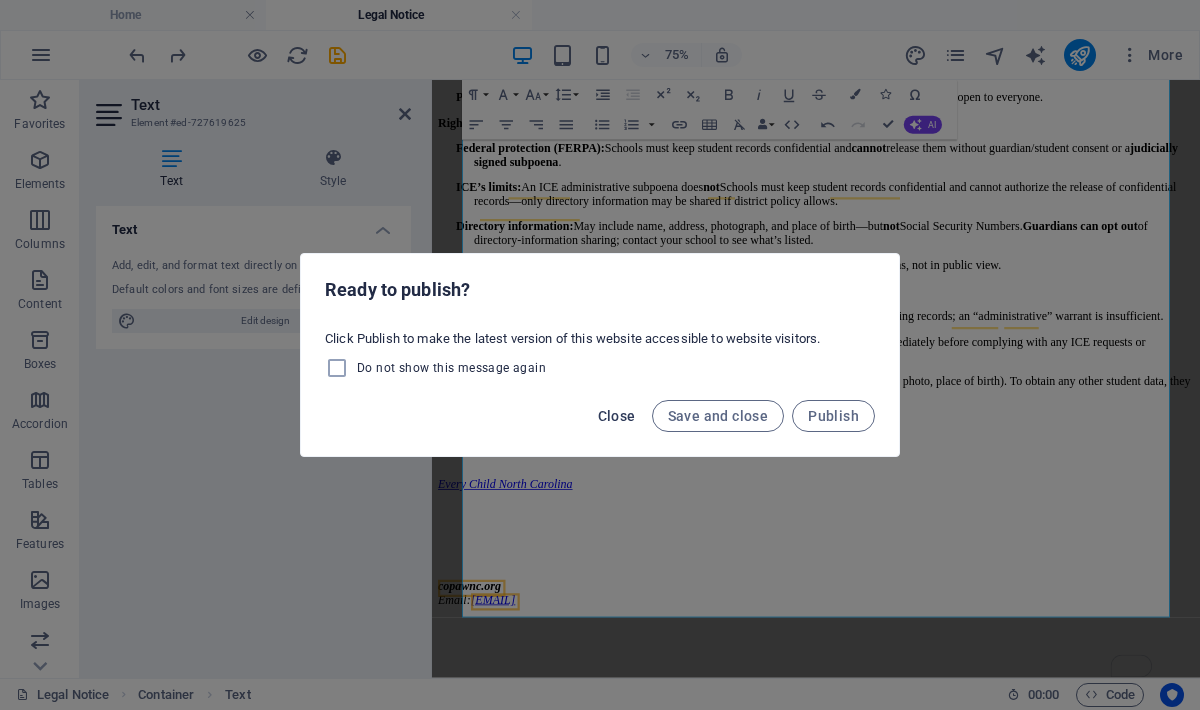 click on "Close" at bounding box center (617, 416) 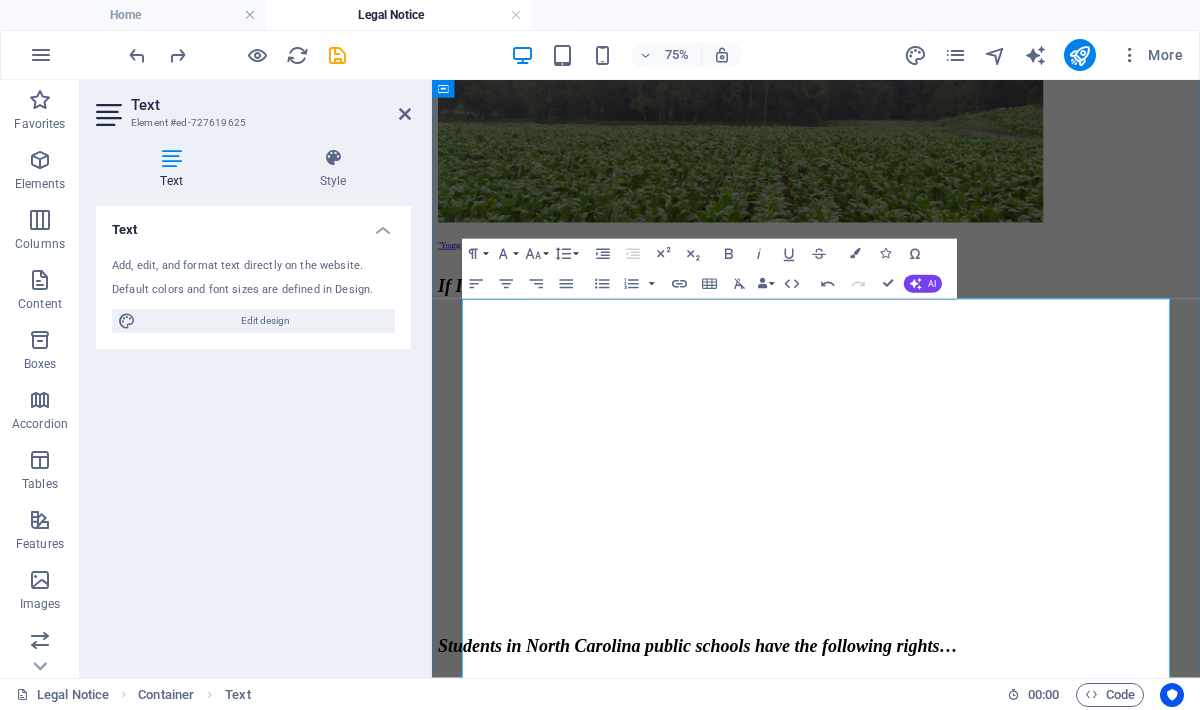 scroll, scrollTop: 0, scrollLeft: 0, axis: both 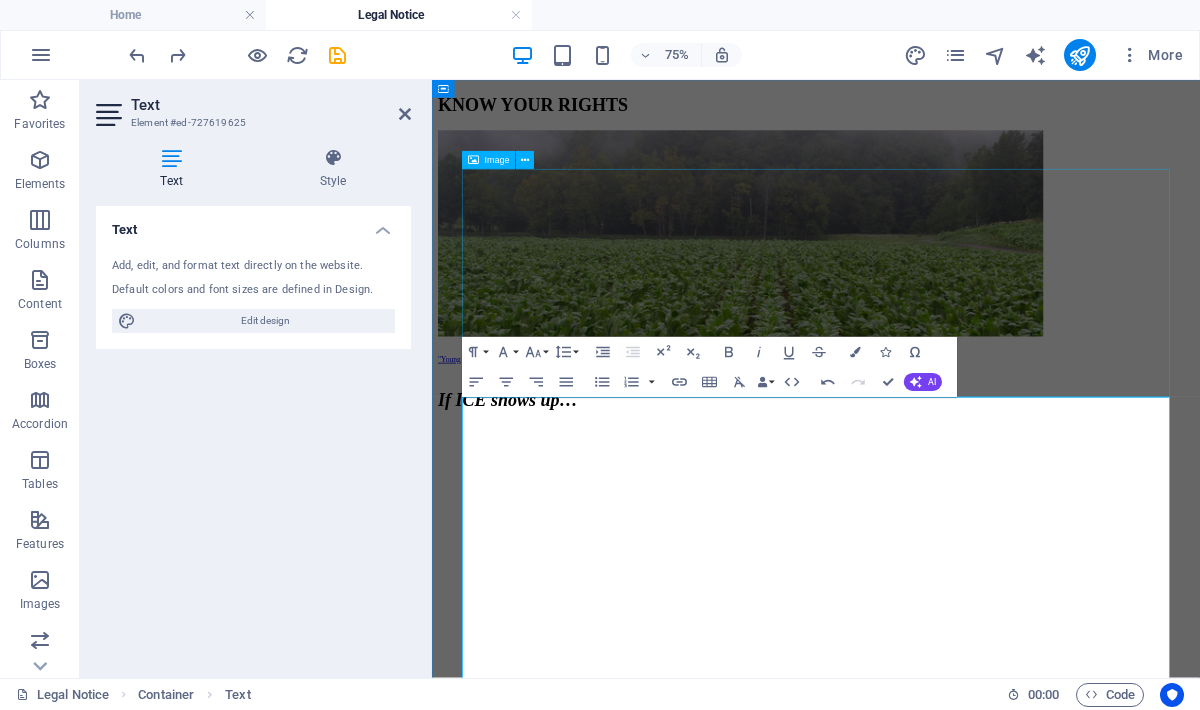 click on ""Young Tobacco," [NAME]" at bounding box center [944, 303] 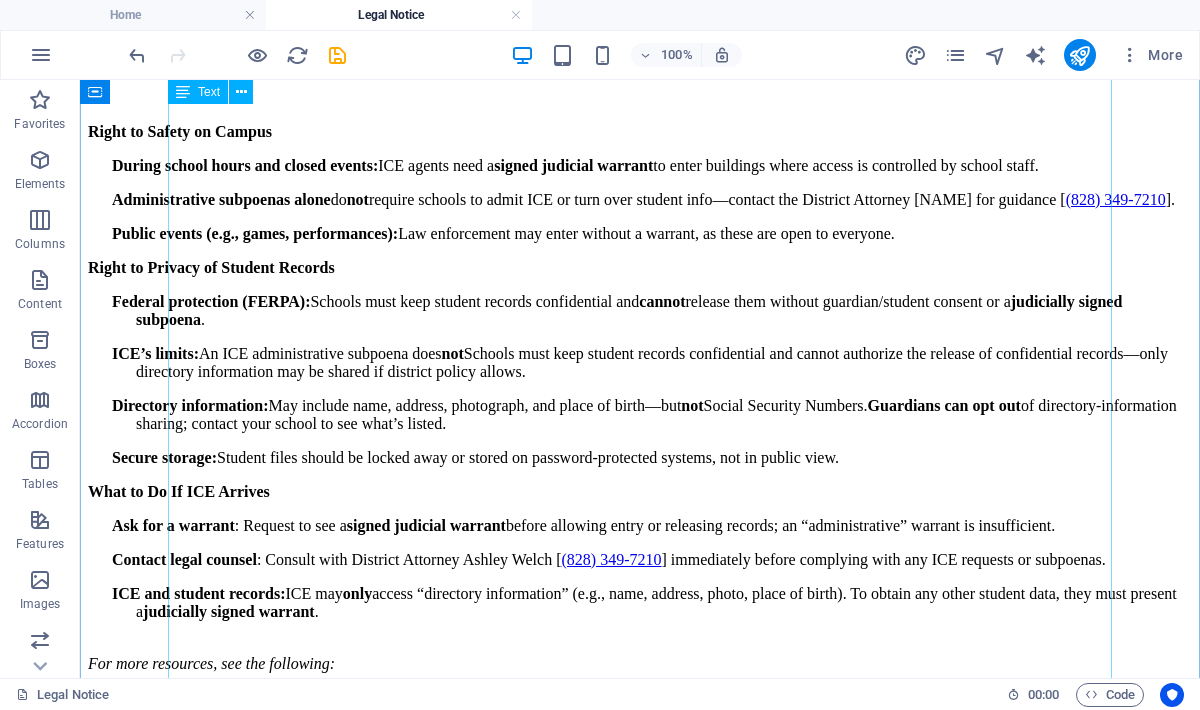 scroll, scrollTop: 1104, scrollLeft: 0, axis: vertical 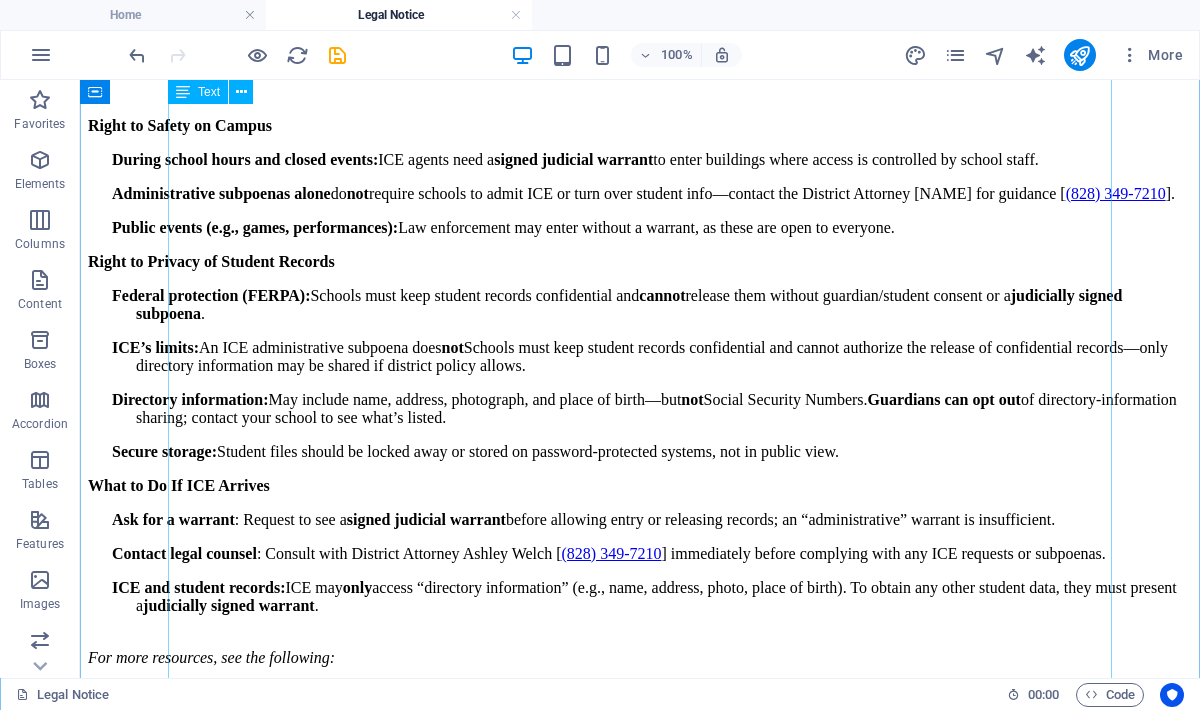 click on "If ICE shows up…
Students in North Carolina public schools have the following rights…
Right to Education
All children qualify  for a free public education, regardless of immigration status (Plyler v. Doe).
No questions about status:  Schools may  not  ask students or families for immigration information to enroll.
Optional fields:  If any form requests Social Security Numbers, immigration status, or other non-required documentation, you may  leave it blank .
Right to Safety on Campus
During school hours and closed events:  ICE agents need a  signed judicial warrant  to enter buildings where access is controlled by school staff.
Administrative subpoenas alone  do  not  require schools to admit ICE or turn over student info—contact the District Attorney Ashley Welch for guidance [ (828) 349-7210 ].
Public events (e.g., games, performances):  Law enforcement may enter without a warrant, as these are open to everyone.
Right to Privacy of Student Records
cannot .
not
not" at bounding box center [640, 130] 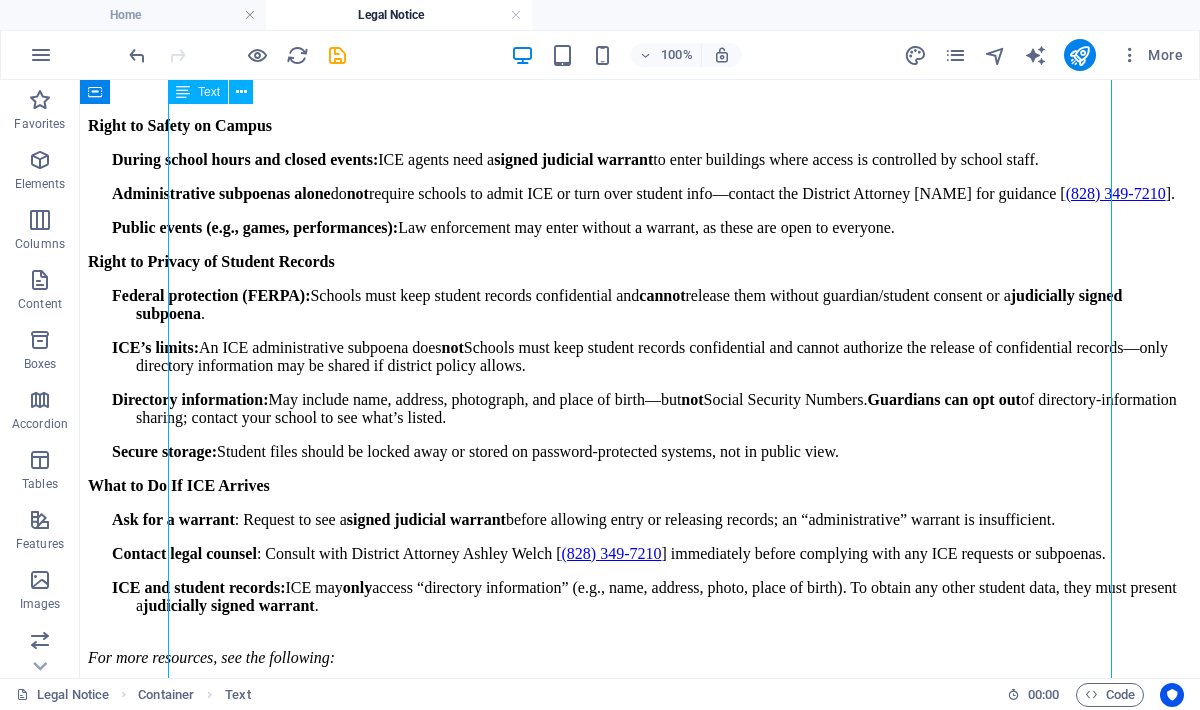 click on "If ICE shows up…
Students in North Carolina public schools have the following rights…
Right to Education
All children qualify  for a free public education, regardless of immigration status (Plyler v. Doe).
No questions about status:  Schools may  not  ask students or families for immigration information to enroll.
Optional fields:  If any form requests Social Security Numbers, immigration status, or other non-required documentation, you may  leave it blank .
Right to Safety on Campus
During school hours and closed events:  ICE agents need a  signed judicial warrant  to enter buildings where access is controlled by school staff.
Administrative subpoenas alone  do  not  require schools to admit ICE or turn over student info—contact the District Attorney Ashley Welch for guidance [ (828) 349-7210 ].
Public events (e.g., games, performances):  Law enforcement may enter without a warrant, as these are open to everyone.
Right to Privacy of Student Records
cannot .
not
not" at bounding box center (640, 130) 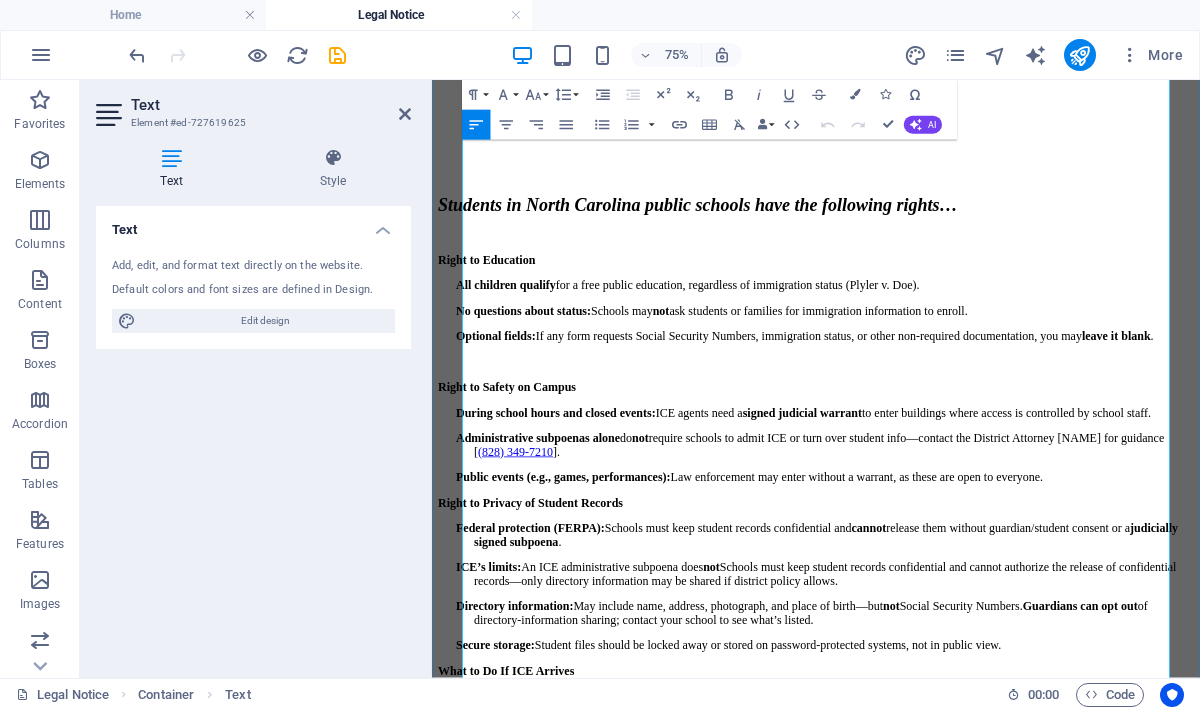 scroll, scrollTop: 774, scrollLeft: 0, axis: vertical 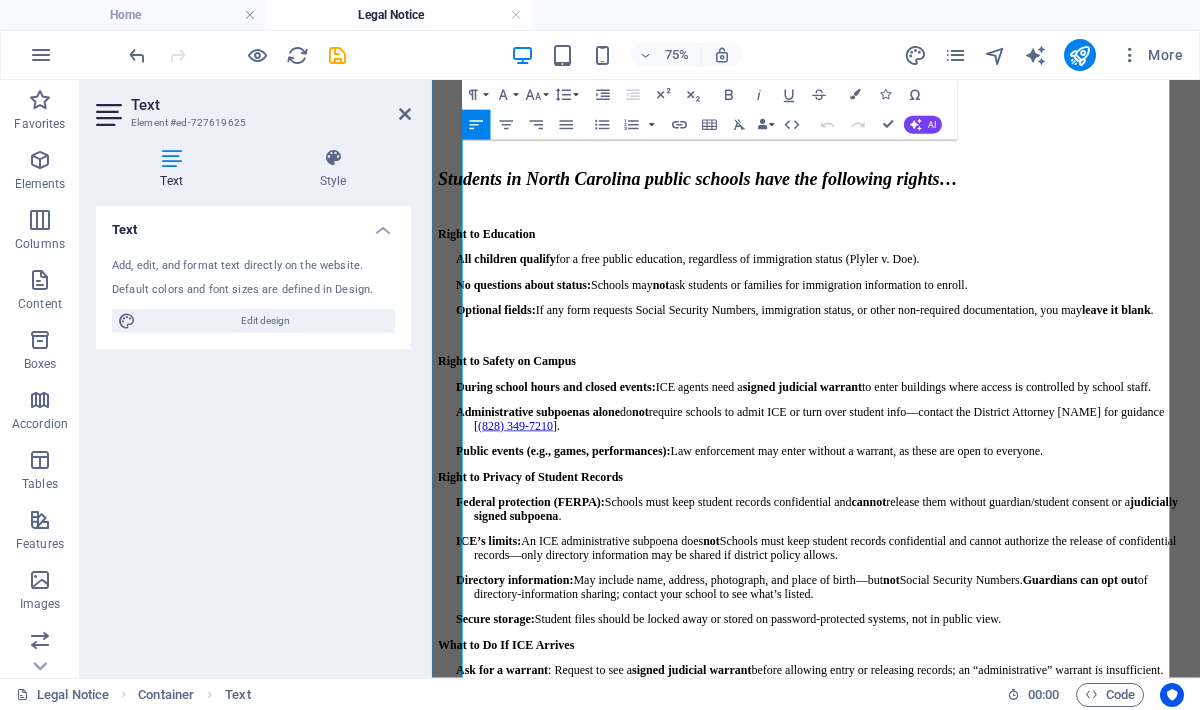 click on "Public events (e.g., games, performances):  Law enforcement may enter without a warrant, as these are open to everyone." at bounding box center (968, 576) 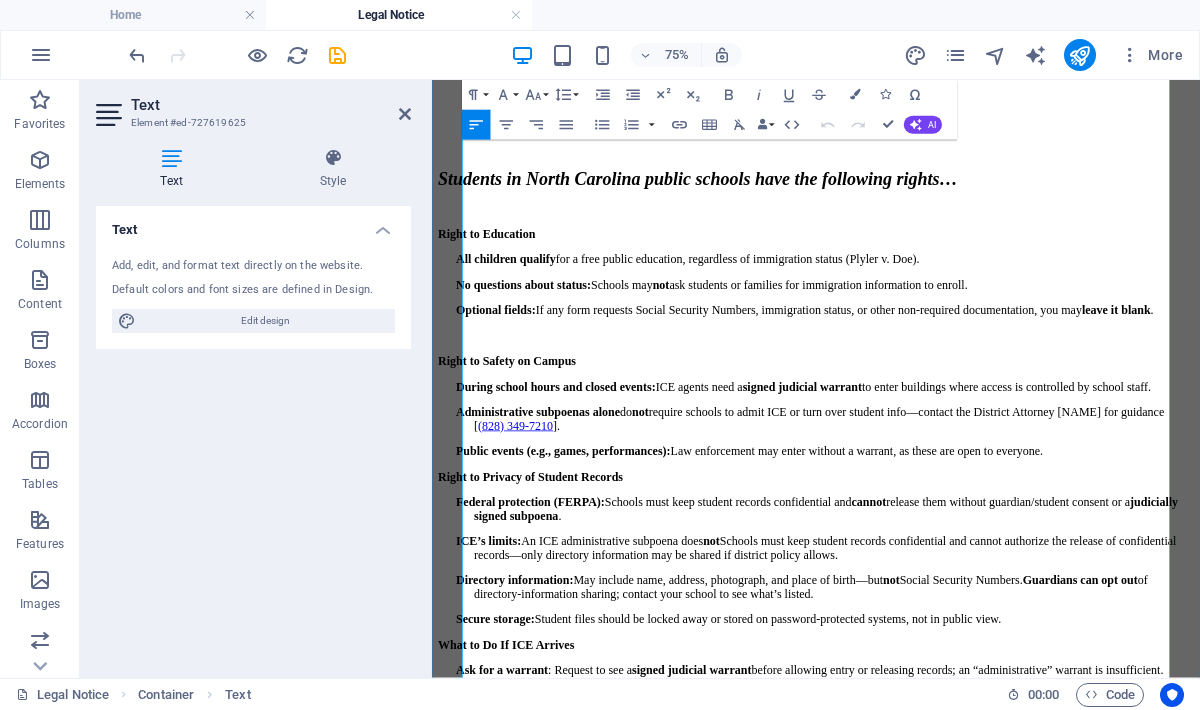 click at bounding box center [968, 422] 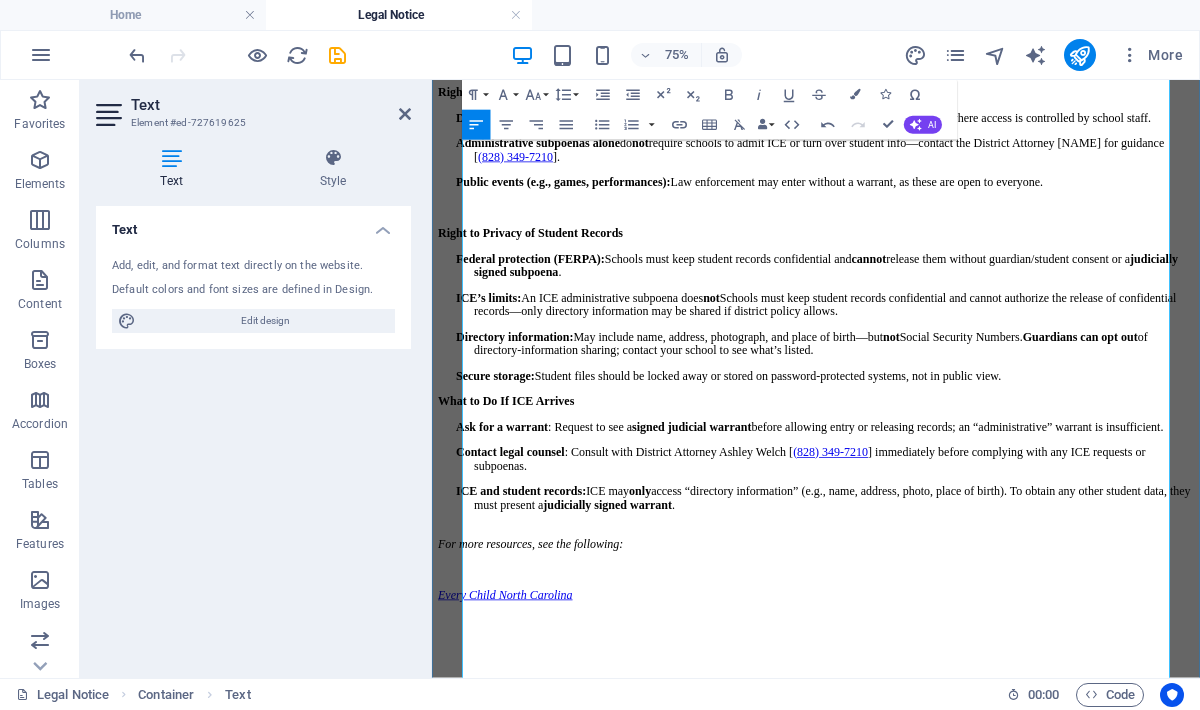 scroll, scrollTop: 1136, scrollLeft: 0, axis: vertical 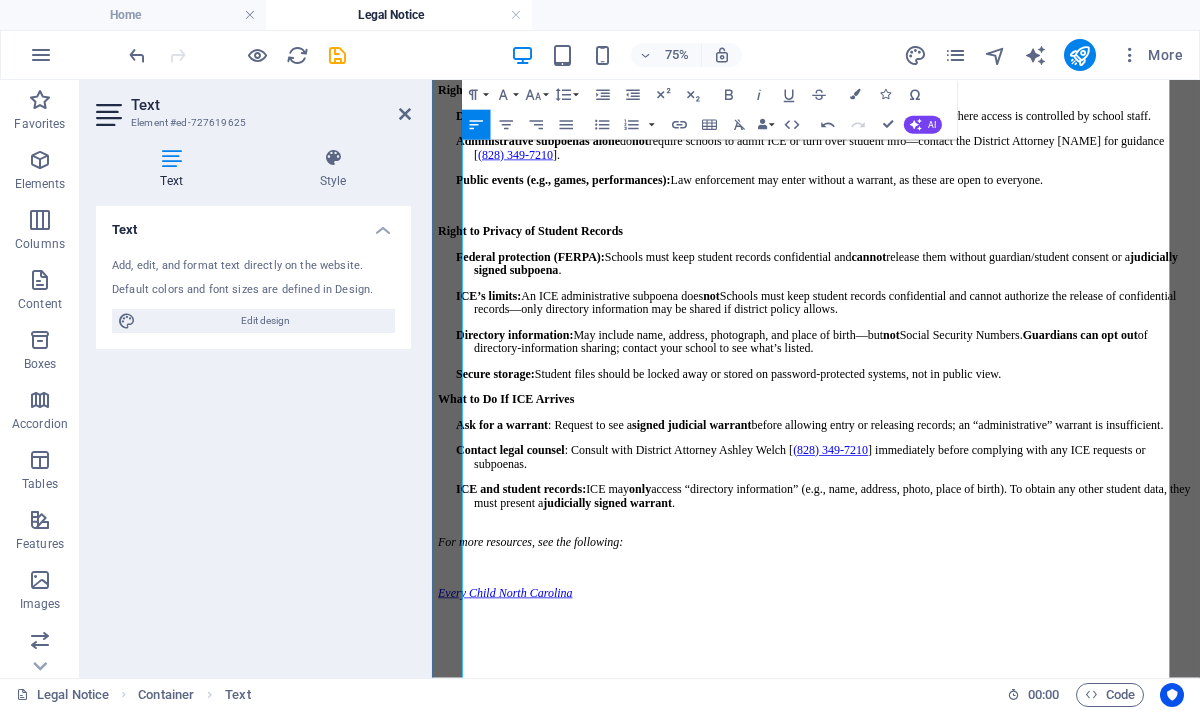 click on "Secure storage:  Student files should be locked away or stored on password-protected systems, not in public view." at bounding box center (968, 472) 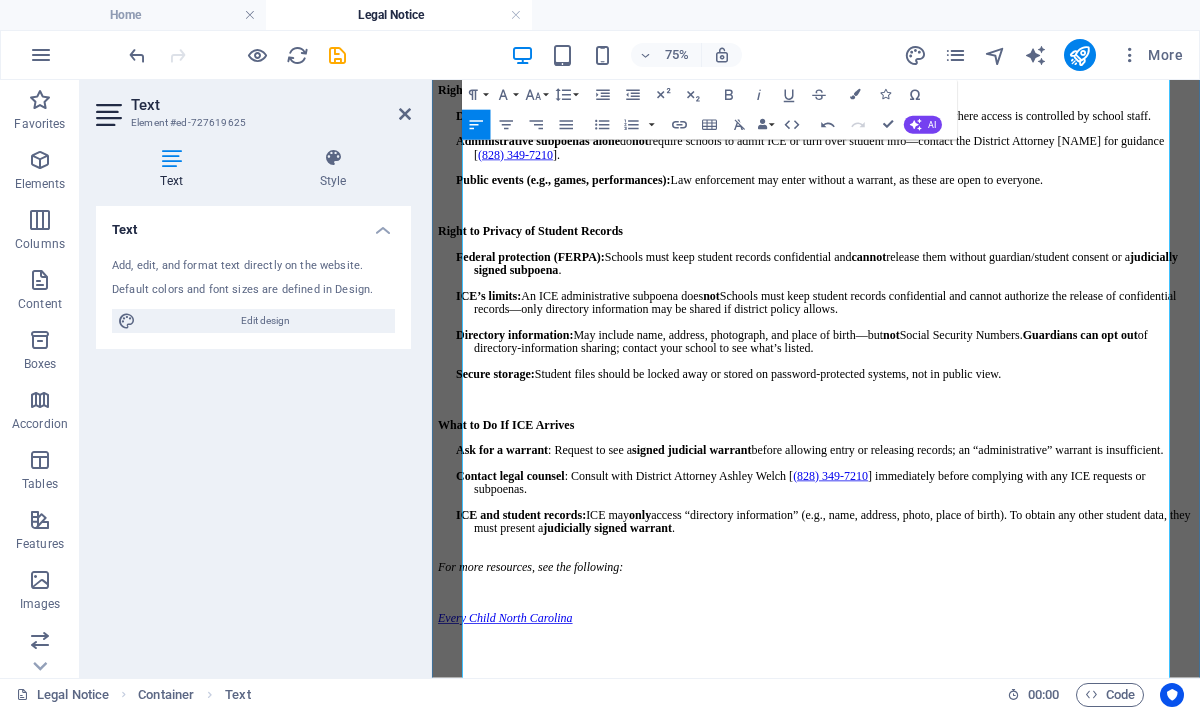 click on "What to Do If ICE Arrives" at bounding box center (944, 540) 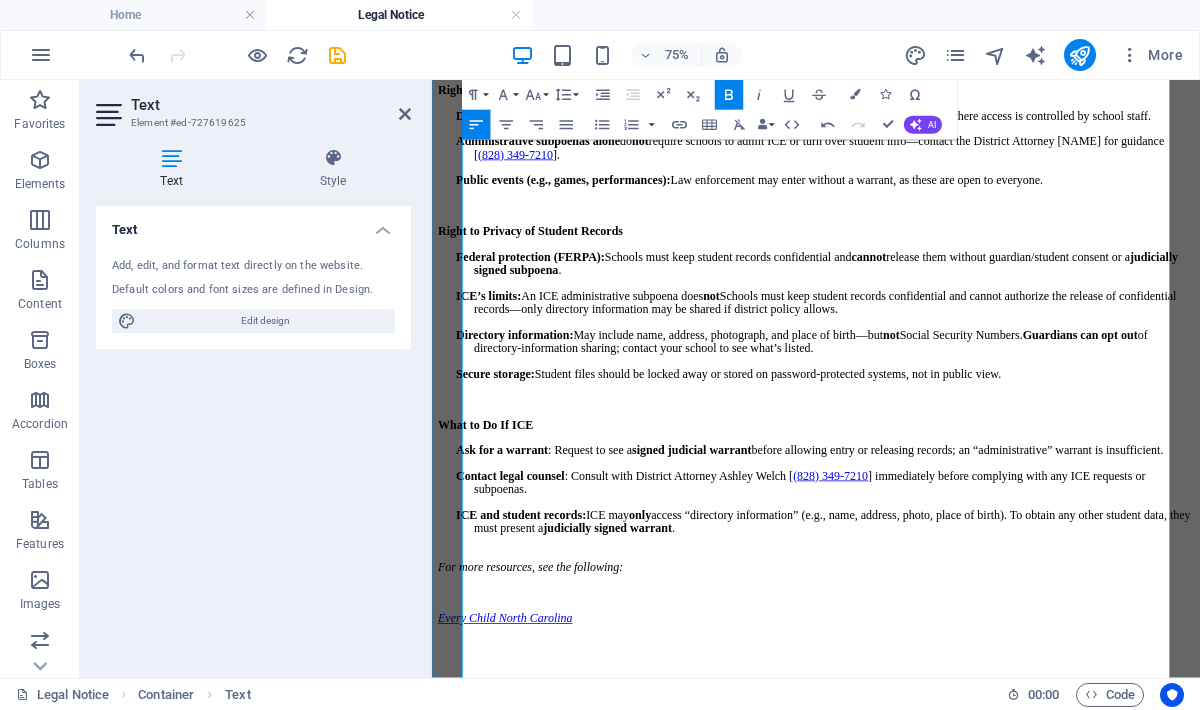 type 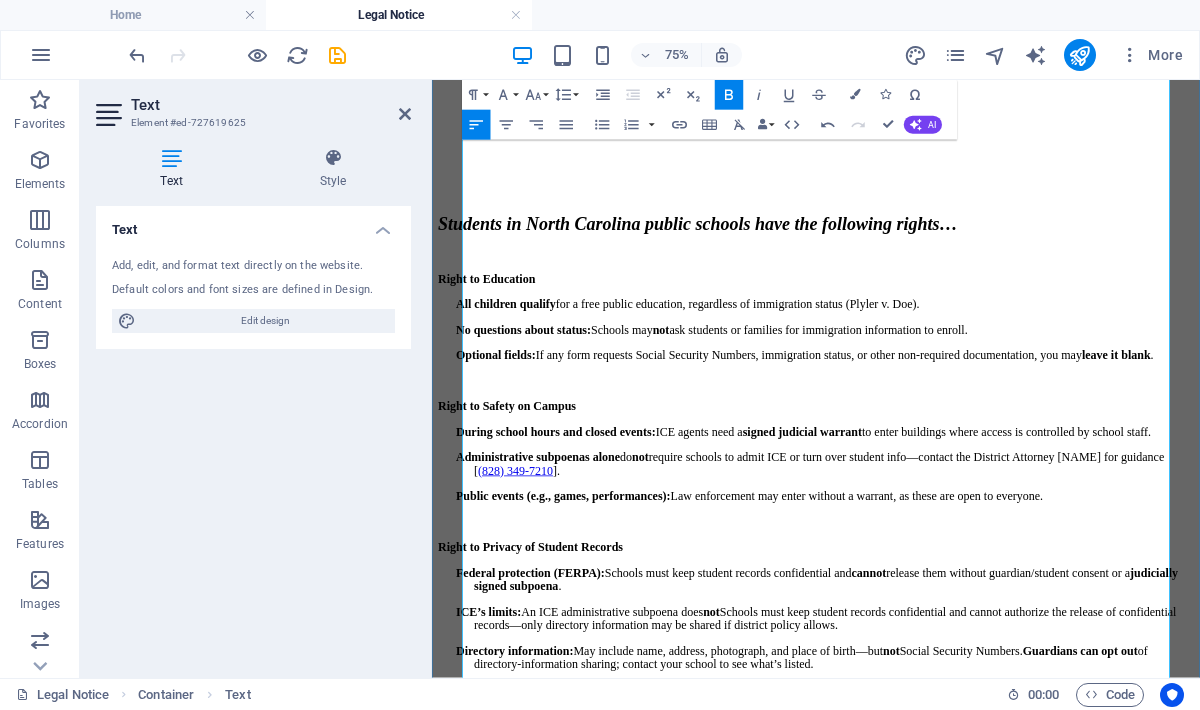 scroll, scrollTop: 700, scrollLeft: 0, axis: vertical 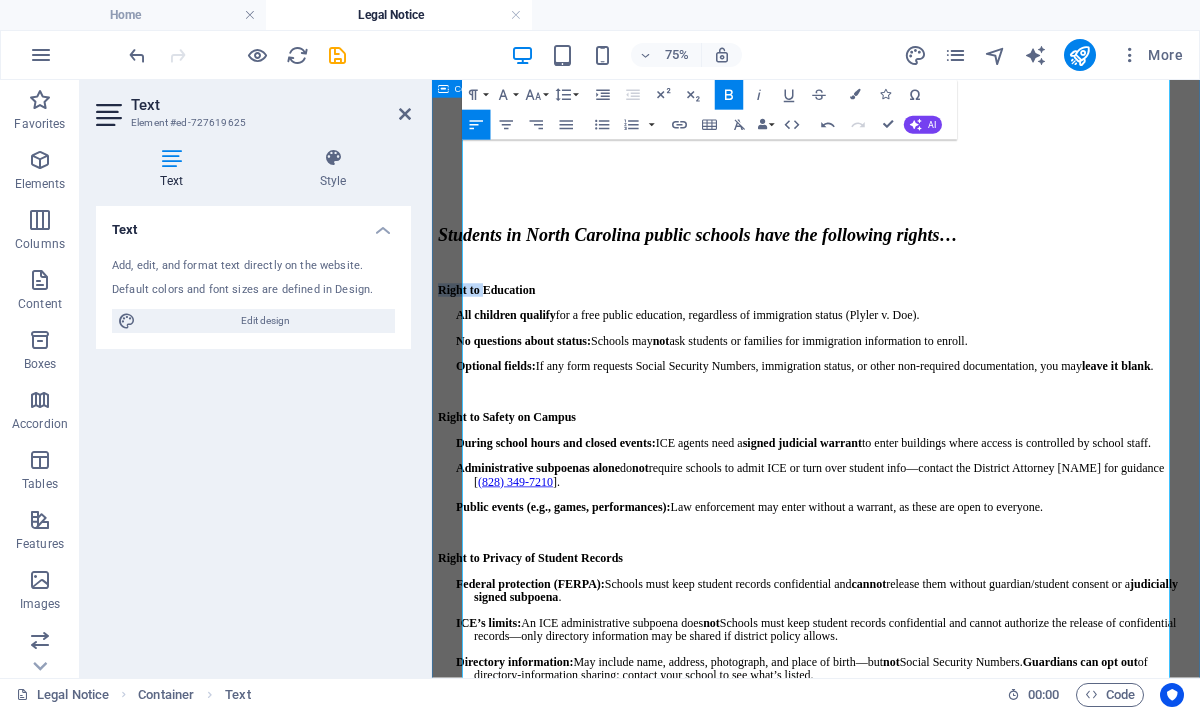 drag, startPoint x: 540, startPoint y: 370, endPoint x: 455, endPoint y: 369, distance: 85.00588 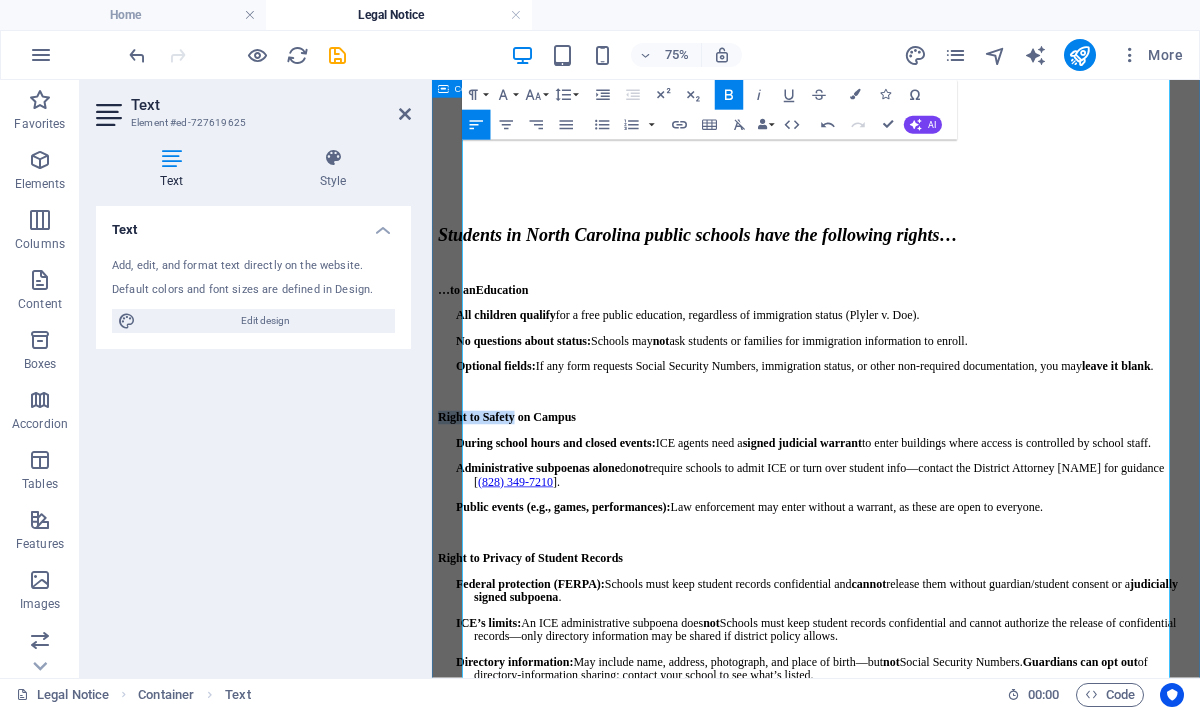 drag, startPoint x: 584, startPoint y: 542, endPoint x: 424, endPoint y: 539, distance: 160.02812 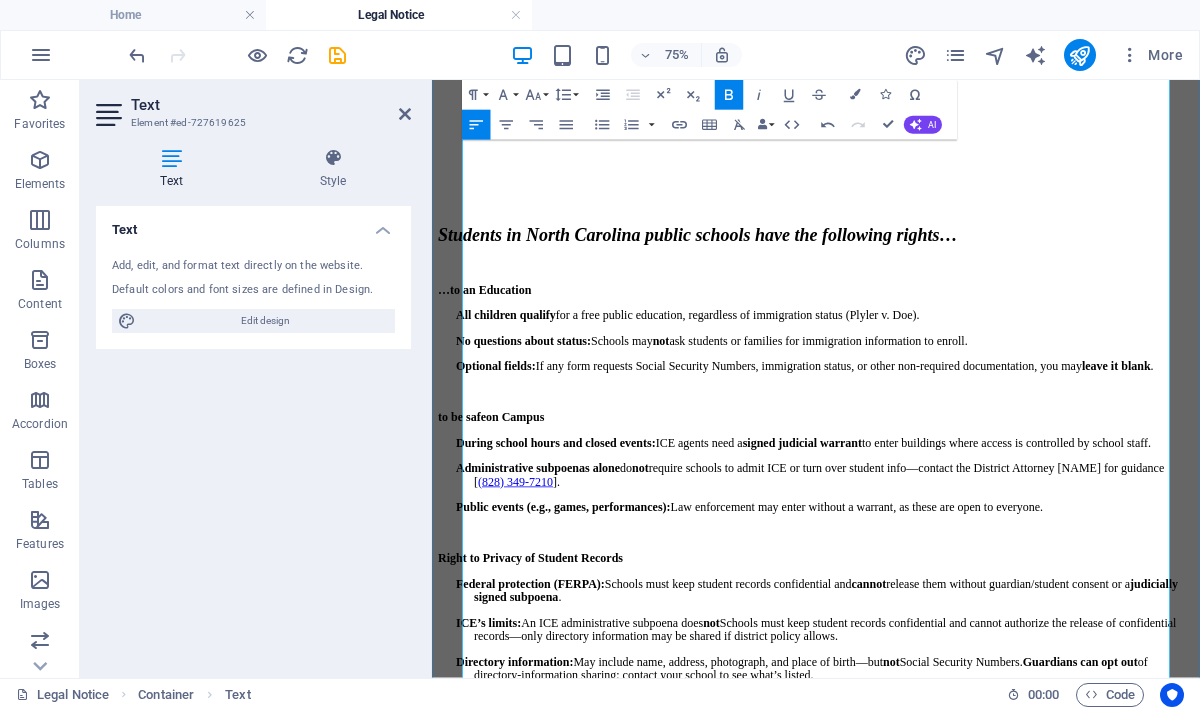 click on "to be safe  on Campus" at bounding box center [511, 529] 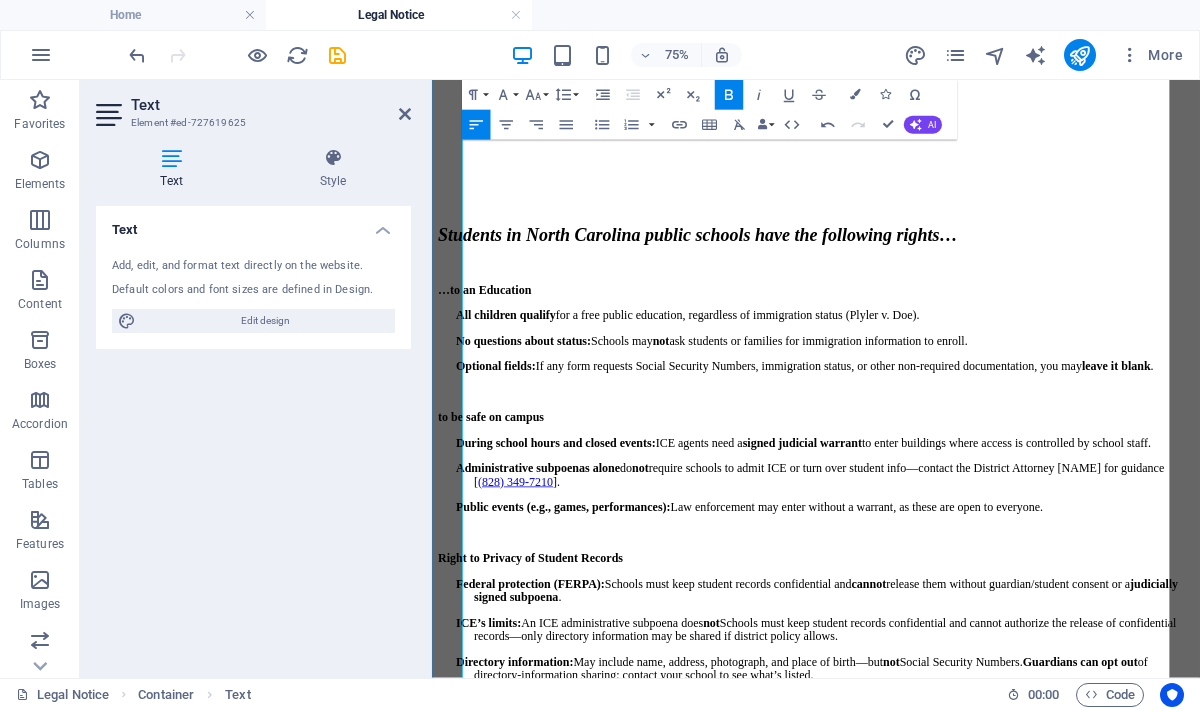 click on "to be safe on campus" at bounding box center [510, 529] 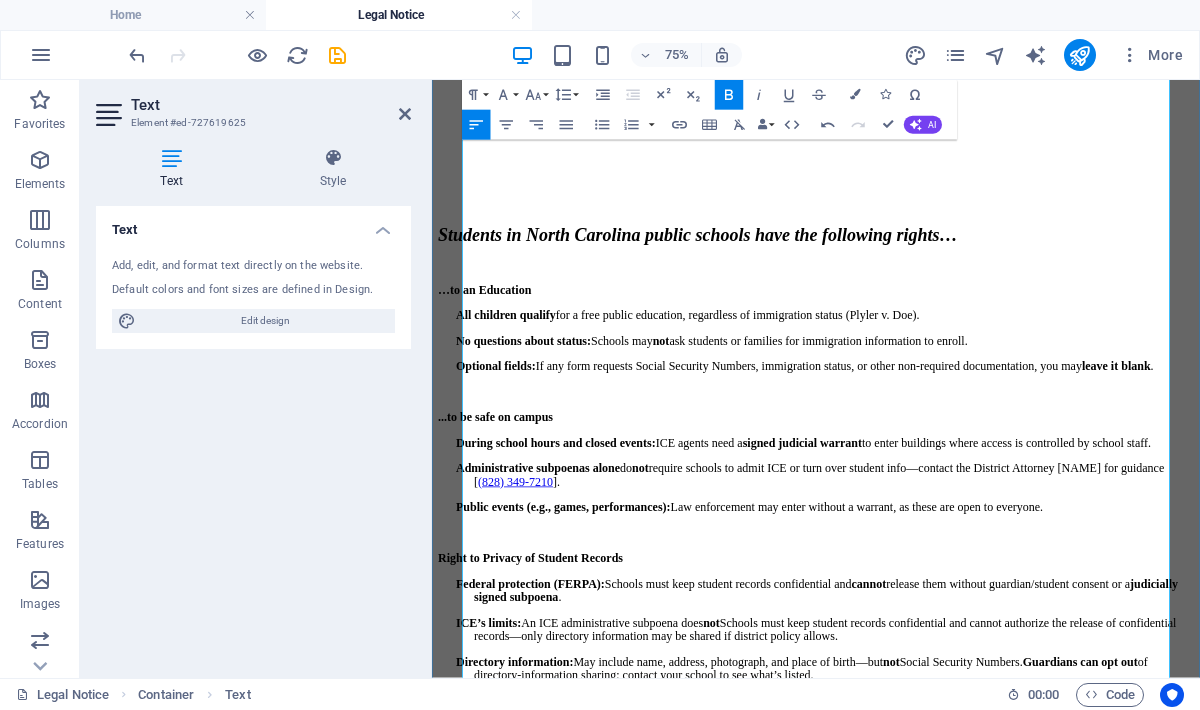 drag, startPoint x: 584, startPoint y: 499, endPoint x: 541, endPoint y: 375, distance: 131.24405 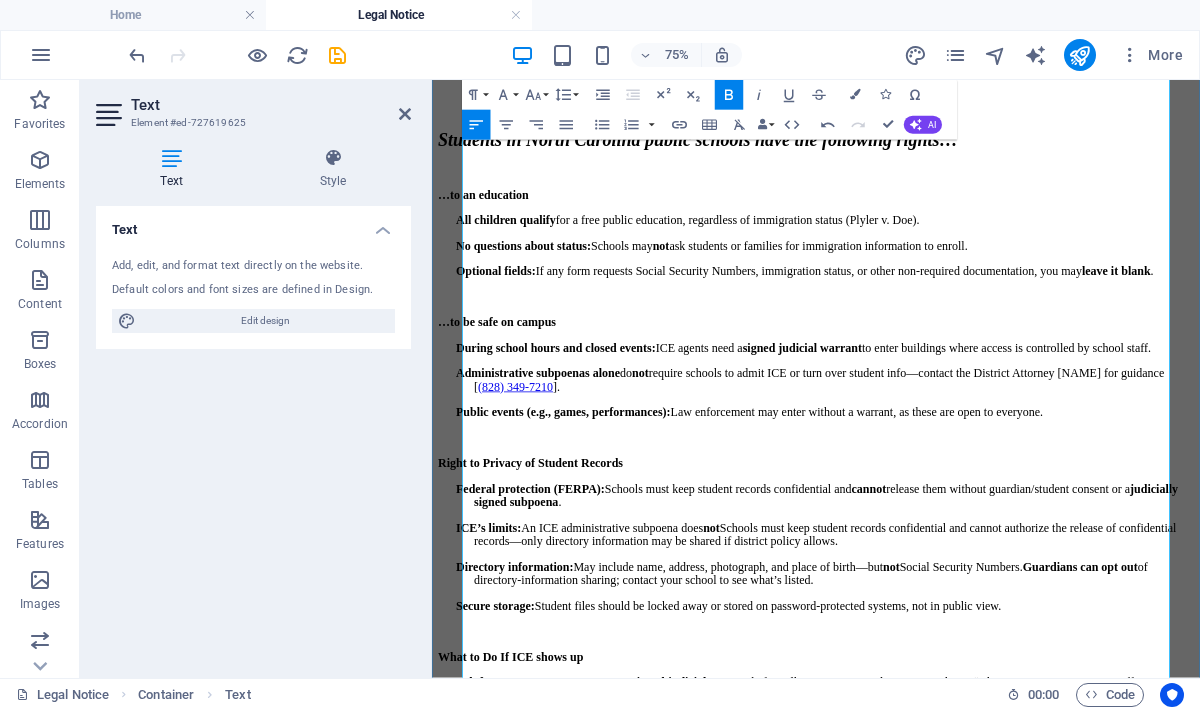scroll, scrollTop: 853, scrollLeft: 0, axis: vertical 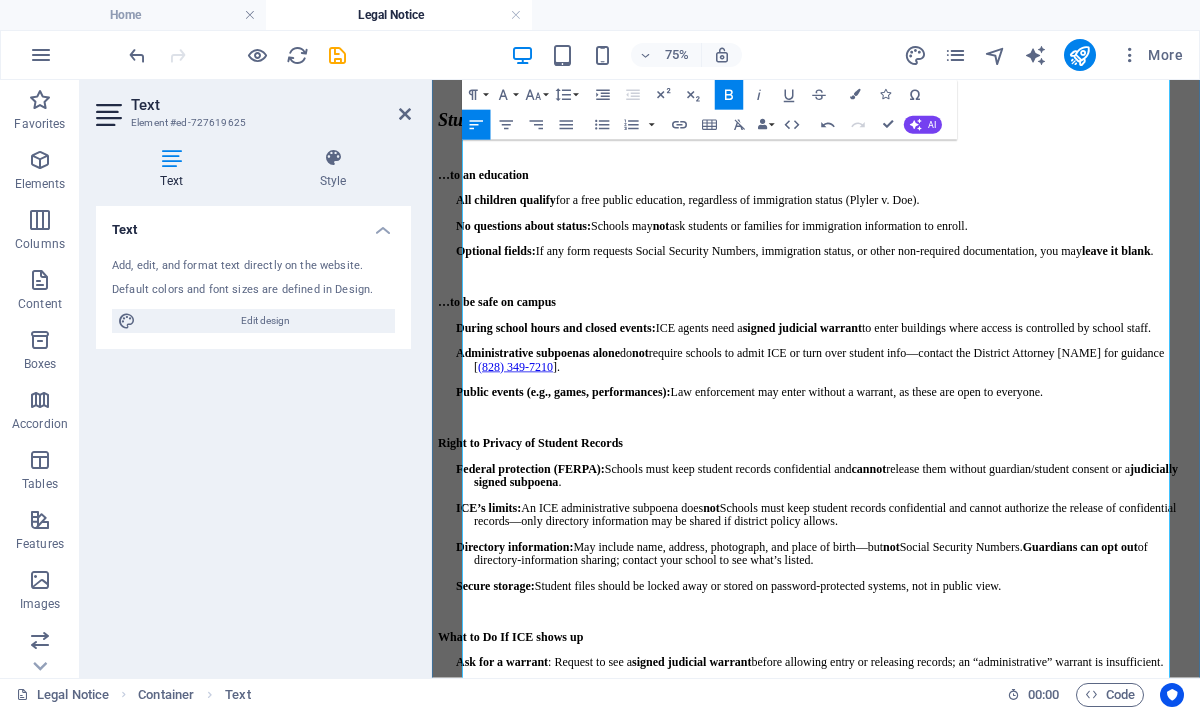 click on "Right to Privacy of Student Records" at bounding box center (563, 564) 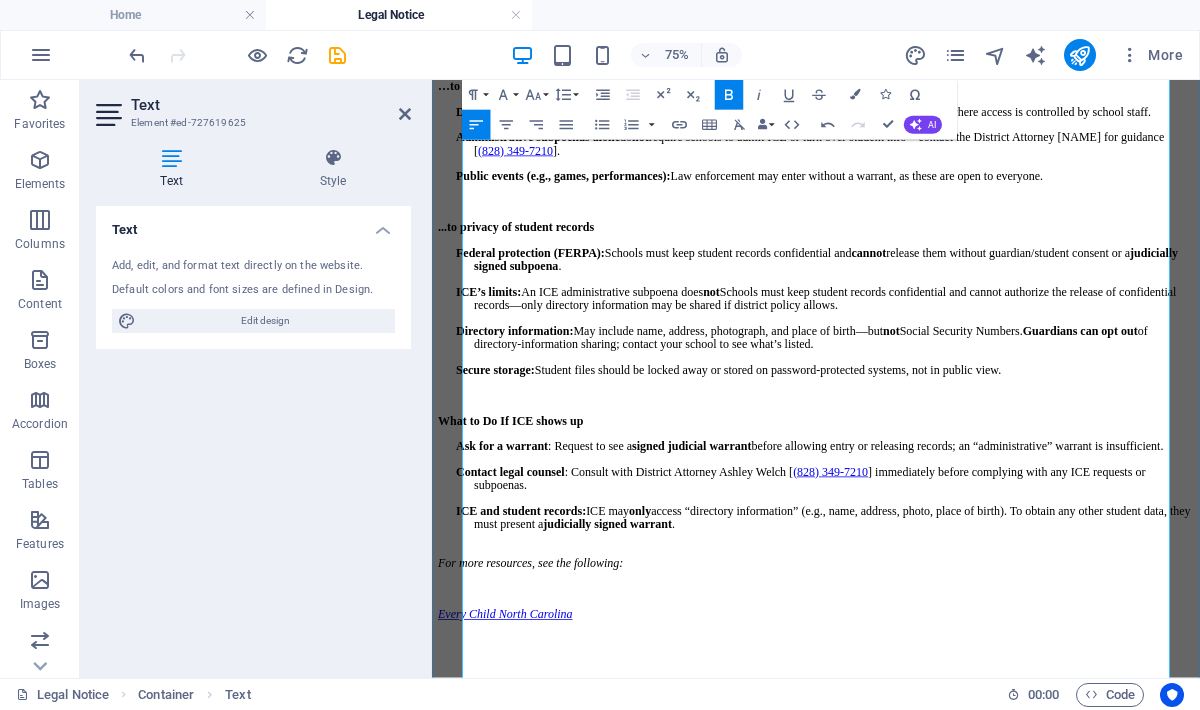 scroll, scrollTop: 1142, scrollLeft: 0, axis: vertical 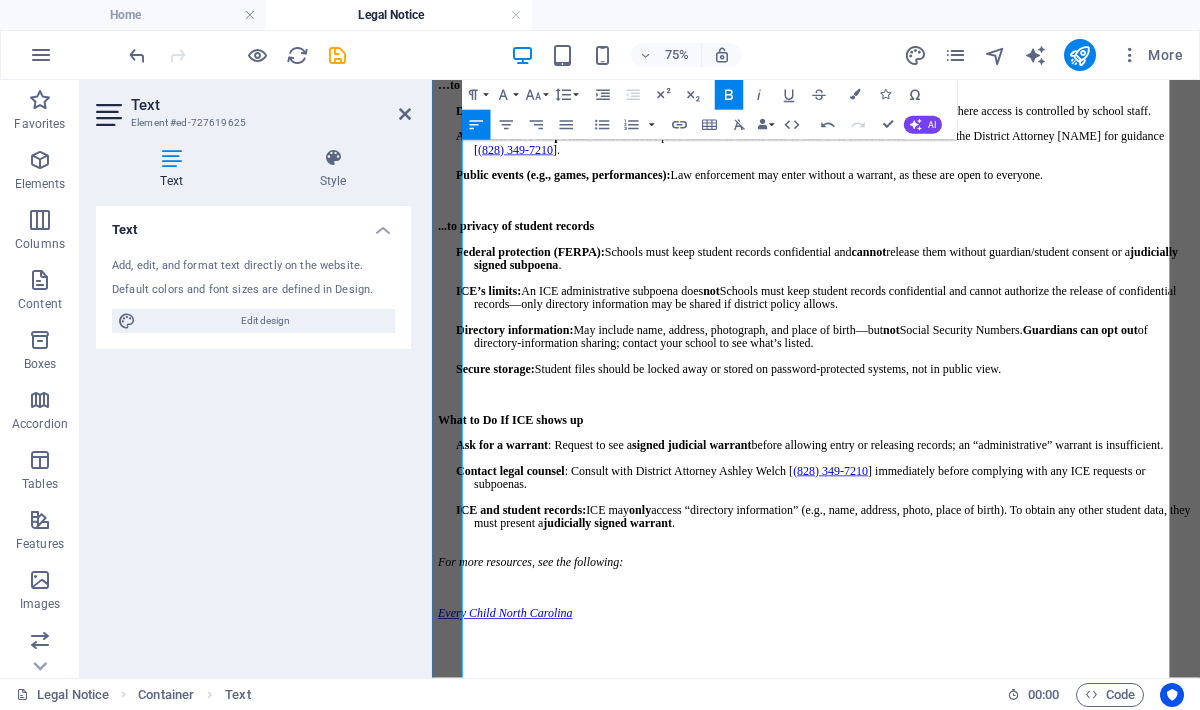 click on "What to Do If ICE shows up" at bounding box center (944, 534) 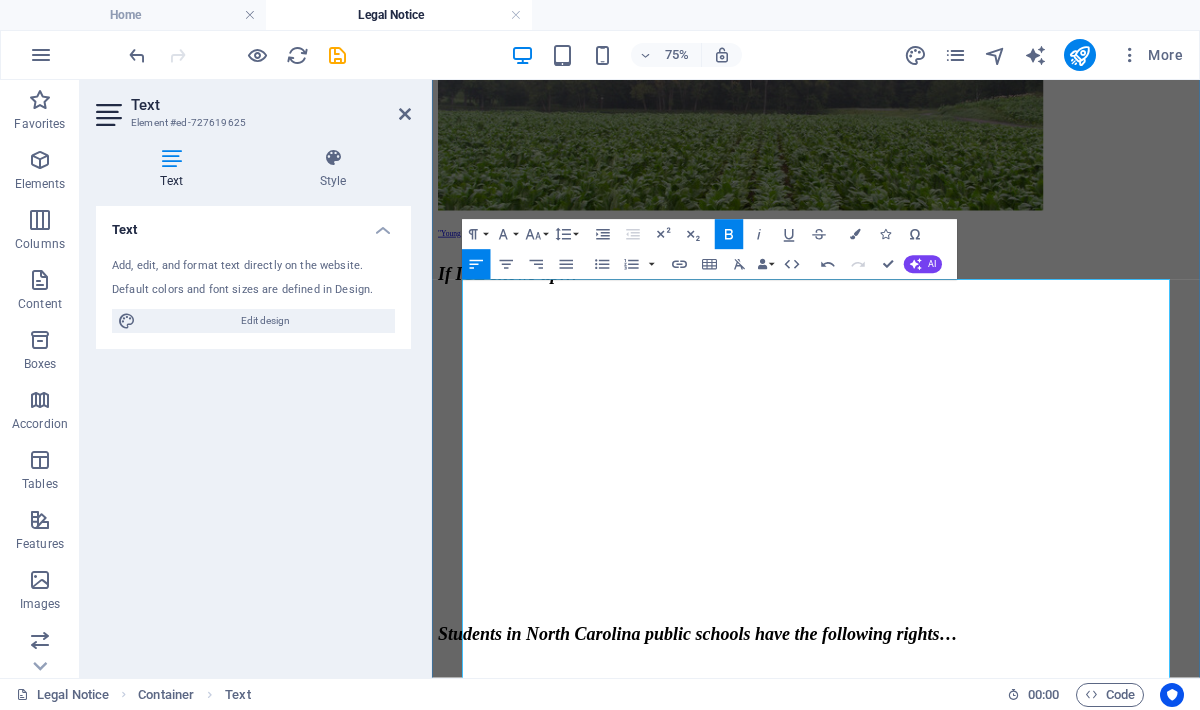 scroll, scrollTop: 169, scrollLeft: 0, axis: vertical 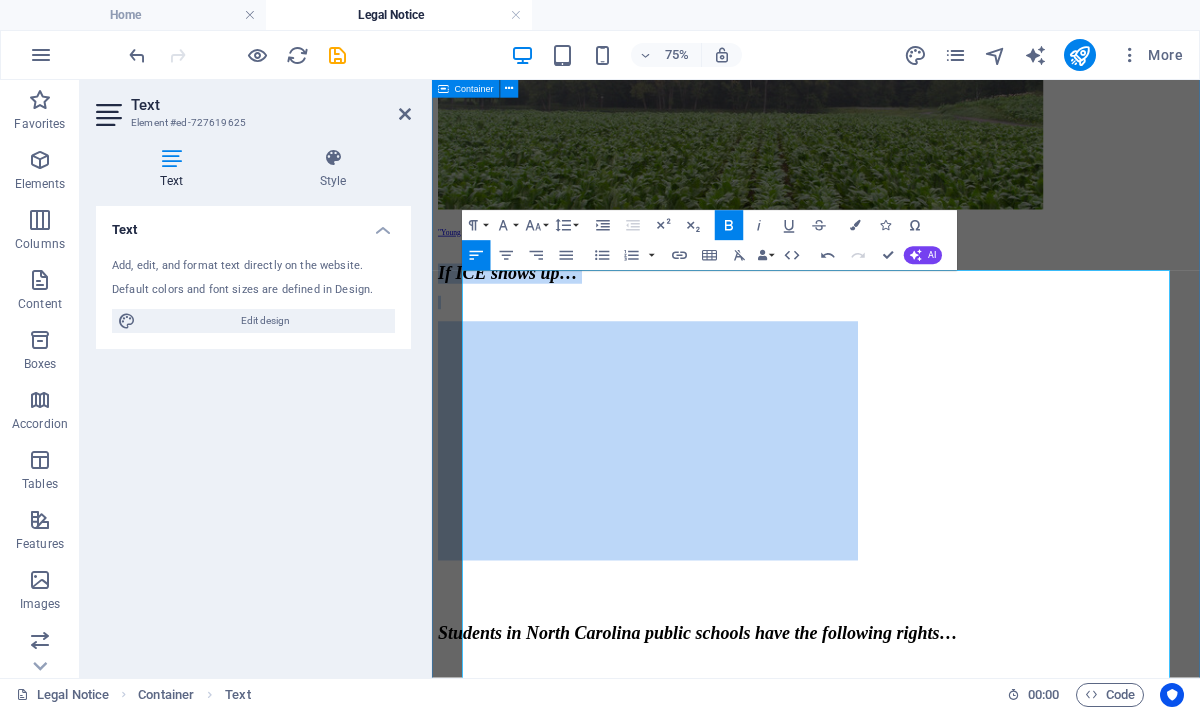 drag, startPoint x: 1087, startPoint y: 748, endPoint x: 449, endPoint y: 376, distance: 738.53094 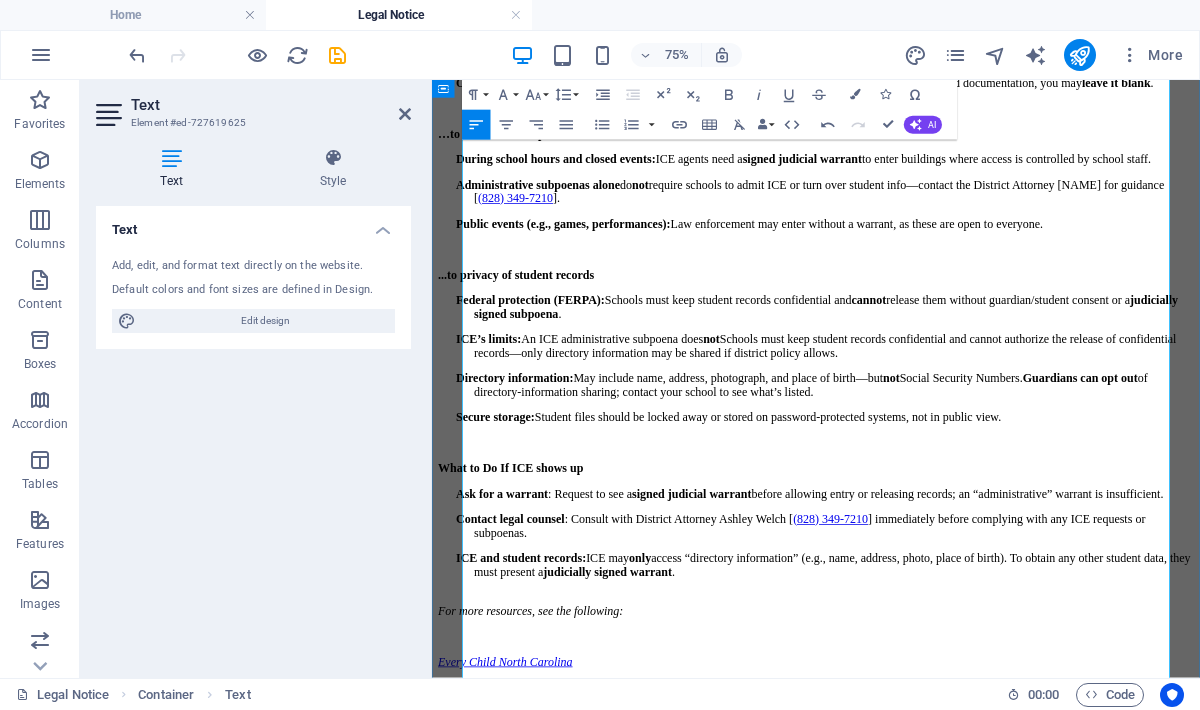 scroll, scrollTop: 930, scrollLeft: 0, axis: vertical 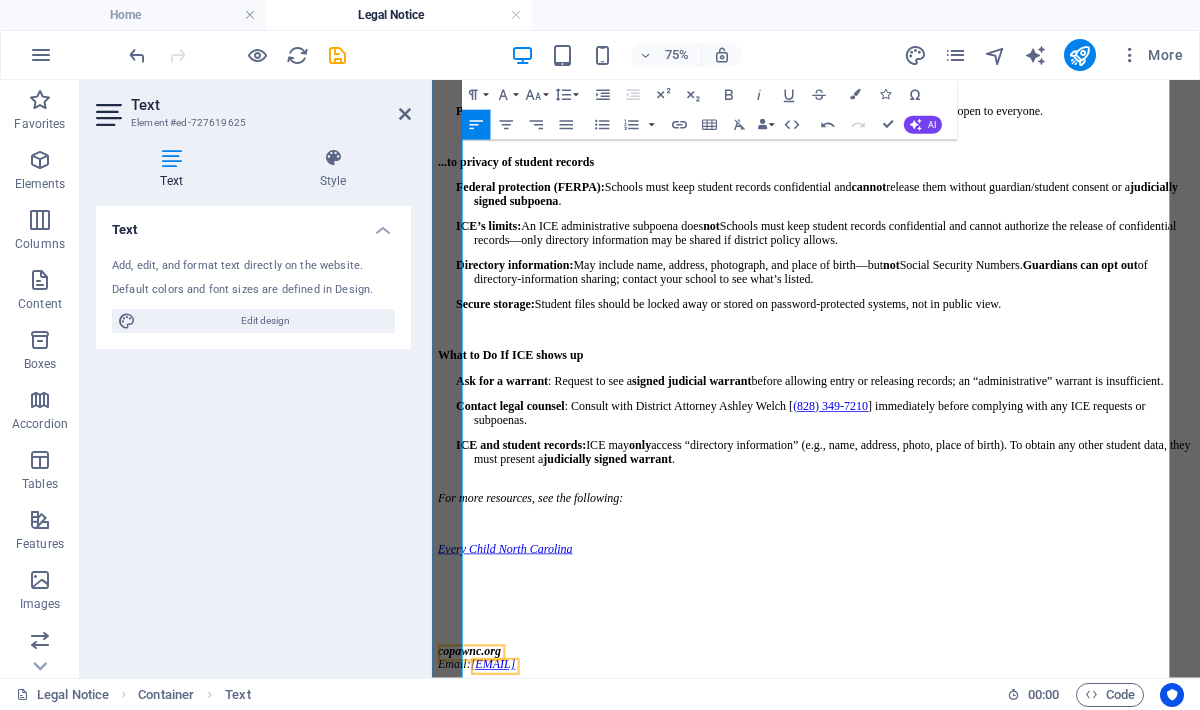 click on "ICE and student records:  ICE may  only  access “directory information” (e.g., name, address, photo, place of birth). To obtain any other student data, they must present a  judicially signed warrant ." at bounding box center [968, 577] 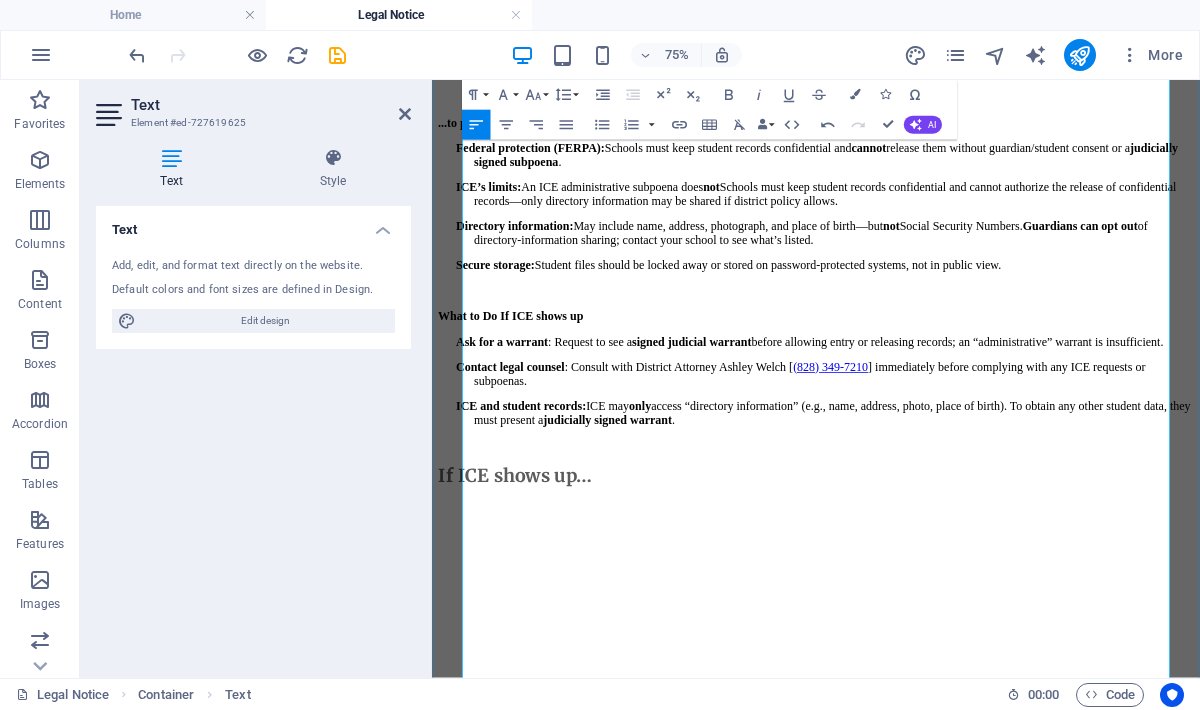 scroll, scrollTop: 904, scrollLeft: 0, axis: vertical 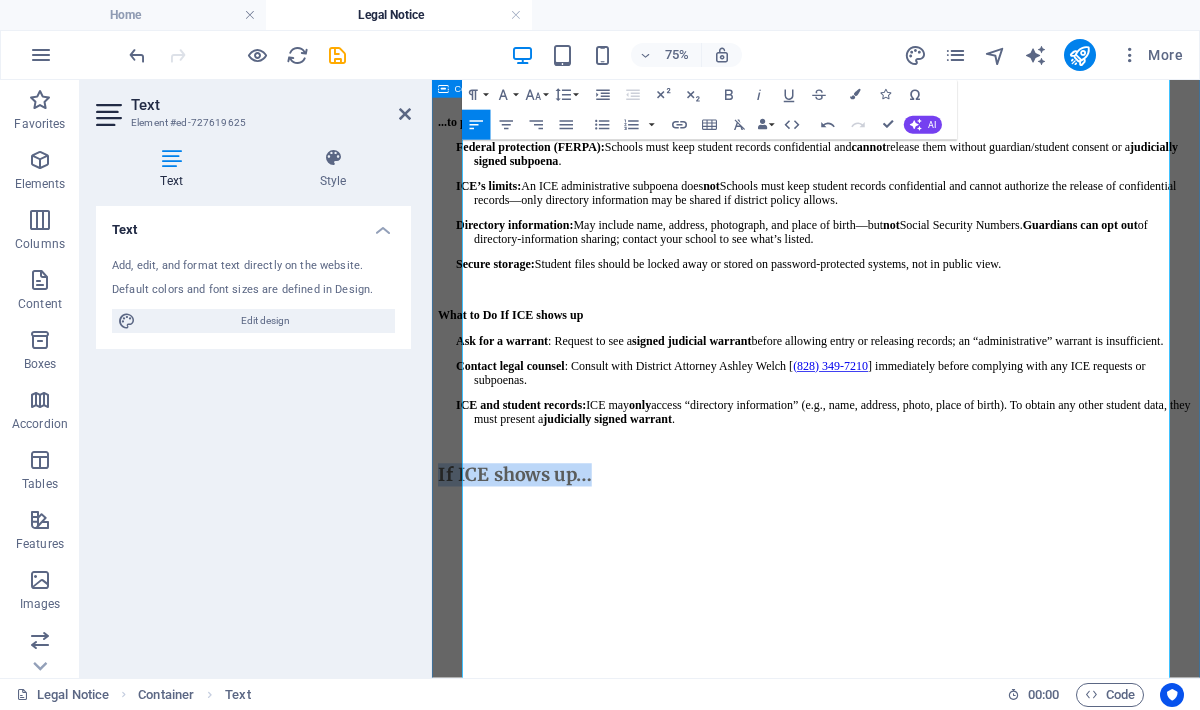 drag, startPoint x: 698, startPoint y: 708, endPoint x: 442, endPoint y: 678, distance: 257.75183 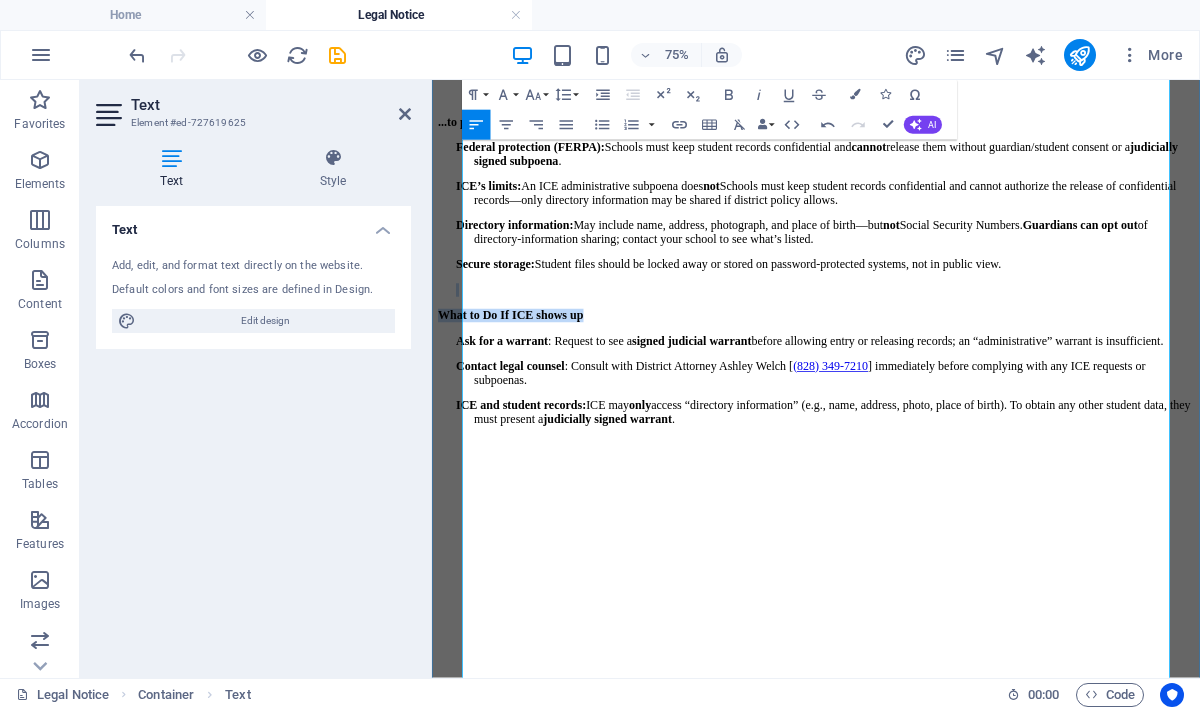 drag, startPoint x: 689, startPoint y: 450, endPoint x: 422, endPoint y: 483, distance: 269.0316 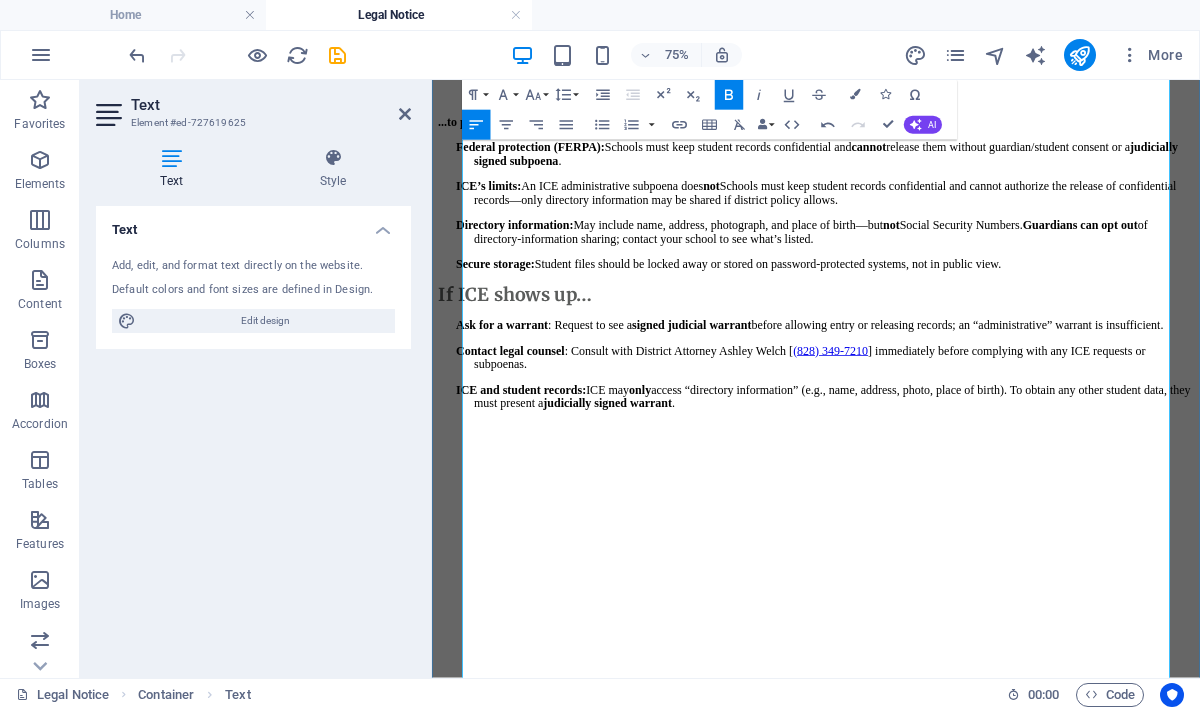 click on "Secure storage:  Student files should be locked away or stored on password-protected systems, not in public view." at bounding box center (968, 326) 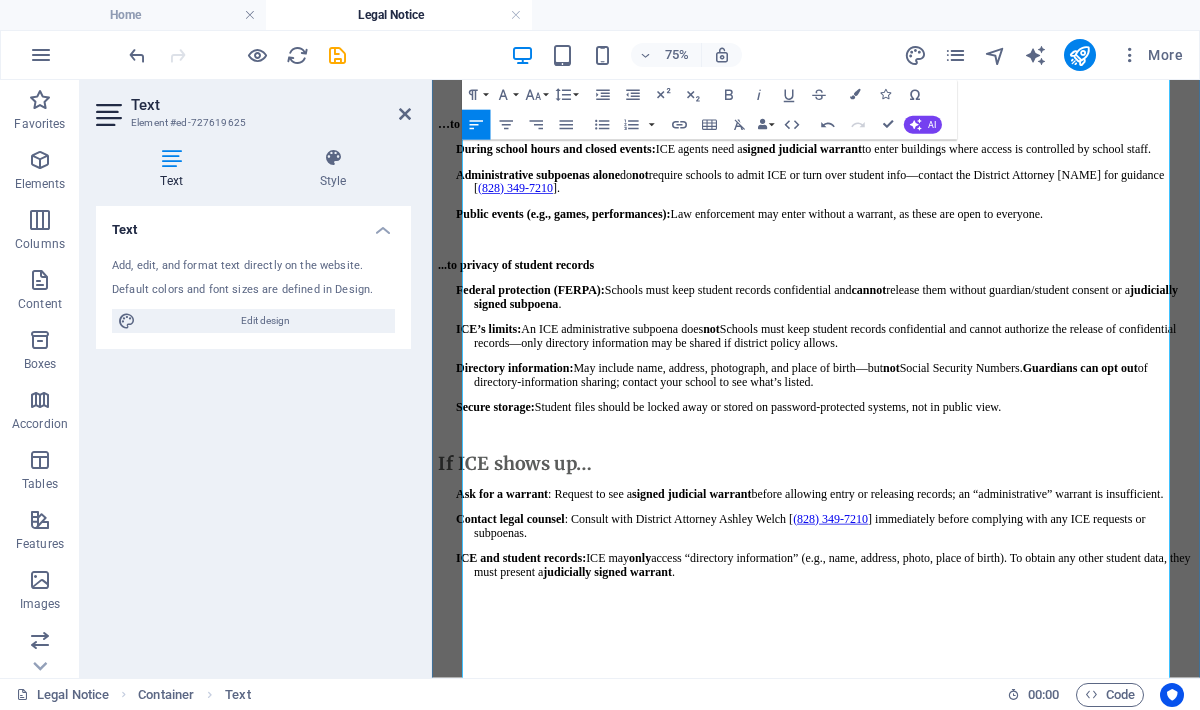 scroll, scrollTop: 705, scrollLeft: 0, axis: vertical 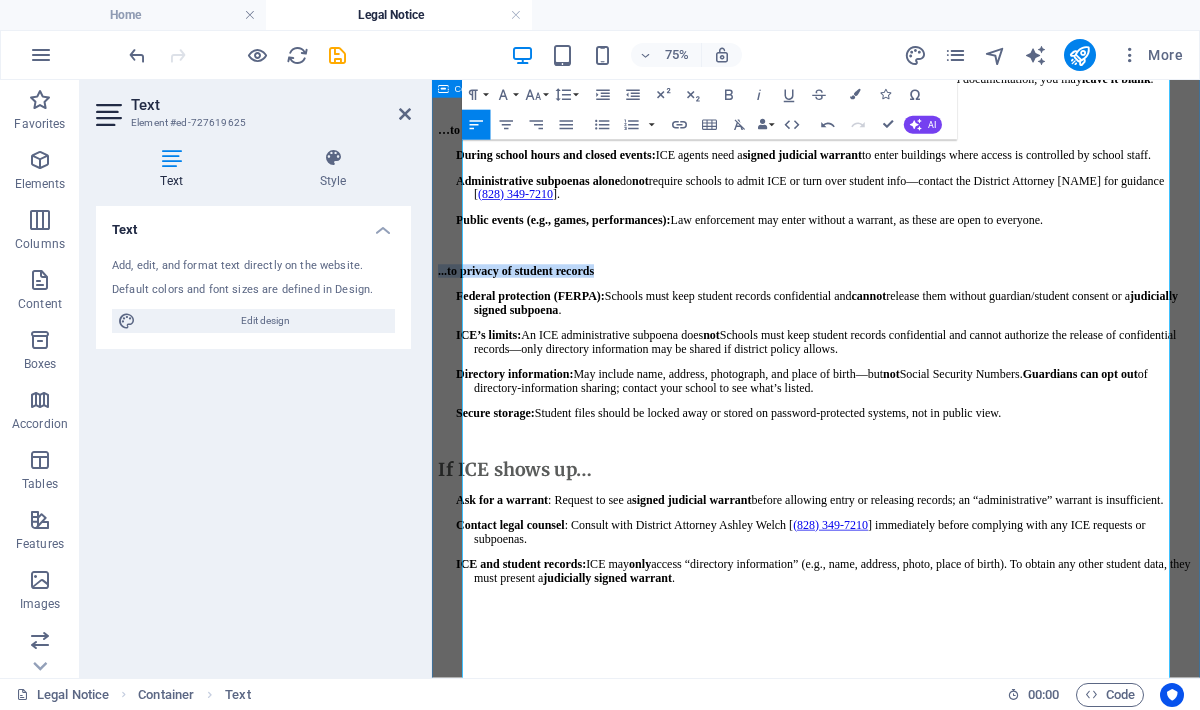 drag, startPoint x: 717, startPoint y: 399, endPoint x: 466, endPoint y: 399, distance: 251 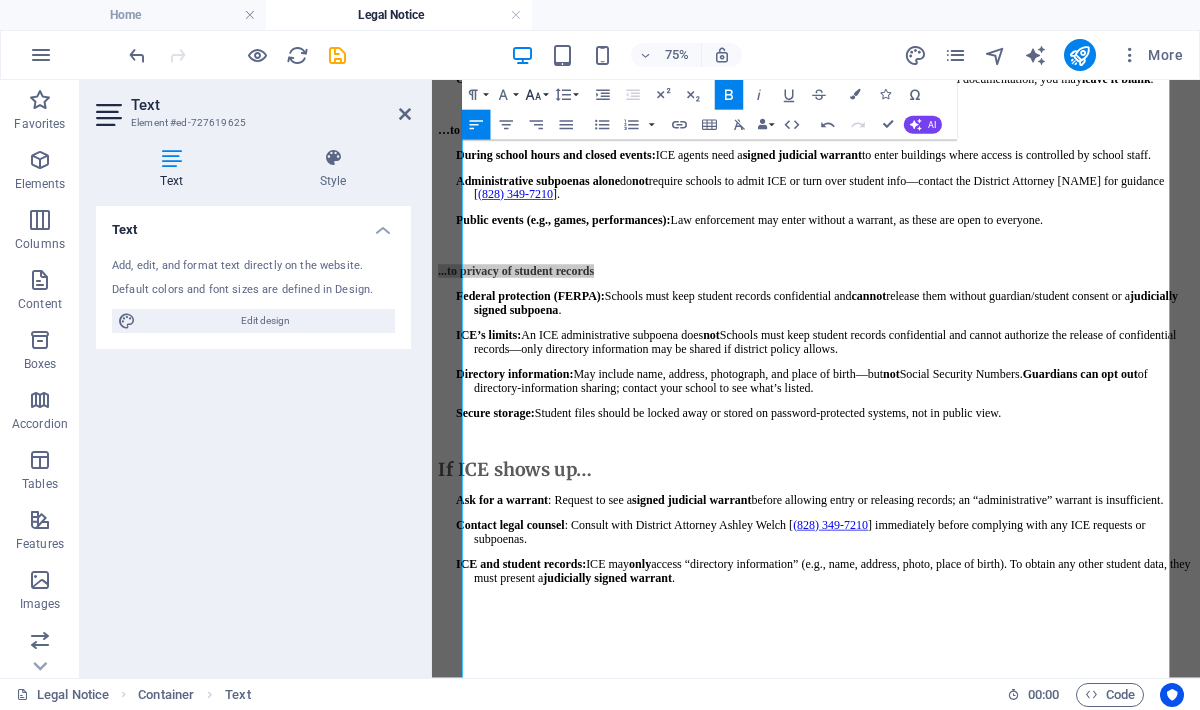 click on "Font Size" at bounding box center [536, 95] 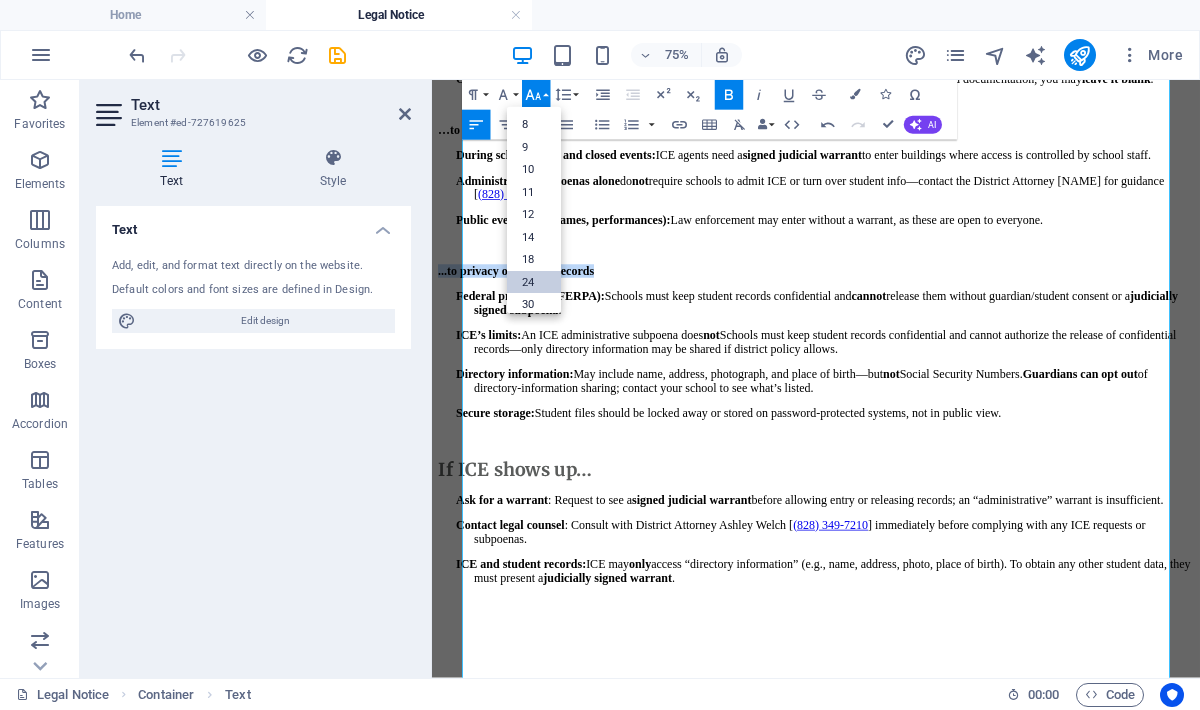 click on "24" at bounding box center (534, 282) 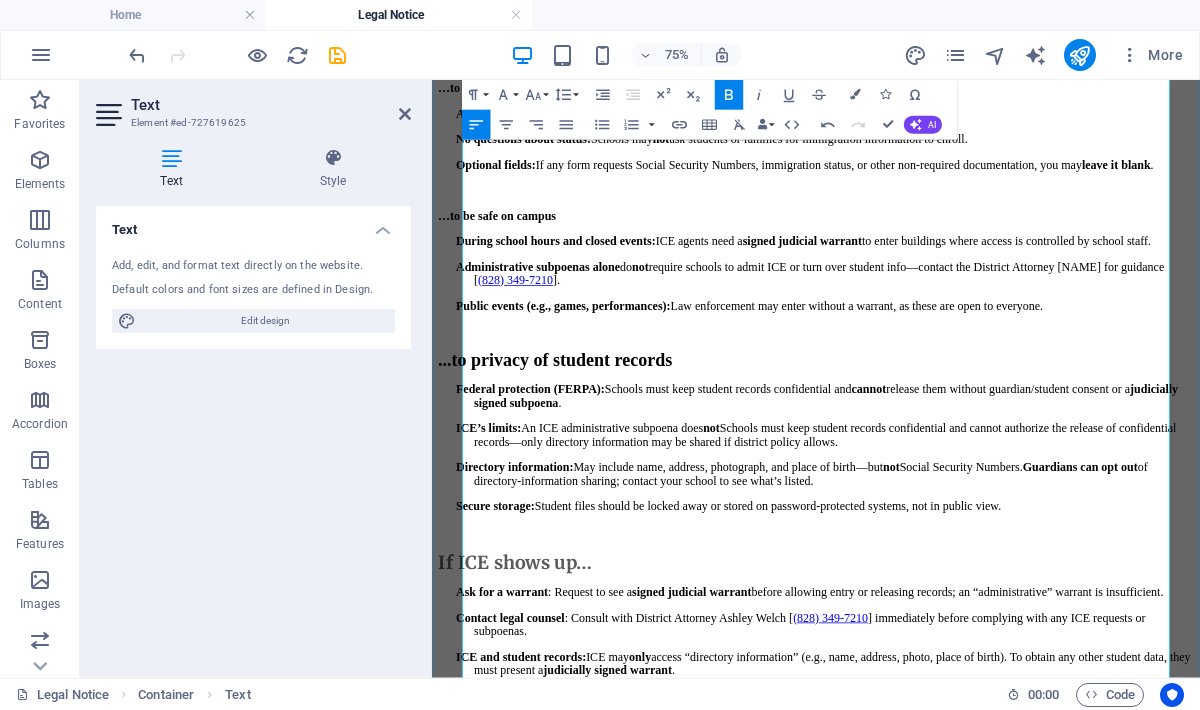 scroll, scrollTop: 589, scrollLeft: 0, axis: vertical 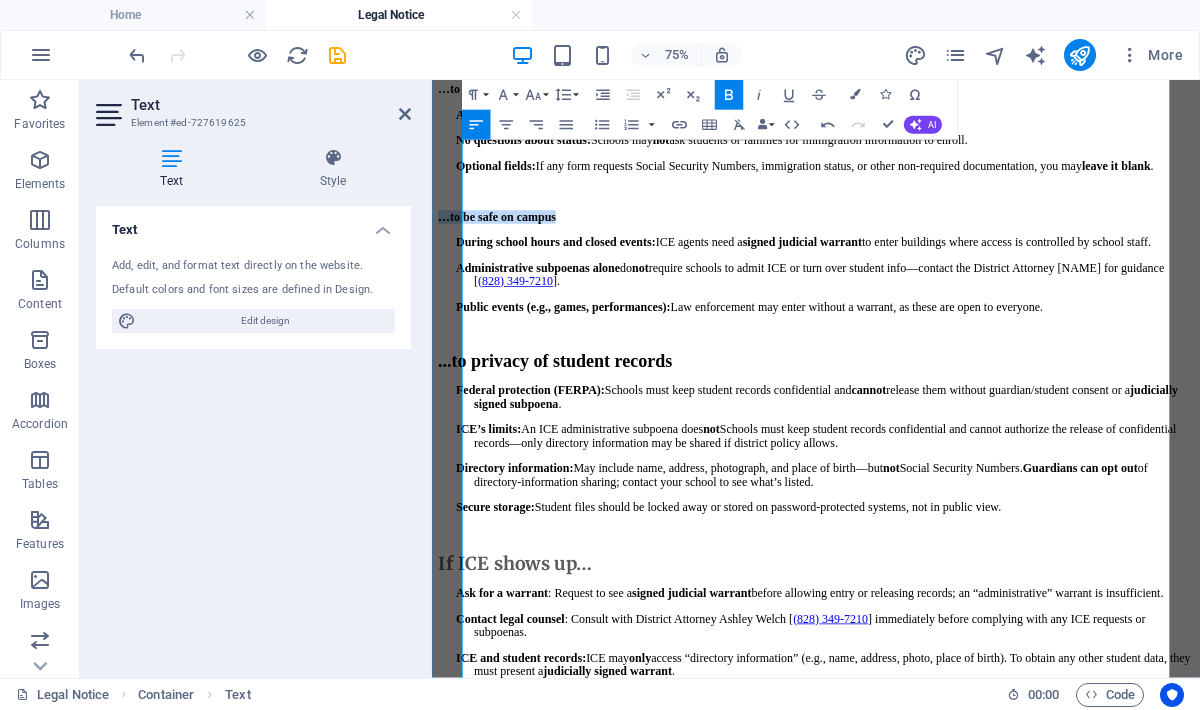 drag, startPoint x: 647, startPoint y: 286, endPoint x: 468, endPoint y: 284, distance: 179.01117 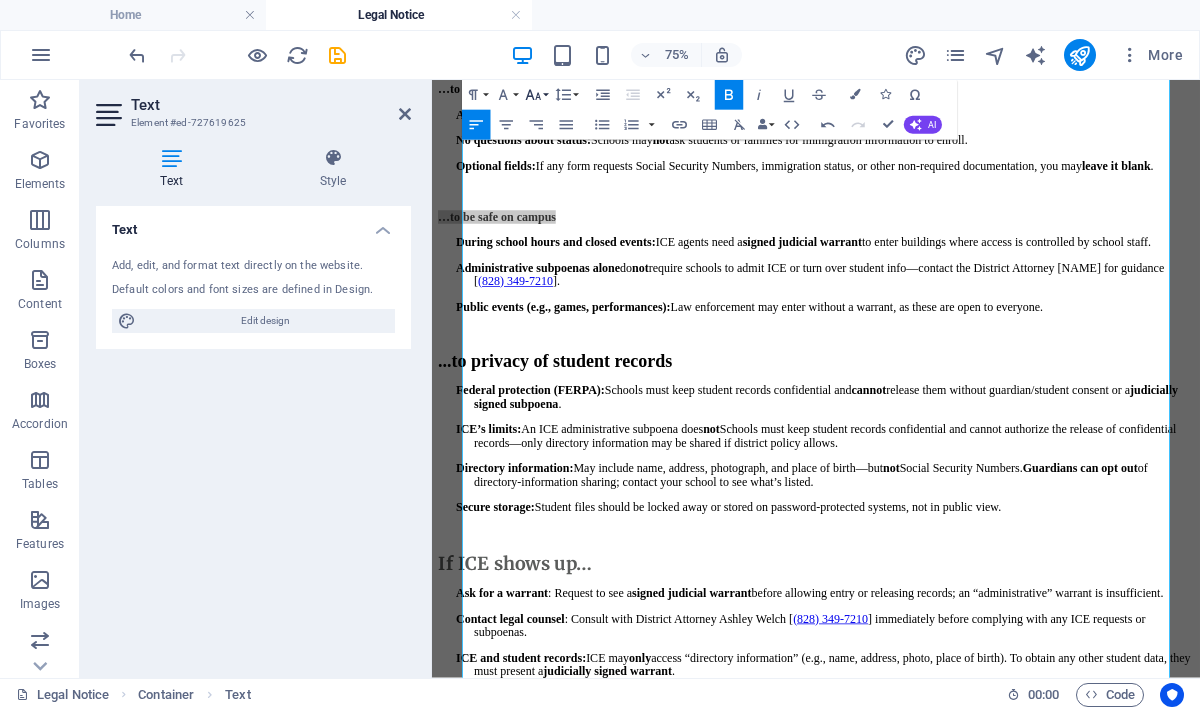 click on "Font Size" at bounding box center (536, 95) 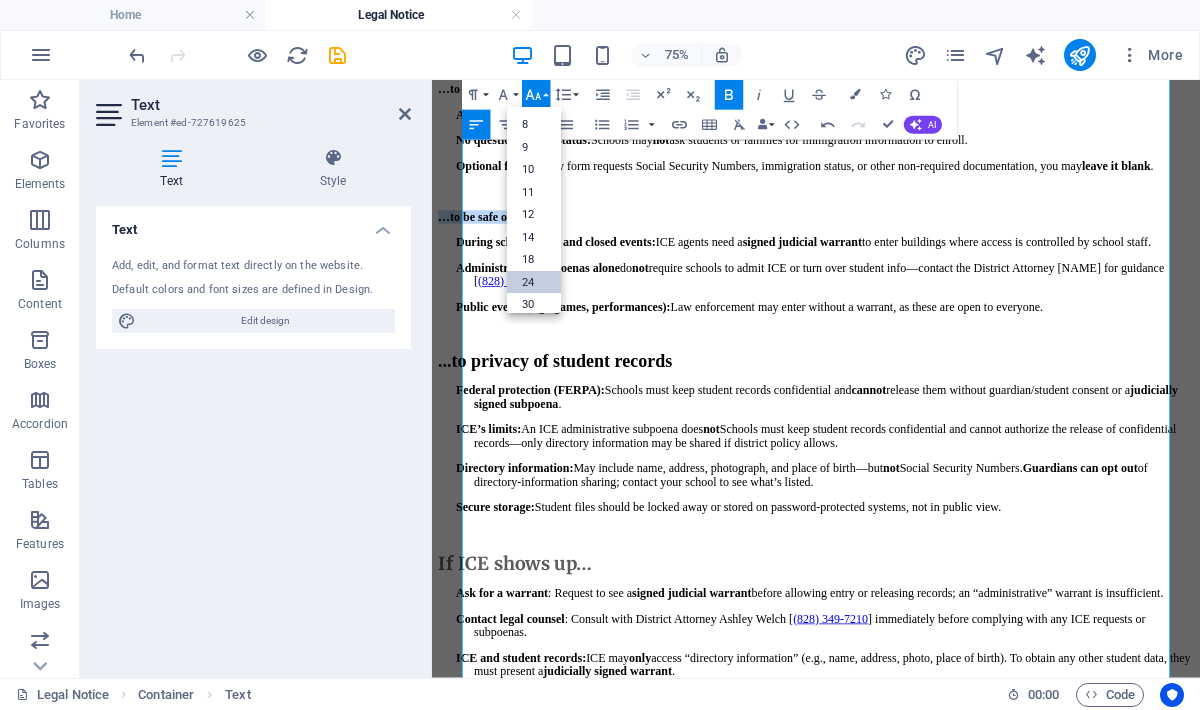 click on "24" at bounding box center [534, 282] 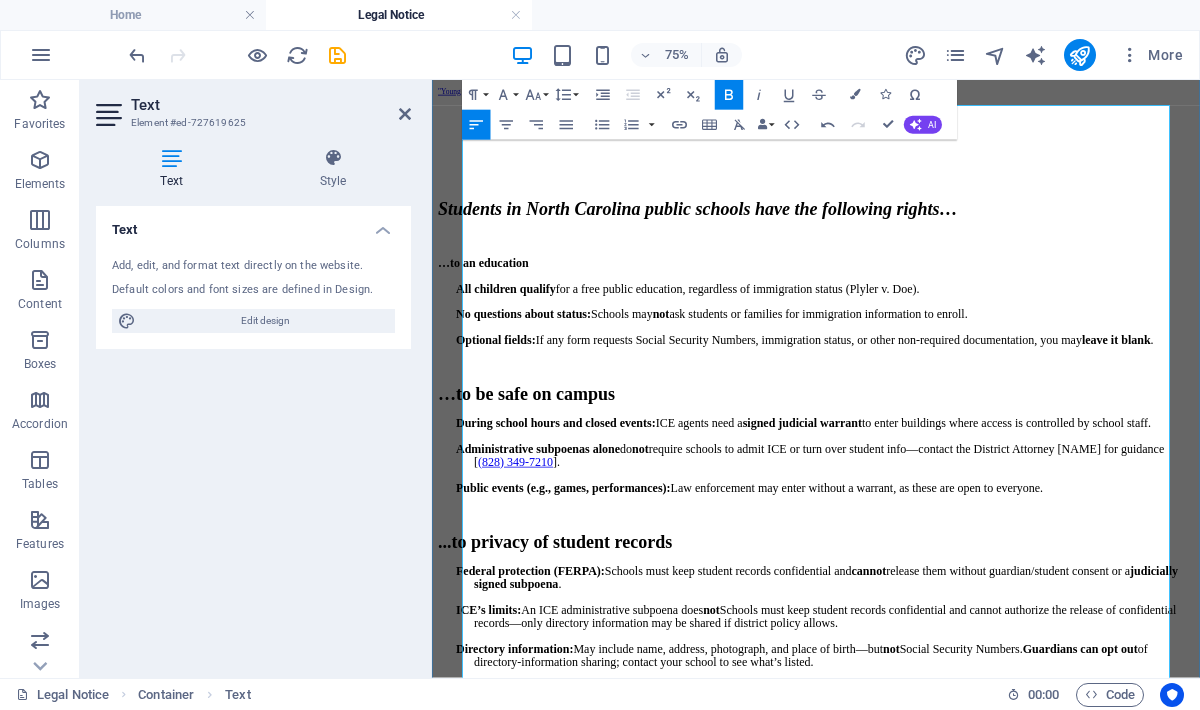 scroll, scrollTop: 335, scrollLeft: 0, axis: vertical 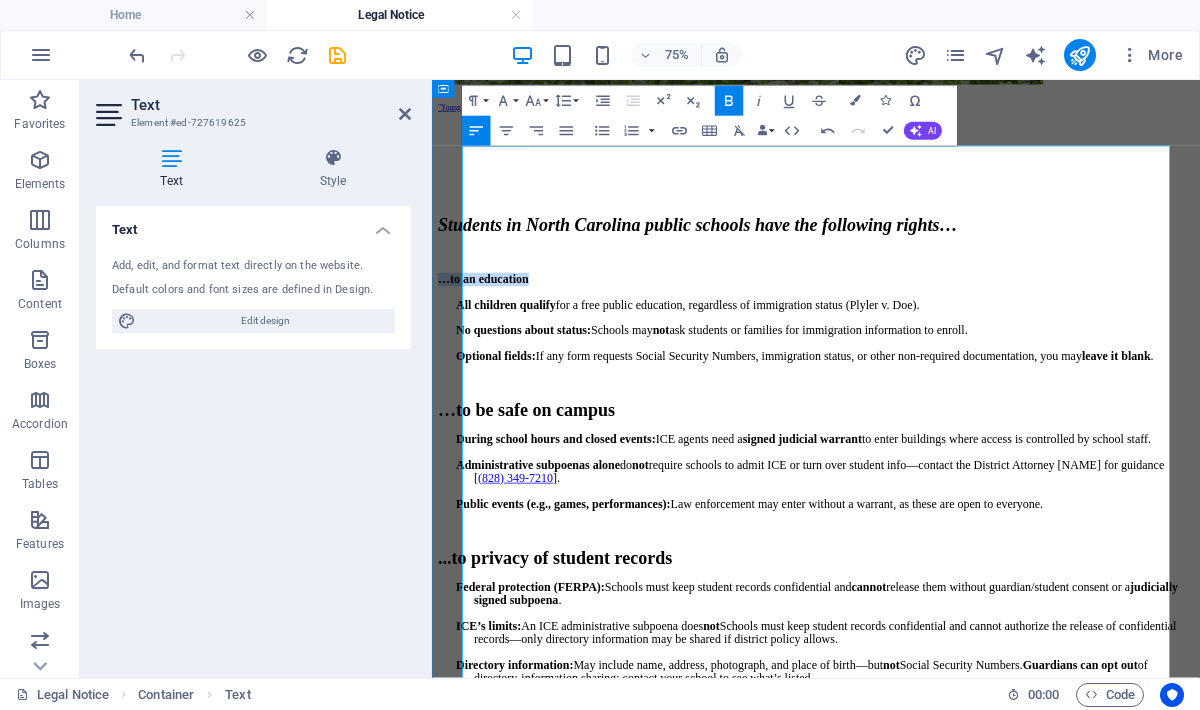 drag, startPoint x: 612, startPoint y: 367, endPoint x: 472, endPoint y: 367, distance: 140 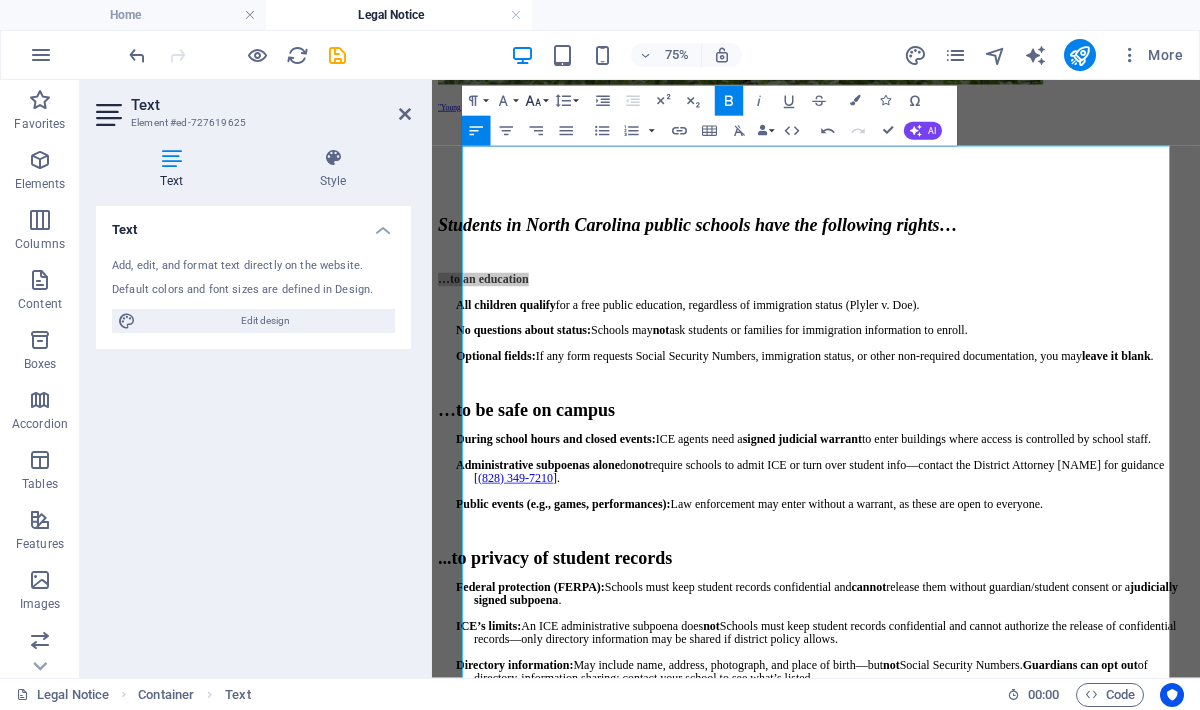 click on "Font Size" at bounding box center [536, 101] 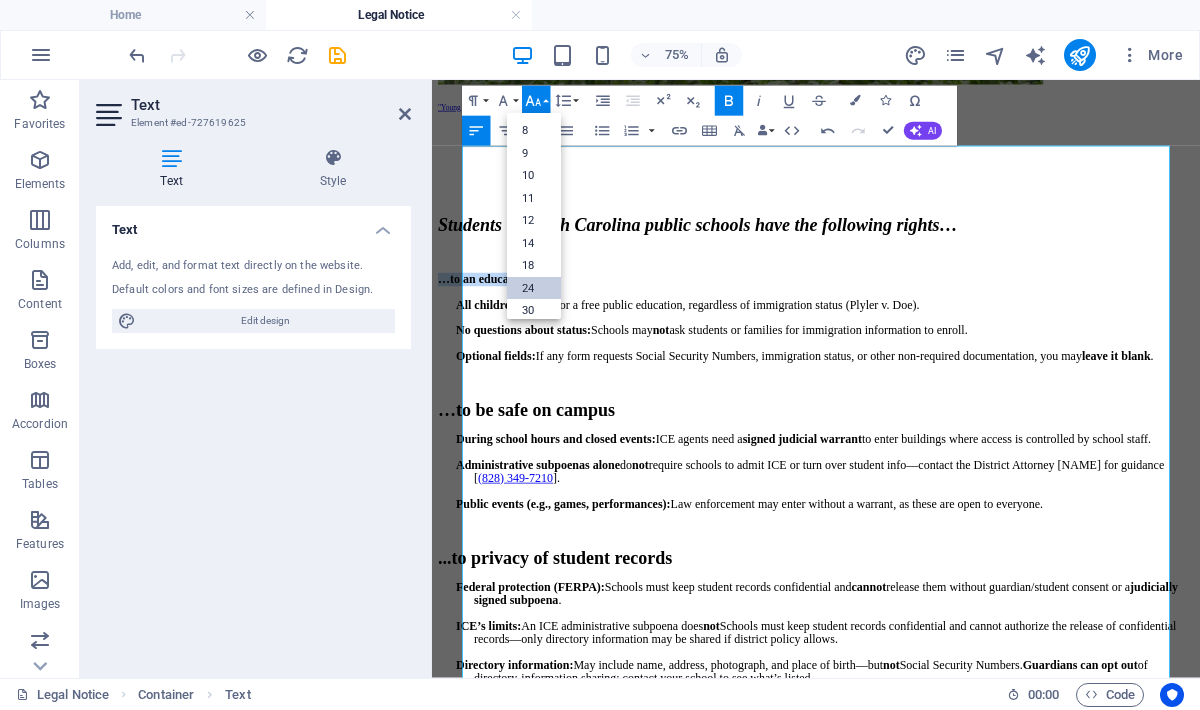 click on "24" at bounding box center [534, 287] 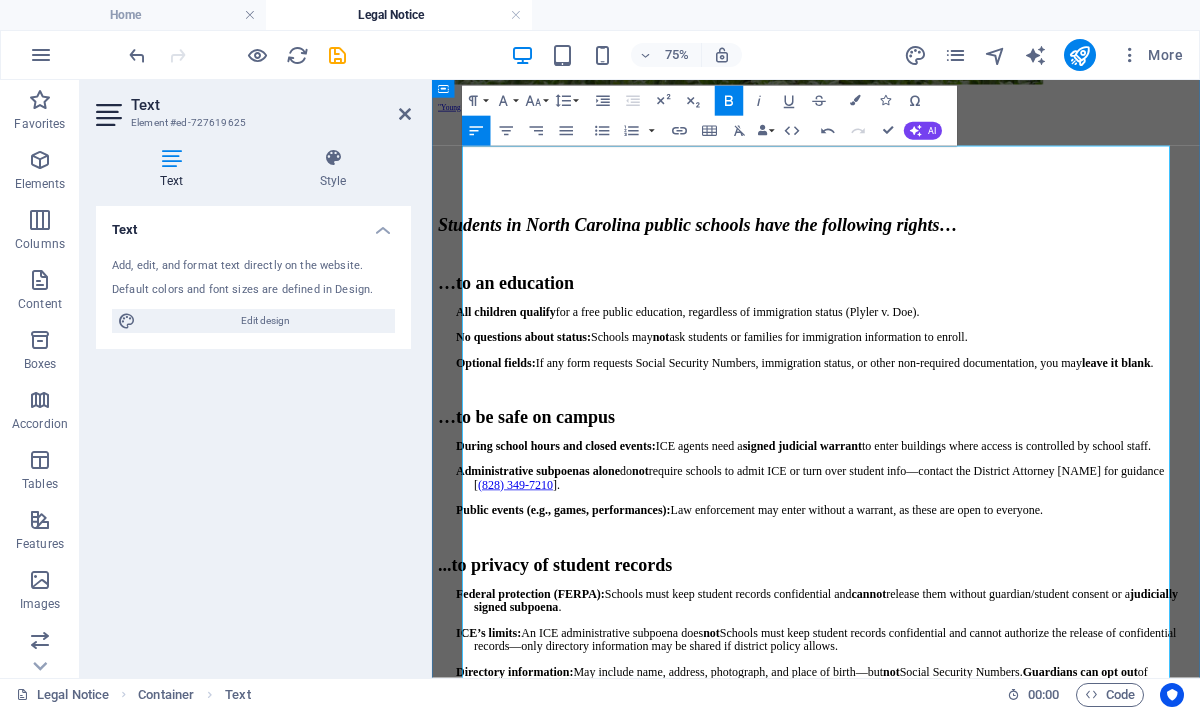 click on "…to an education" at bounding box center [944, 351] 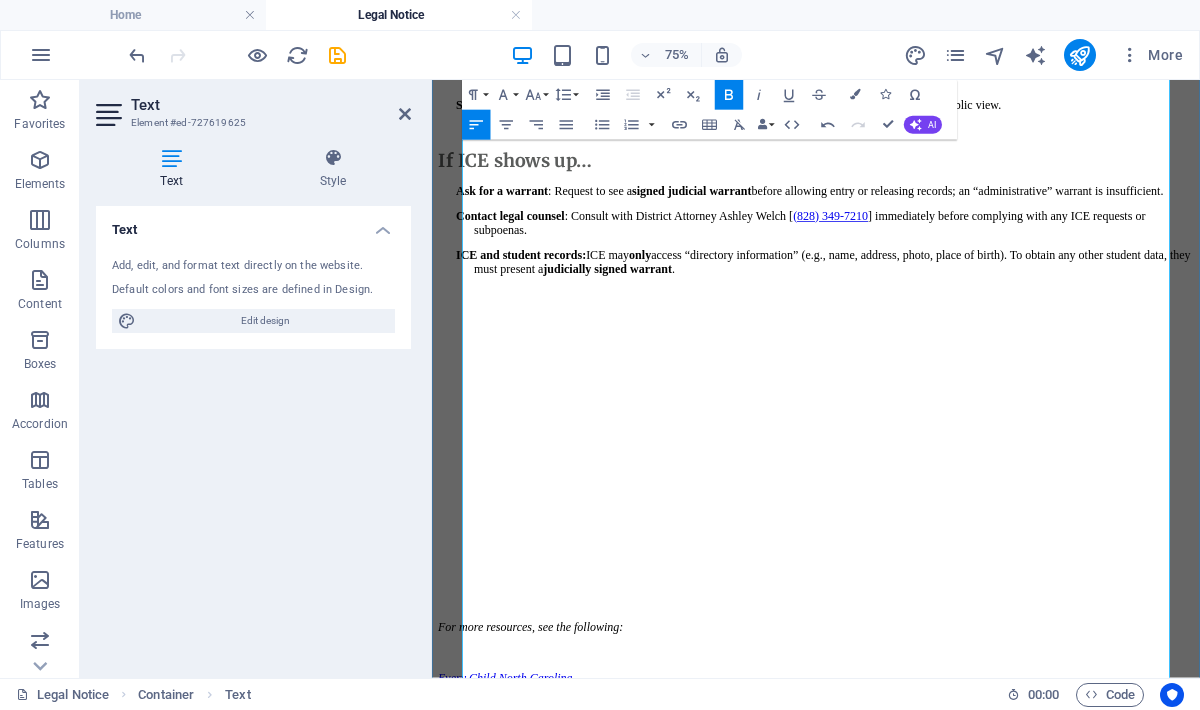 scroll, scrollTop: 1149, scrollLeft: 0, axis: vertical 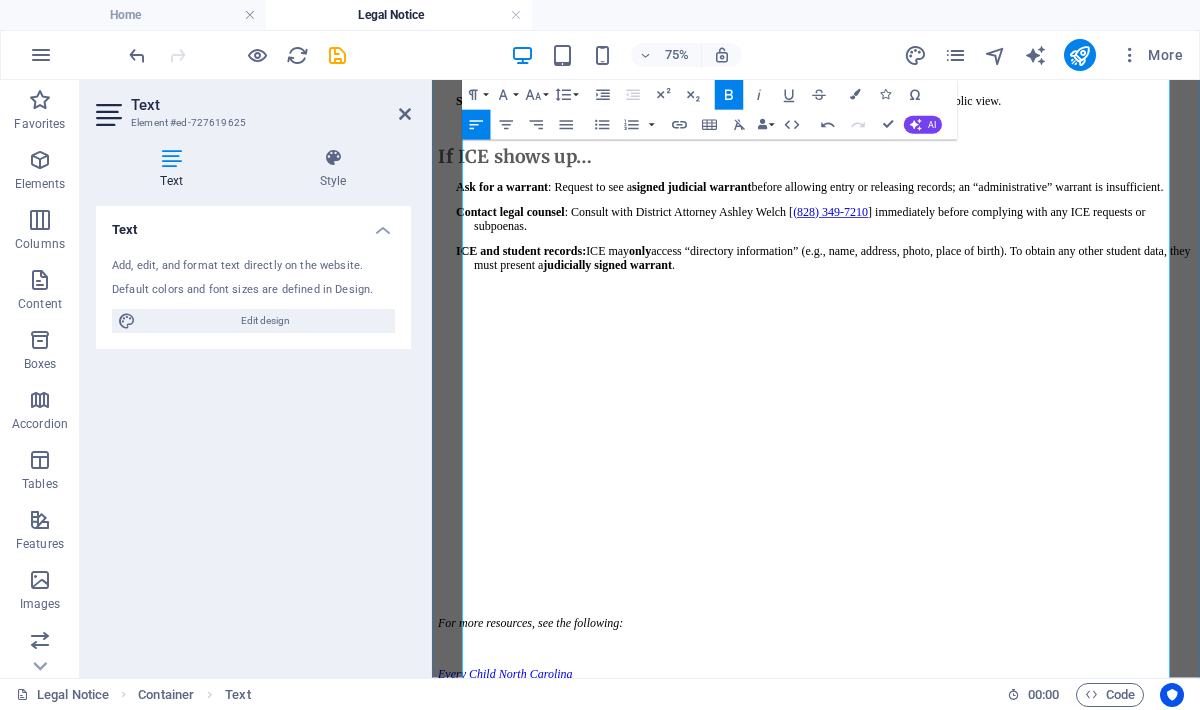 click at bounding box center [944, 396] 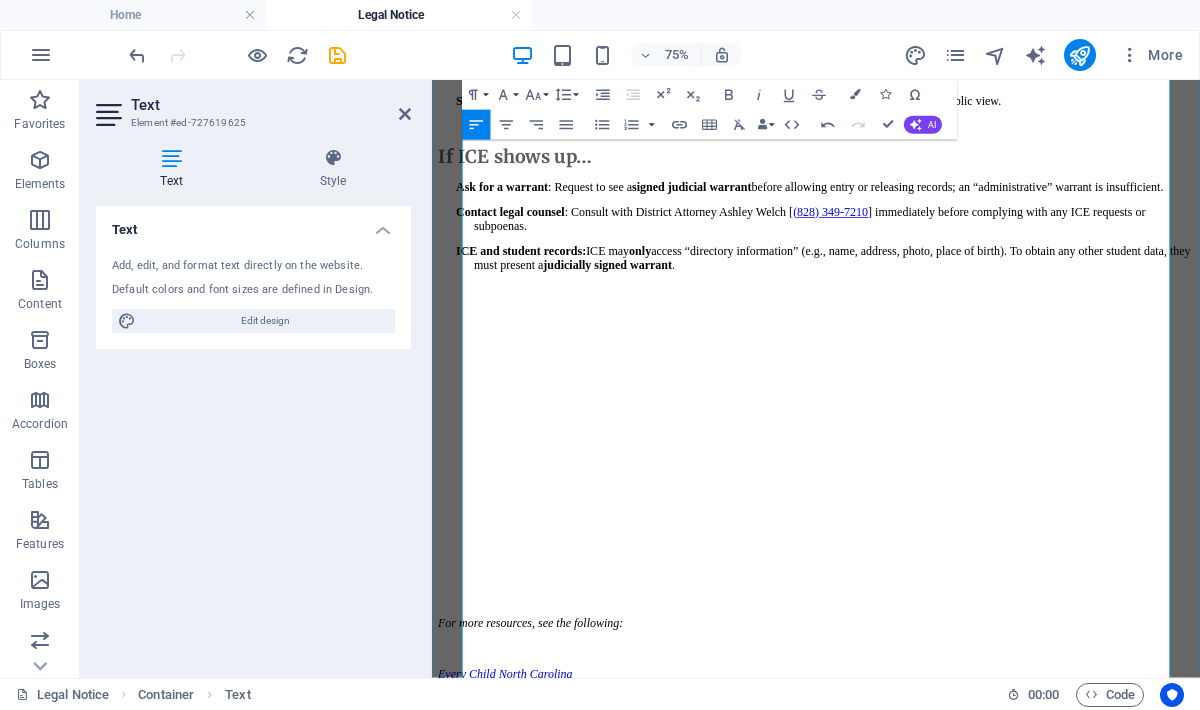 click at bounding box center (944, 396) 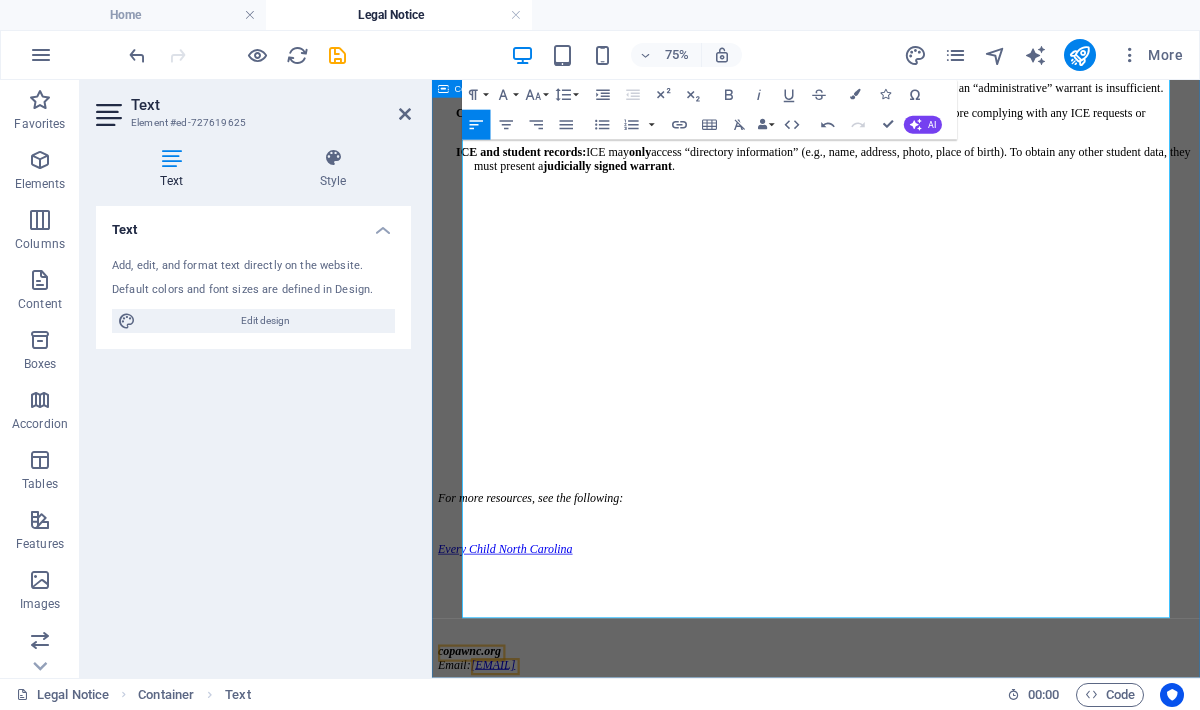 scroll, scrollTop: 1455, scrollLeft: 0, axis: vertical 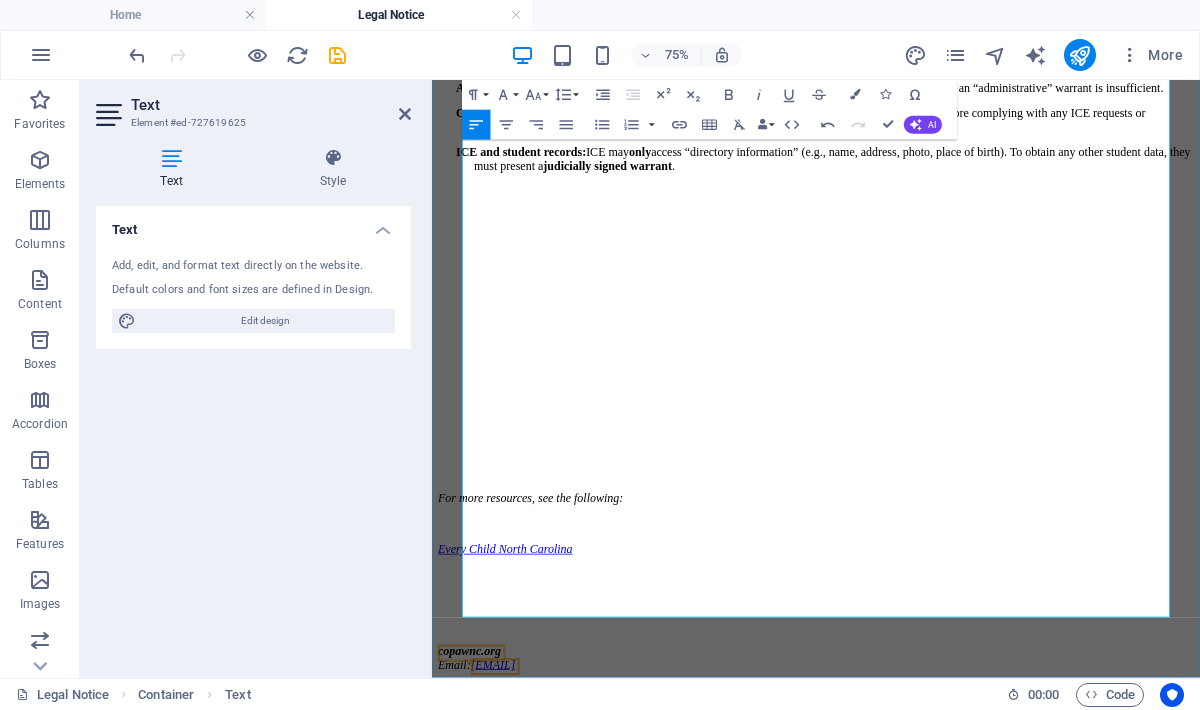 click on "For more resources, see the following:" at bounding box center (944, 638) 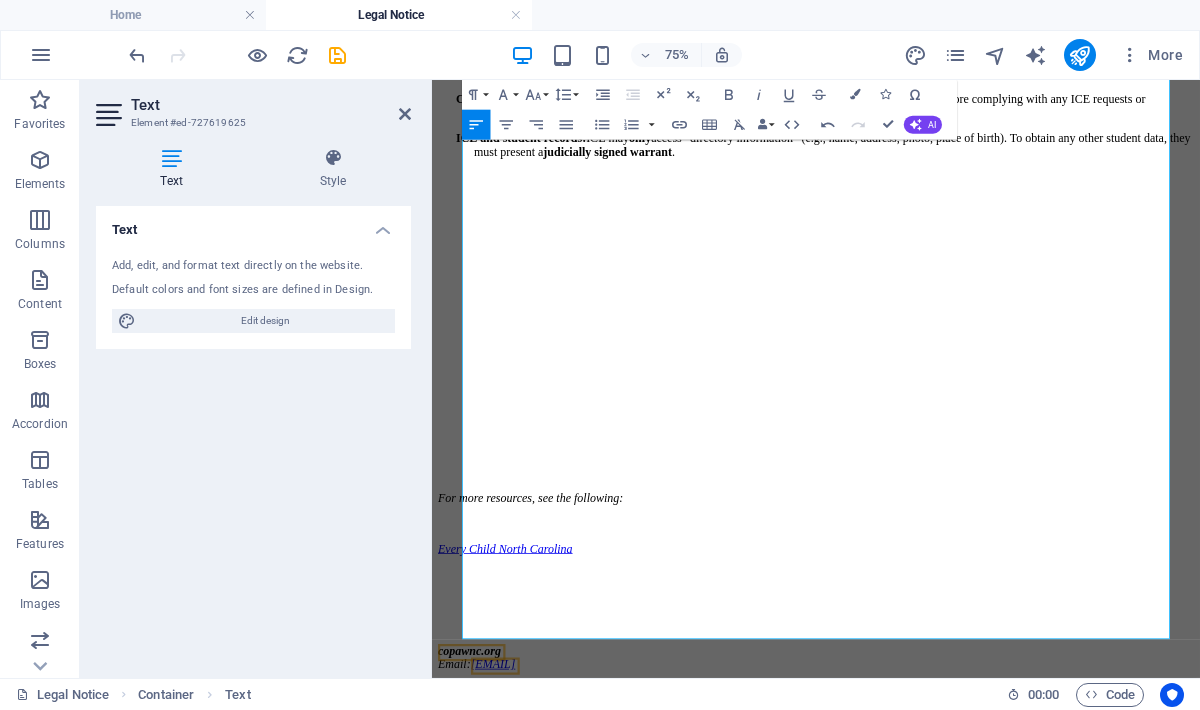 drag, startPoint x: 771, startPoint y: 604, endPoint x: 331, endPoint y: 579, distance: 440.70966 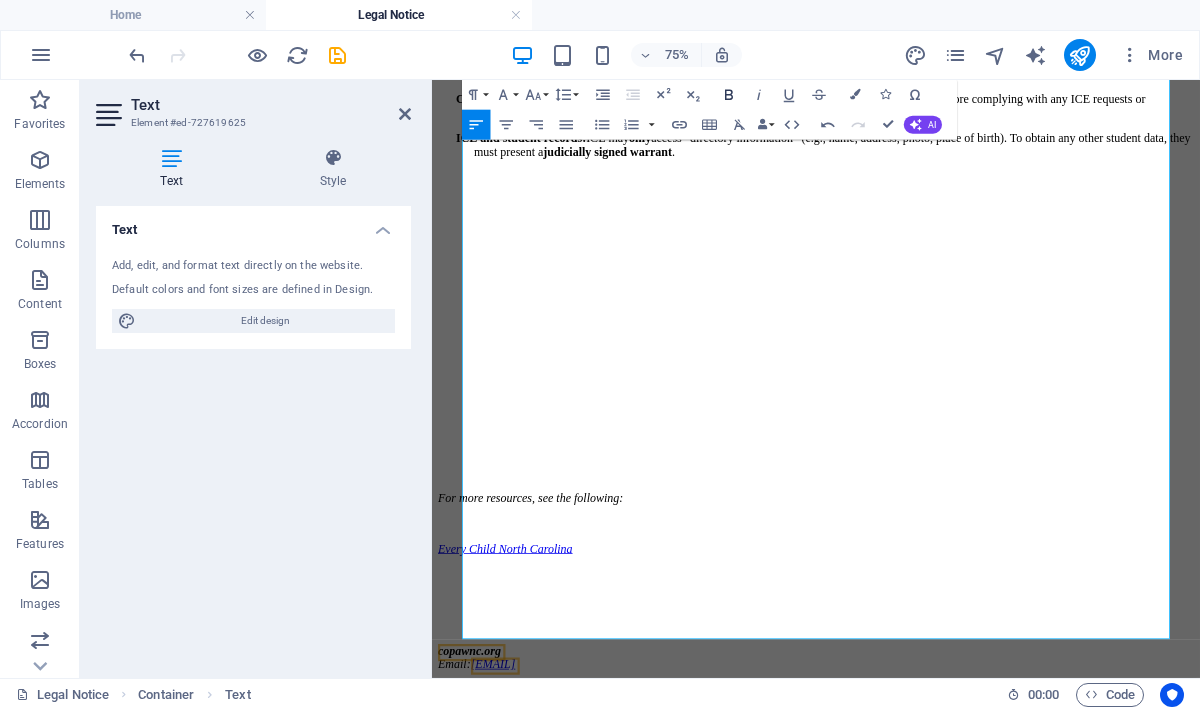 click 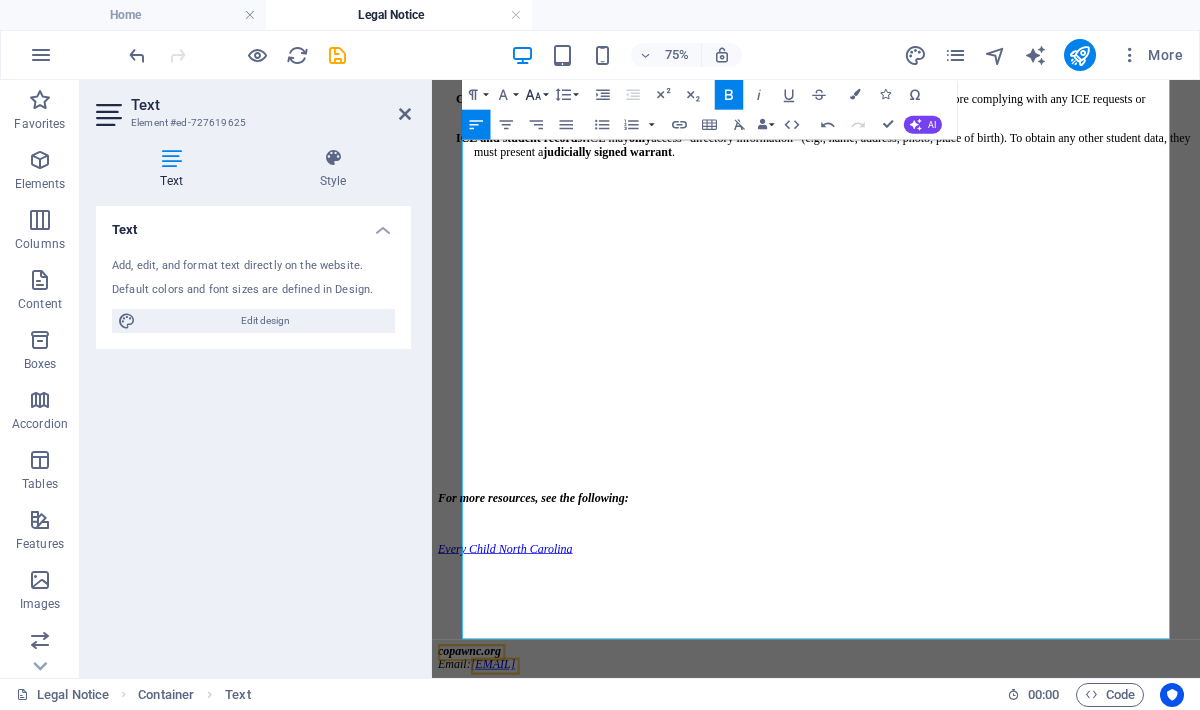 click on "Font Size" at bounding box center [536, 95] 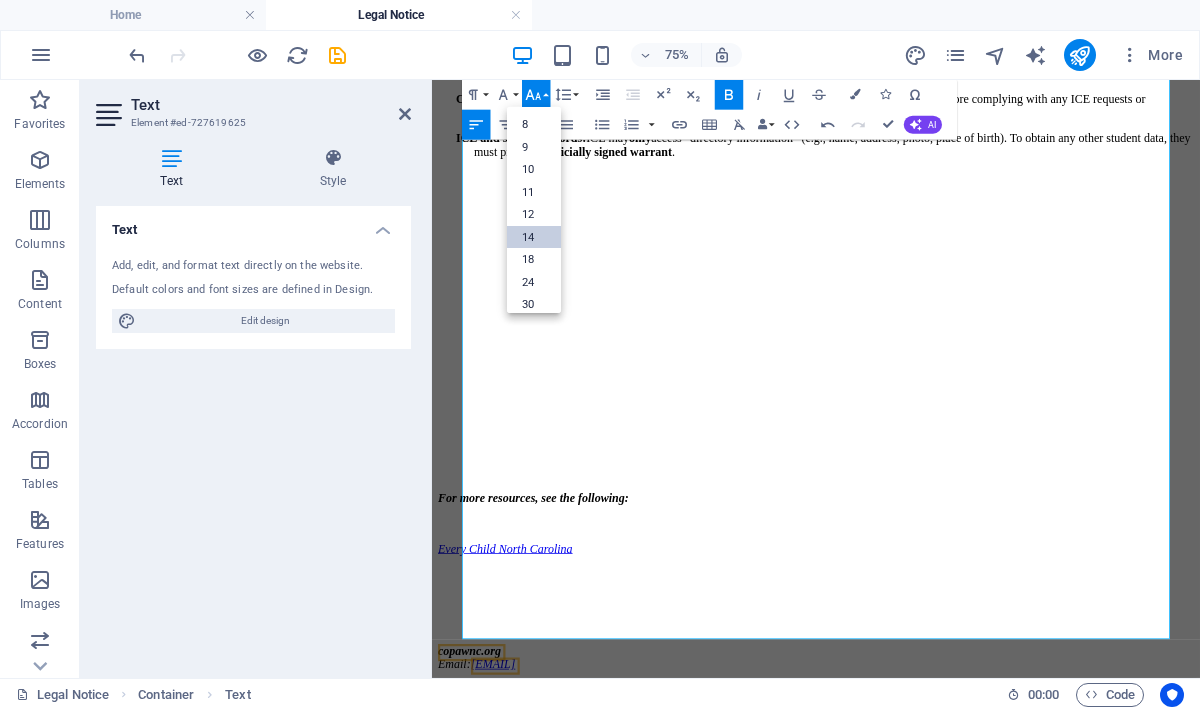 click on "14" at bounding box center (534, 237) 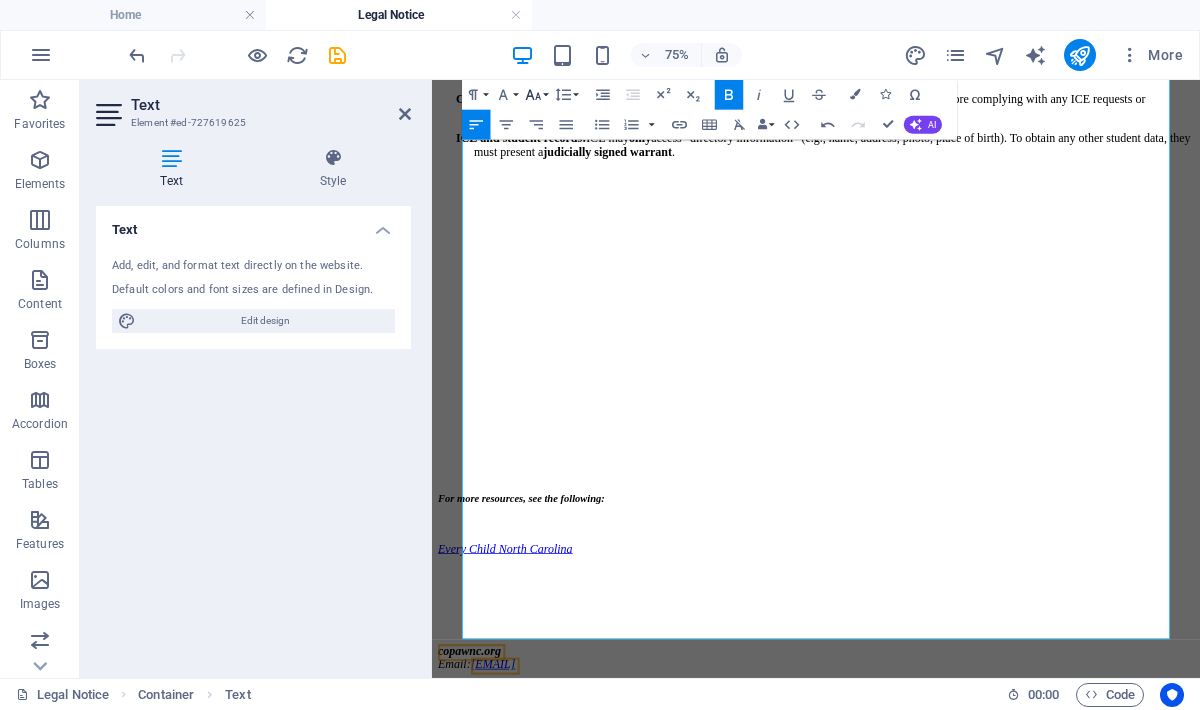 click on "Font Size" at bounding box center (536, 95) 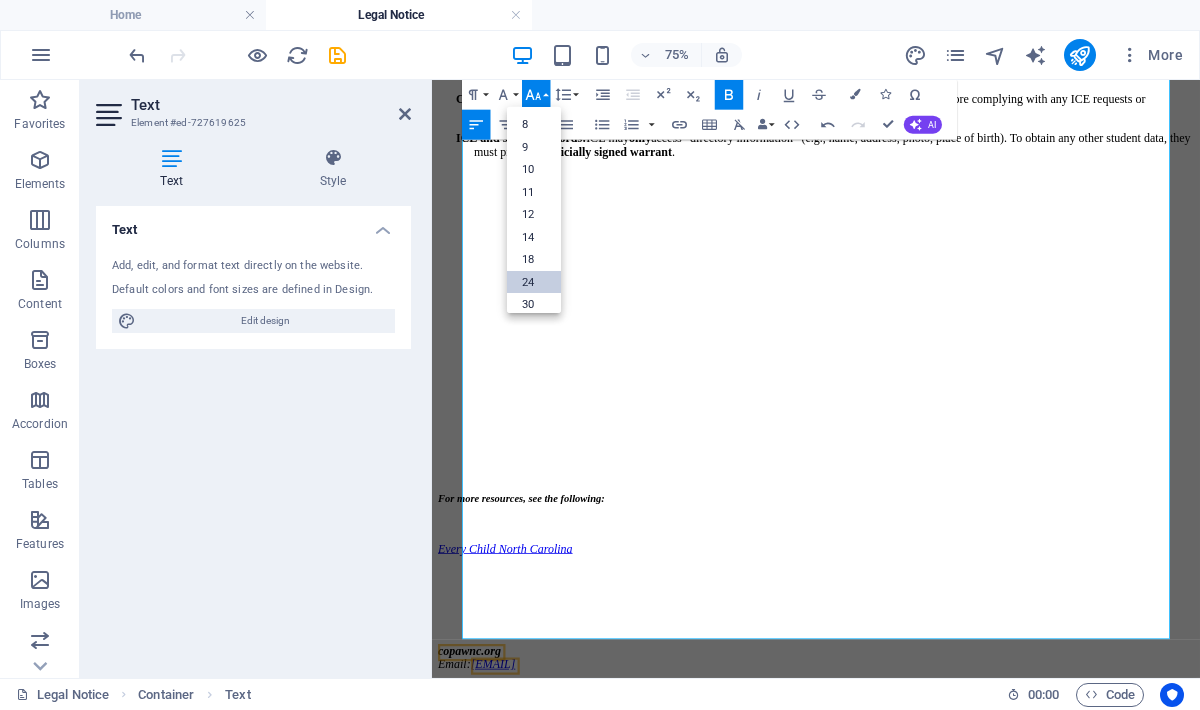 click on "24" at bounding box center [534, 282] 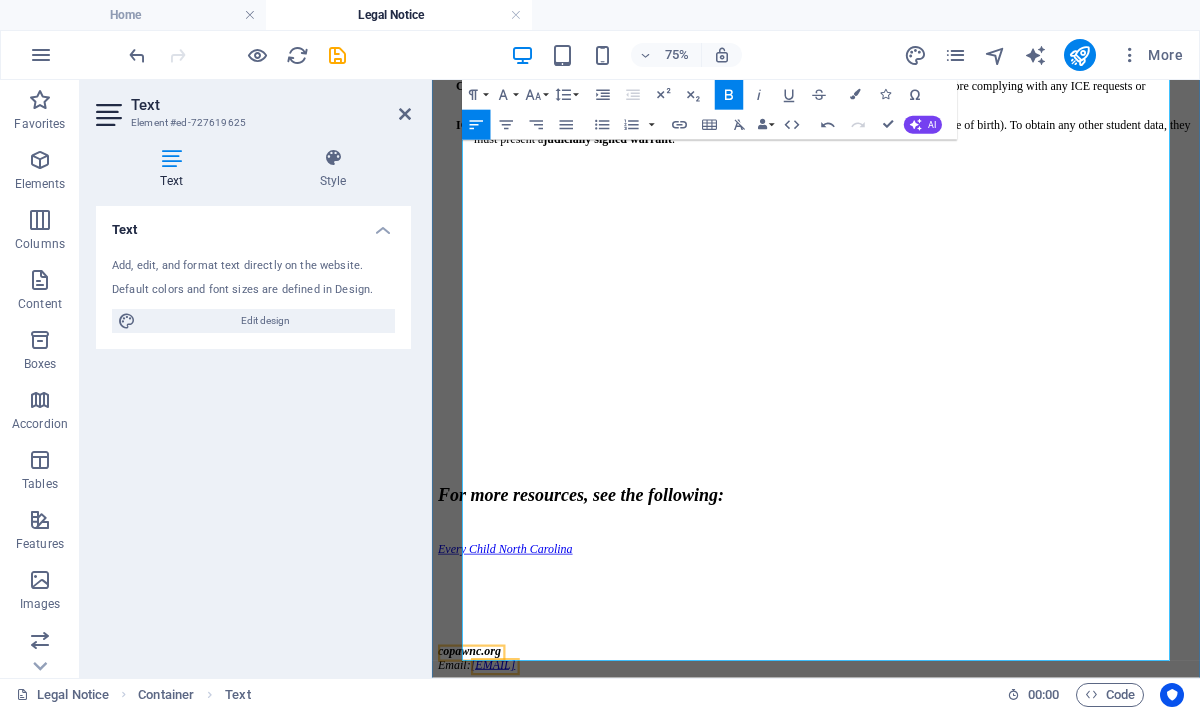 click at bounding box center (944, 740) 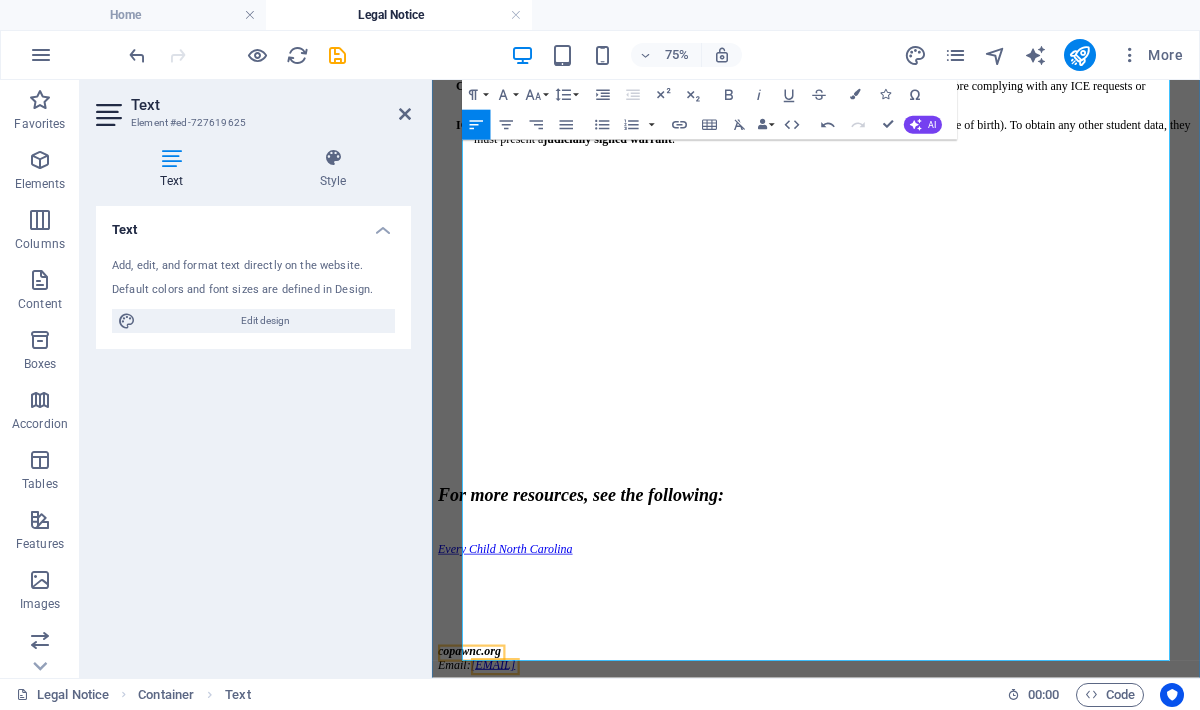 click on "Every Child NC" at bounding box center [944, 706] 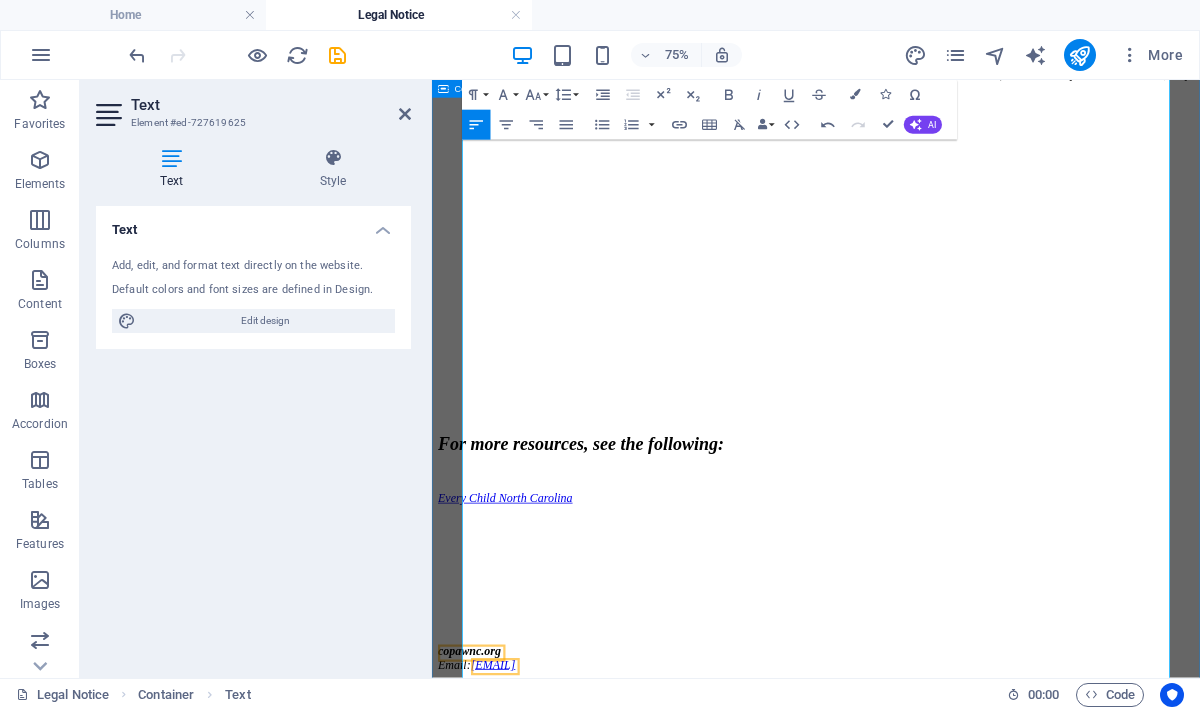 drag, startPoint x: 939, startPoint y: 634, endPoint x: 450, endPoint y: 627, distance: 489.0501 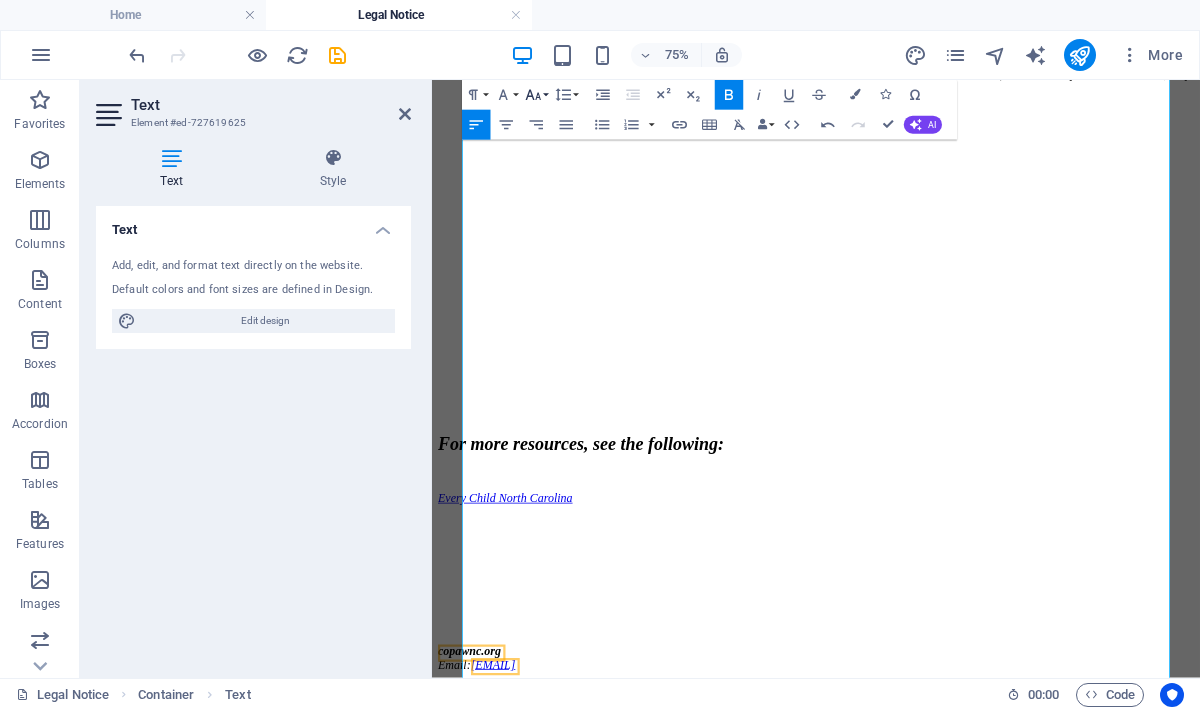 click 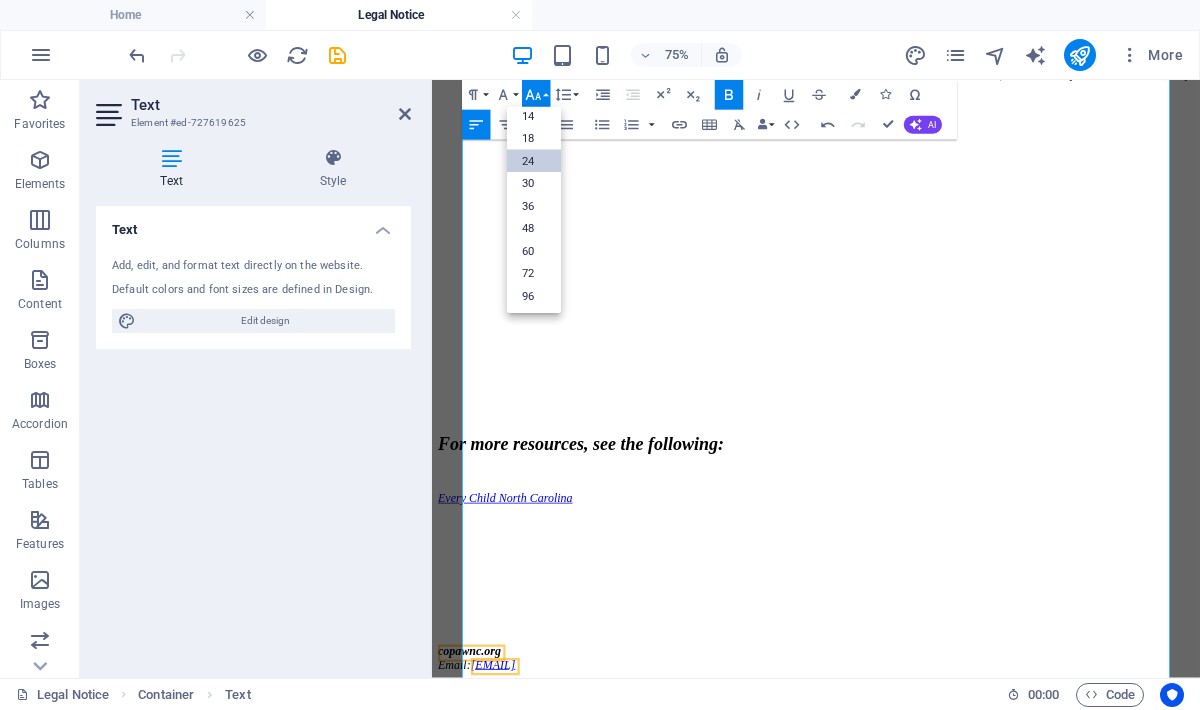 scroll, scrollTop: 161, scrollLeft: 0, axis: vertical 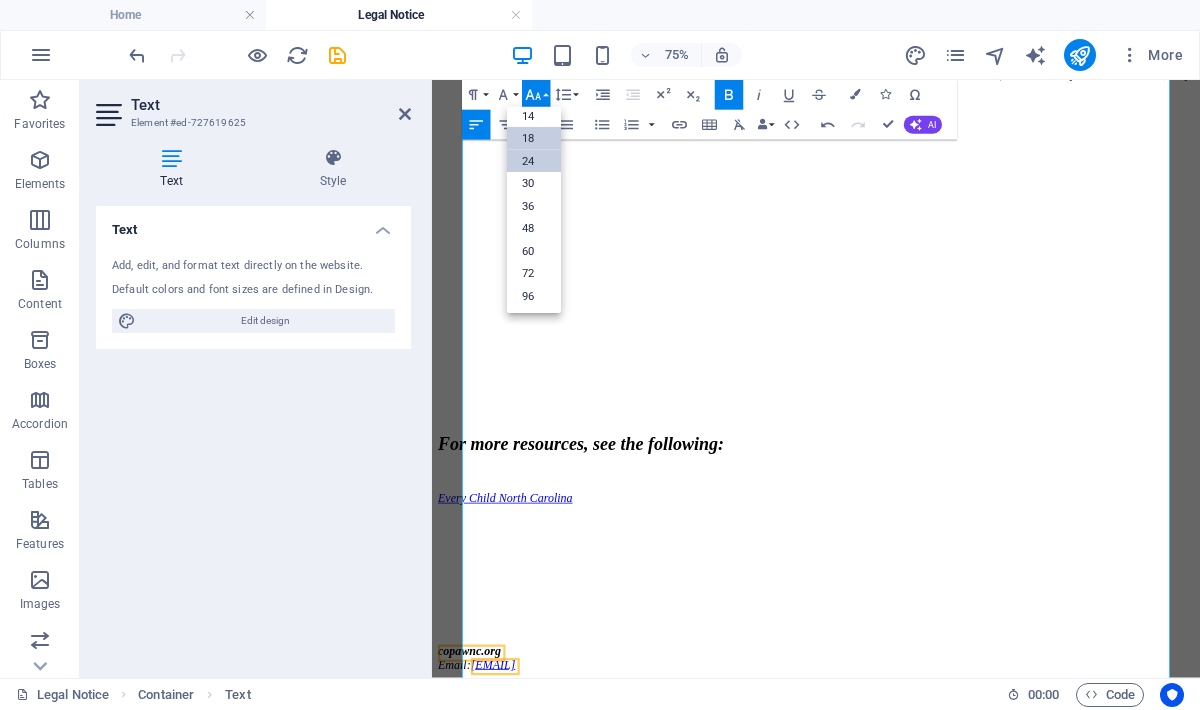 click on "18" at bounding box center (534, 138) 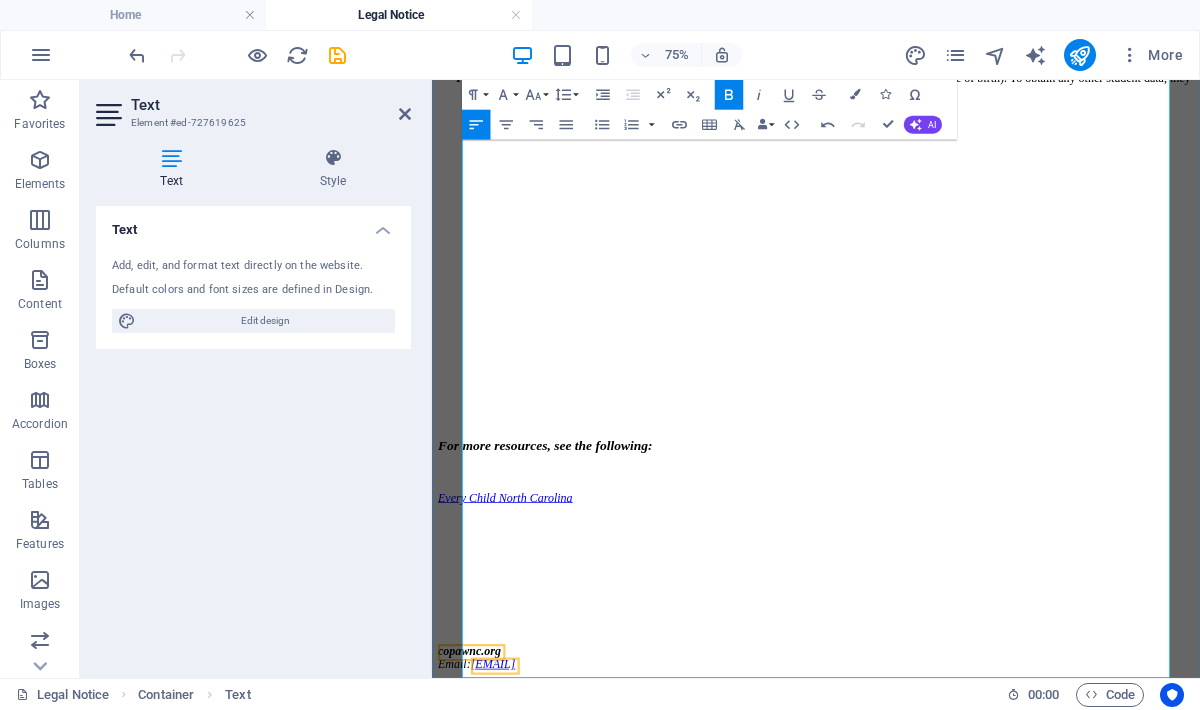 click at bounding box center [944, 672] 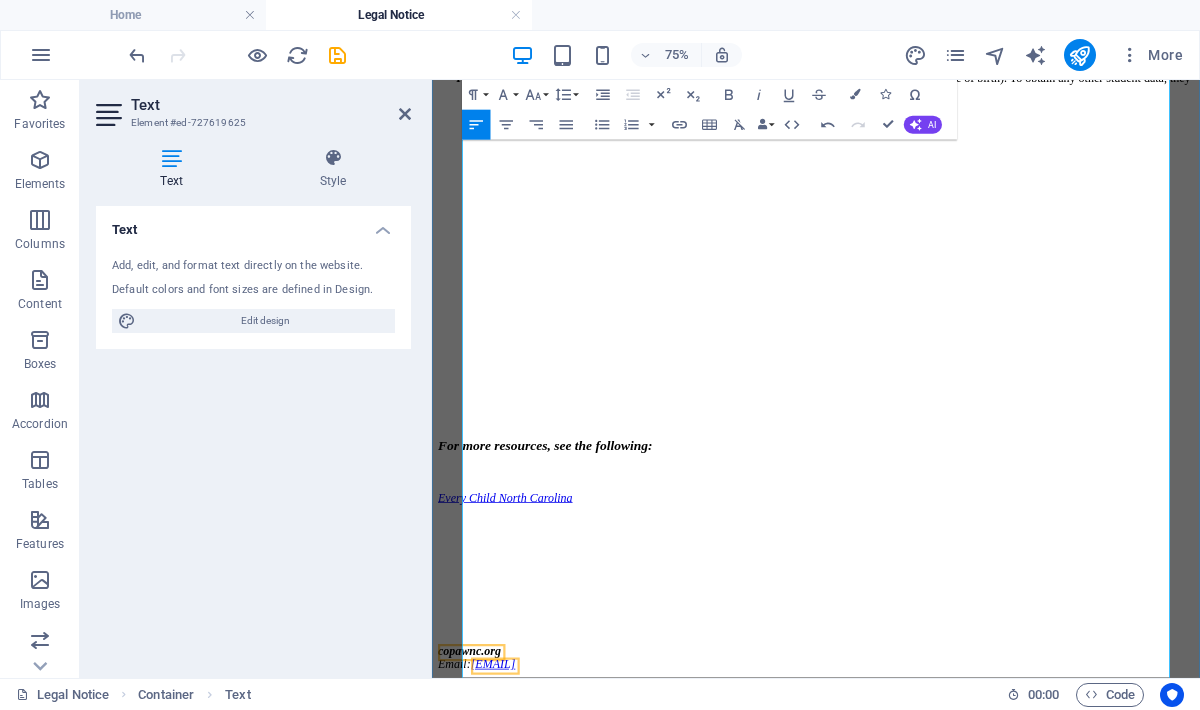 click on "Every Child NC" at bounding box center [944, 638] 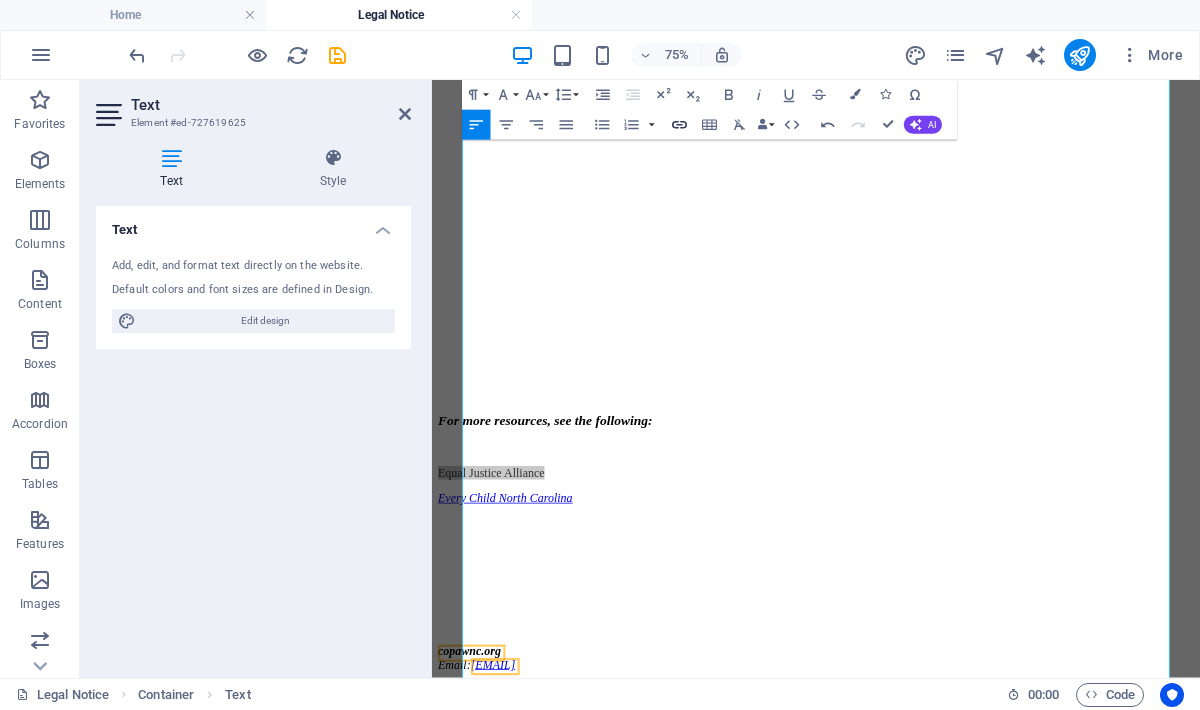 click 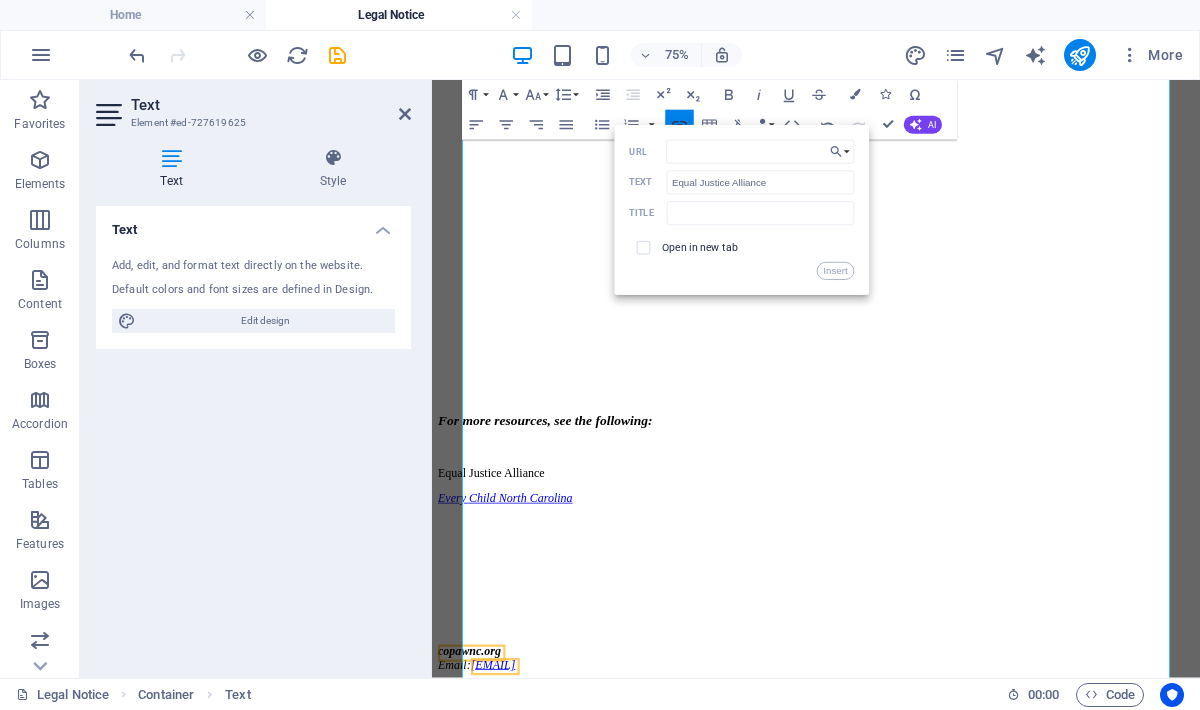 type on "https://ejanc.org/" 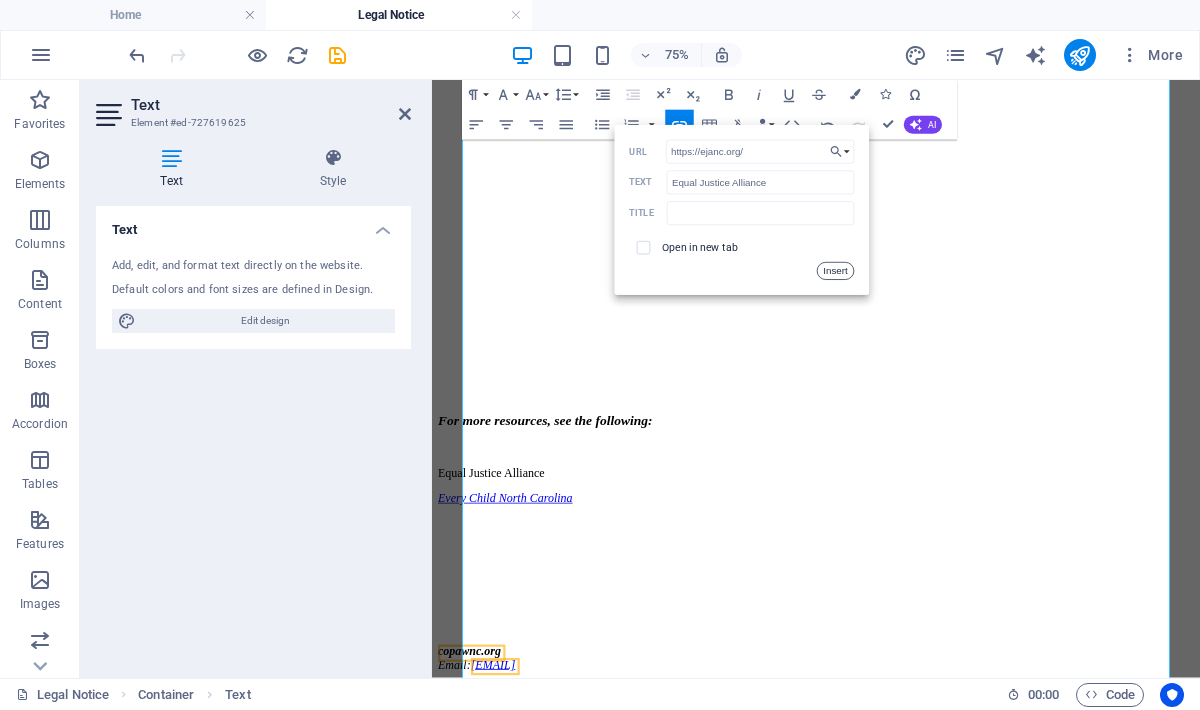 click on "Insert" at bounding box center [836, 271] 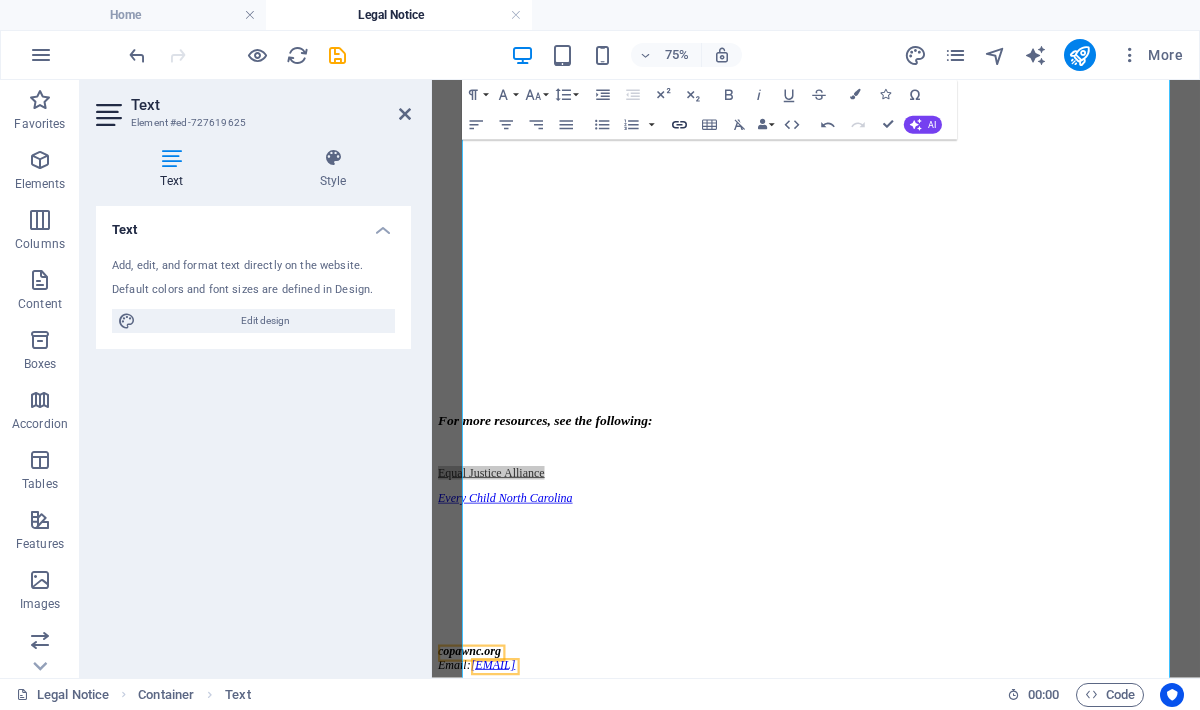 click 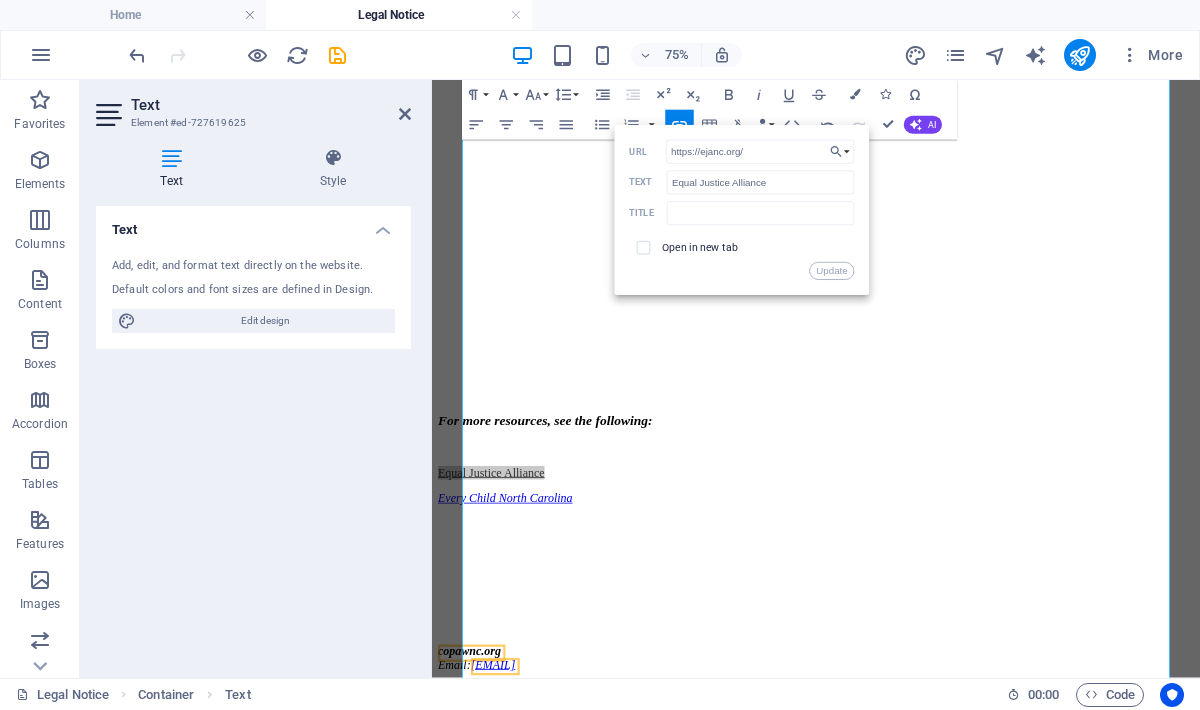 click at bounding box center (644, 248) 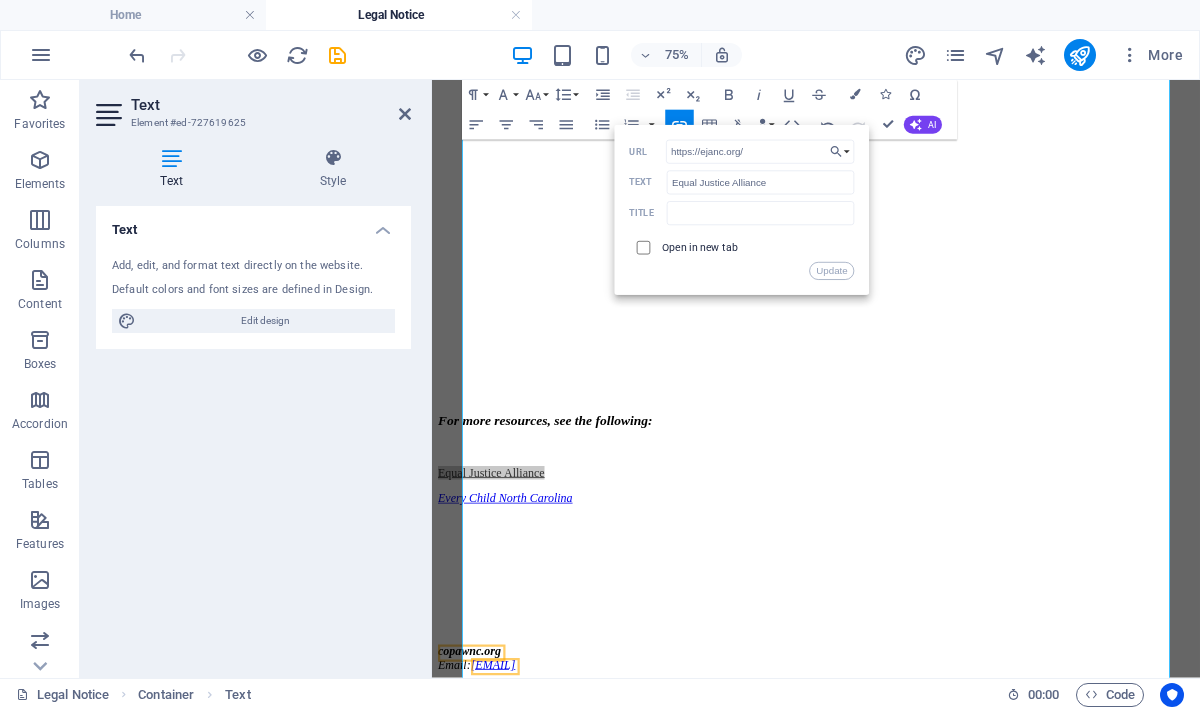 click at bounding box center [642, 246] 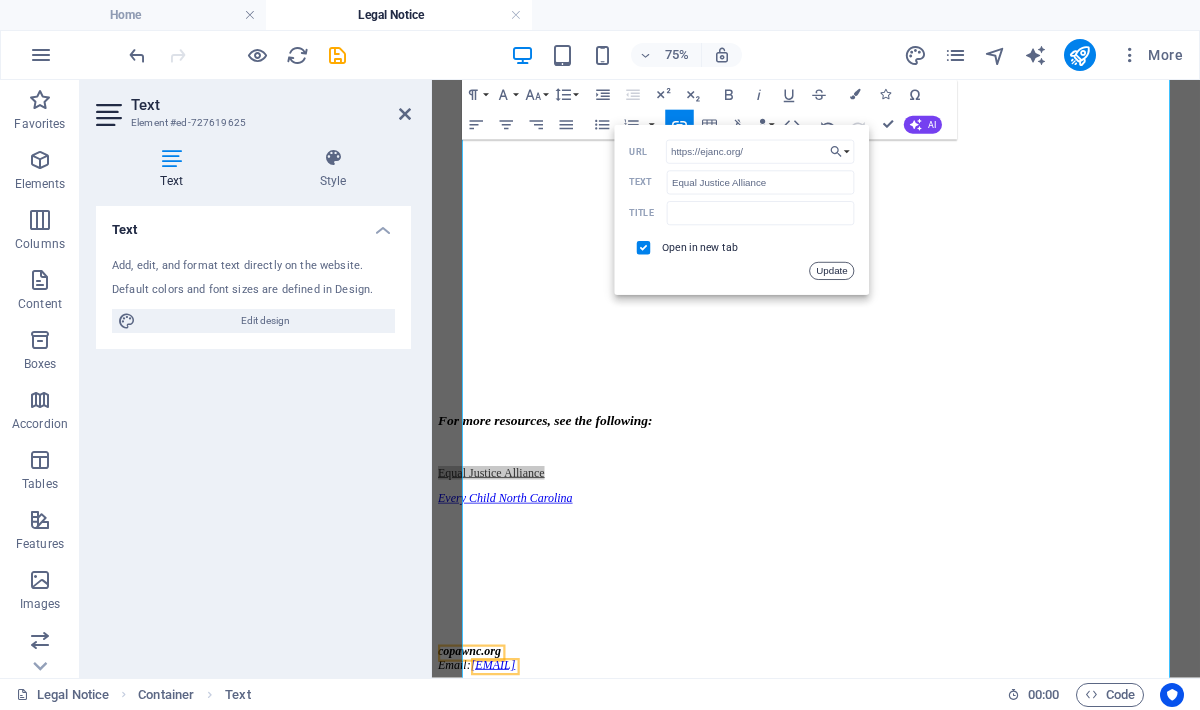 click on "Update" at bounding box center [832, 271] 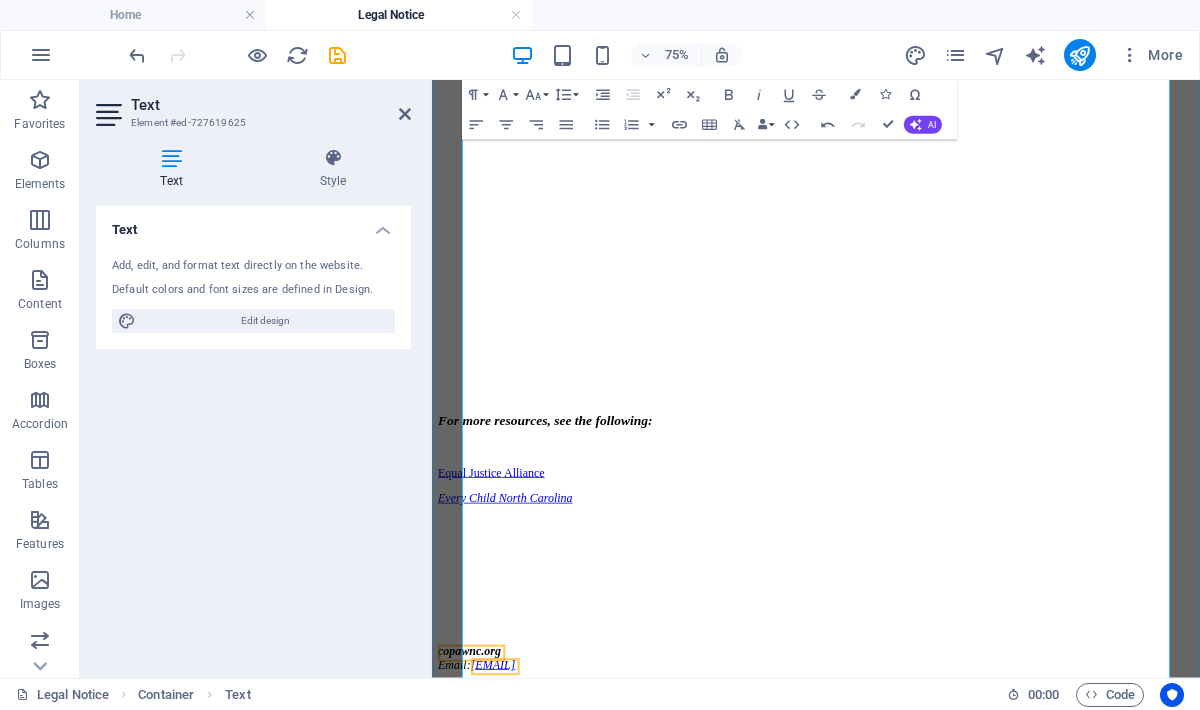 click on "Every Child NC" at bounding box center [944, 638] 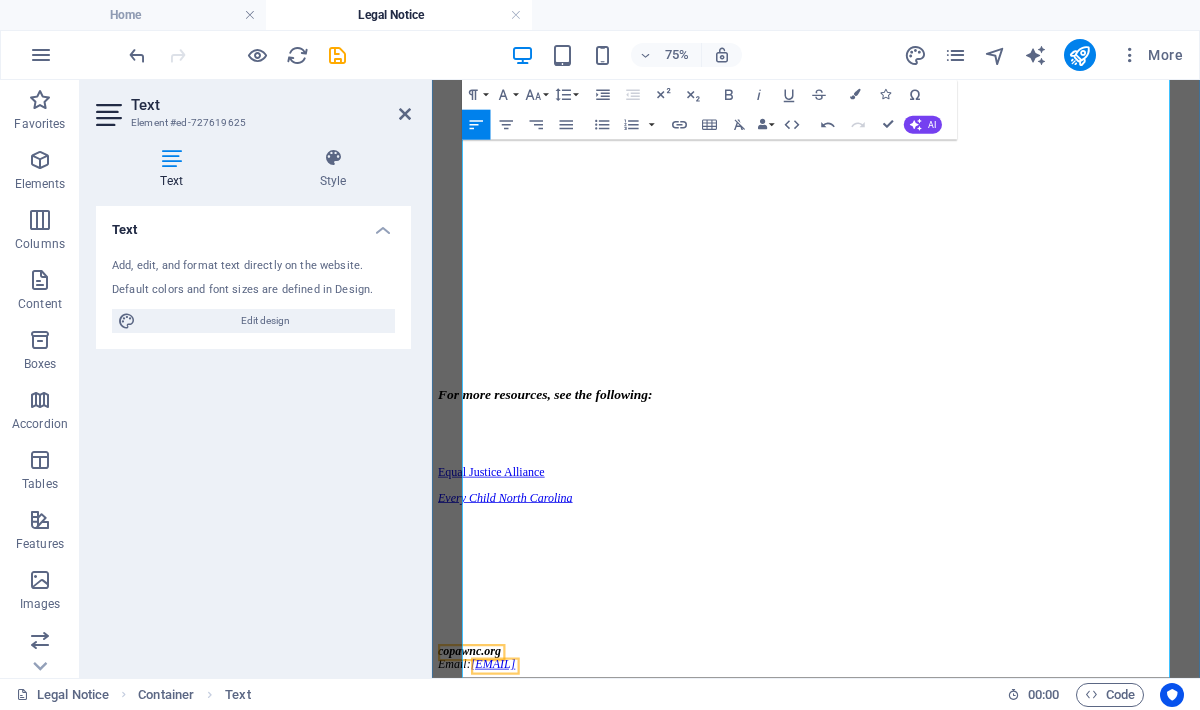 scroll, scrollTop: 1496, scrollLeft: 0, axis: vertical 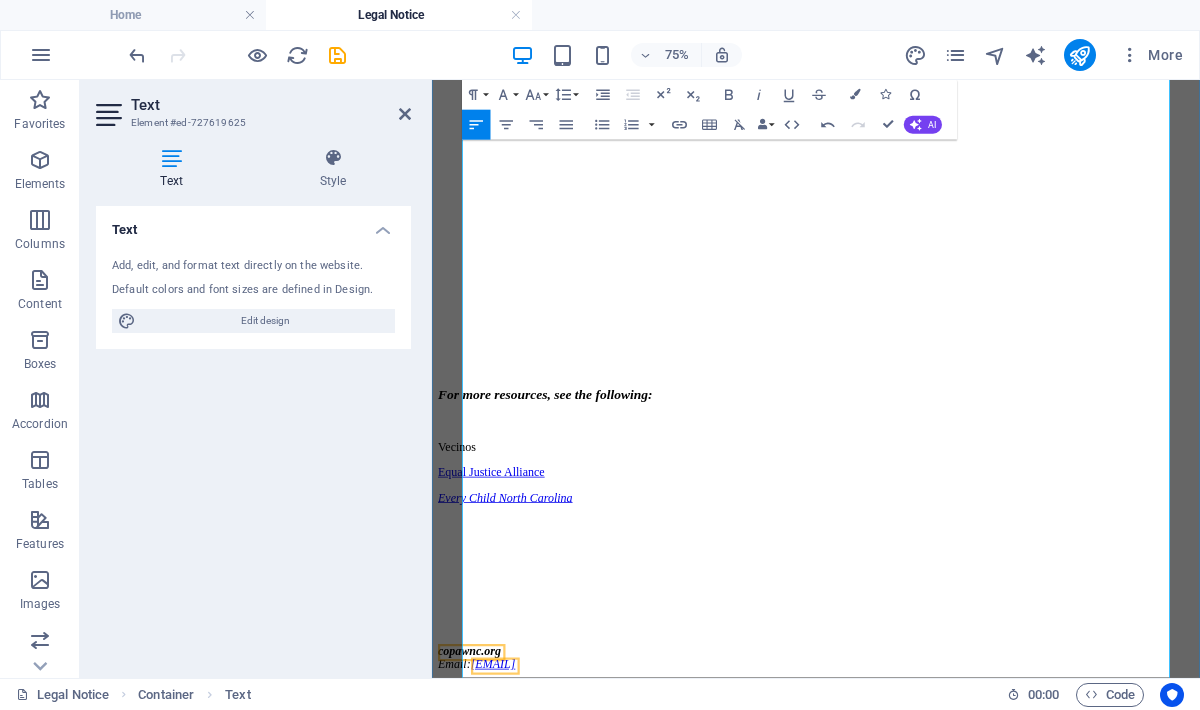 click on "Every Child NC" at bounding box center (944, 638) 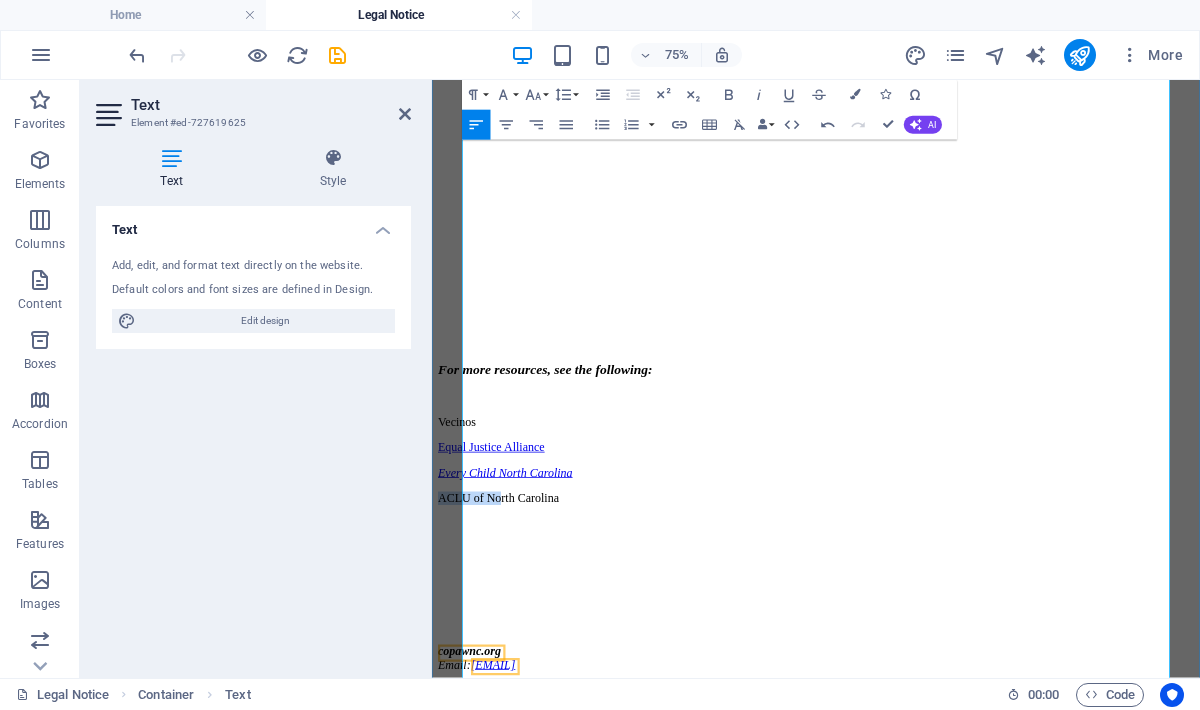 drag, startPoint x: 580, startPoint y: 735, endPoint x: 390, endPoint y: 731, distance: 190.0421 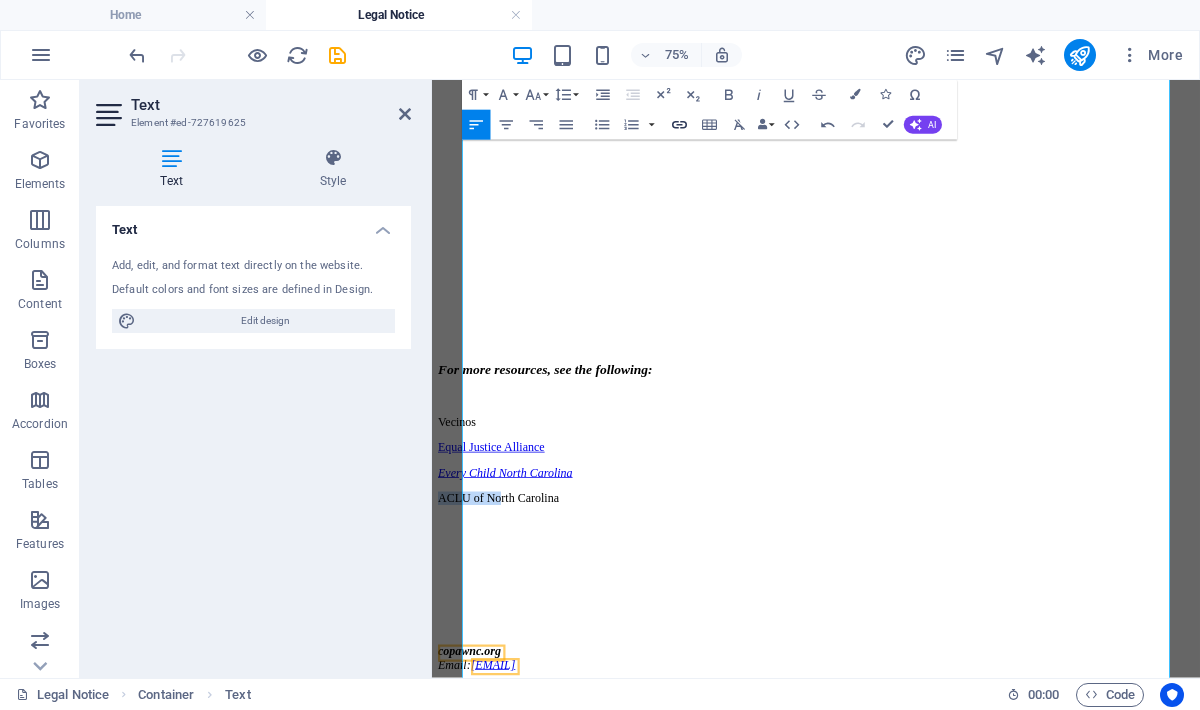 type 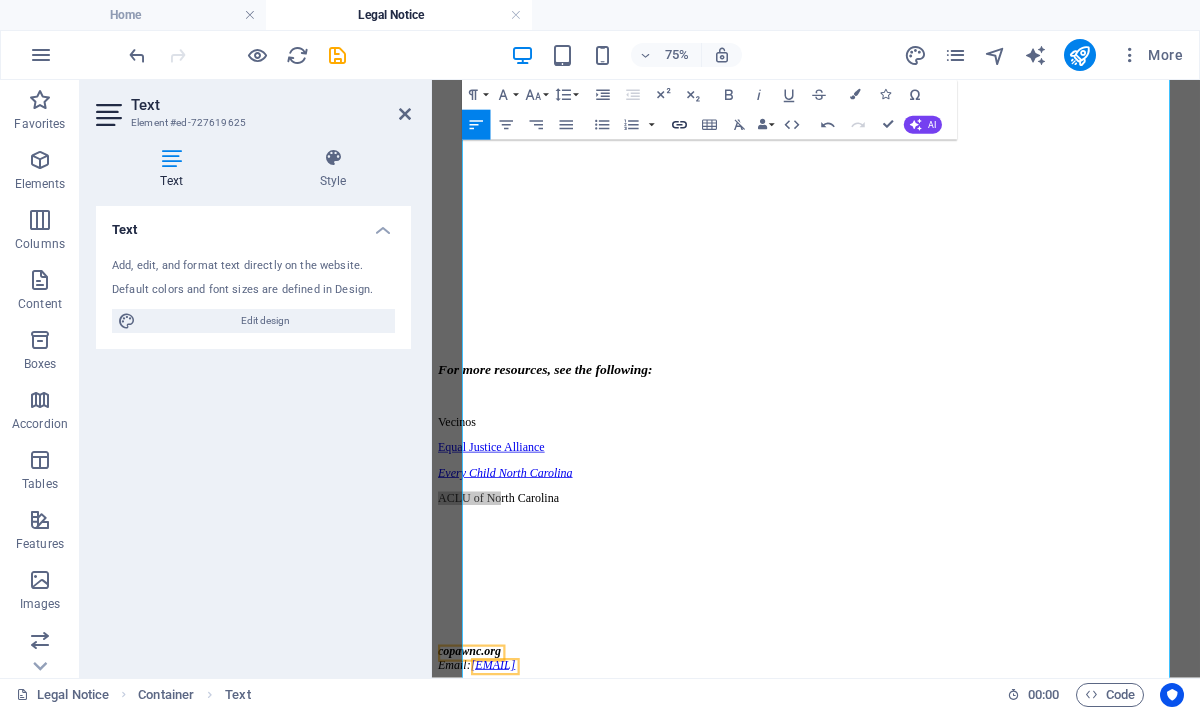 click 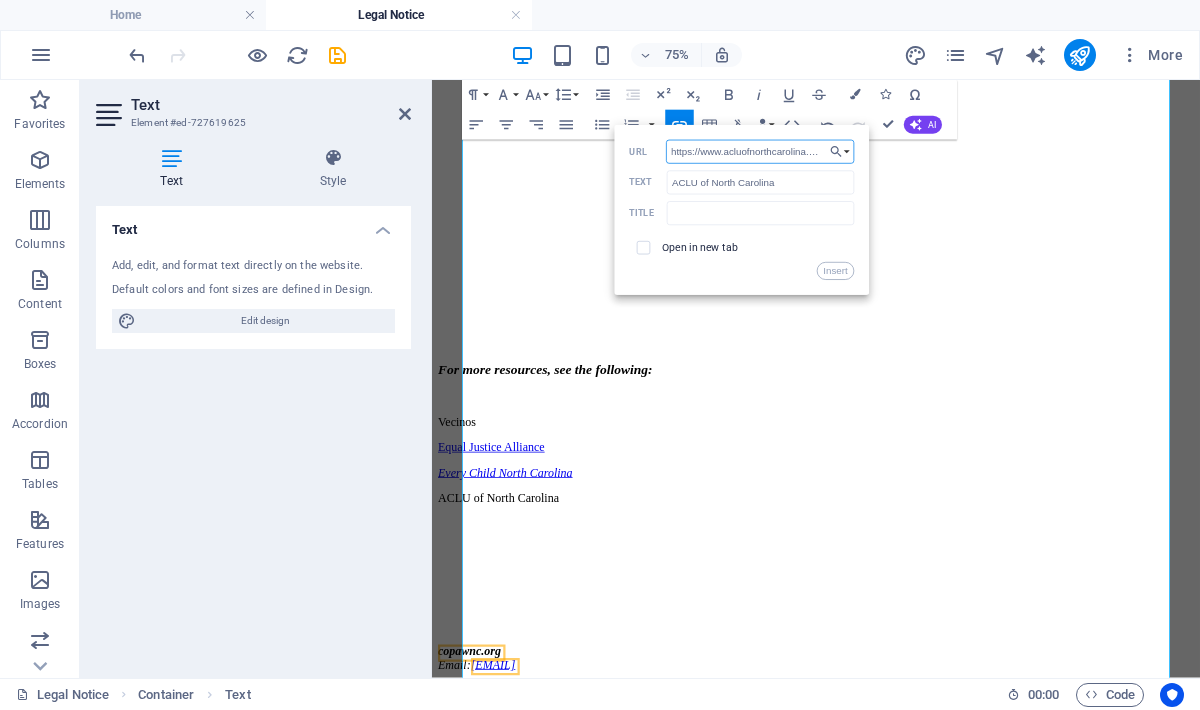 scroll, scrollTop: 0, scrollLeft: 51, axis: horizontal 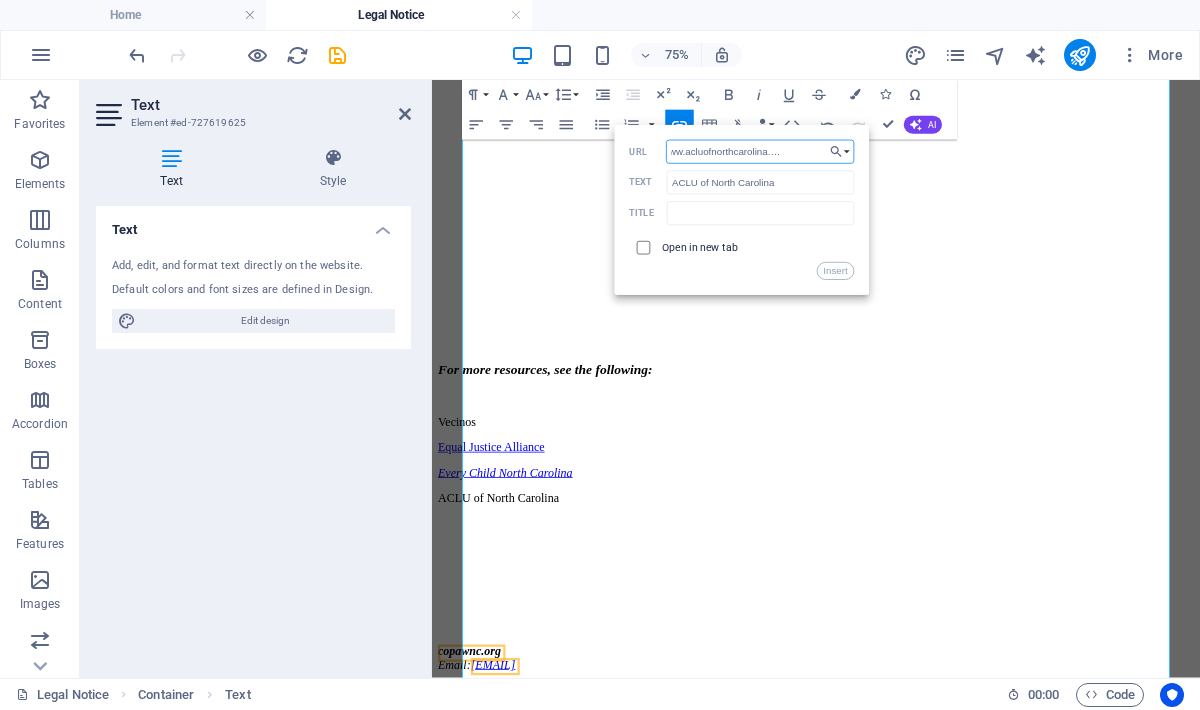 type on "https://www.acluofnorthcarolina.org/en/kyr-ir" 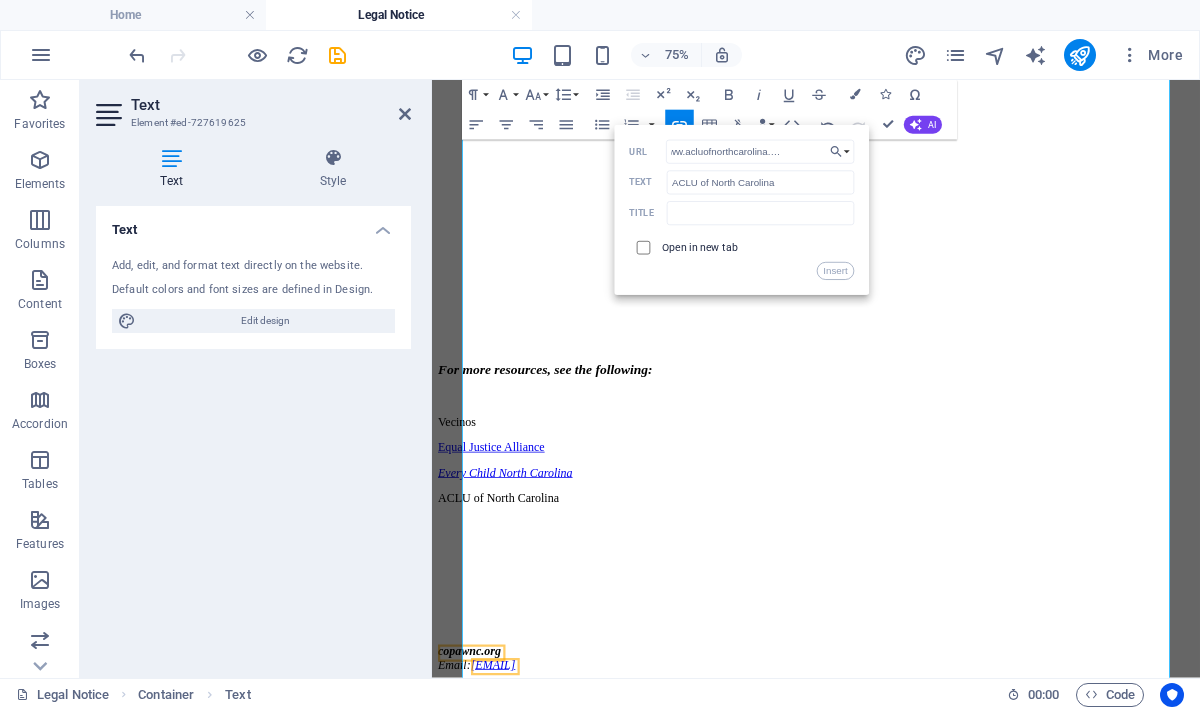 click at bounding box center (642, 246) 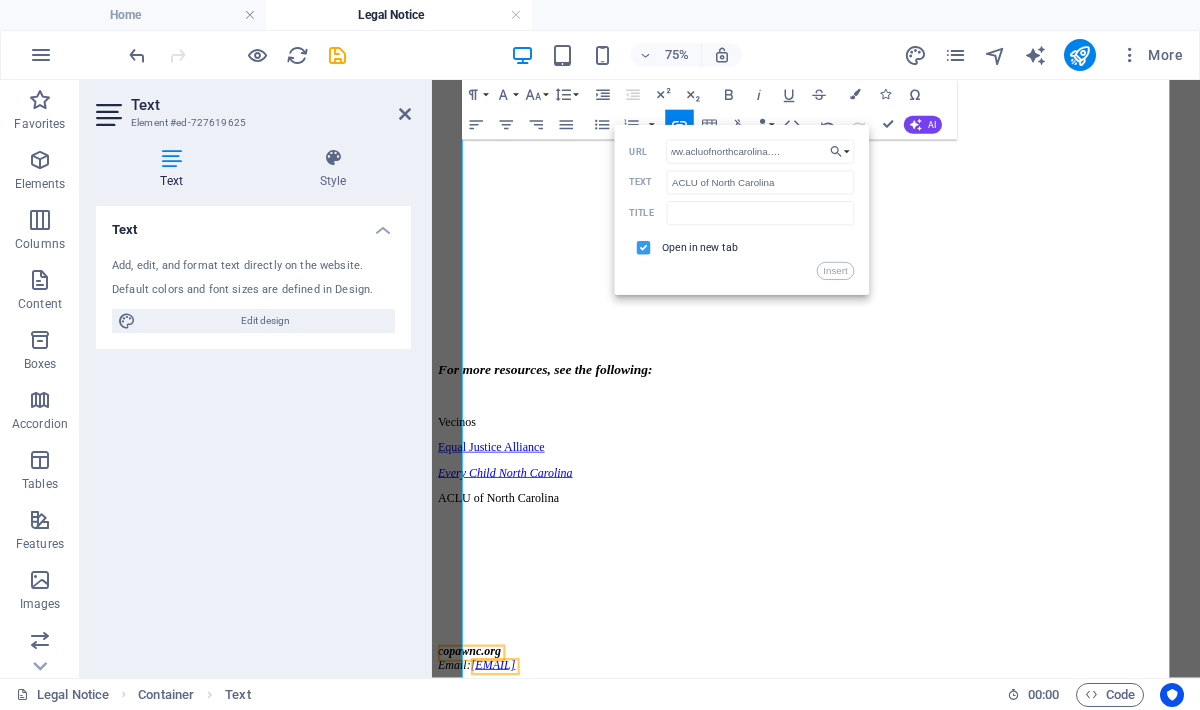 scroll, scrollTop: 0, scrollLeft: 0, axis: both 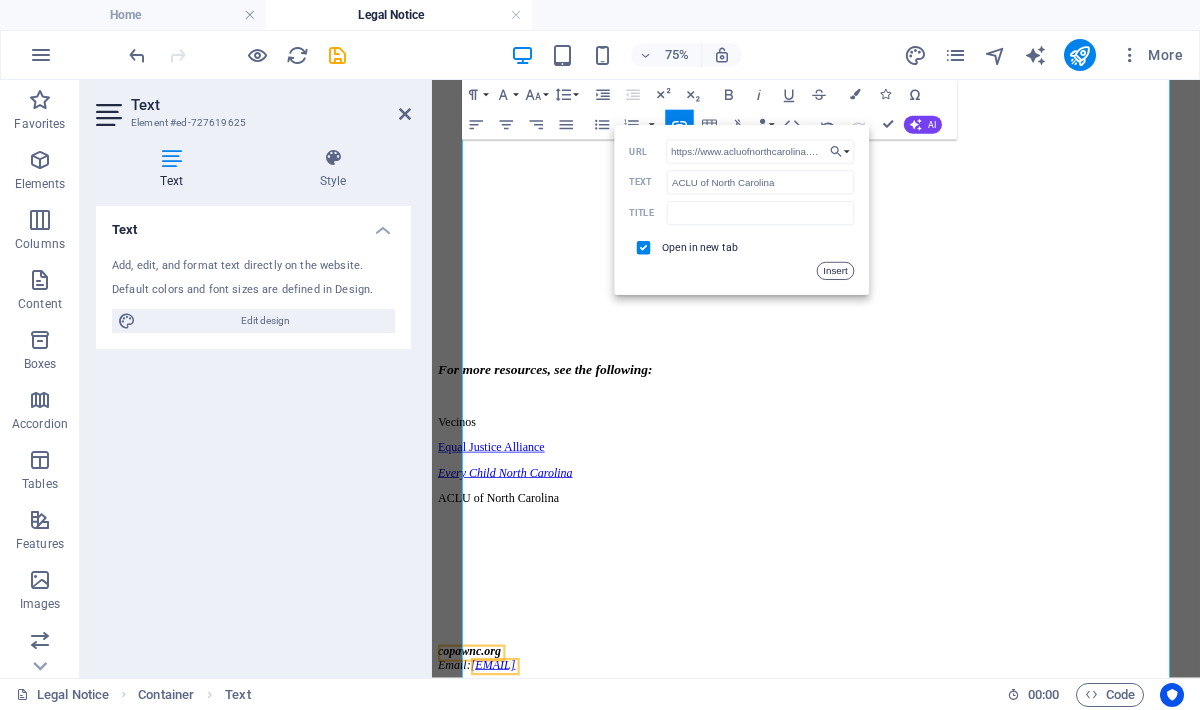 click on "Insert" at bounding box center (836, 271) 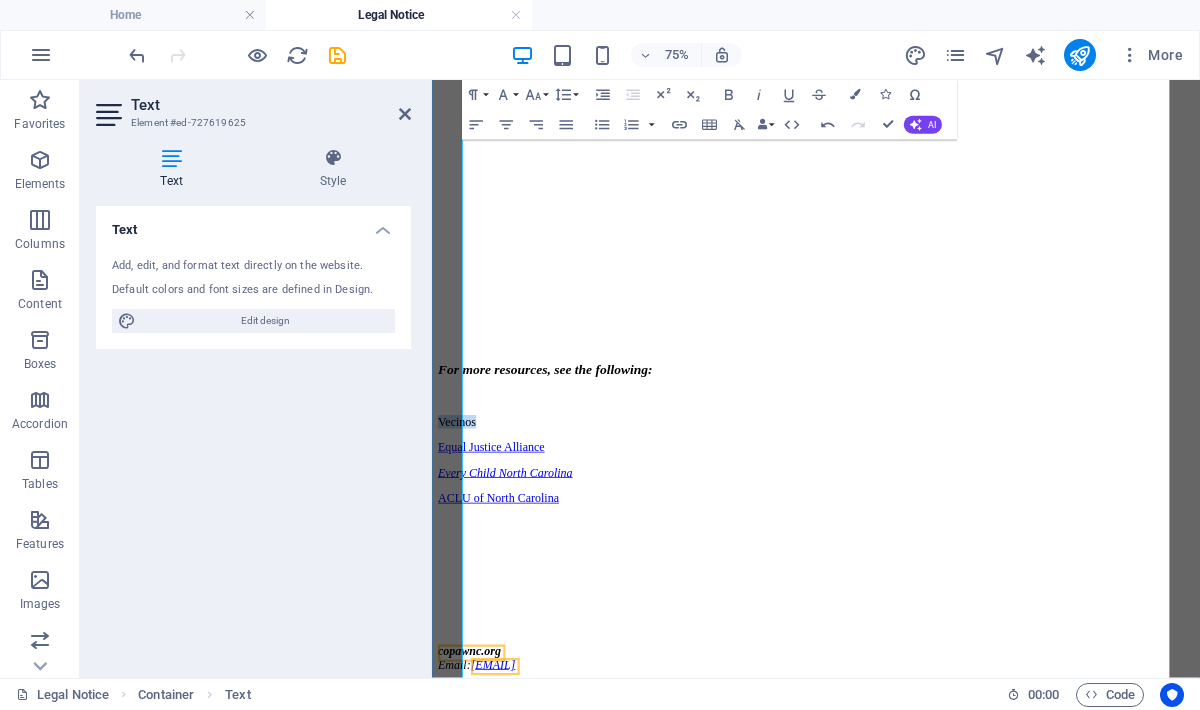 drag, startPoint x: 539, startPoint y: 648, endPoint x: 451, endPoint y: 649, distance: 88.005684 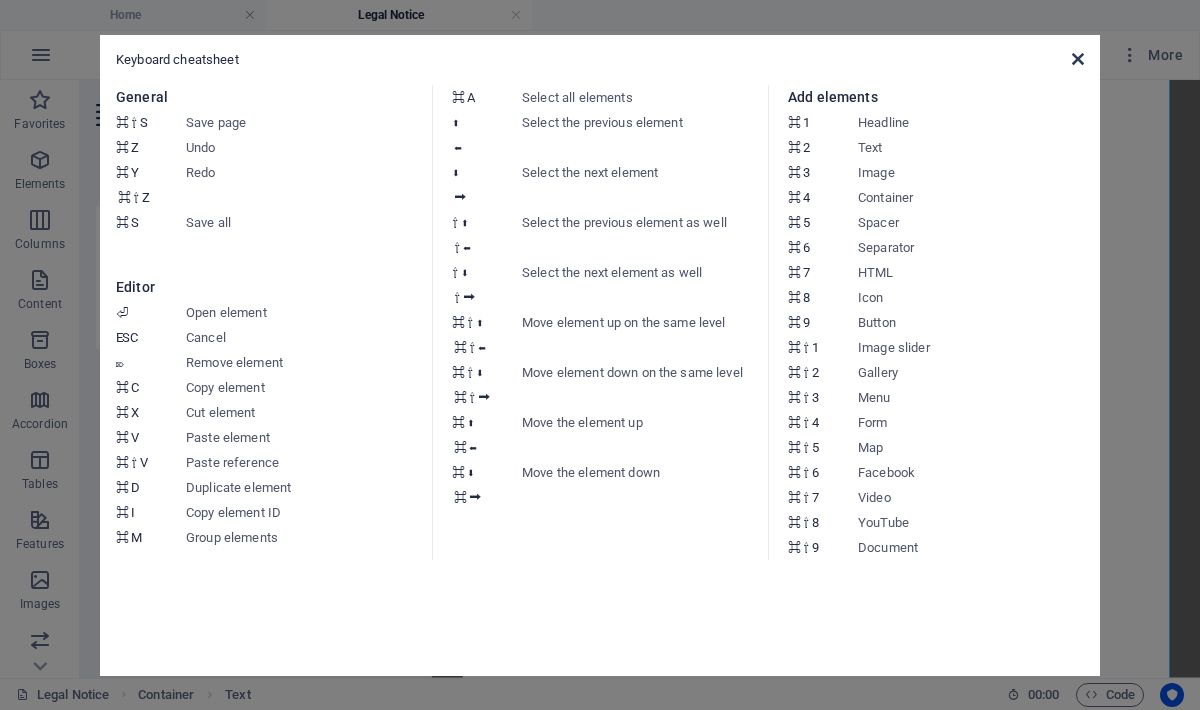 click at bounding box center [1078, 59] 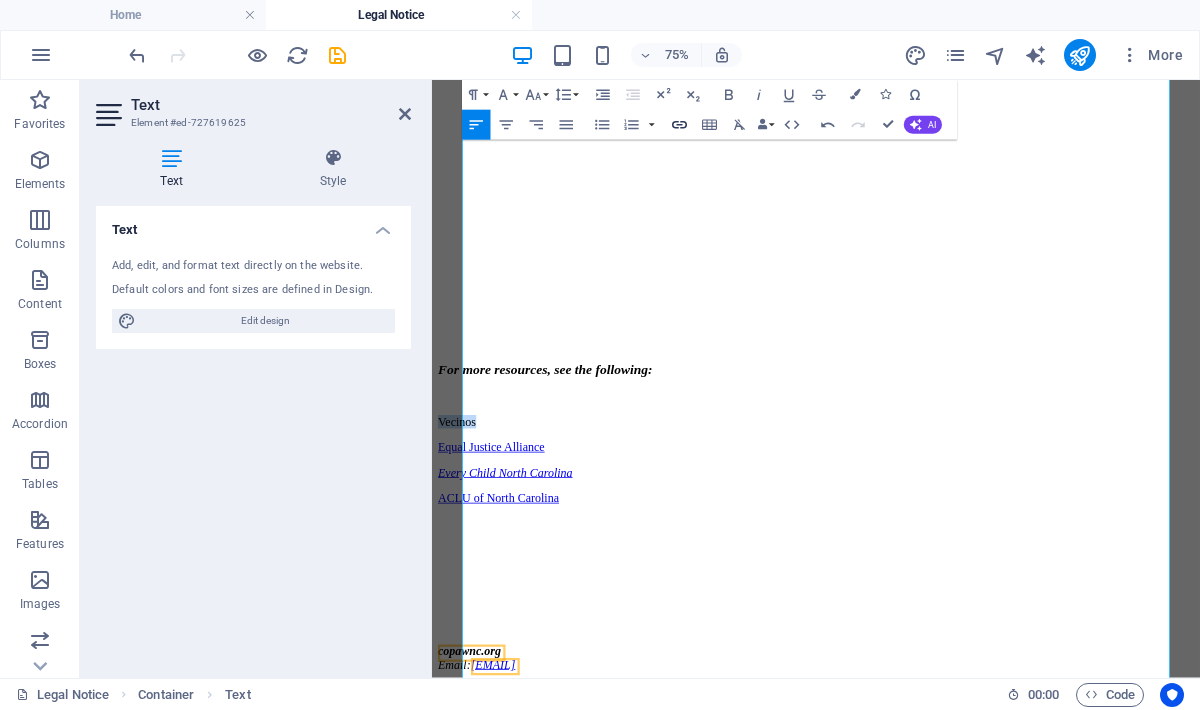 type 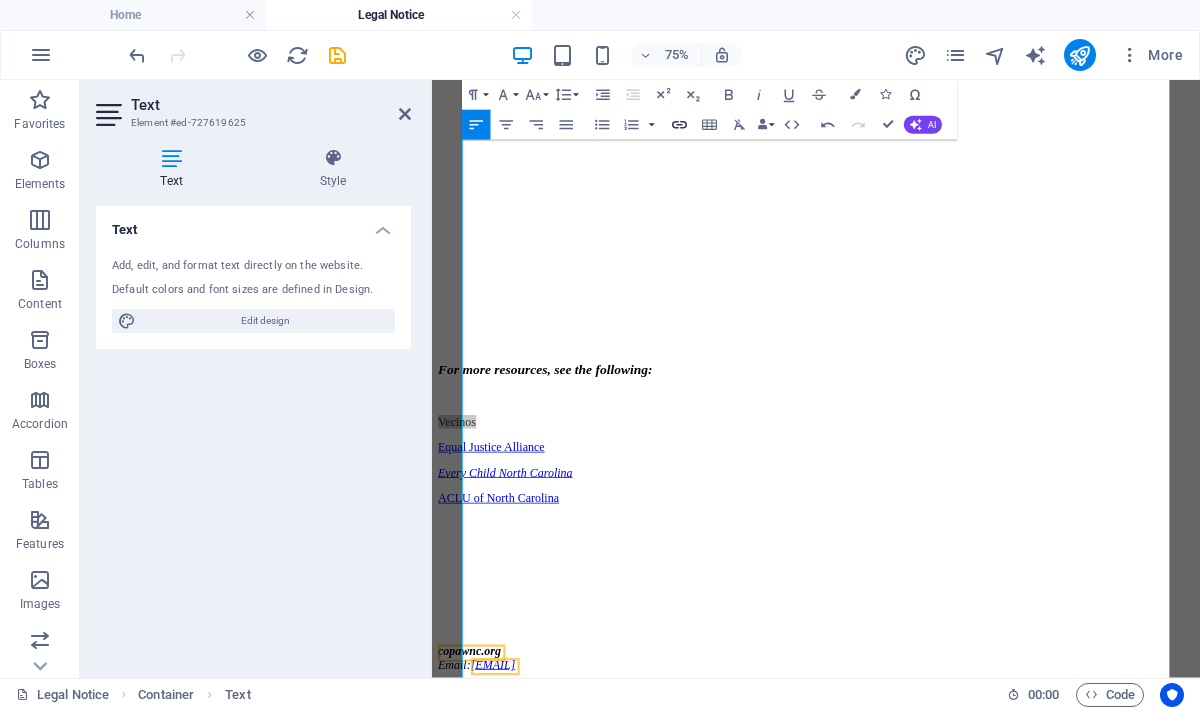 click 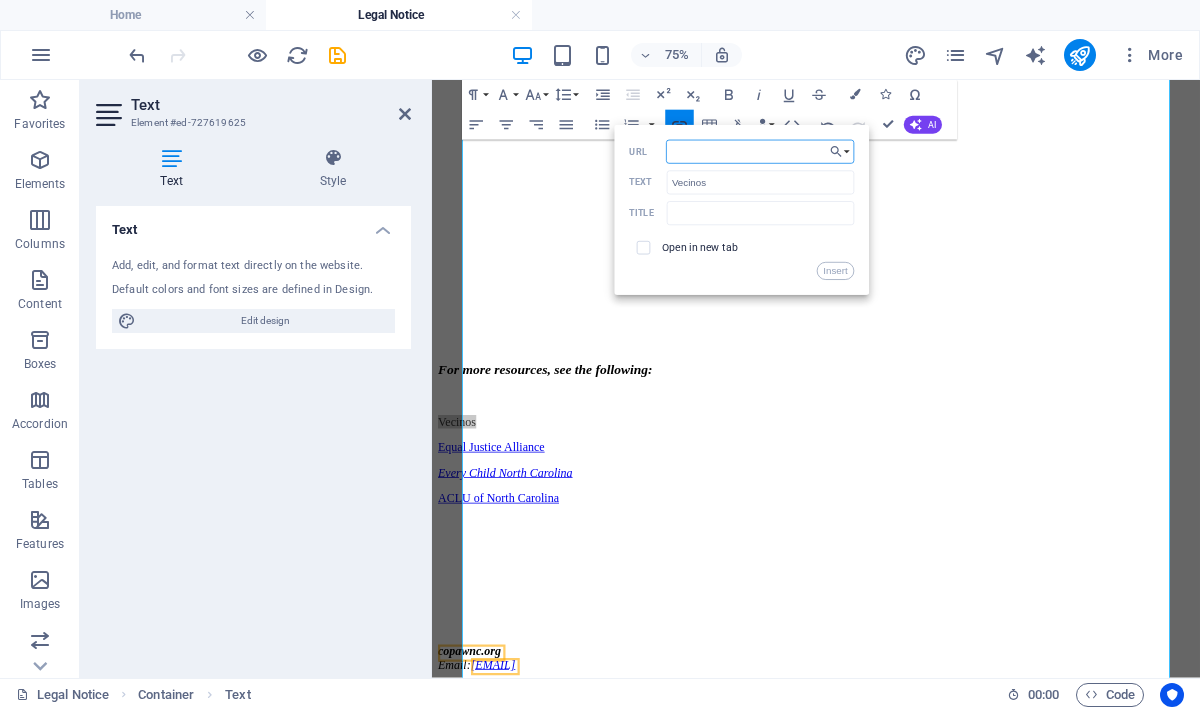 paste on "https://vecinos.org/" 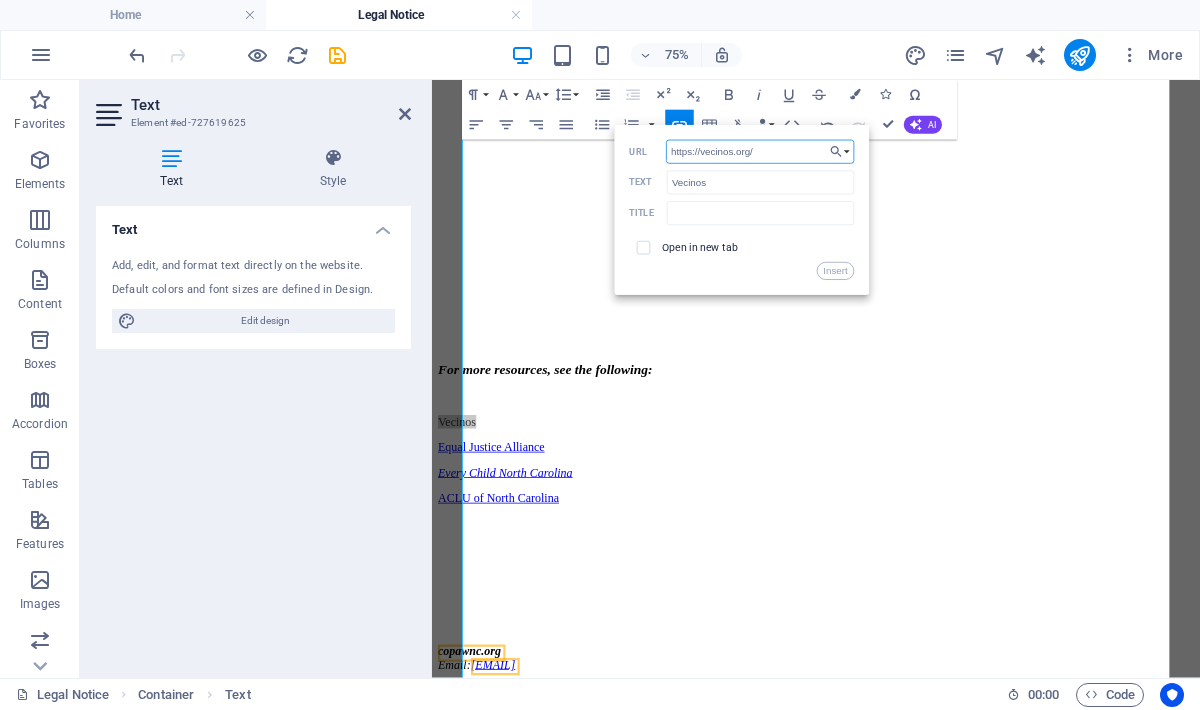 type on "https://vecinos.org/" 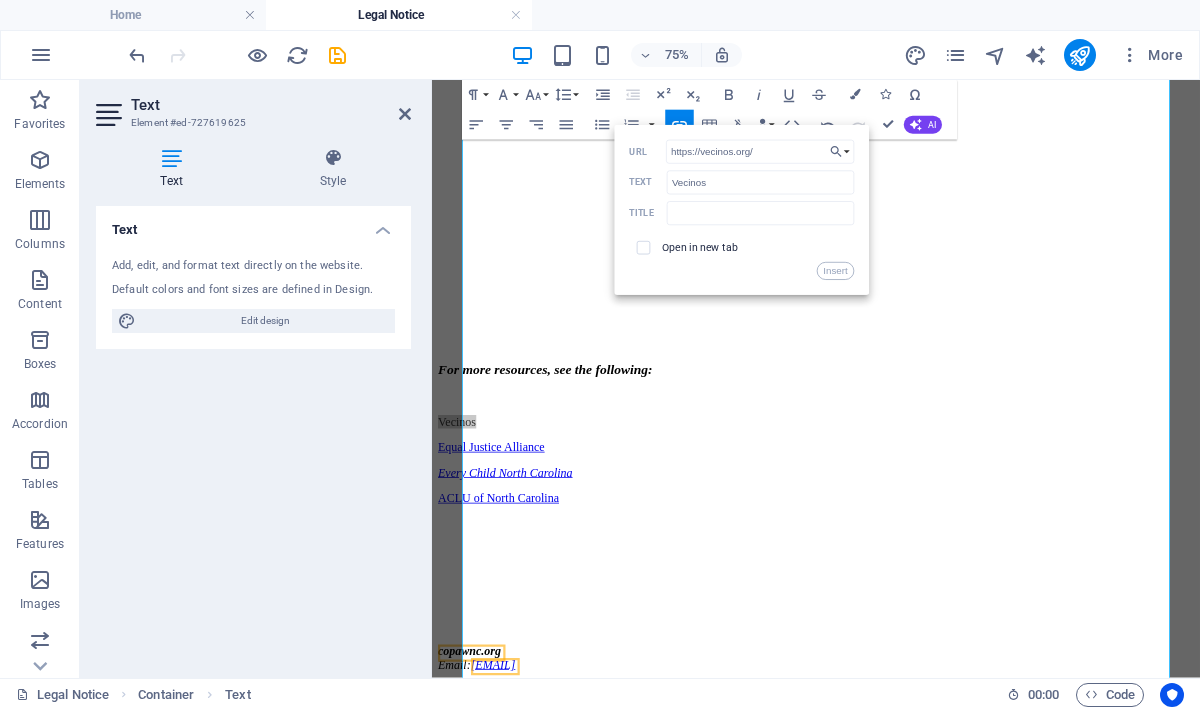 click at bounding box center [643, 248] 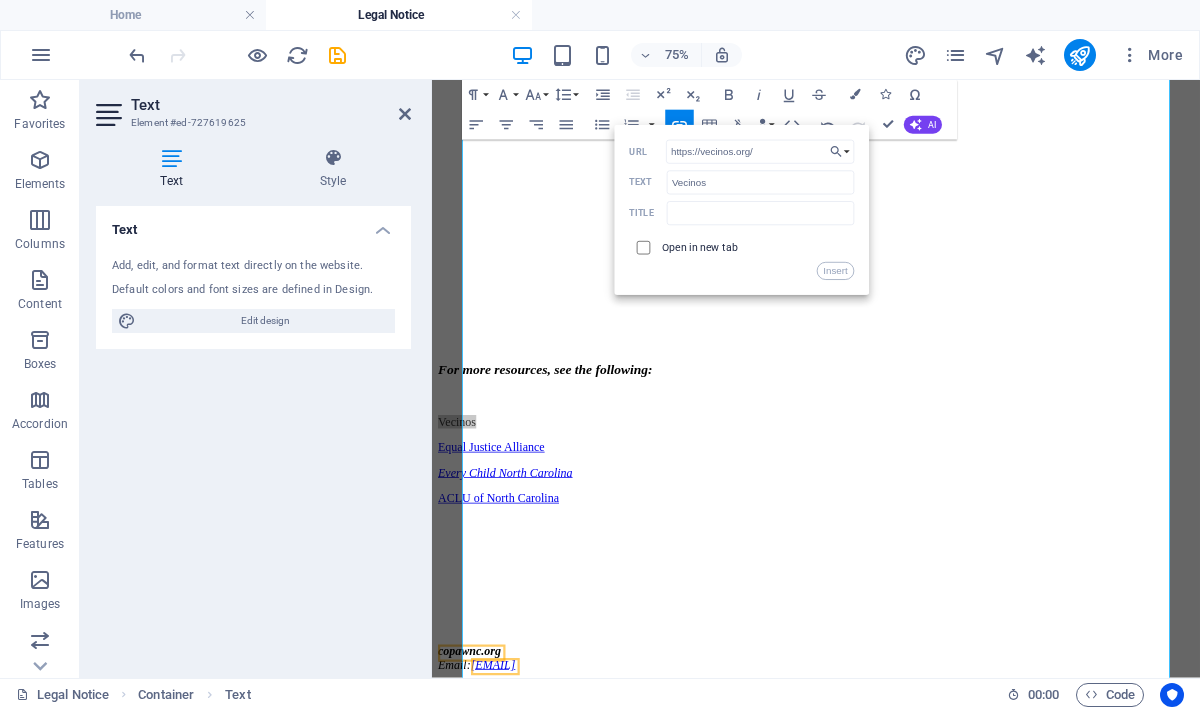 click at bounding box center [642, 246] 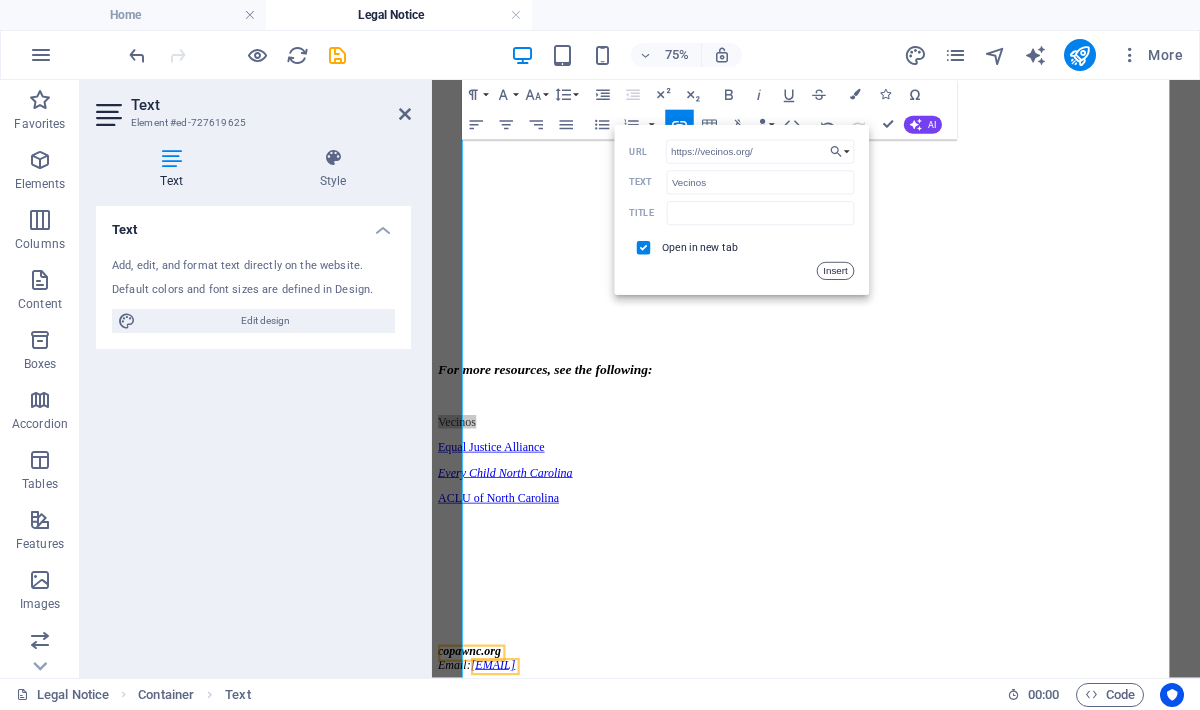 click on "Insert" at bounding box center (836, 271) 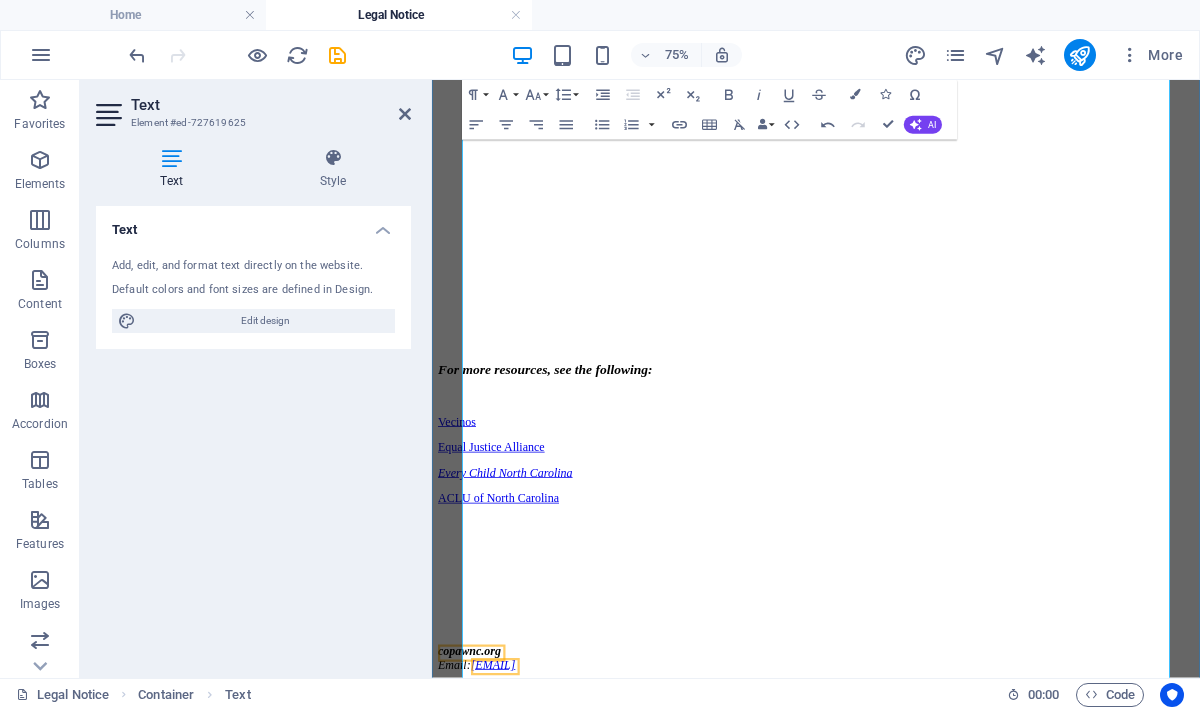 click on "ACLU of NC" at bounding box center (944, 638) 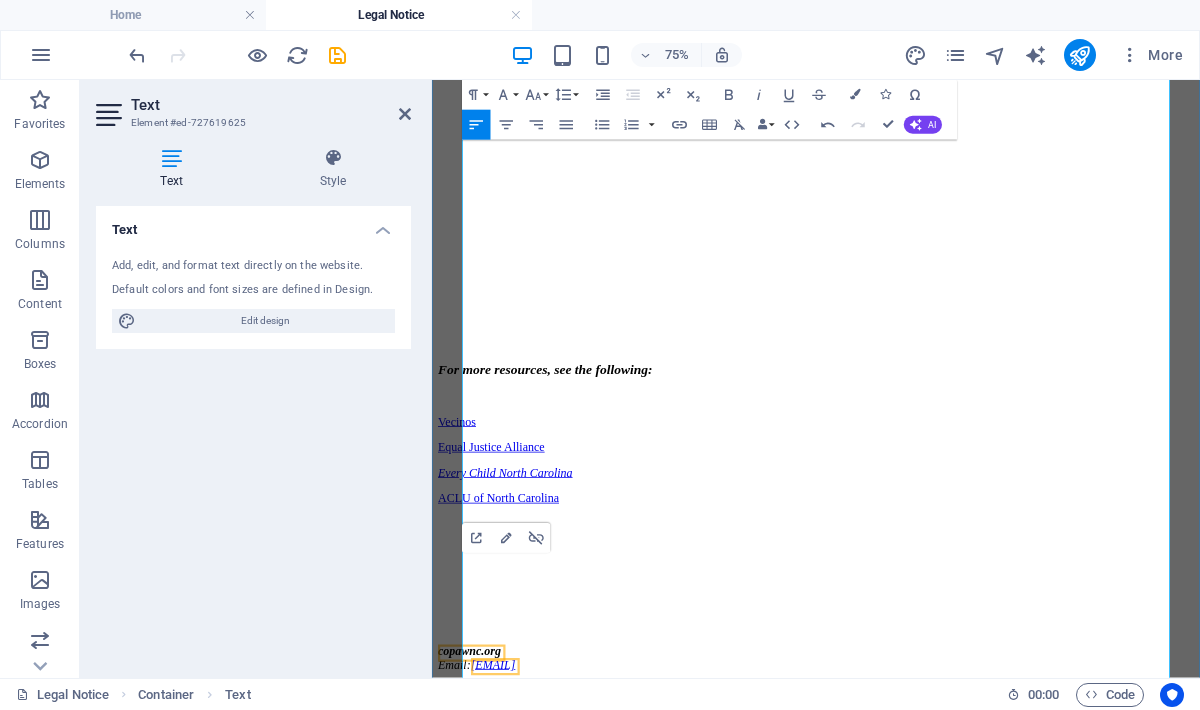 click on "ACLU of NC" at bounding box center (944, 638) 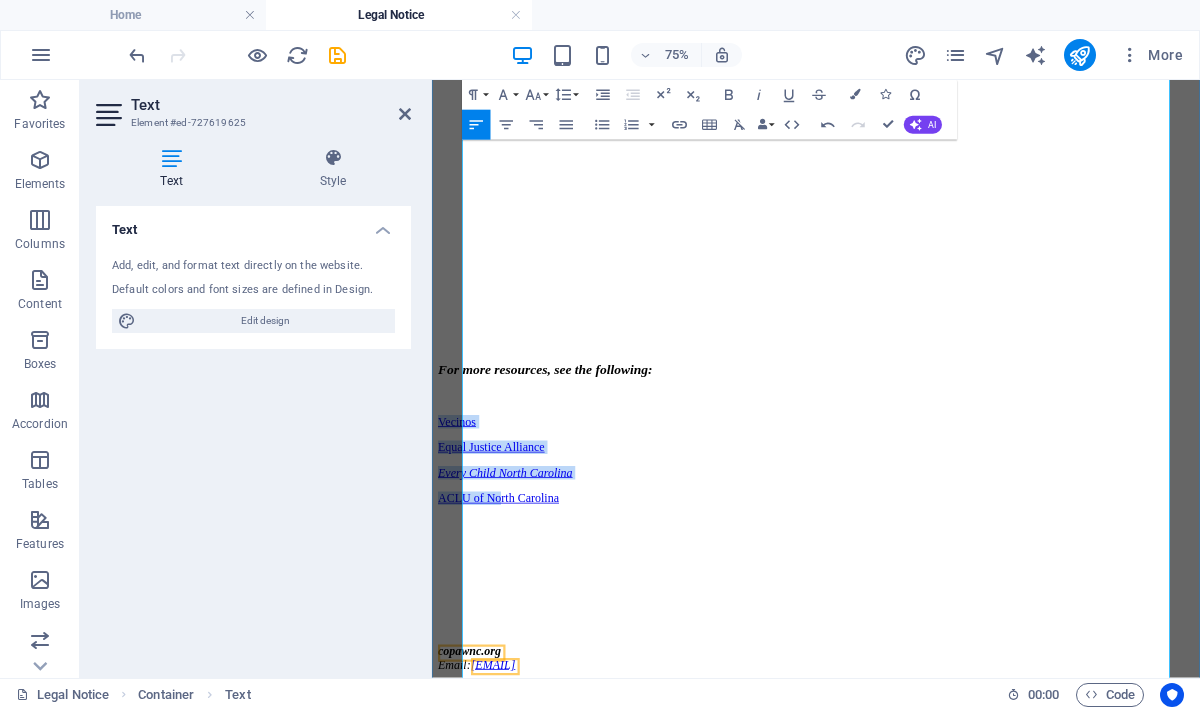 drag, startPoint x: 607, startPoint y: 740, endPoint x: 473, endPoint y: 638, distance: 168.40428 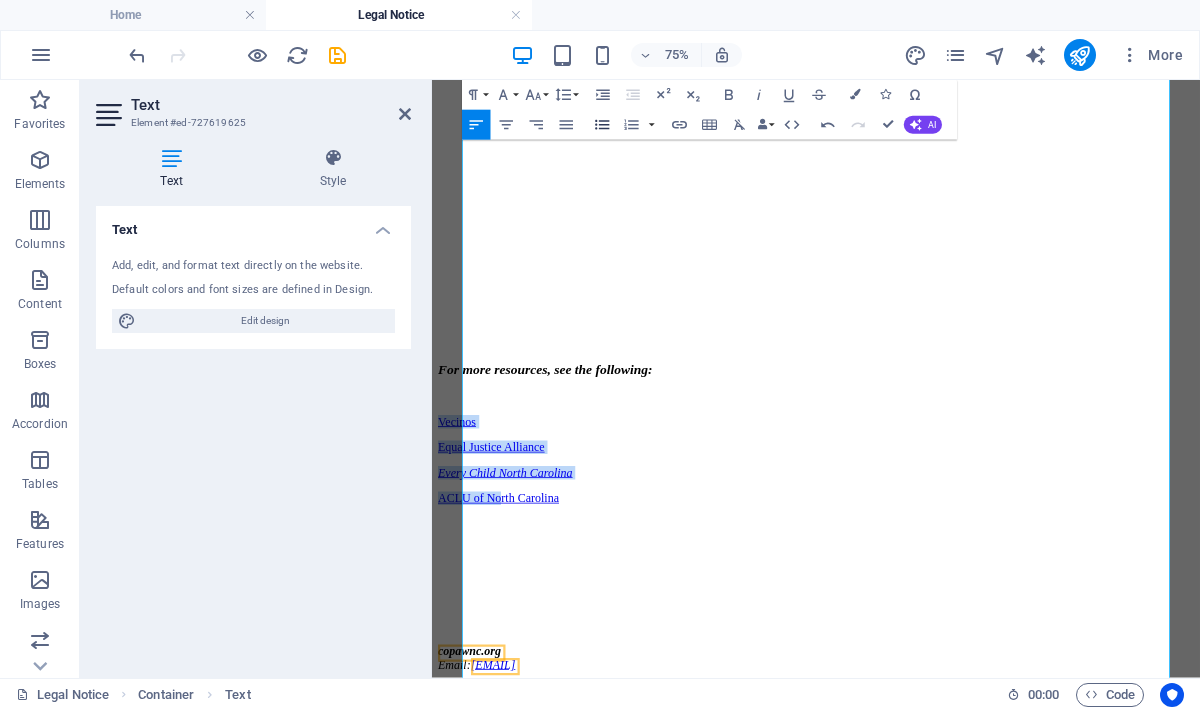 click 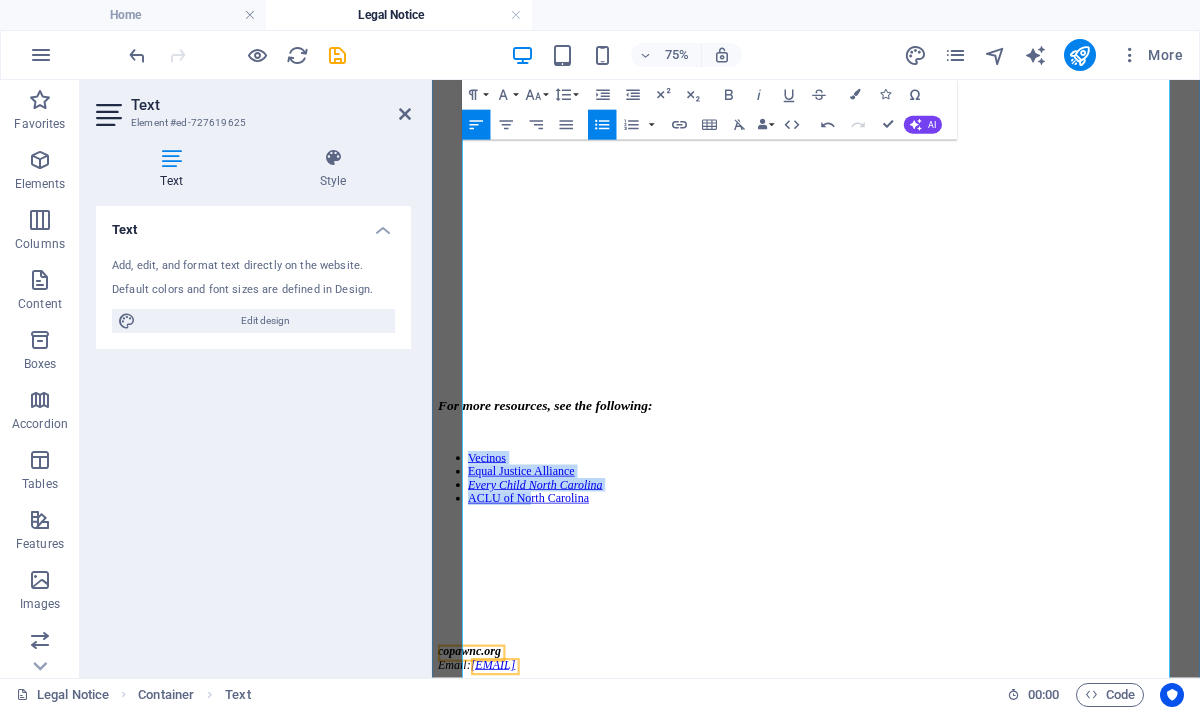 click on "ACLU of NC" at bounding box center (964, 638) 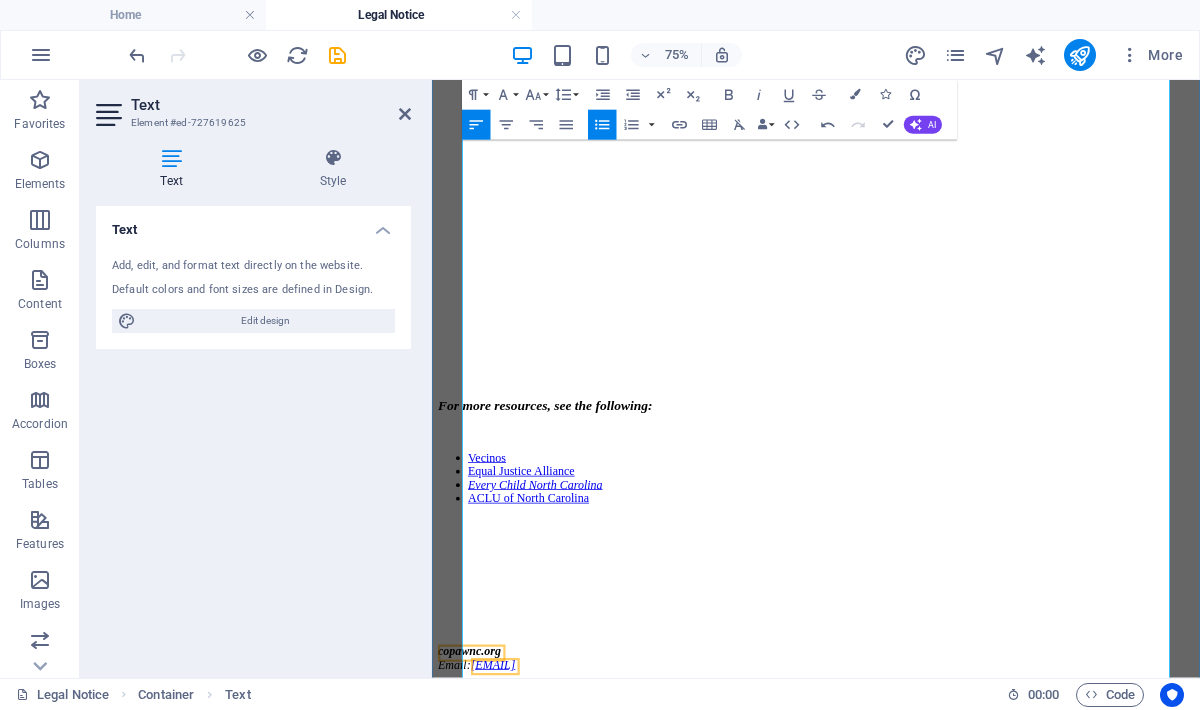 scroll, scrollTop: 1655, scrollLeft: 0, axis: vertical 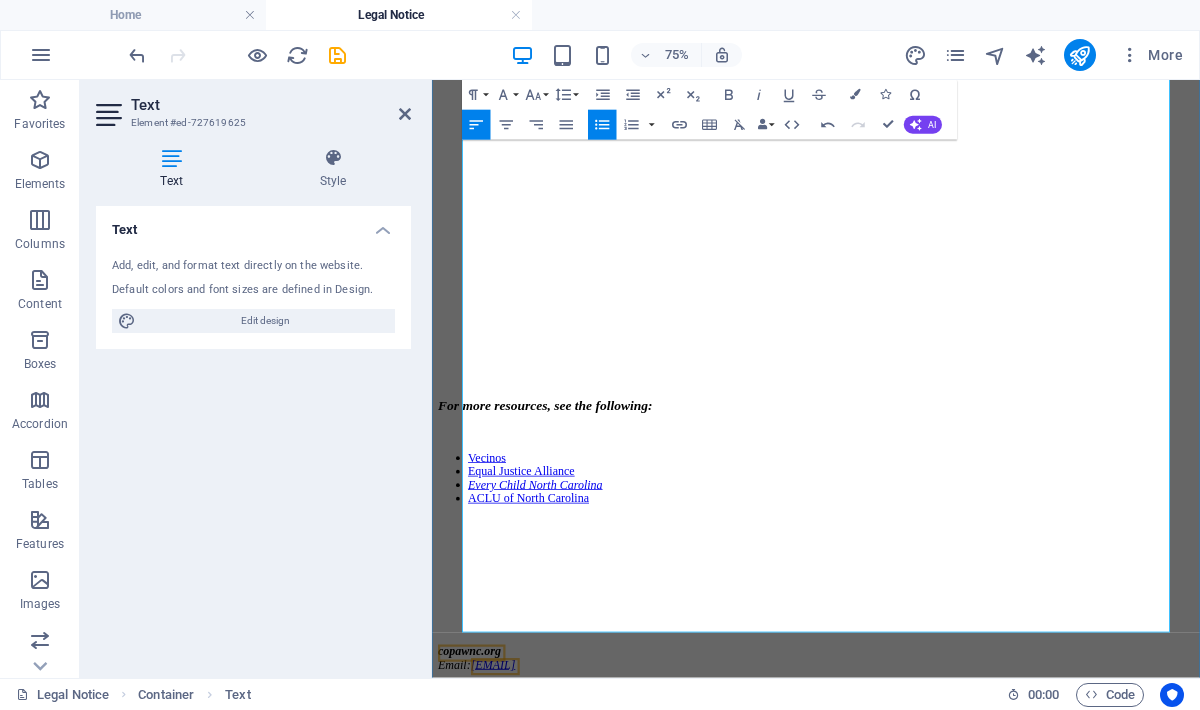 click on "Vecinos Equal Justice Alliance Every Child NC ACLU of NC" at bounding box center [944, 611] 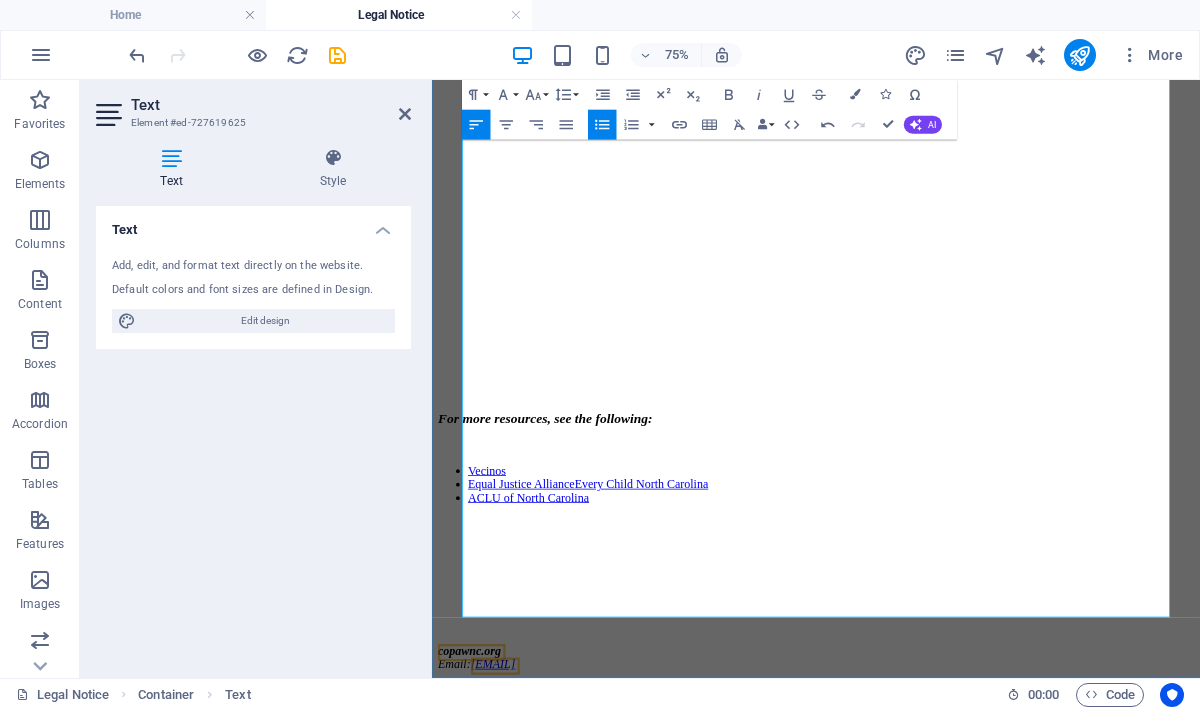 scroll, scrollTop: 1645, scrollLeft: 0, axis: vertical 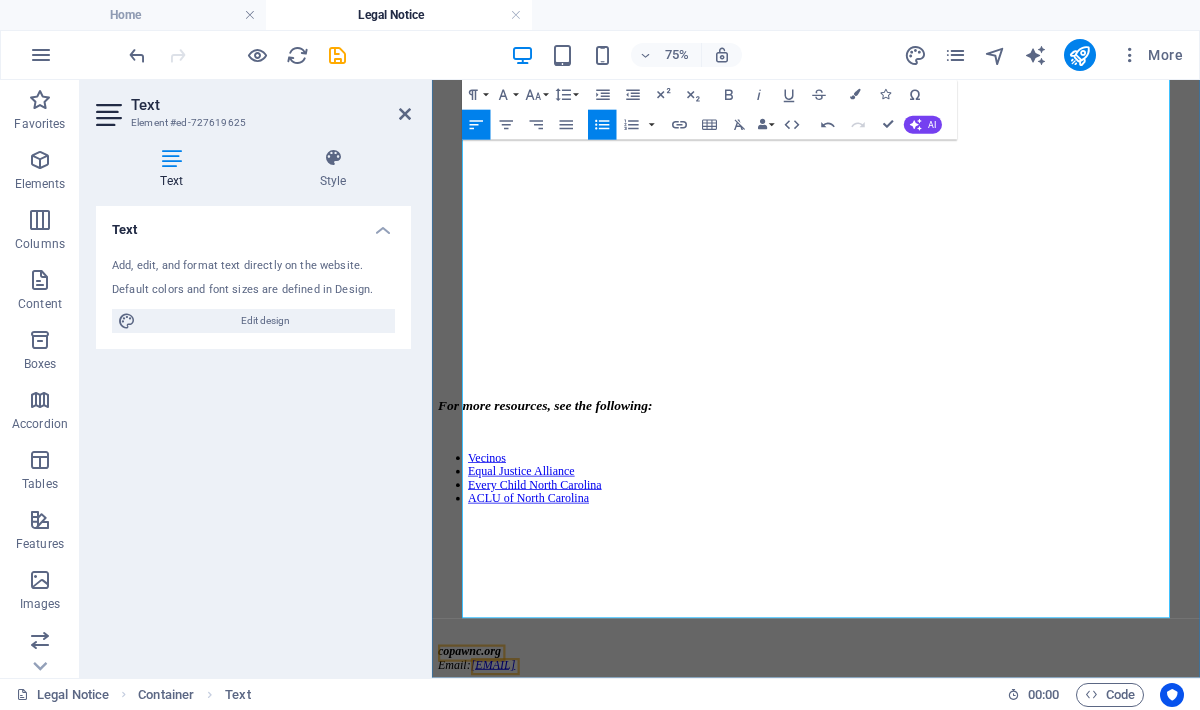 click on "ACLU of NC" at bounding box center (964, 638) 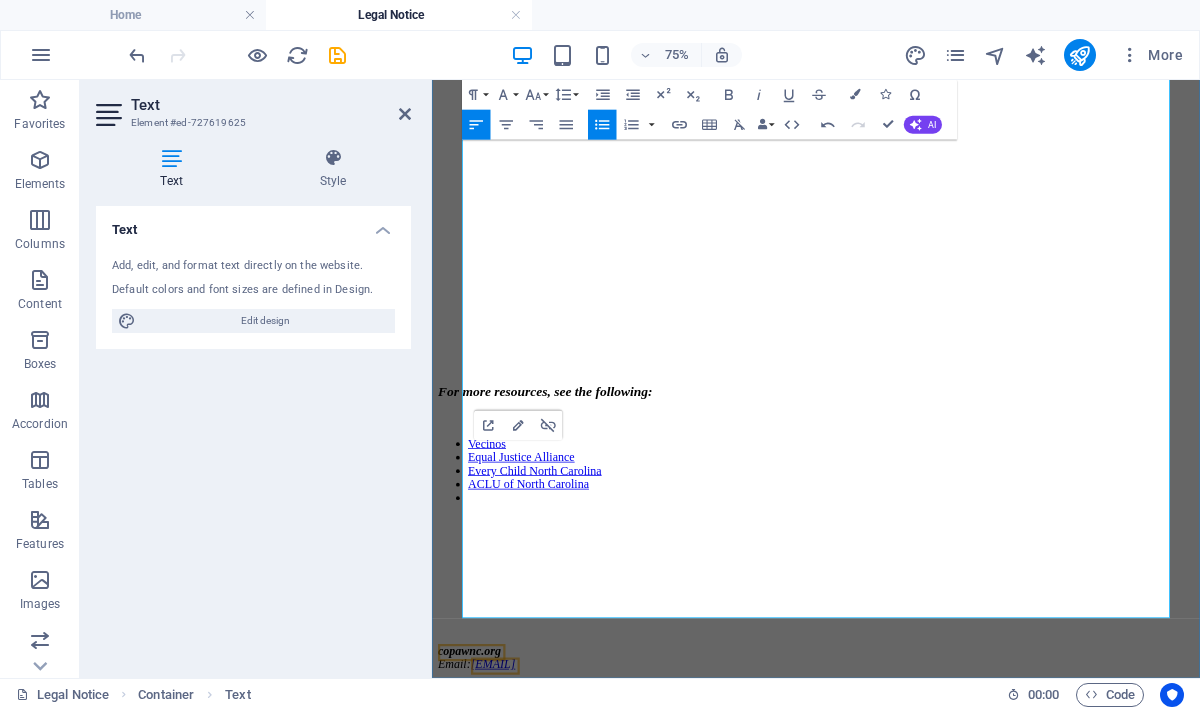 scroll, scrollTop: 1655, scrollLeft: 0, axis: vertical 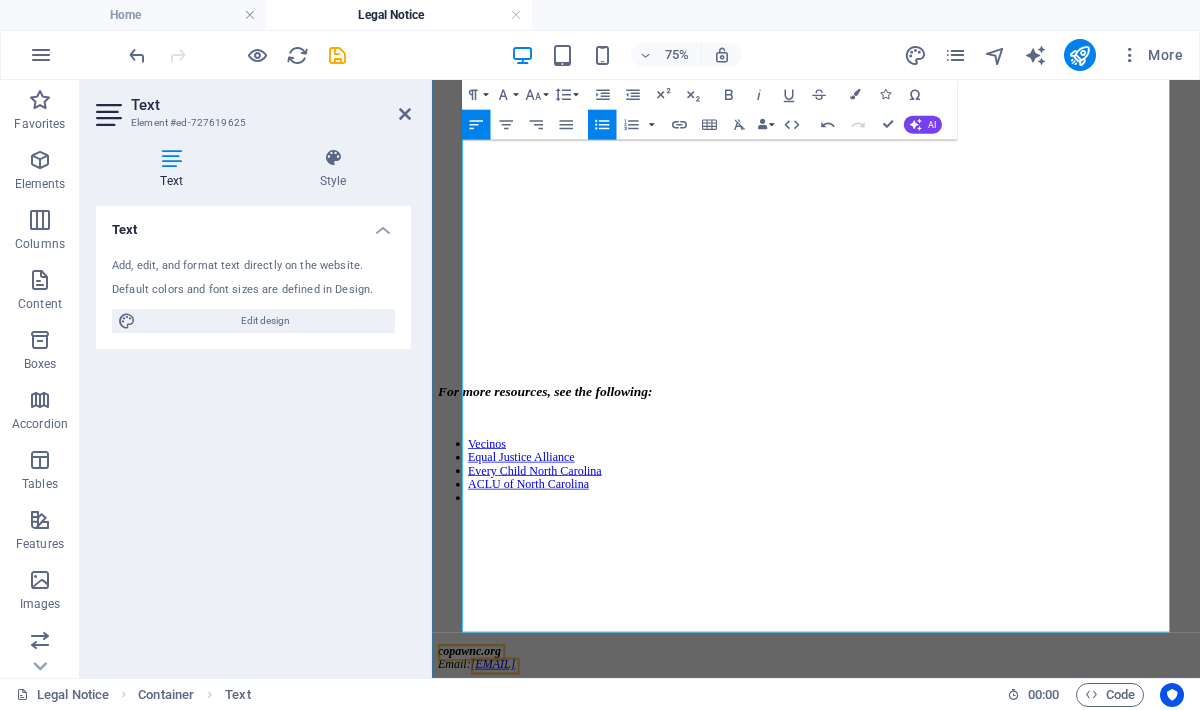 click on "Vecinos" at bounding box center [964, 566] 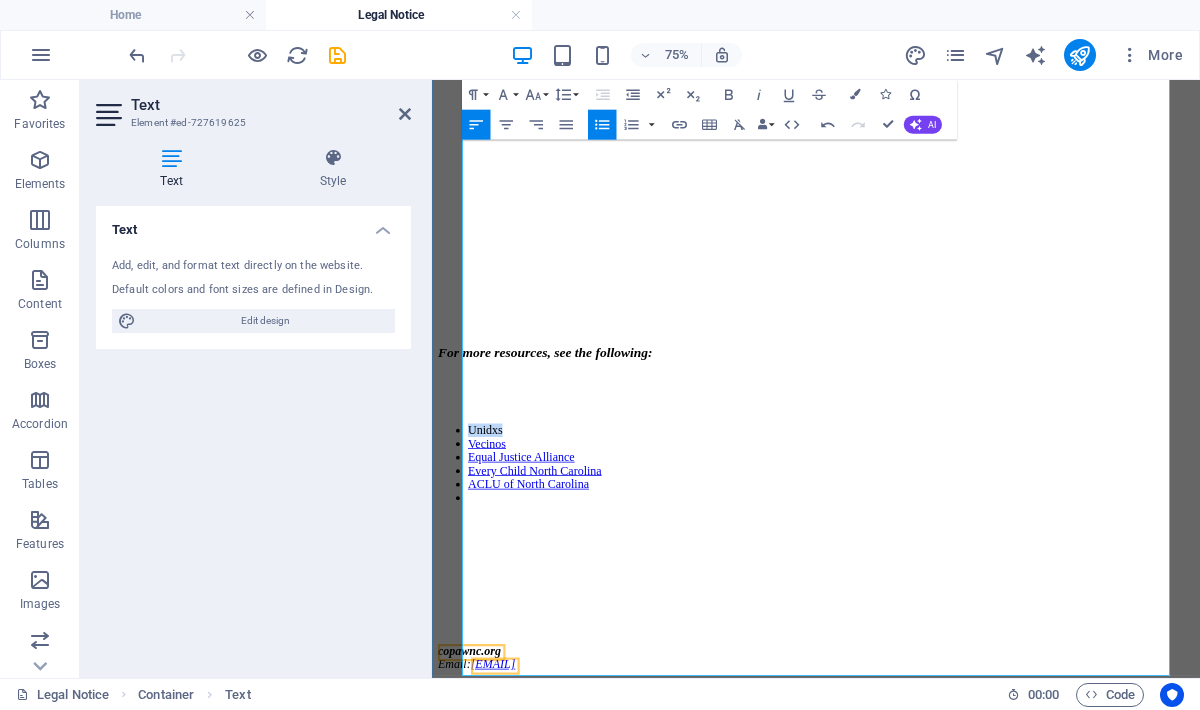 drag, startPoint x: 555, startPoint y: 513, endPoint x: 475, endPoint y: 514, distance: 80.00625 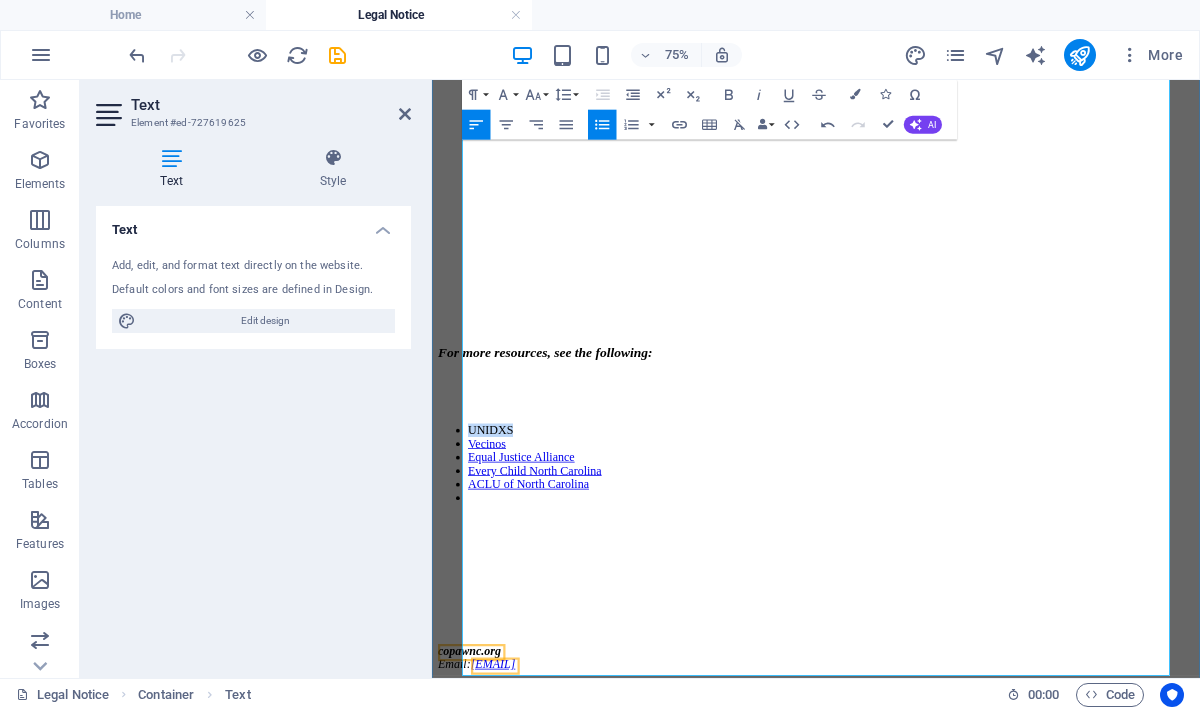 drag, startPoint x: 556, startPoint y: 515, endPoint x: 485, endPoint y: 515, distance: 71 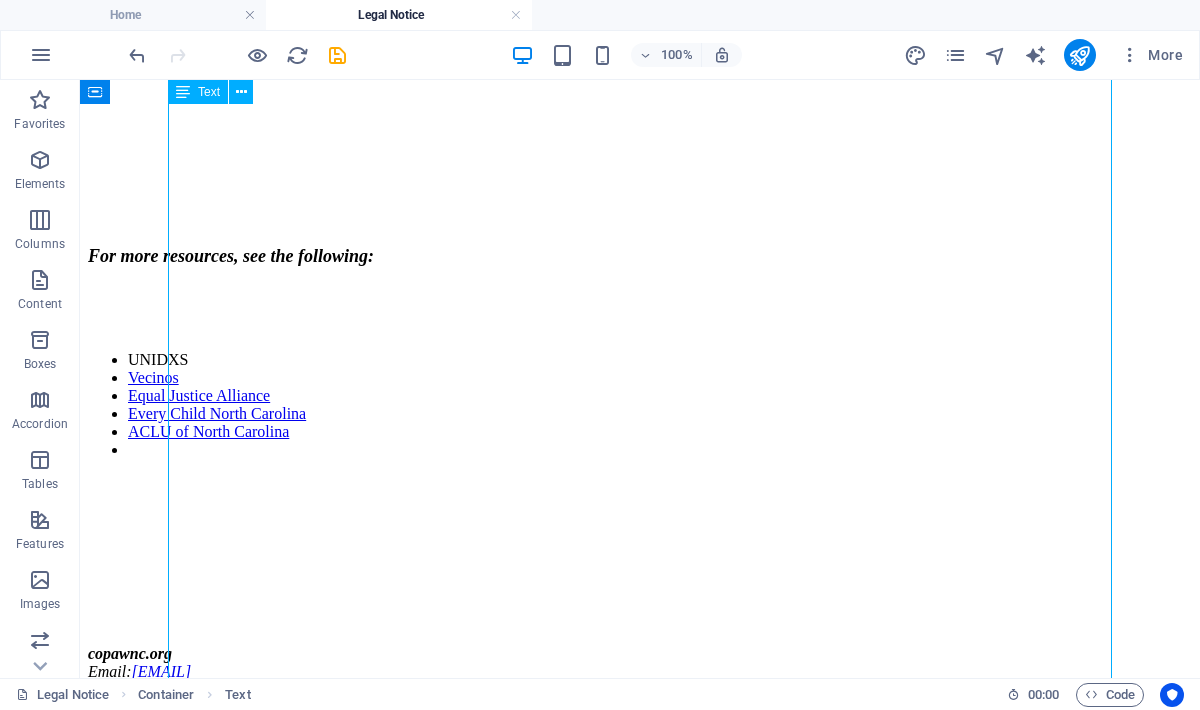 drag, startPoint x: 253, startPoint y: 522, endPoint x: 197, endPoint y: 508, distance: 57.72348 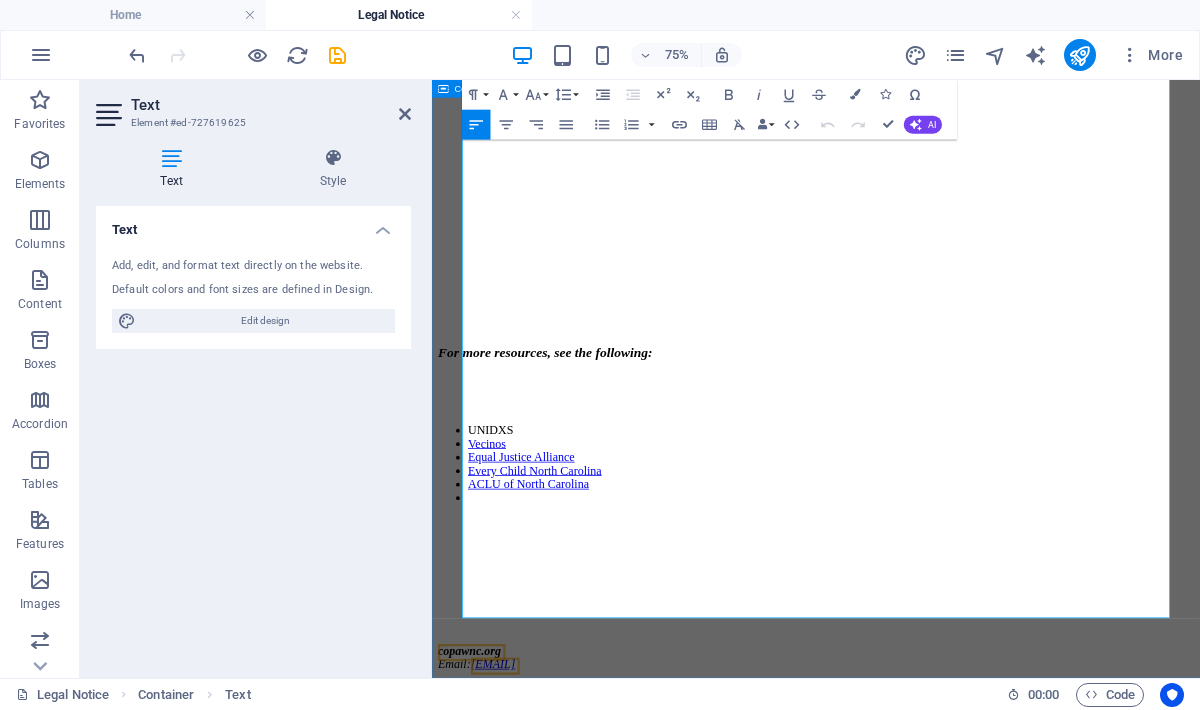 scroll, scrollTop: 1732, scrollLeft: 0, axis: vertical 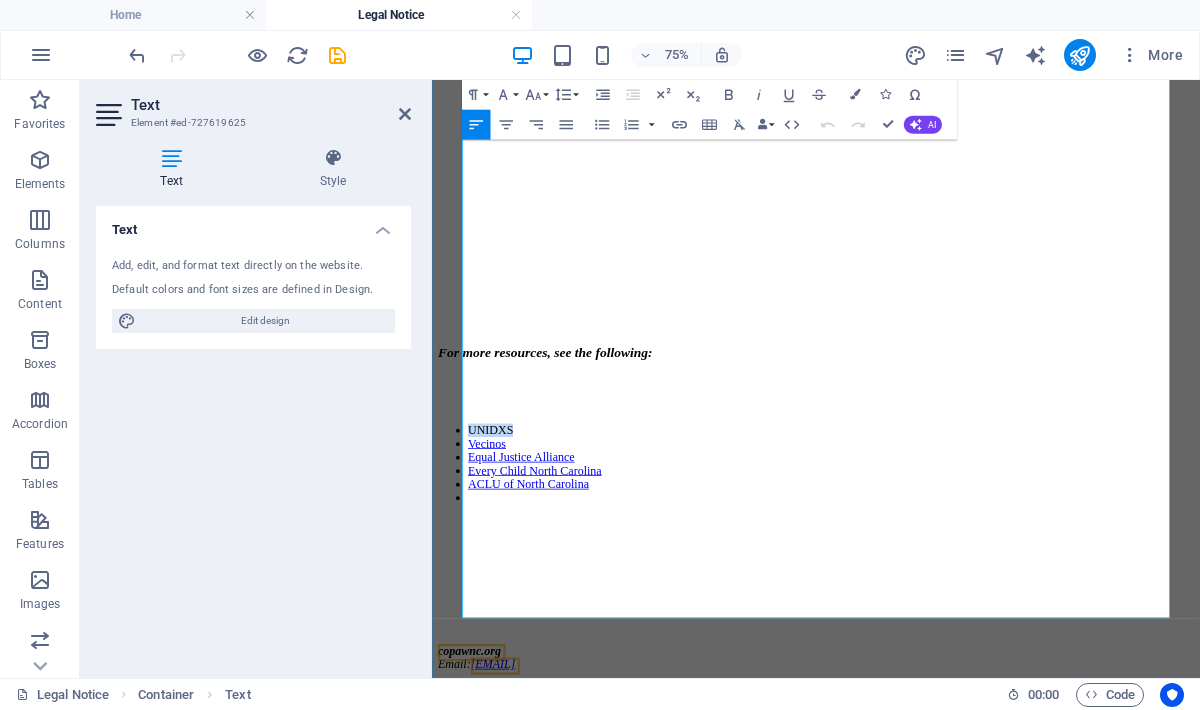 drag, startPoint x: 551, startPoint y: 432, endPoint x: 490, endPoint y: 432, distance: 61 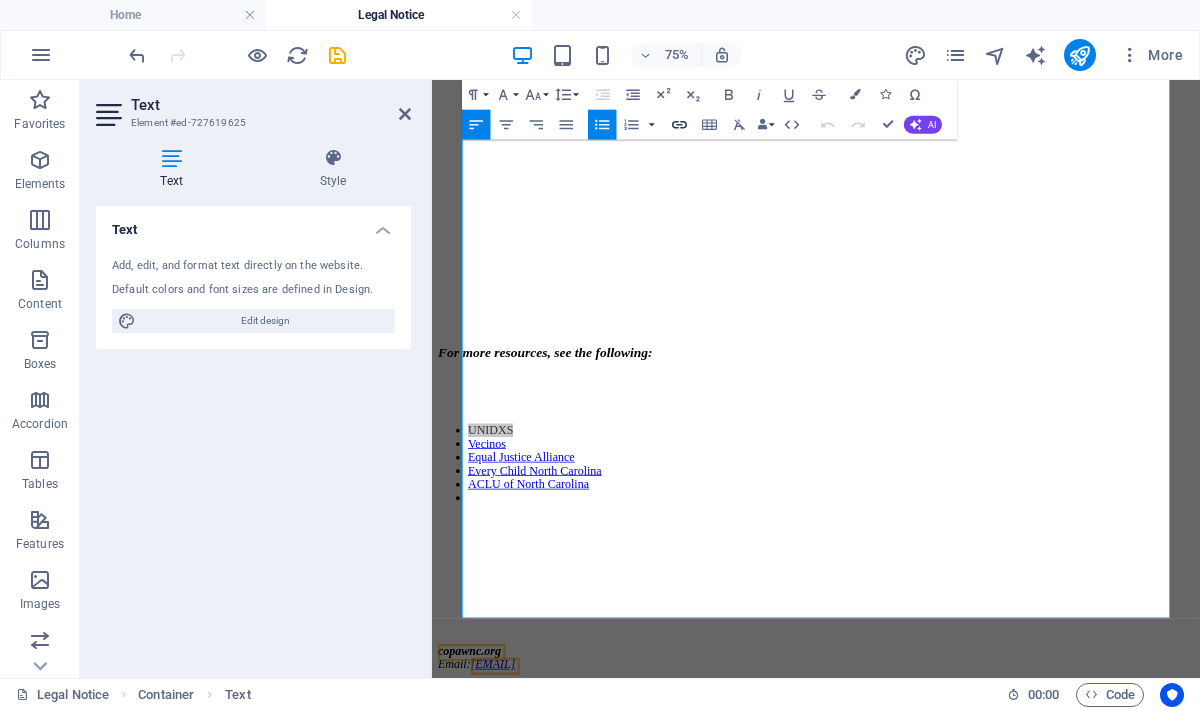 click 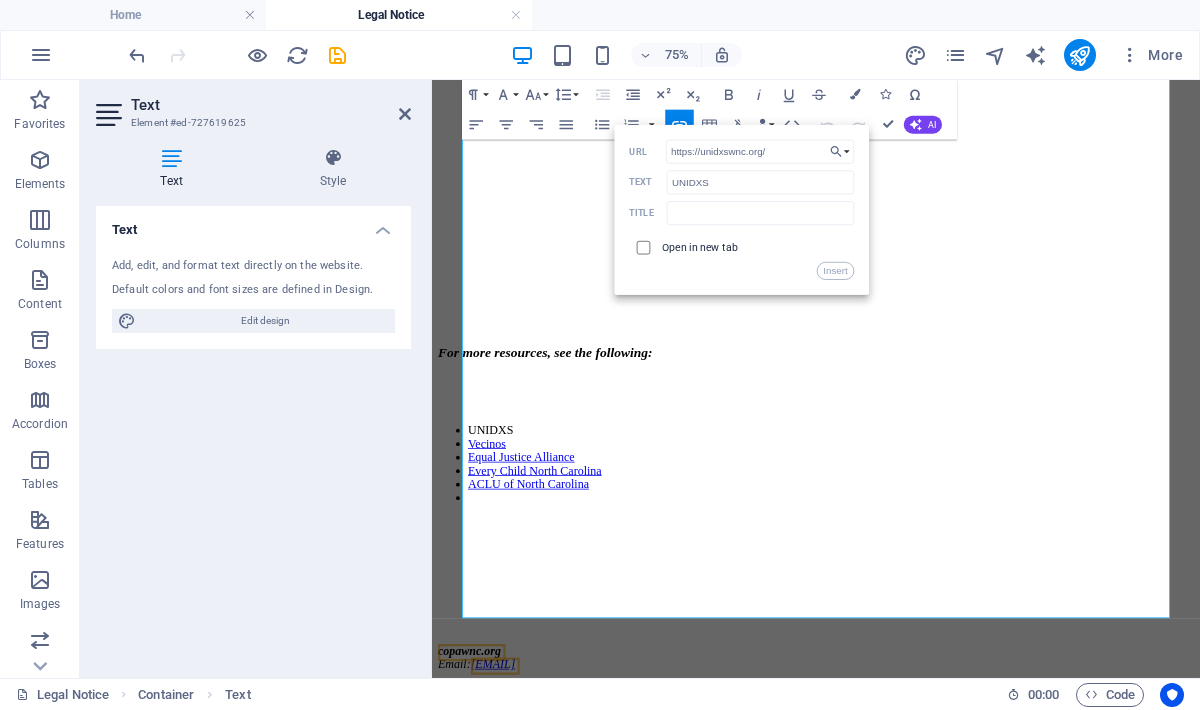 type on "https://unidxswnc.org/" 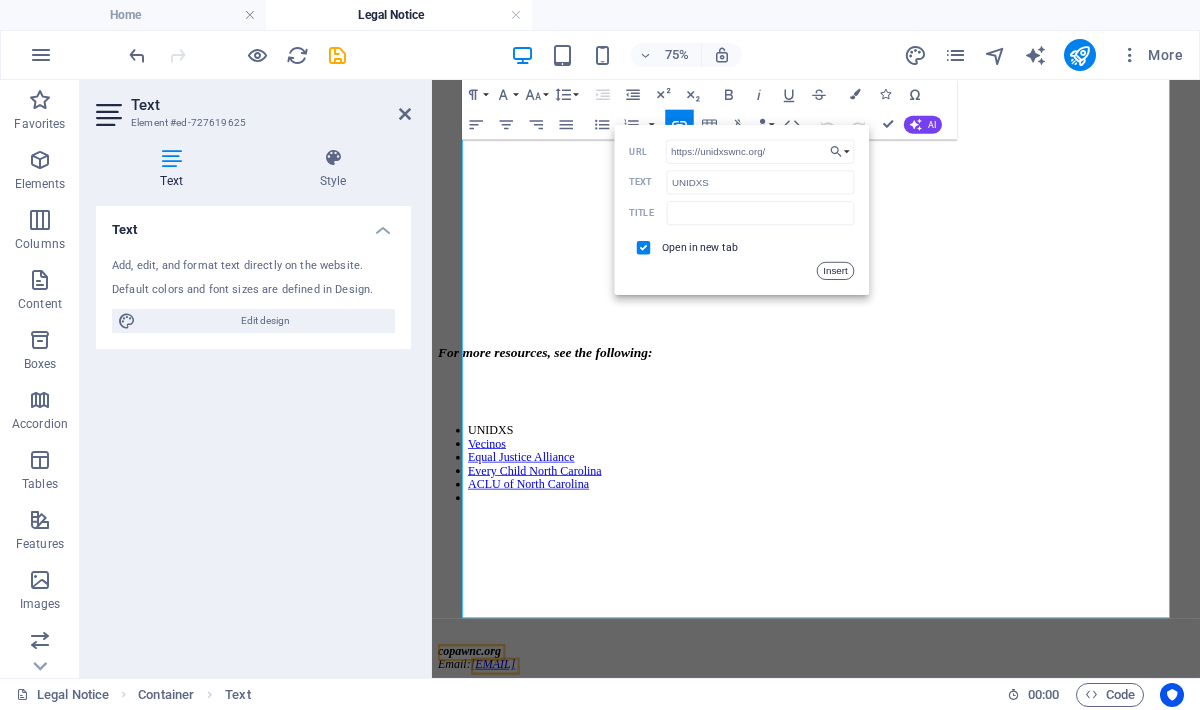 click on "Insert" at bounding box center (836, 271) 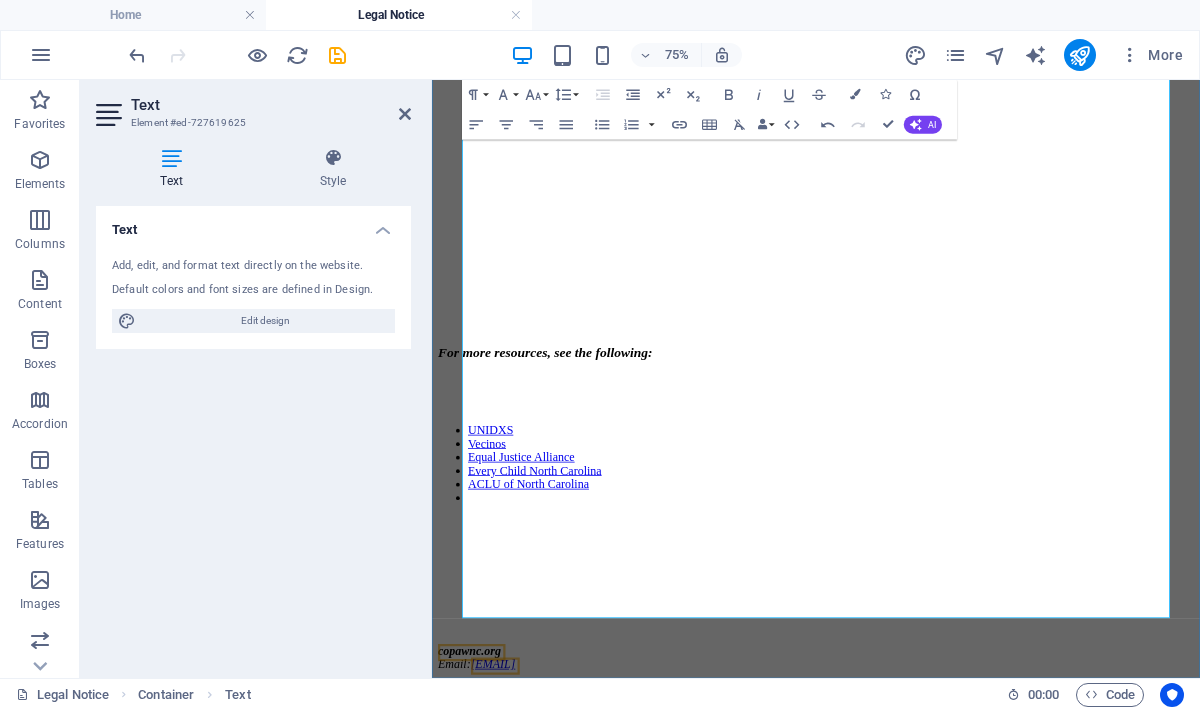 click at bounding box center [964, 638] 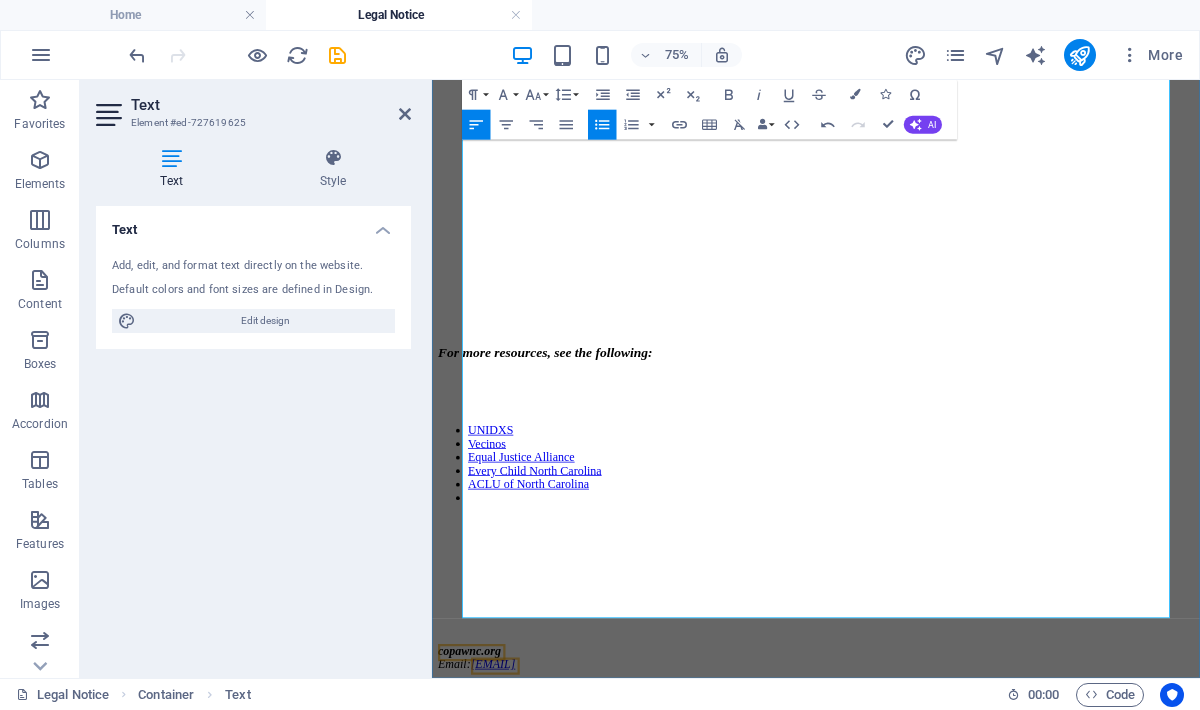 type 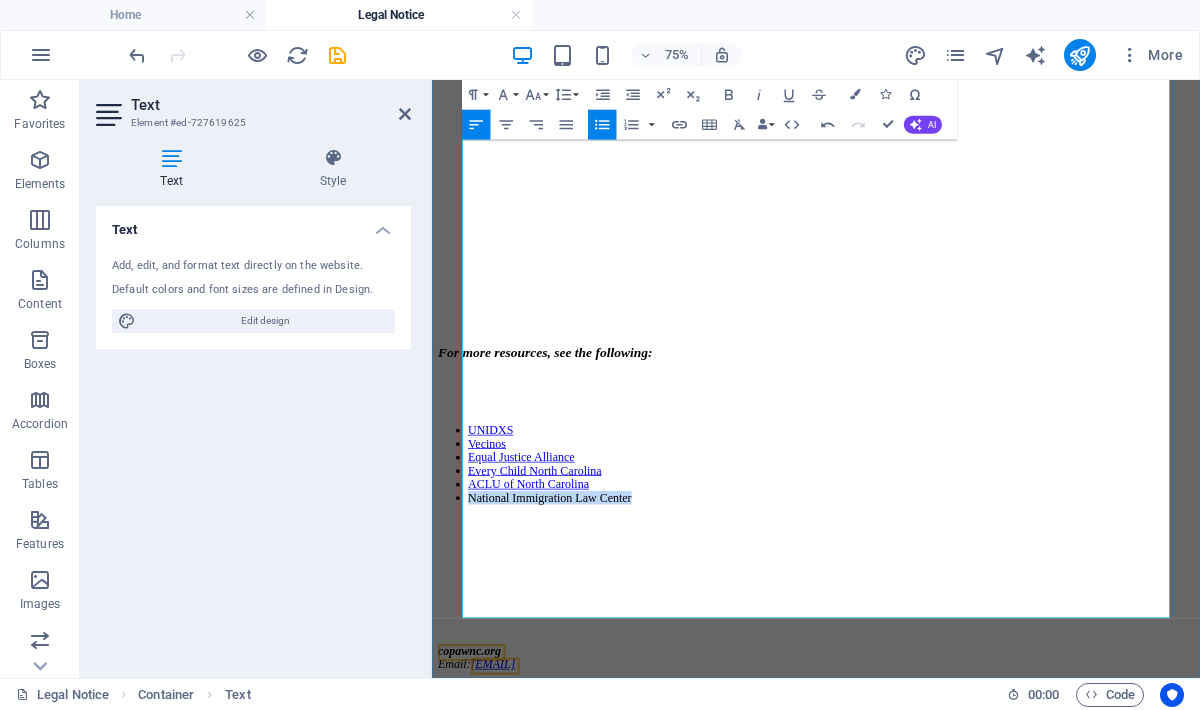 drag, startPoint x: 767, startPoint y: 579, endPoint x: 490, endPoint y: 575, distance: 277.02887 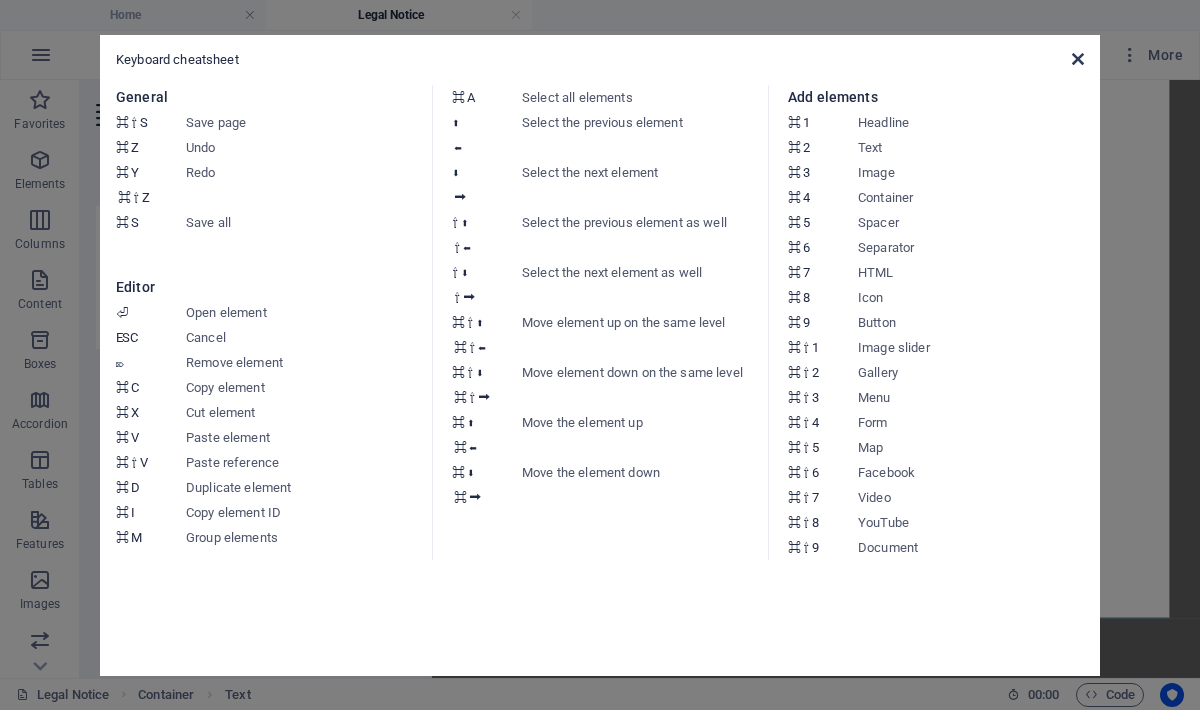 click at bounding box center (1078, 59) 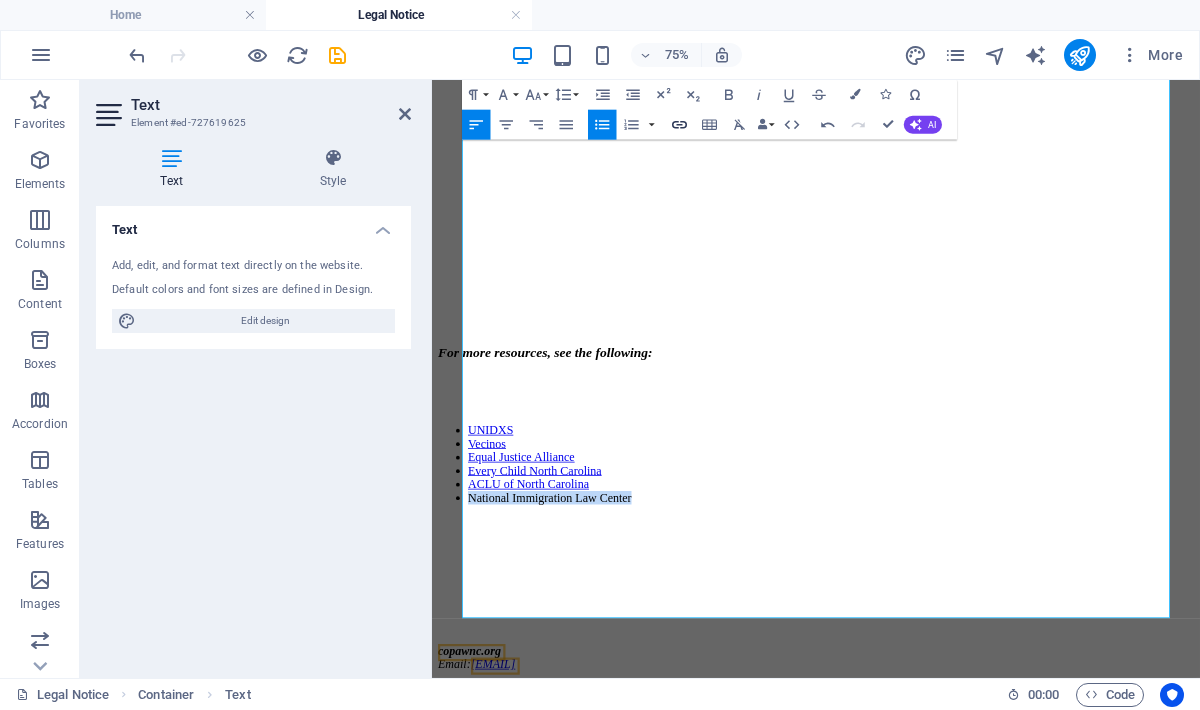 type 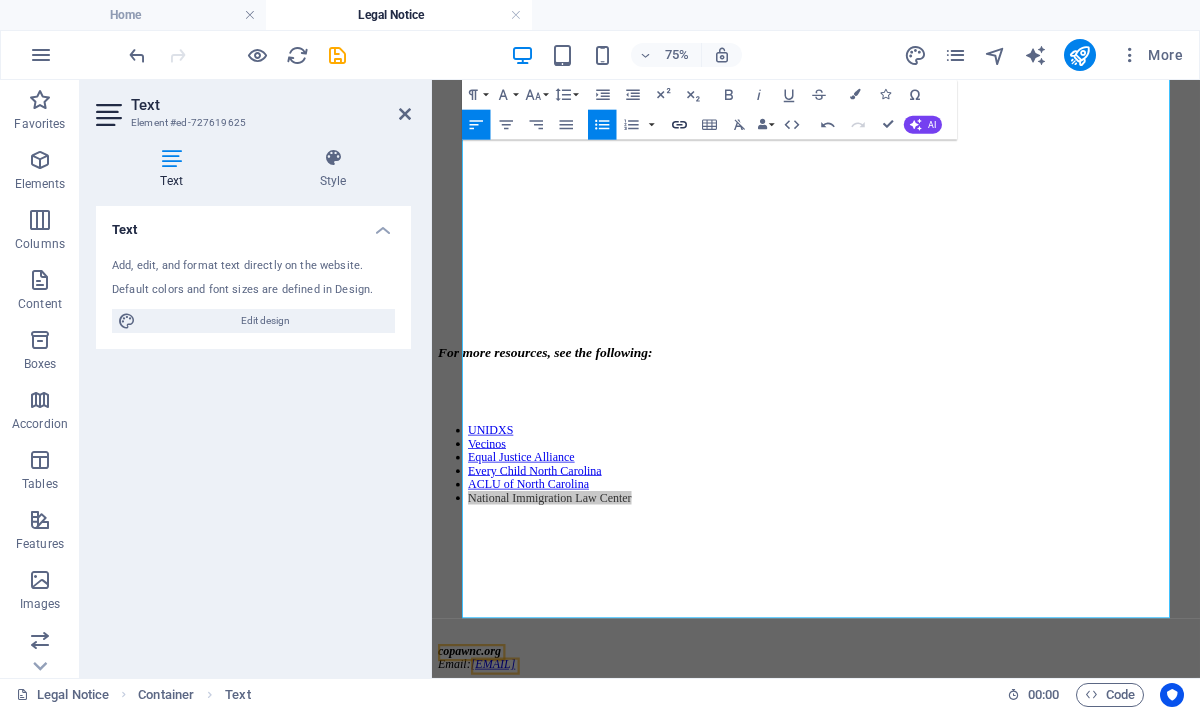 click 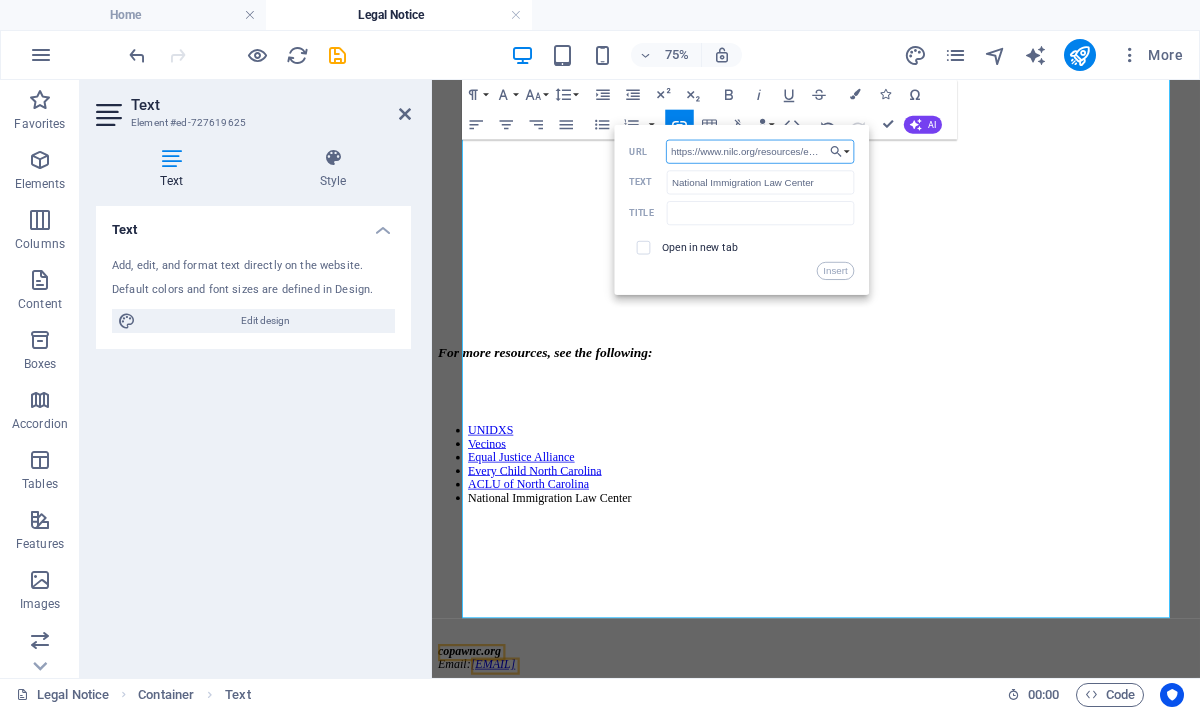 scroll, scrollTop: 0, scrollLeft: 171, axis: horizontal 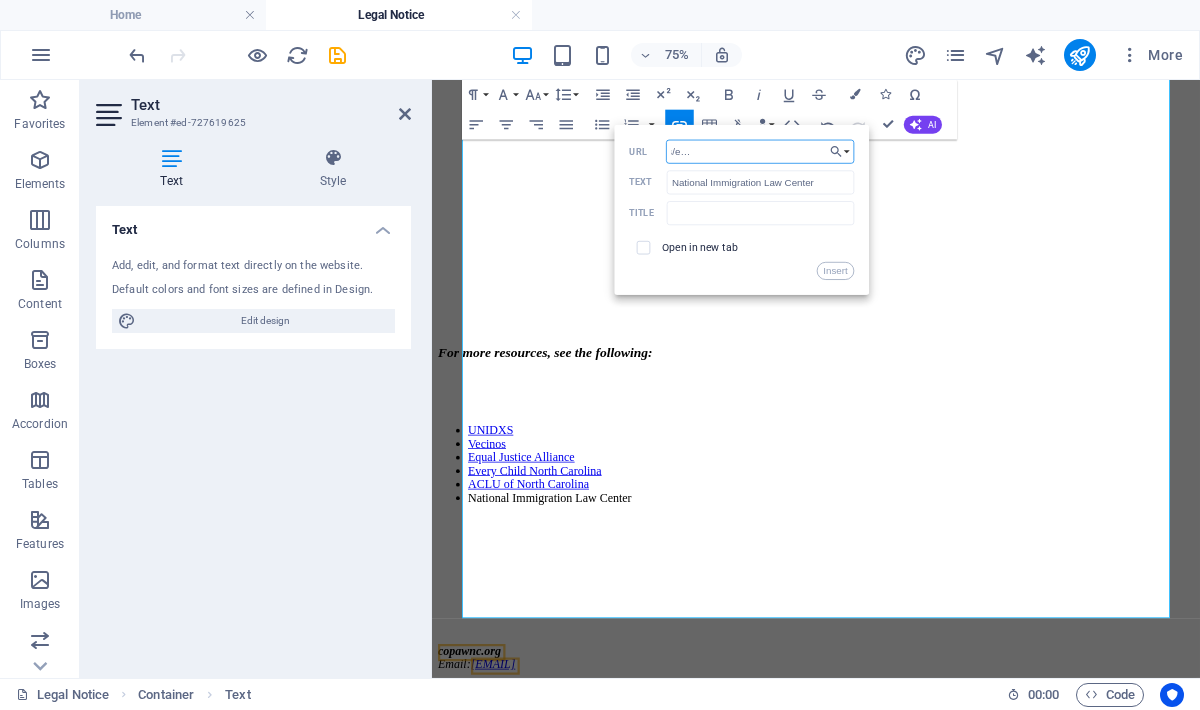 type on "https://www.nilc.org/resources/everyone-has-certain-basic-rights/" 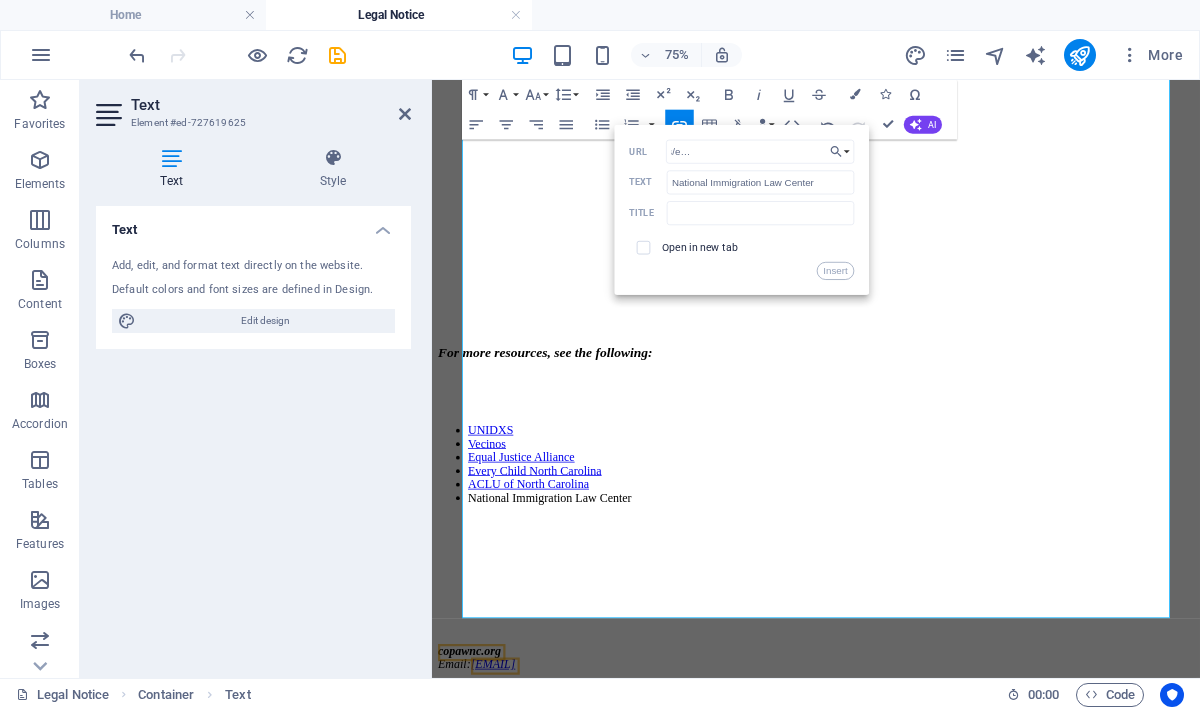 click at bounding box center (644, 248) 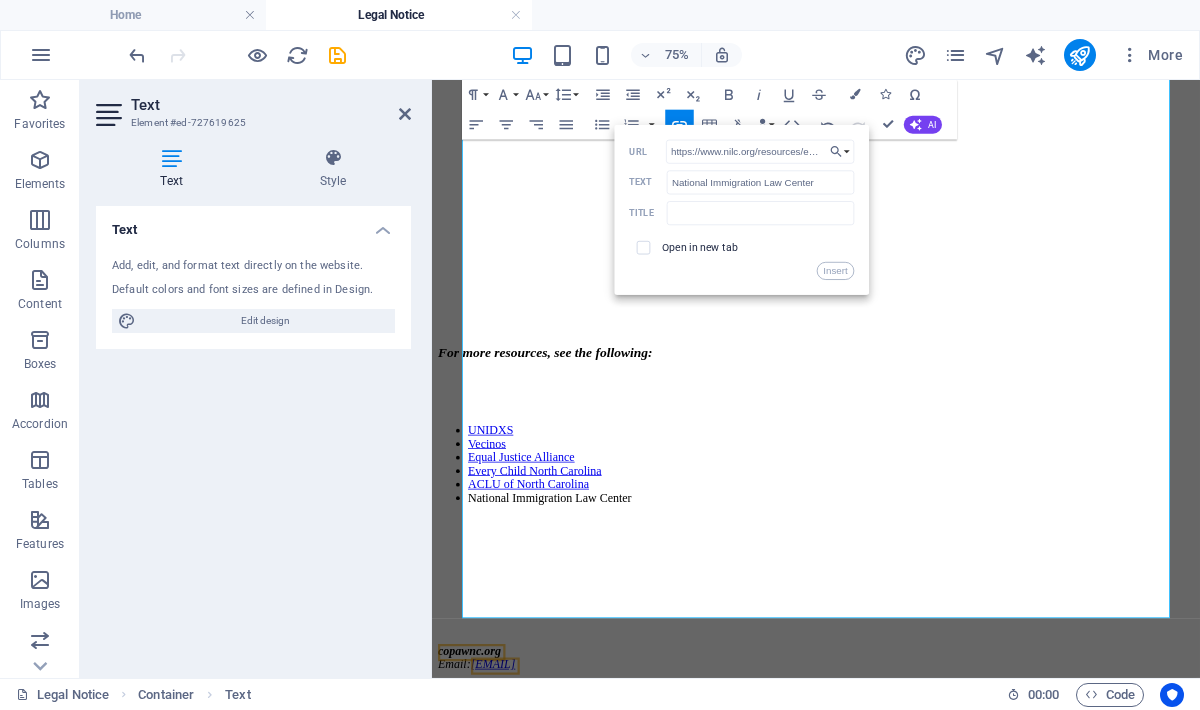 click at bounding box center [644, 248] 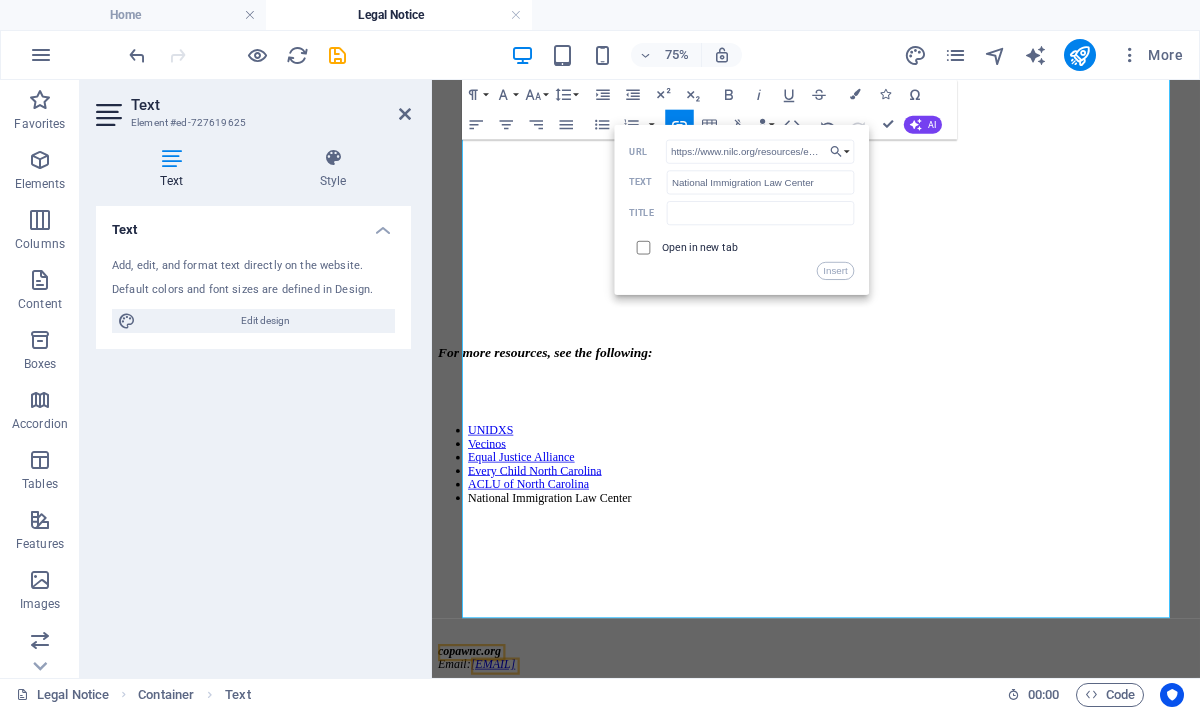 click at bounding box center [642, 246] 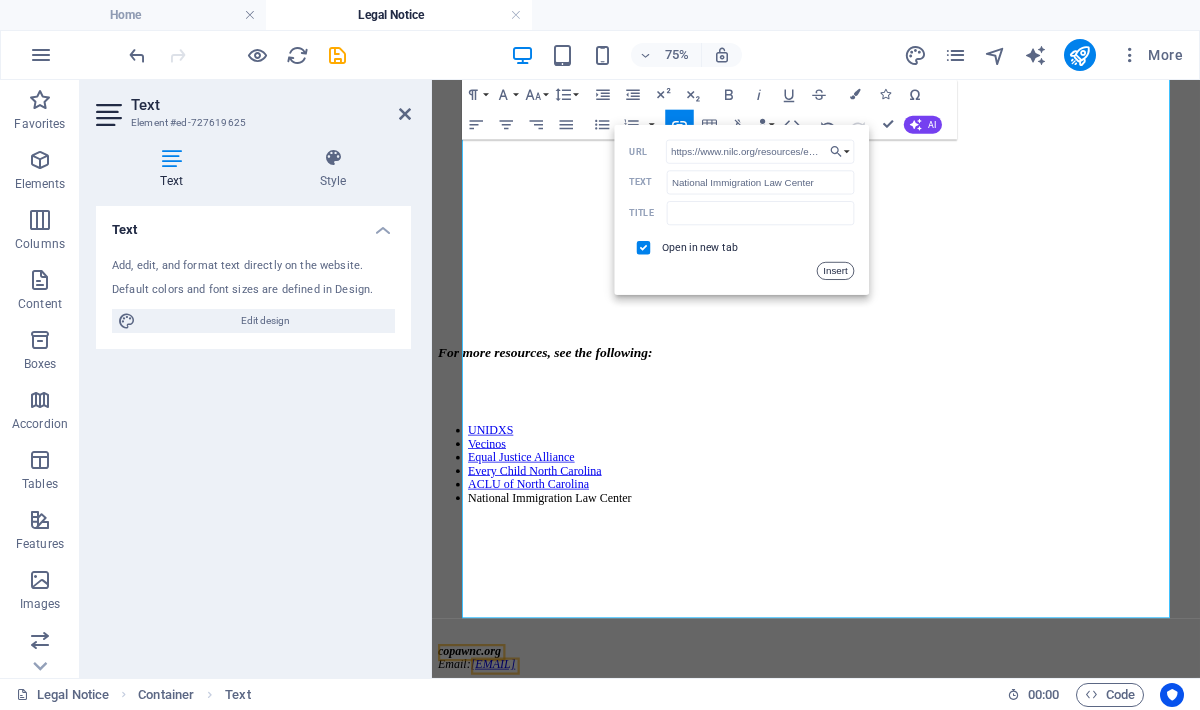 click on "Insert" at bounding box center [836, 271] 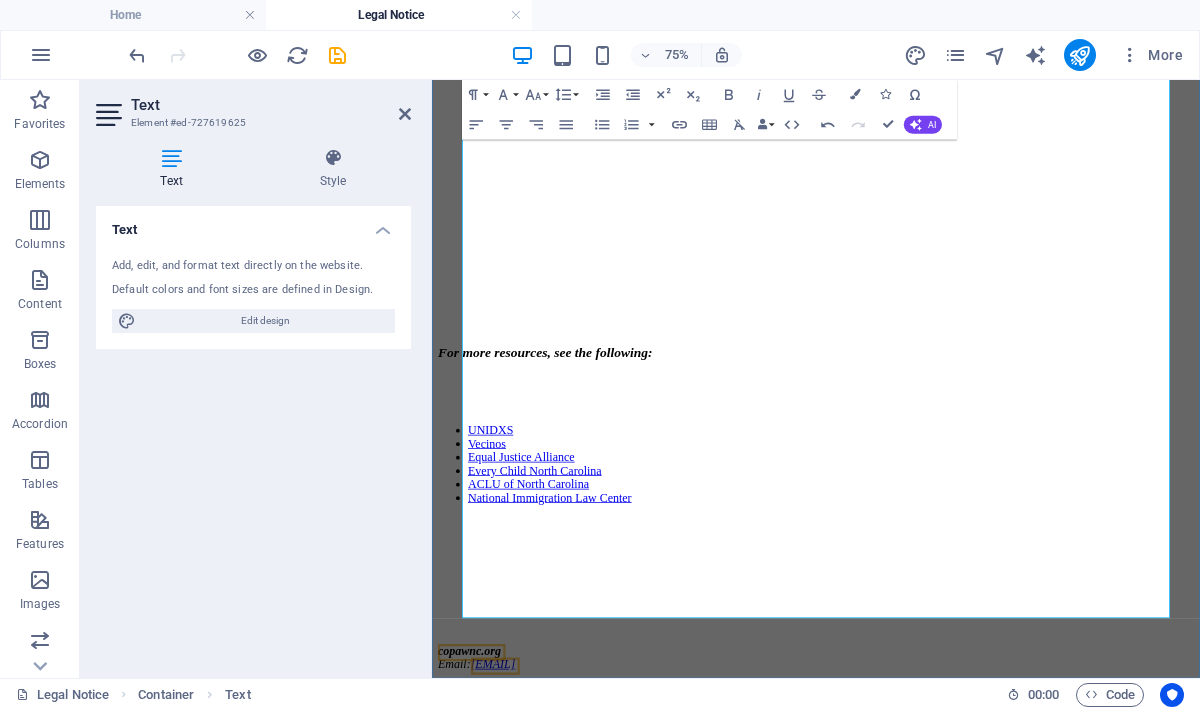 click on "Equal Justice Alliance" at bounding box center (964, 584) 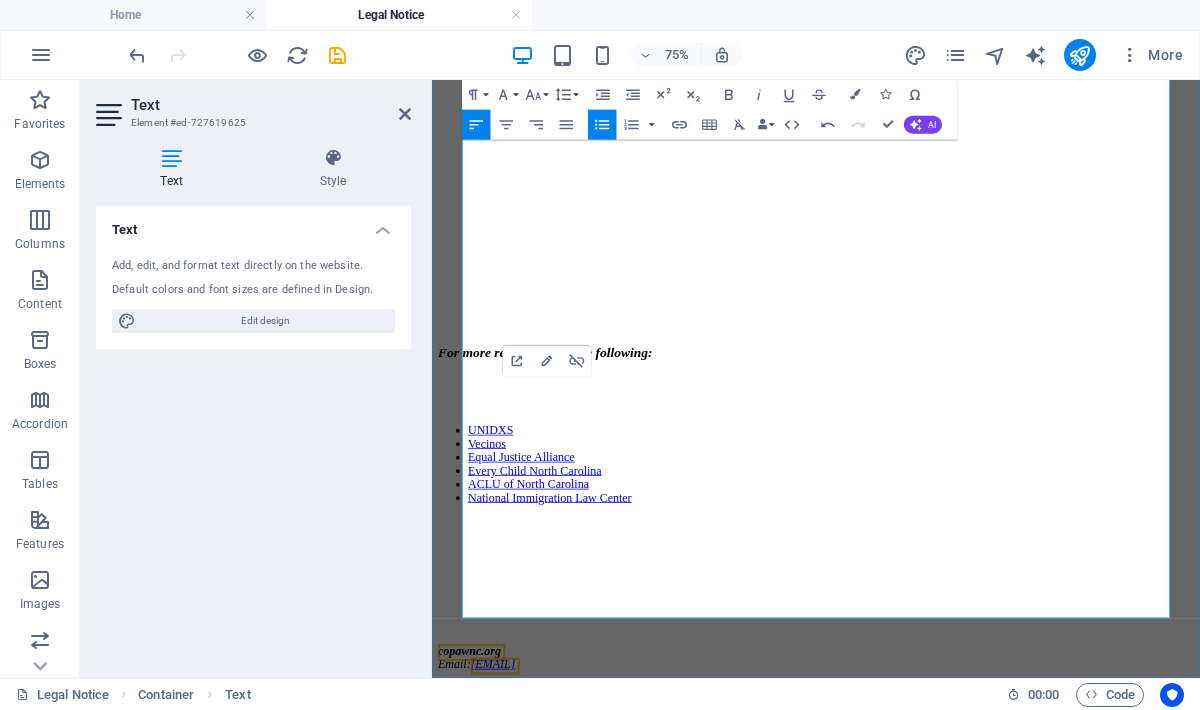 click on "National Immigration Law Center" at bounding box center (964, 638) 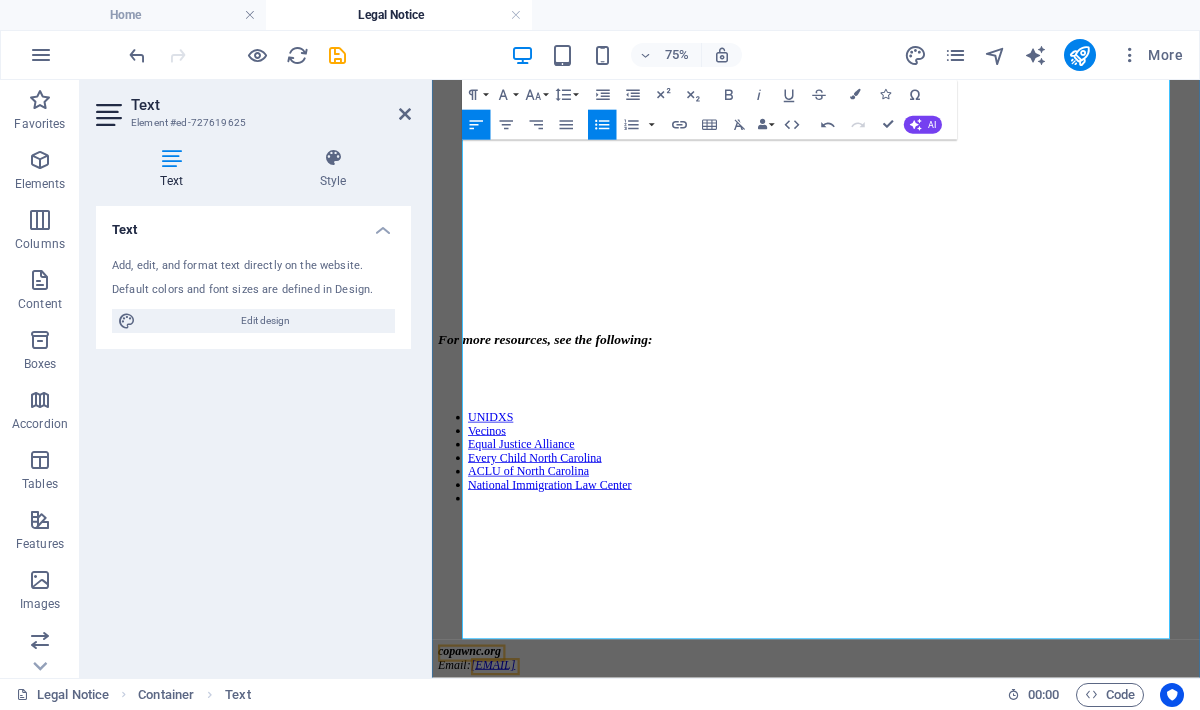 click on "National Immigration Law Center" at bounding box center [589, 619] 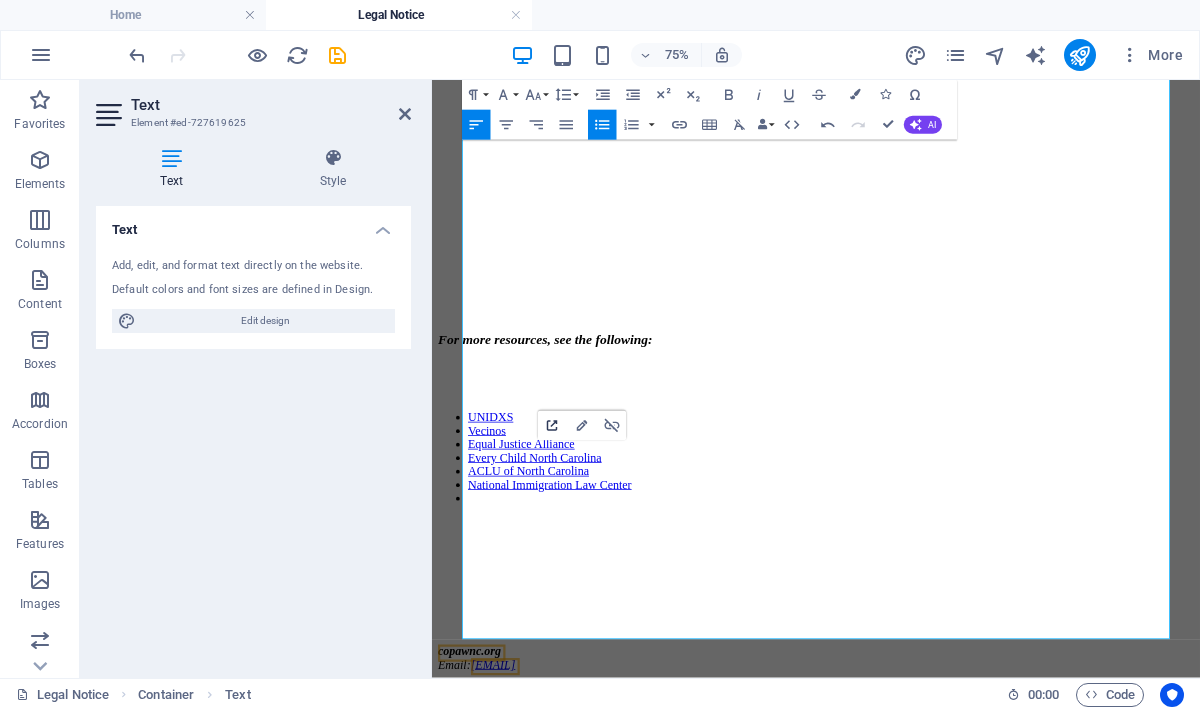 click 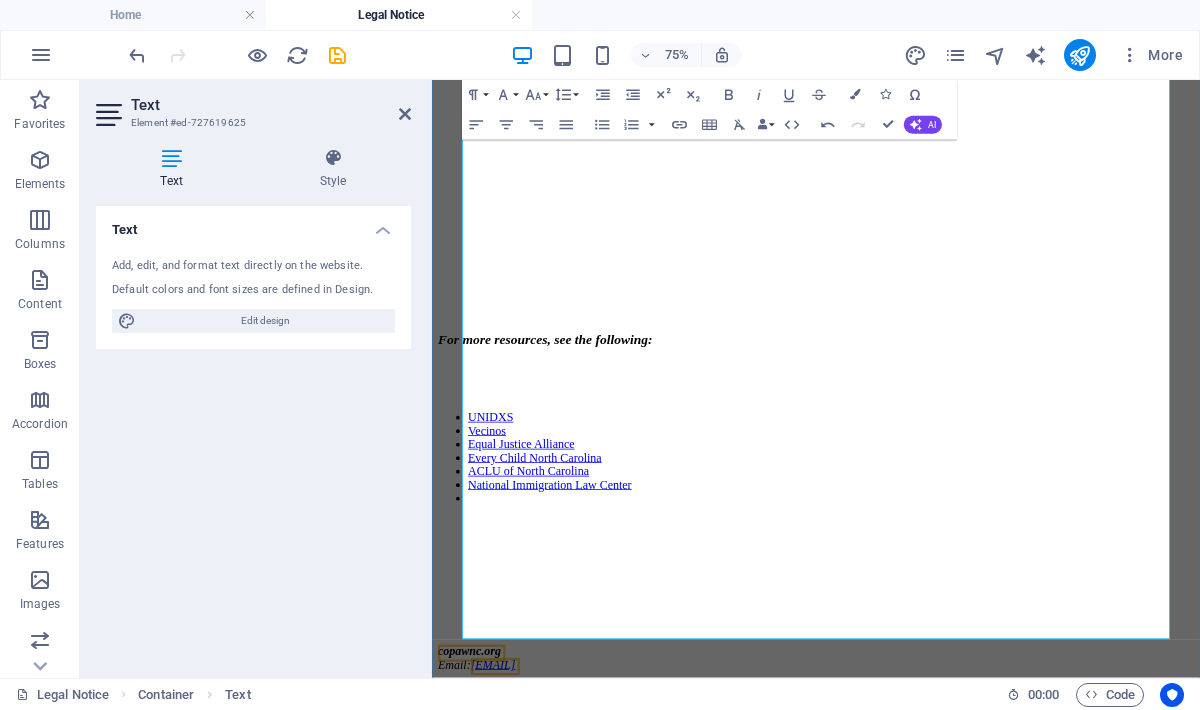 click at bounding box center (964, 638) 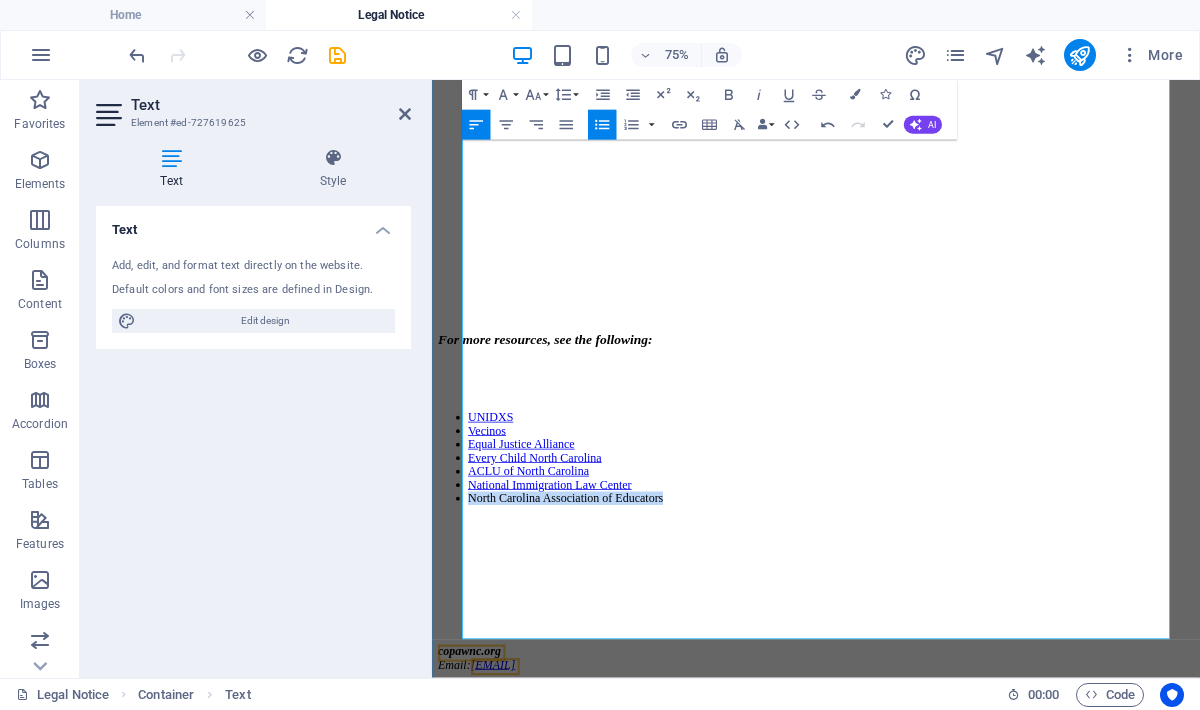 drag, startPoint x: 805, startPoint y: 617, endPoint x: 486, endPoint y: 621, distance: 319.0251 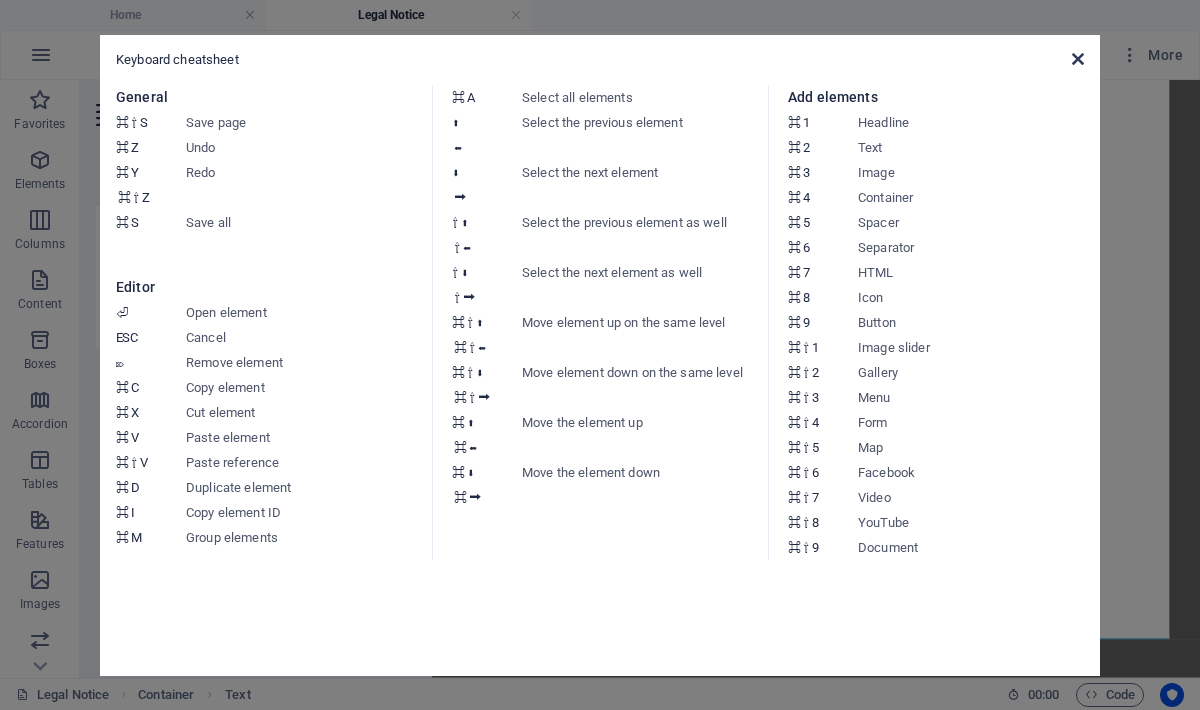 click at bounding box center (1078, 59) 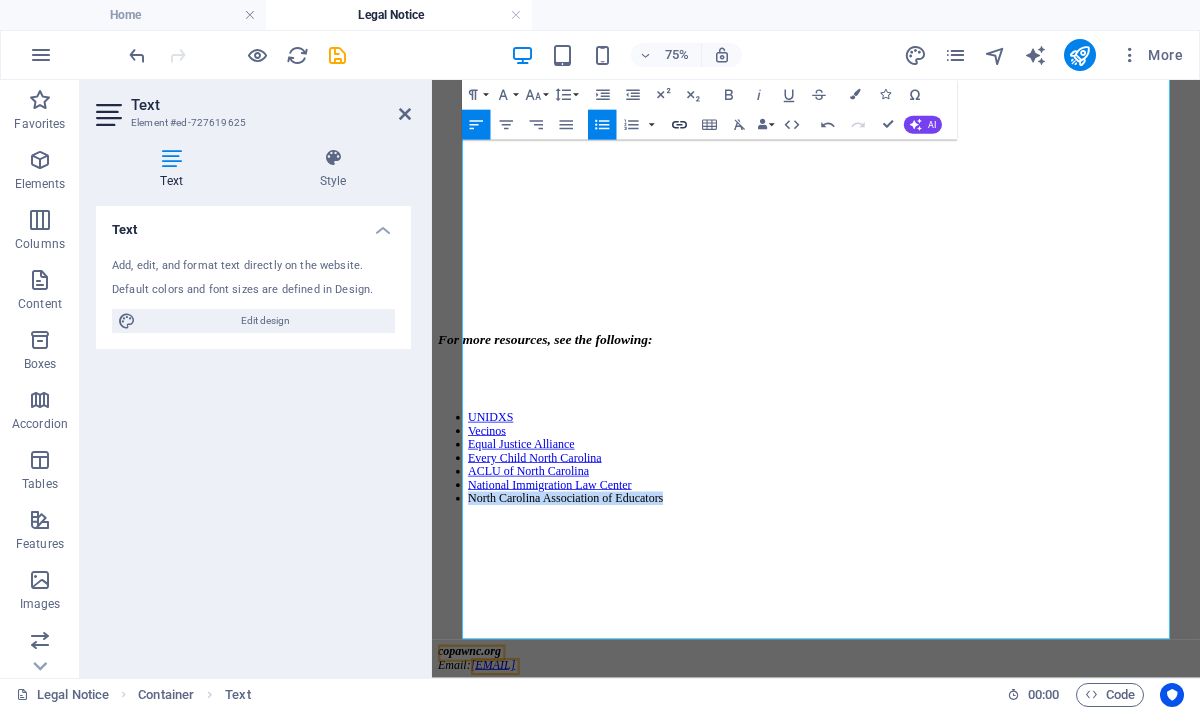 type 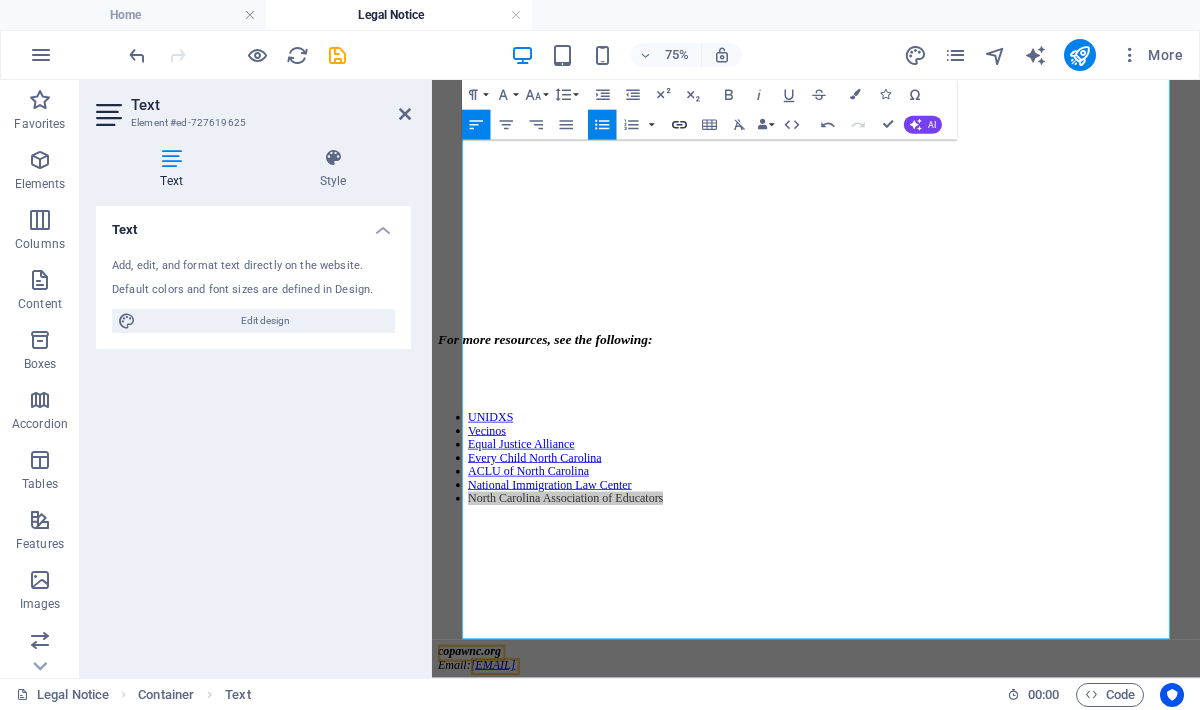click 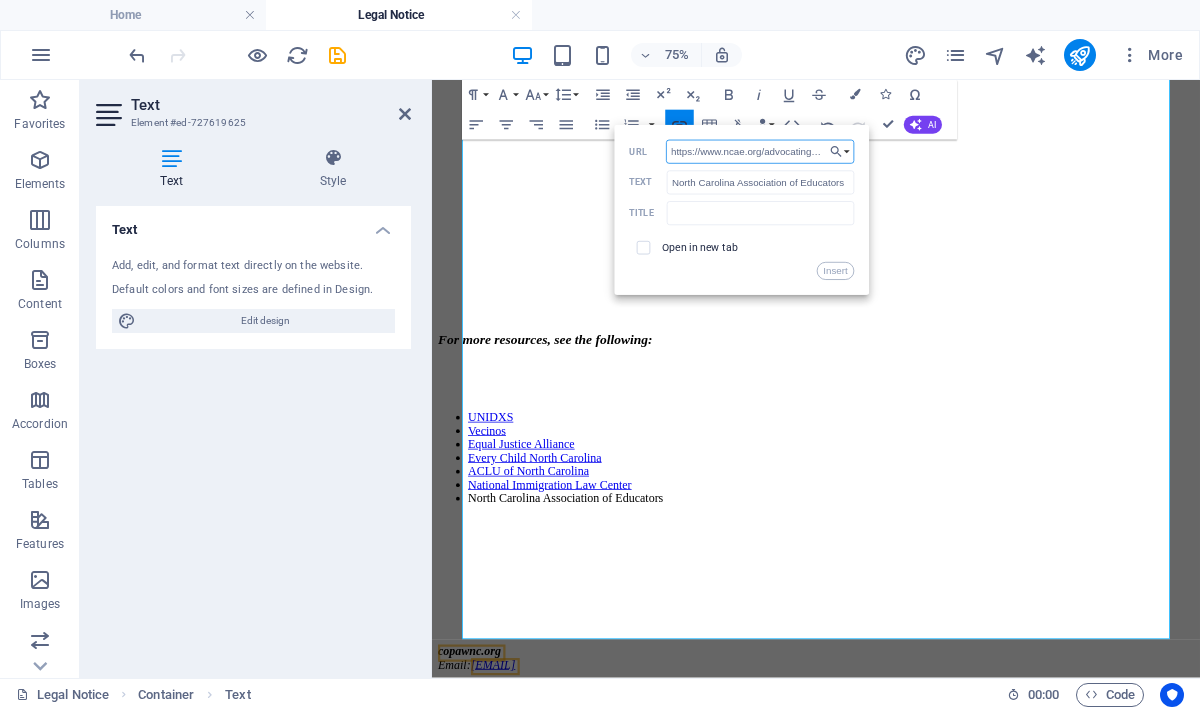 scroll, scrollTop: 0, scrollLeft: 267, axis: horizontal 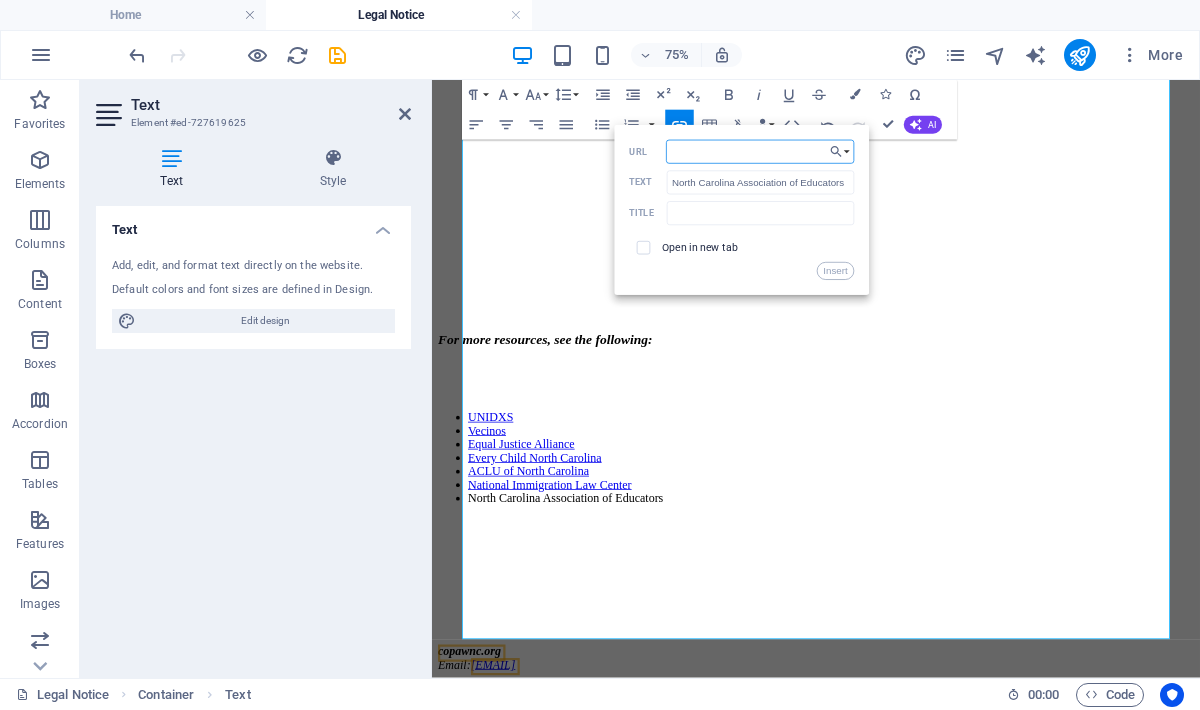 type on "https://www.ncae.org/advocating-change/safe-schoolsimmigration-resource-guide" 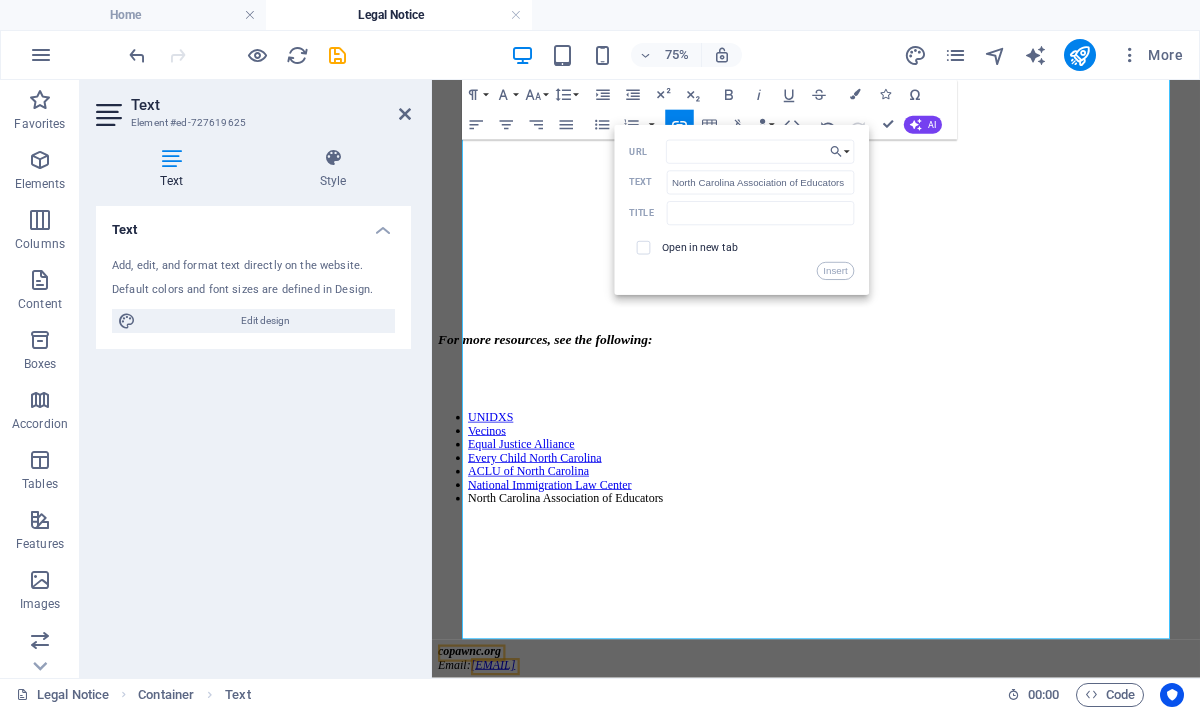 click at bounding box center (644, 248) 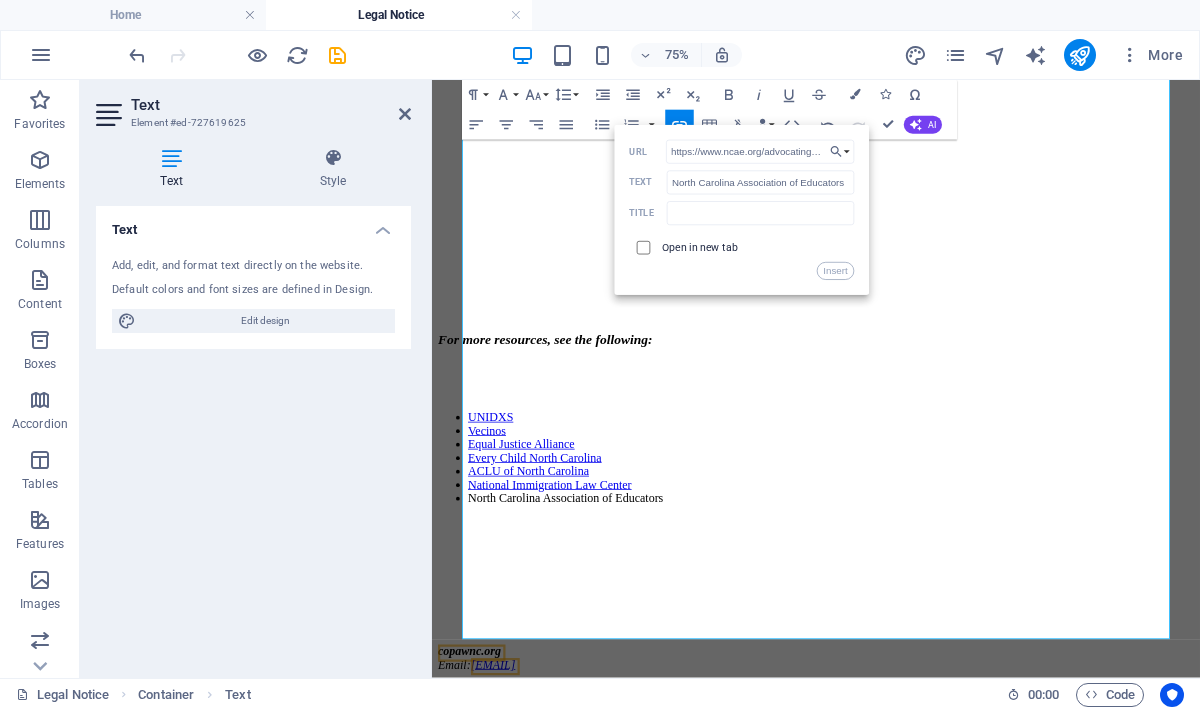 click at bounding box center [642, 246] 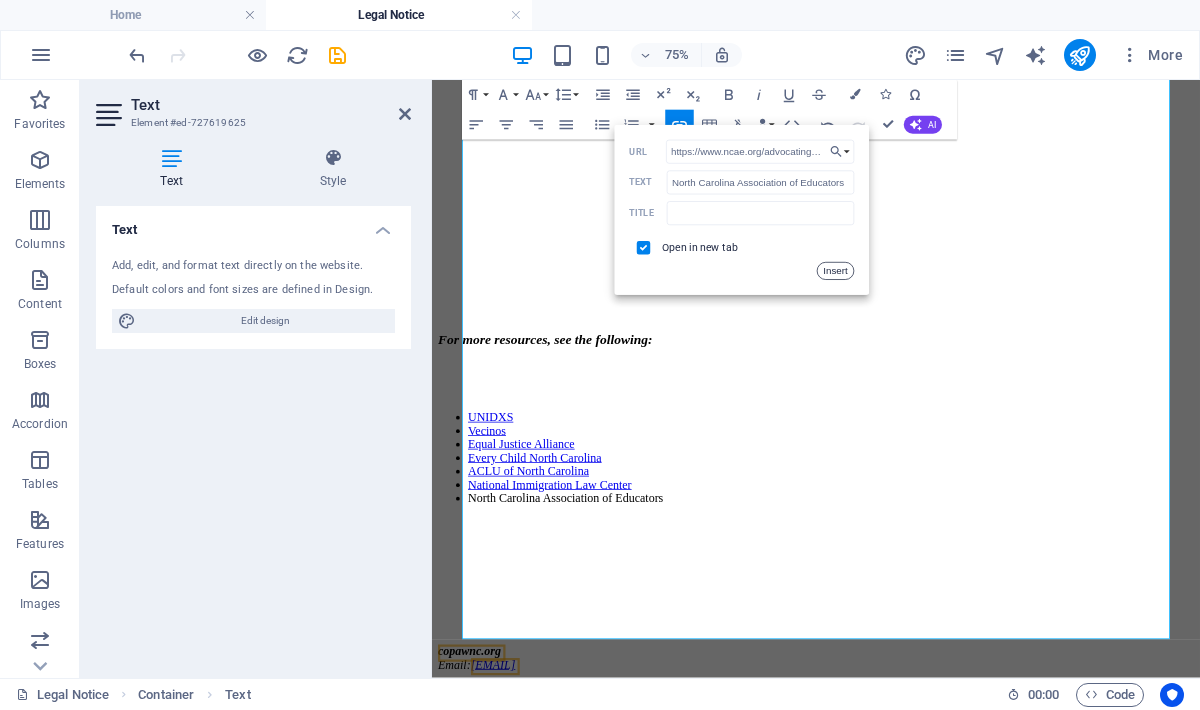 click on "Insert" at bounding box center (836, 271) 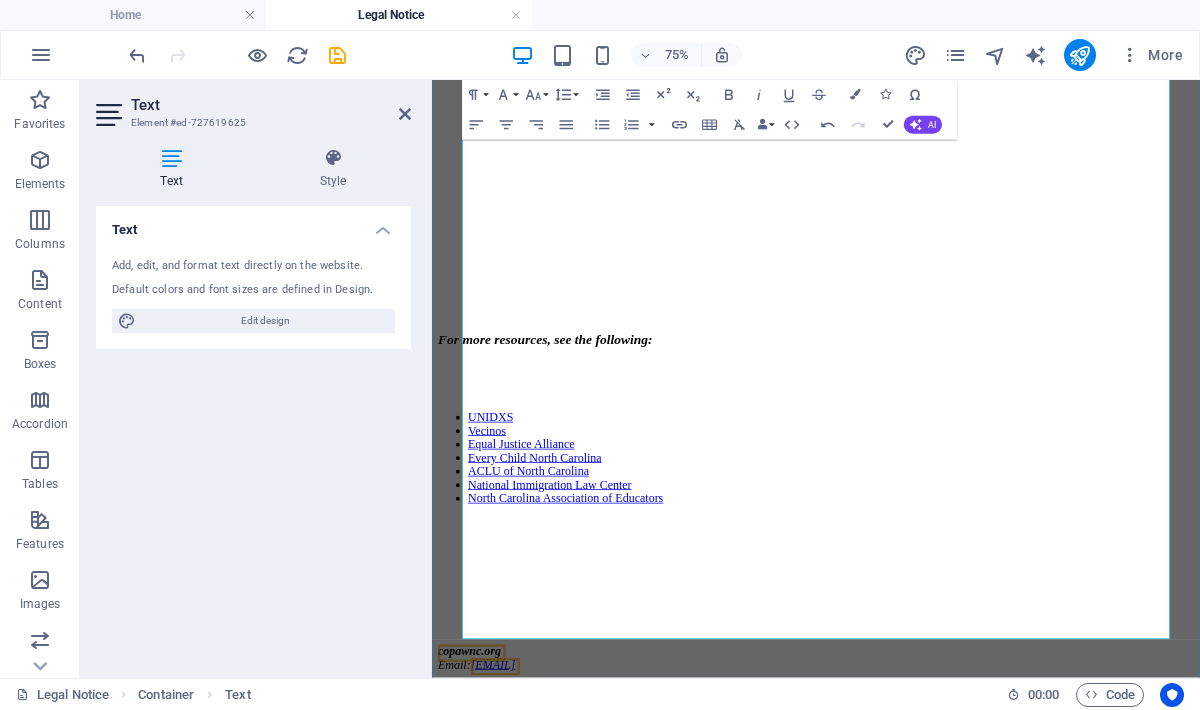 drag, startPoint x: 659, startPoint y: 488, endPoint x: 1034, endPoint y: 466, distance: 375.64478 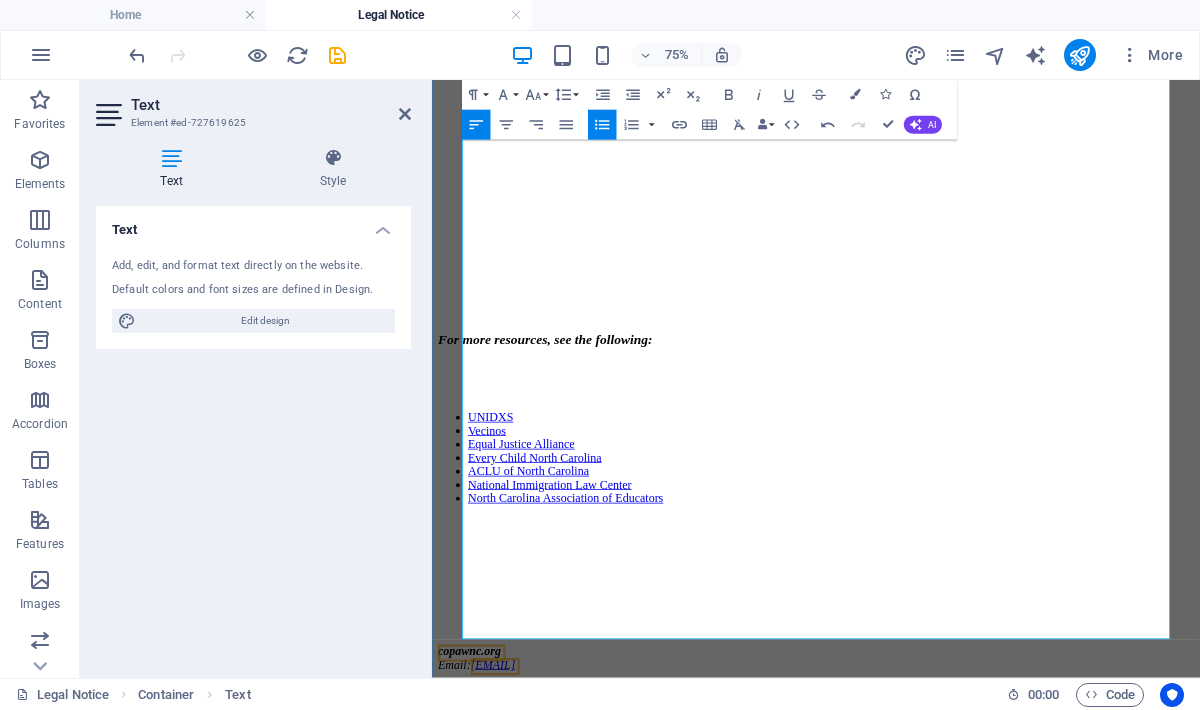 click on "Equal Justice Alliance" at bounding box center [964, 566] 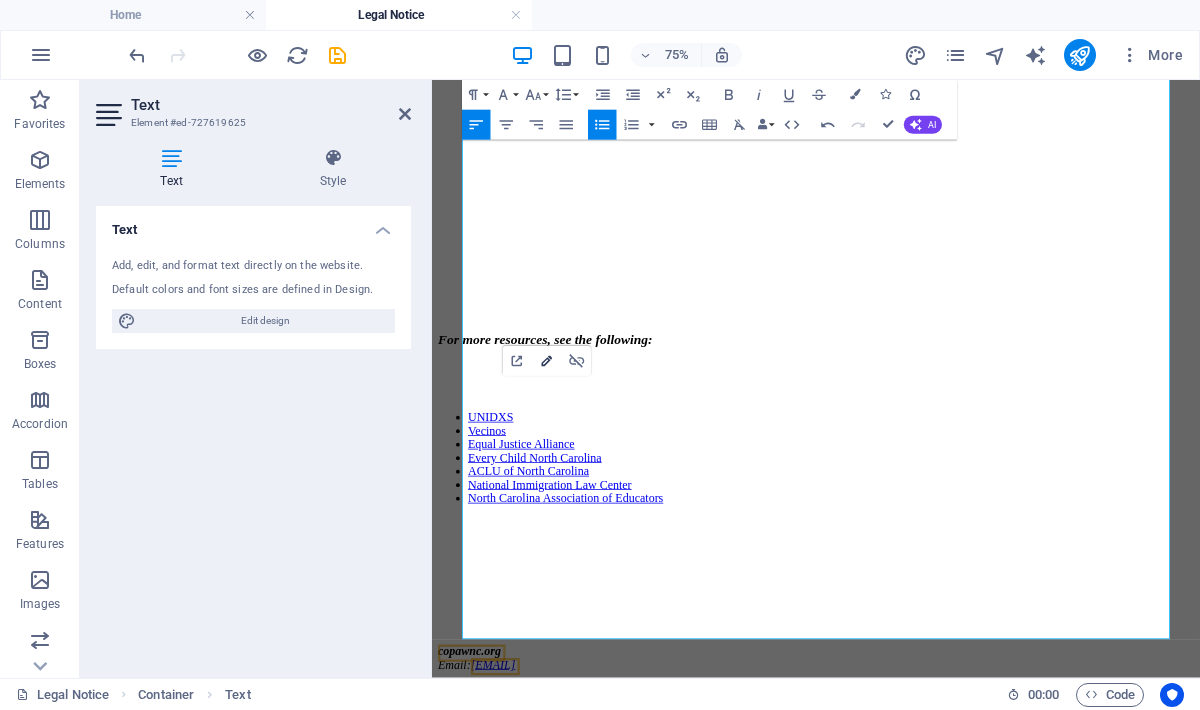 type on "https://ejanc.org/" 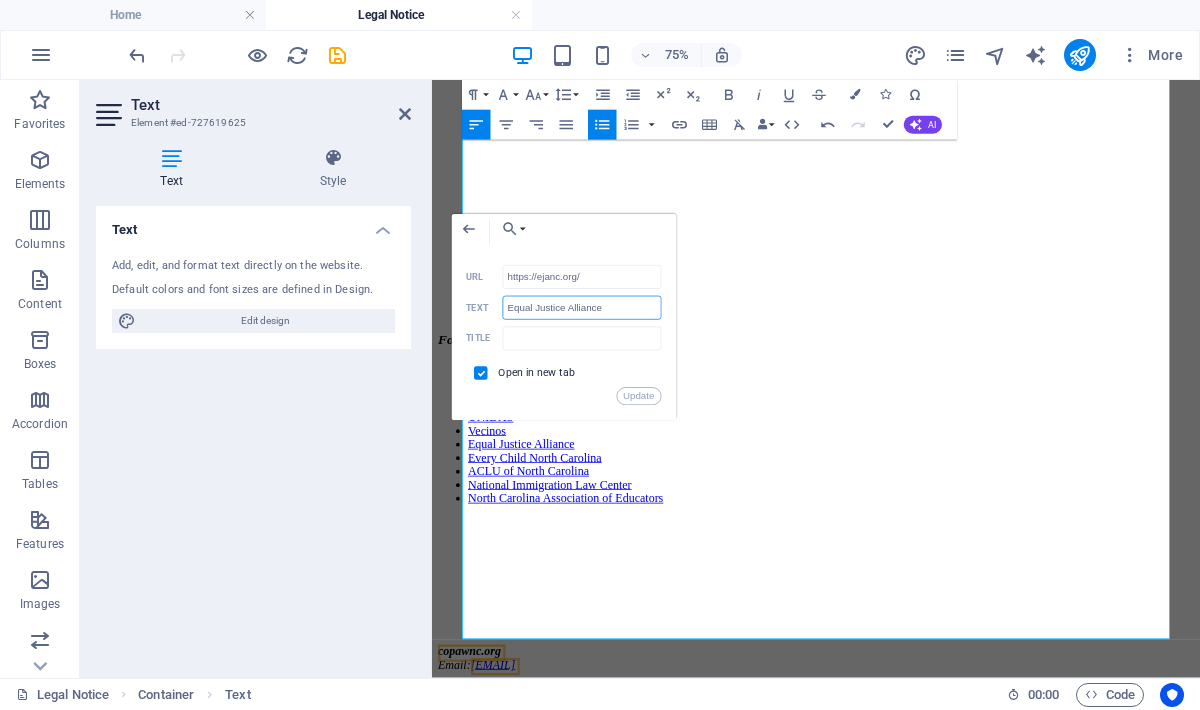 click on "Equal Justice Alliance" at bounding box center (581, 308) 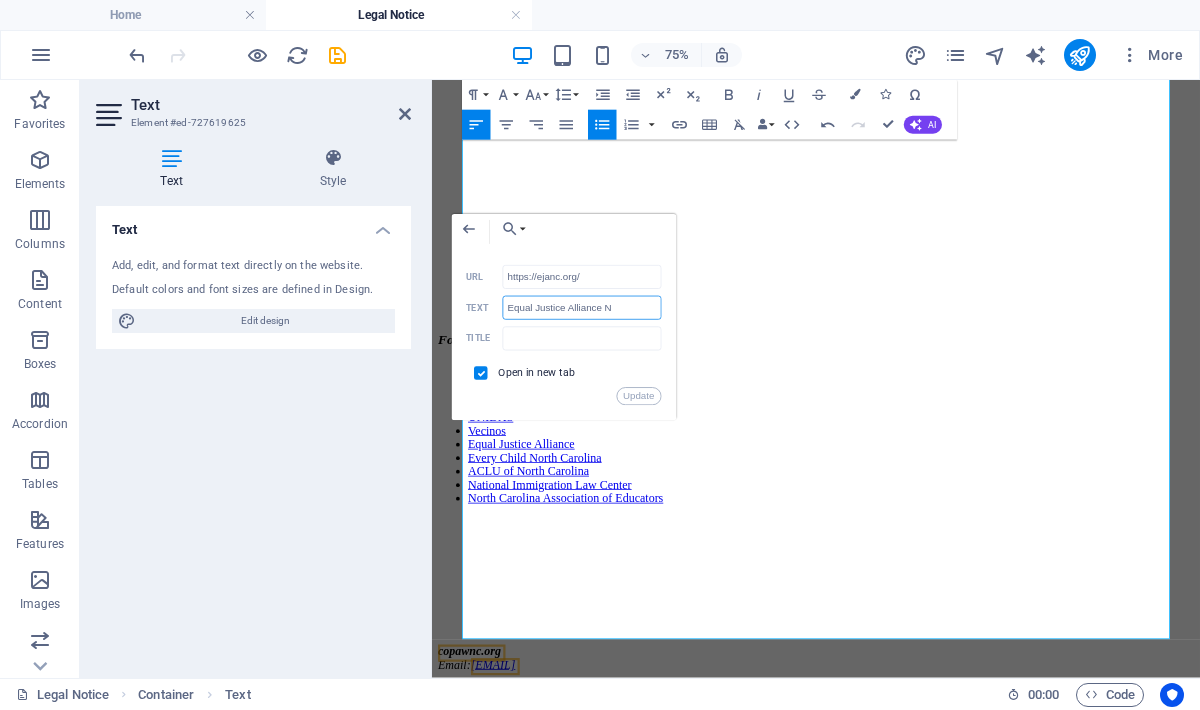 type on "Equal Justice Alliance NC" 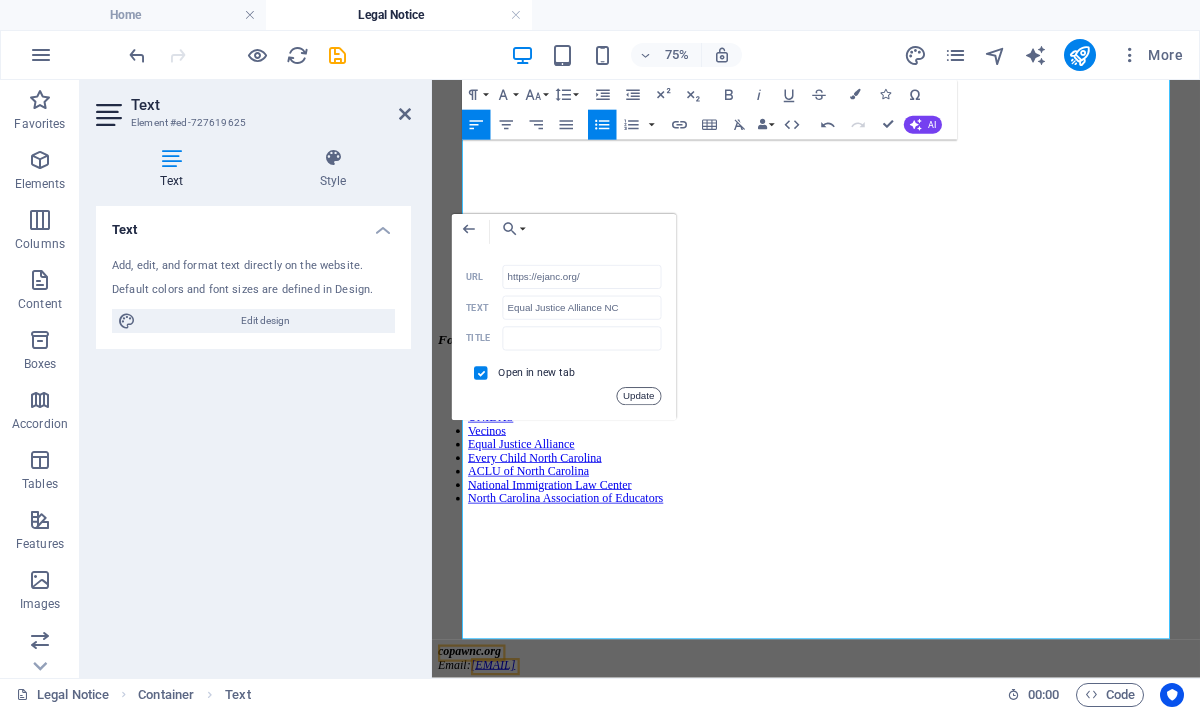 click on "Update" at bounding box center [638, 396] 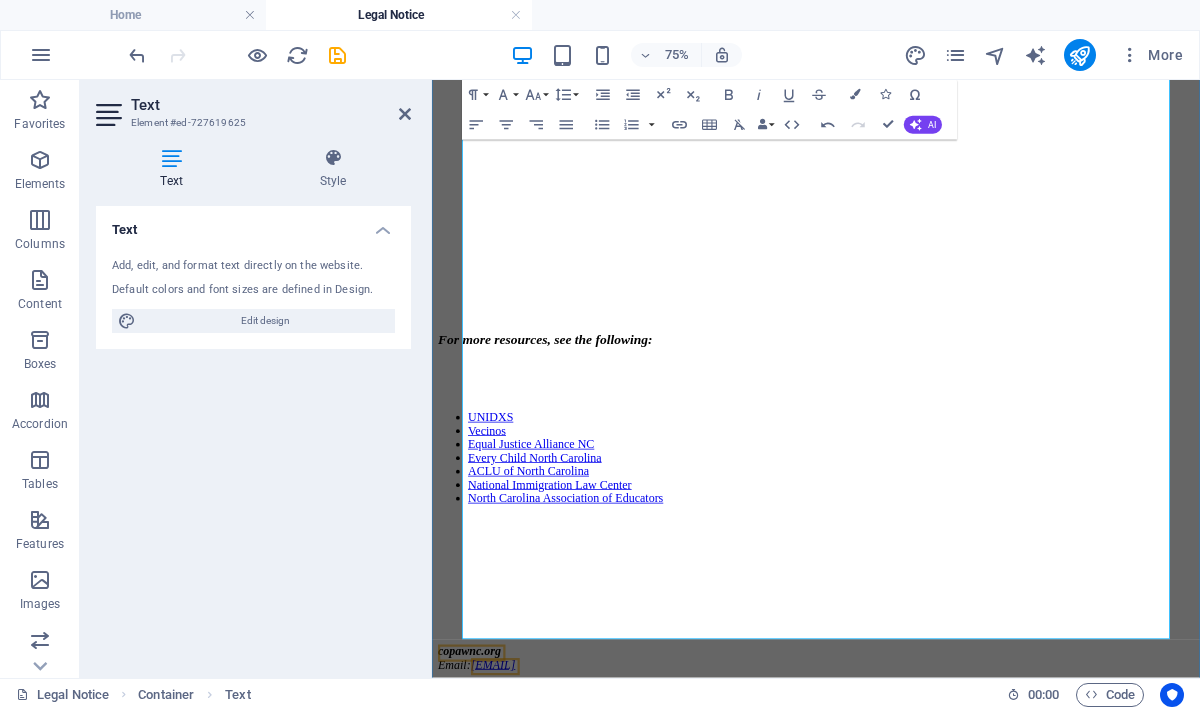 click on "North Carolina Association of Educators" at bounding box center [964, 638] 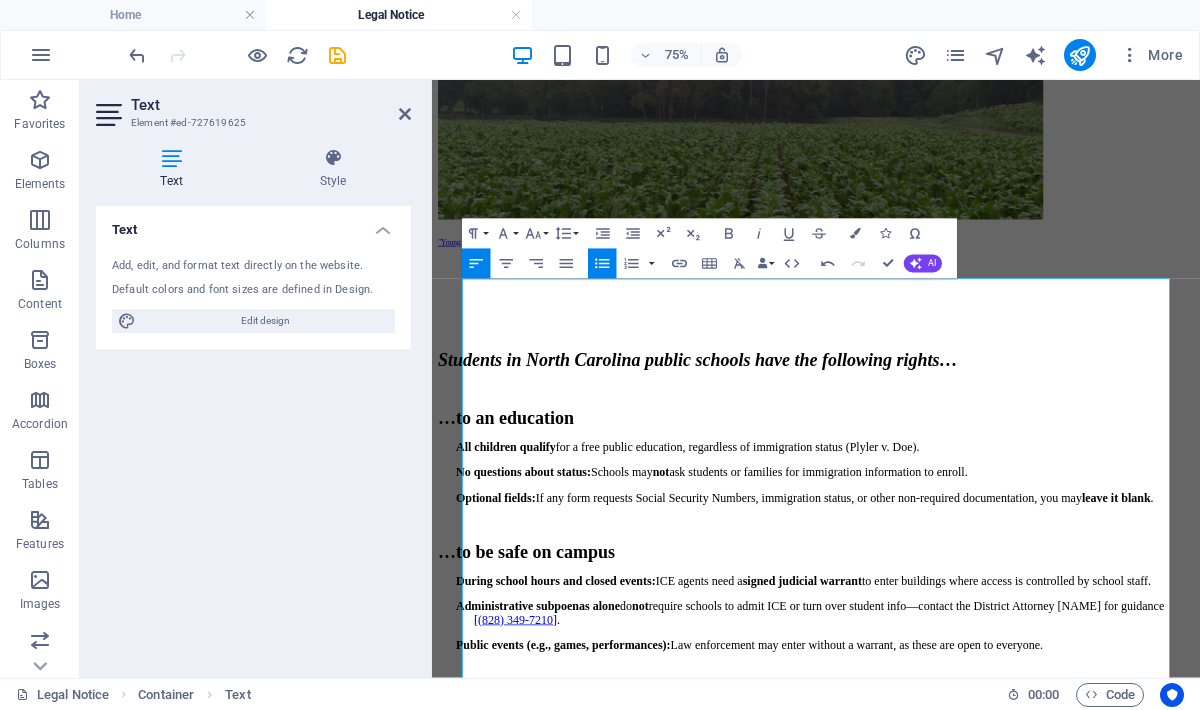 scroll, scrollTop: 158, scrollLeft: 0, axis: vertical 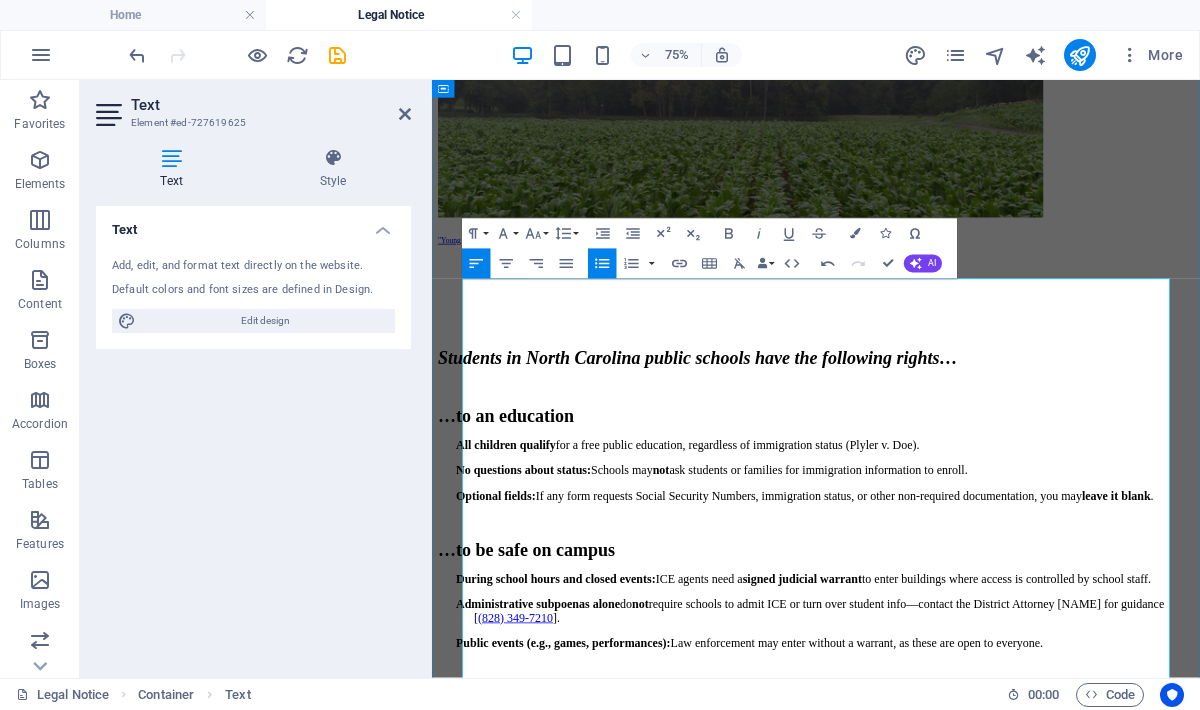 click at bounding box center (944, 345) 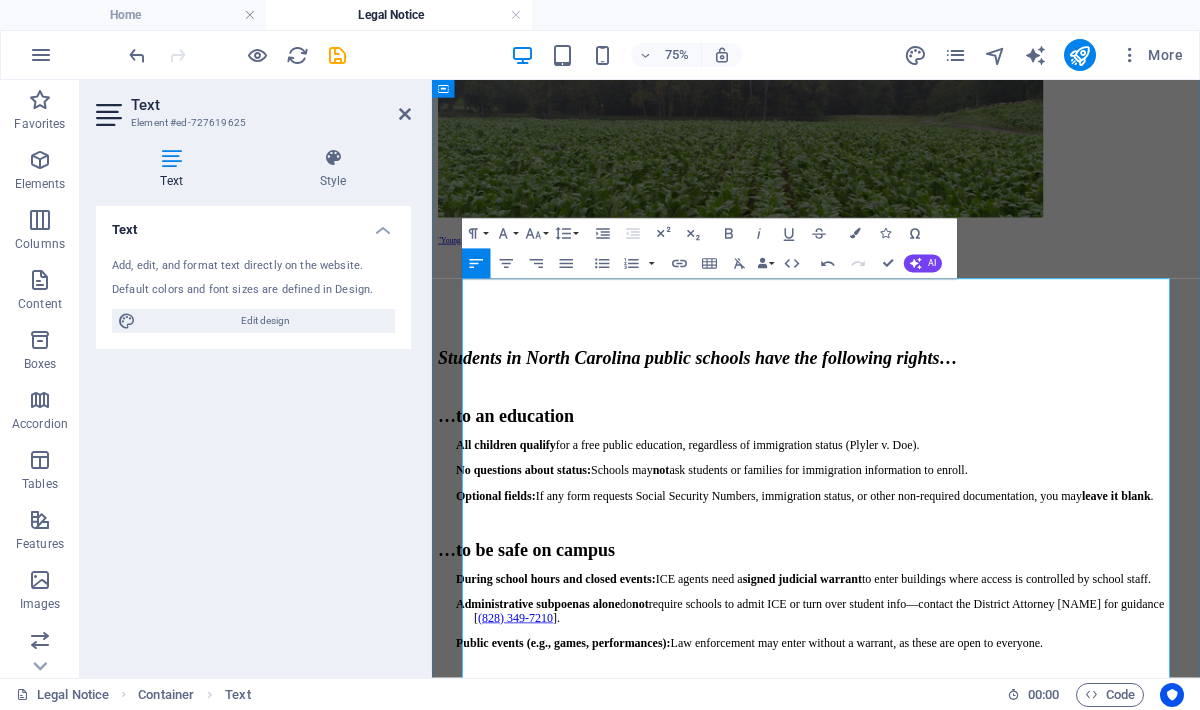 click at bounding box center (944, 379) 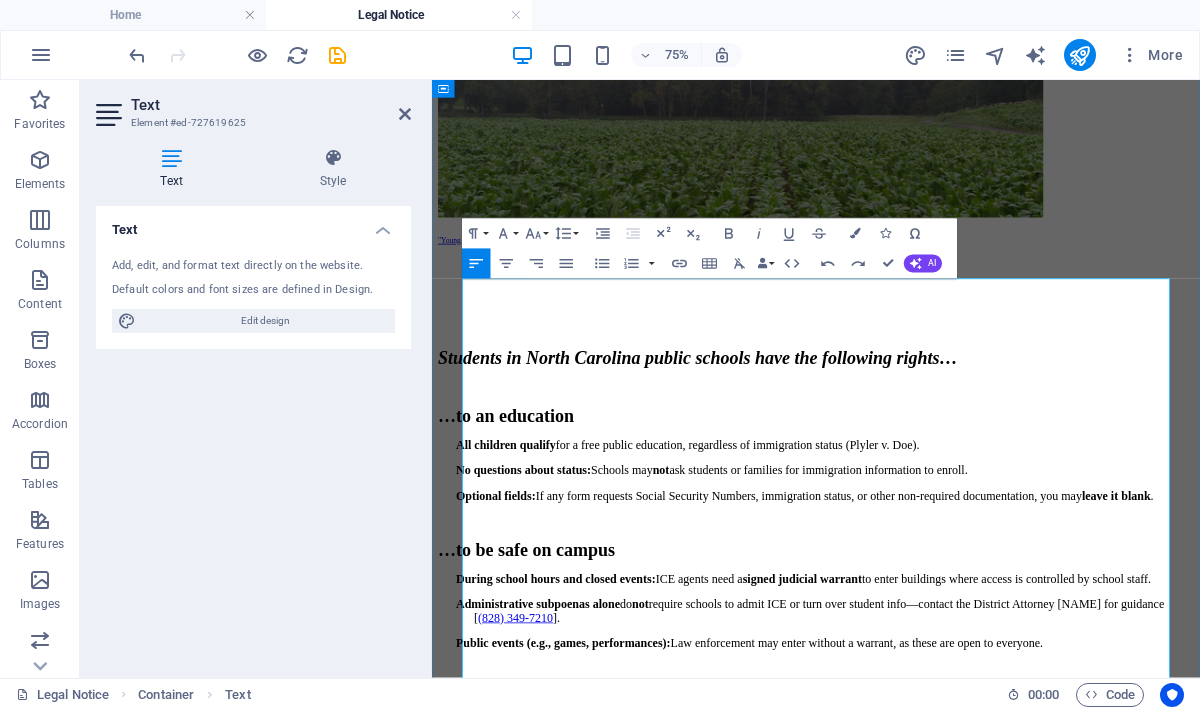 click on "Students in North Carolina public schools have the following rights…" at bounding box center [786, 451] 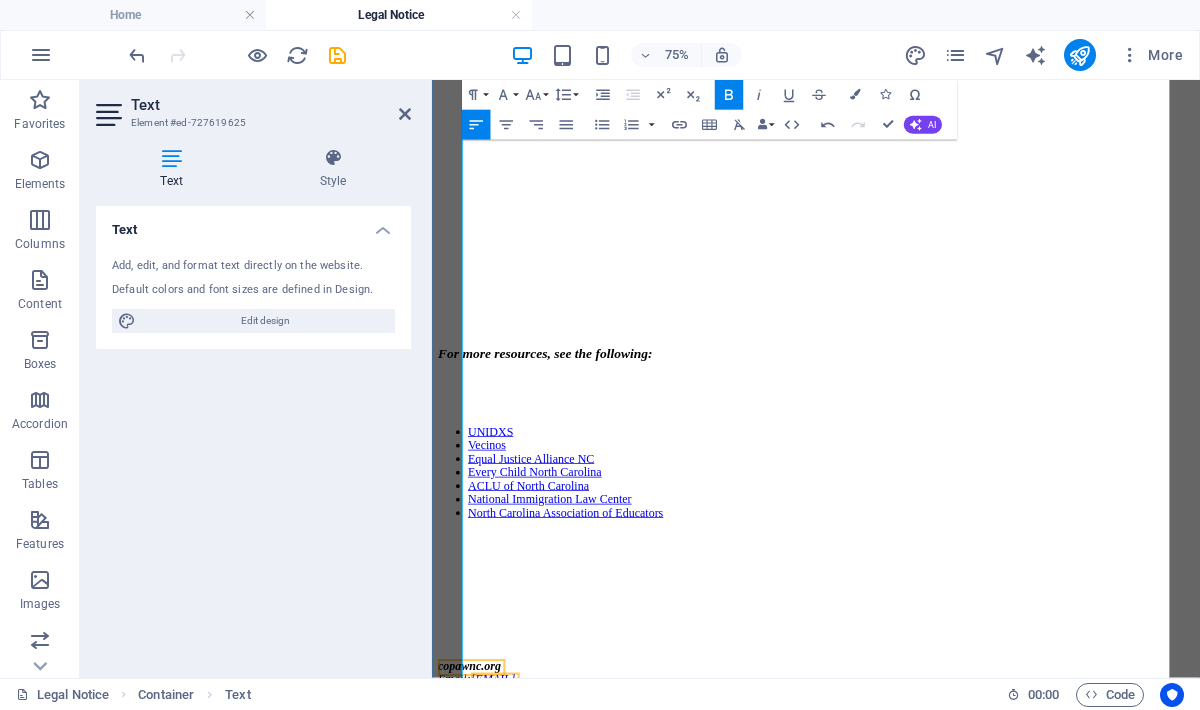 scroll, scrollTop: 1401, scrollLeft: 0, axis: vertical 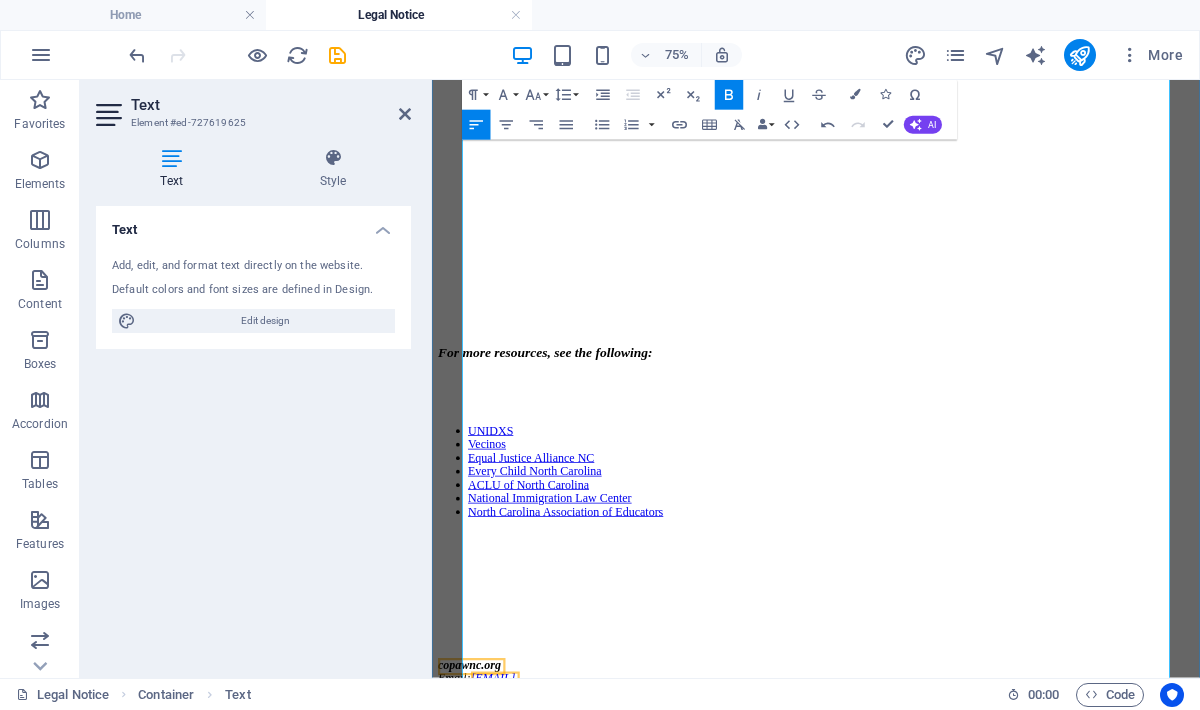 click at bounding box center [944, 420] 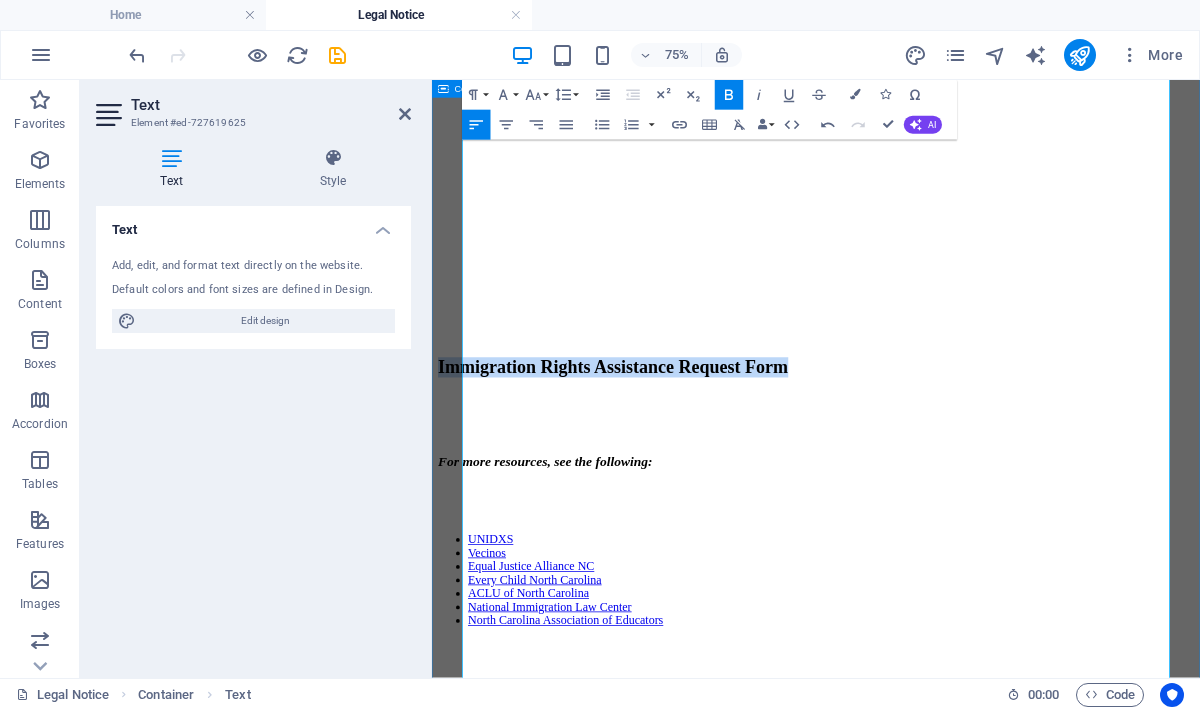 drag, startPoint x: 982, startPoint y: 598, endPoint x: 437, endPoint y: 598, distance: 545 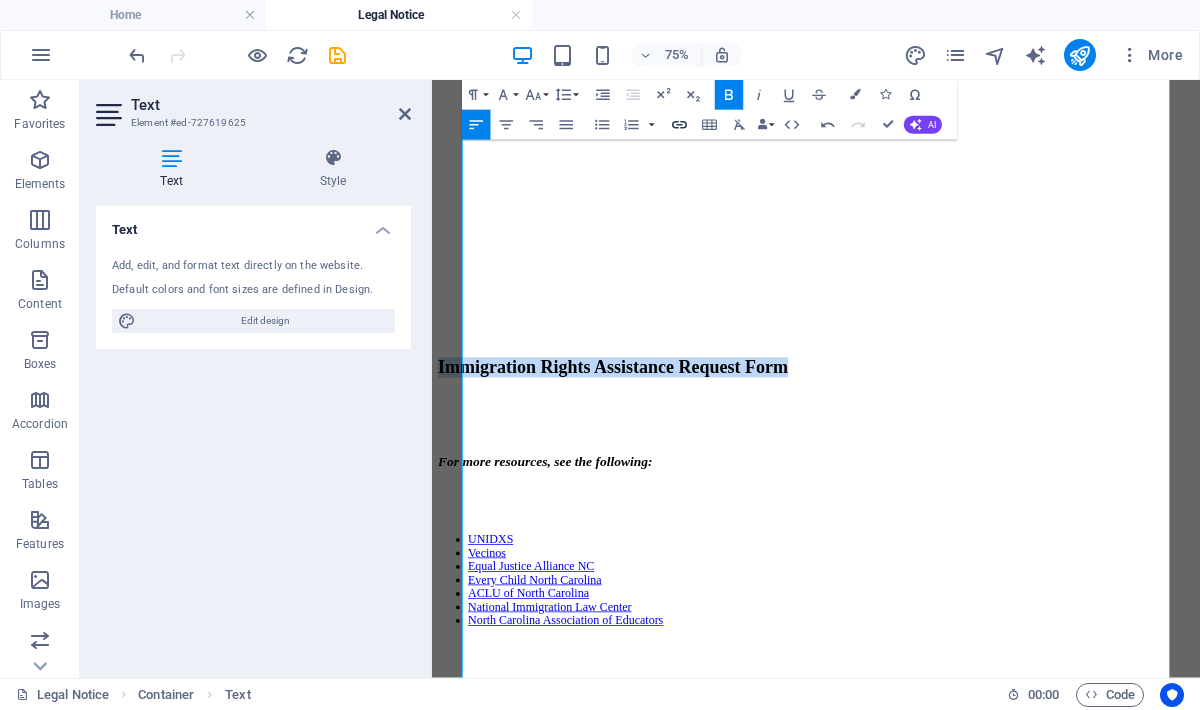 type 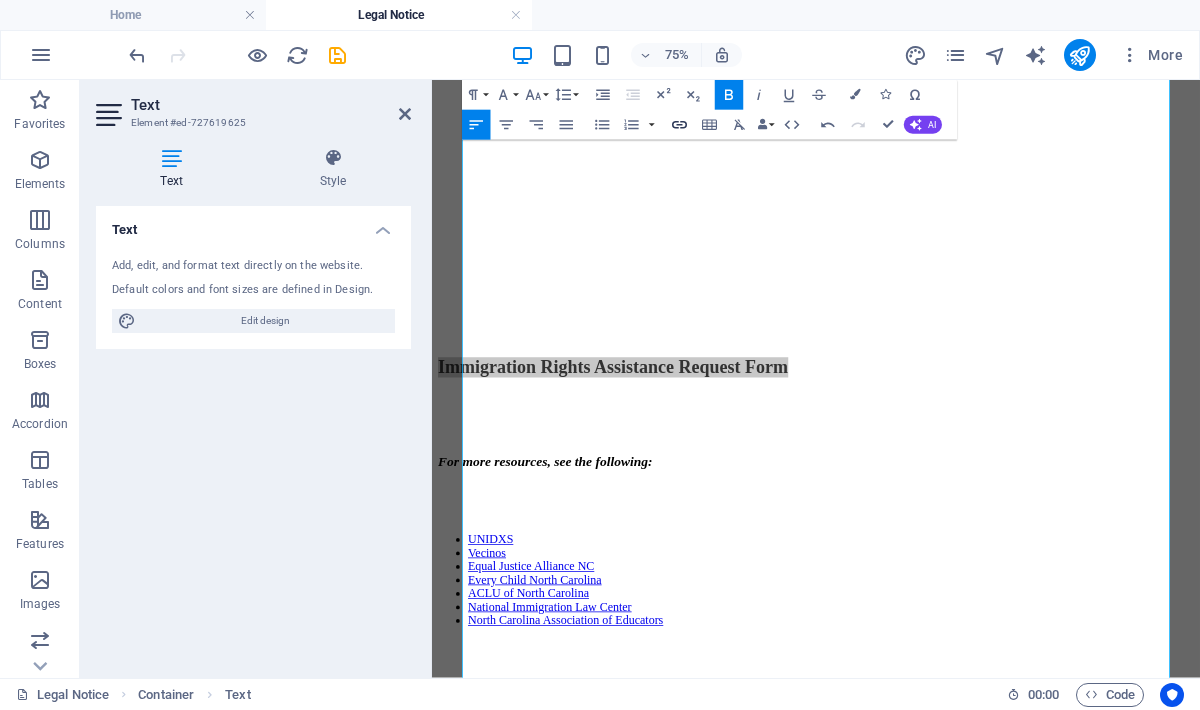 click 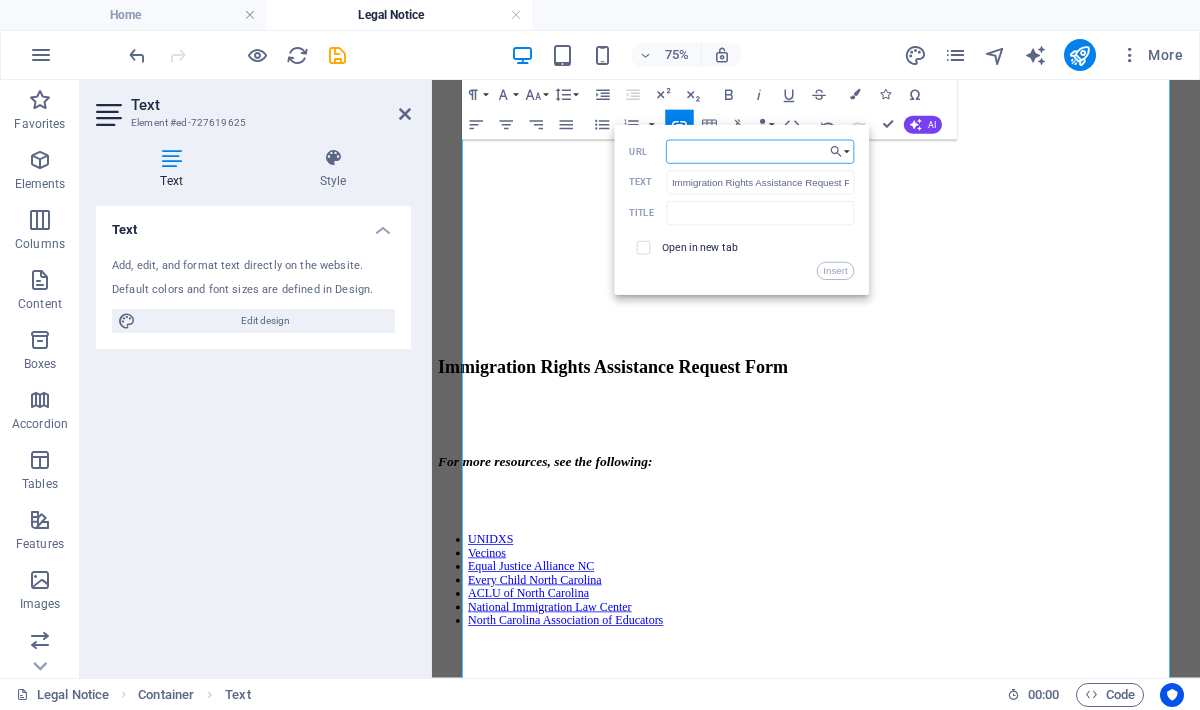 click on "URL" at bounding box center (760, 152) 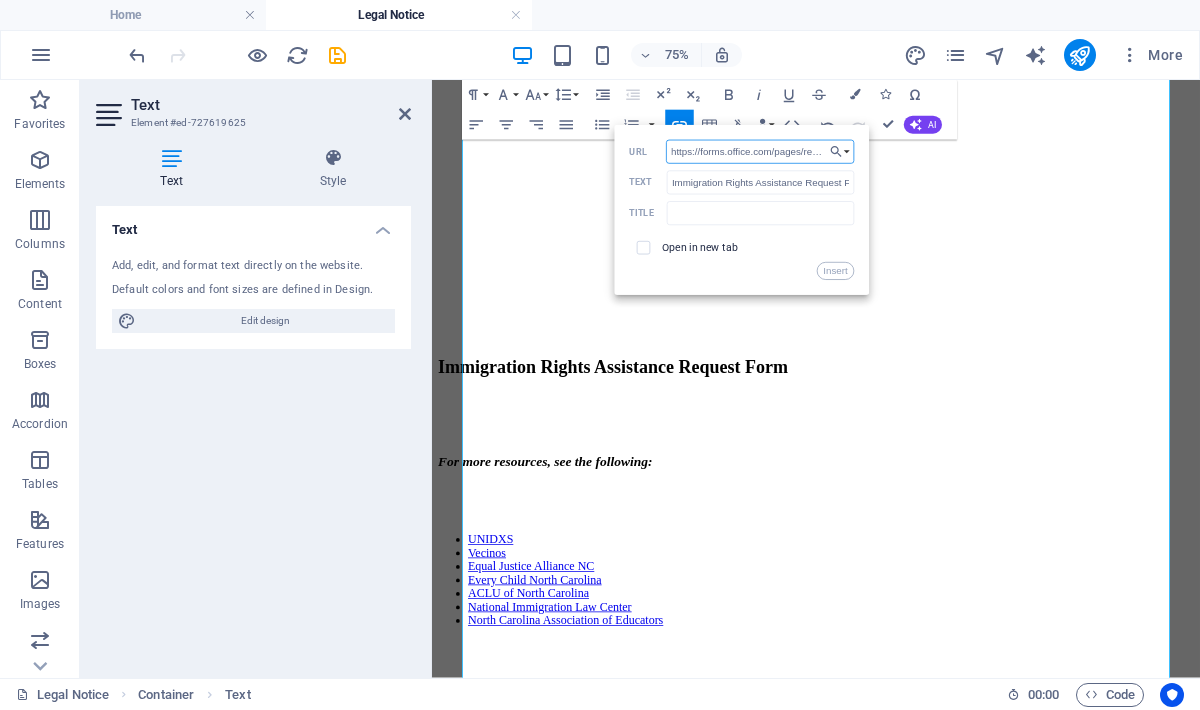 scroll, scrollTop: 0, scrollLeft: 825, axis: horizontal 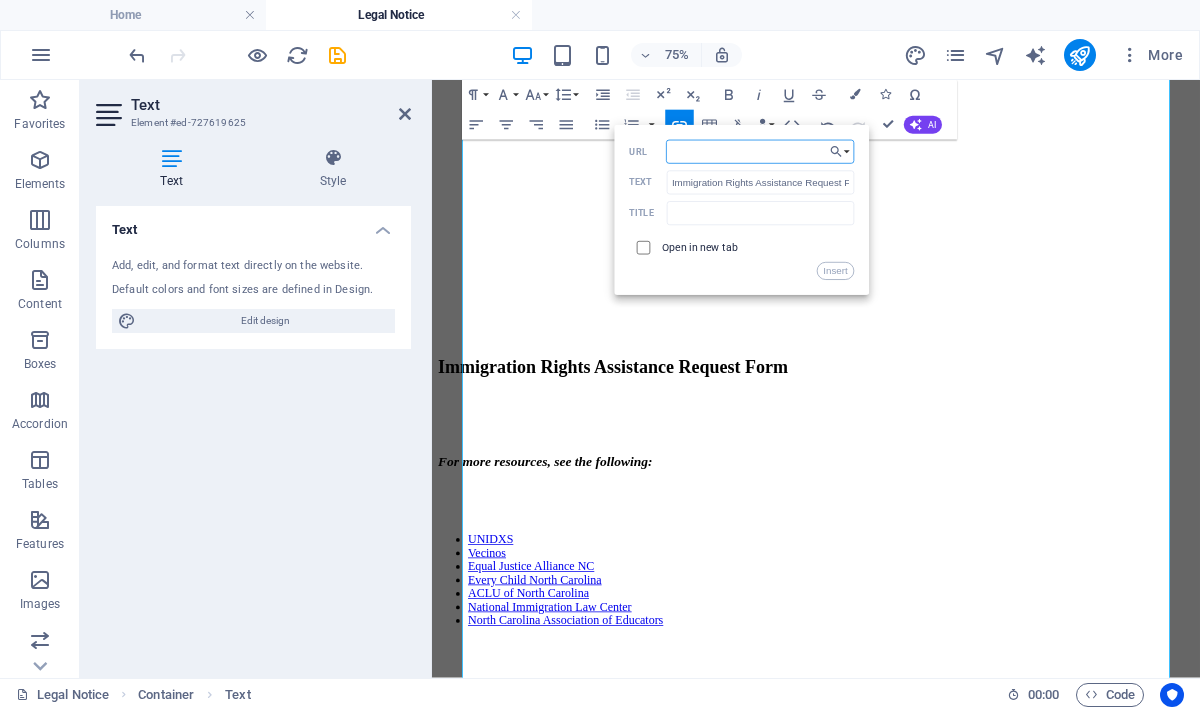 type on "https://forms.office.com/pages/responsepage.aspx?id=zab3hoye70eY6ICbkynpPEwLQ5wlU9pMuJvV4FeB_1FUQVlKVEQxV1I1WEpKUTdDMzhHVFZWNVIxNy4u&route=shorturl" 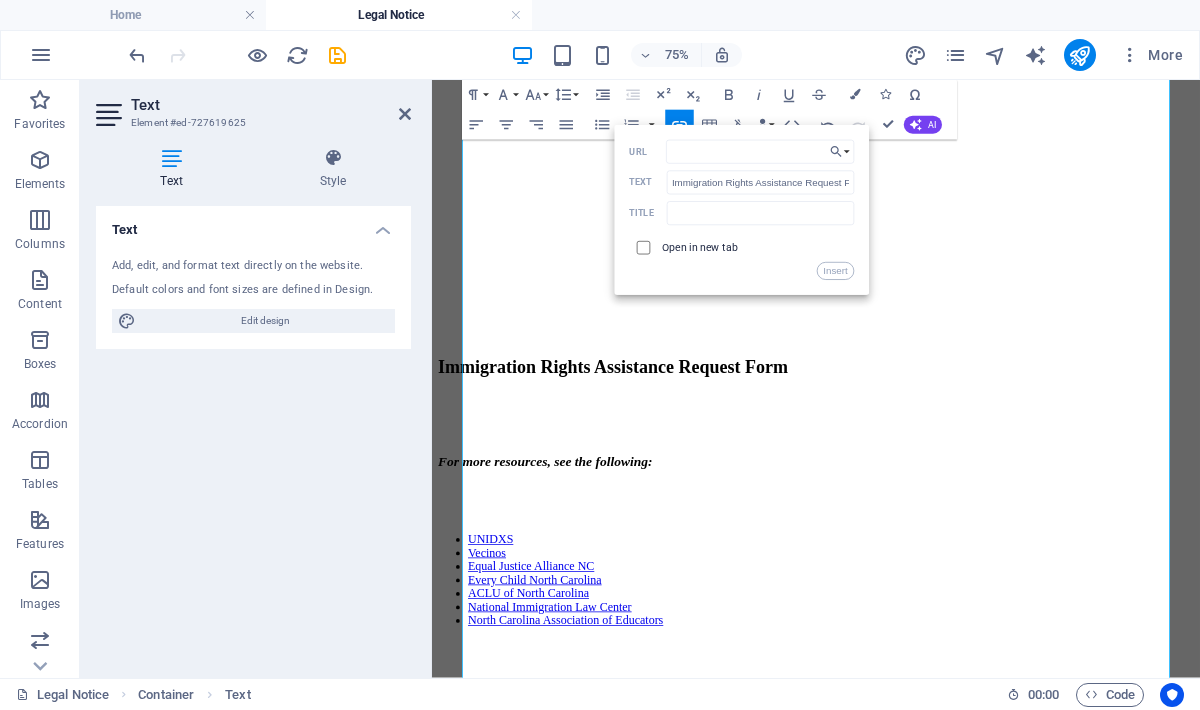 click at bounding box center [642, 246] 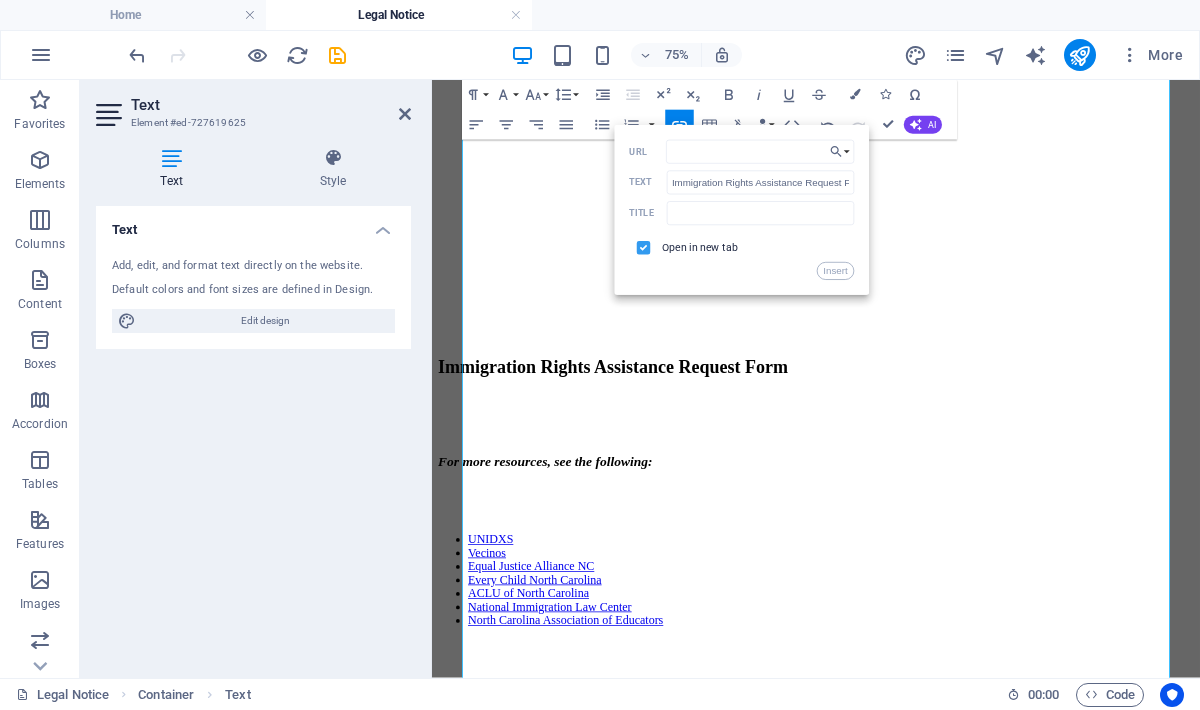 scroll, scrollTop: 0, scrollLeft: 0, axis: both 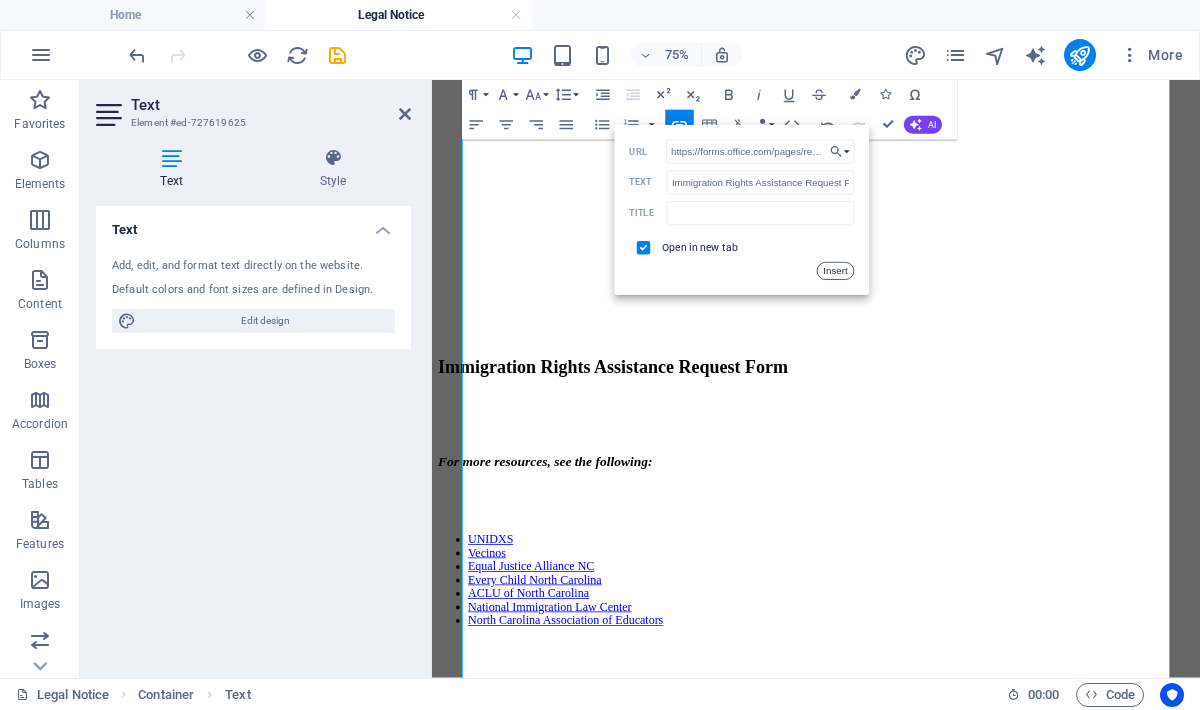click on "Insert" at bounding box center (836, 271) 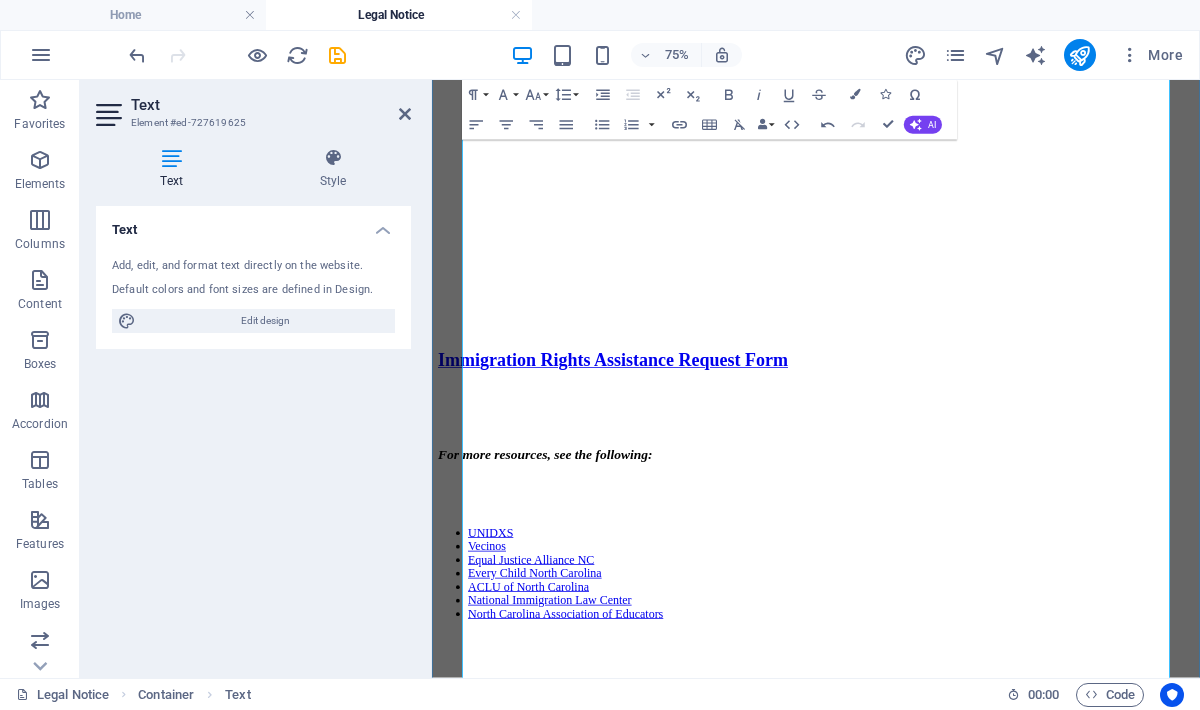 click on "​Immigration Rights Assistance Request Form" at bounding box center [944, 454] 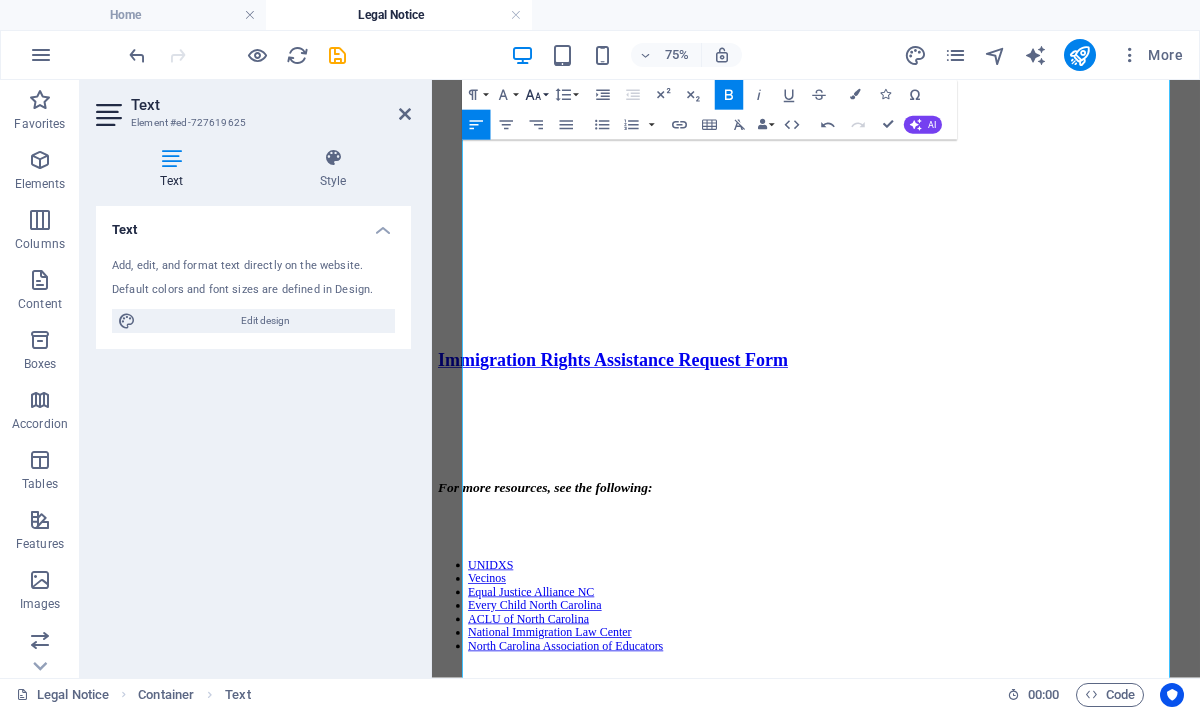 click on "Font Size" at bounding box center [536, 95] 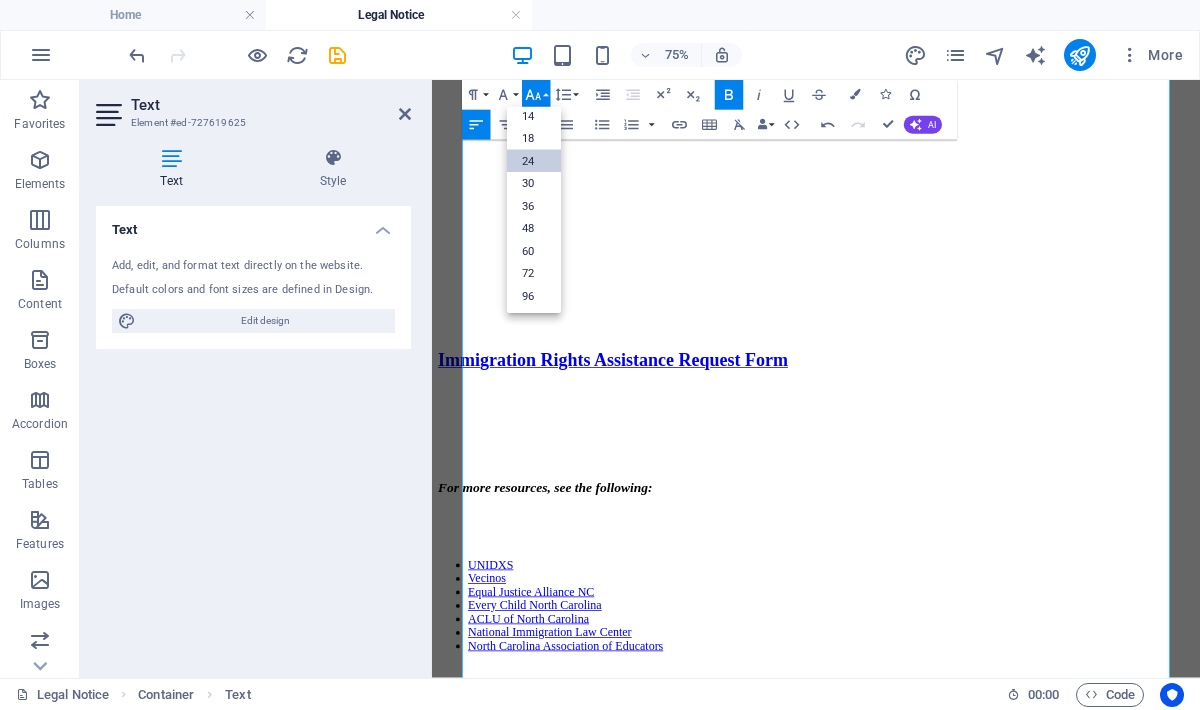 scroll, scrollTop: 161, scrollLeft: 0, axis: vertical 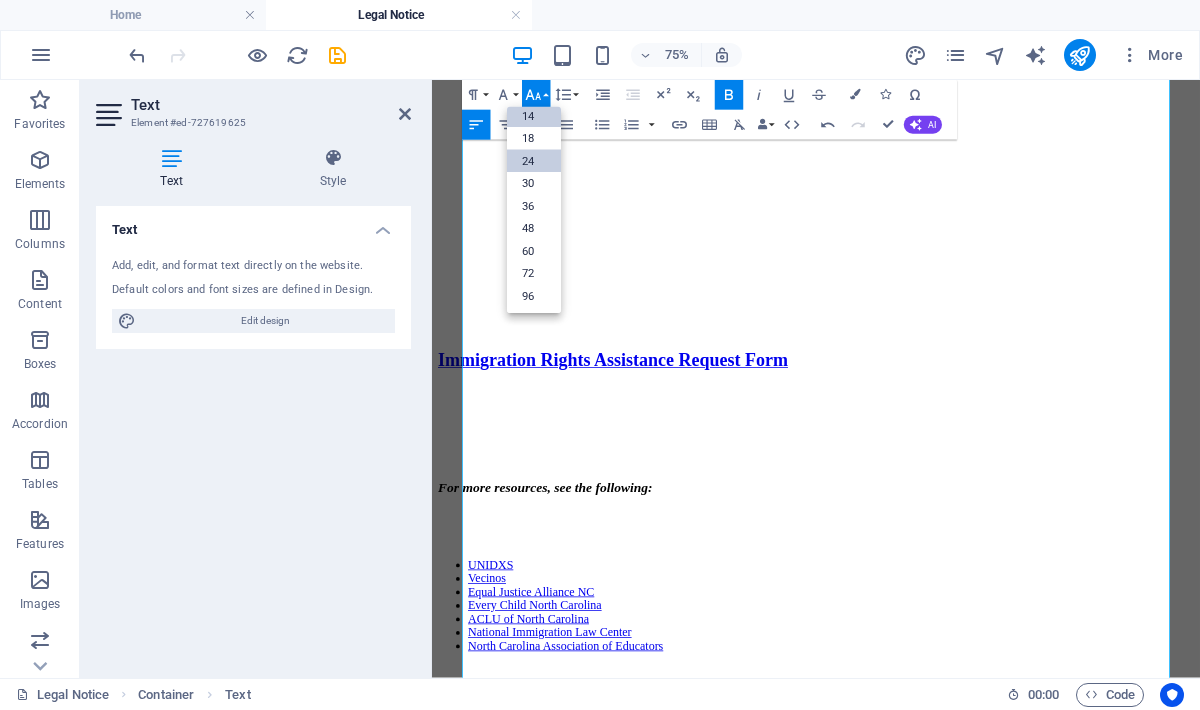 click on "14" at bounding box center (534, 116) 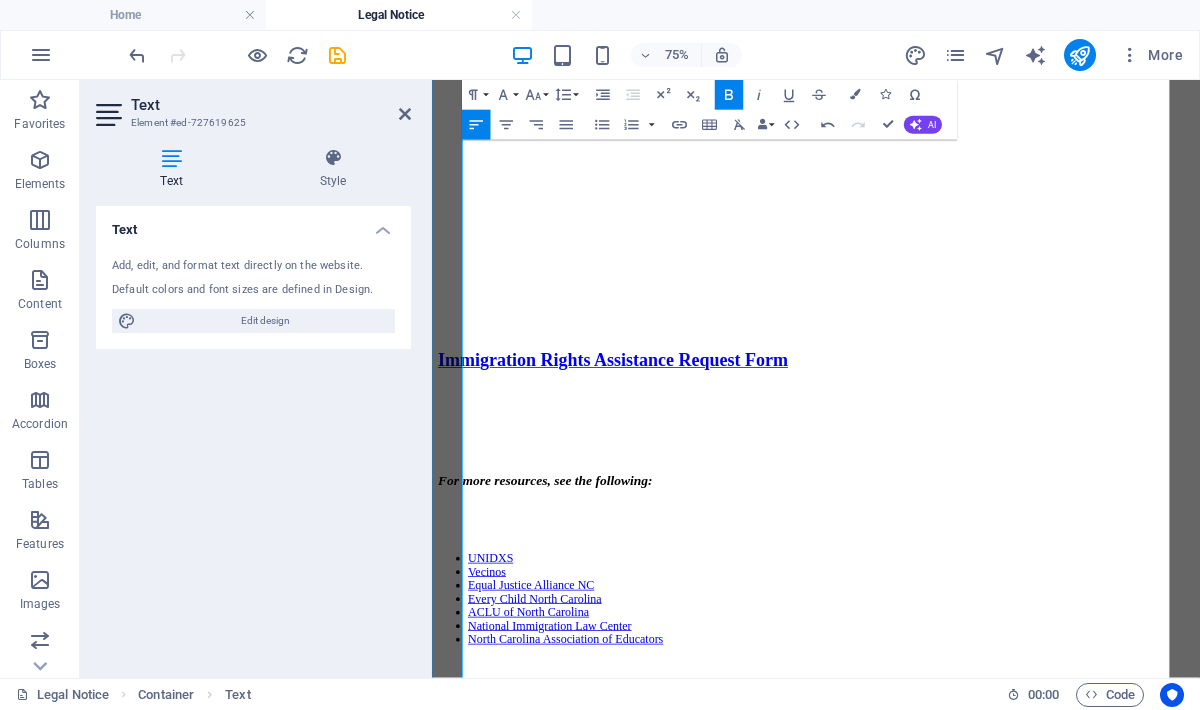 click on "​Immigration Rights Assistance Request Form" at bounding box center (944, 454) 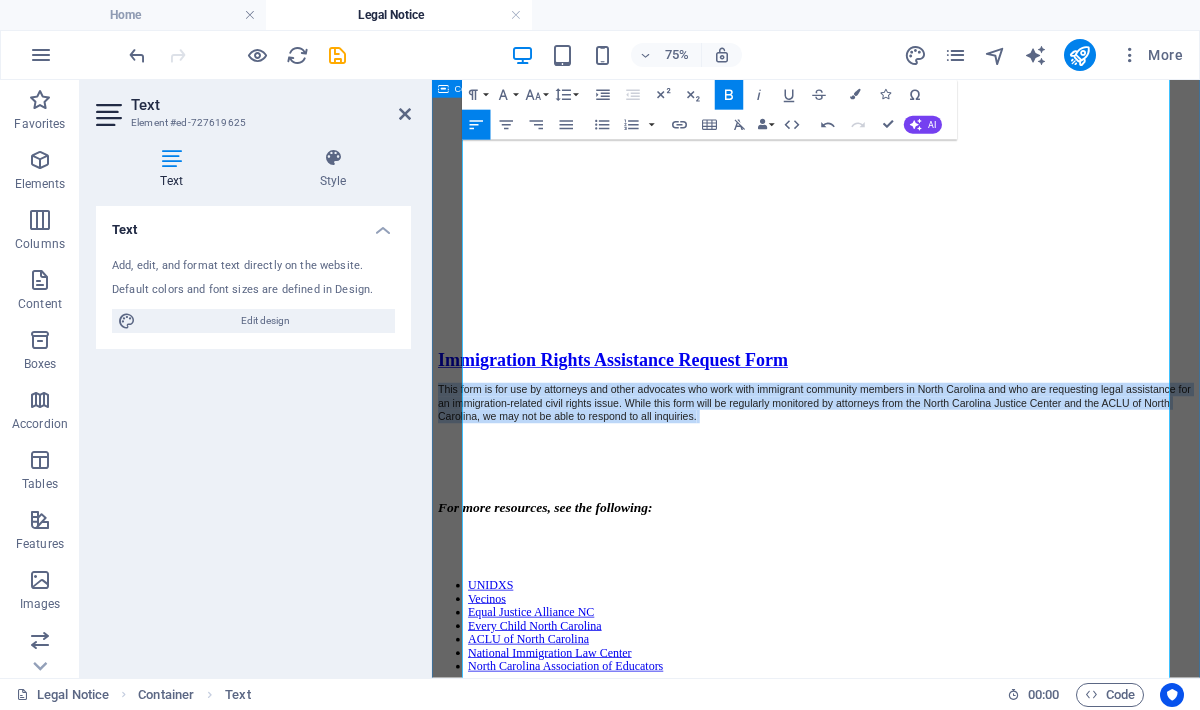 drag, startPoint x: 966, startPoint y: 681, endPoint x: 463, endPoint y: 616, distance: 507.1824 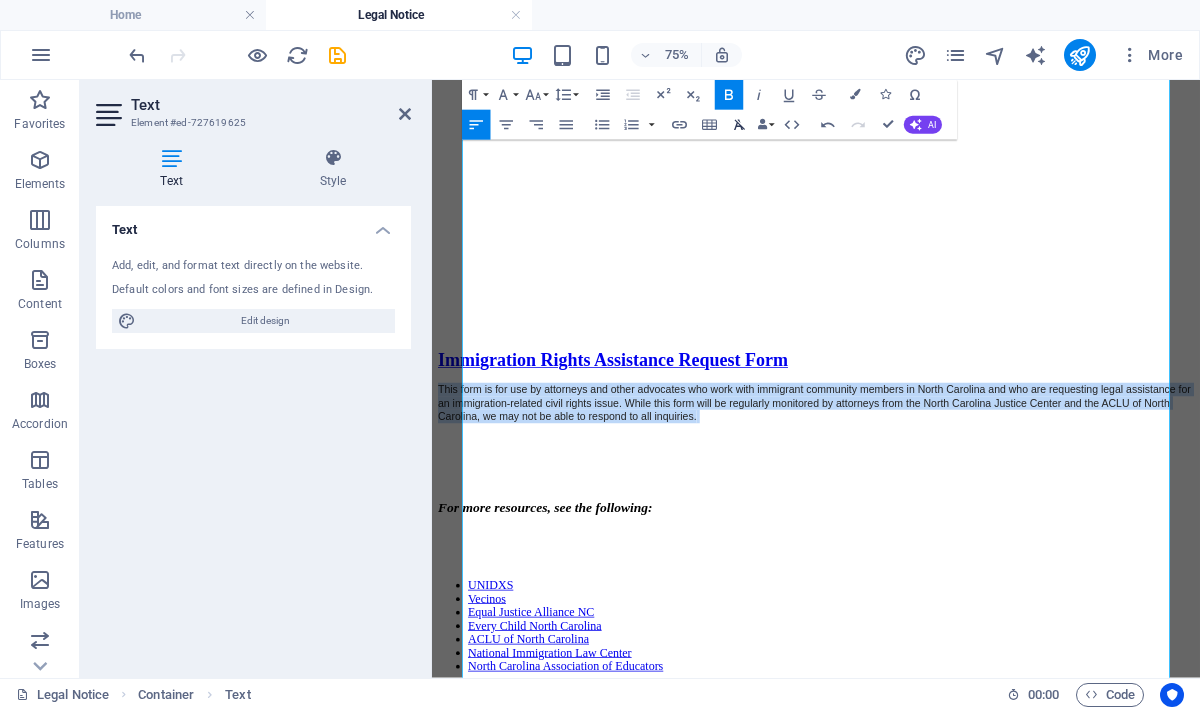 click 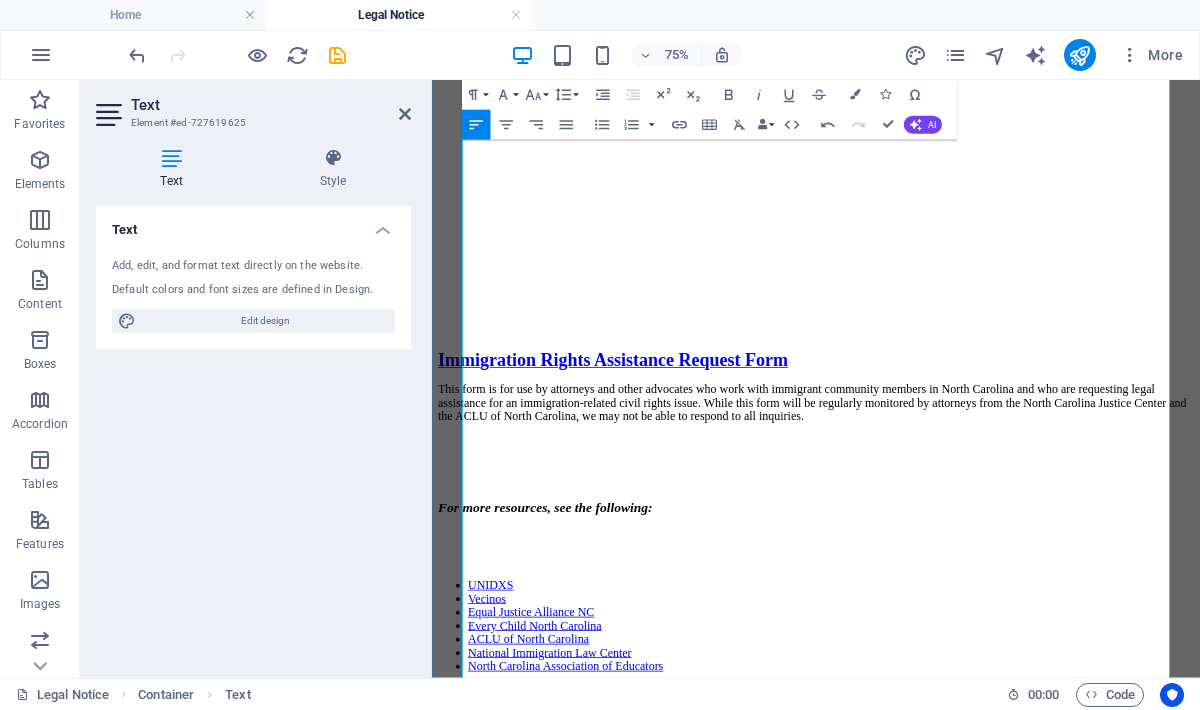 click on "​" at bounding box center [944, 567] 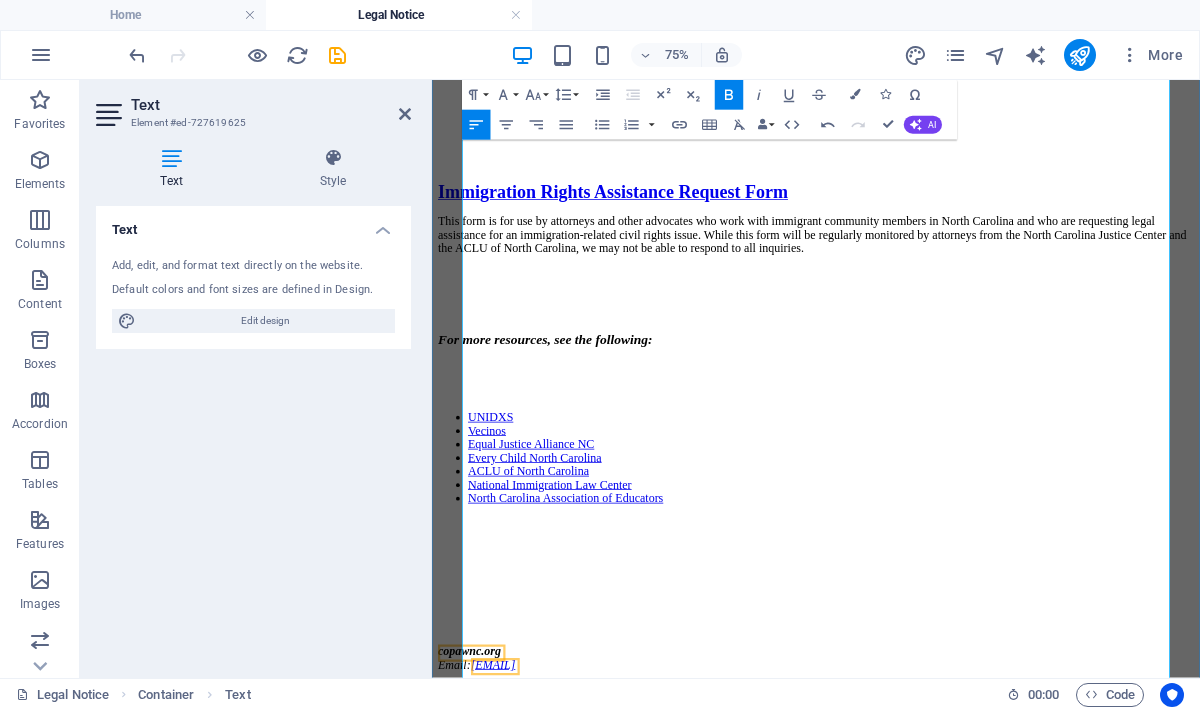 scroll, scrollTop: 1822, scrollLeft: 0, axis: vertical 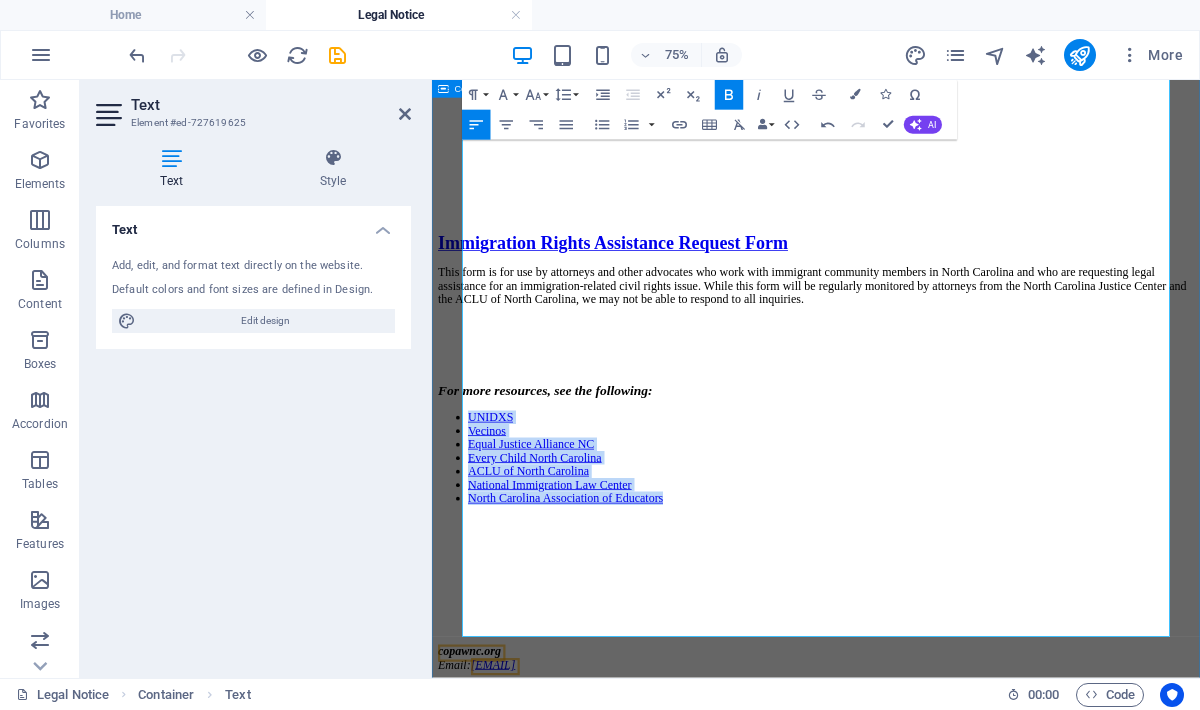 drag, startPoint x: 816, startPoint y: 614, endPoint x: 440, endPoint y: 428, distance: 419.49017 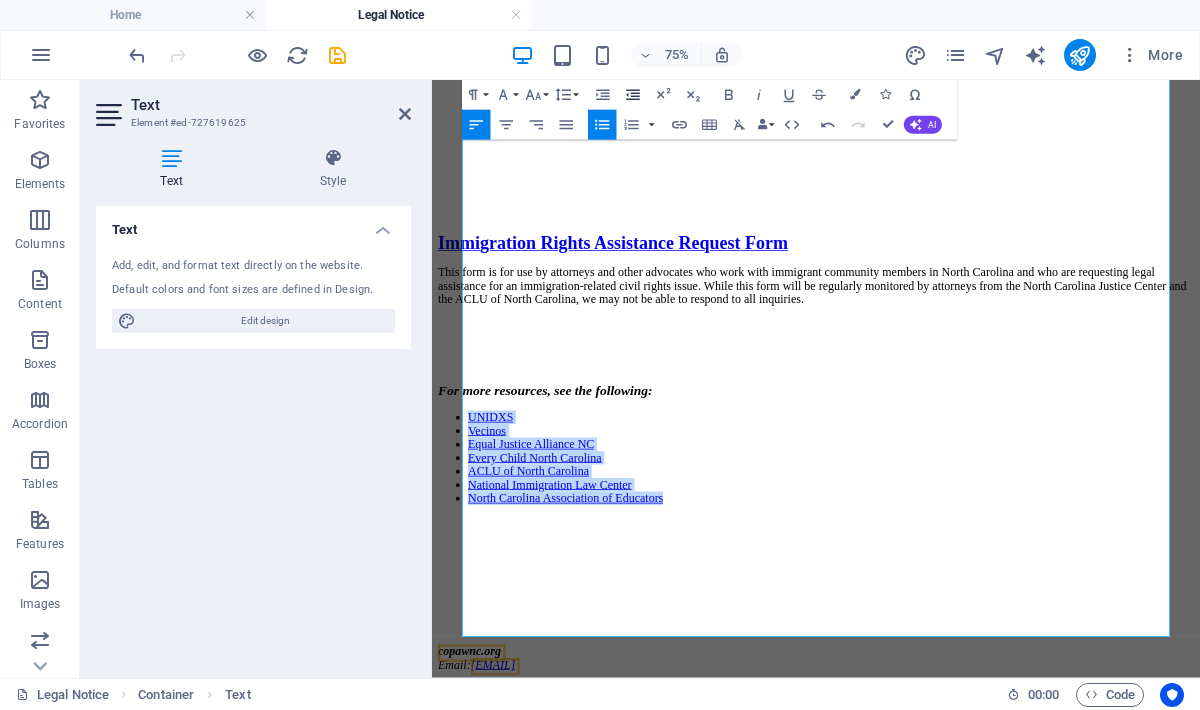 click 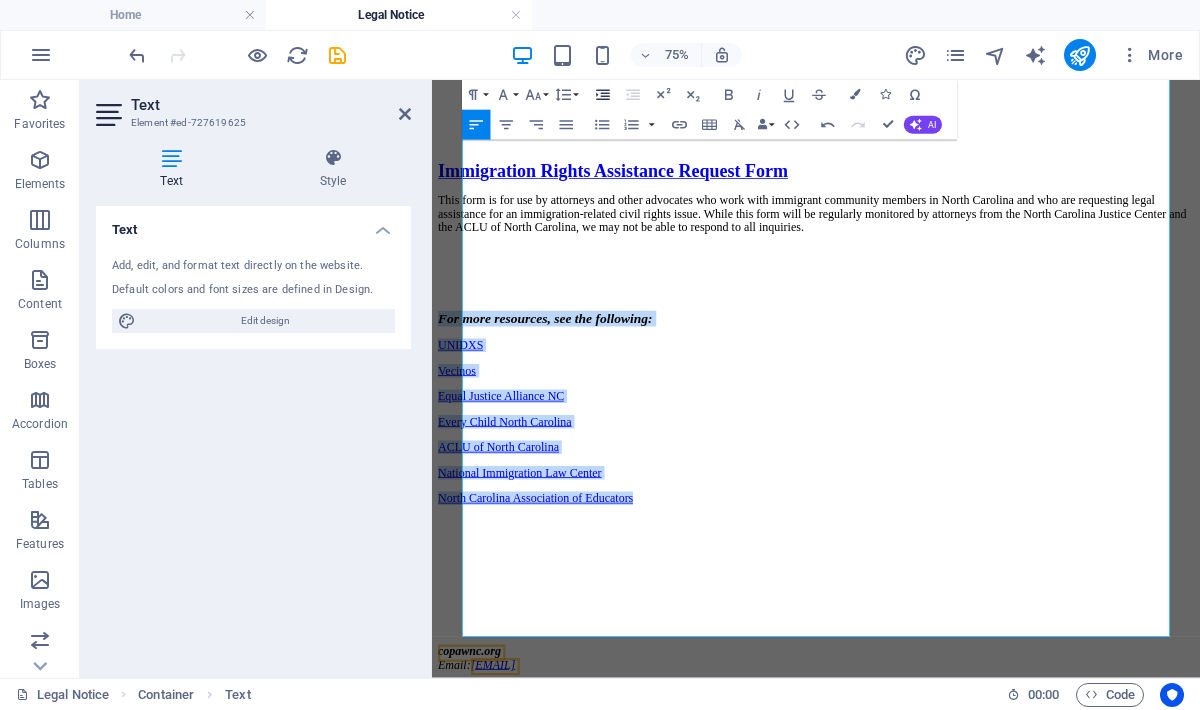 click 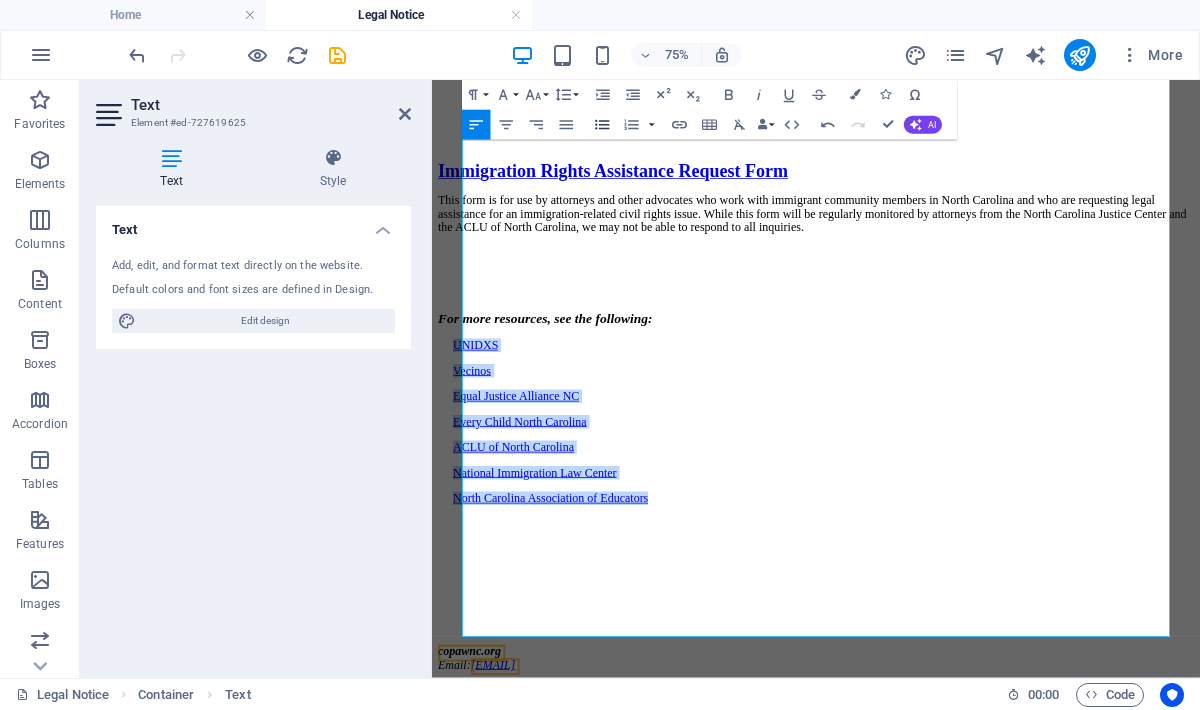 click 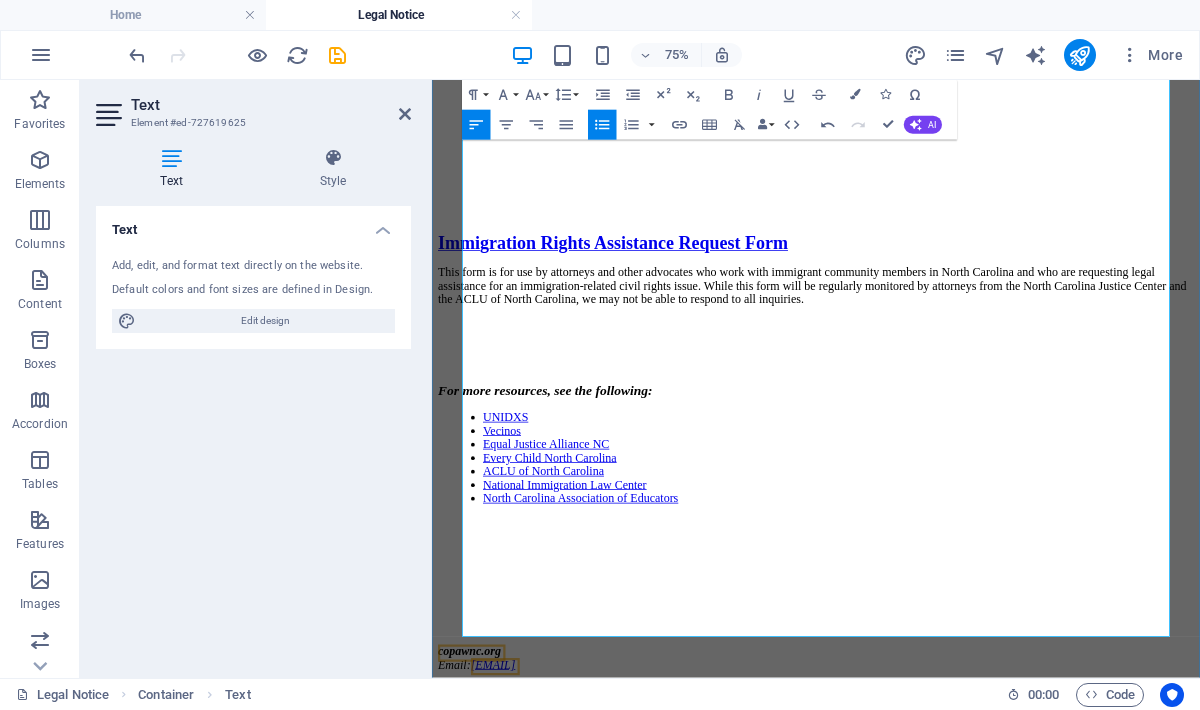 click at bounding box center [944, 672] 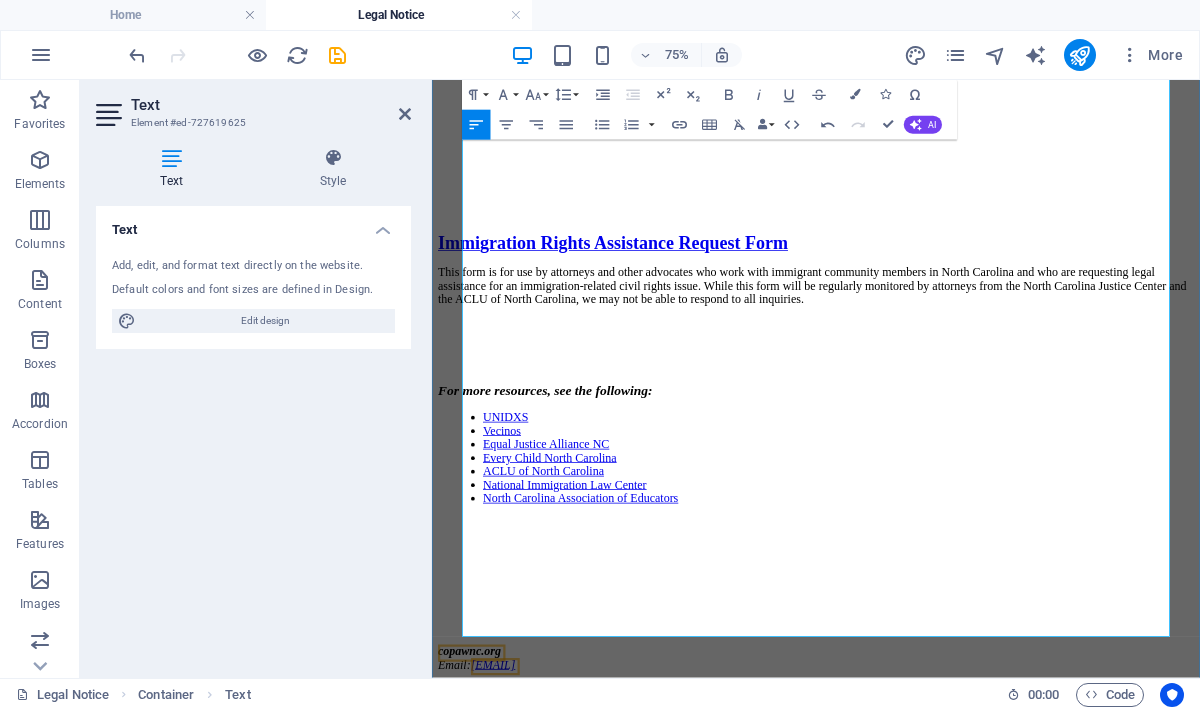scroll, scrollTop: 1847, scrollLeft: 0, axis: vertical 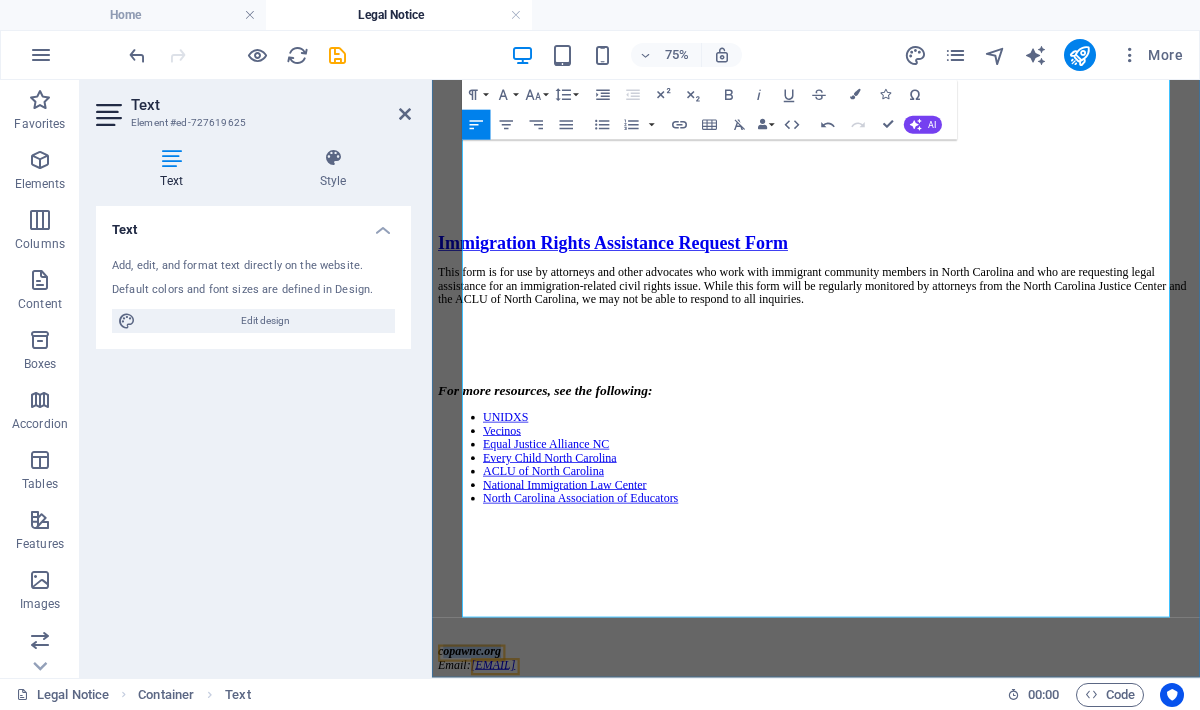 drag, startPoint x: 586, startPoint y: 753, endPoint x: 483, endPoint y: 753, distance: 103 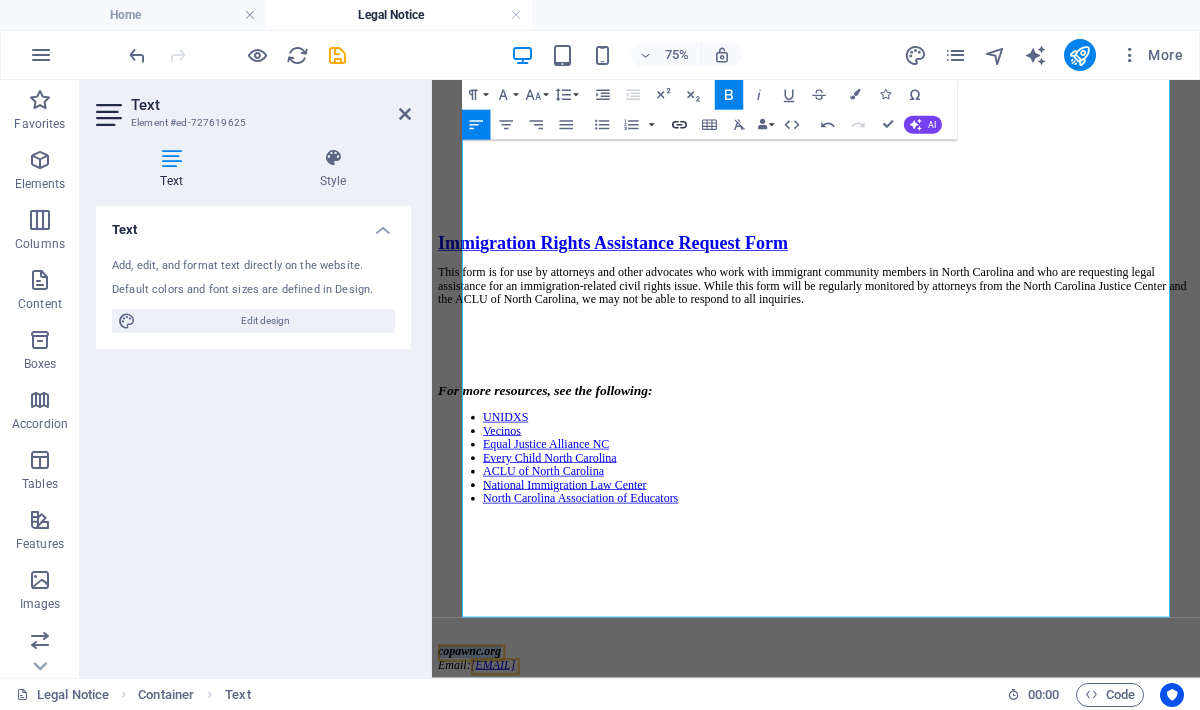 type 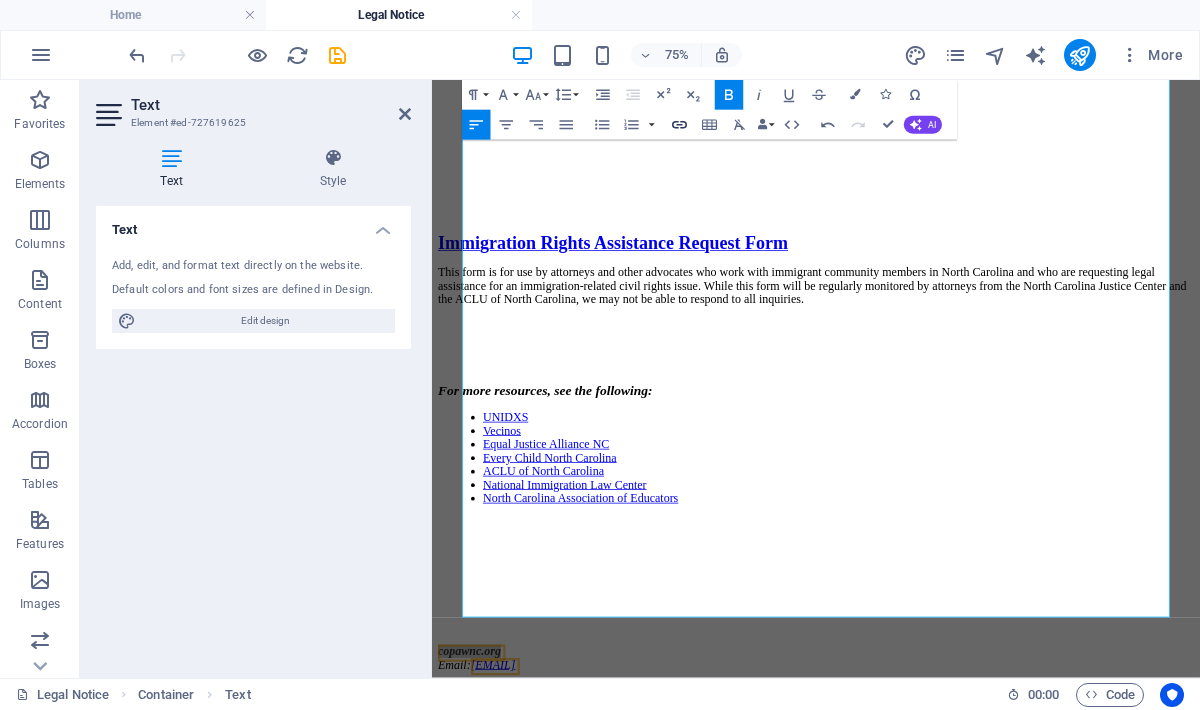 click 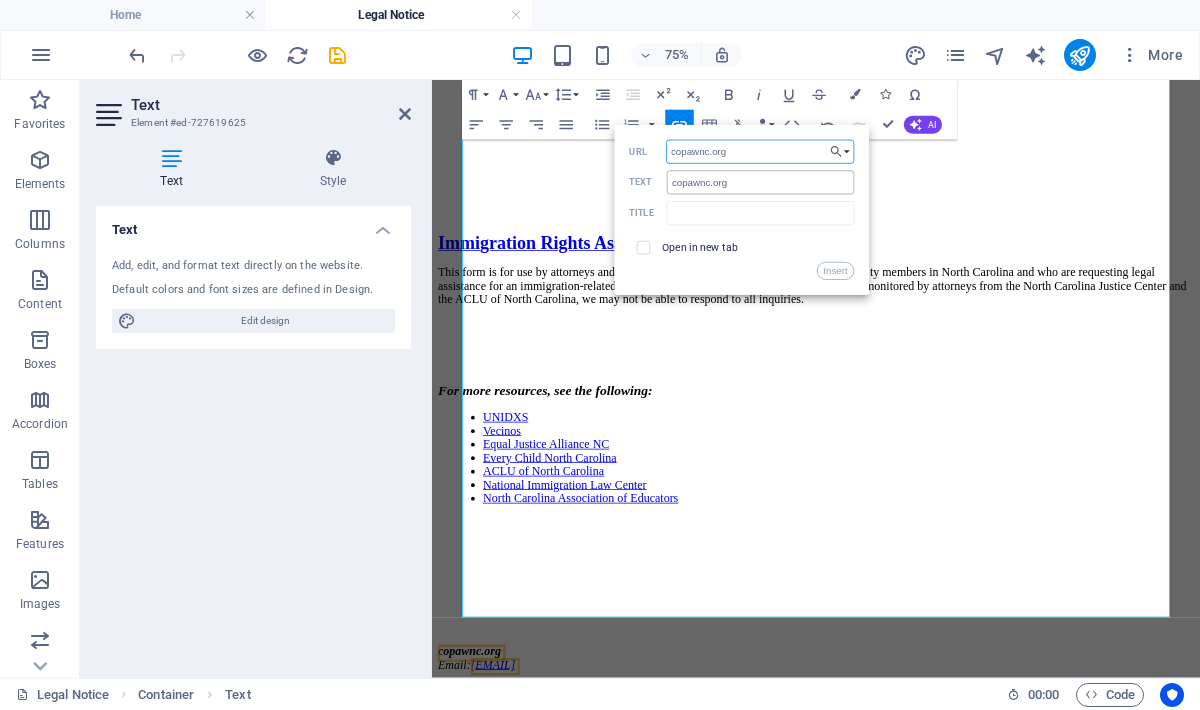 type on "copawnc.org" 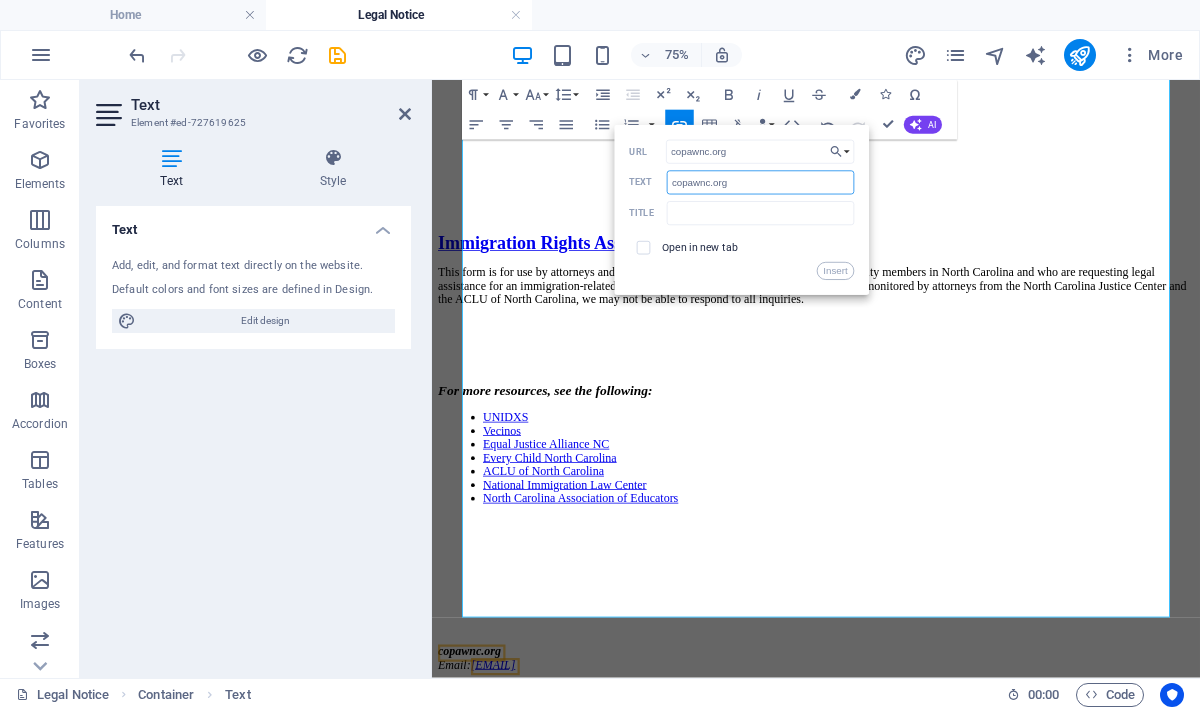 drag, startPoint x: 743, startPoint y: 183, endPoint x: 631, endPoint y: 184, distance: 112.00446 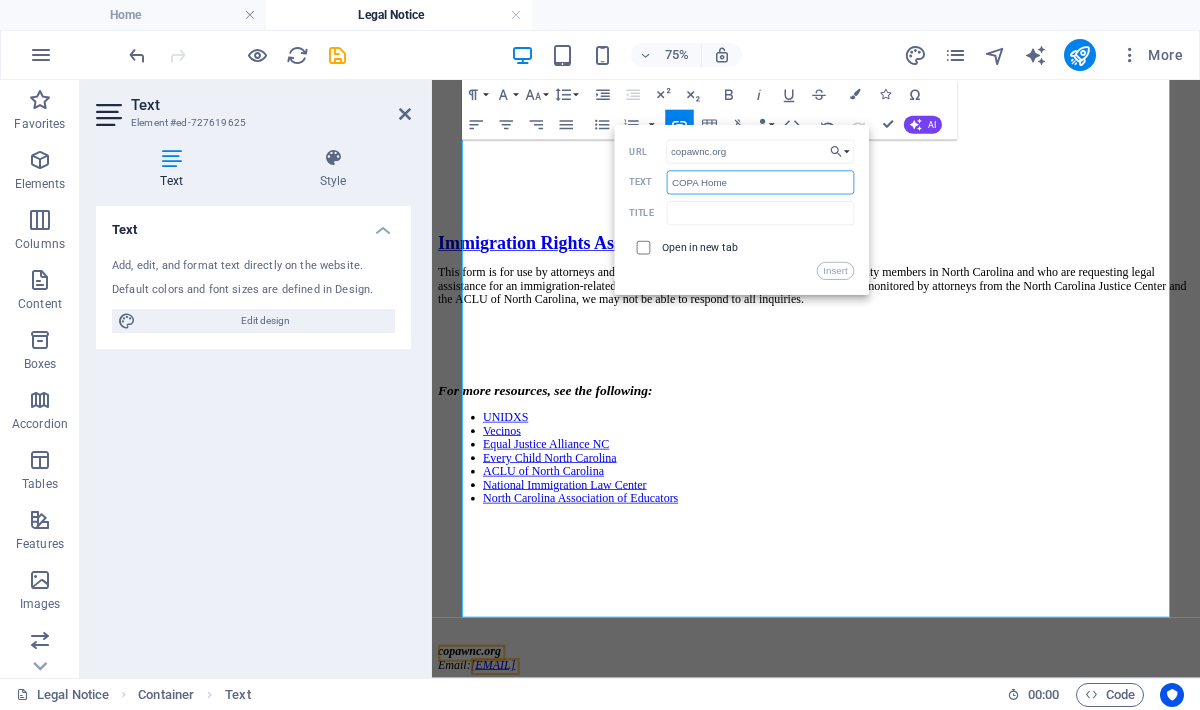 type on "COPA Home" 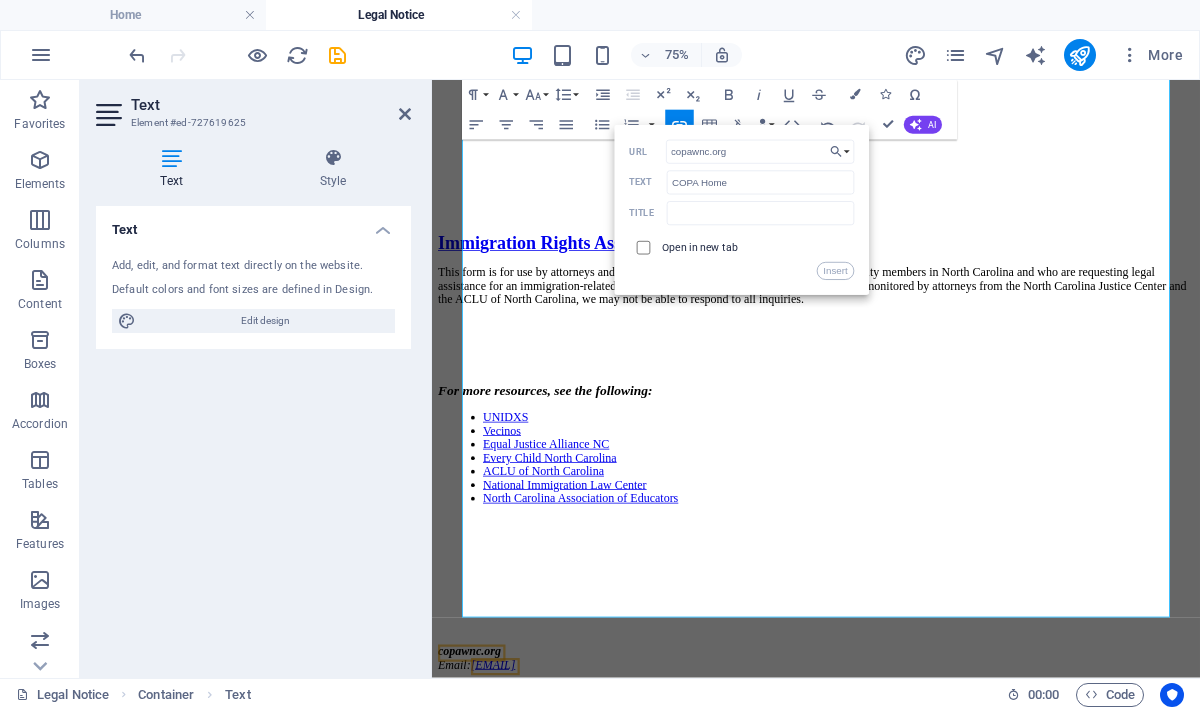 click at bounding box center [642, 246] 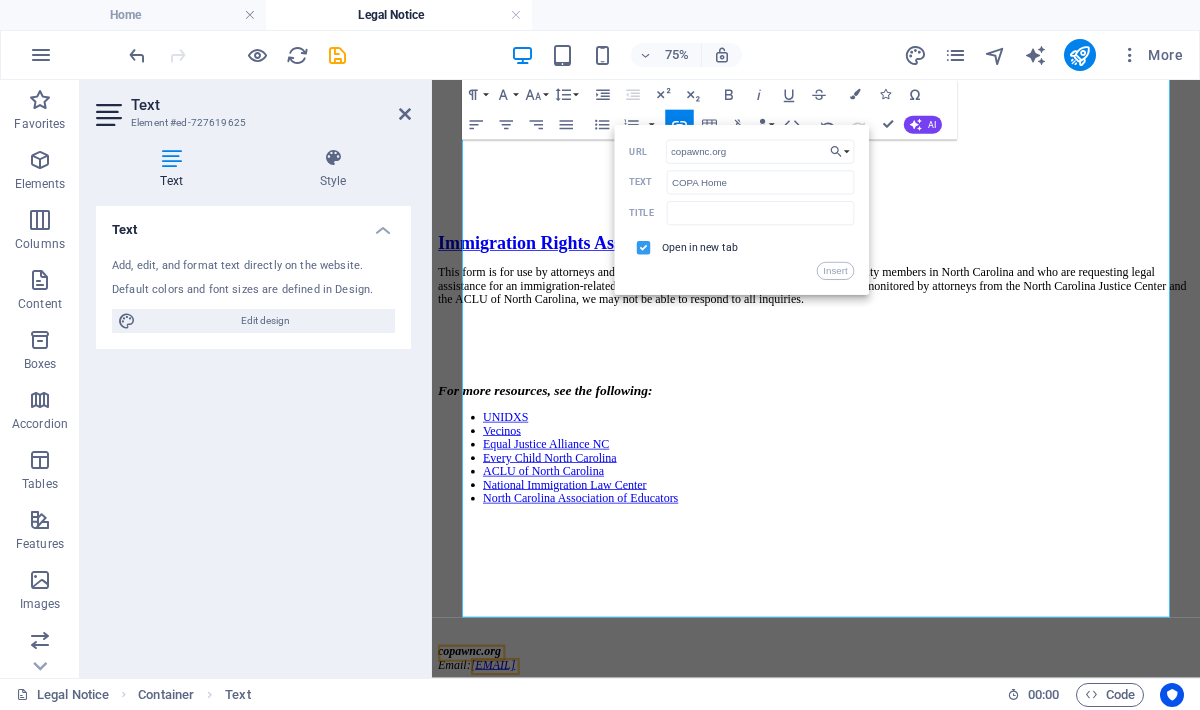 click at bounding box center [642, 246] 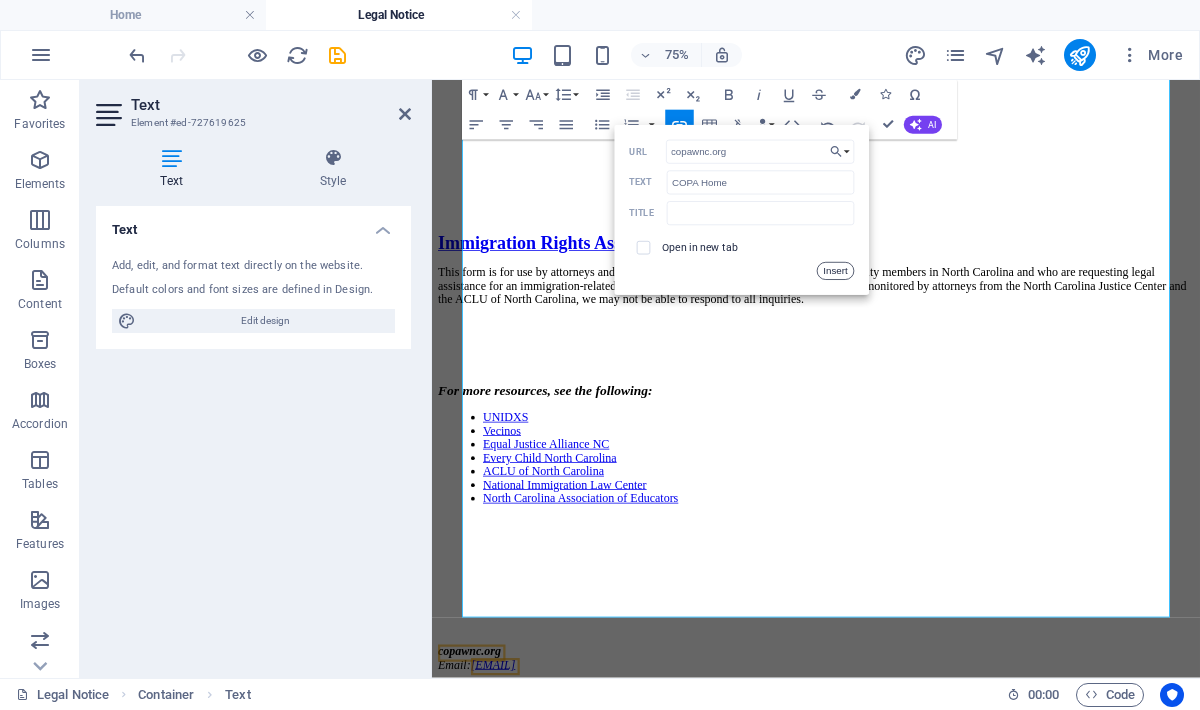 click on "Insert" at bounding box center (836, 271) 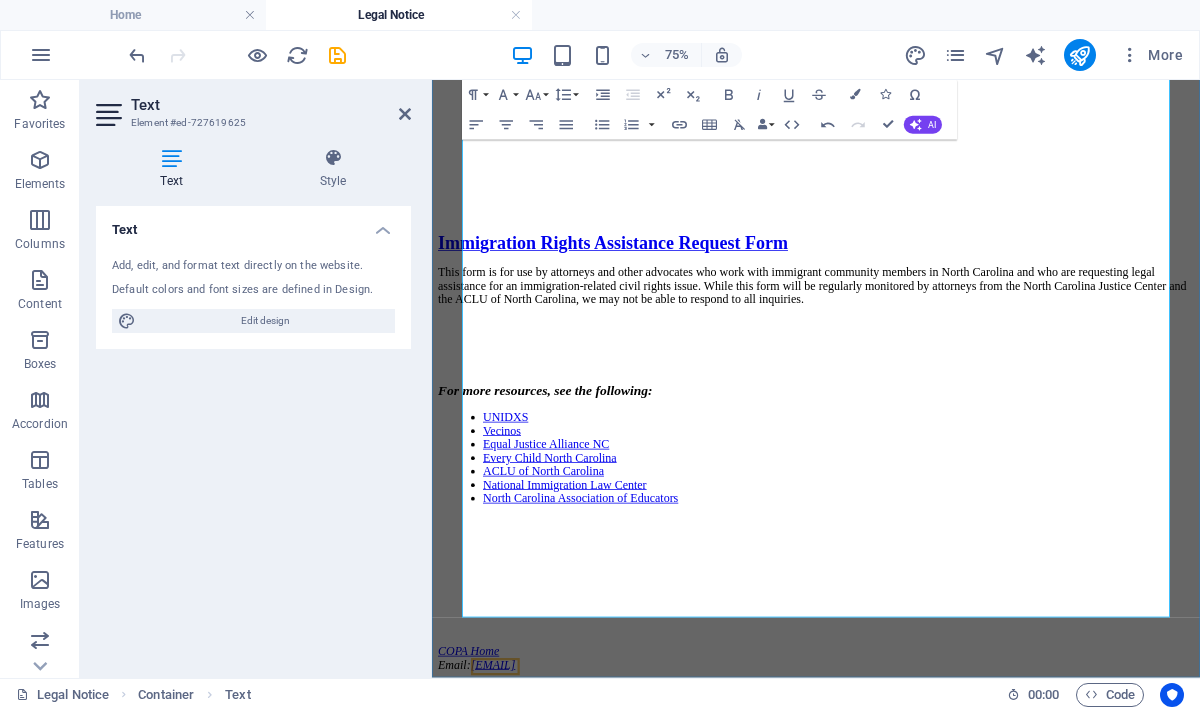 click at bounding box center [944, 706] 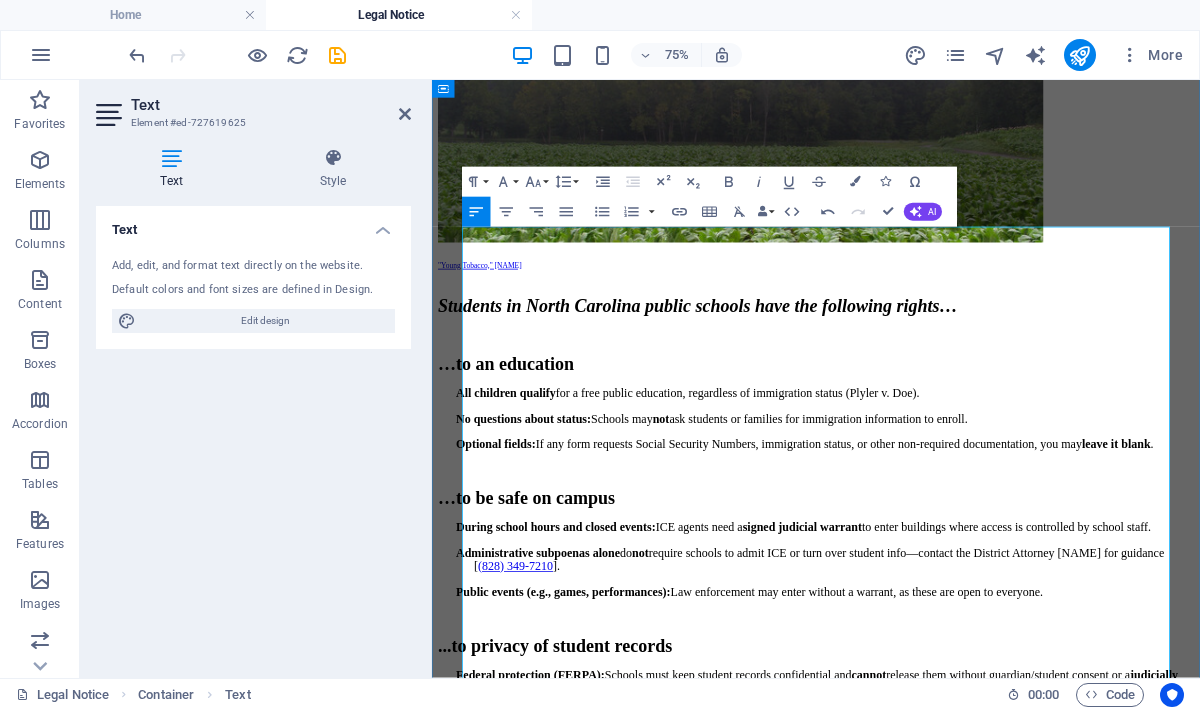 scroll, scrollTop: 0, scrollLeft: 0, axis: both 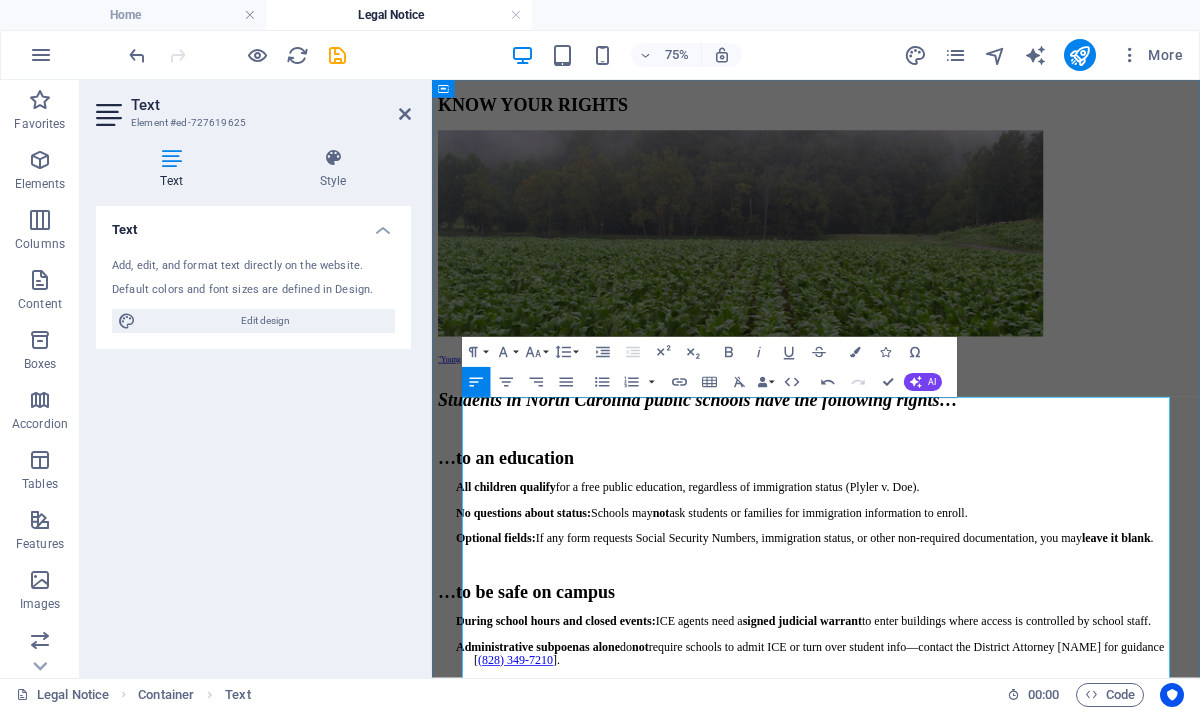 click on "Students in North Carolina public schools have the following rights…" at bounding box center (786, 507) 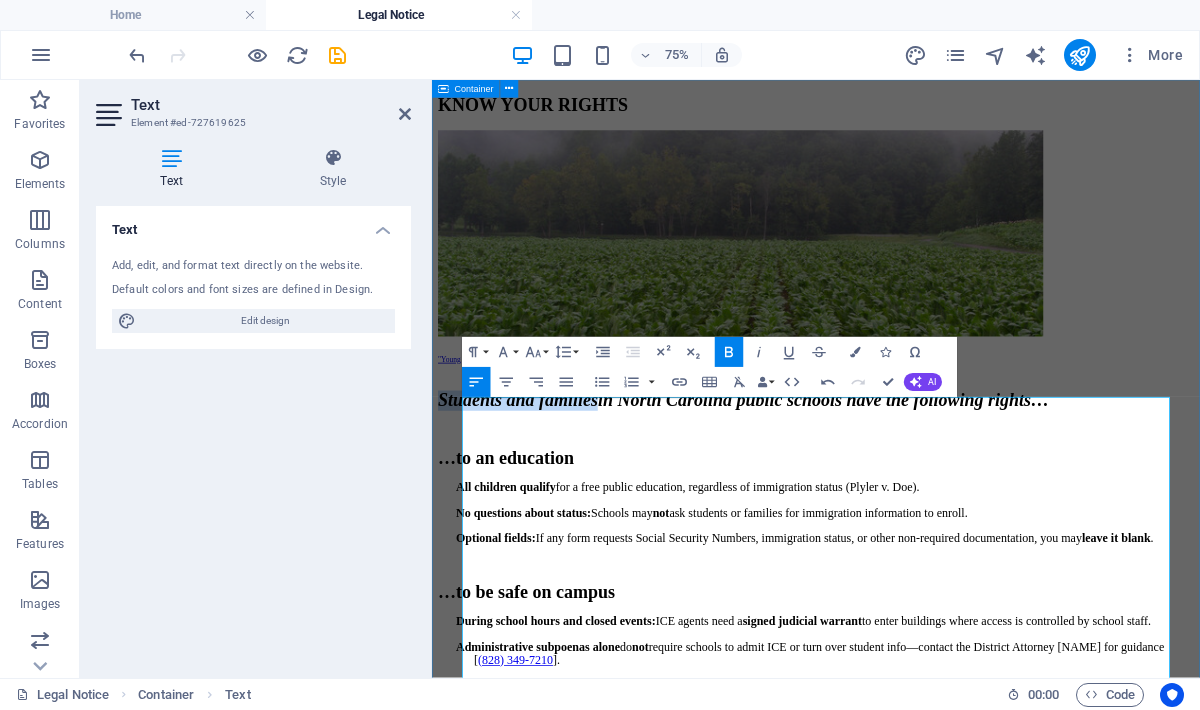 drag, startPoint x: 728, startPoint y: 552, endPoint x: 423, endPoint y: 542, distance: 305.16388 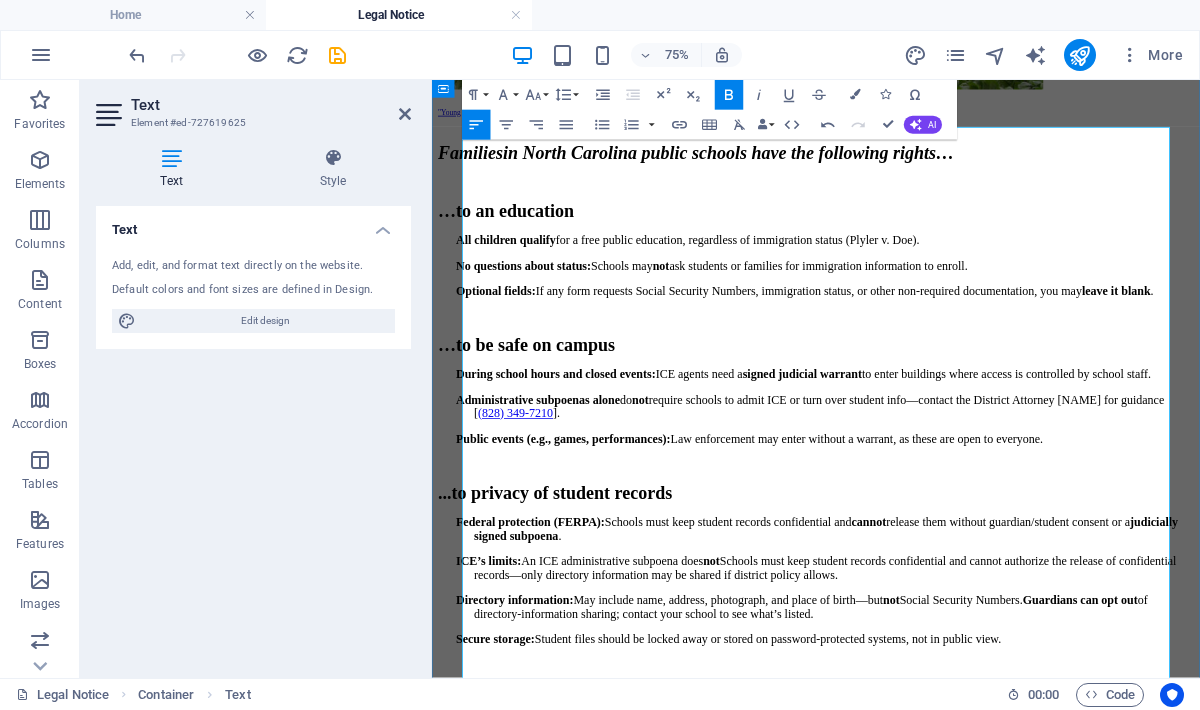 scroll, scrollTop: 294, scrollLeft: 0, axis: vertical 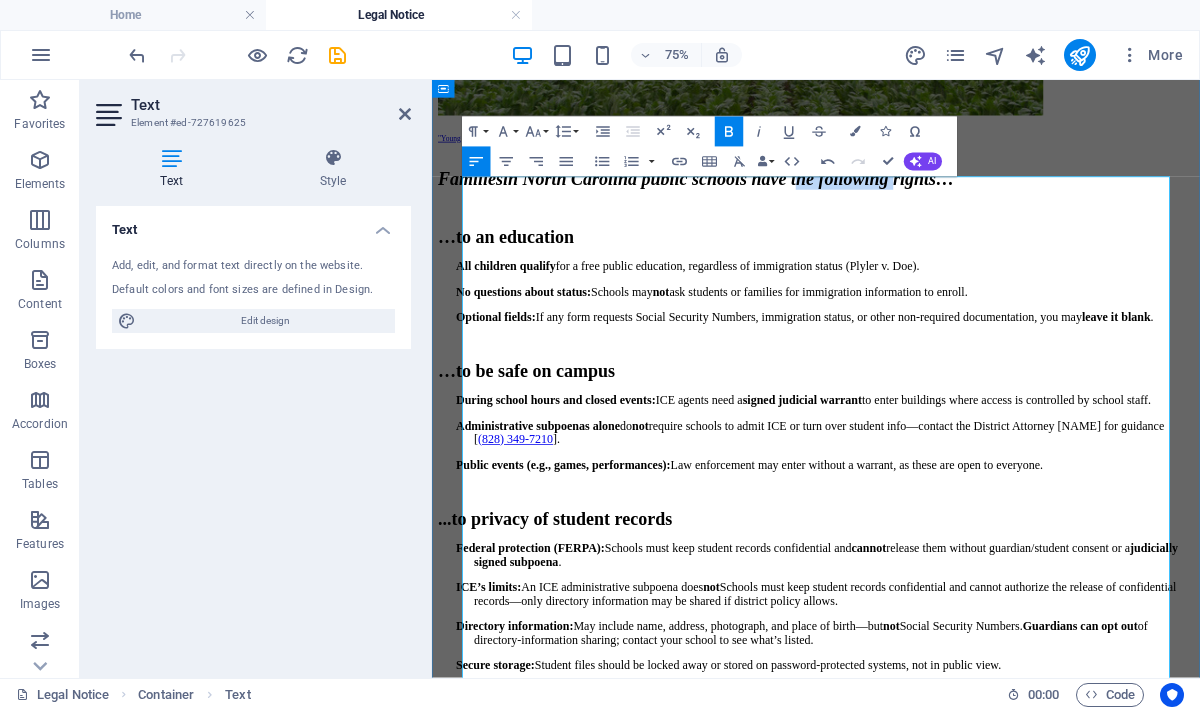 drag, startPoint x: 1186, startPoint y: 260, endPoint x: 1032, endPoint y: 260, distance: 154 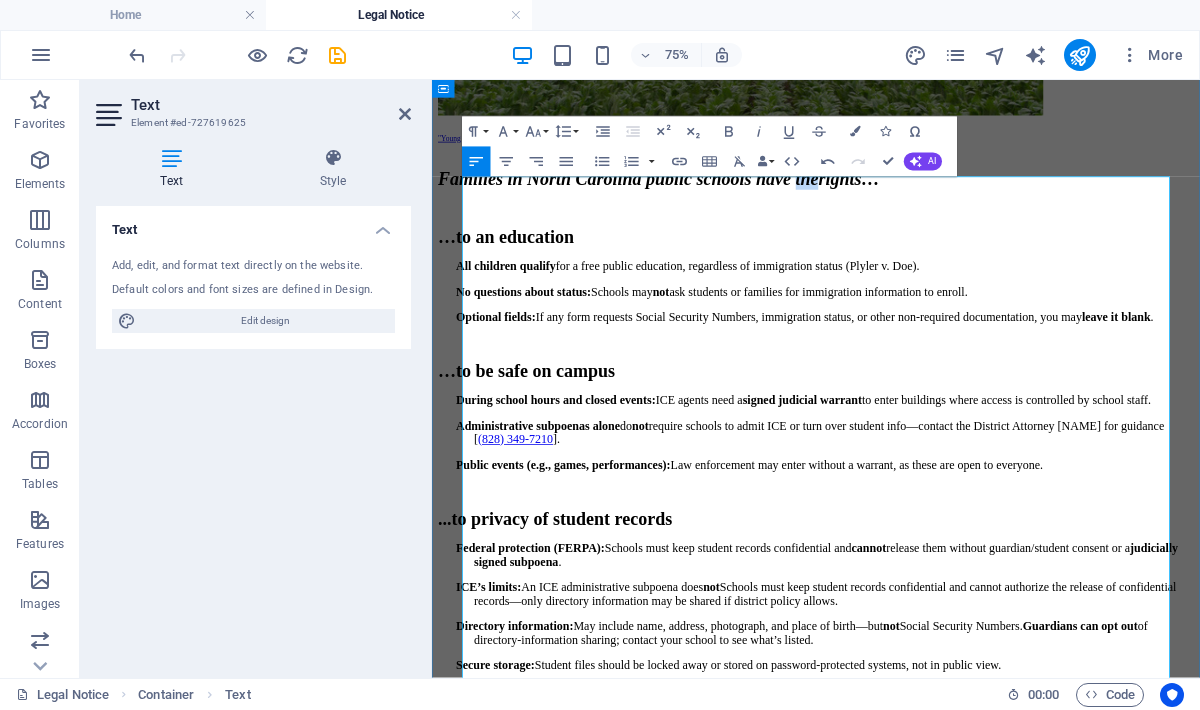 drag, startPoint x: 1064, startPoint y: 263, endPoint x: 1027, endPoint y: 263, distance: 37 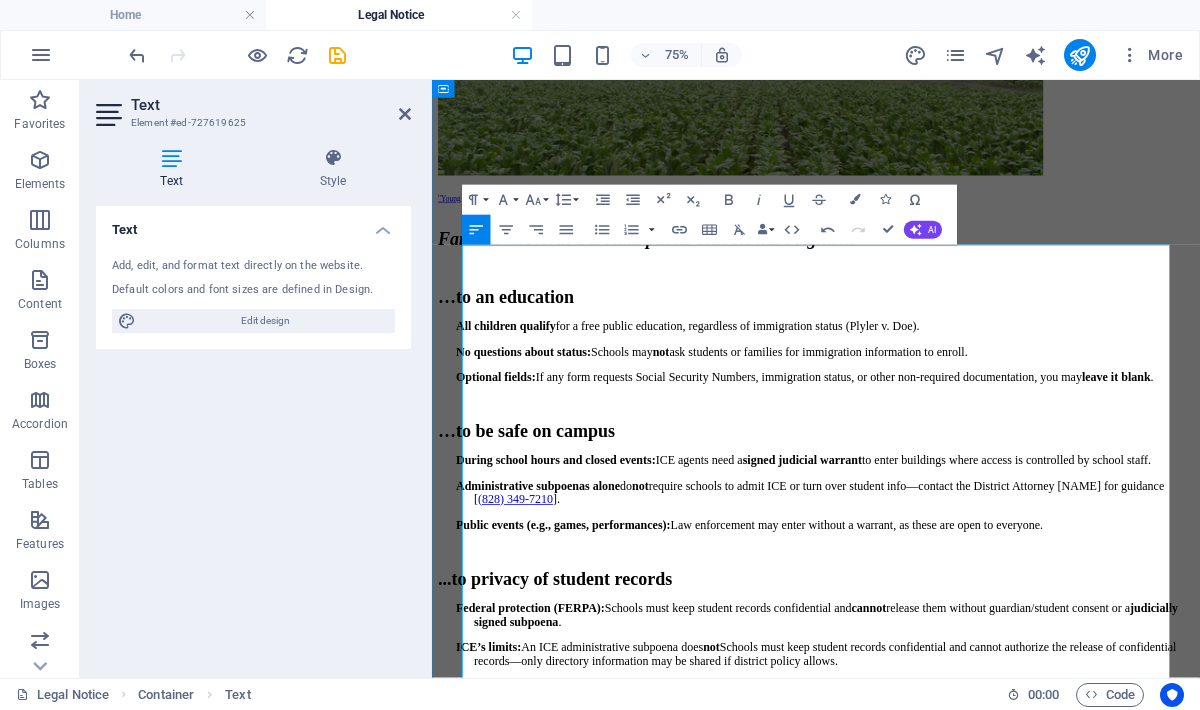 scroll, scrollTop: 53, scrollLeft: 0, axis: vertical 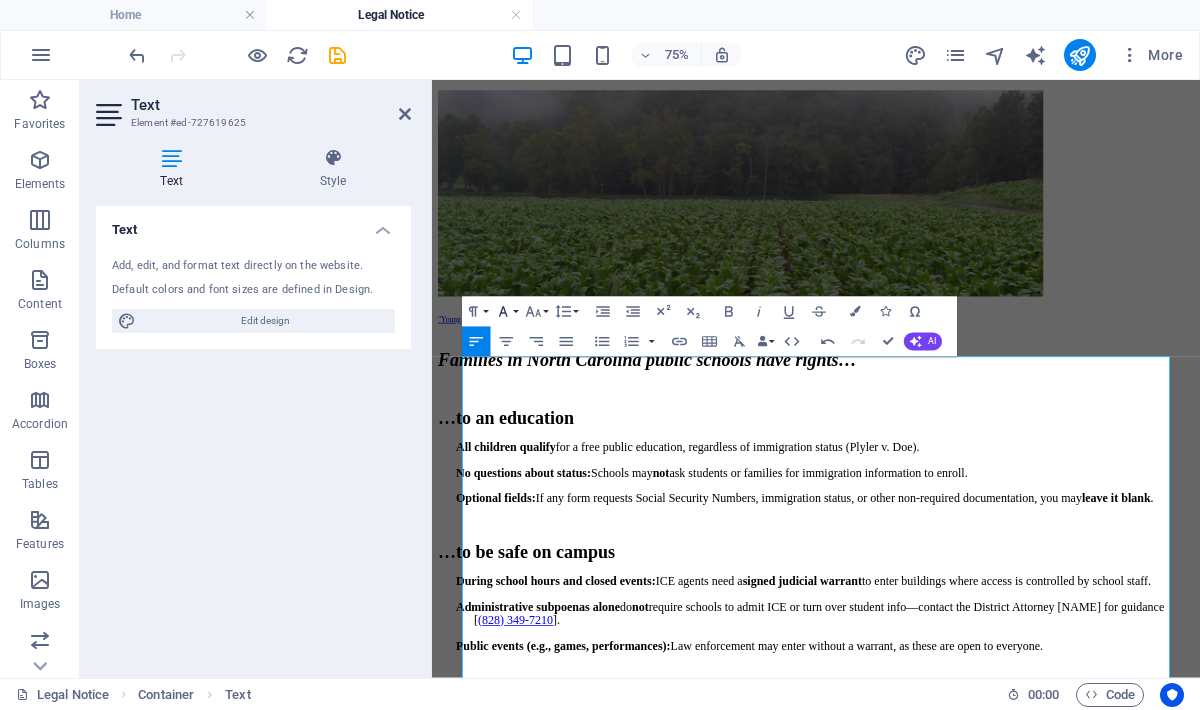 click on "Font Family" at bounding box center (506, 312) 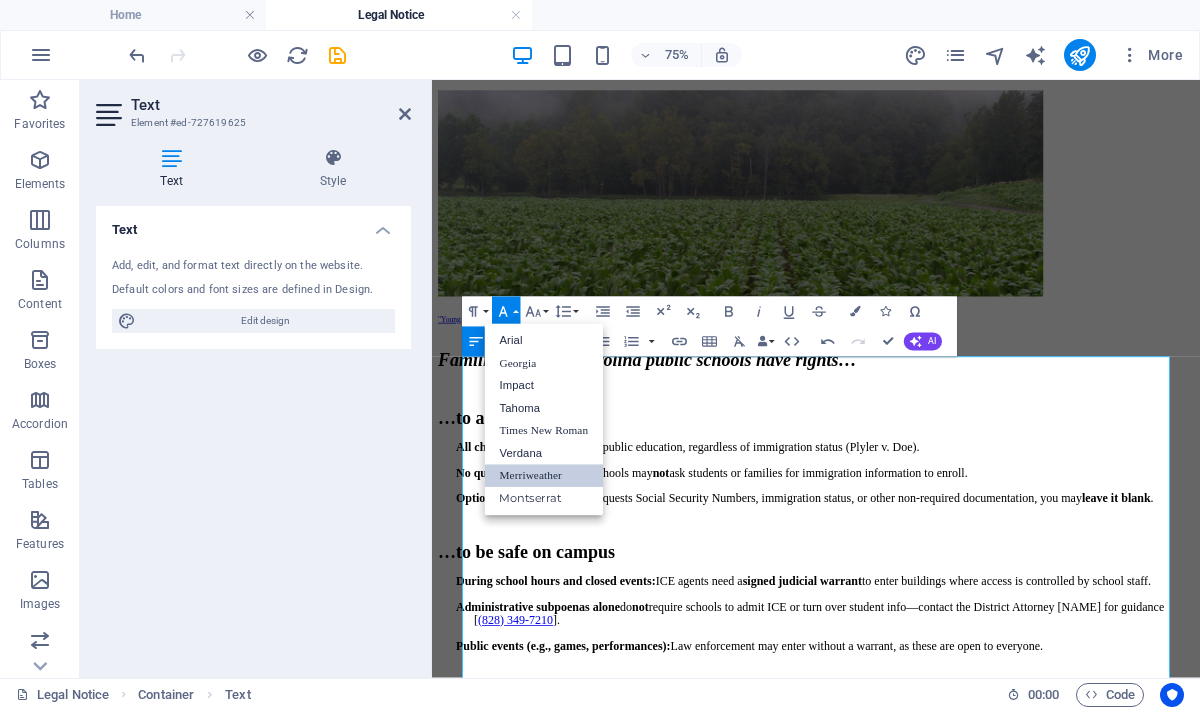scroll, scrollTop: 0, scrollLeft: 0, axis: both 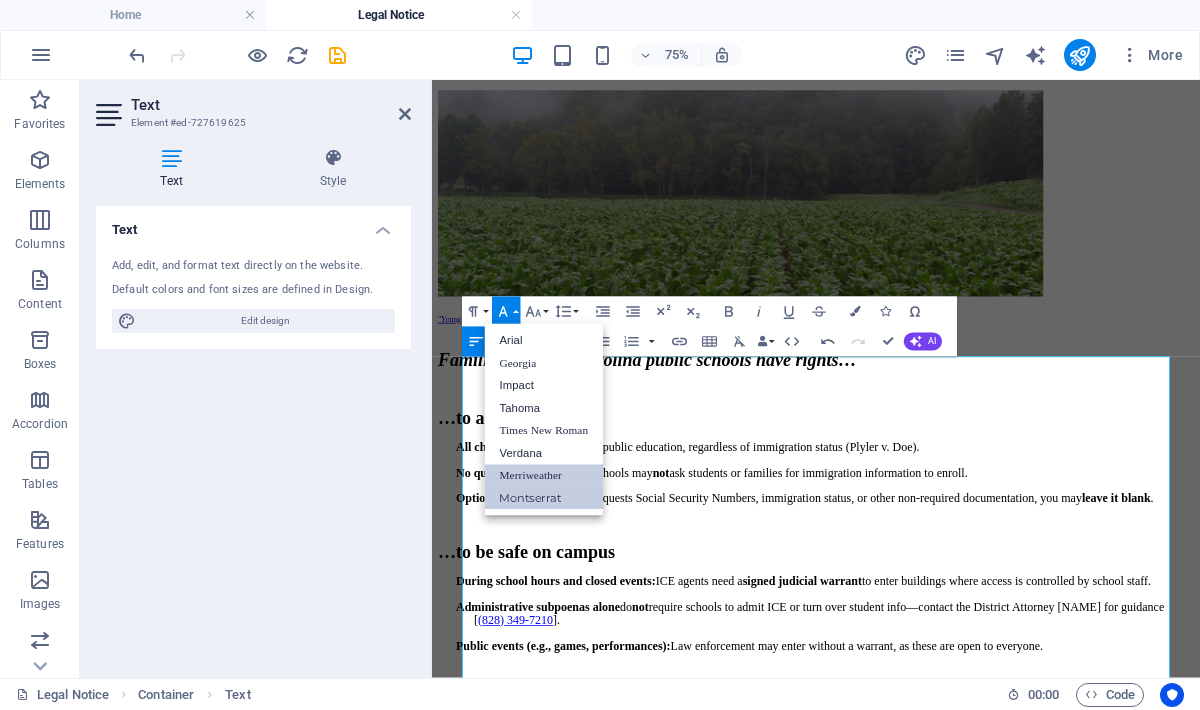 click on "Montserrat" at bounding box center (544, 498) 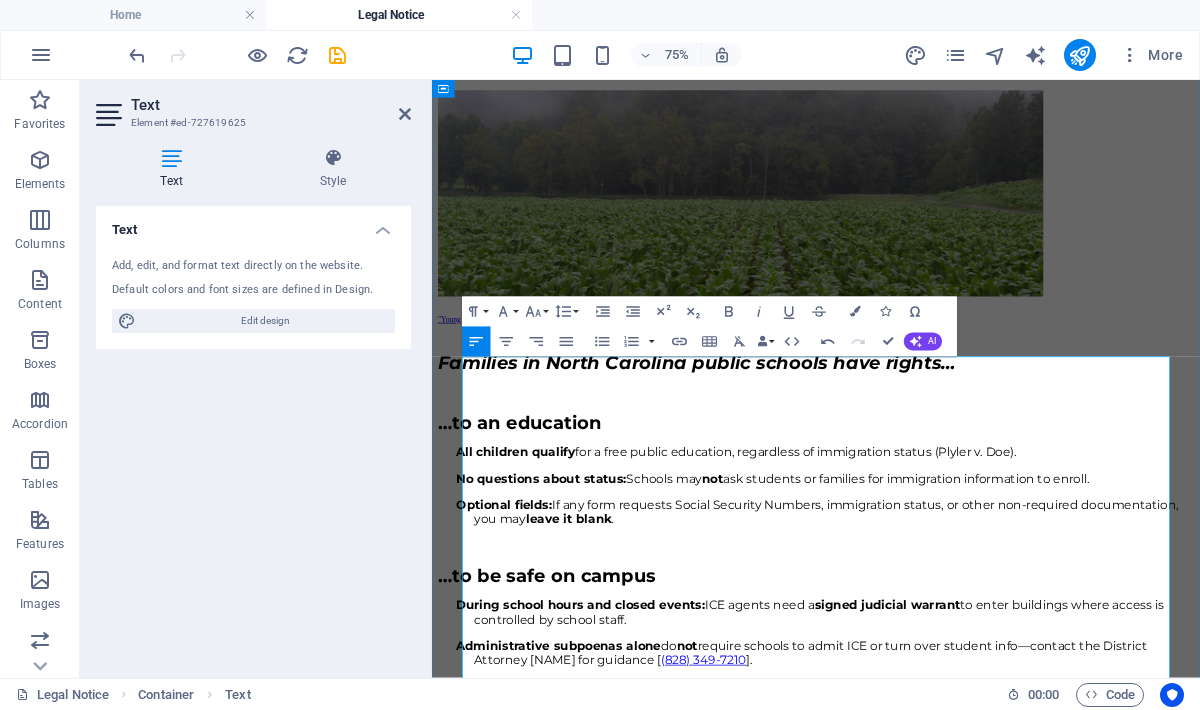 click on "Optional fields:  If any form requests Social Security Numbers, immigration status, or other non-required documentation, you may  leave it blank ." at bounding box center [968, 656] 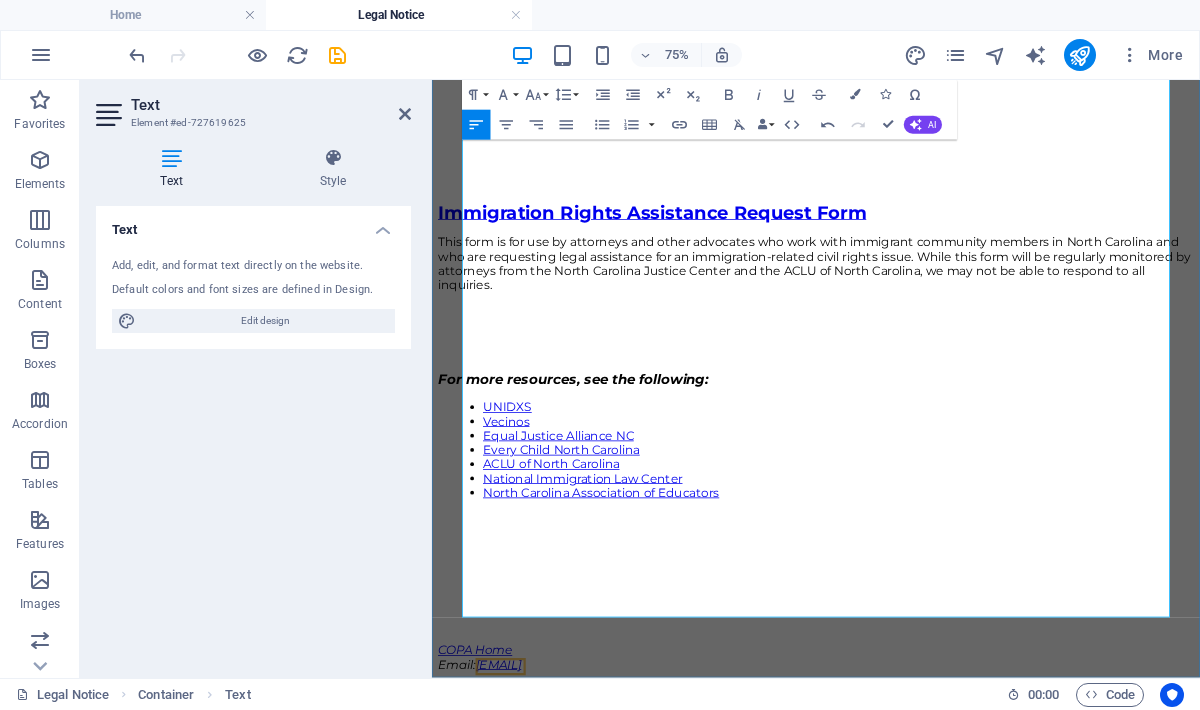 scroll, scrollTop: 1872, scrollLeft: 0, axis: vertical 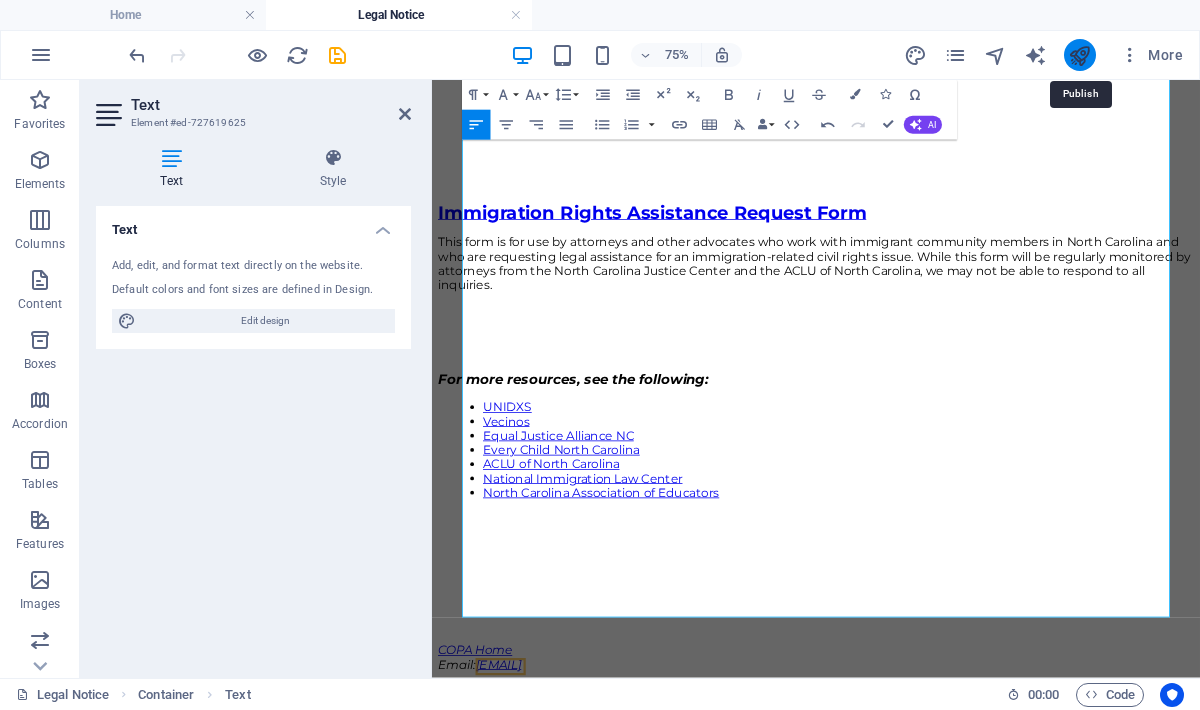 click at bounding box center (1079, 55) 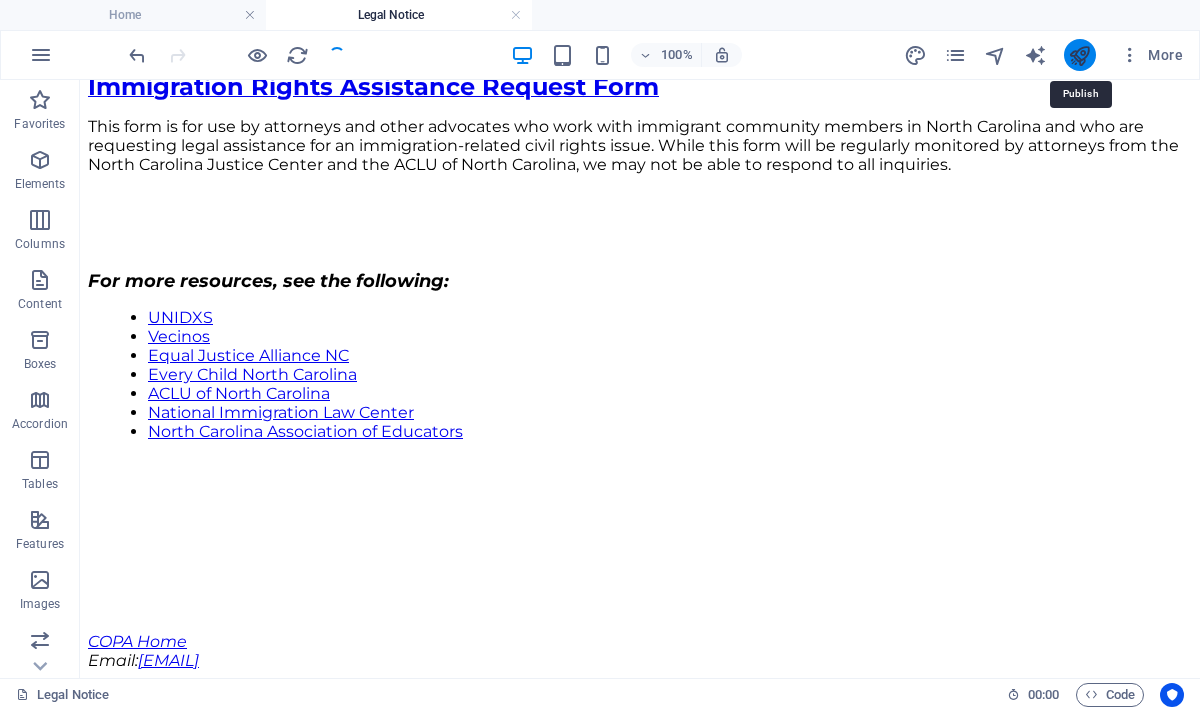 click at bounding box center (1079, 55) 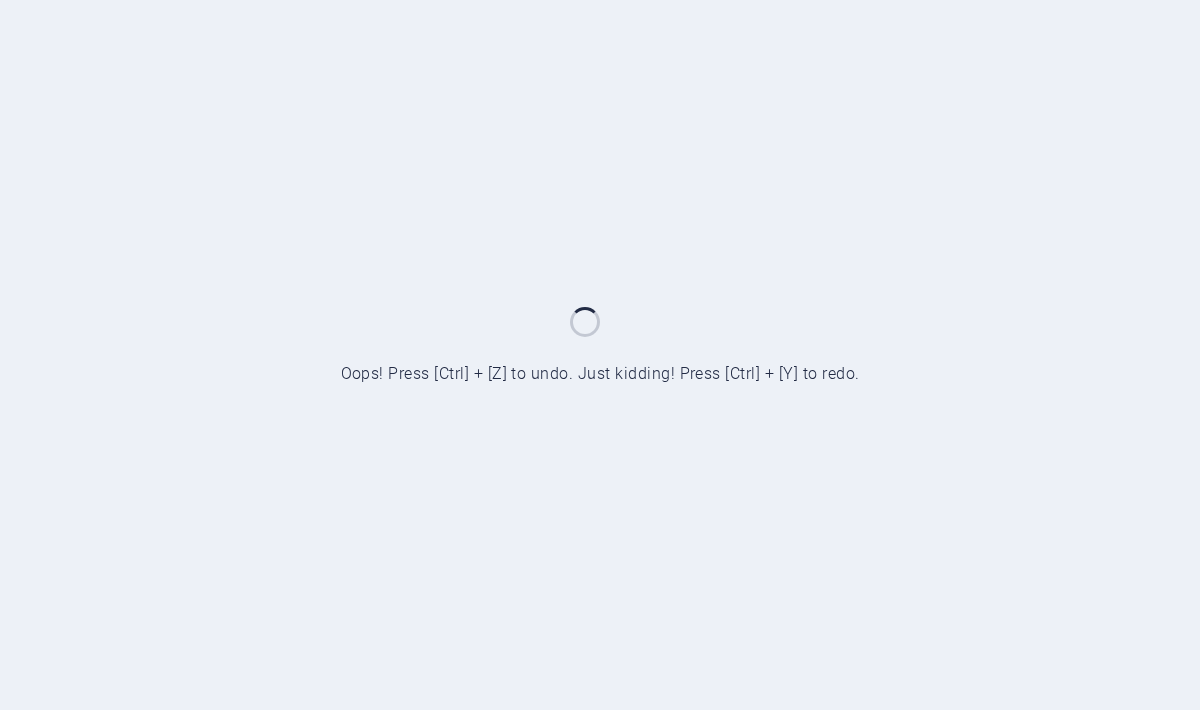 scroll, scrollTop: 0, scrollLeft: 0, axis: both 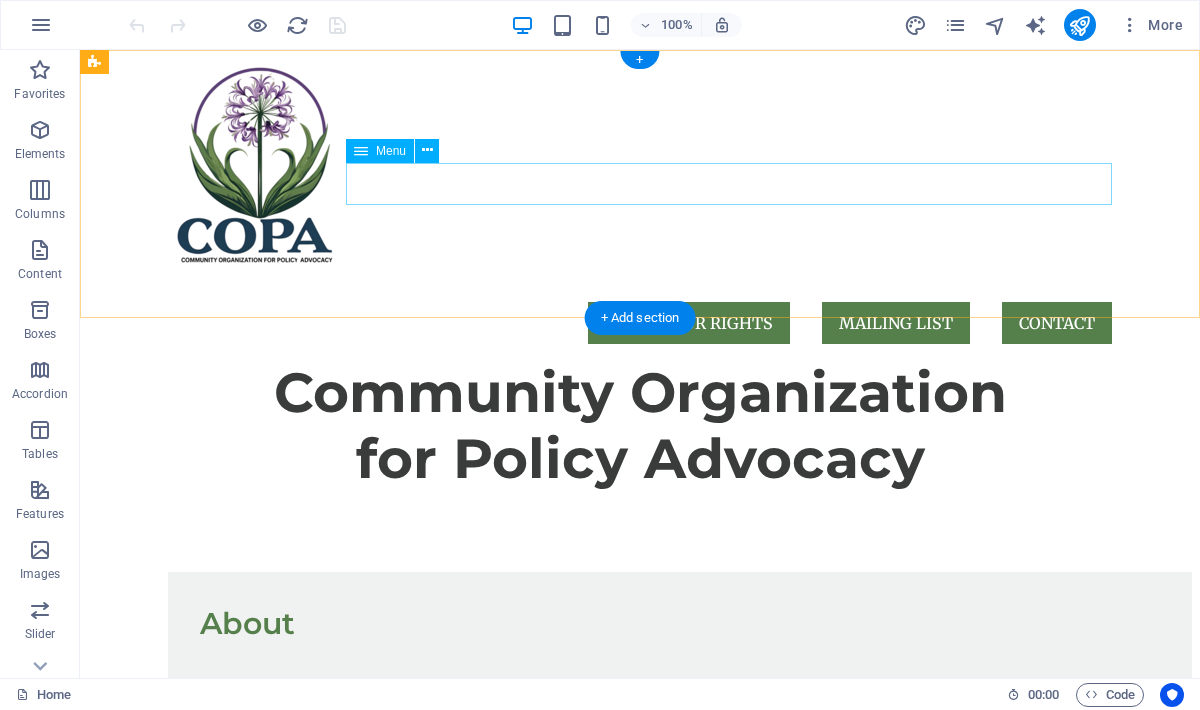 click on "KNOW YOUR RIGHTS MAILING LIST  CONTACT" at bounding box center [640, 323] 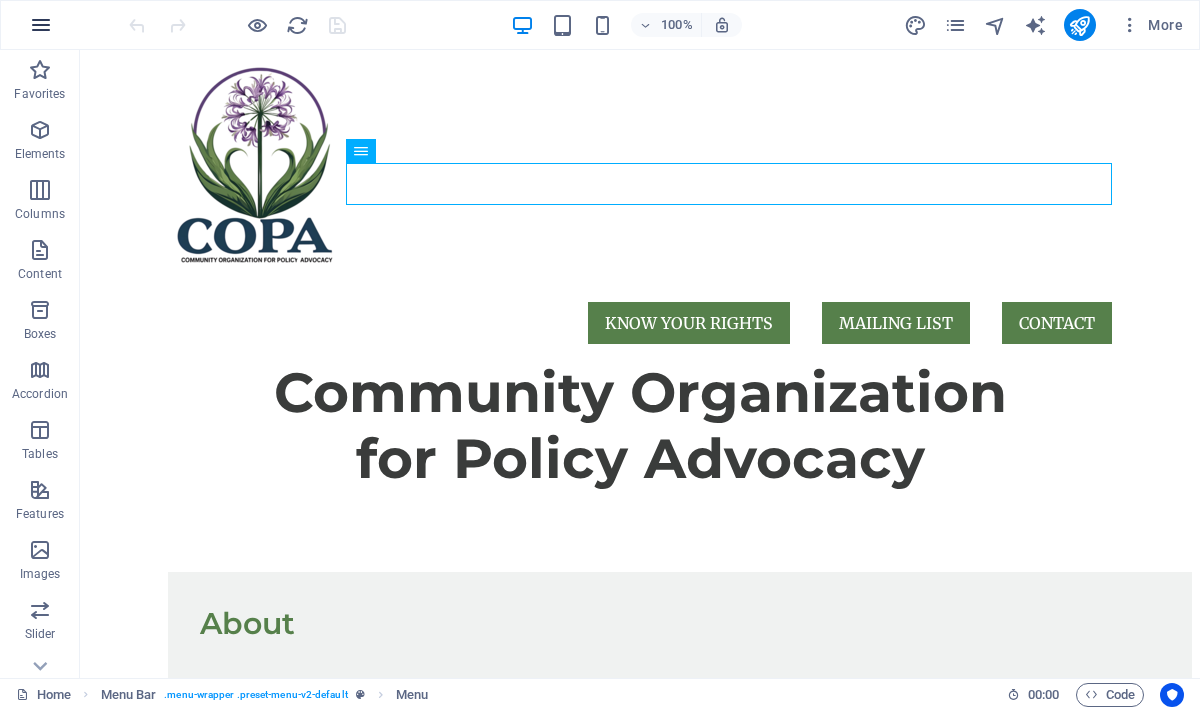 click at bounding box center (41, 25) 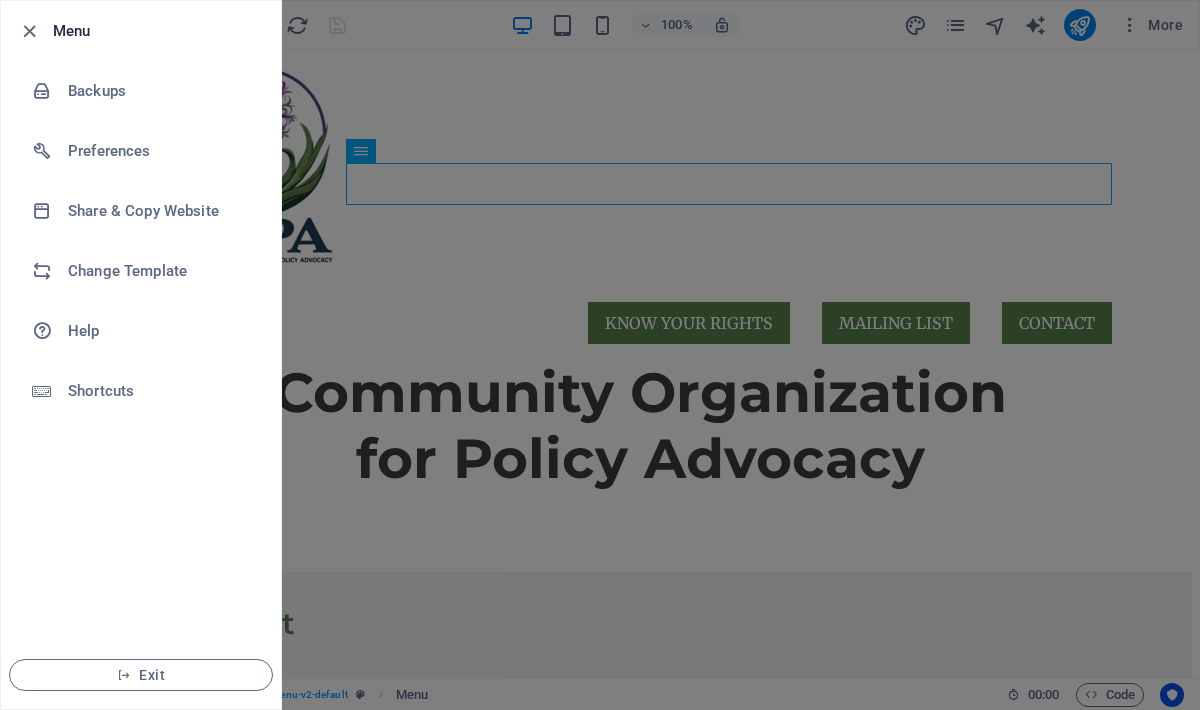 click at bounding box center (600, 355) 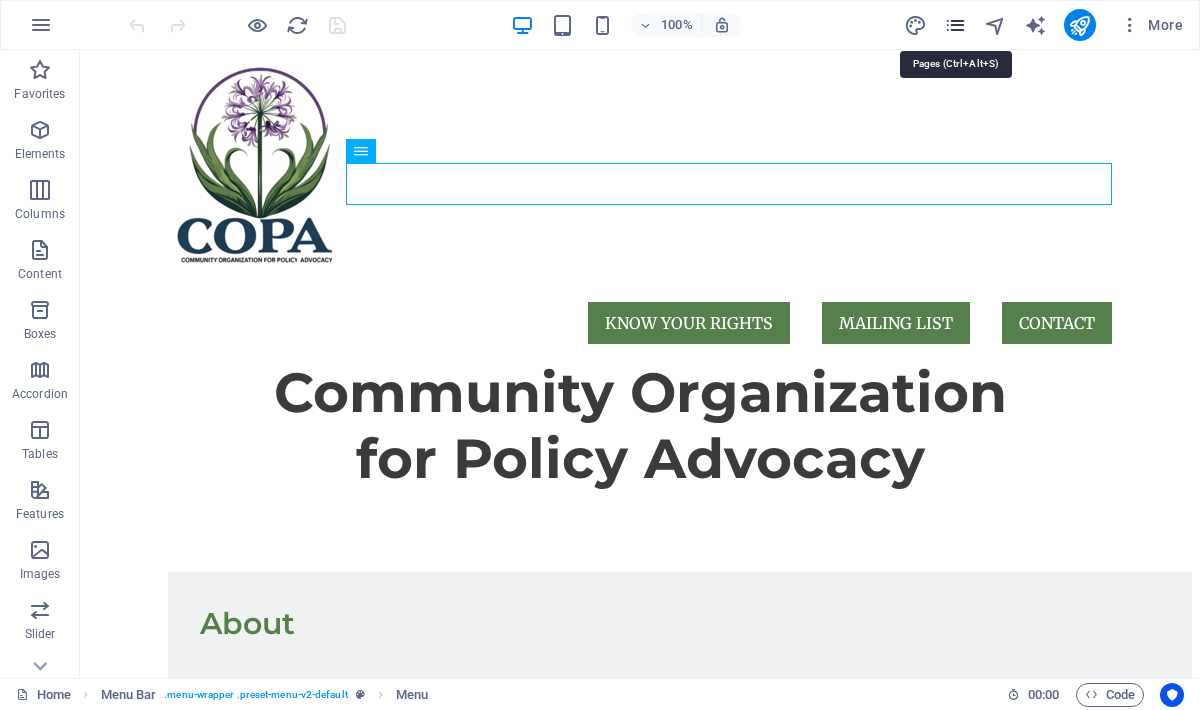 click at bounding box center [955, 25] 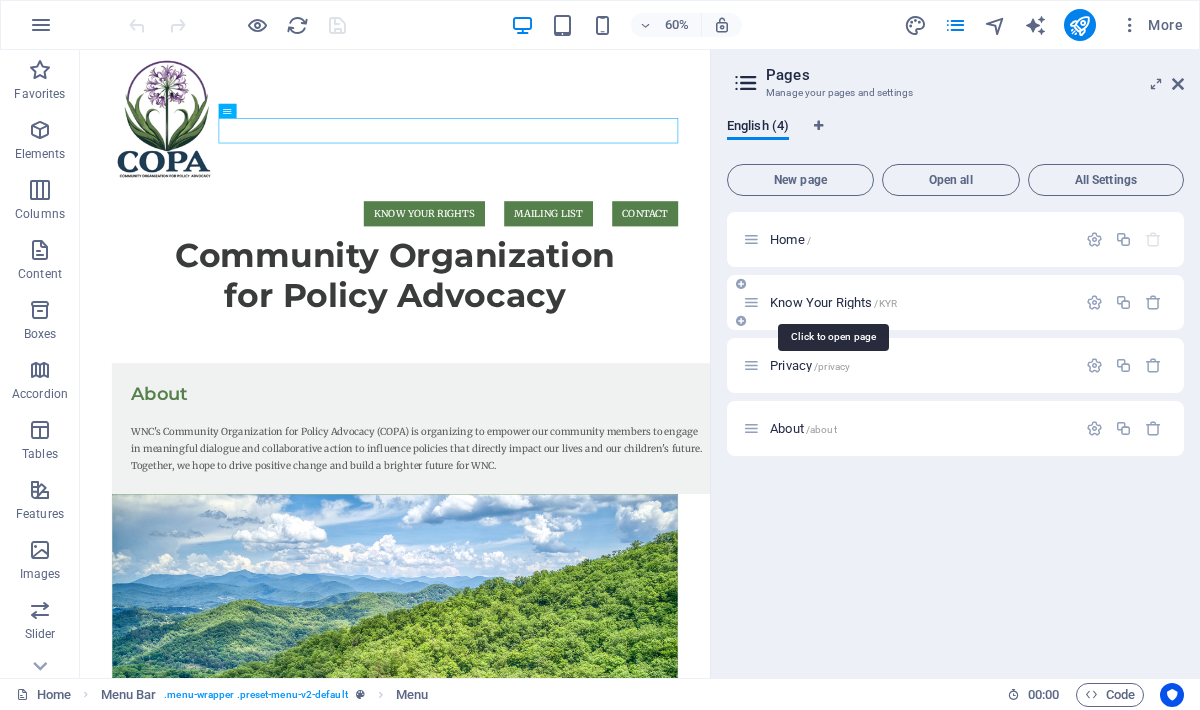 click on "Know Your Rights /KYR" at bounding box center (833, 302) 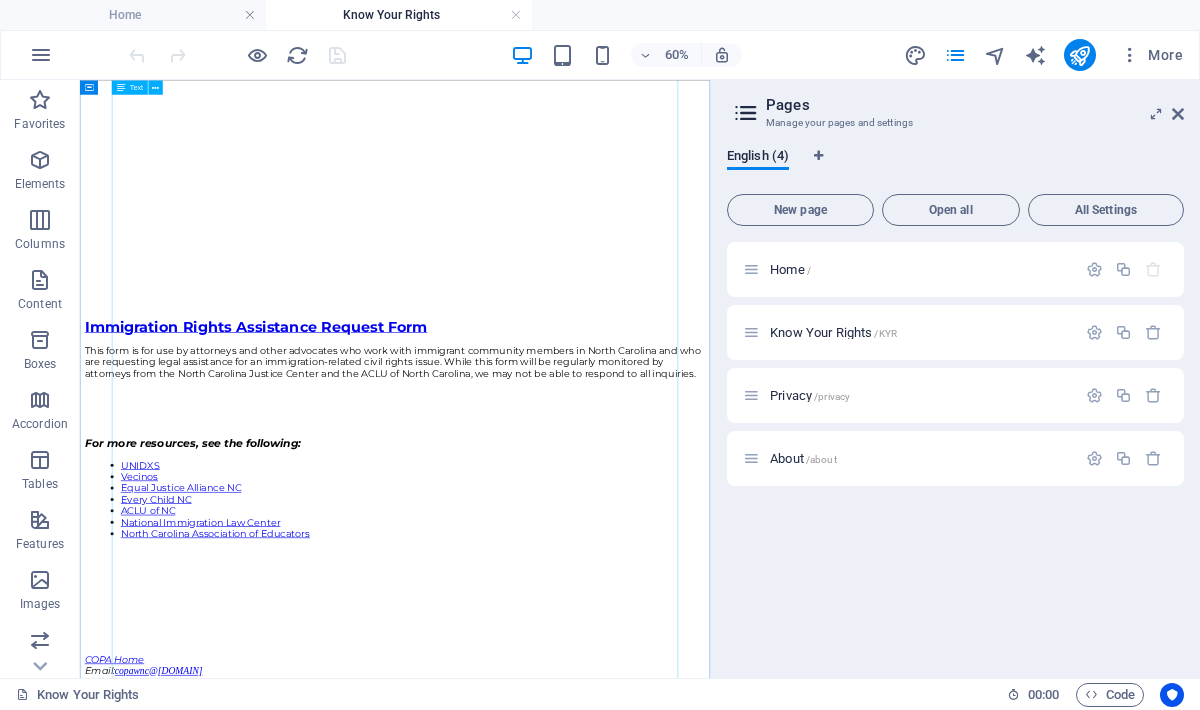 scroll, scrollTop: 1659, scrollLeft: 0, axis: vertical 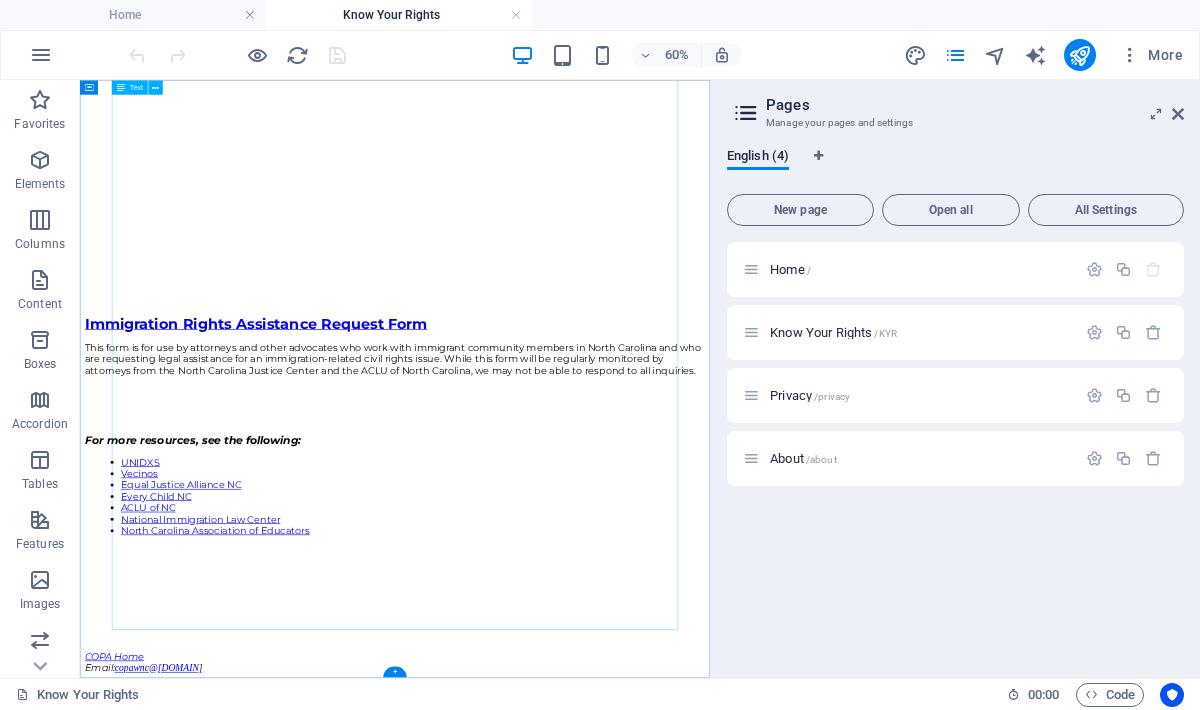 click on "Families in North Carolina public schools have rights… …to an education All children qualify  for a free public education, regardless of immigration status (Plyler v. Doe). No questions about status:  Schools may  not  ask students or families for immigration information to enroll. Optional fields:  If any form requests Social Security Numbers, immigration status, or other non-required documentation, you may  leave it blank . …to be safe on campus During school hours and closed events:  ICE agents need a  signed judicial warrant  to enter buildings where access is controlled by school staff. Administrative subpoenas alone  do  not  require schools to admit ICE or turn over student info—contact the District Attorney Ashley Welch for guidance [ (828) 349-7210 ]. Public events (e.g., games, performances):  Law enforcement may enter without a warrant, as these are open to everyone. ...to privacy of student records Federal protection (FERPA):  Schools must keep student records confidential and  cannot ." at bounding box center [605, 42] 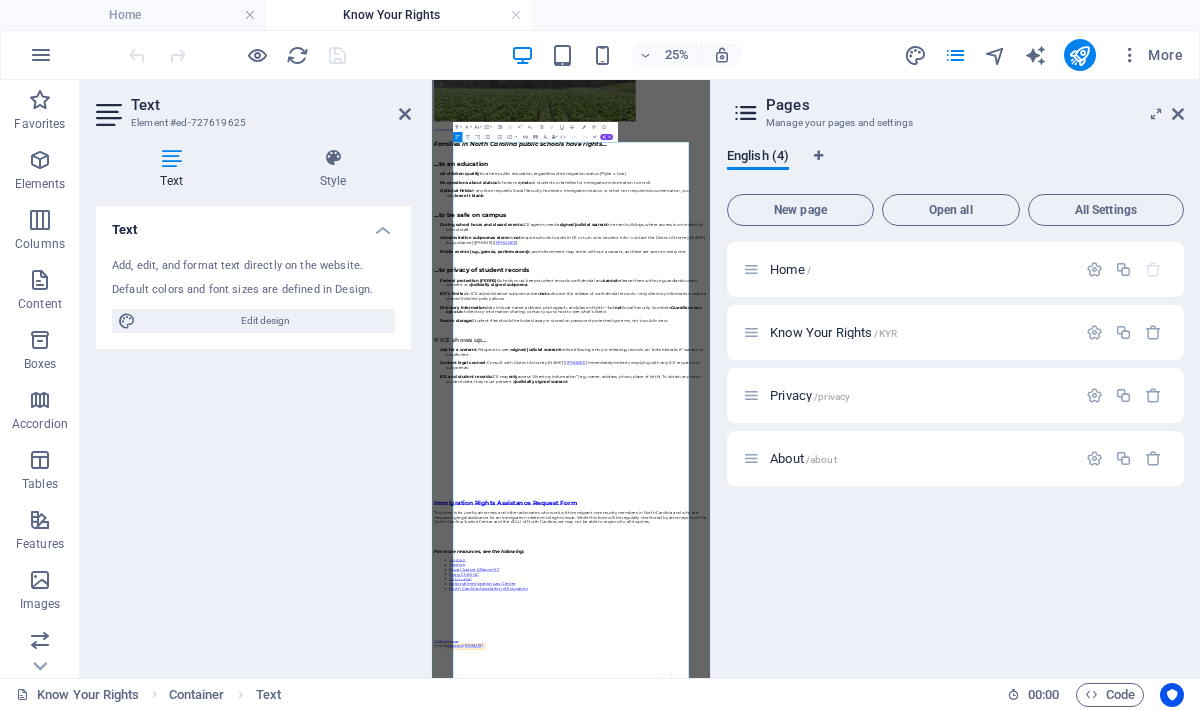 scroll, scrollTop: 181, scrollLeft: 0, axis: vertical 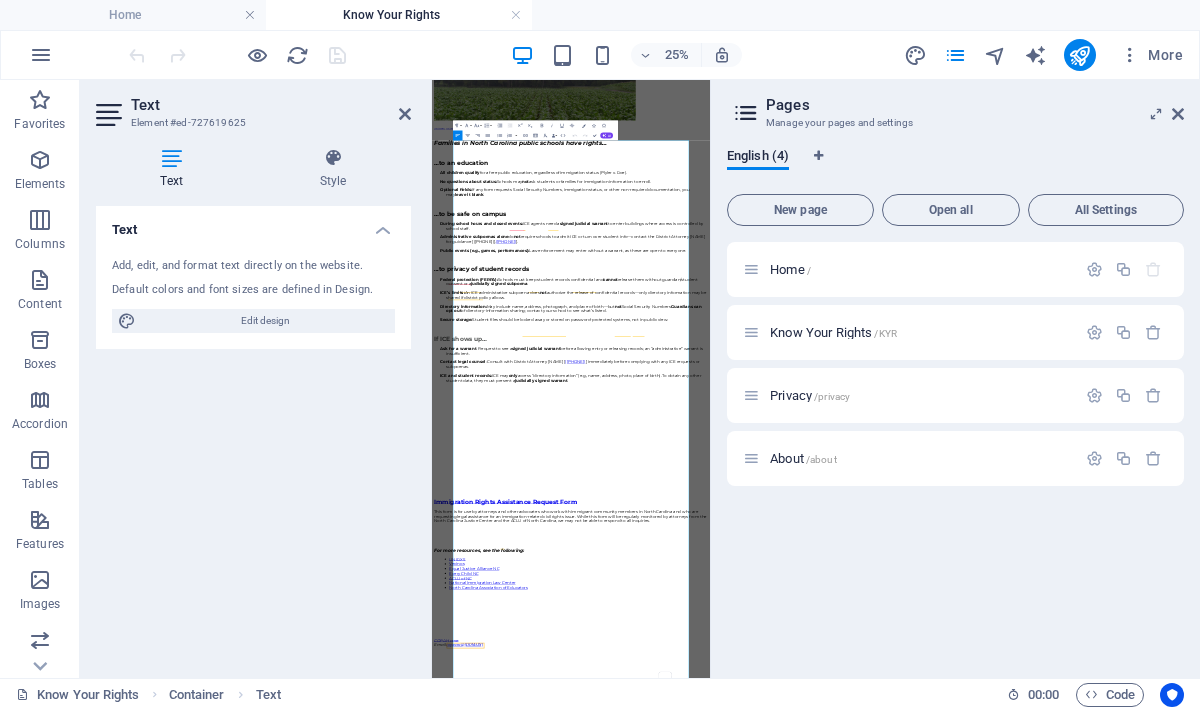 click on "Text Element #ed-727619625 Text Style Text Add, edit, and format text directly on the website. Default colors and font sizes are defined in Design. Edit design Alignment Left aligned Centered Right aligned Preset Element Layout How this element expands within the layout (Flexbox). Size Default auto px % 1/1 1/2 1/3 1/4 1/5 1/6 1/7 1/8 1/9 1/10 Grow Shrink Order Container layout Visible Visible Opacity 100 % Overflow Spacing Margin Default auto px % rem vw vh Custom Custom auto px % rem vw vh auto px % rem vw vh auto px % rem vw vh auto px % rem vw vh Padding Default px rem % vh vw Custom Custom px rem % vh vw px rem % vh vw px rem % vh vw px rem % vh vw Border Style              - Width 1 auto px rem % vh vw Custom Custom 1 auto px rem % vh vw 1 auto px rem % vh vw 1 auto px rem % vh vw 1 auto px rem % vh vw  - Color Round corners Default px rem % vh vw Custom Custom px rem % vh vw px rem % vh vw px rem % vh vw px rem % vh vw Shadow Default None Outside Inside Color X offset 0 px rem vh vw Y offset" at bounding box center (256, 379) 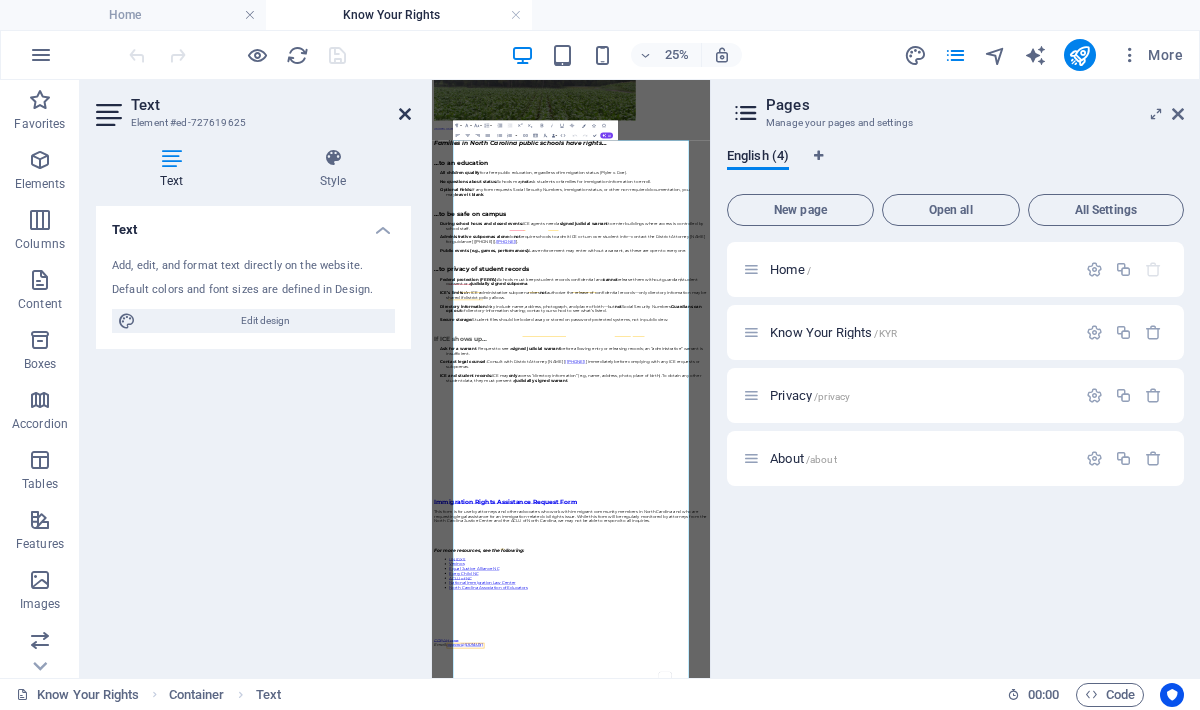 click at bounding box center [405, 114] 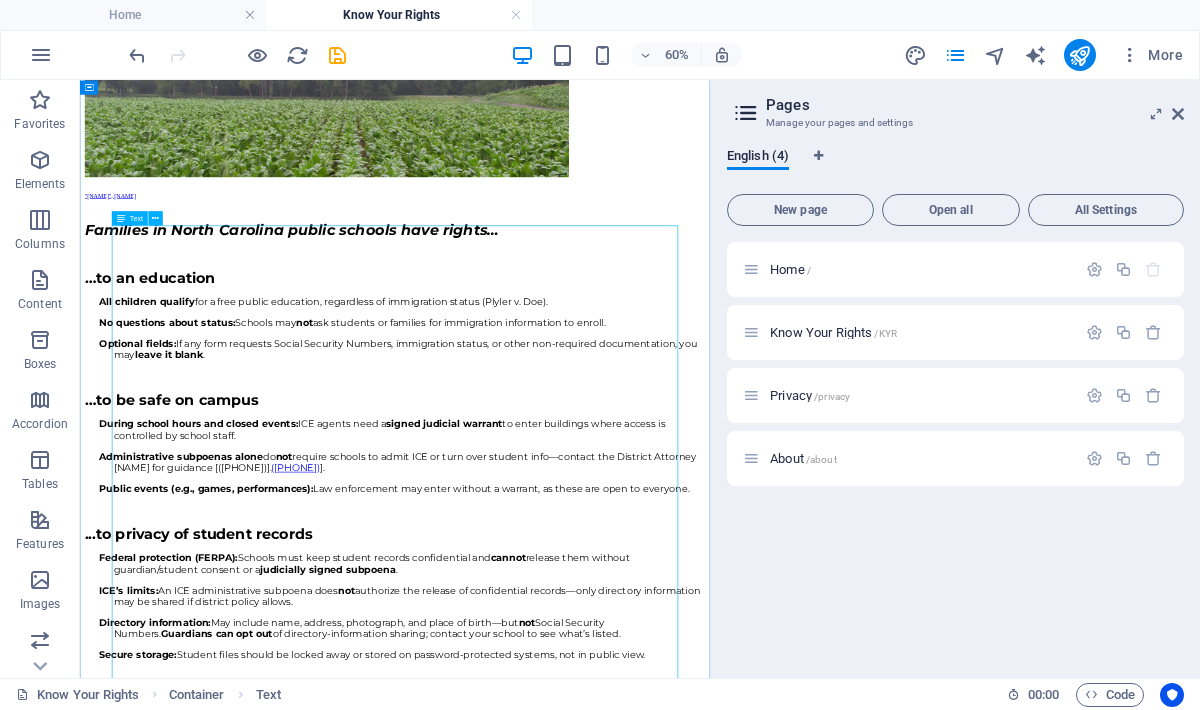 click on "Text" at bounding box center [130, 218] 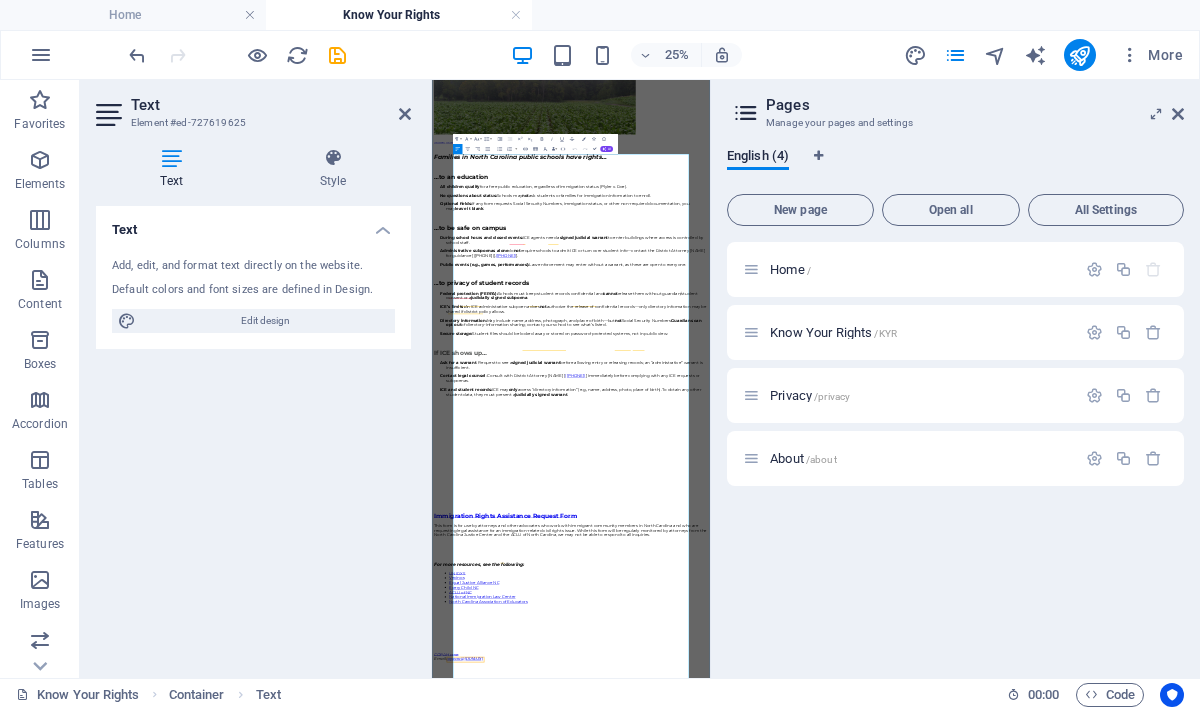 scroll, scrollTop: 130, scrollLeft: 0, axis: vertical 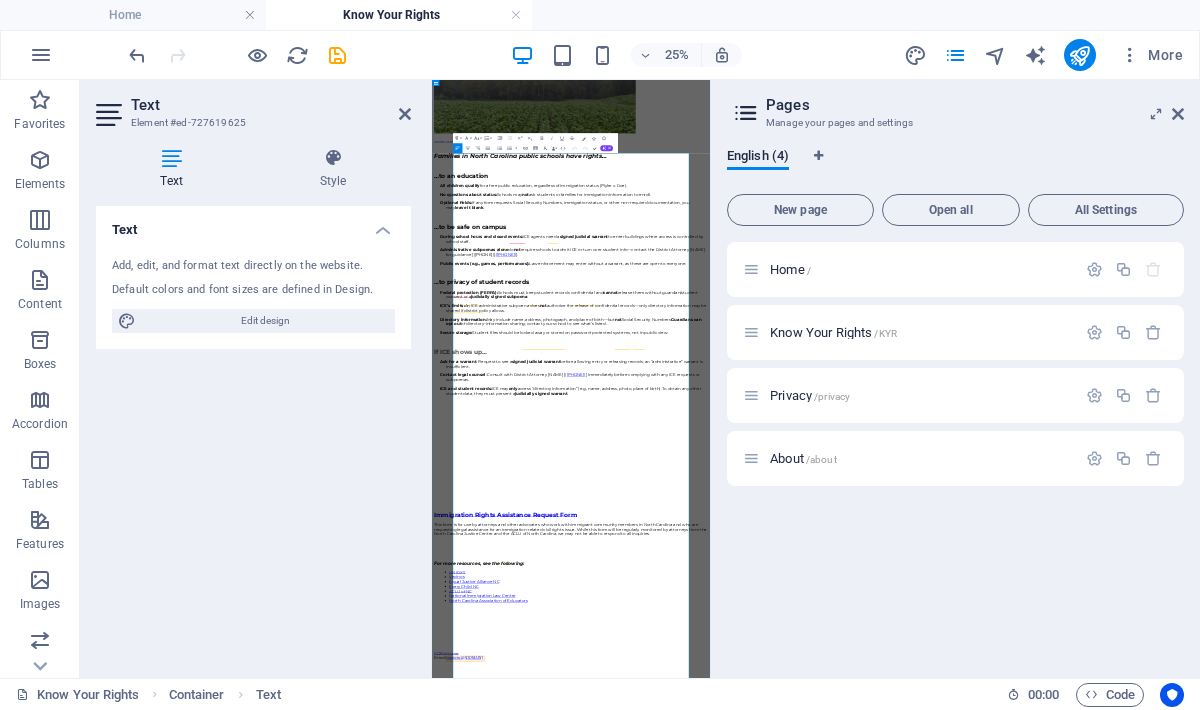 click at bounding box center (988, 2195) 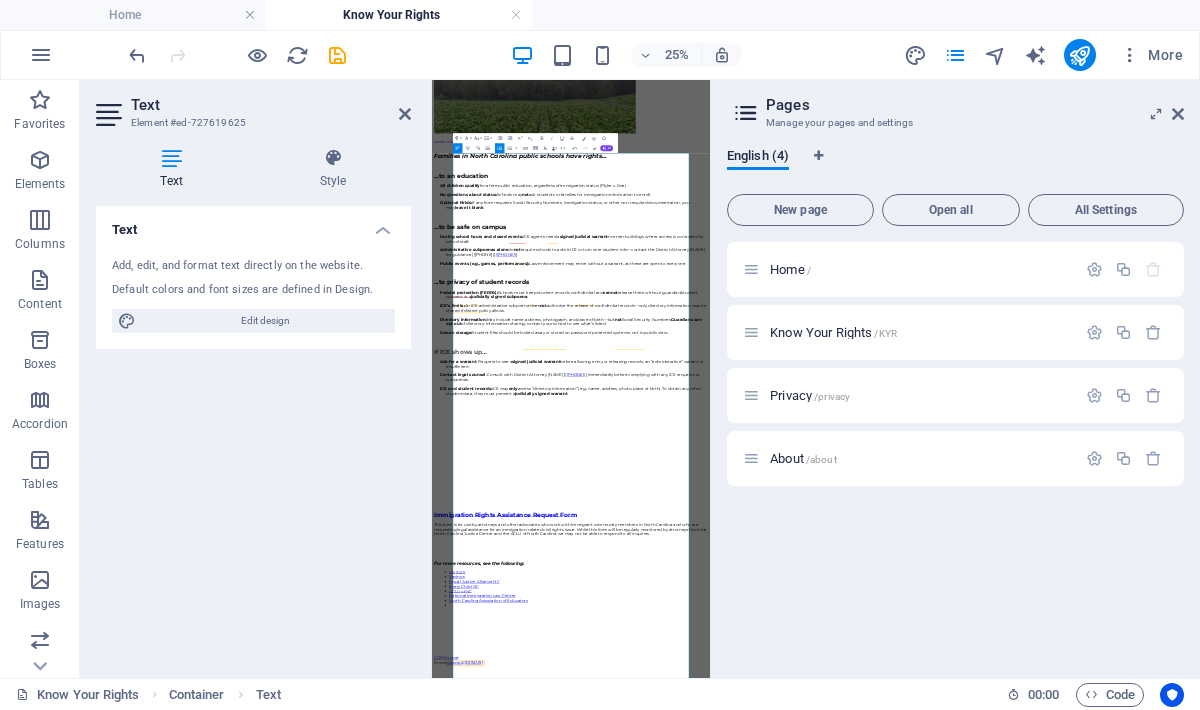 click on "Text Element #ed-727619625 Text Style Text Add, edit, and format text directly on the website. Default colors and font sizes are defined in Design. Edit design Alignment Left aligned Centered Right aligned Preset Element Layout How this element expands within the layout (Flexbox). Size Default auto px % 1/1 1/2 1/3 1/4 1/5 1/6 1/7 1/8 1/9 1/10 Grow Shrink Order Container layout Visible Visible Opacity 100 % Overflow Spacing Margin Default auto px % rem vw vh Custom Custom auto px % rem vw vh auto px % rem vw vh auto px % rem vw vh auto px % rem vw vh Padding Default px rem % vh vw Custom Custom px rem % vh vw px rem % vh vw px rem % vh vw px rem % vh vw Border Style              - Width 1 auto px rem % vh vw Custom Custom 1 auto px rem % vh vw 1 auto px rem % vh vw 1 auto px rem % vh vw 1 auto px rem % vh vw  - Color Round corners Default px rem % vh vw Custom Custom px rem % vh vw px rem % vh vw px rem % vh vw px rem % vh vw Shadow Default None Outside Inside Color X offset 0 px rem vh vw Y offset" at bounding box center [256, 379] 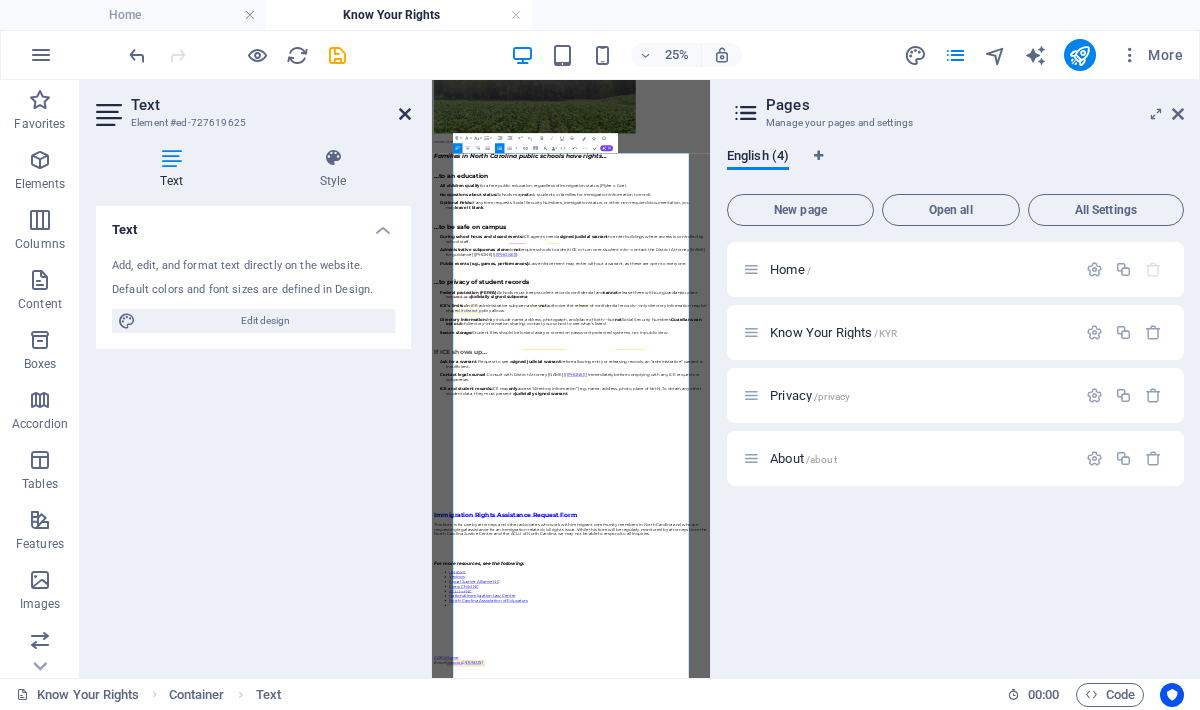 click at bounding box center [405, 114] 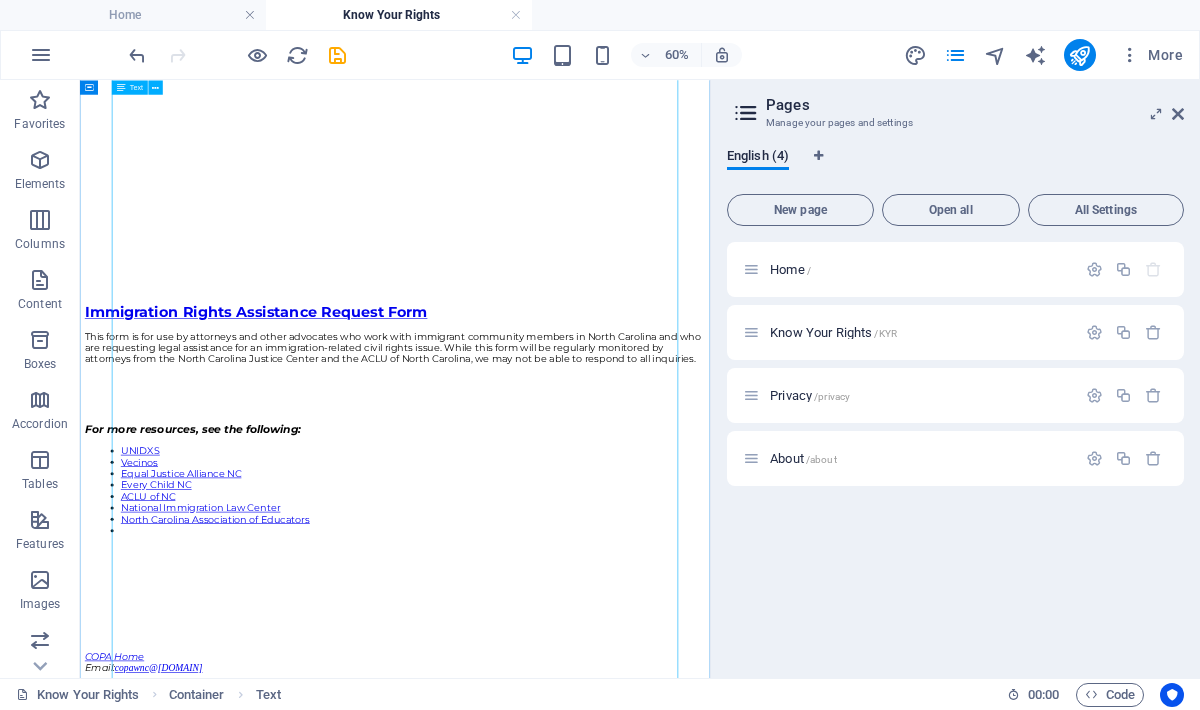 scroll, scrollTop: 1688, scrollLeft: 0, axis: vertical 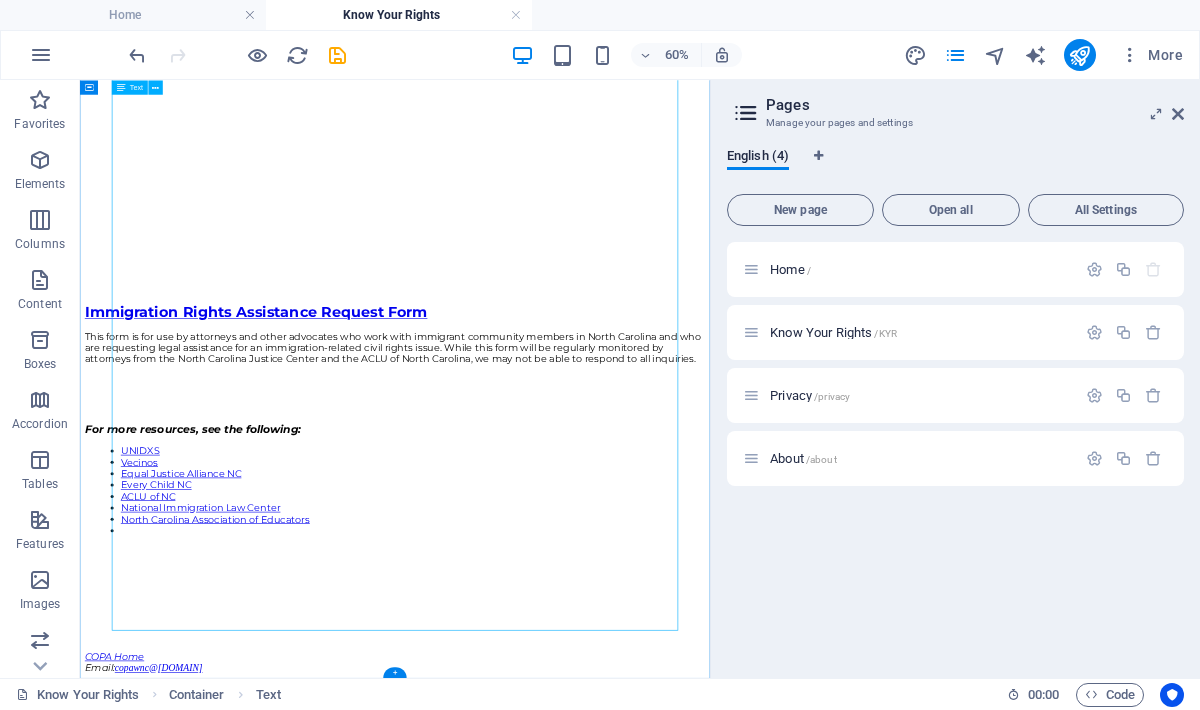 click on "Families in North Carolina public schools have rights… …to an education All children qualify  for a free public education, regardless of immigration status (Plyler v. Doe). No questions about status:  Schools may  not  ask students or families for immigration information to enroll. Optional fields:  If any form requests Social Security Numbers, immigration status, or other non-required documentation, you may  leave it blank . …to be safe on campus During school hours and closed events:  ICE agents need a  signed judicial warrant  to enter buildings where access is controlled by school staff. Administrative subpoenas alone  do  not  require schools to admit ICE or turn over student info—contact the District Attorney Ashley Welch for guidance [ (828) 349-7210 ]. Public events (e.g., games, performances):  Law enforcement may enter without a warrant, as these are open to everyone. ...to privacy of student records Federal protection (FERPA):  Schools must keep student records confidential and  cannot ." at bounding box center [605, 33] 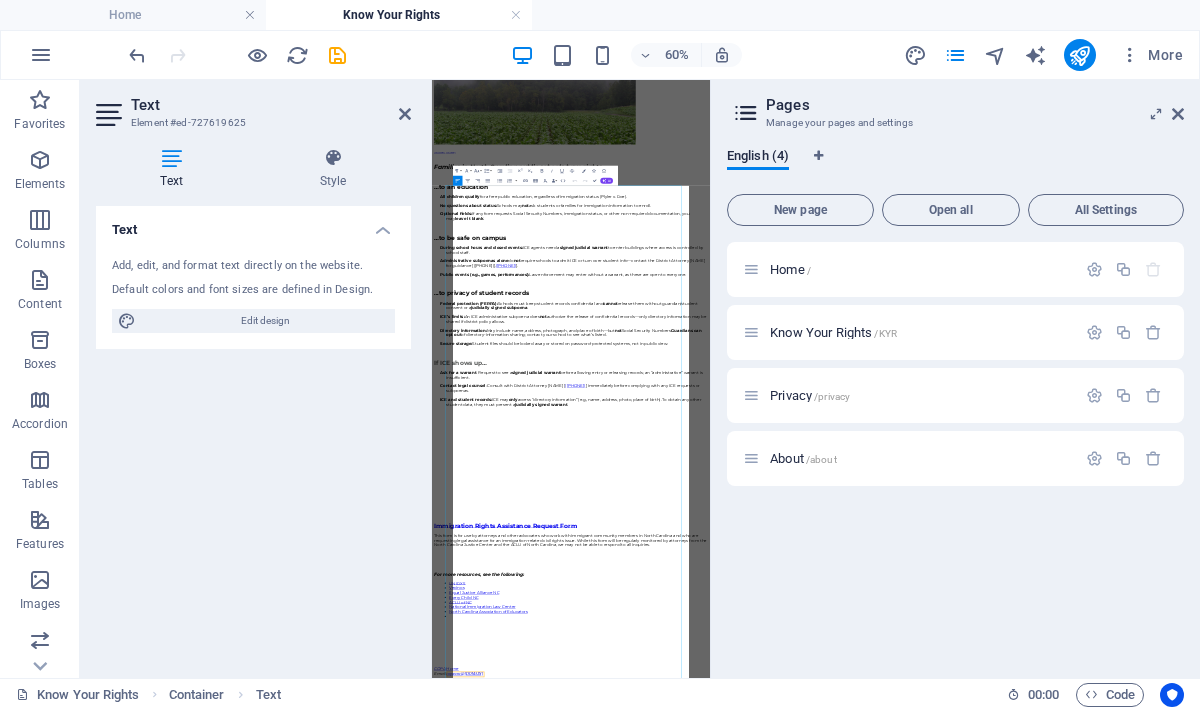 scroll, scrollTop: 0, scrollLeft: 0, axis: both 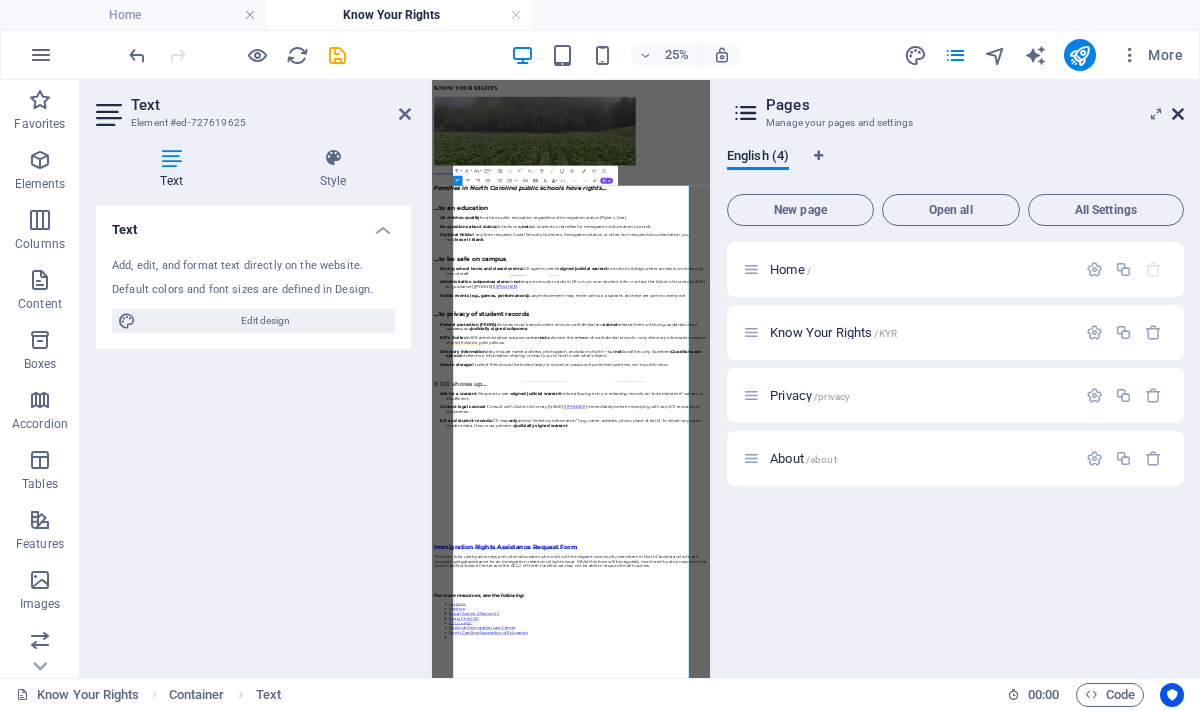click at bounding box center [1178, 114] 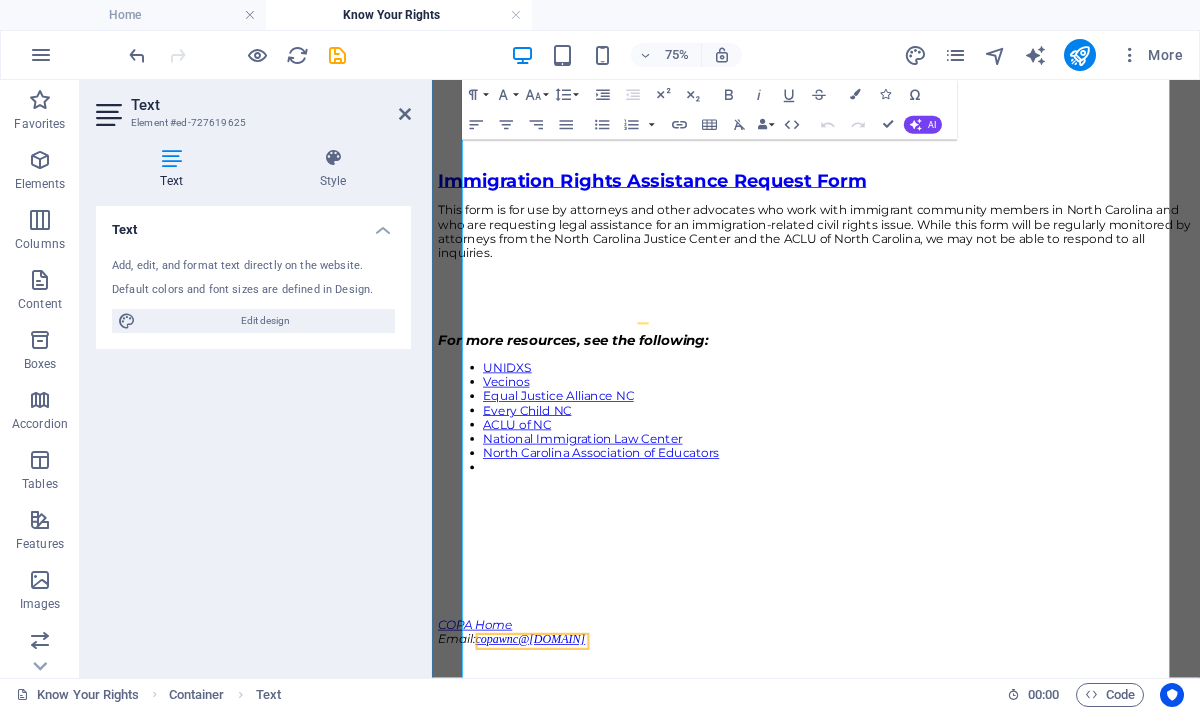 scroll, scrollTop: 1783, scrollLeft: 0, axis: vertical 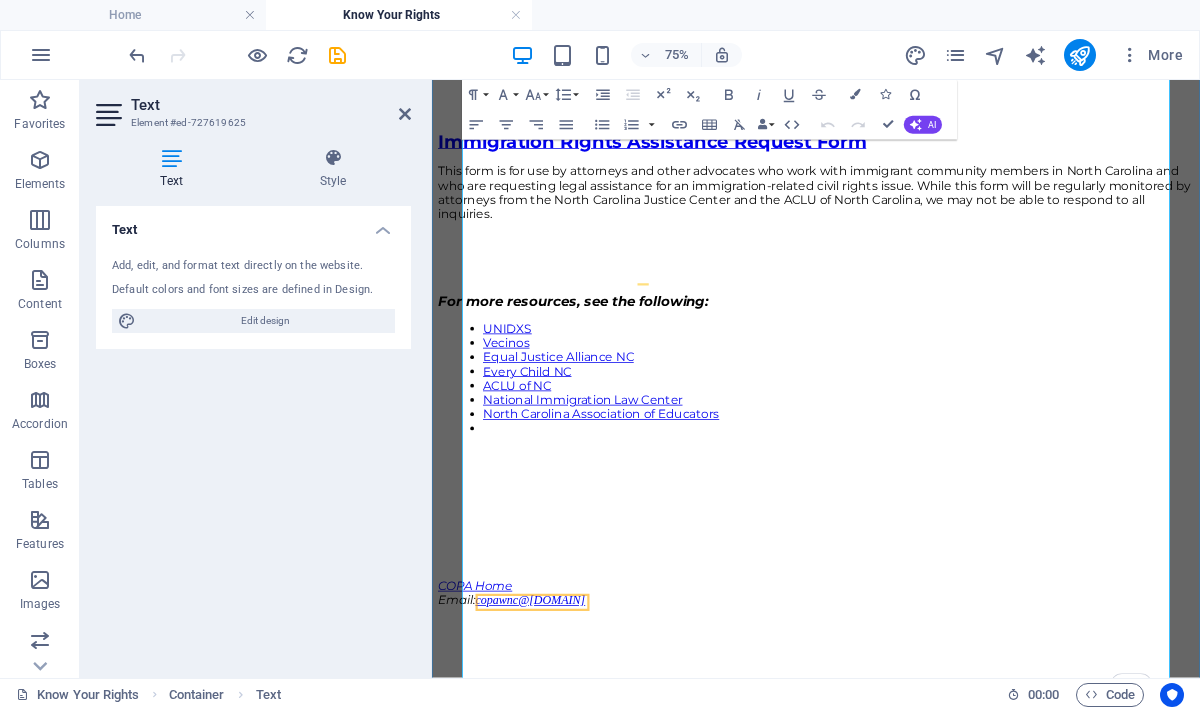 click at bounding box center (974, 545) 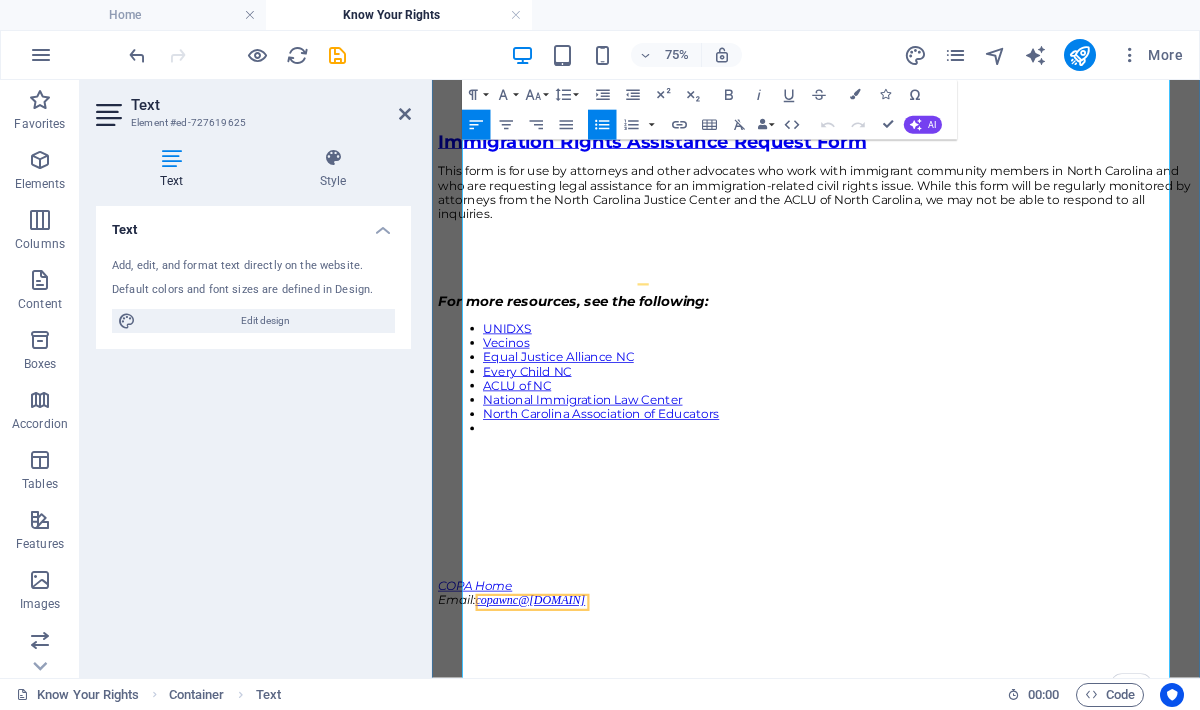 type 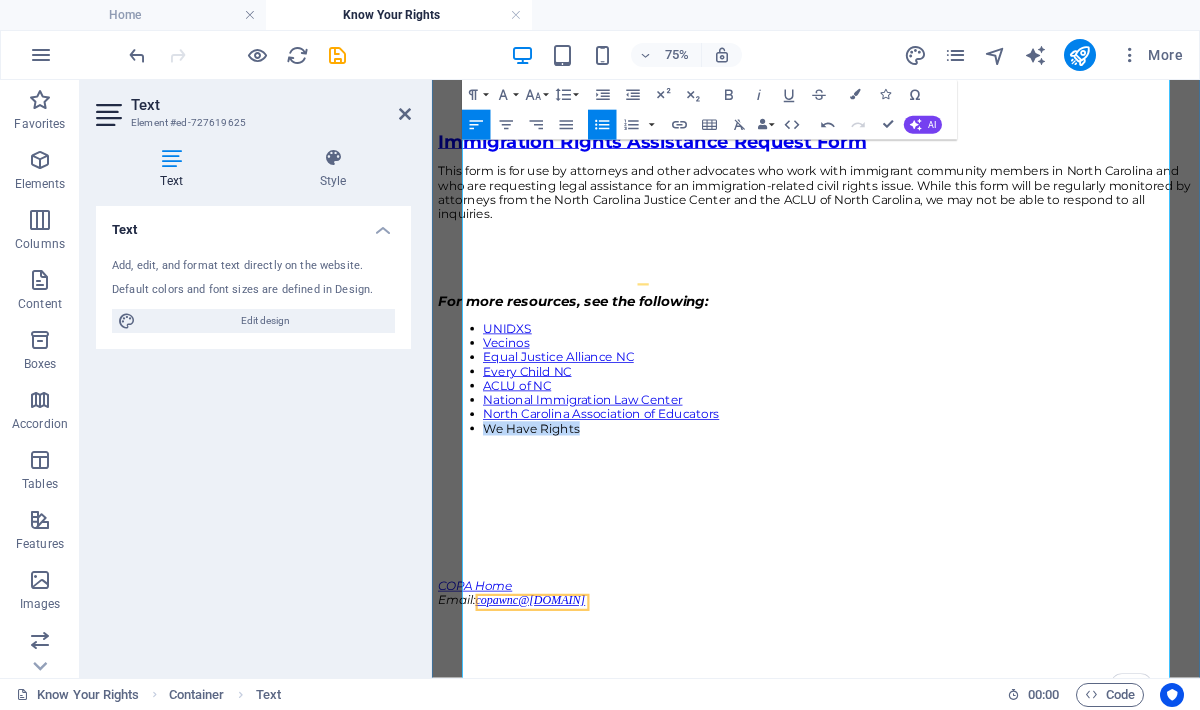 drag, startPoint x: 648, startPoint y: 691, endPoint x: 510, endPoint y: 690, distance: 138.00362 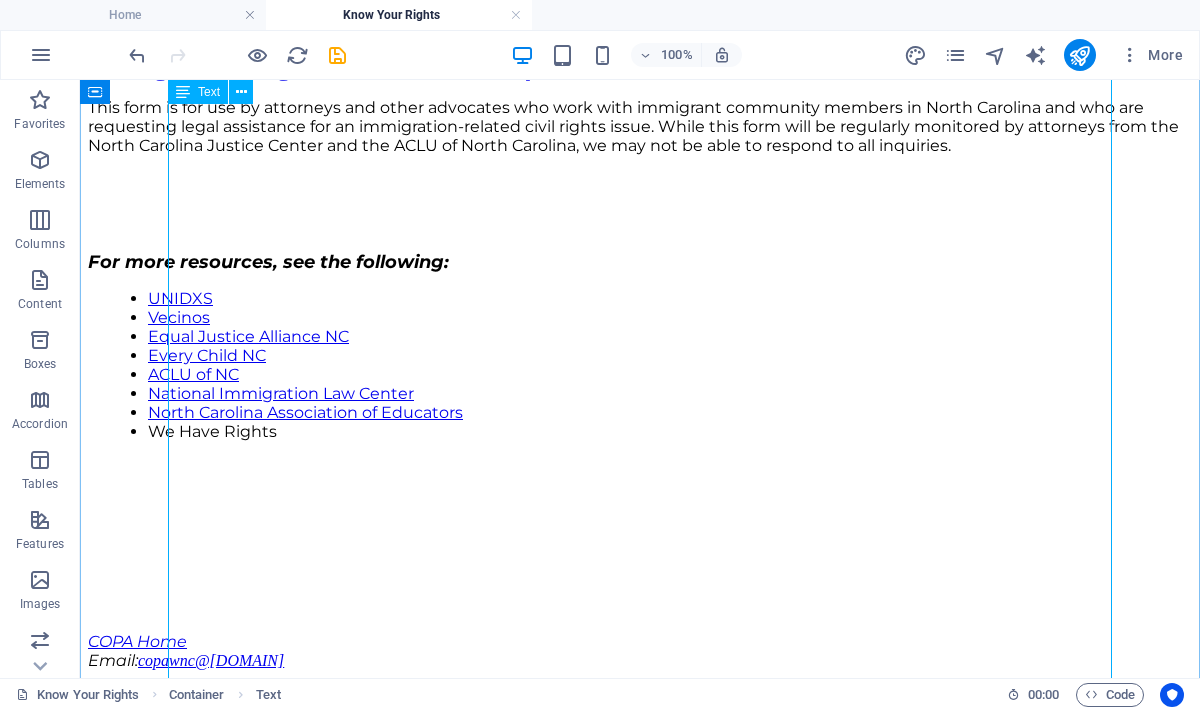 scroll, scrollTop: 2087, scrollLeft: 0, axis: vertical 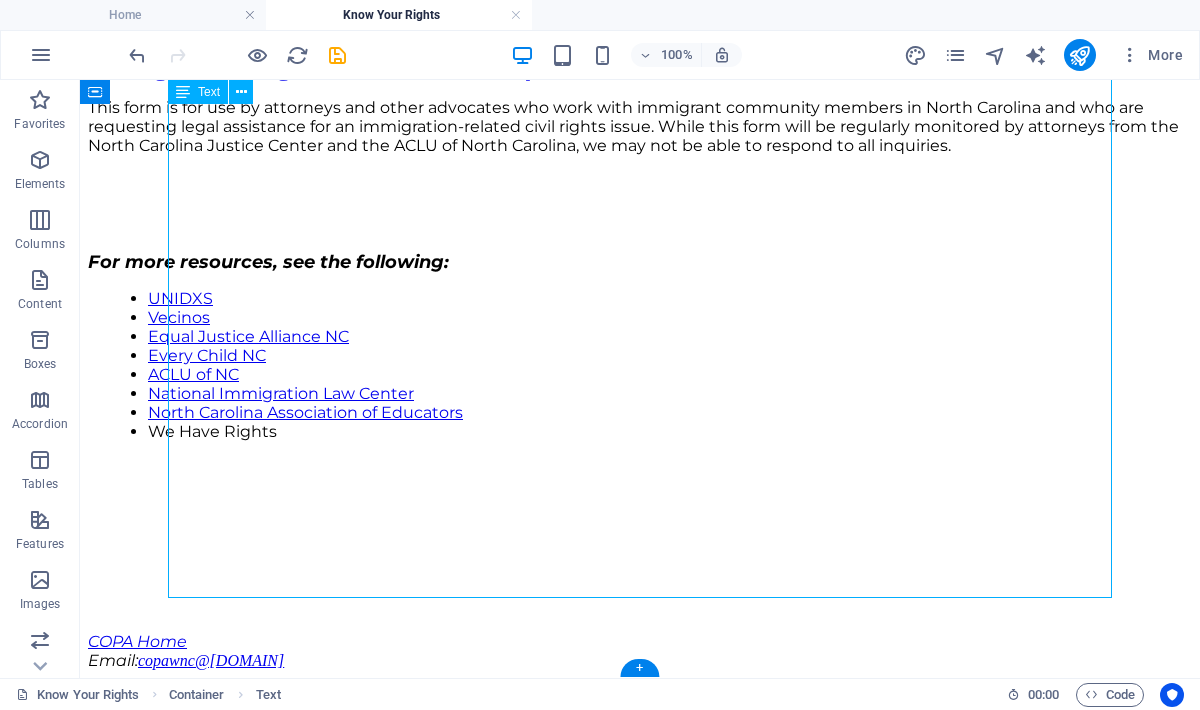 drag, startPoint x: 335, startPoint y: 379, endPoint x: 231, endPoint y: 381, distance: 104.019226 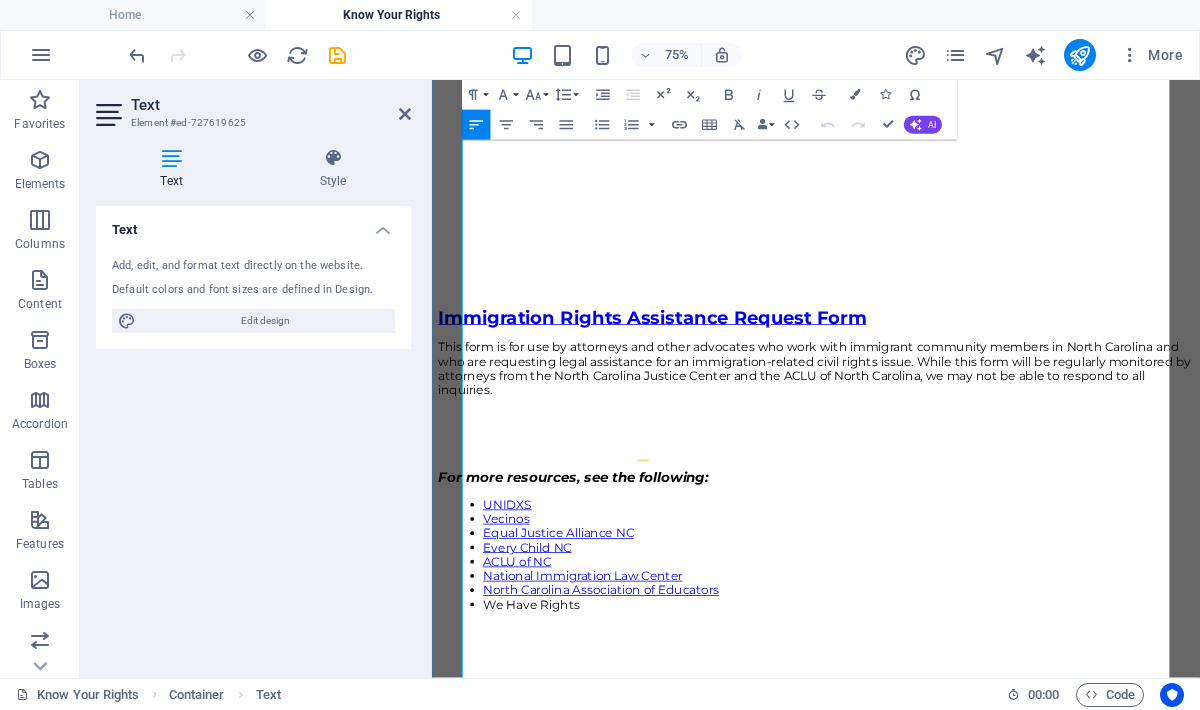 scroll, scrollTop: 1651, scrollLeft: 0, axis: vertical 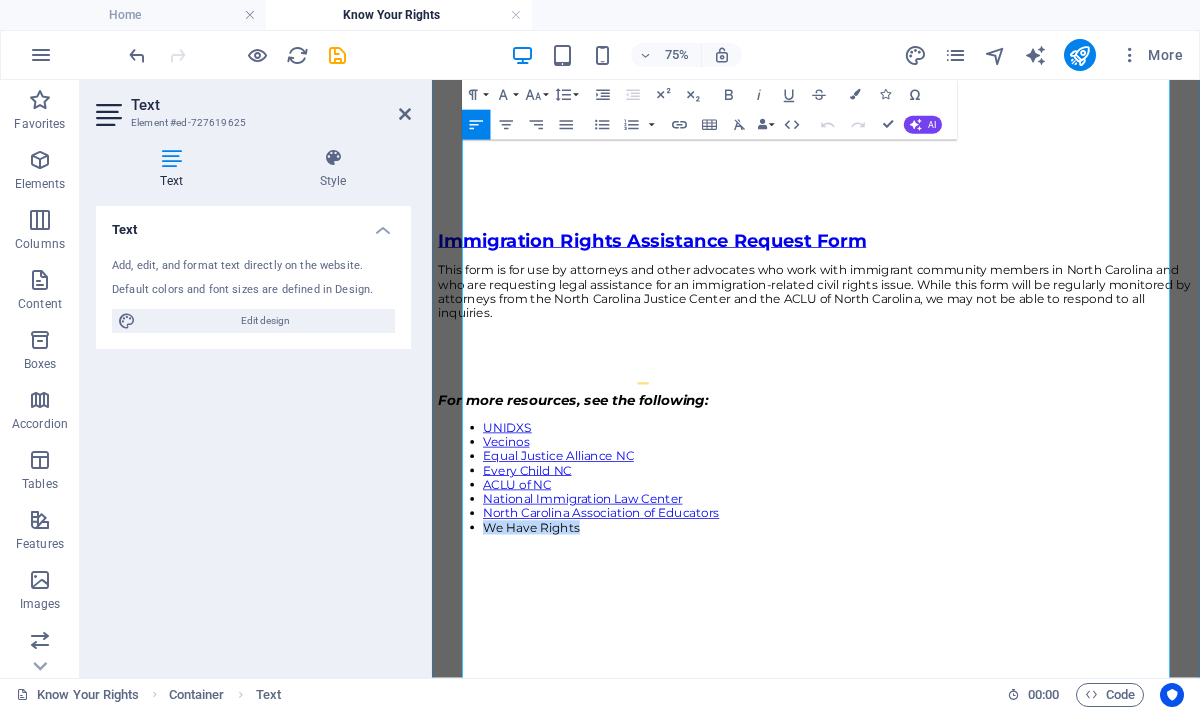 drag, startPoint x: 635, startPoint y: 813, endPoint x: 507, endPoint y: 813, distance: 128 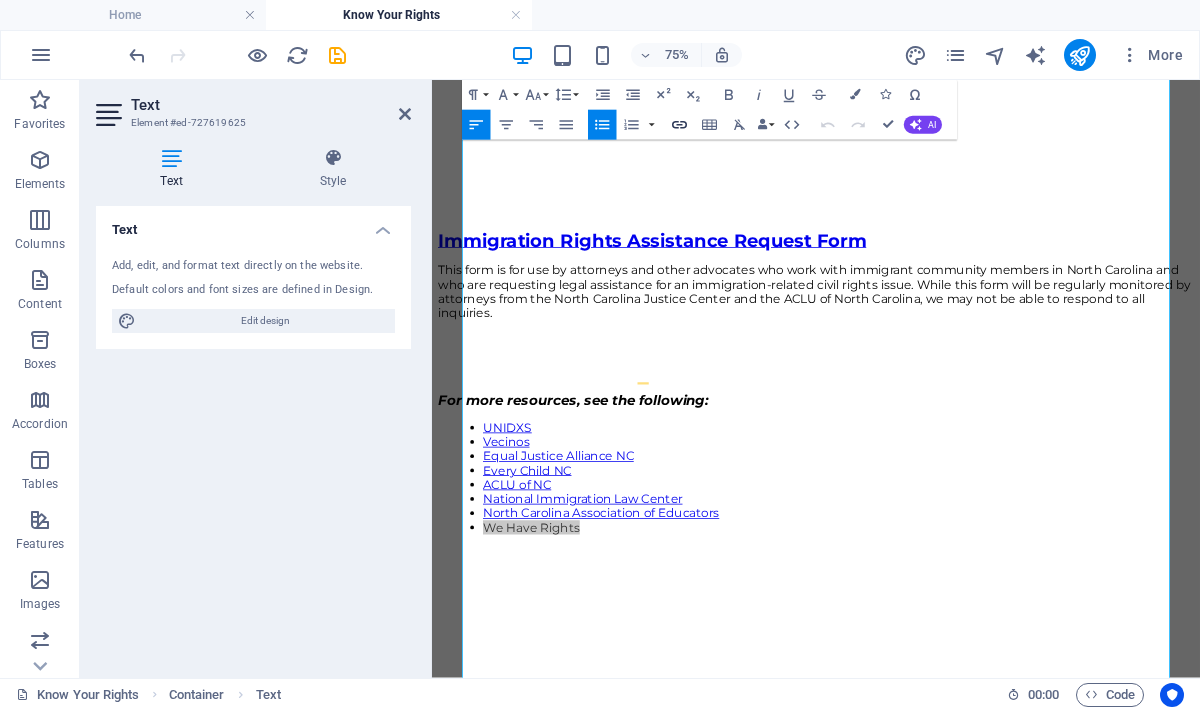 click on "Insert Link" at bounding box center [679, 125] 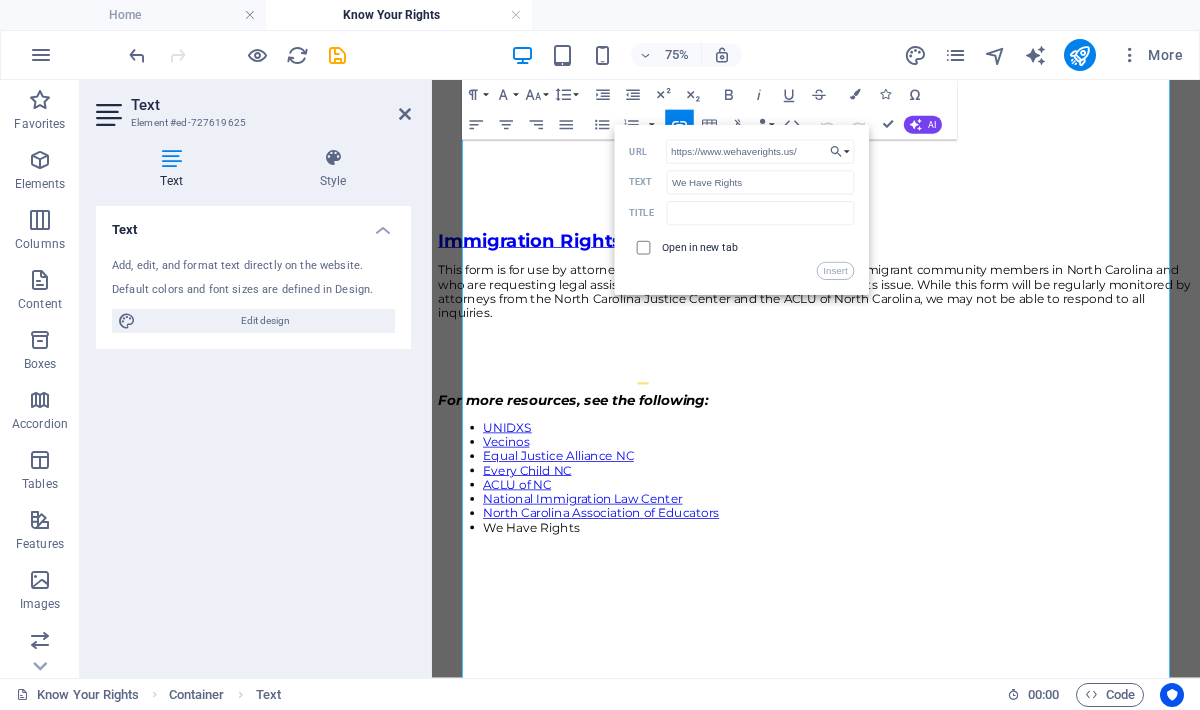 type on "https://www.wehaverights.us/" 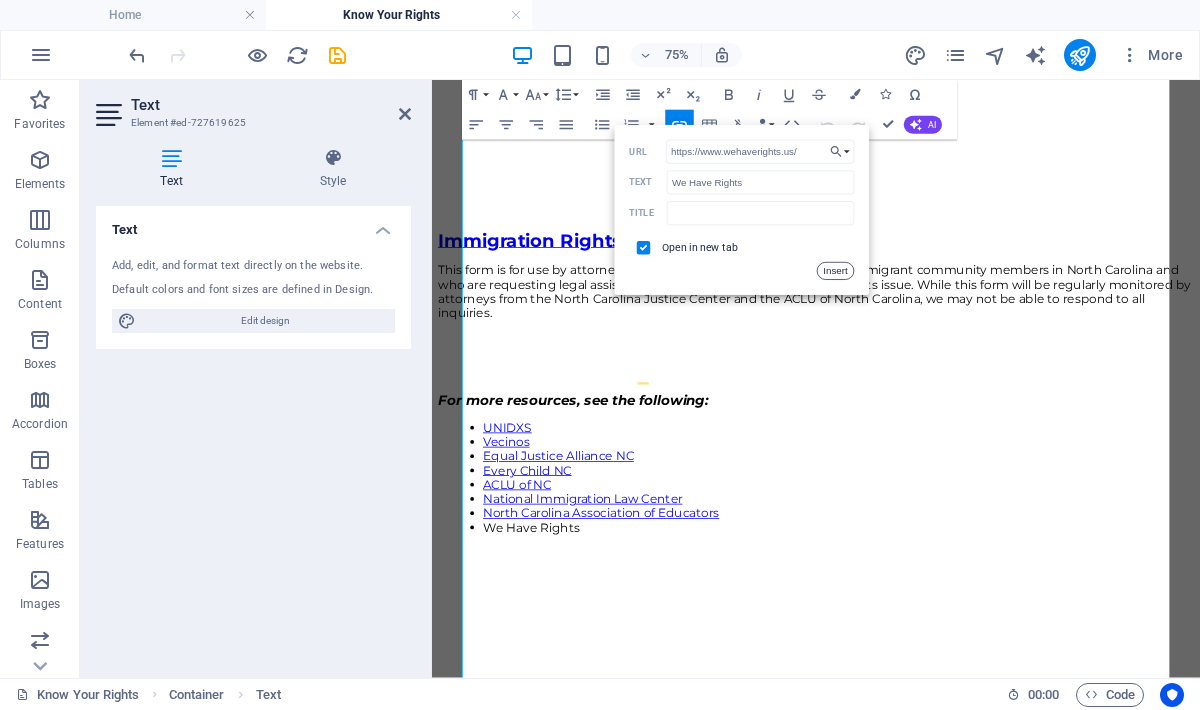 click on "Insert" at bounding box center (836, 271) 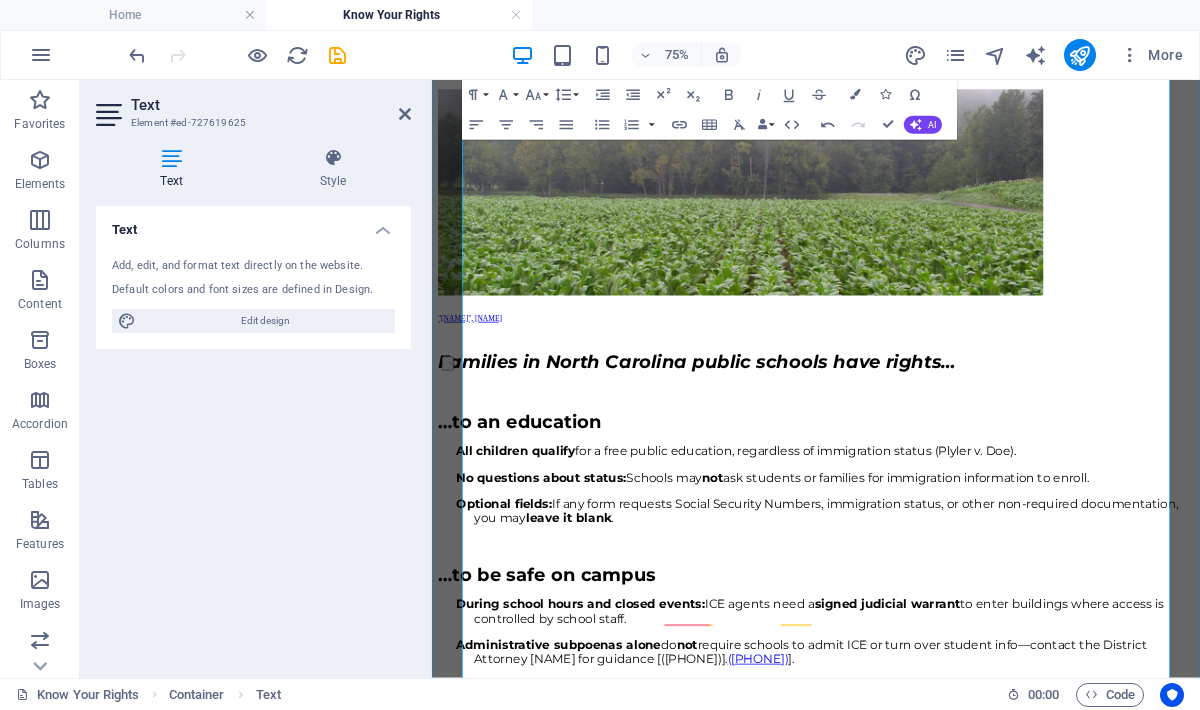 scroll, scrollTop: 0, scrollLeft: 0, axis: both 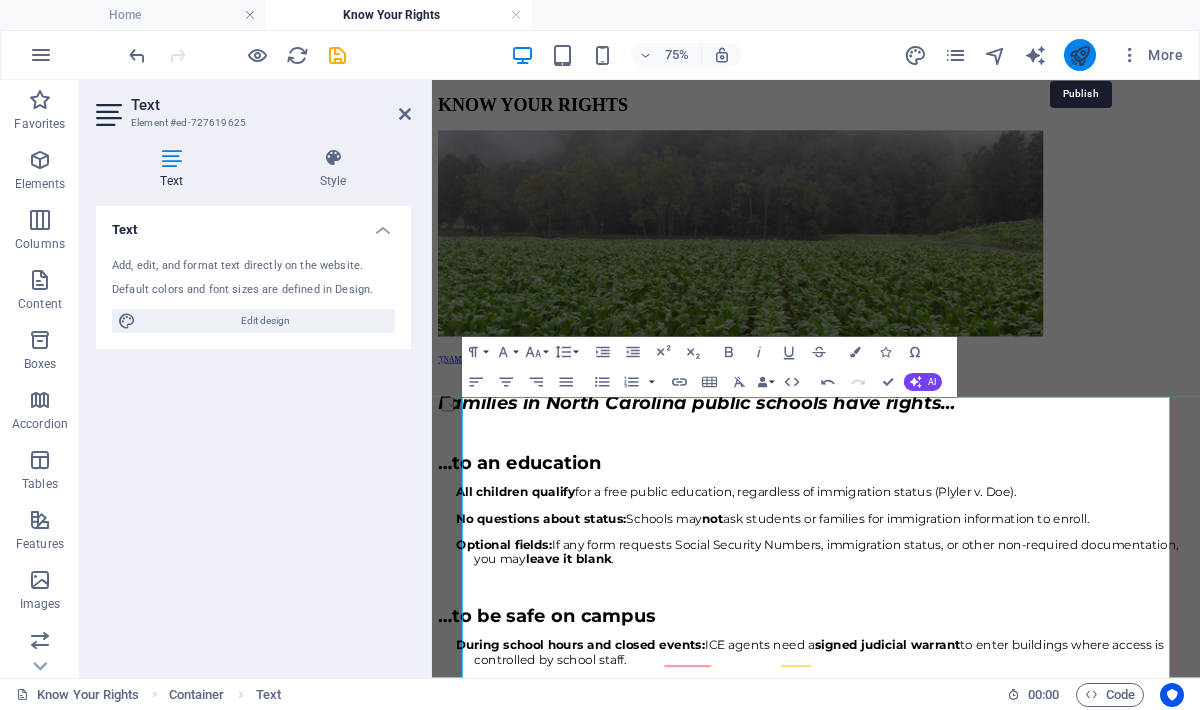 click at bounding box center (1079, 55) 